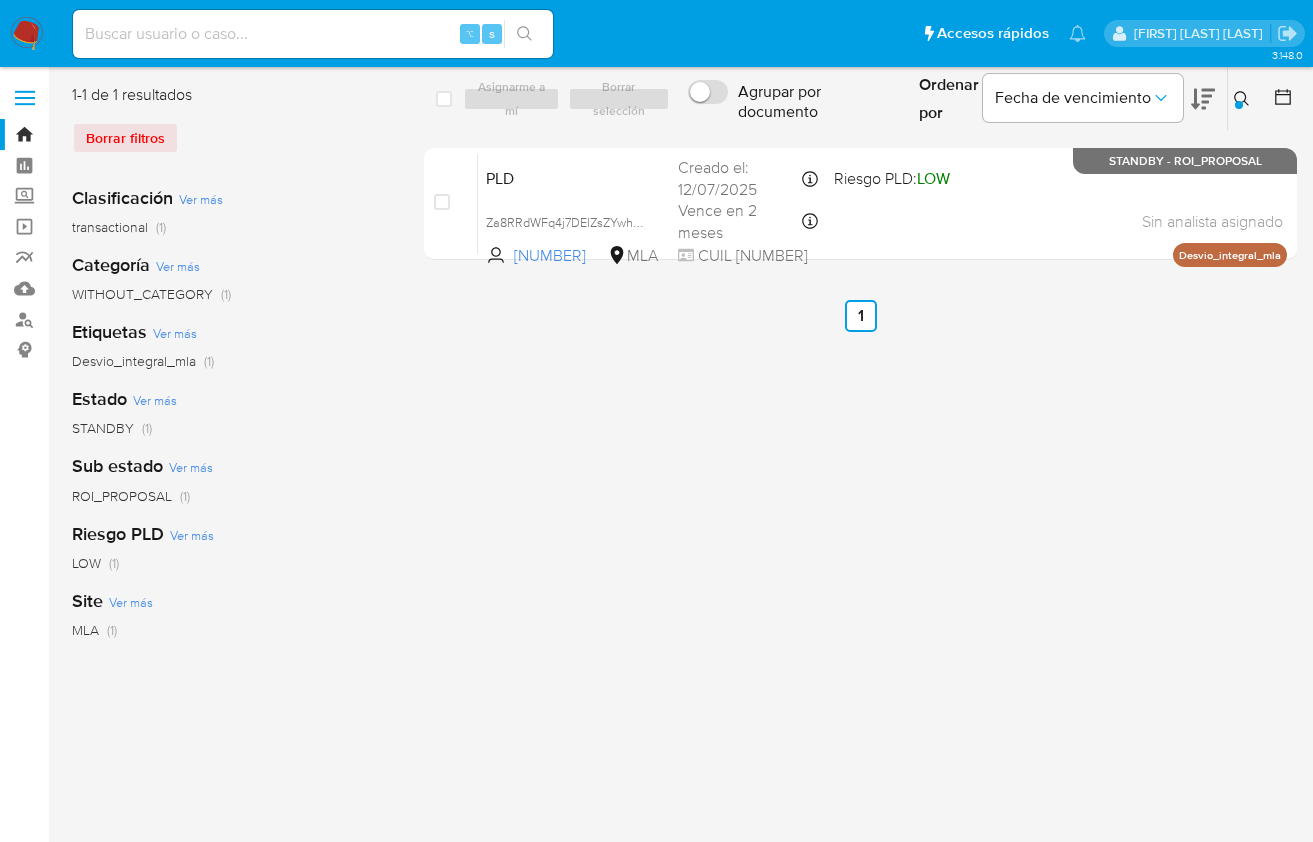 scroll, scrollTop: 0, scrollLeft: 0, axis: both 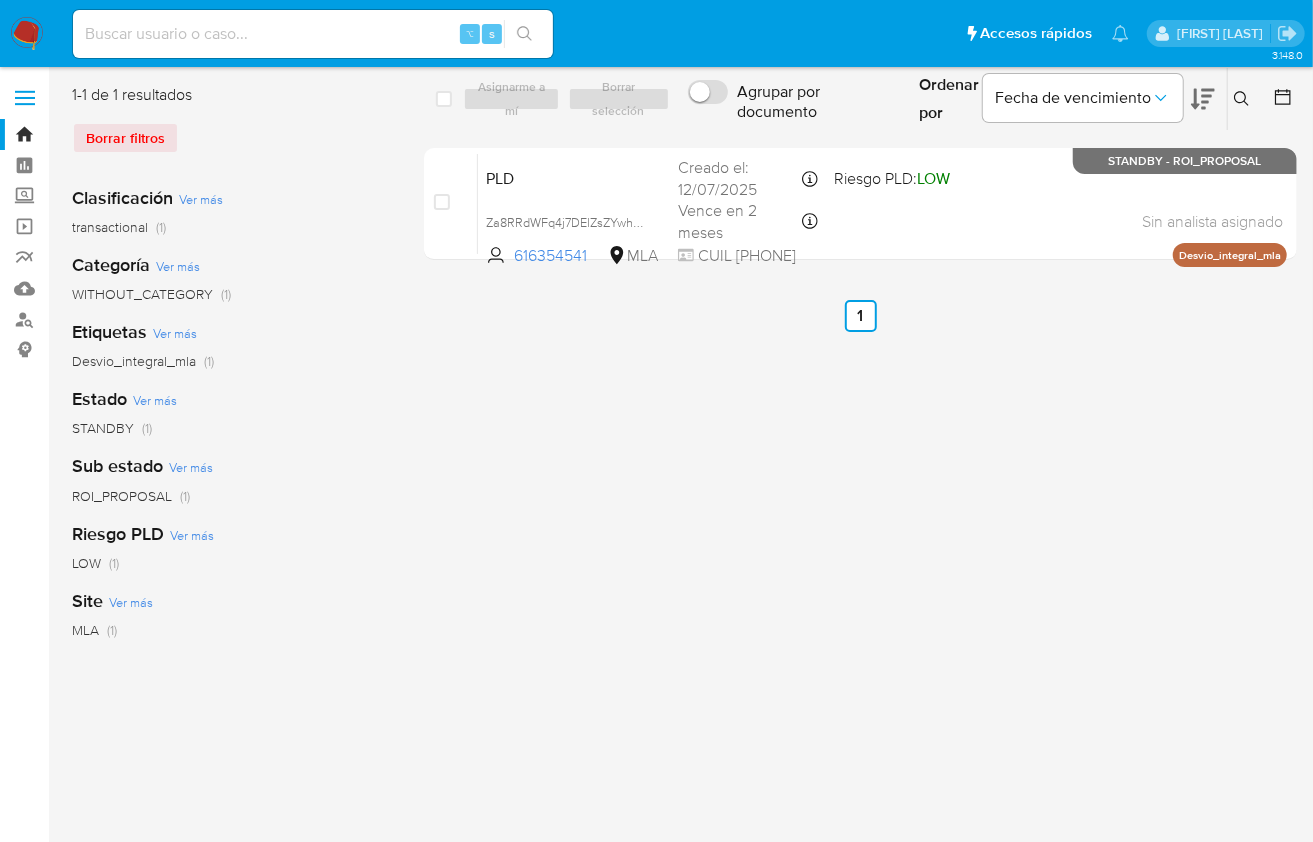 click at bounding box center [1244, 99] 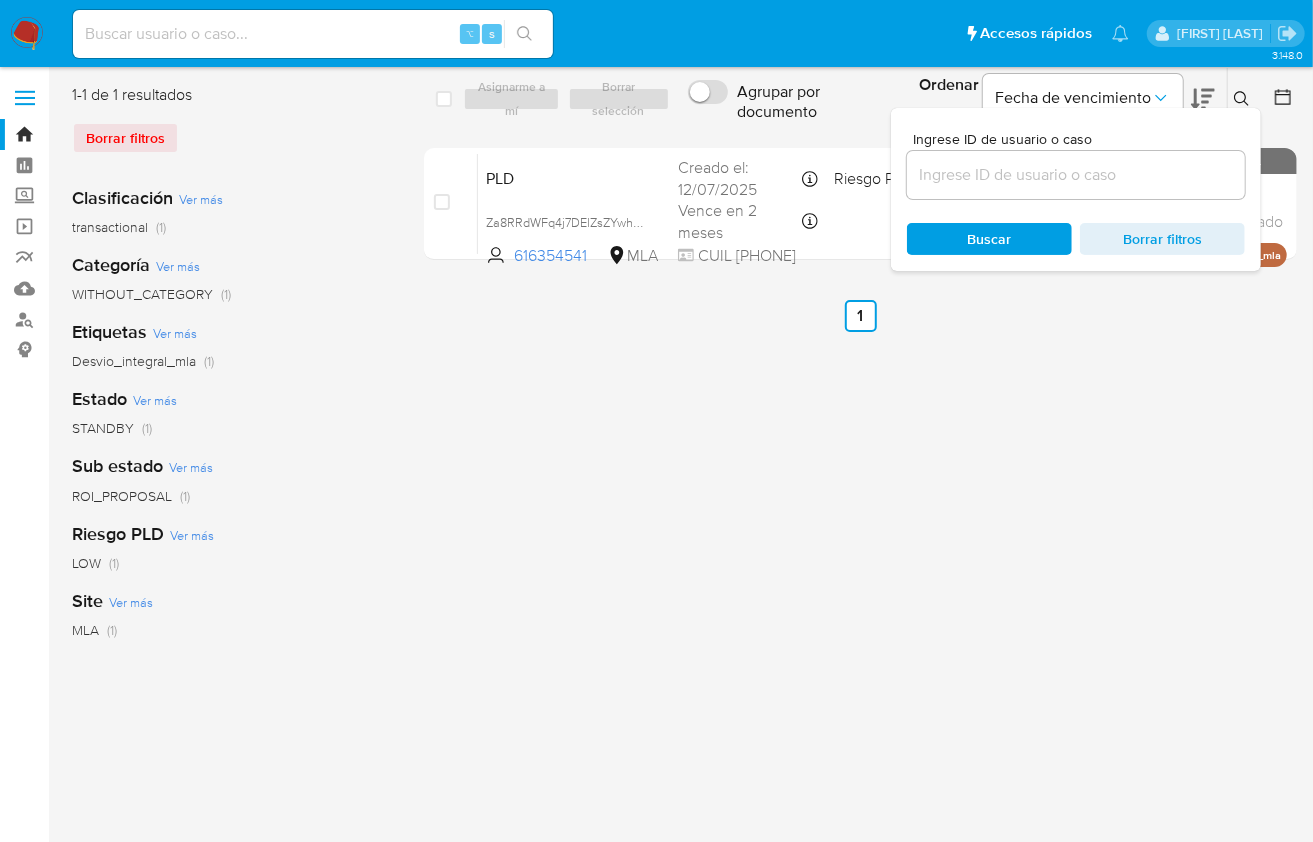 click at bounding box center [1076, 175] 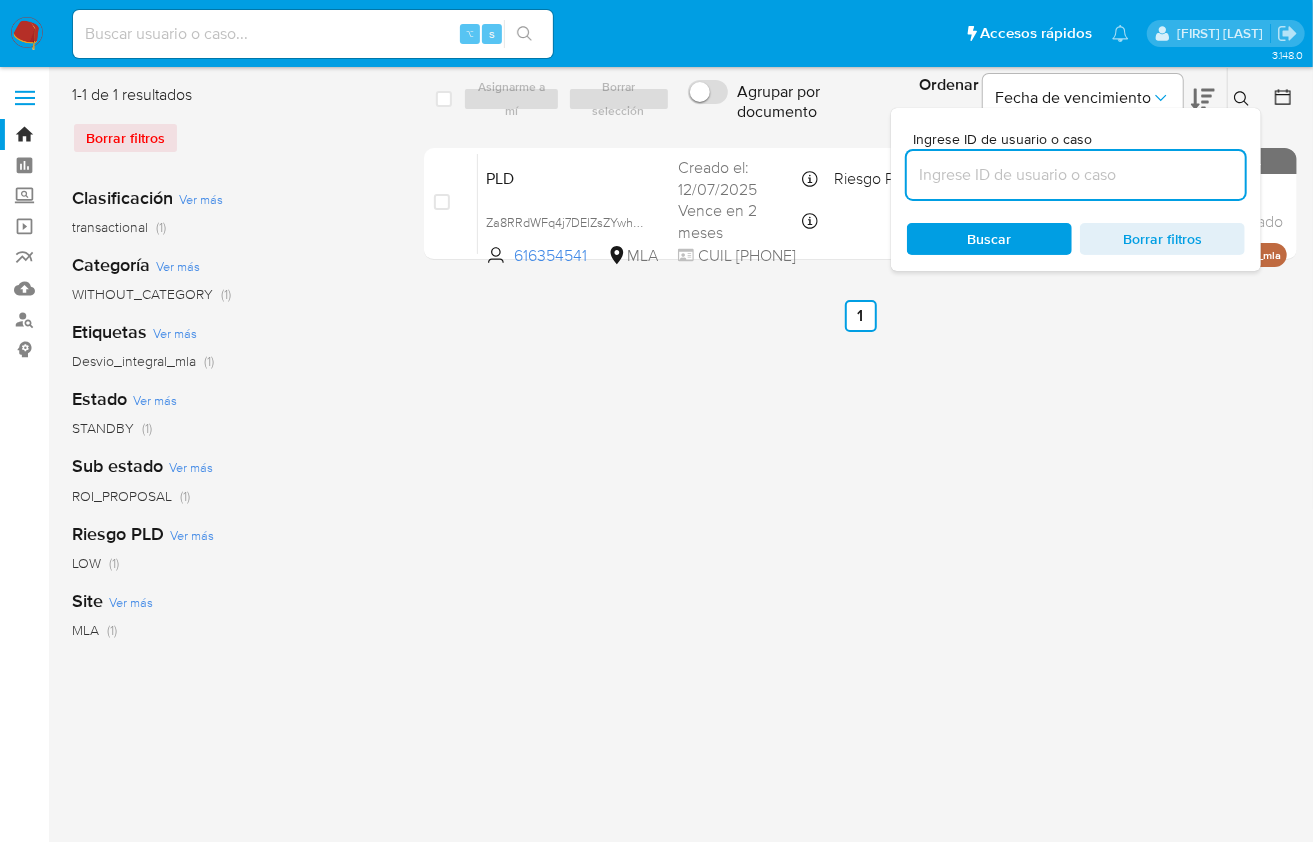 click at bounding box center (1076, 175) 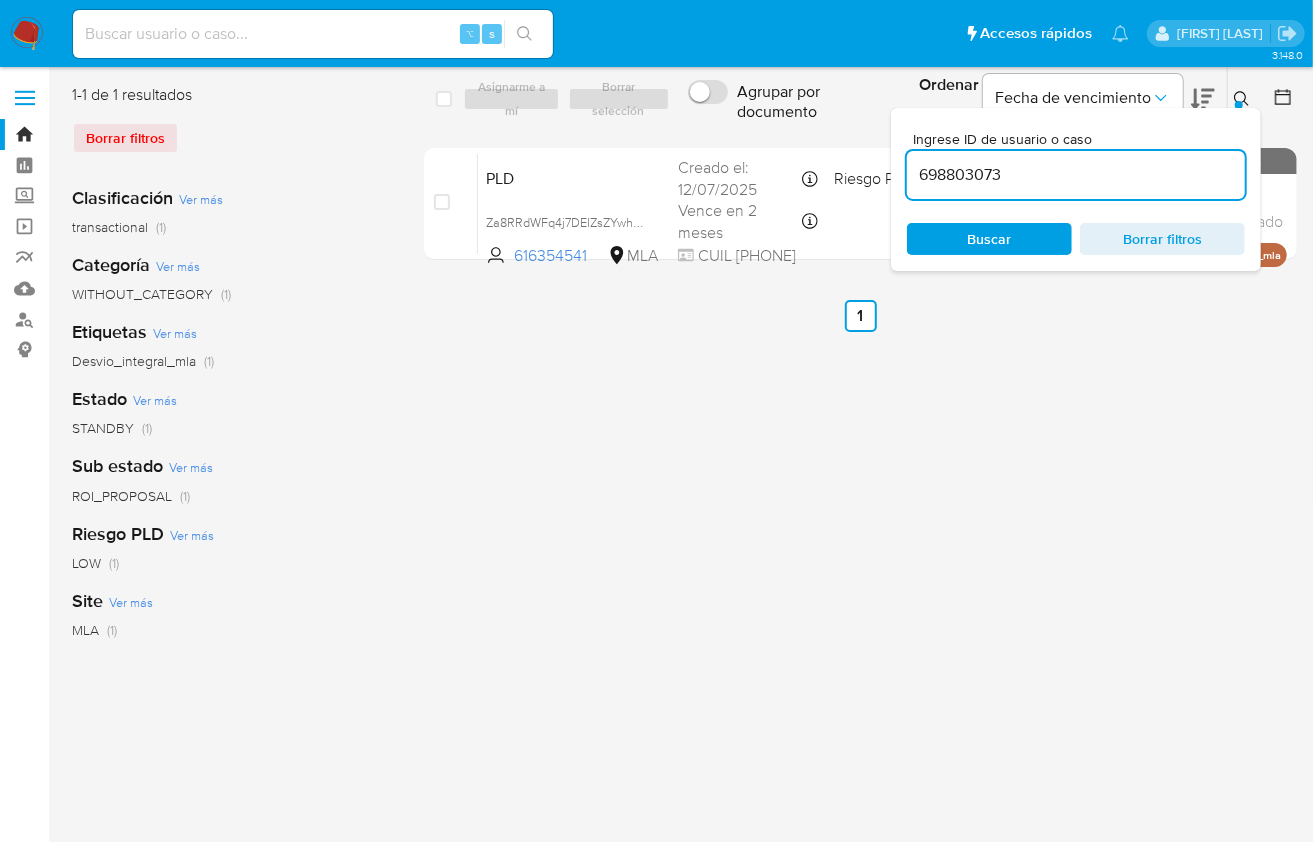 type on "698803073" 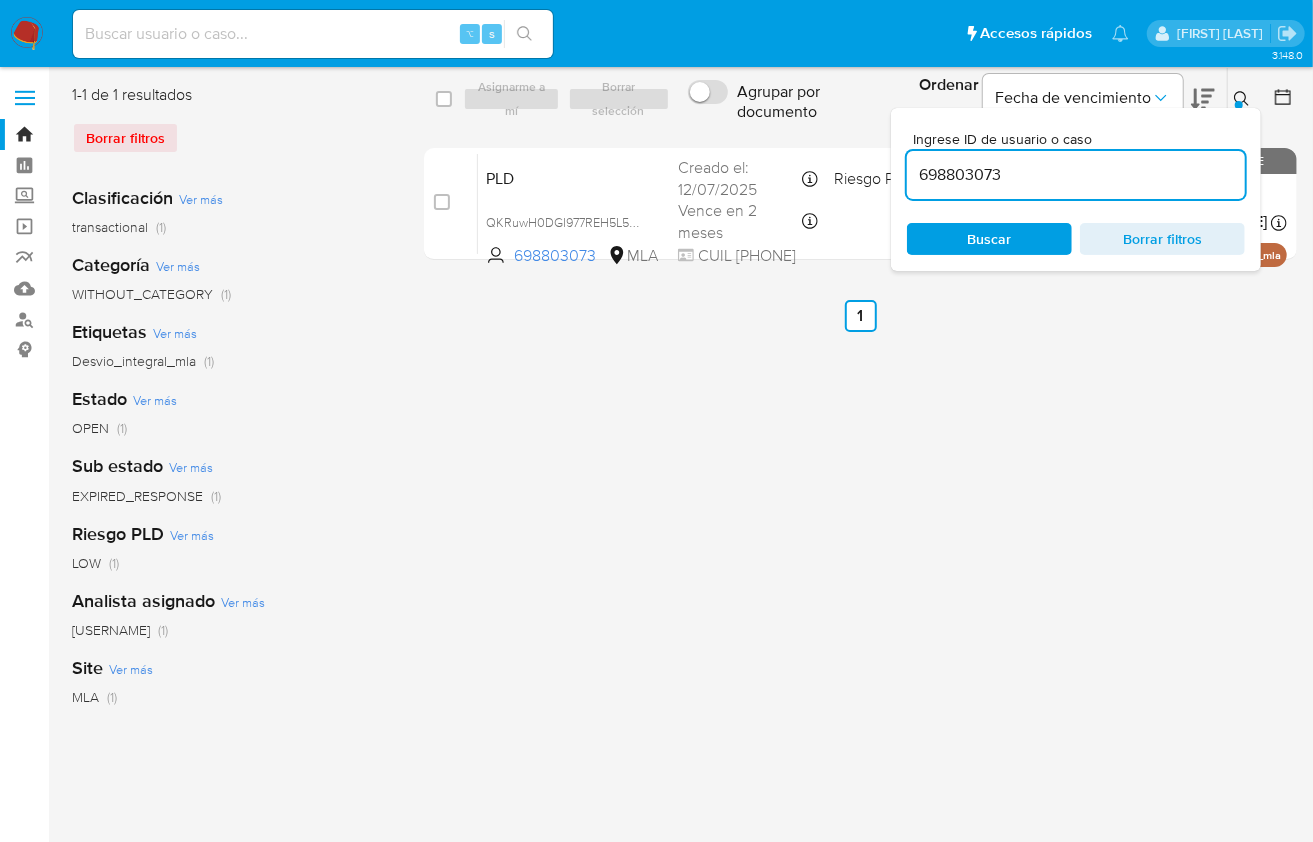 click 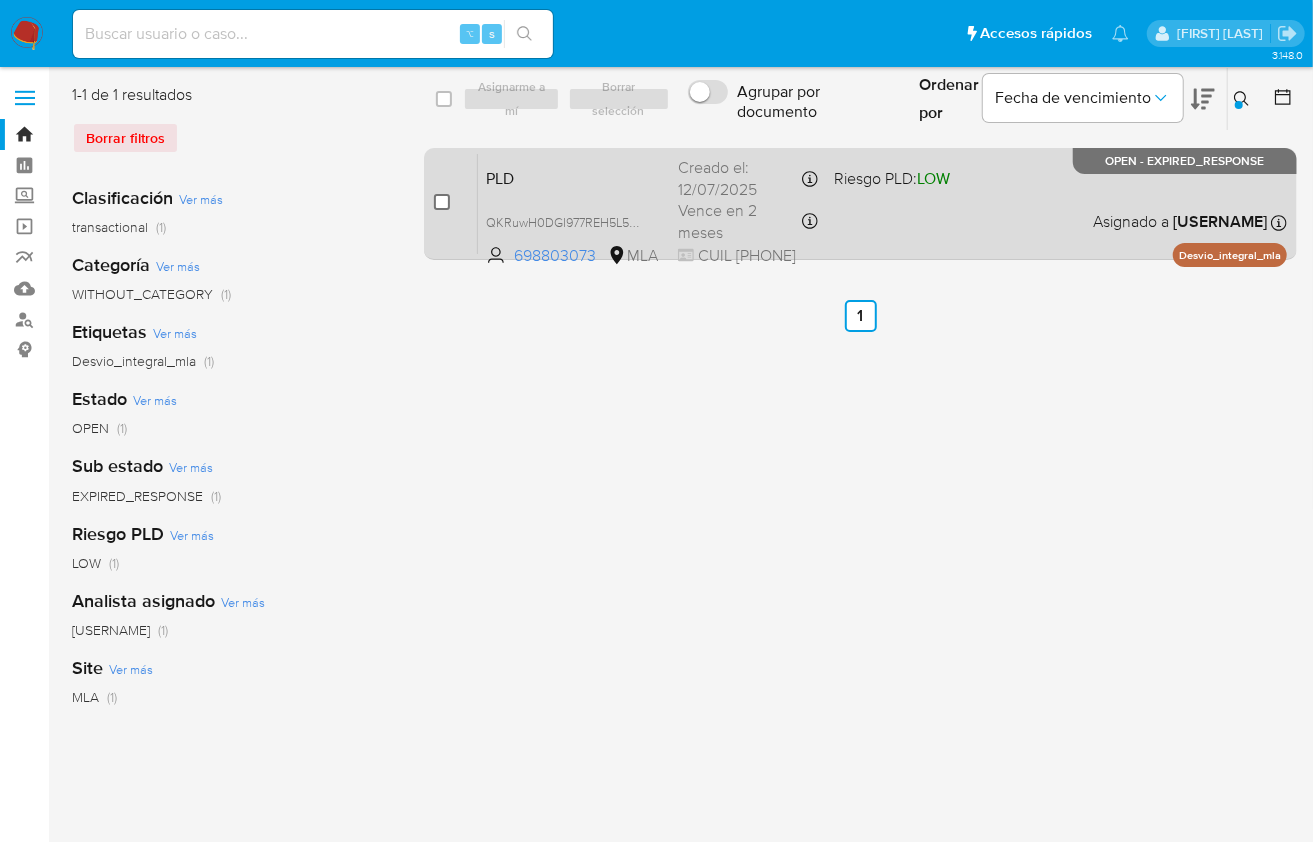 click at bounding box center (442, 202) 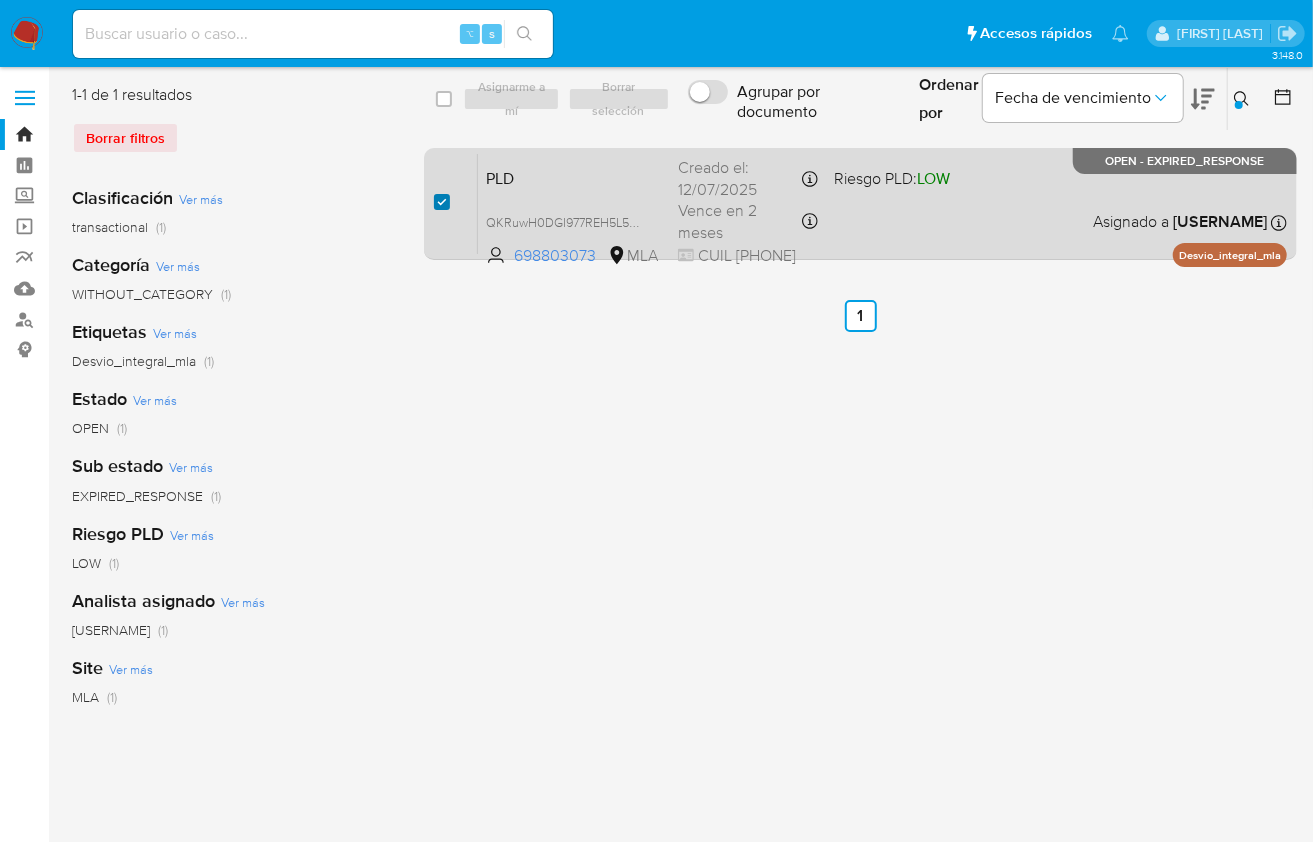 checkbox on "true" 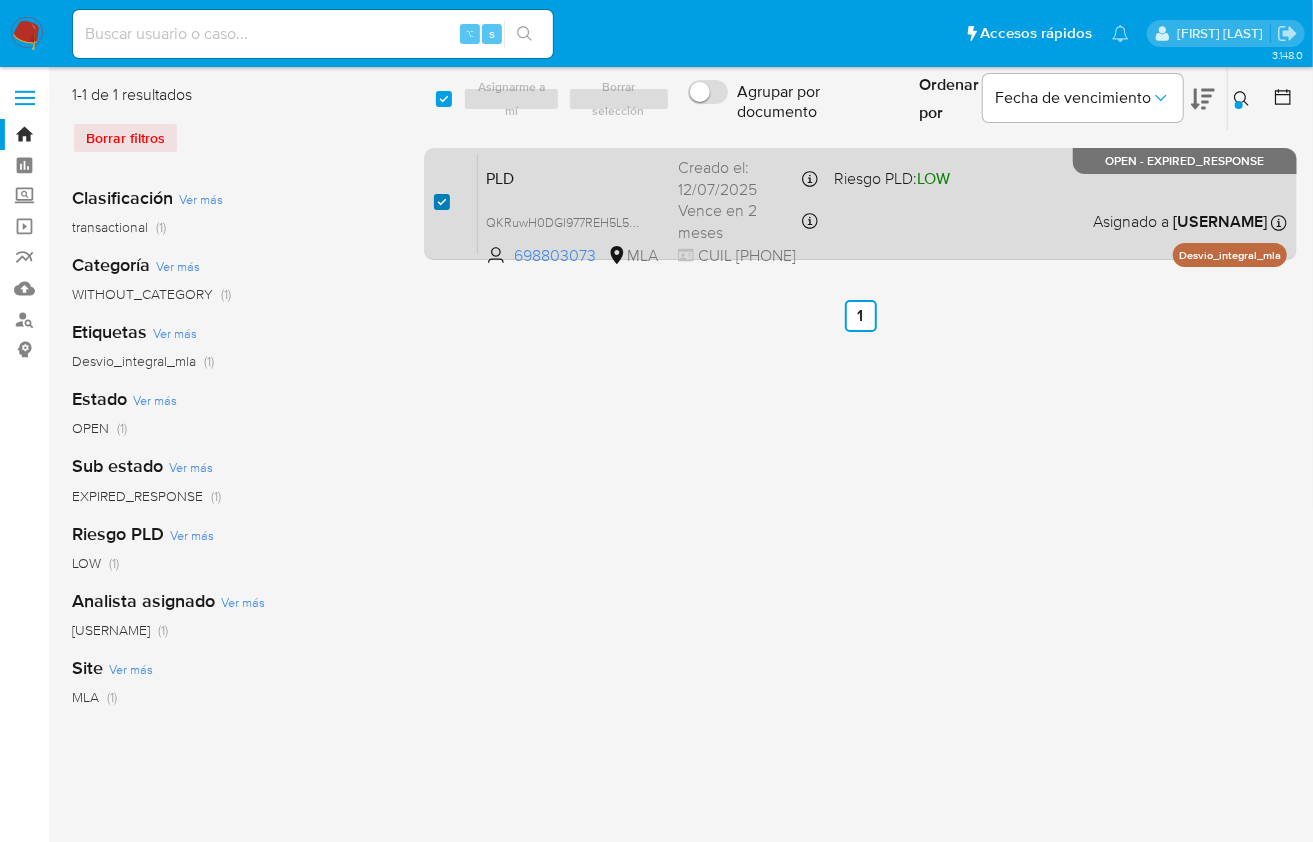 checkbox on "true" 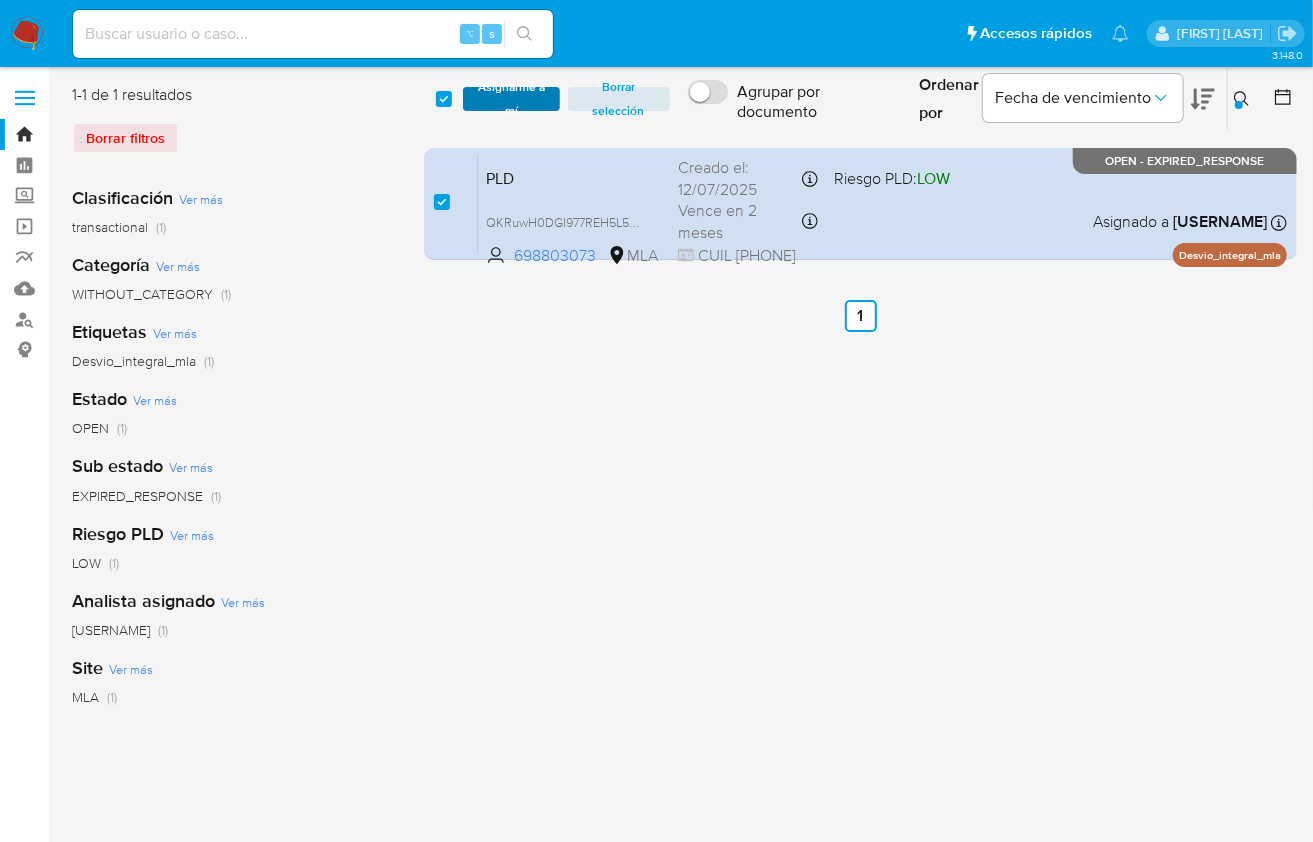 click on "Asignarme a mí" at bounding box center [511, 99] 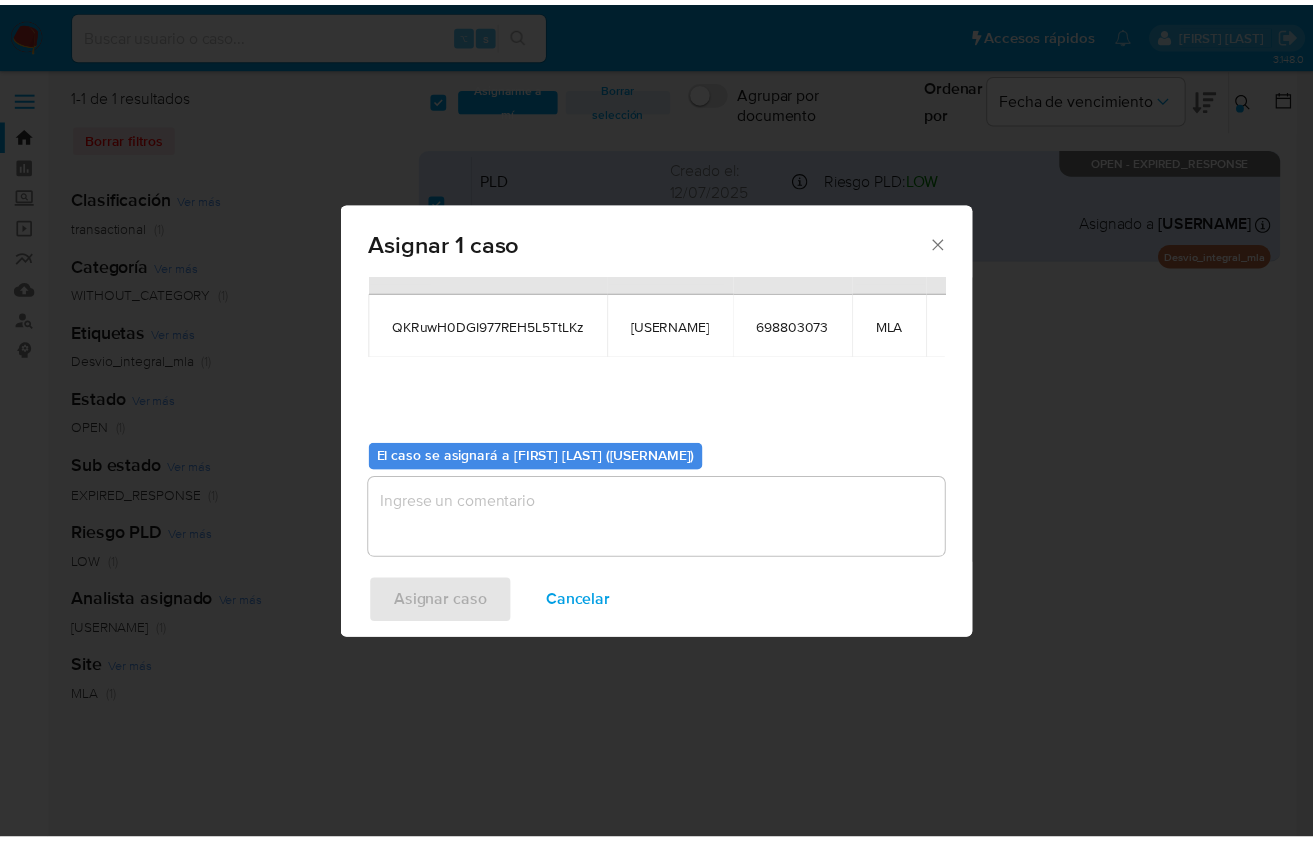 scroll, scrollTop: 102, scrollLeft: 0, axis: vertical 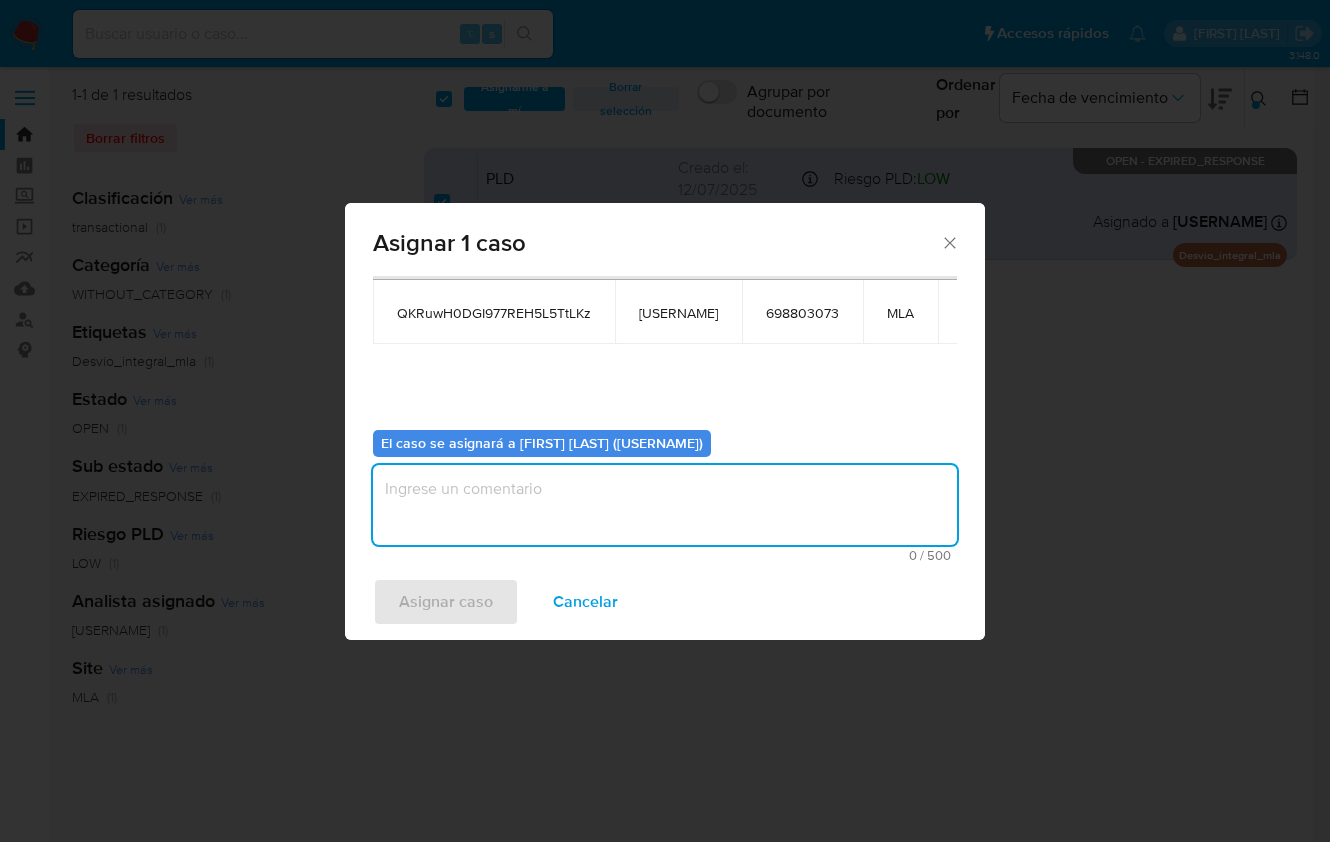 click at bounding box center (665, 505) 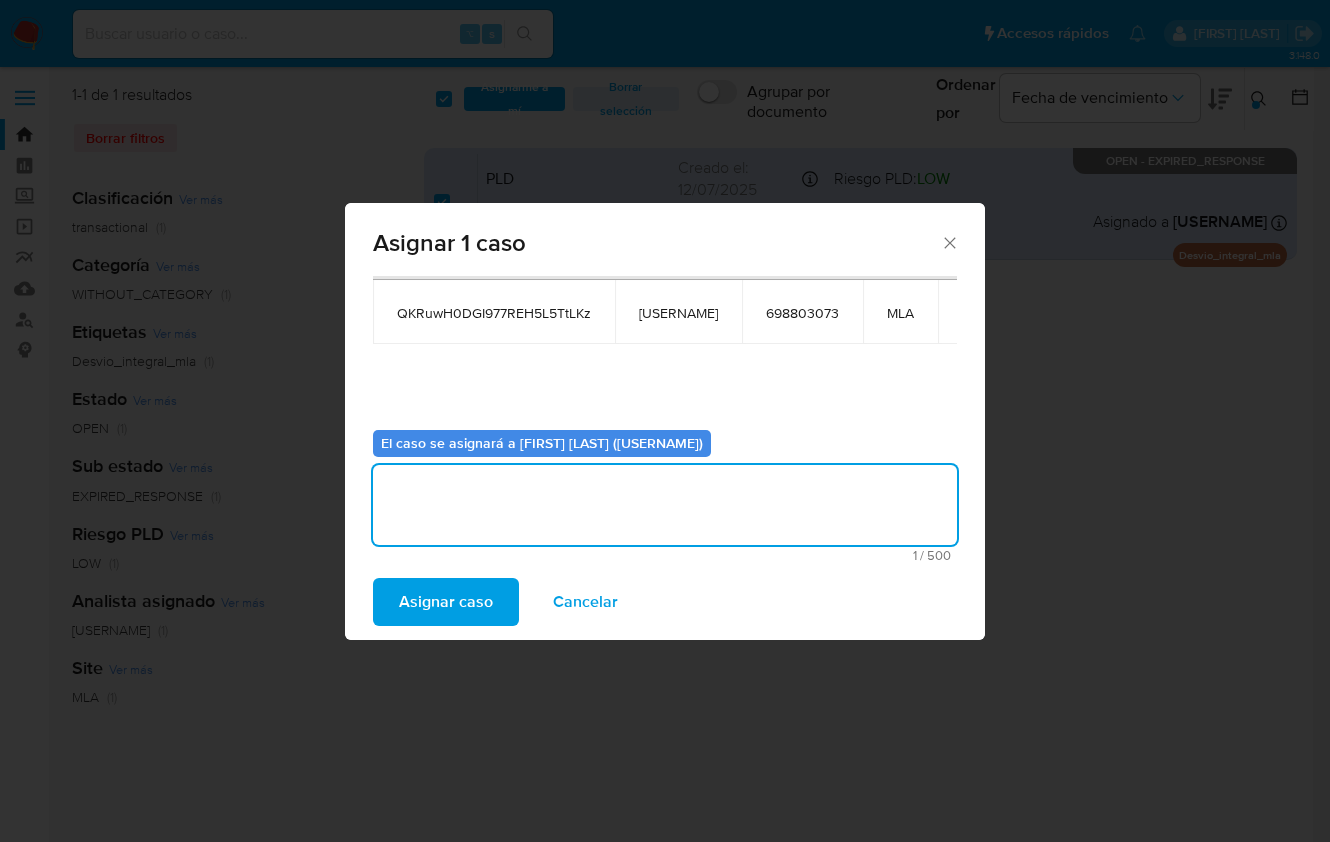 click on "Asignar caso" at bounding box center [446, 602] 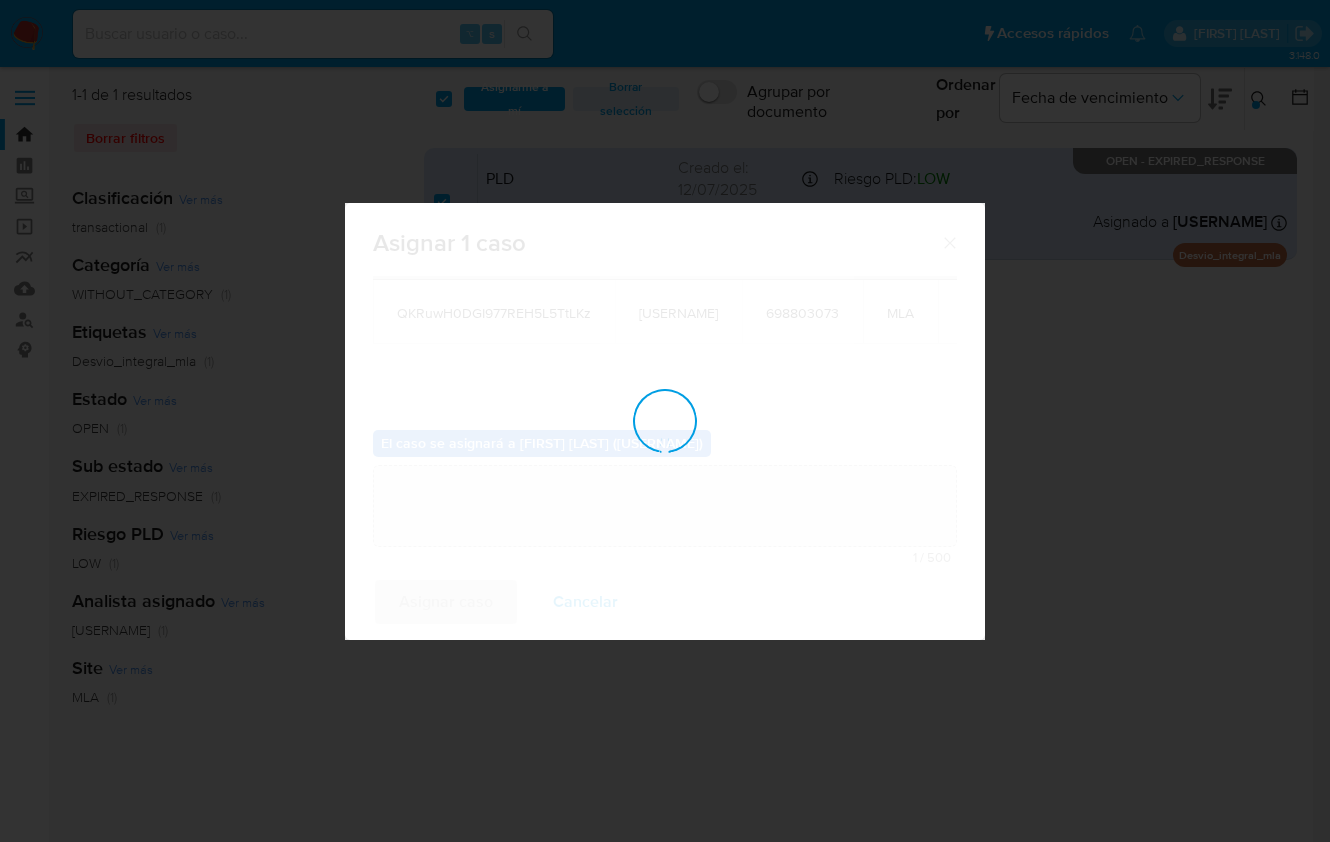 type 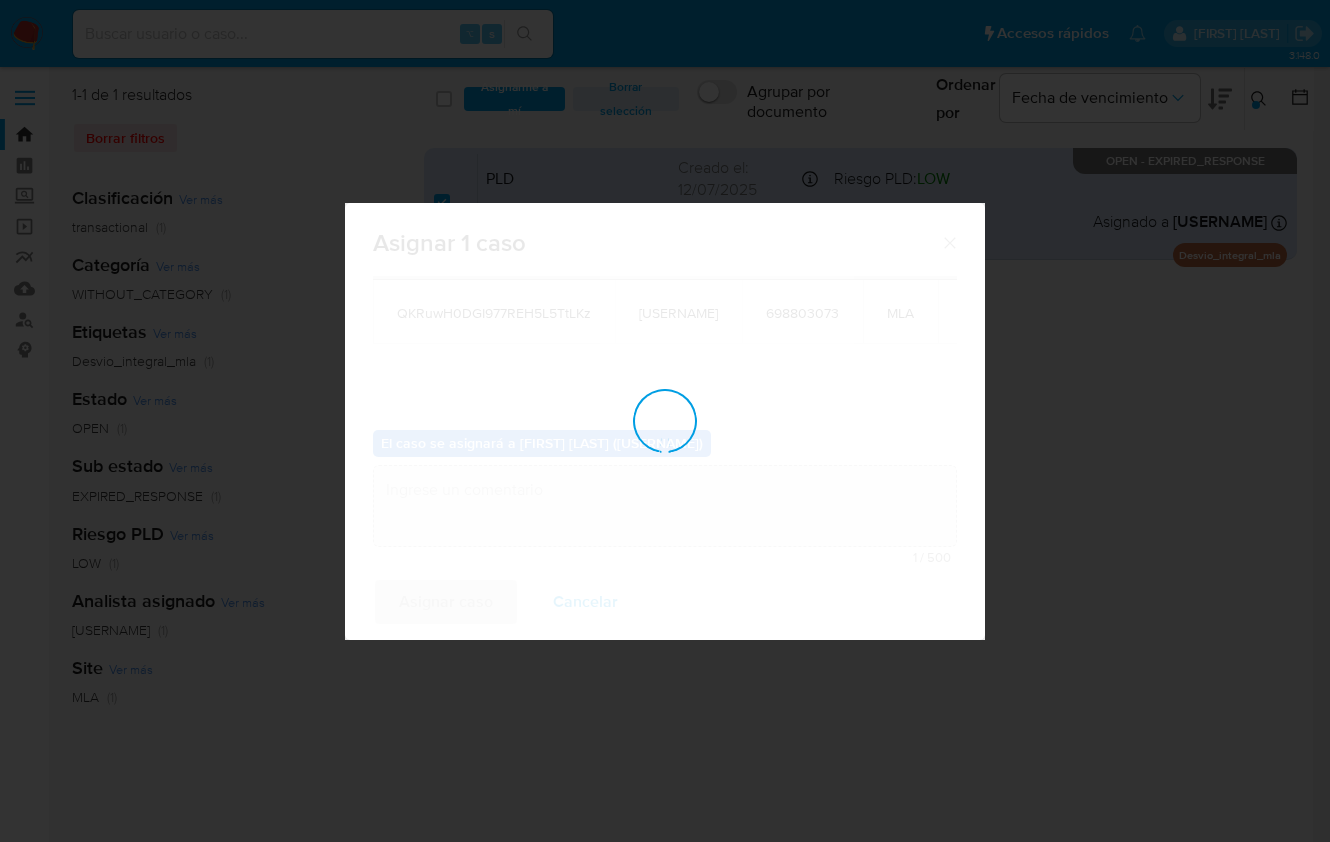 checkbox on "false" 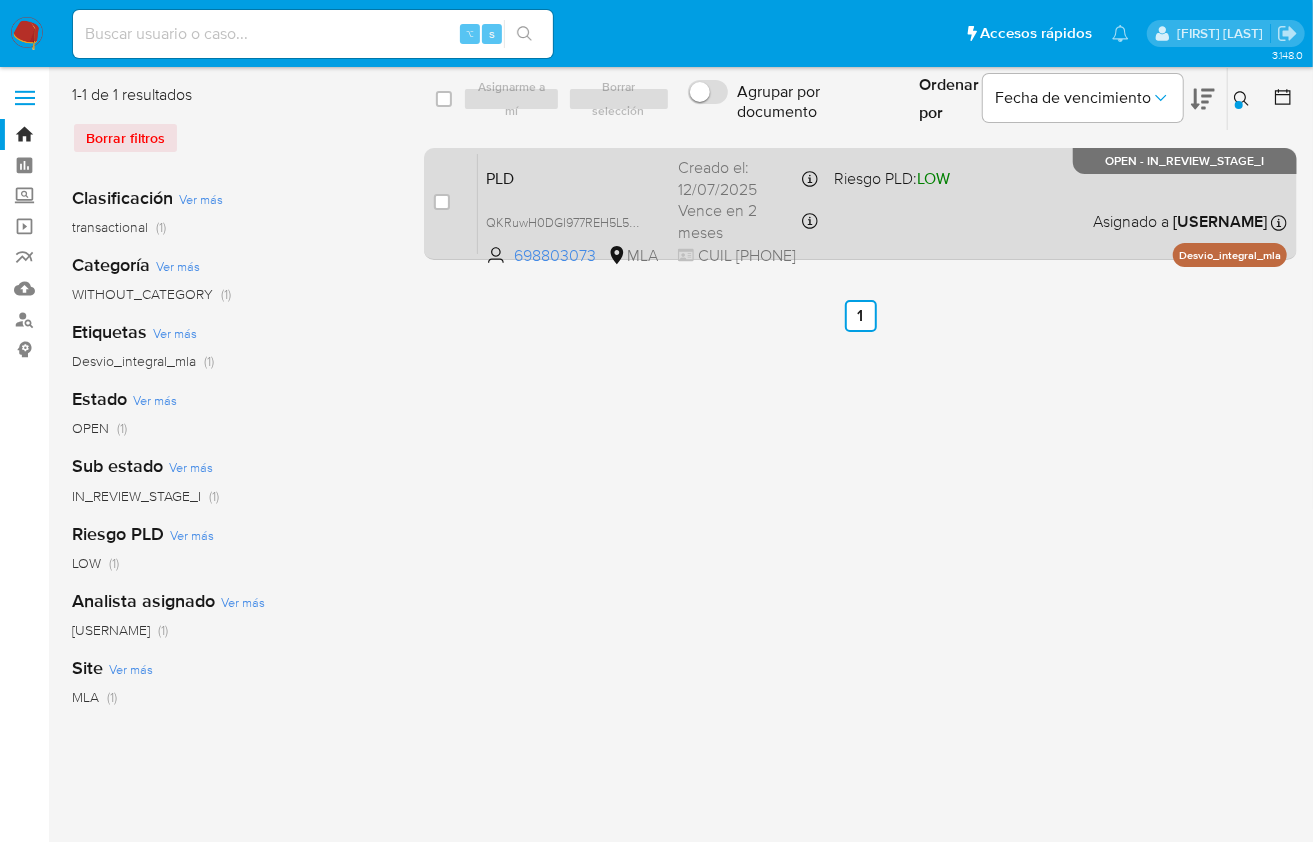 click on "PLD QKRuwH0DGI977REH5L5TtLKz 698803073 MLA Riesgo PLD:  LOW Creado el: 12/07/2025   Creado el: 12/07/2025 03:28:08 Vence en 2 meses   Vence el 10/10/2025 03:28:09 CUIL   20417428632 Asignado a   jimarin   Asignado el: 17/07/2025 16:34:51 Desvio_integral_mla OPEN - IN_REVIEW_STAGE_I" at bounding box center (882, 203) 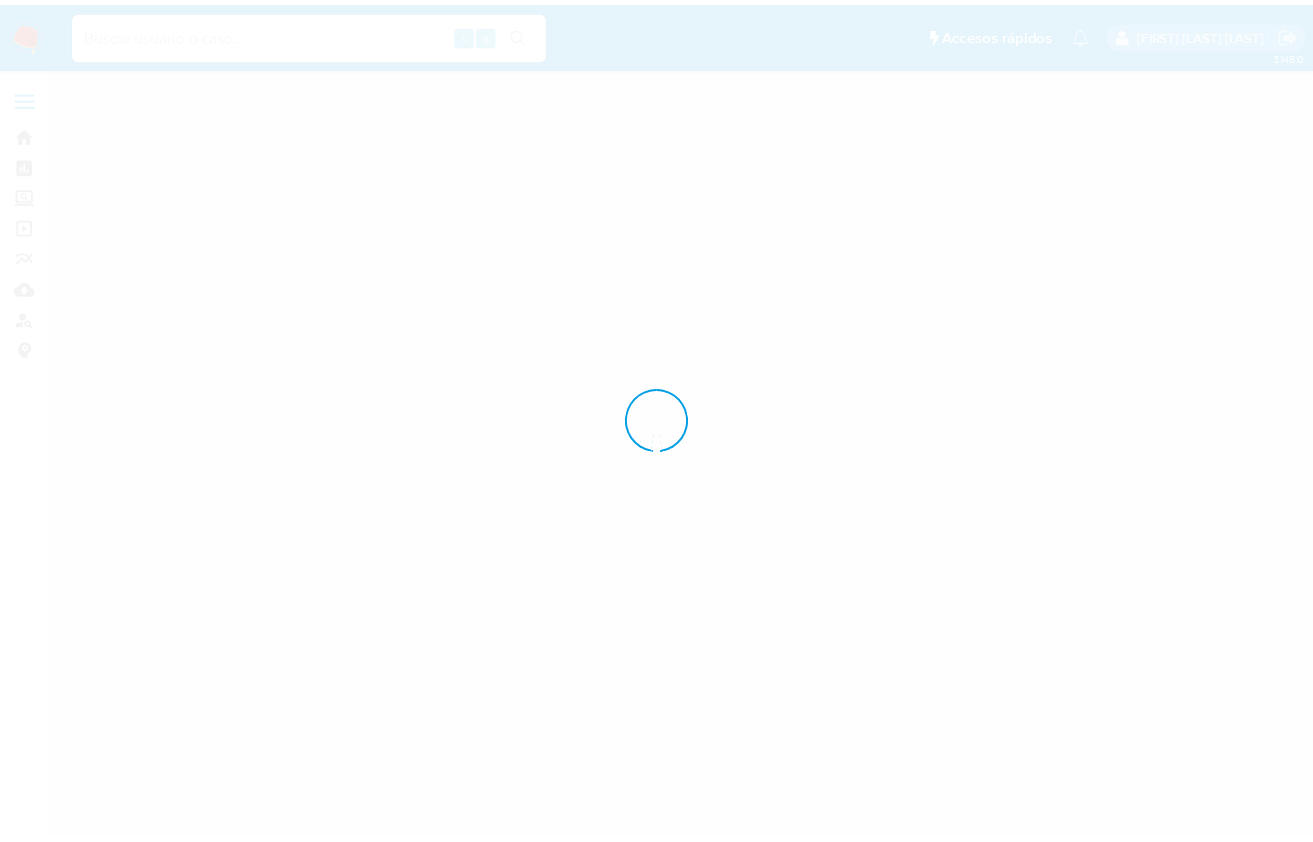 scroll, scrollTop: 0, scrollLeft: 0, axis: both 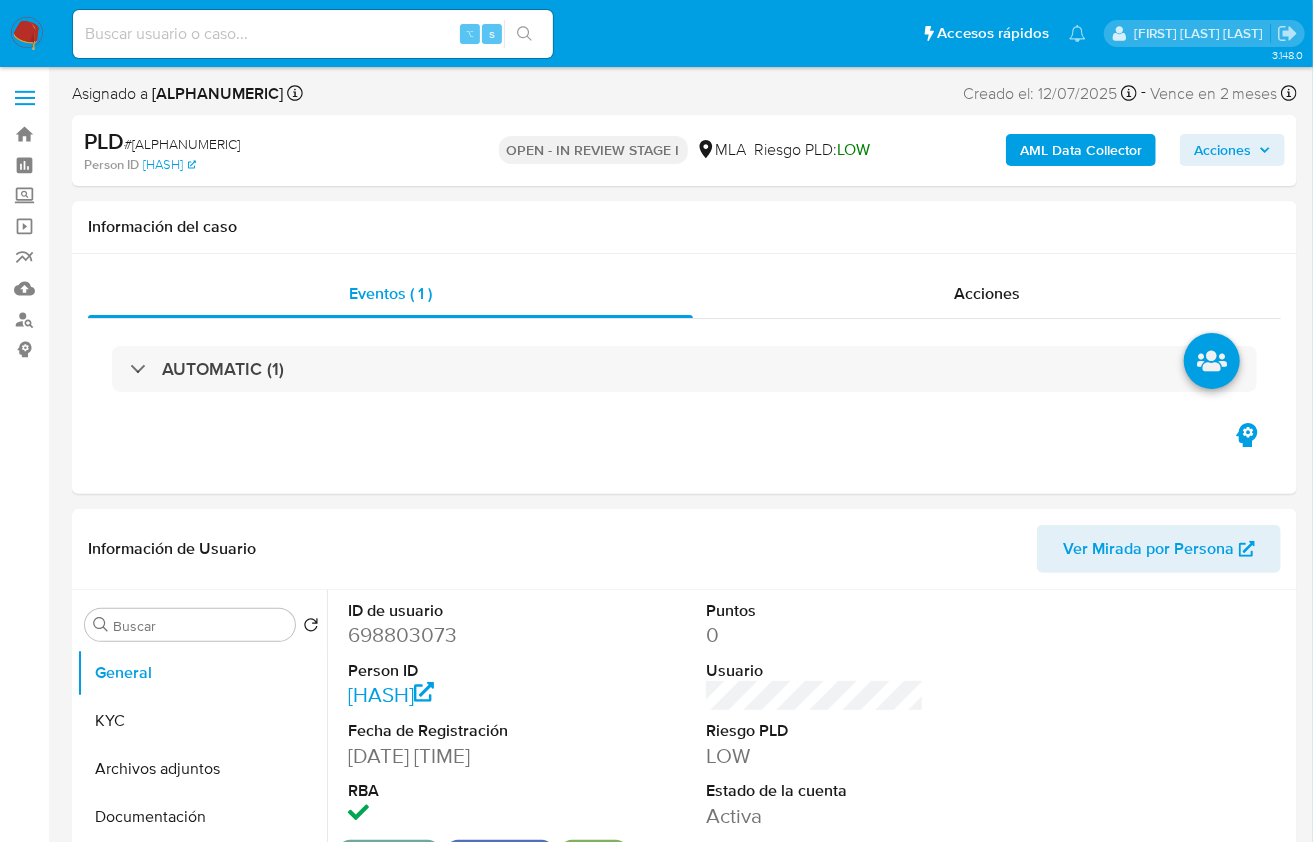 select on "10" 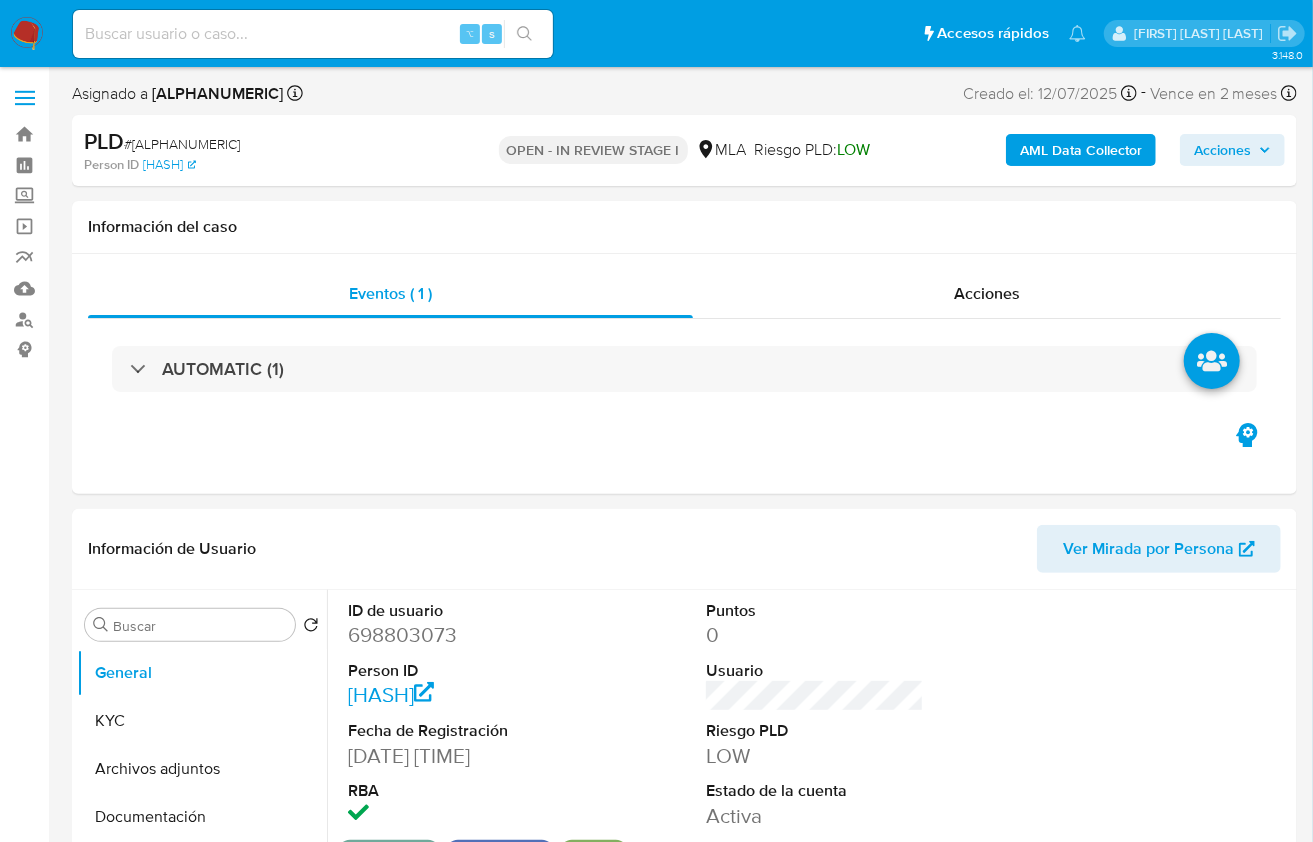 click on "# [ALPHANUMERIC]" at bounding box center (182, 144) 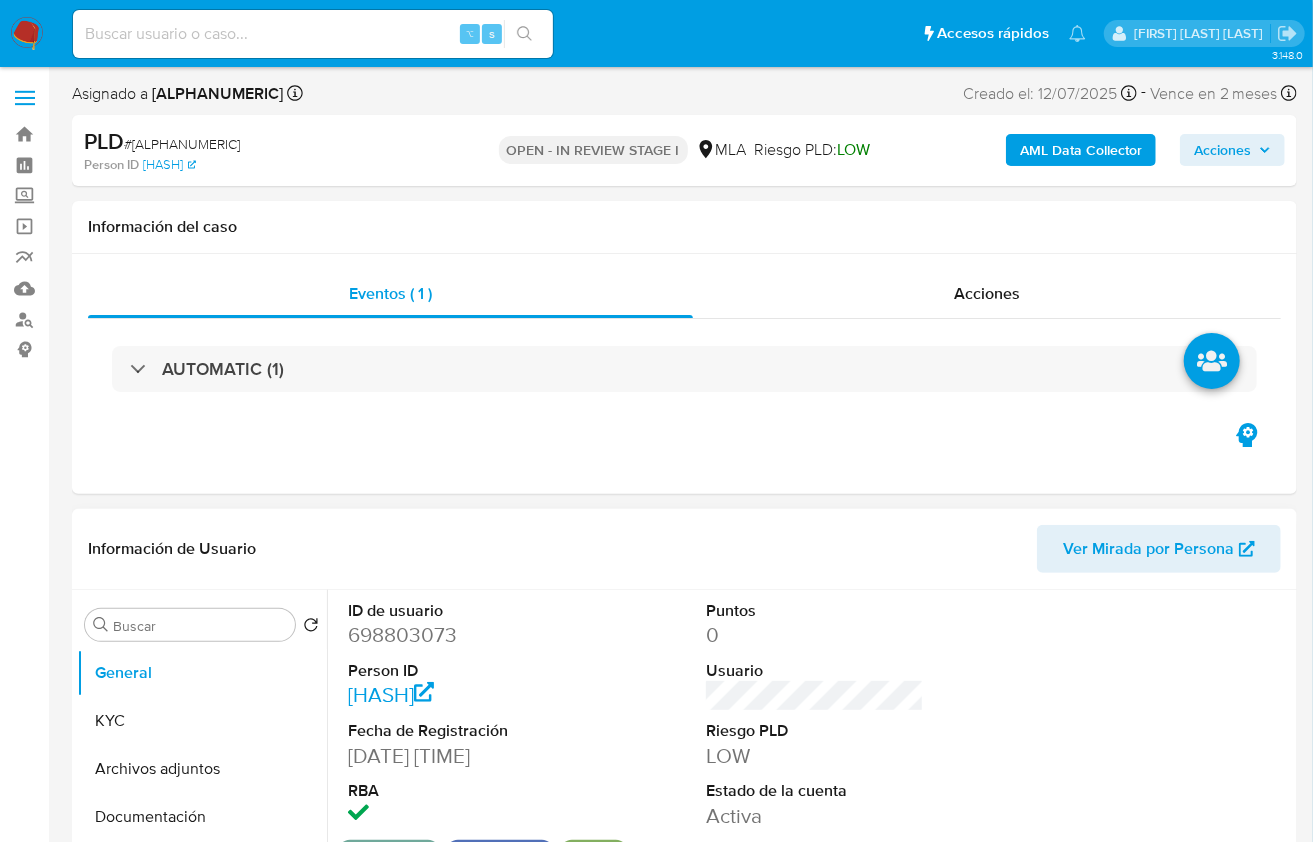 click on "698803073" at bounding box center [457, 635] 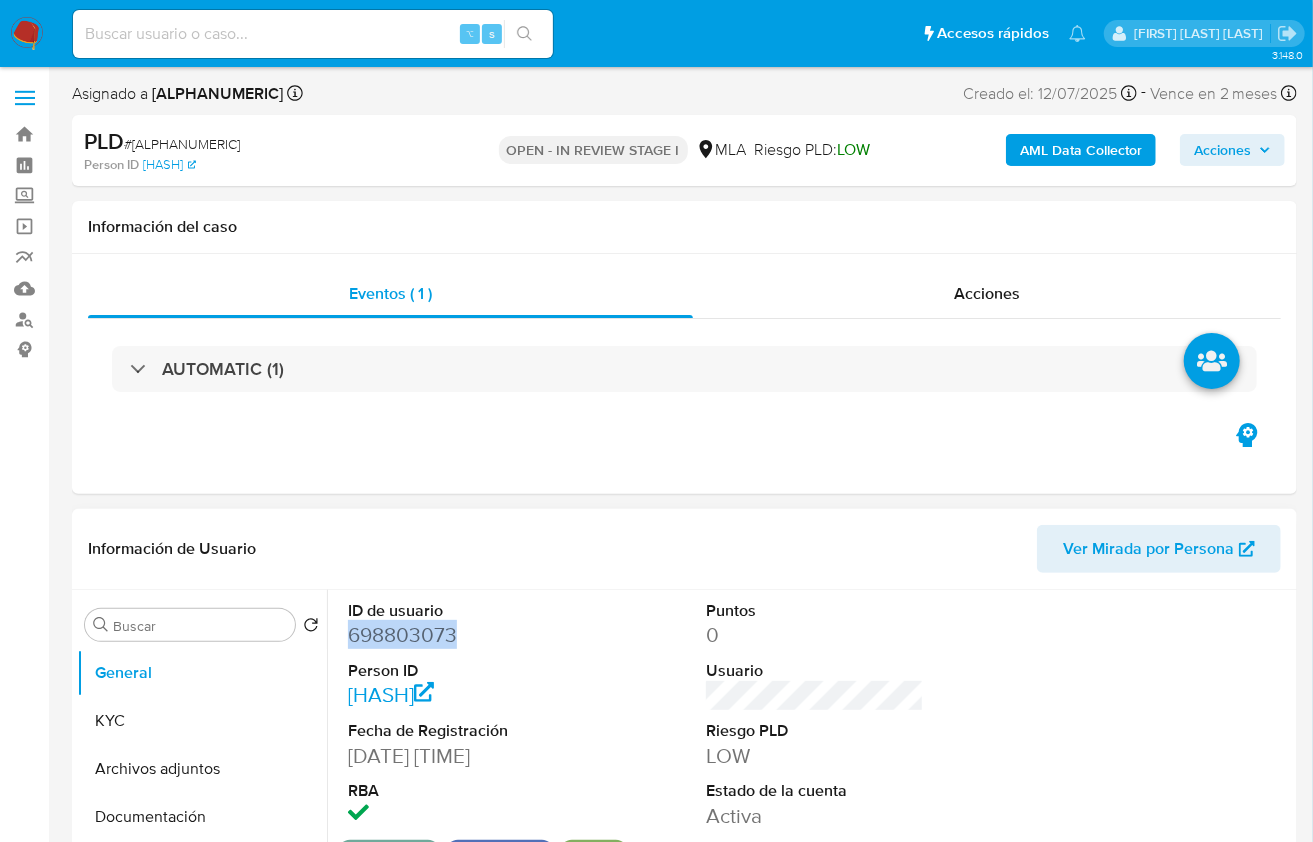 click on "698803073" at bounding box center (457, 635) 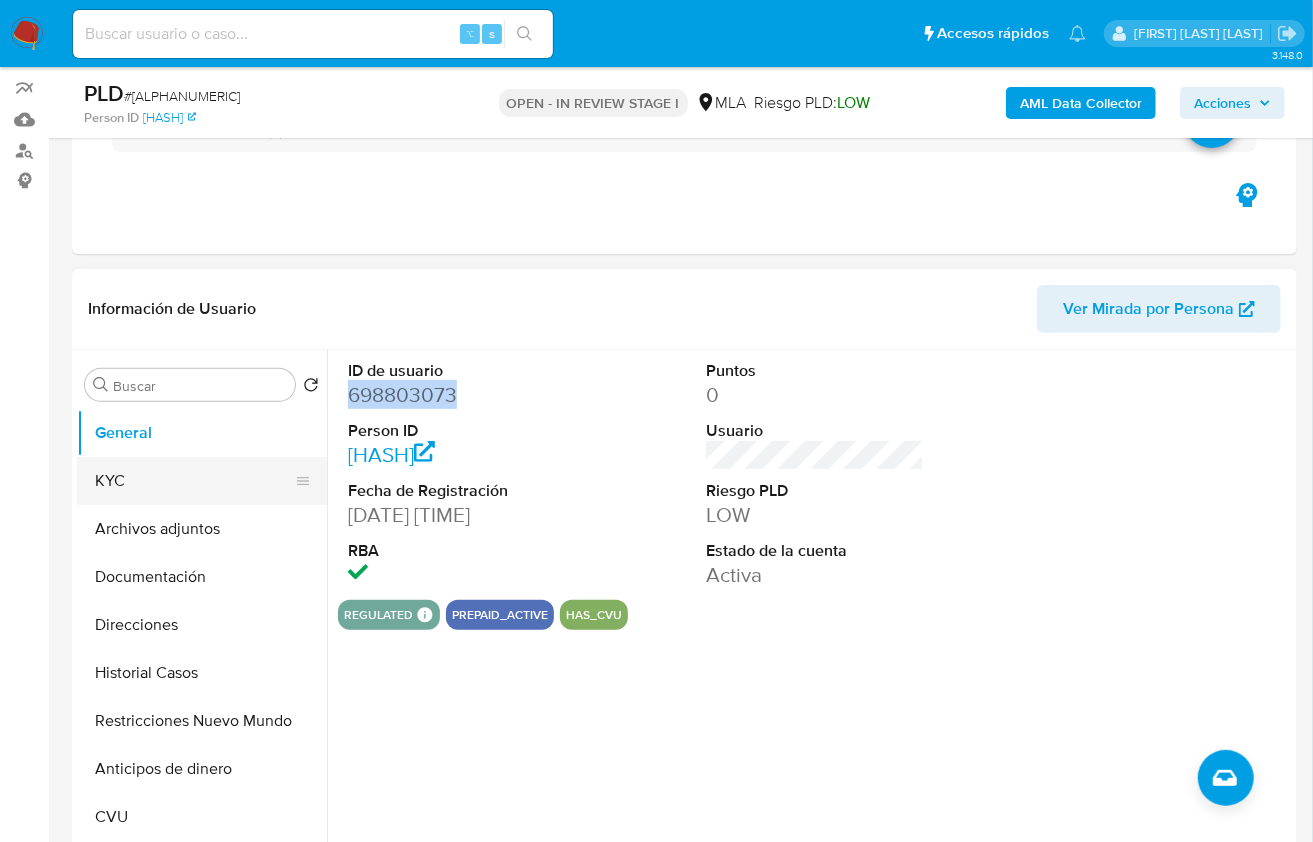 click on "KYC" at bounding box center (194, 481) 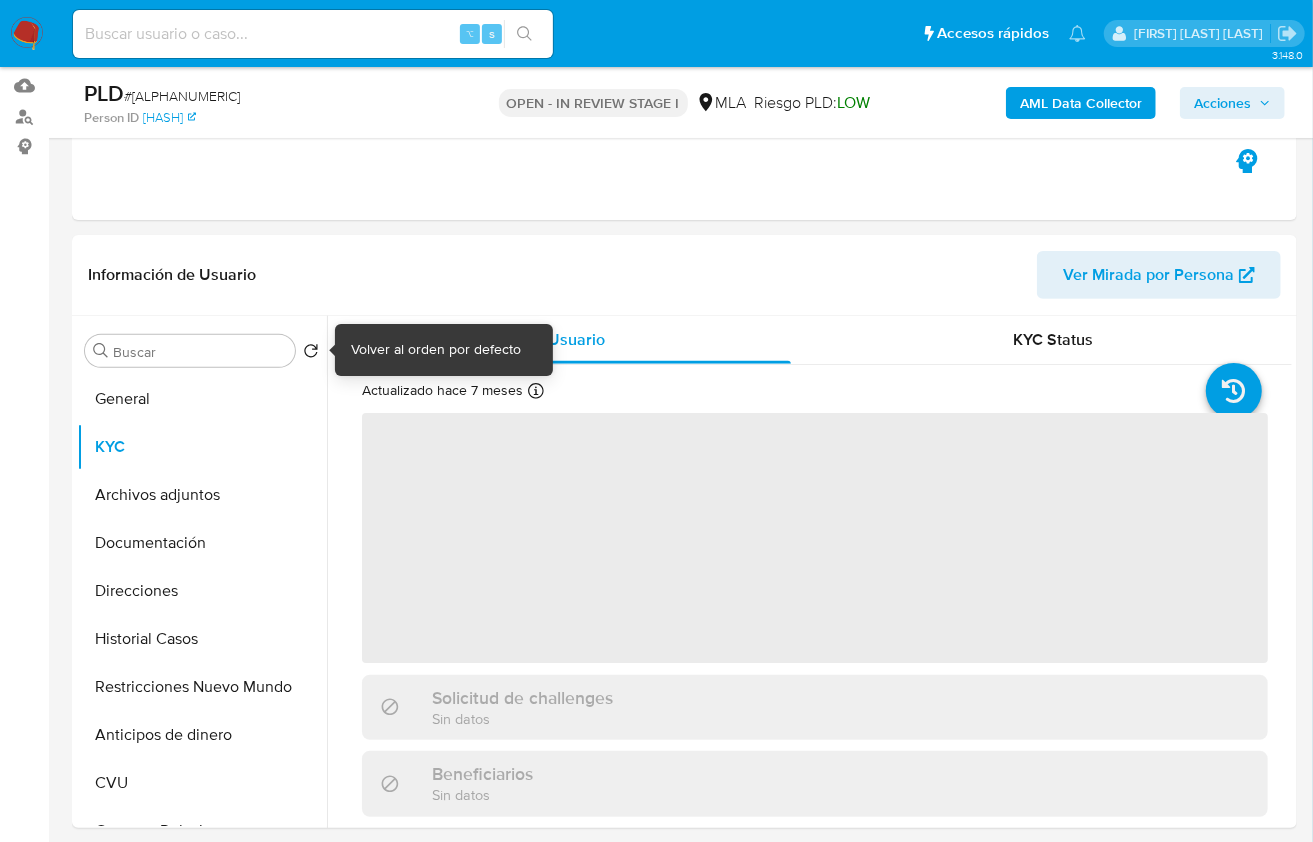 scroll, scrollTop: 205, scrollLeft: 0, axis: vertical 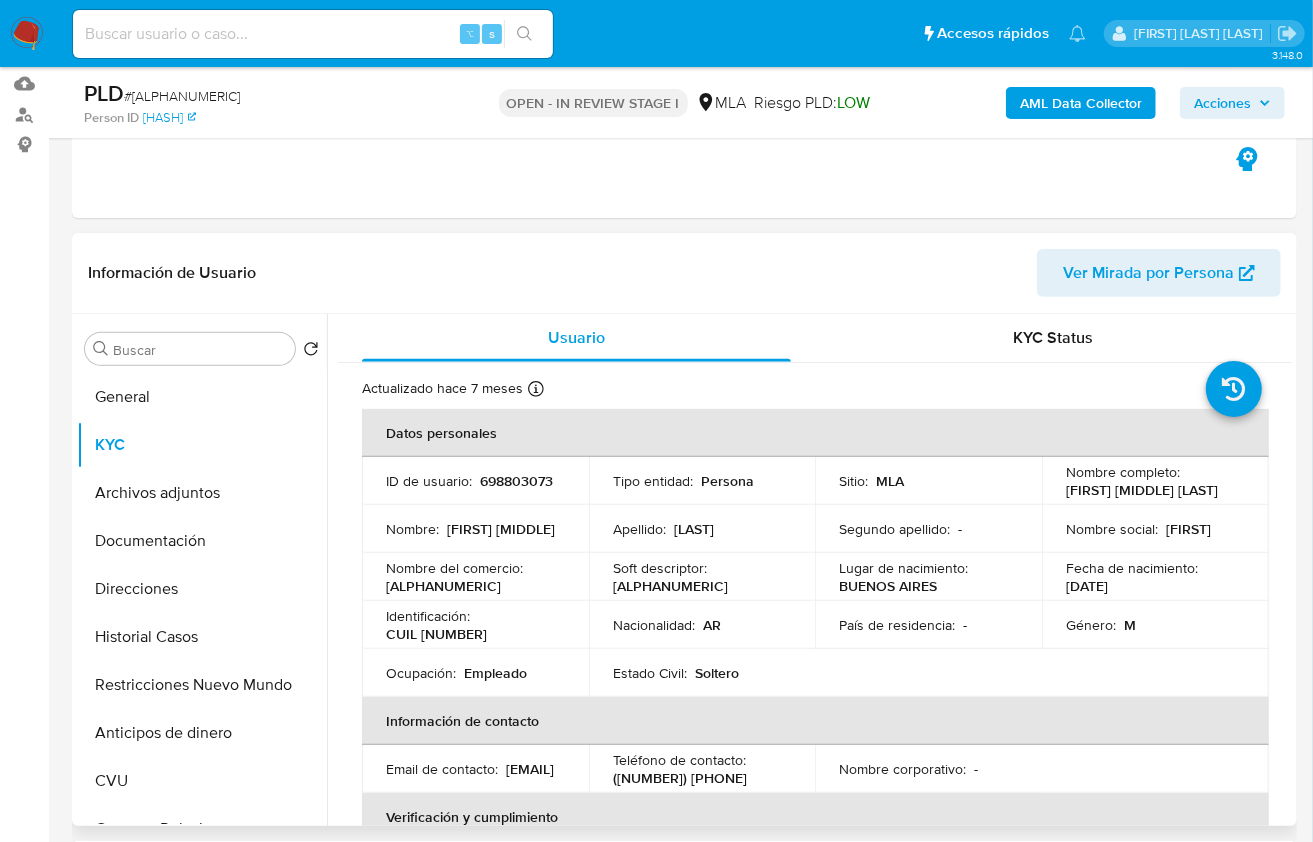 click on "CUIL 20417428632" at bounding box center [436, 634] 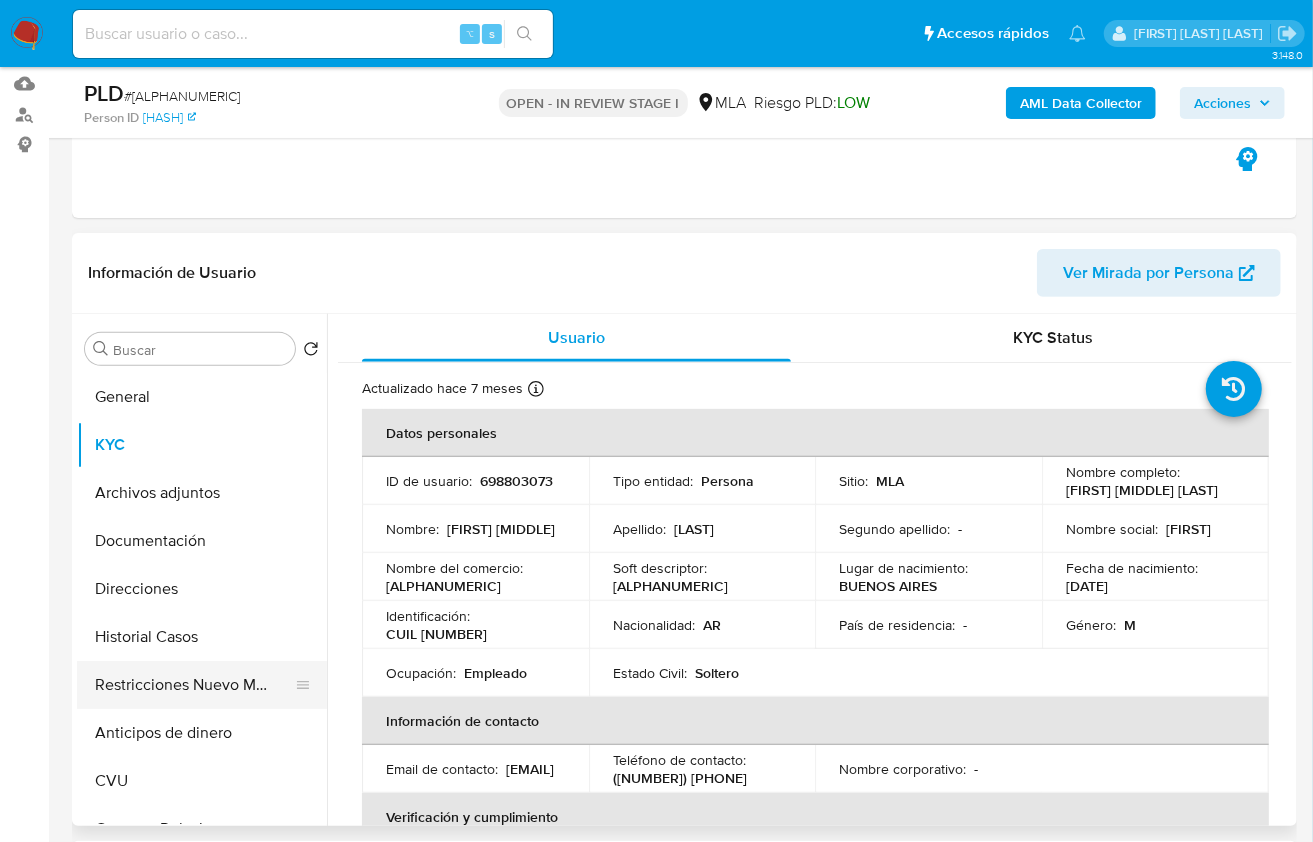 copy on "[NUMBER]" 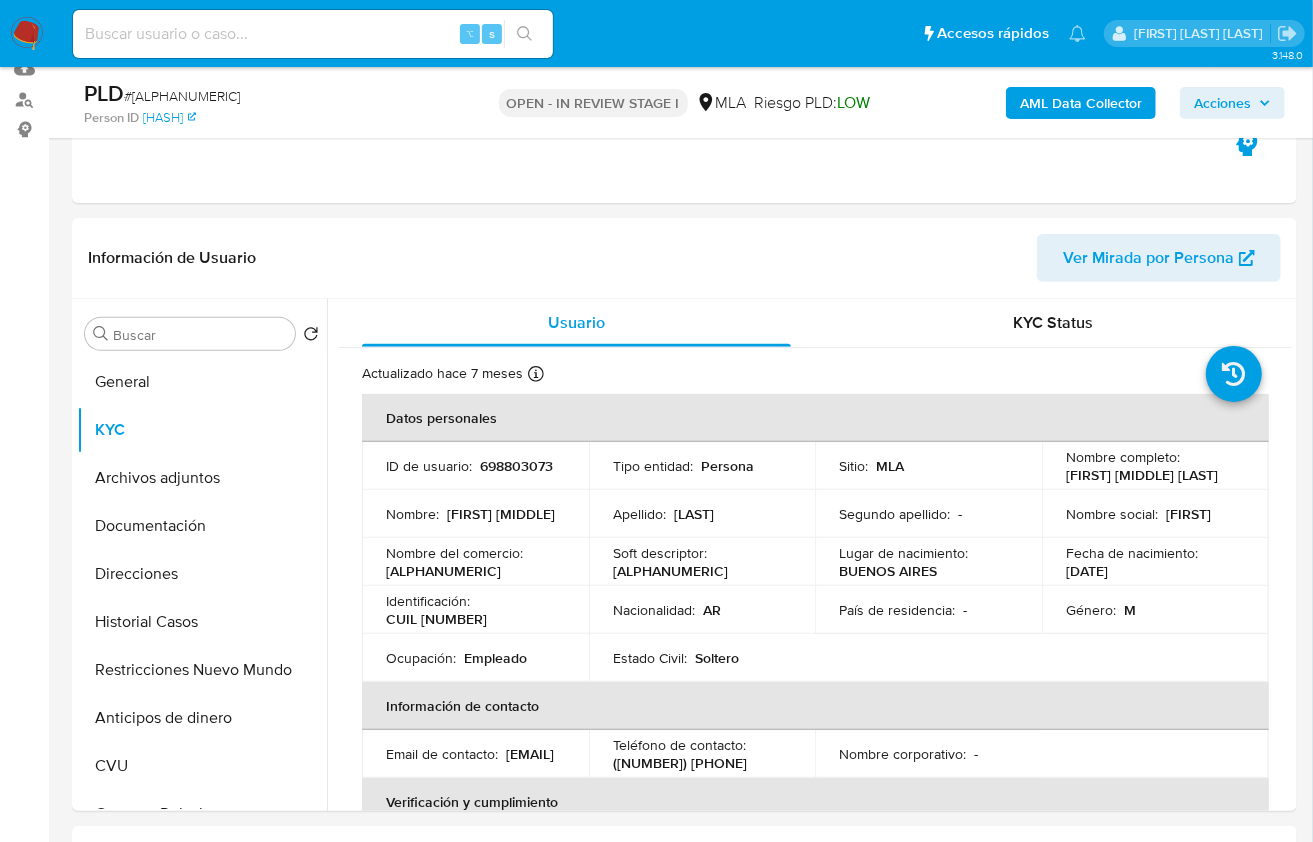 scroll, scrollTop: 724, scrollLeft: 0, axis: vertical 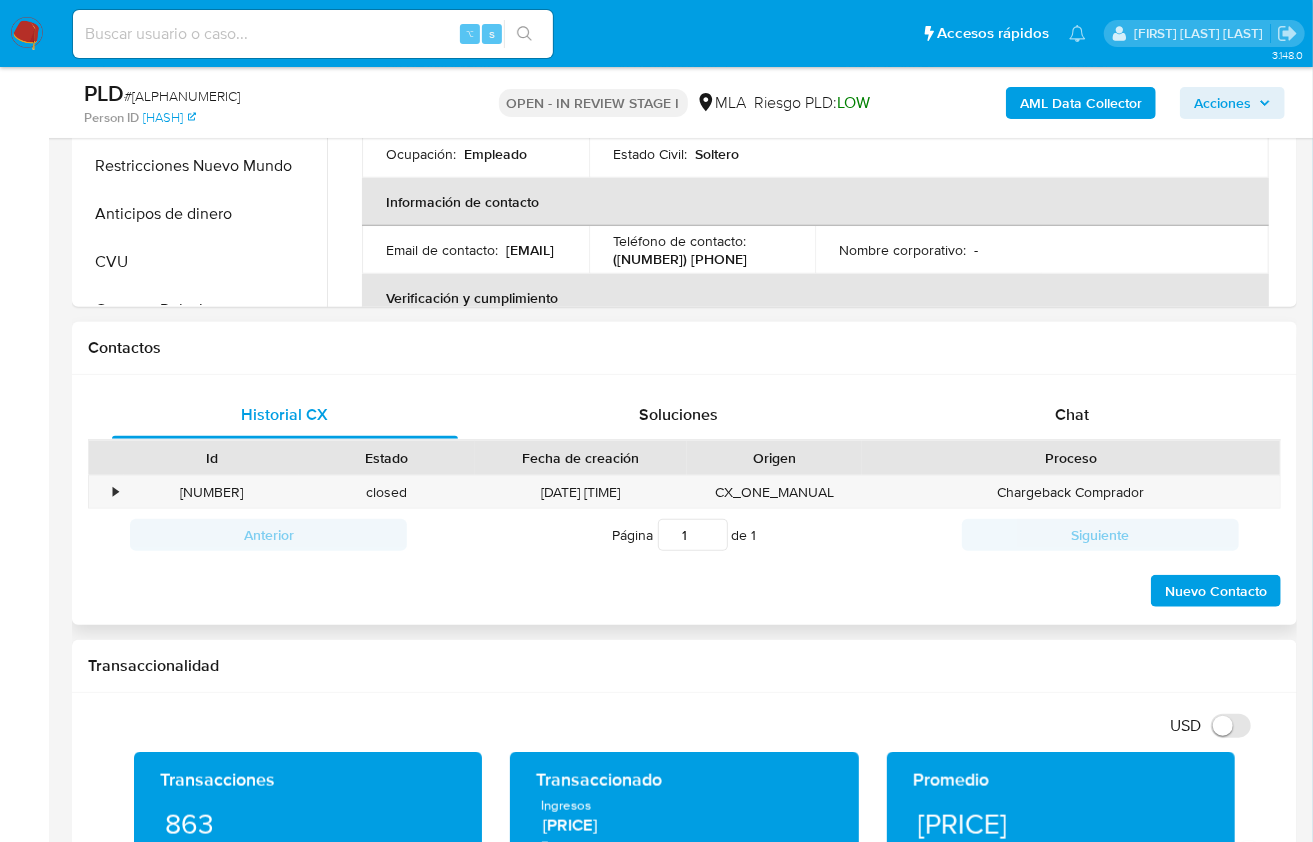 click on "Historial CX Soluciones Chat Id Estado Fecha de creación Origen Proceso • 283573449 closed 11/11/2023 18:17:33 CX_ONE_MANUAL Chargeback Comprador Anterior Página   1   de   1 Siguiente Cargando... Nuevo Contacto" at bounding box center [684, 500] 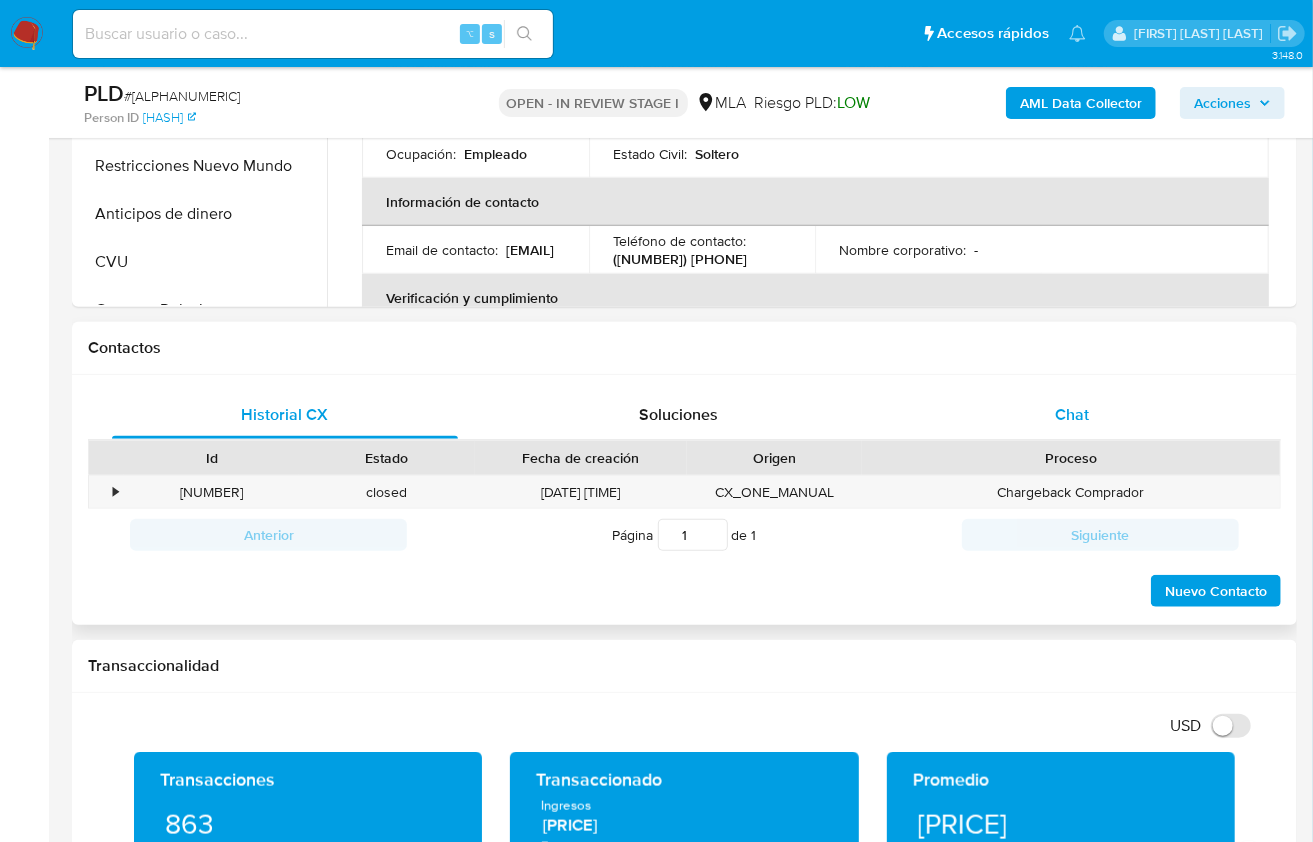 click on "Chat" at bounding box center (1072, 415) 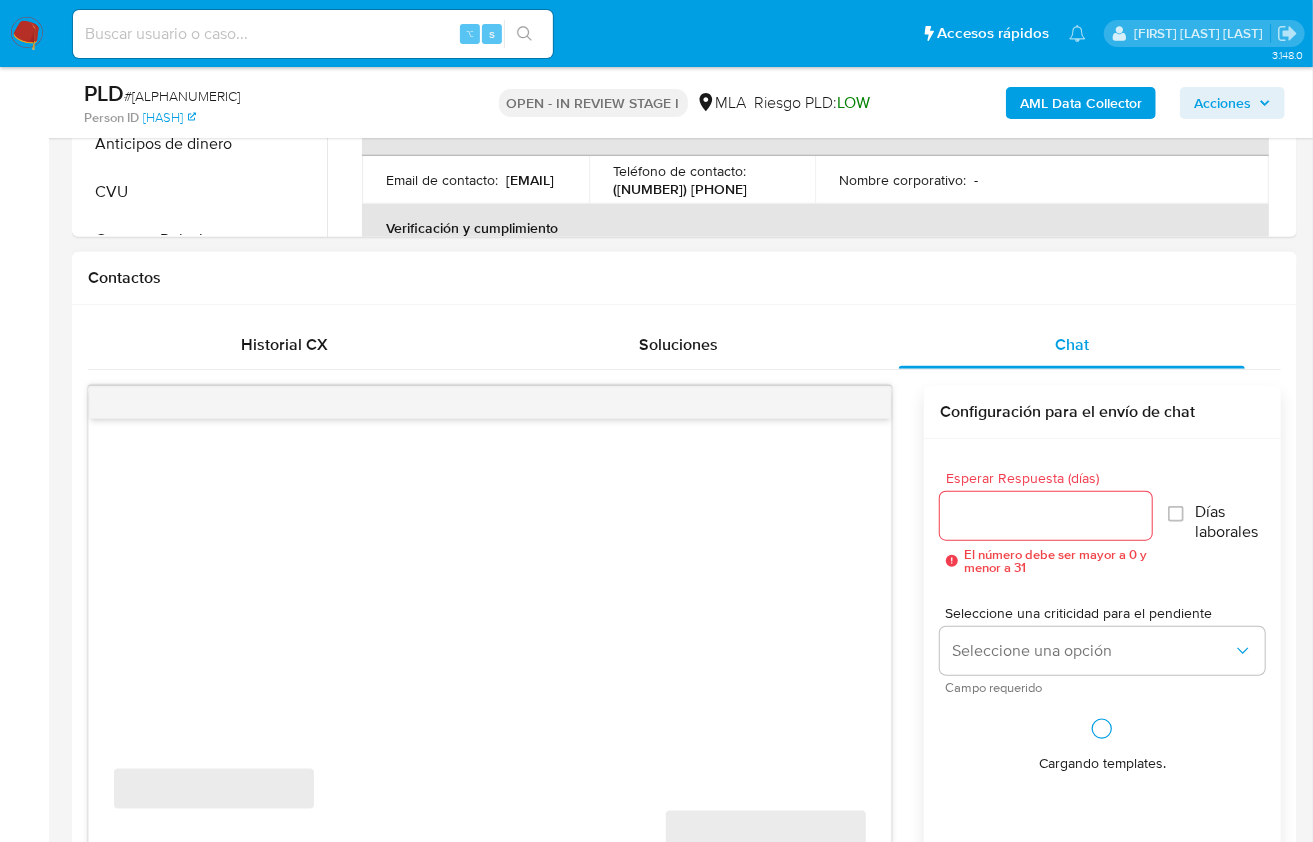 scroll, scrollTop: 1060, scrollLeft: 0, axis: vertical 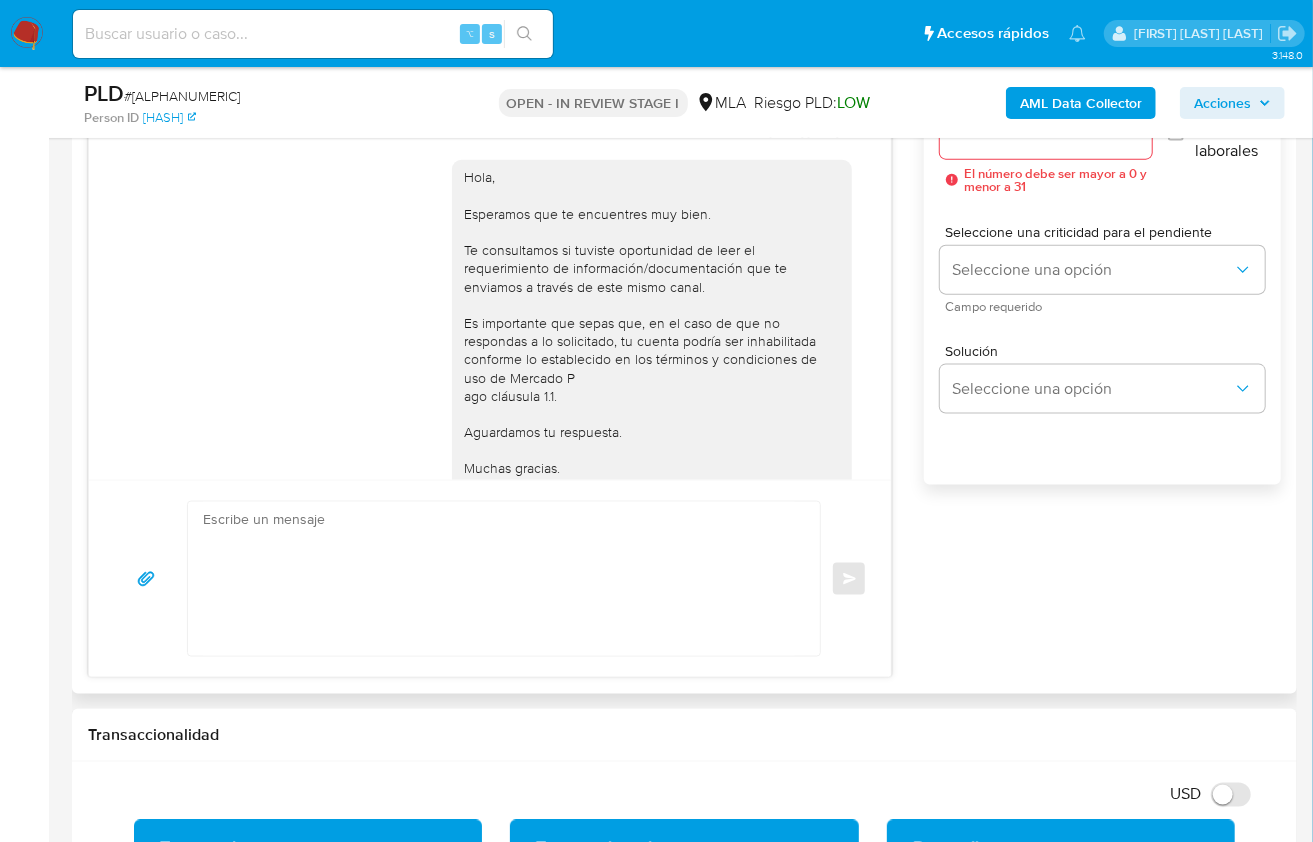 click at bounding box center [499, 579] 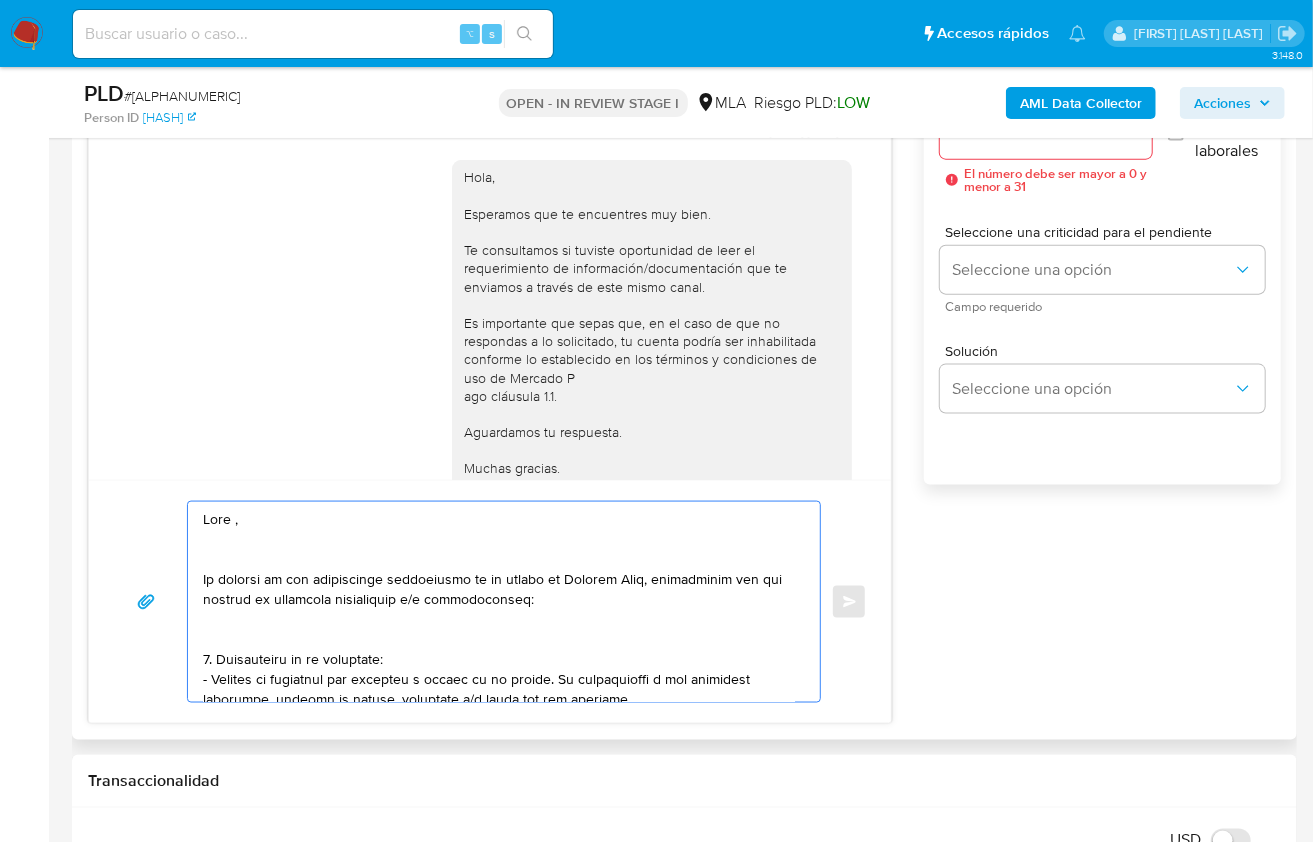 scroll, scrollTop: 1267, scrollLeft: 0, axis: vertical 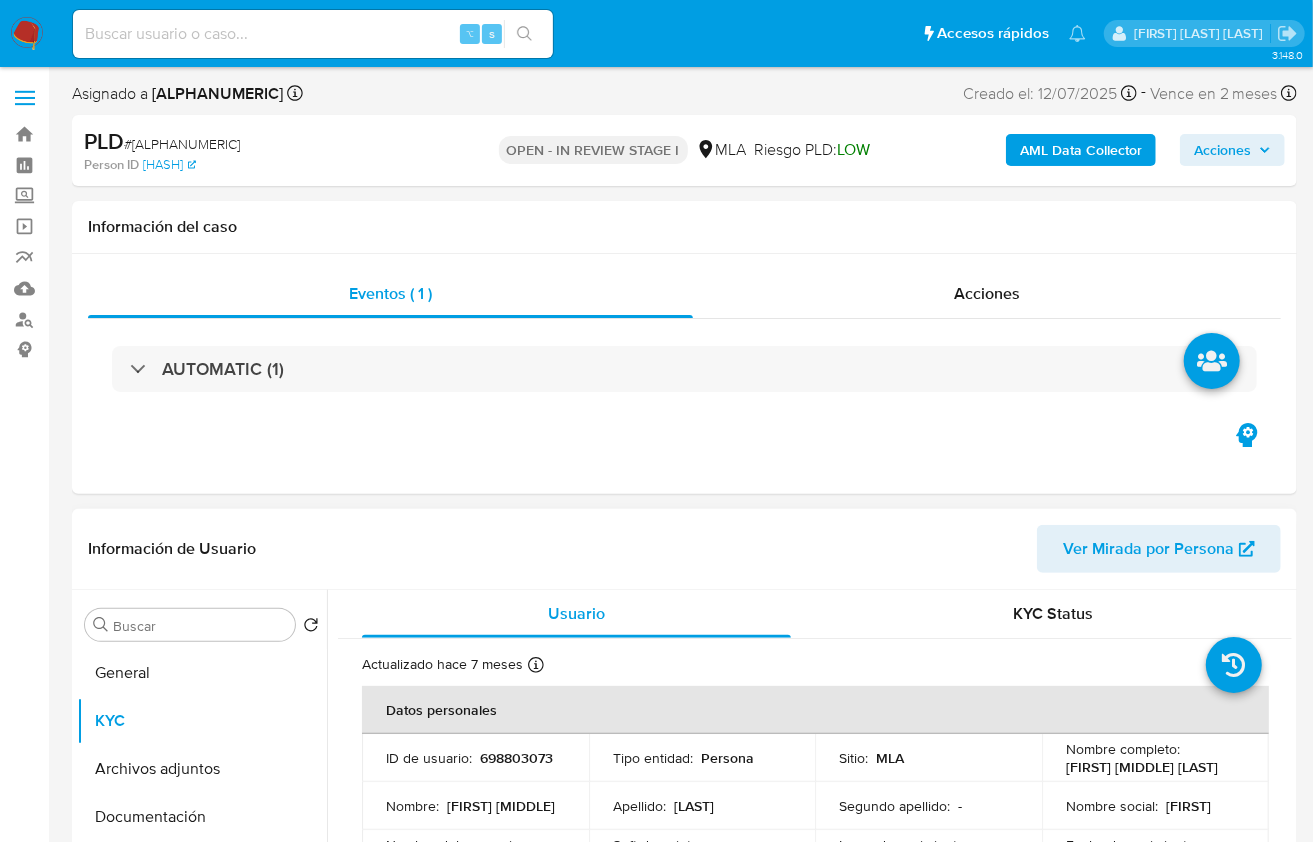 click on "Ivan Ezequiel Escobar" at bounding box center [1142, 767] 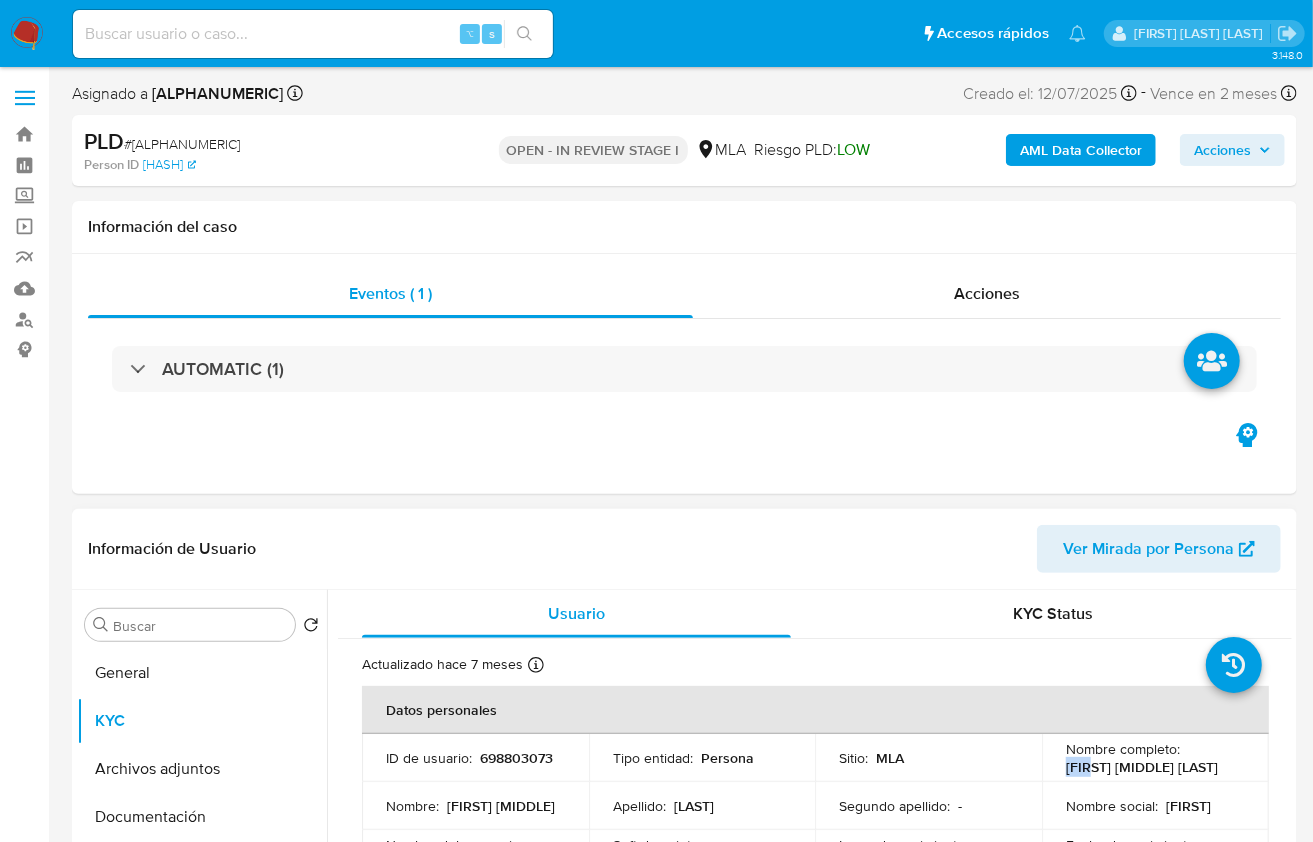 click on "Ivan Ezequiel Escobar" at bounding box center [1142, 767] 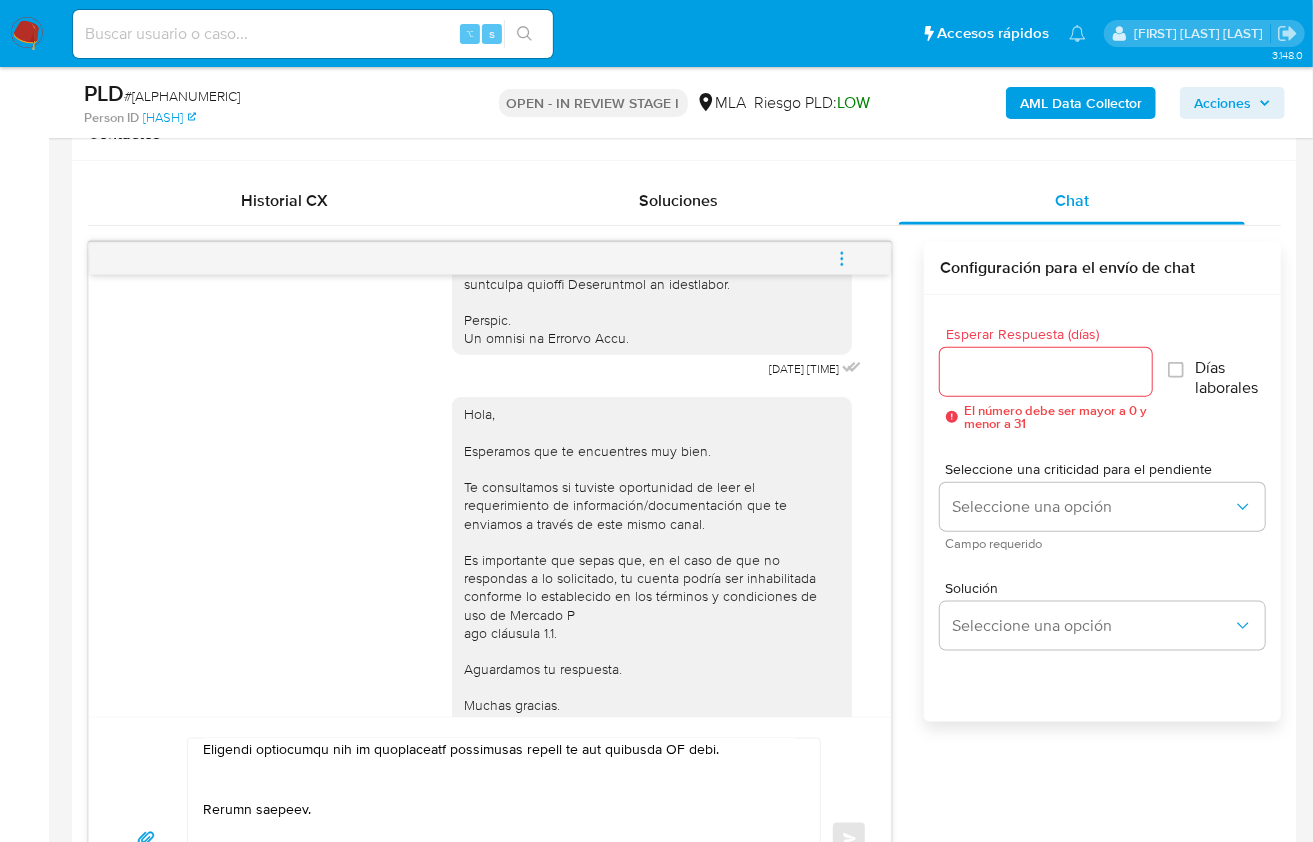 scroll, scrollTop: 1266, scrollLeft: 0, axis: vertical 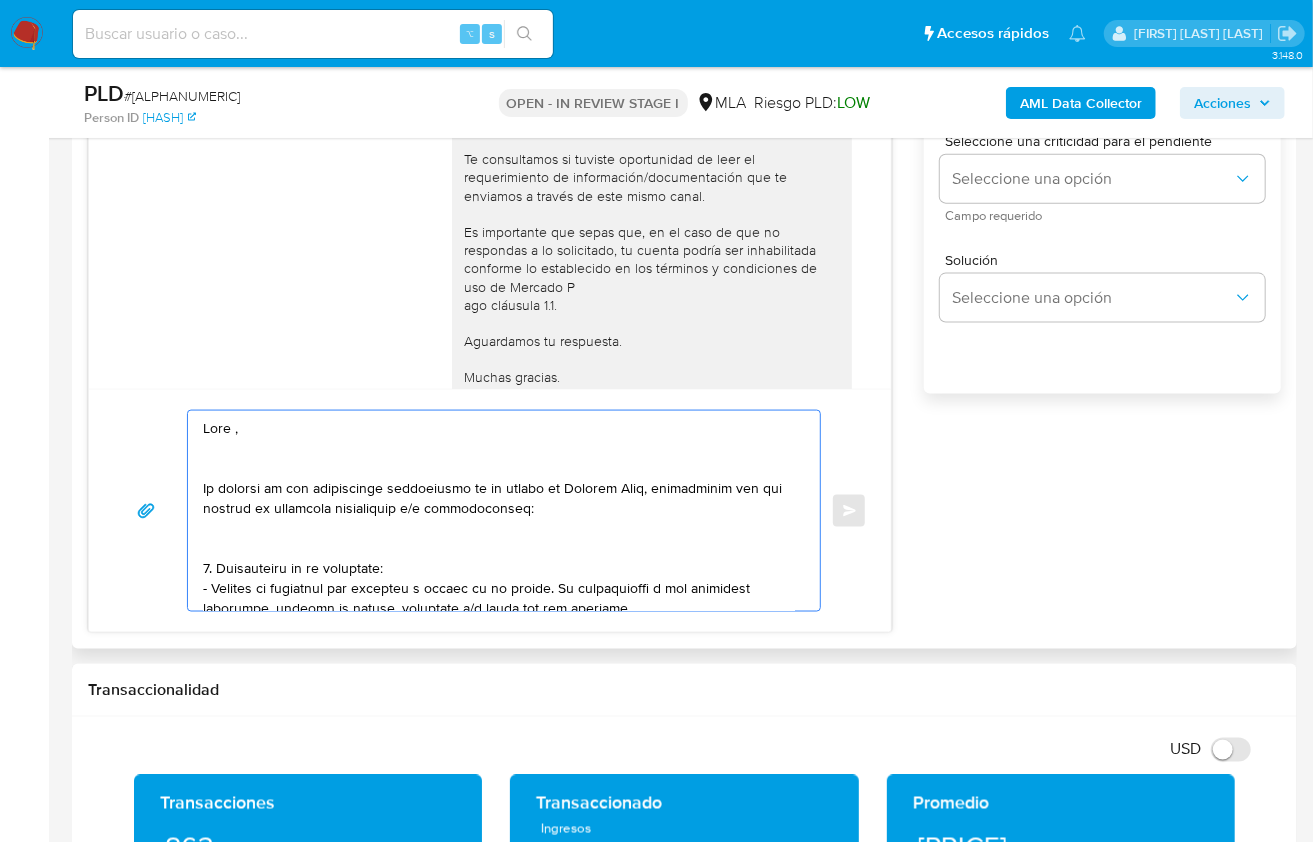 click at bounding box center (499, 511) 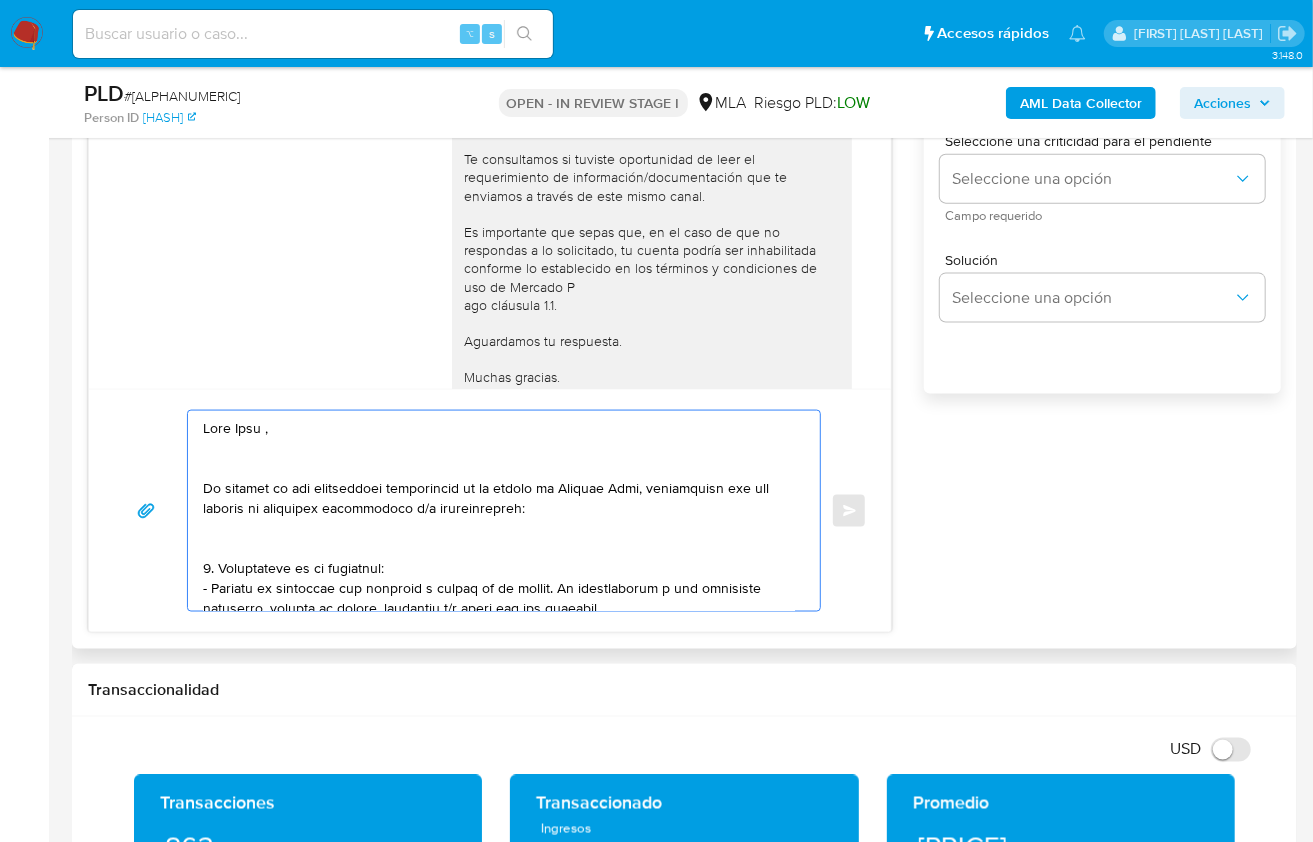 click at bounding box center [499, 511] 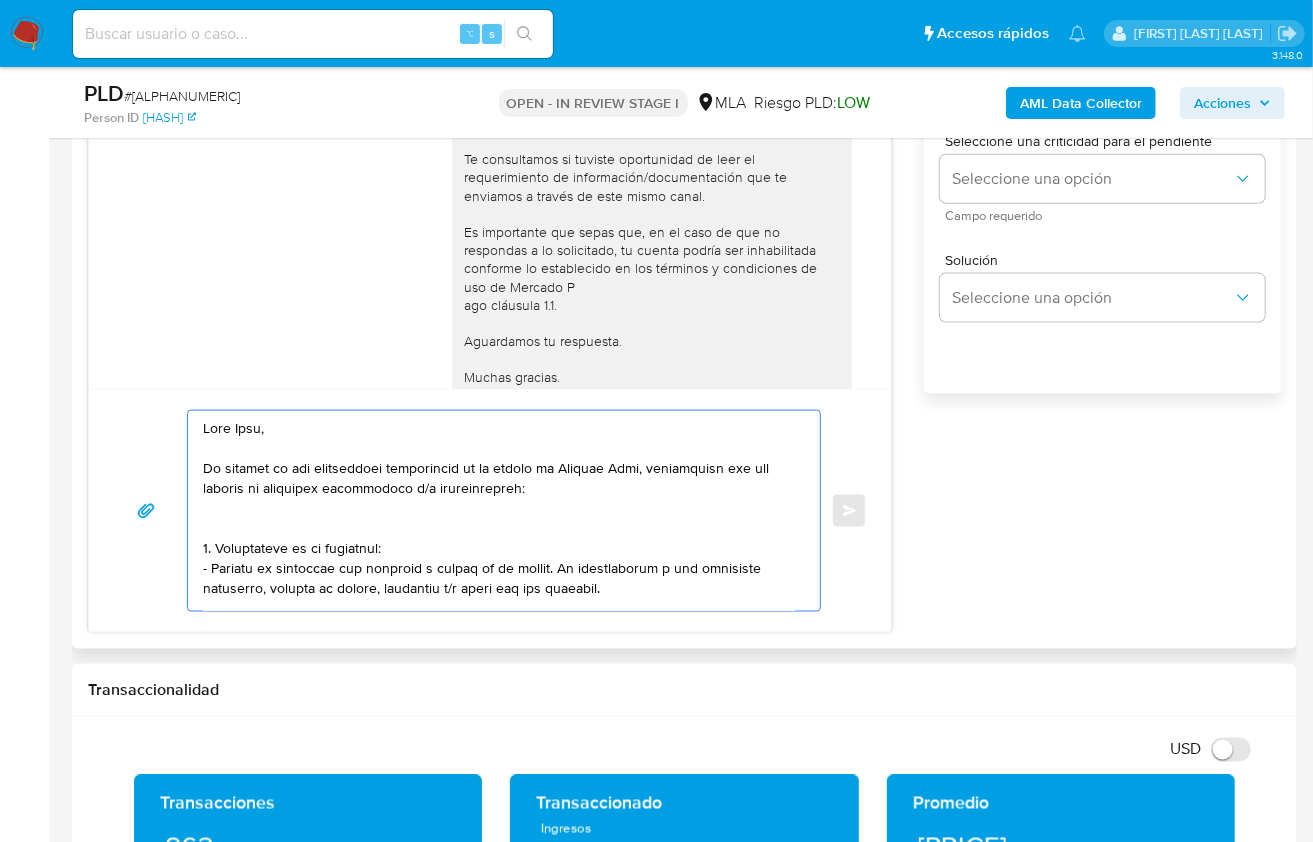 click at bounding box center (499, 511) 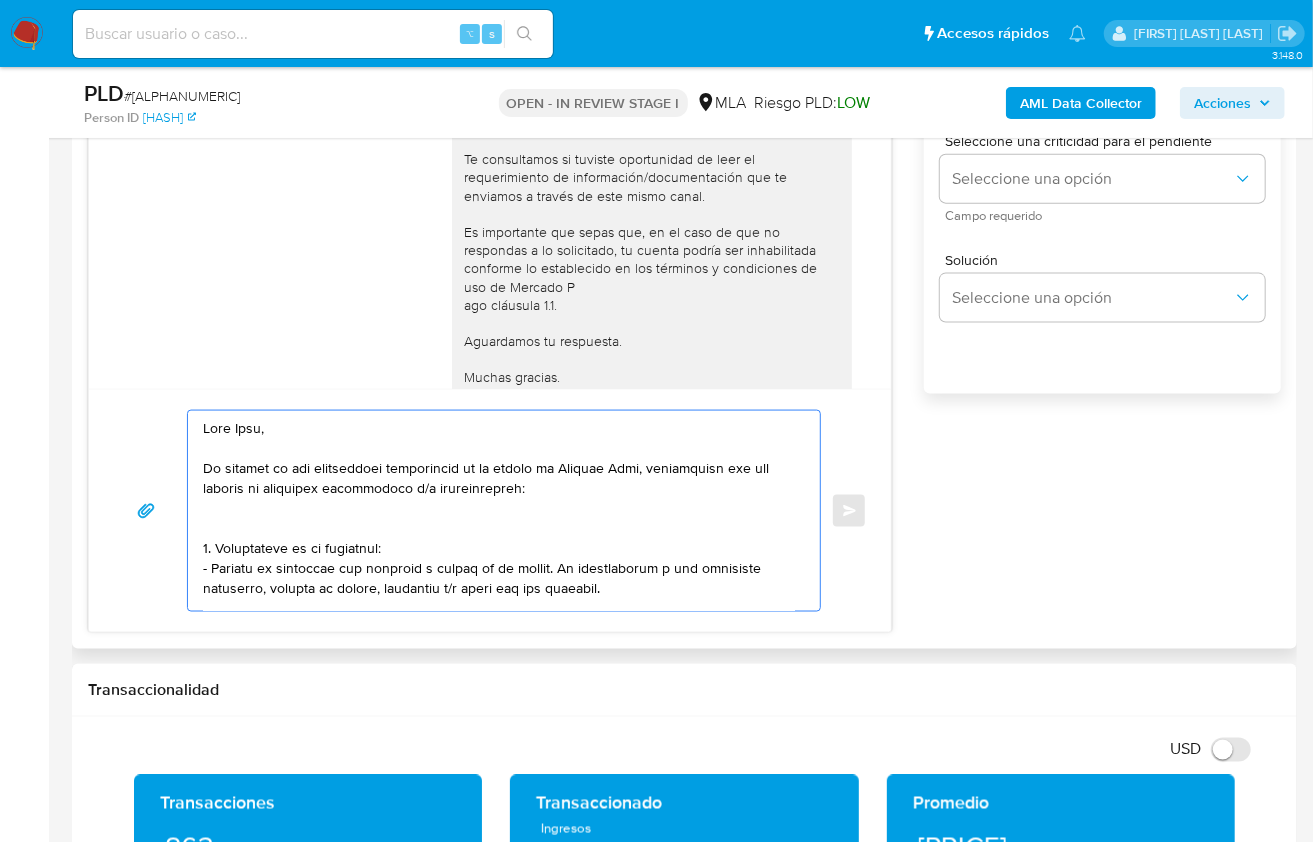 click at bounding box center (499, 511) 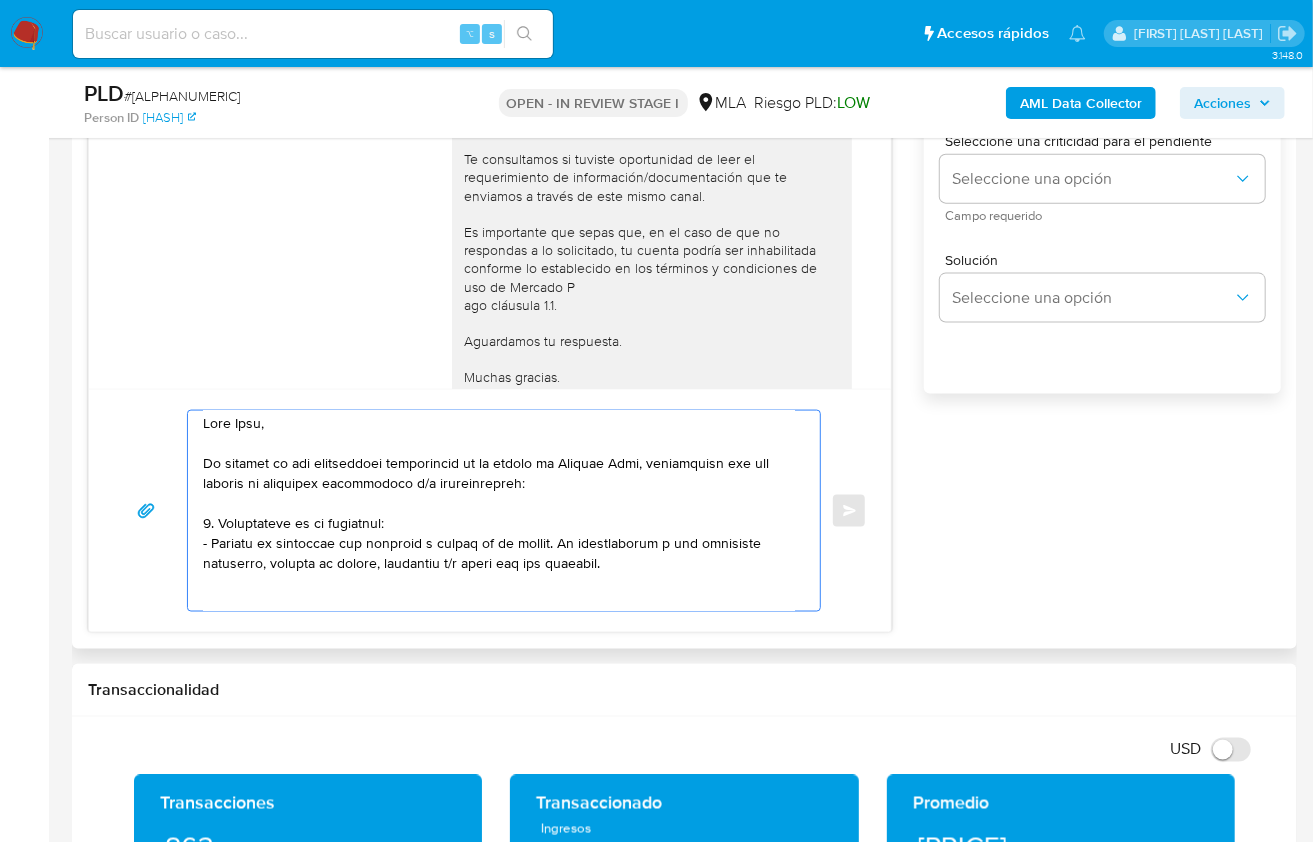 scroll, scrollTop: 28, scrollLeft: 0, axis: vertical 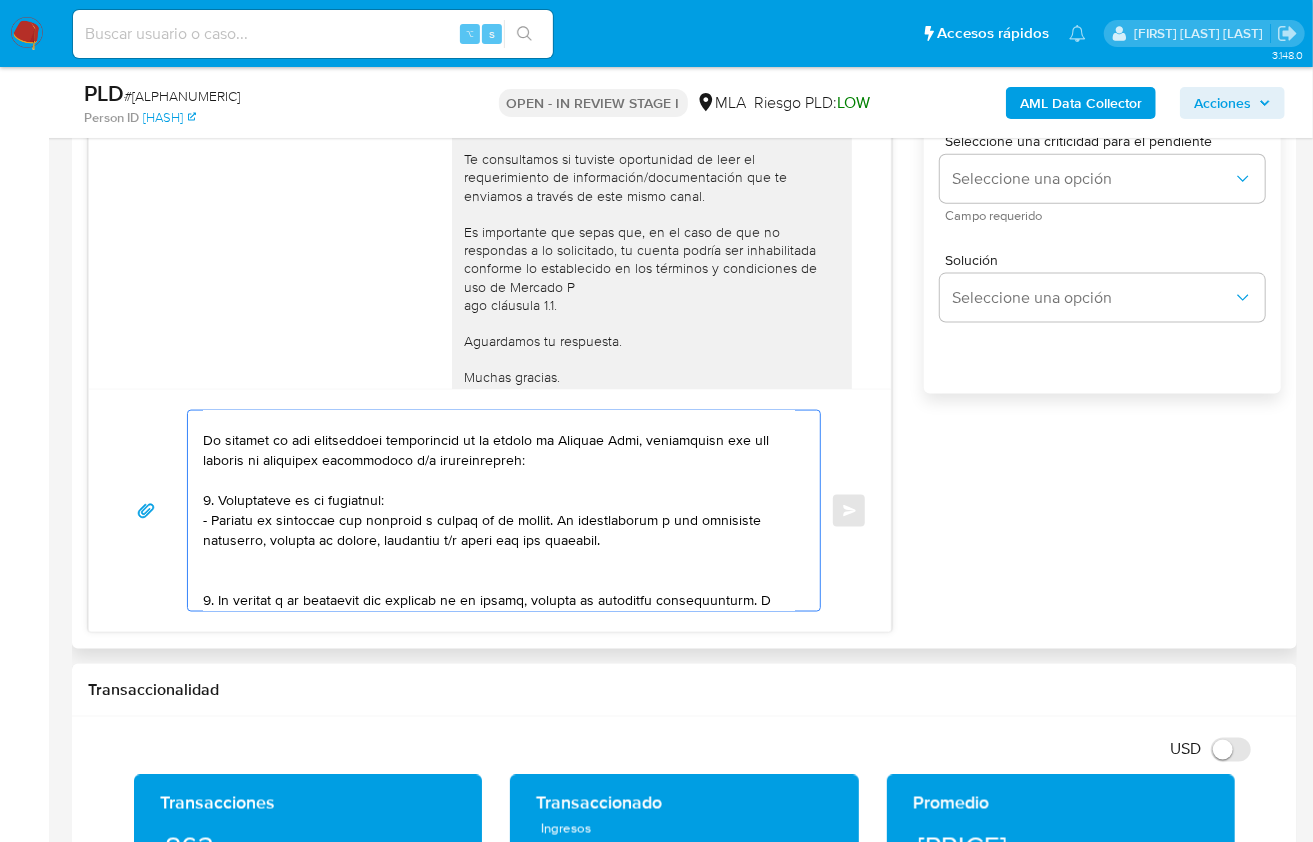 click at bounding box center [499, 511] 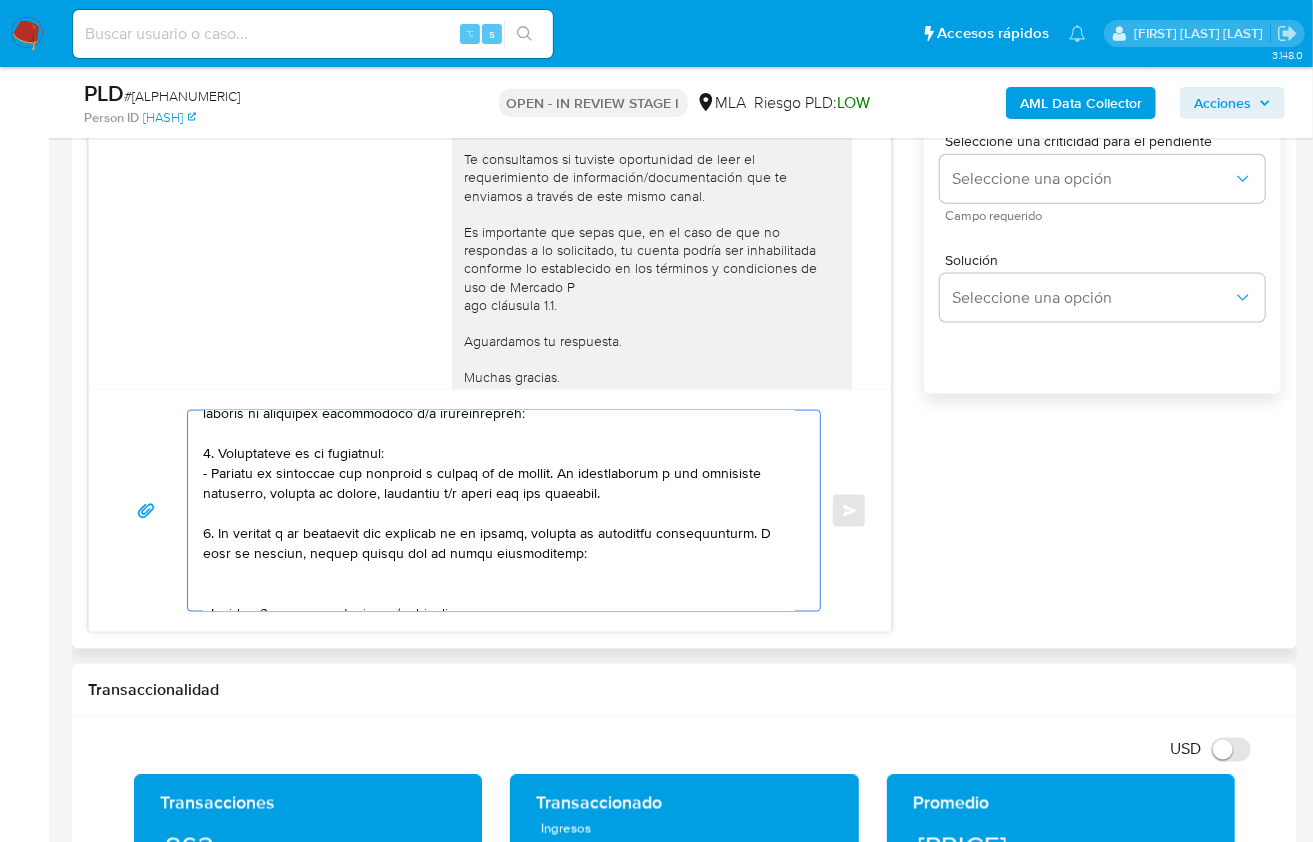 scroll, scrollTop: 81, scrollLeft: 0, axis: vertical 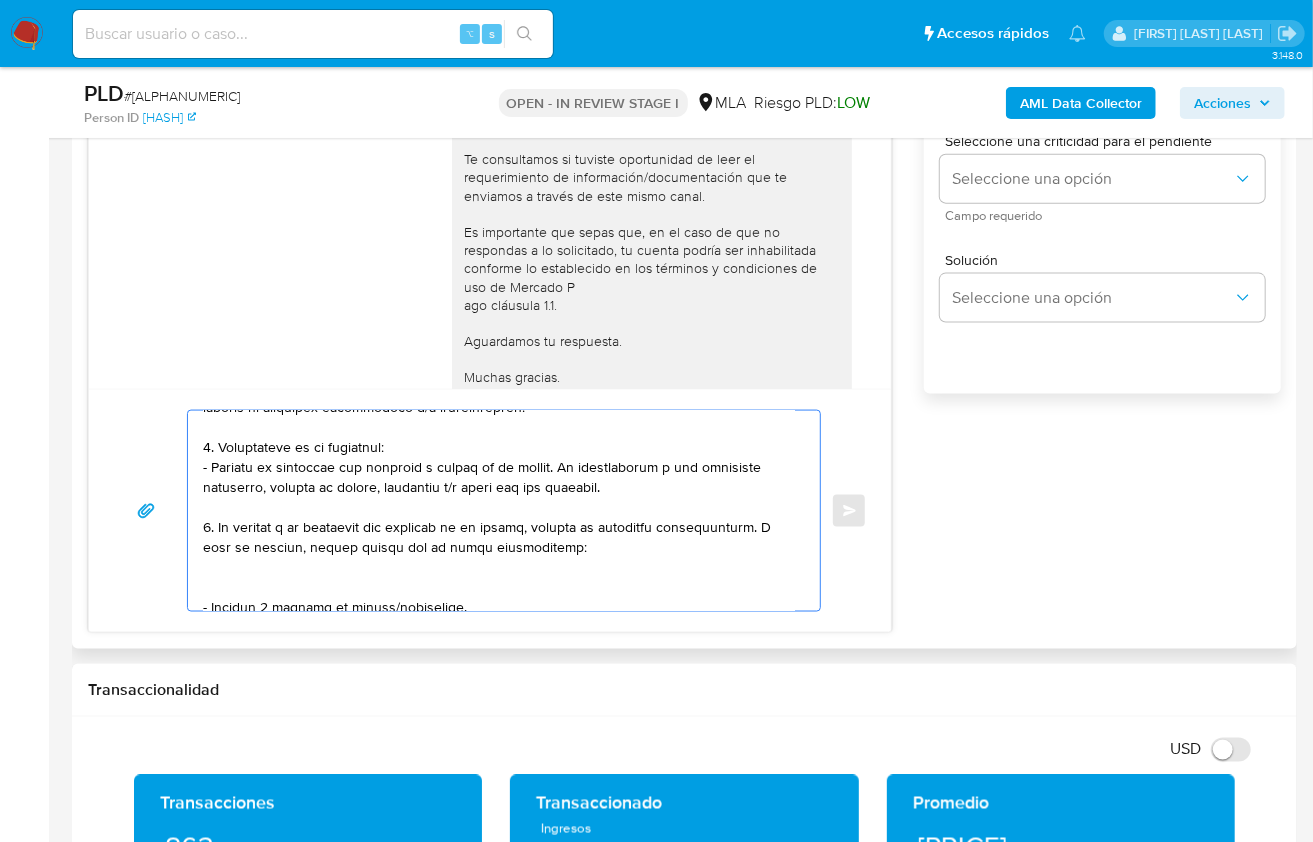 click at bounding box center [499, 511] 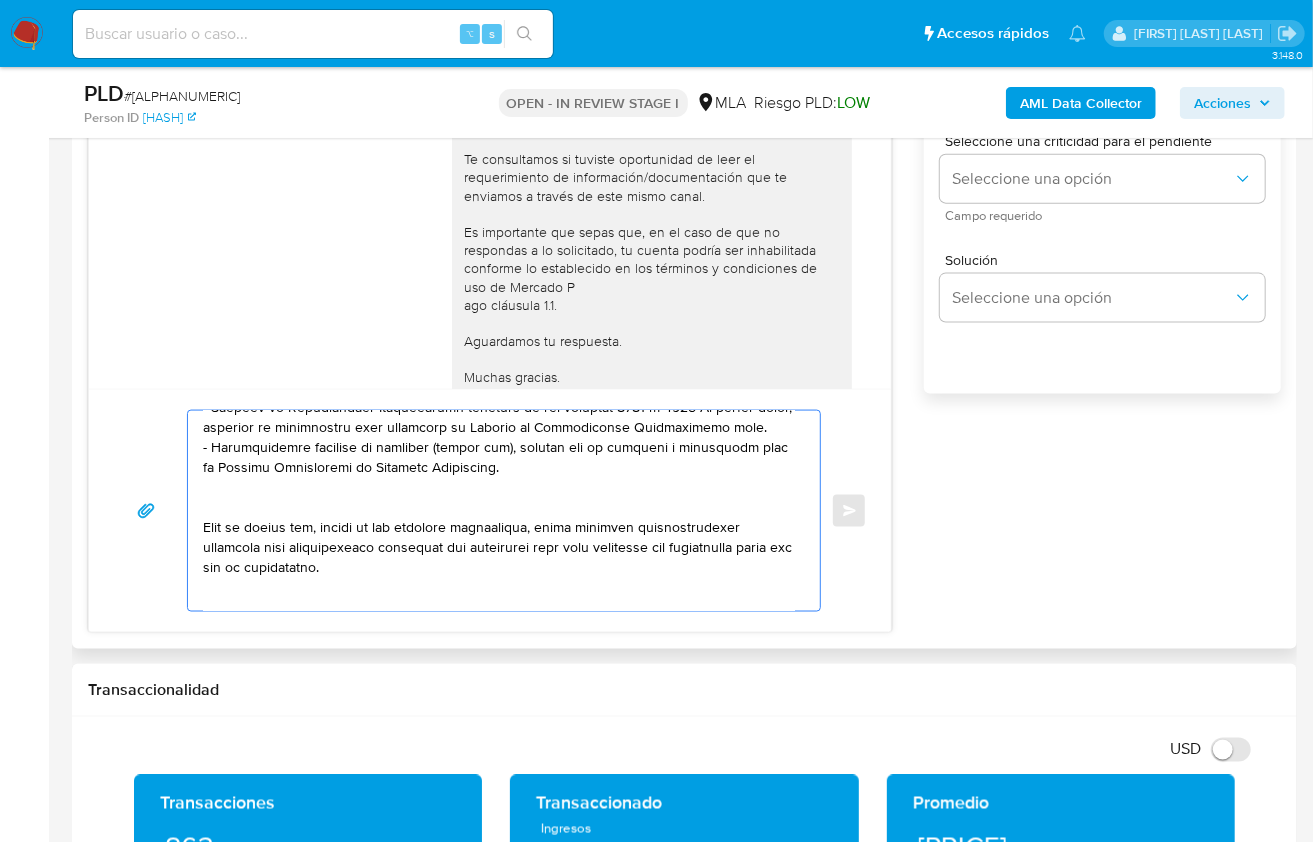 scroll, scrollTop: 316, scrollLeft: 0, axis: vertical 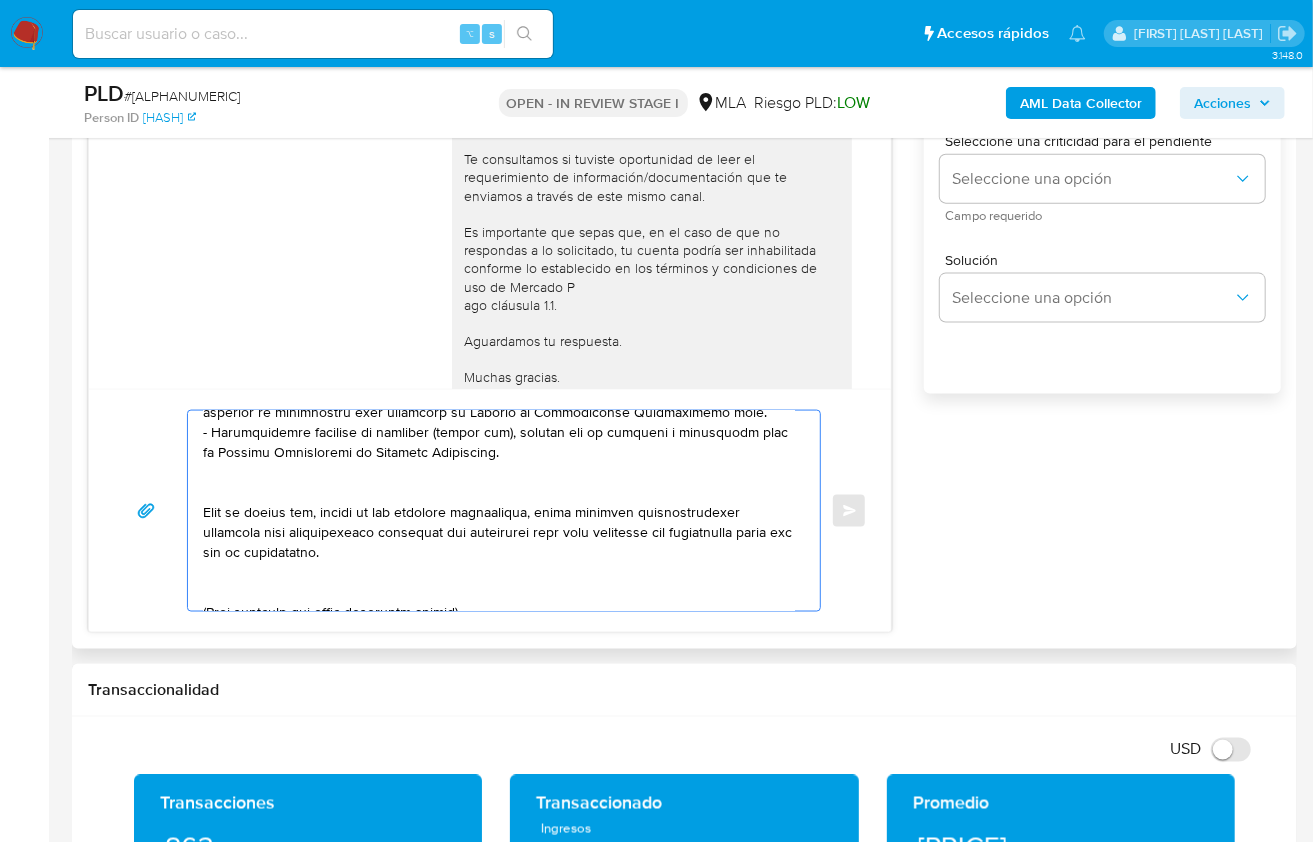 click at bounding box center [499, 511] 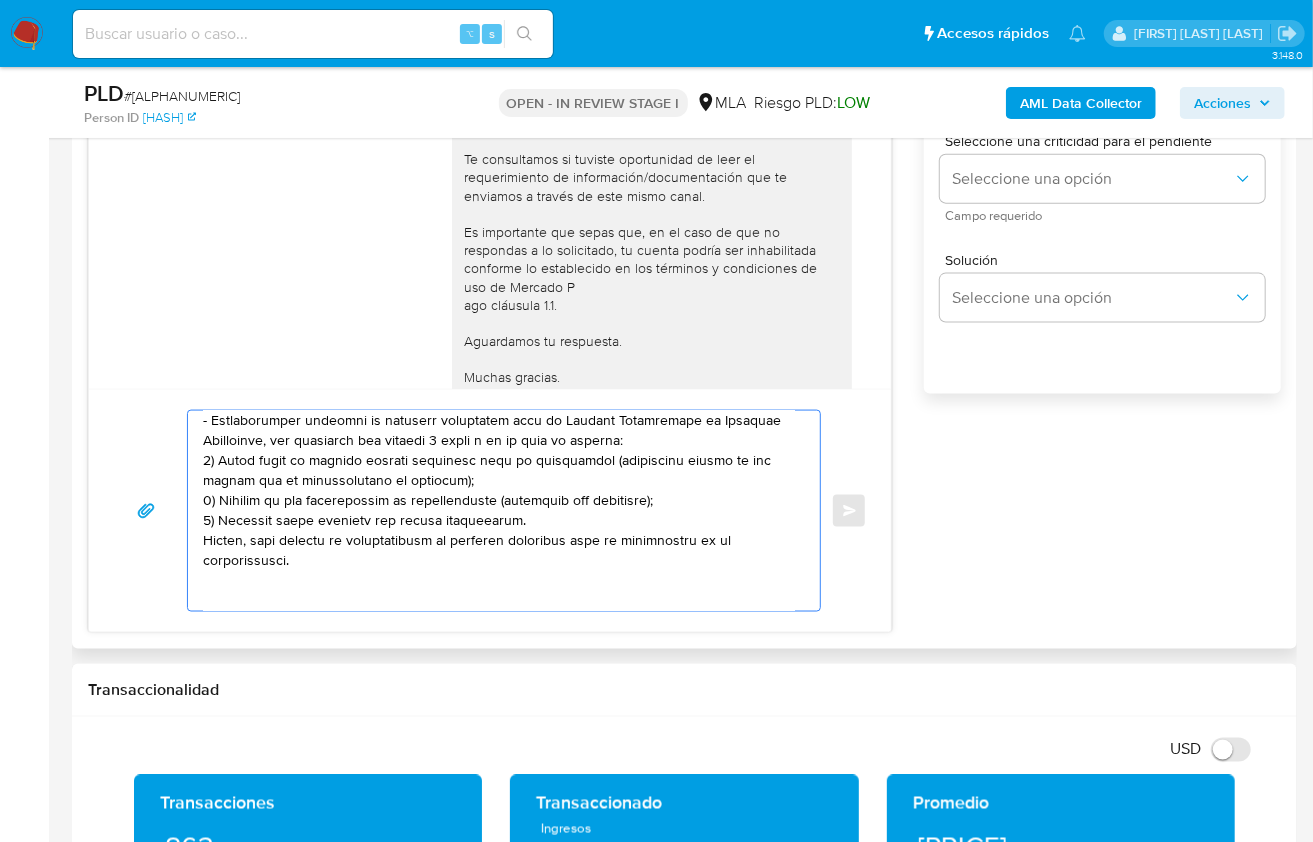 drag, startPoint x: 245, startPoint y: 555, endPoint x: 225, endPoint y: 566, distance: 22.825424 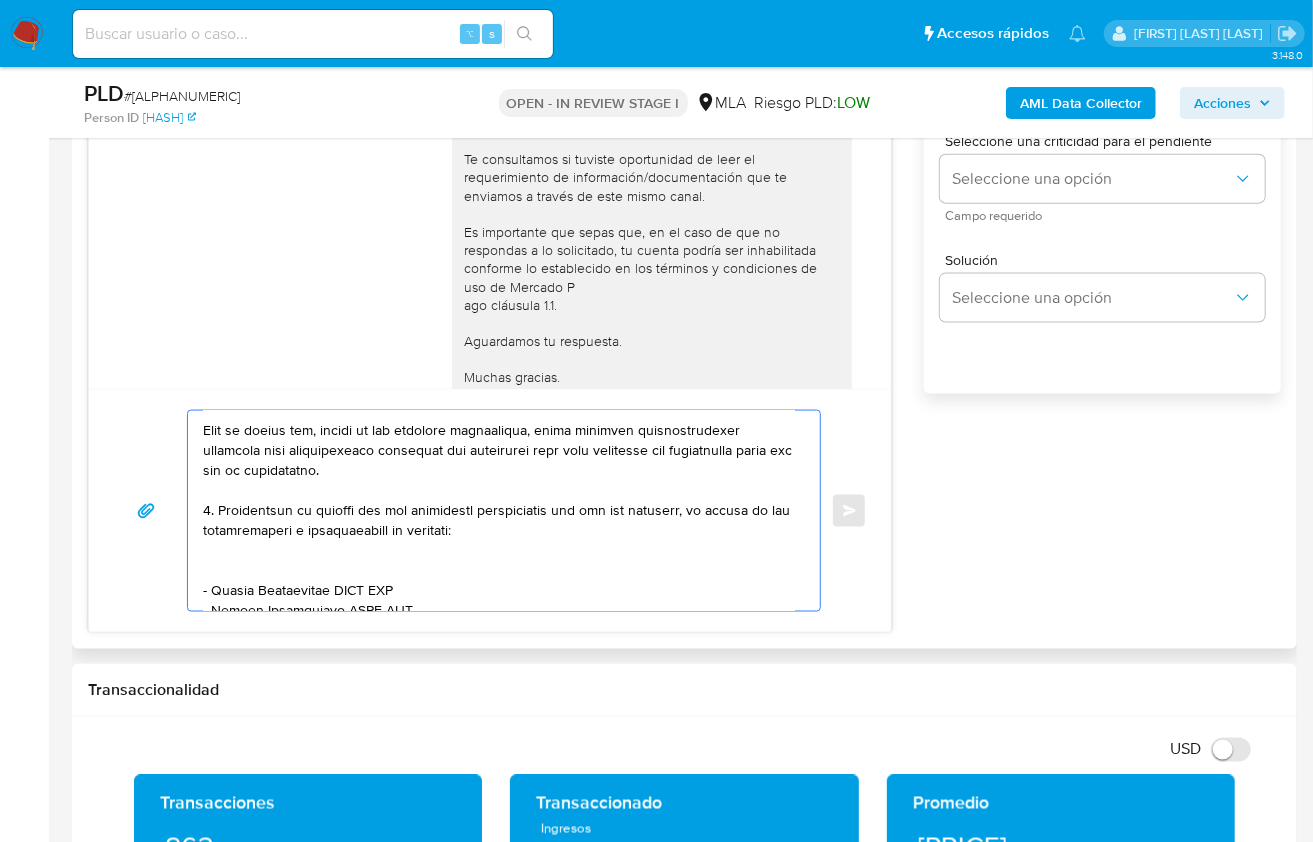 scroll, scrollTop: 382, scrollLeft: 0, axis: vertical 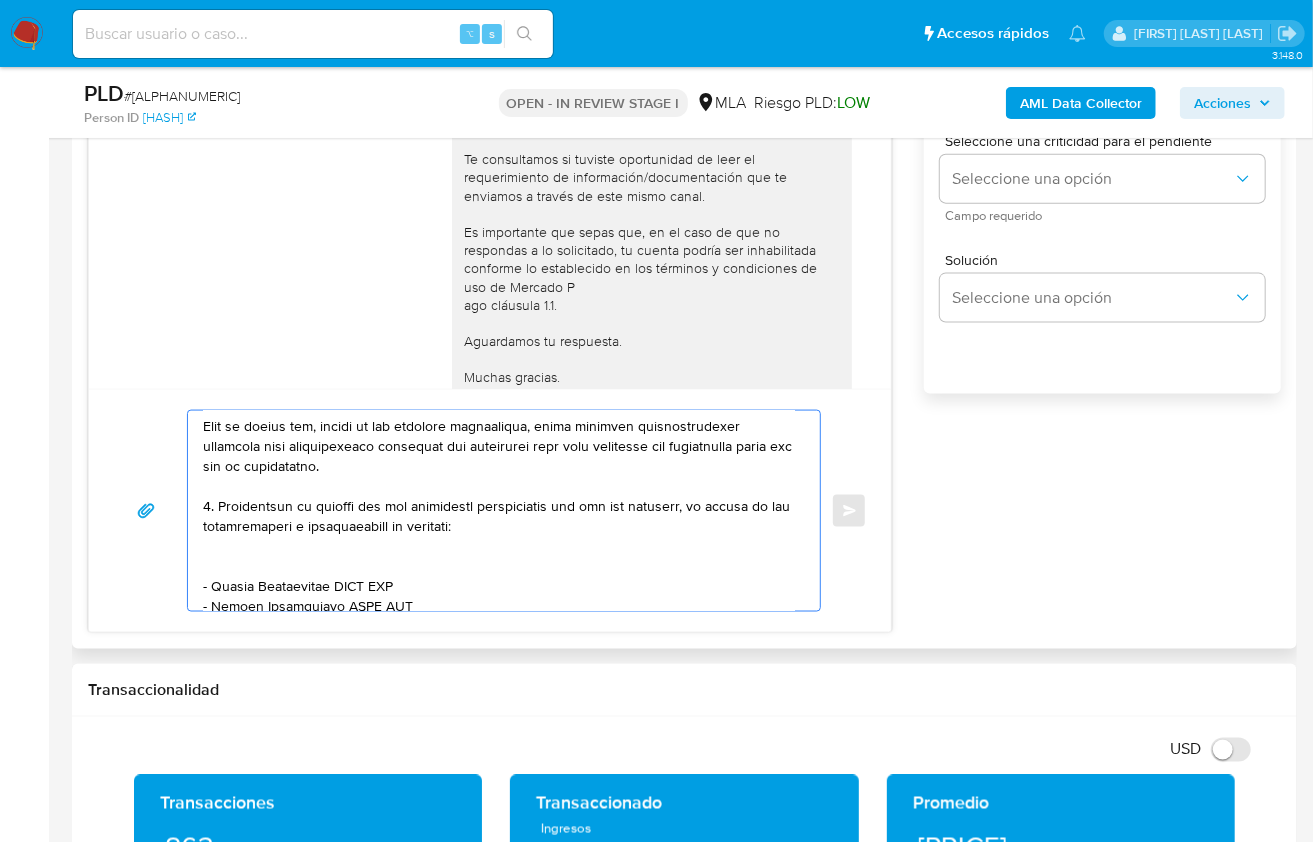 click at bounding box center (499, 511) 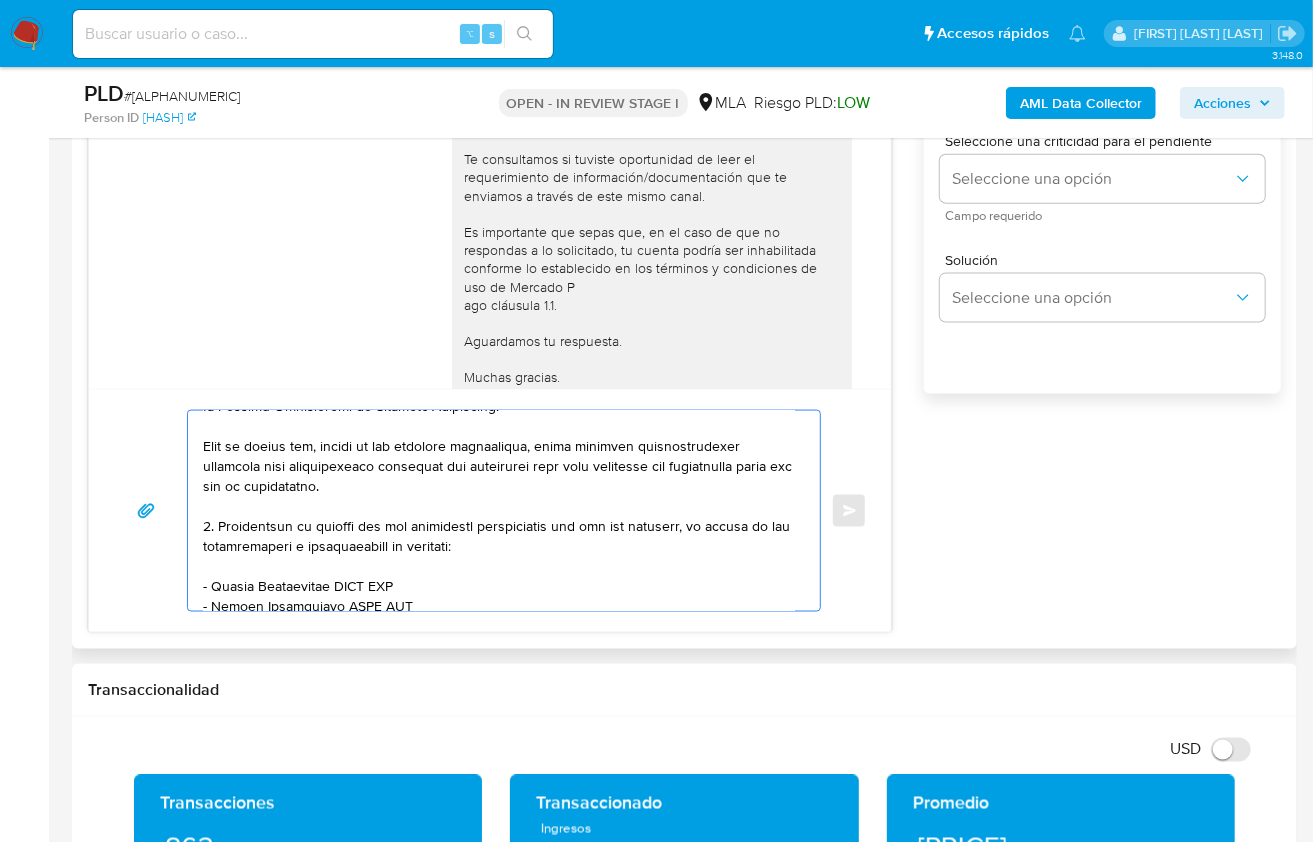 drag, startPoint x: 334, startPoint y: 565, endPoint x: 212, endPoint y: 566, distance: 122.0041 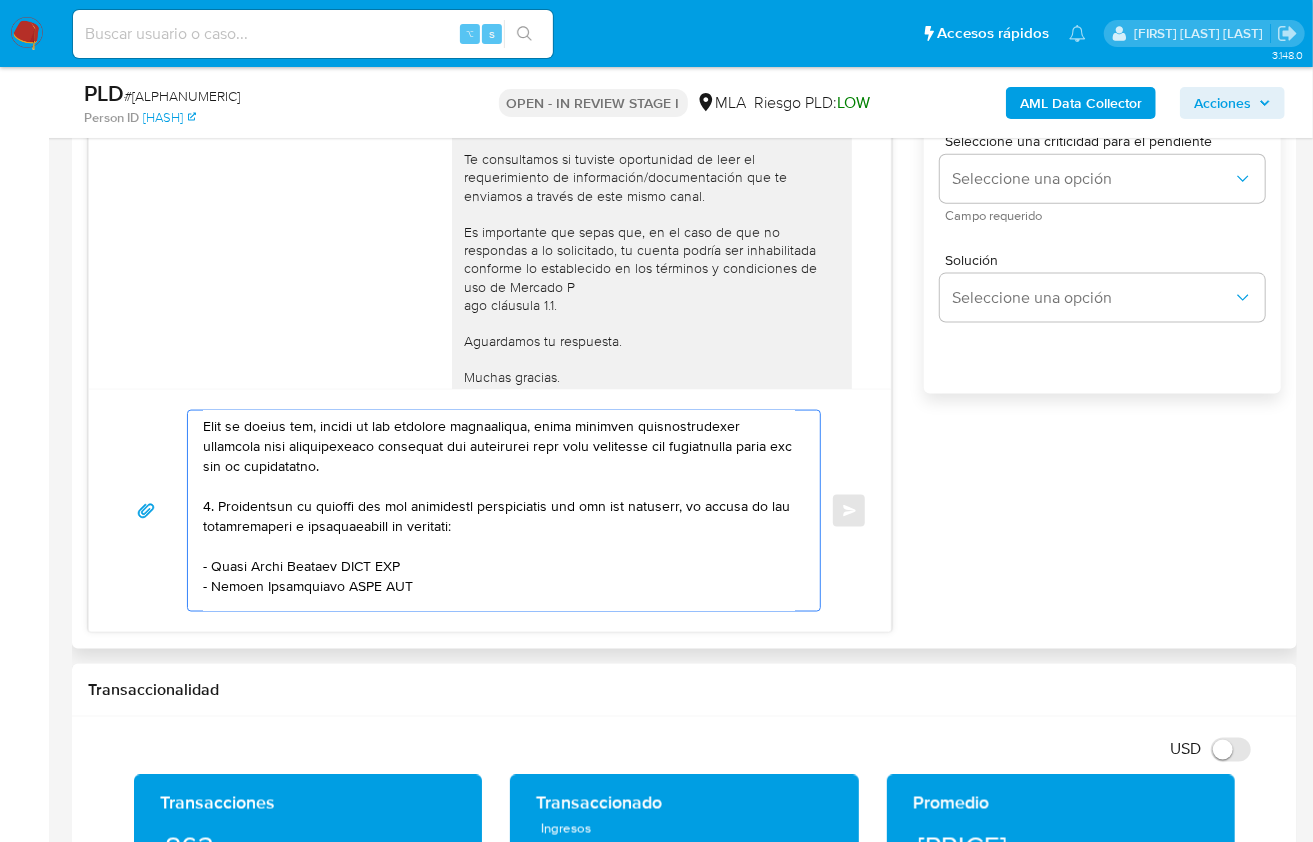 click at bounding box center [499, 511] 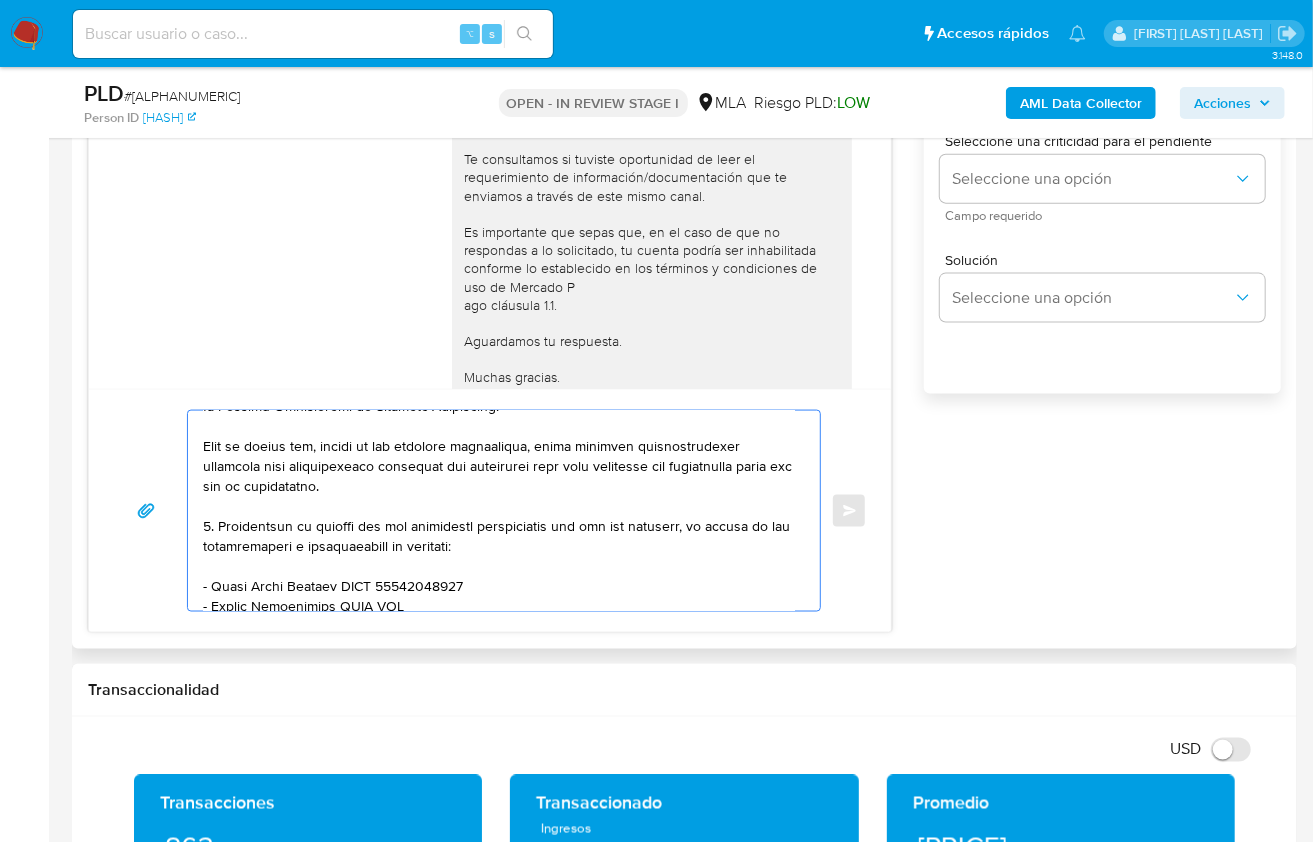 drag, startPoint x: 335, startPoint y: 582, endPoint x: 214, endPoint y: 582, distance: 121 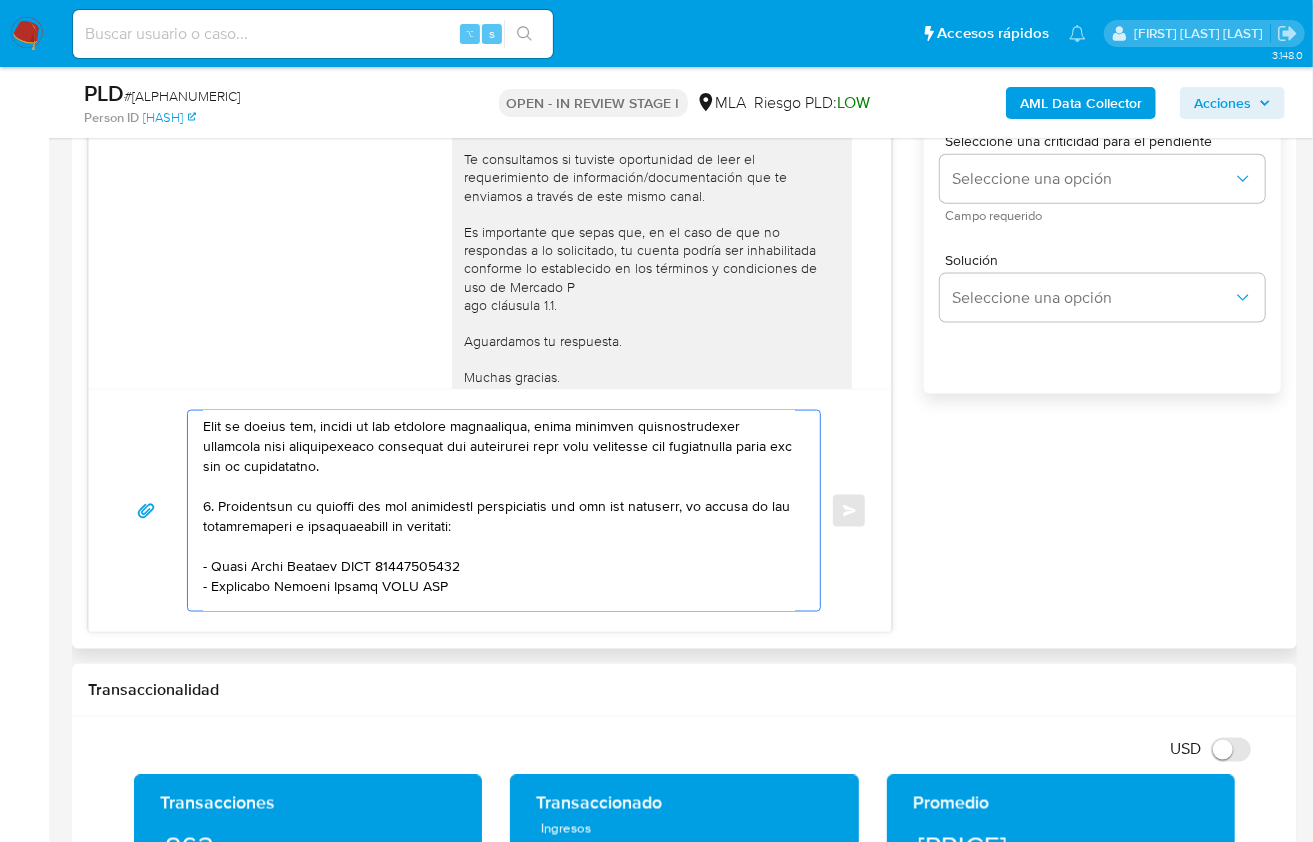 click at bounding box center [499, 511] 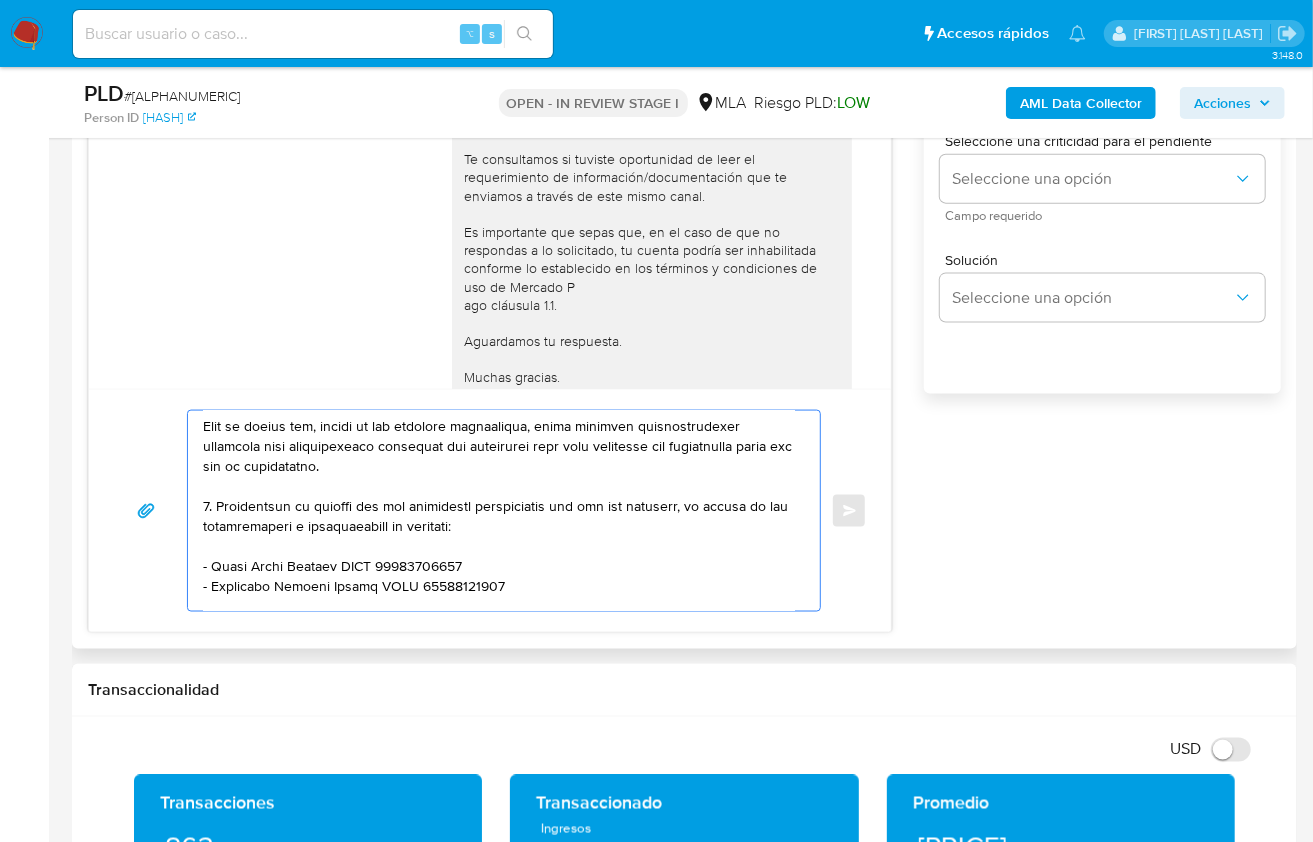 scroll, scrollTop: 387, scrollLeft: 0, axis: vertical 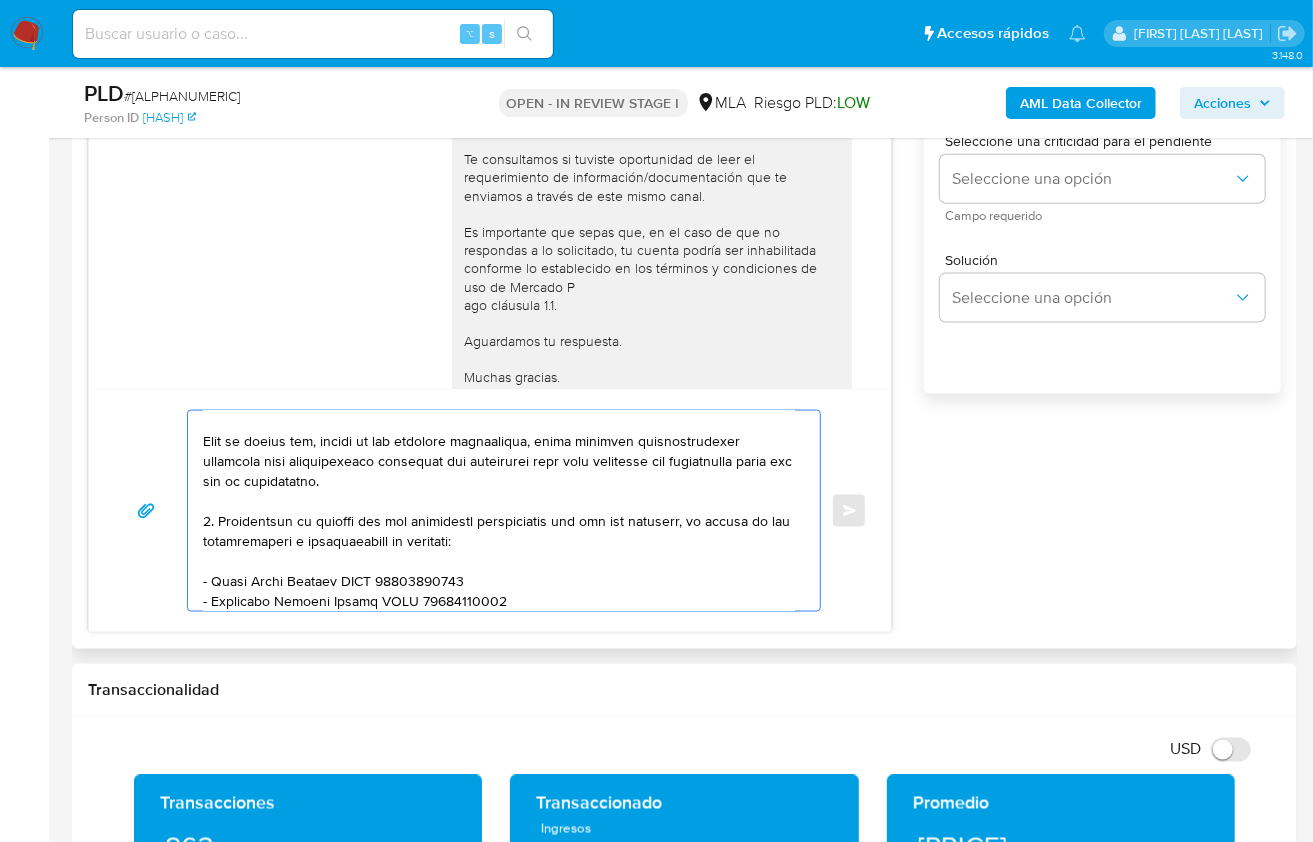 paste on "Lucia Agustina Rios" 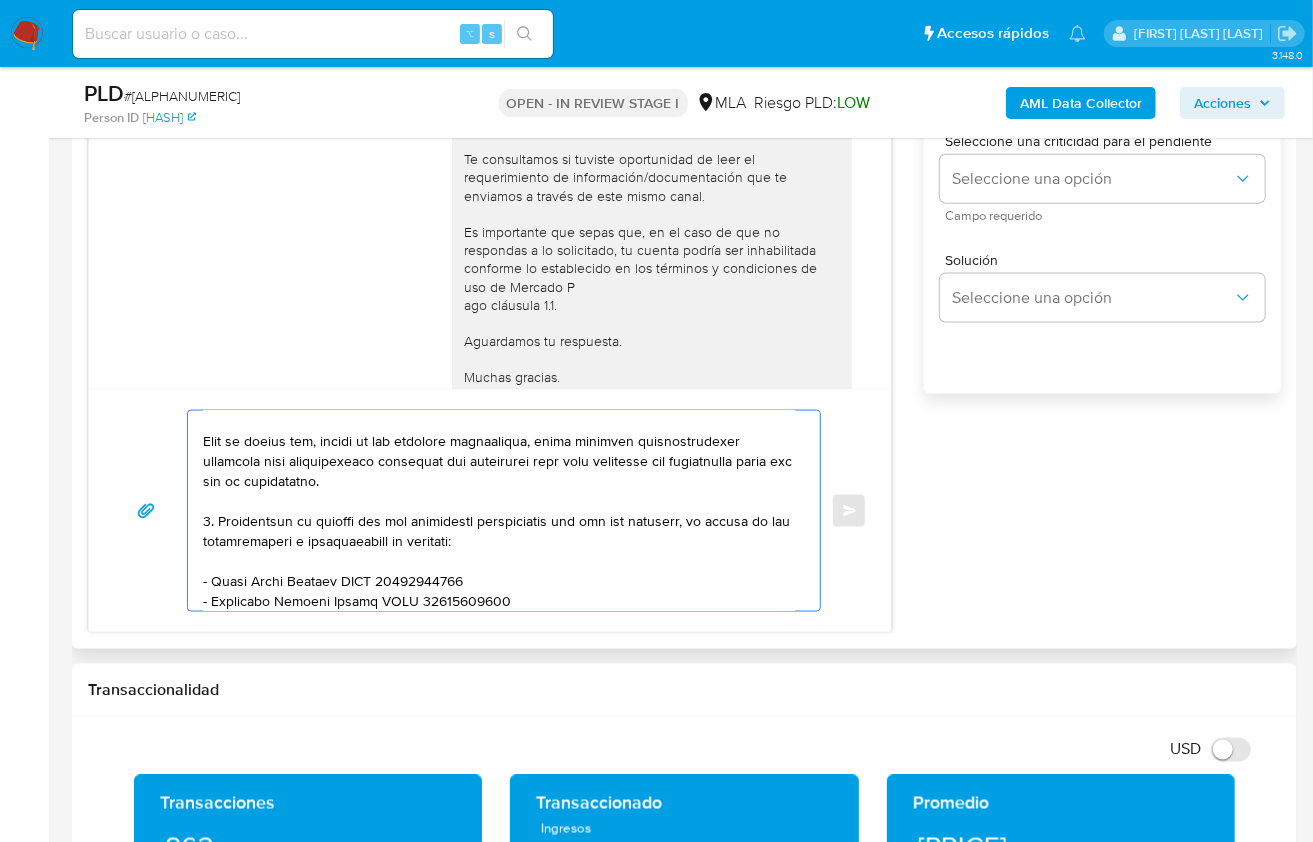 paste on "27401334160" 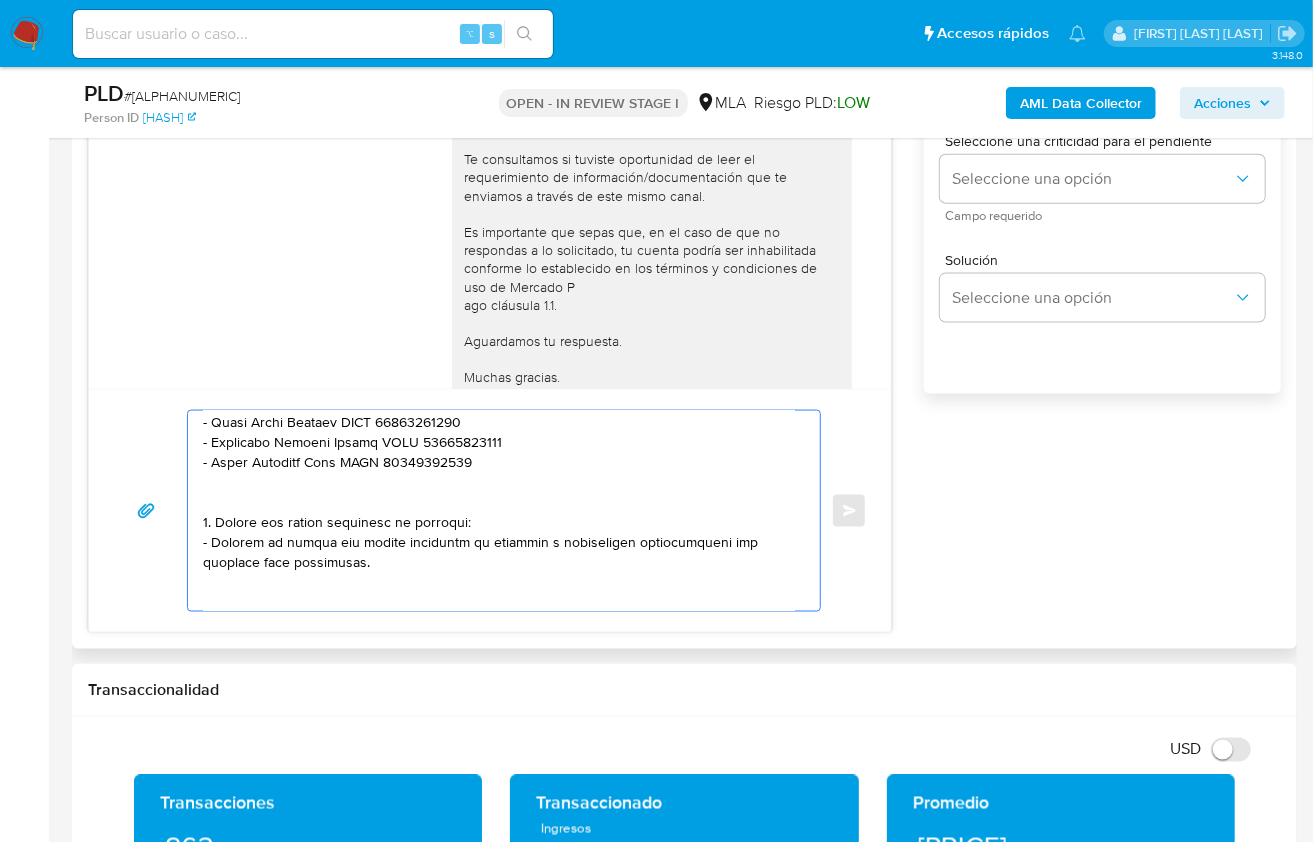 scroll, scrollTop: 521, scrollLeft: 0, axis: vertical 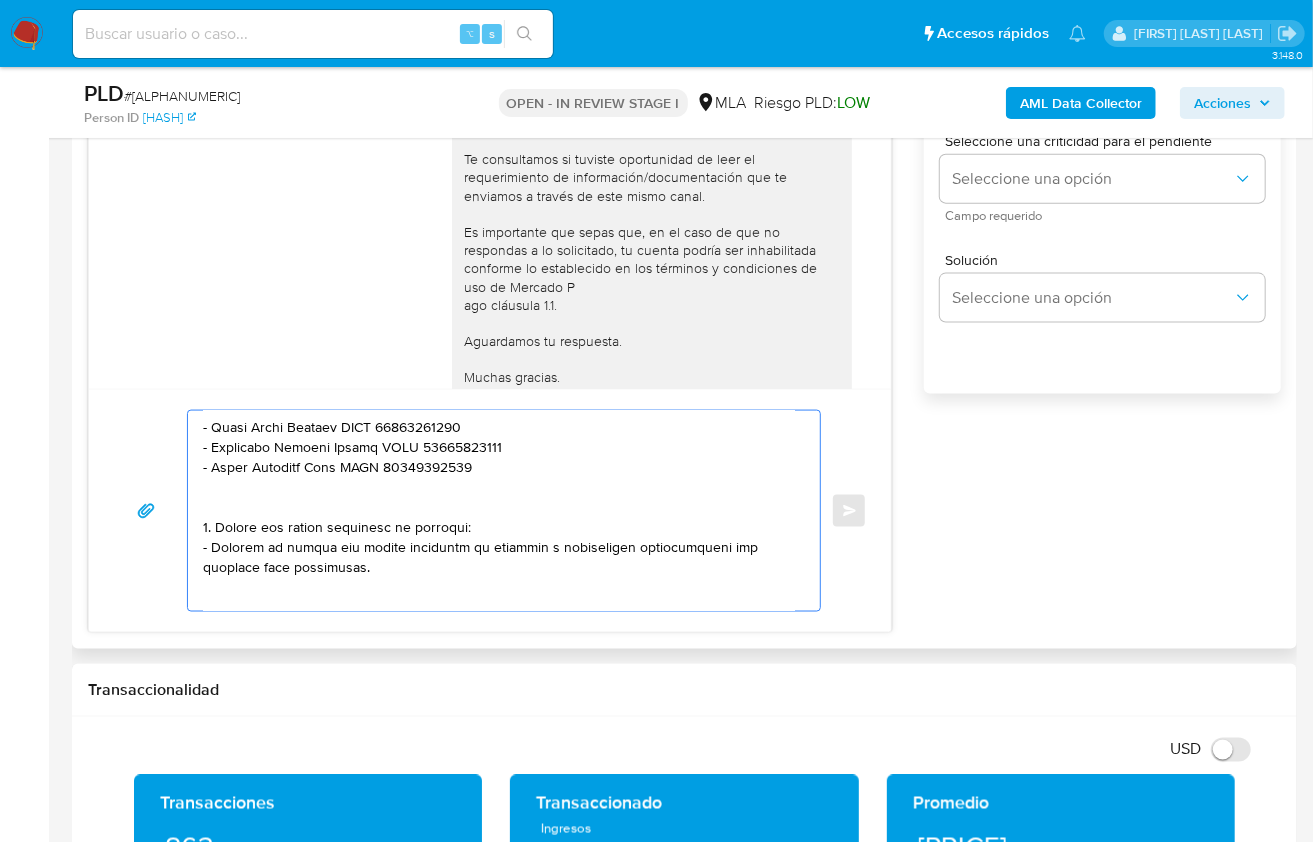 click at bounding box center [499, 511] 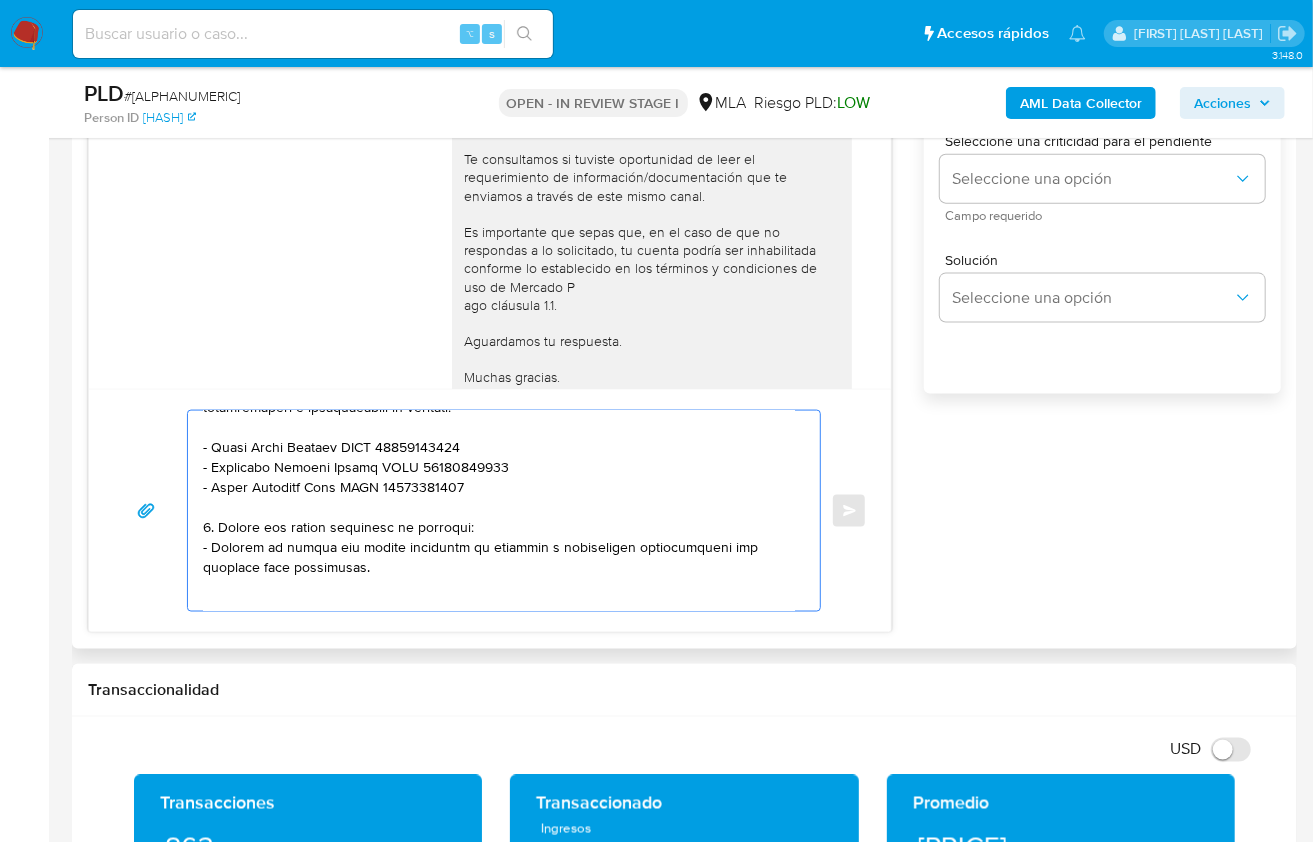 drag, startPoint x: 361, startPoint y: 543, endPoint x: 203, endPoint y: 501, distance: 163.487 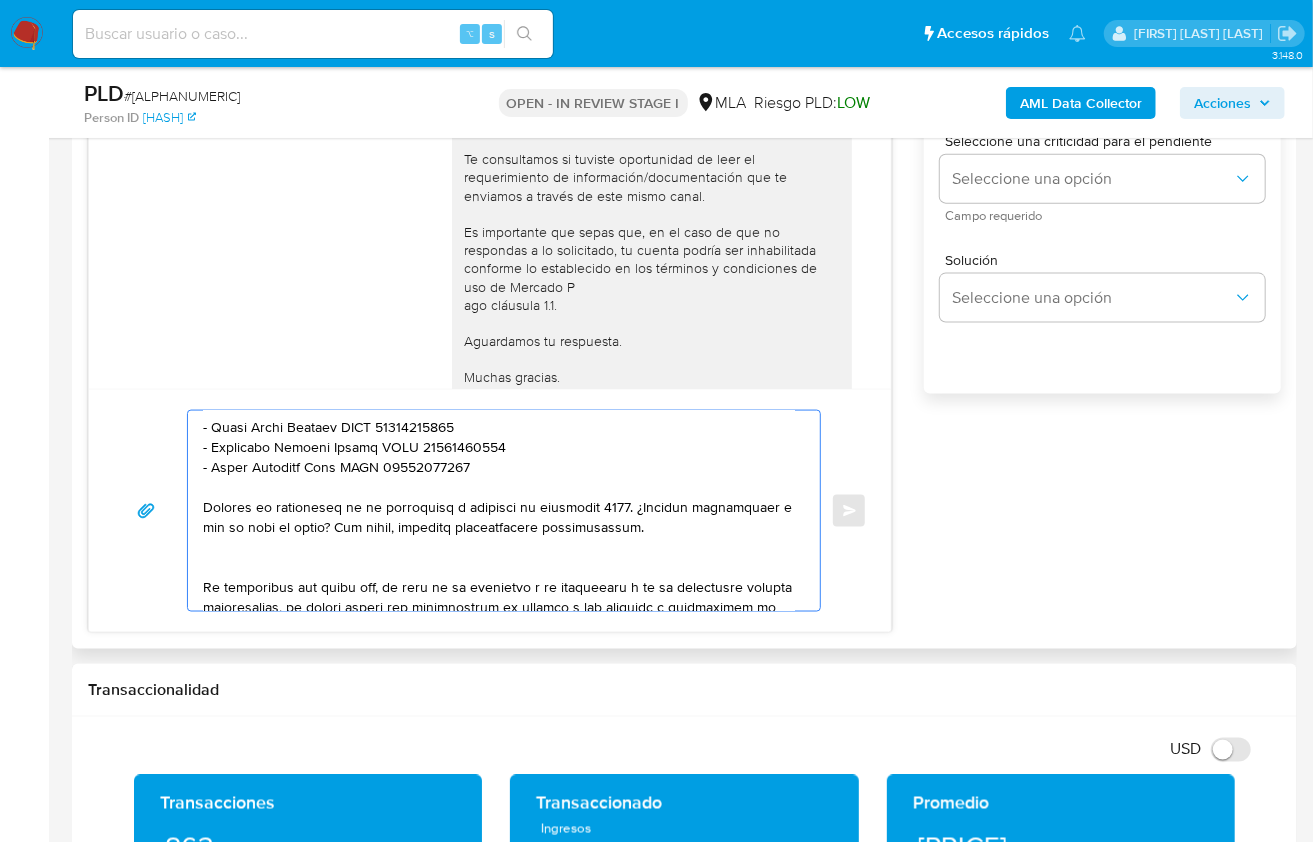 click at bounding box center (499, 511) 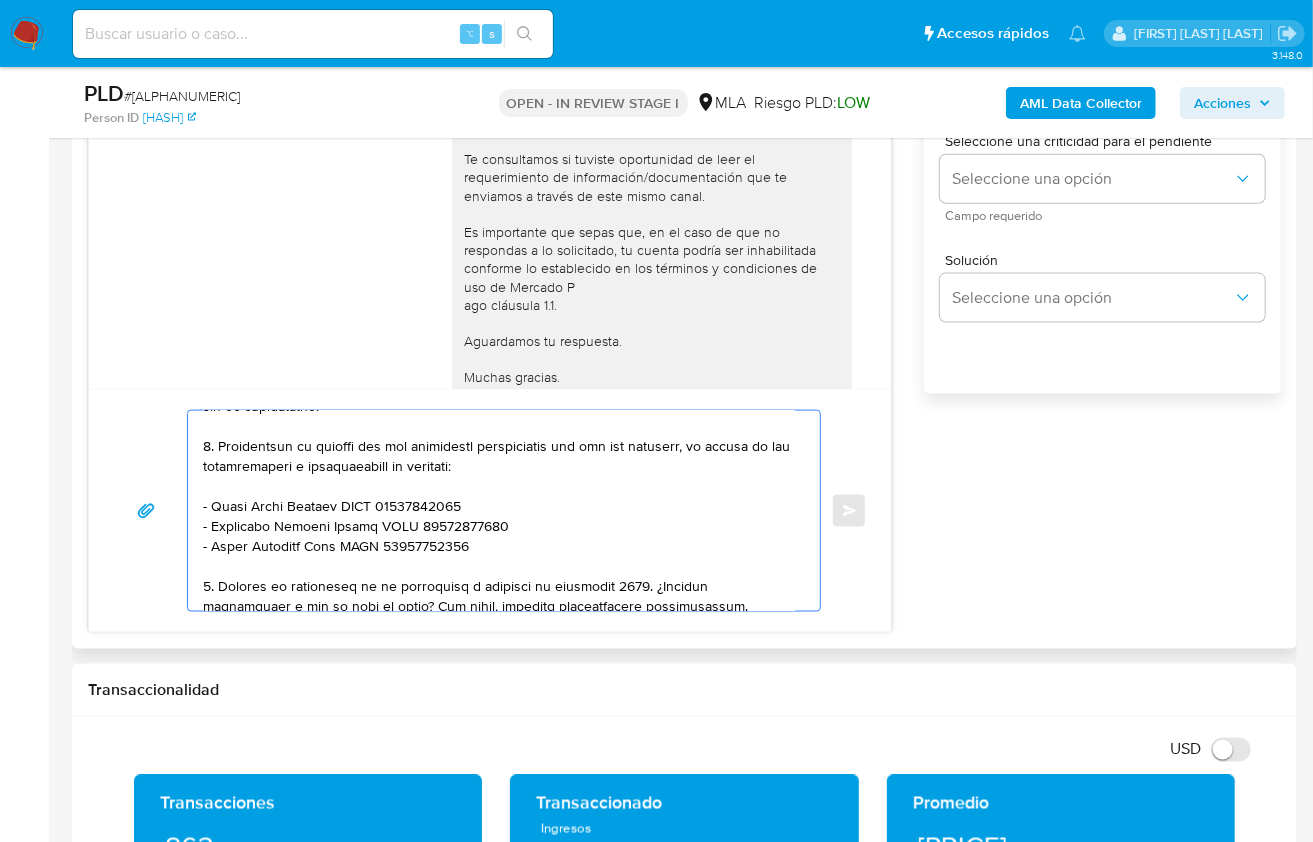 scroll, scrollTop: 464, scrollLeft: 0, axis: vertical 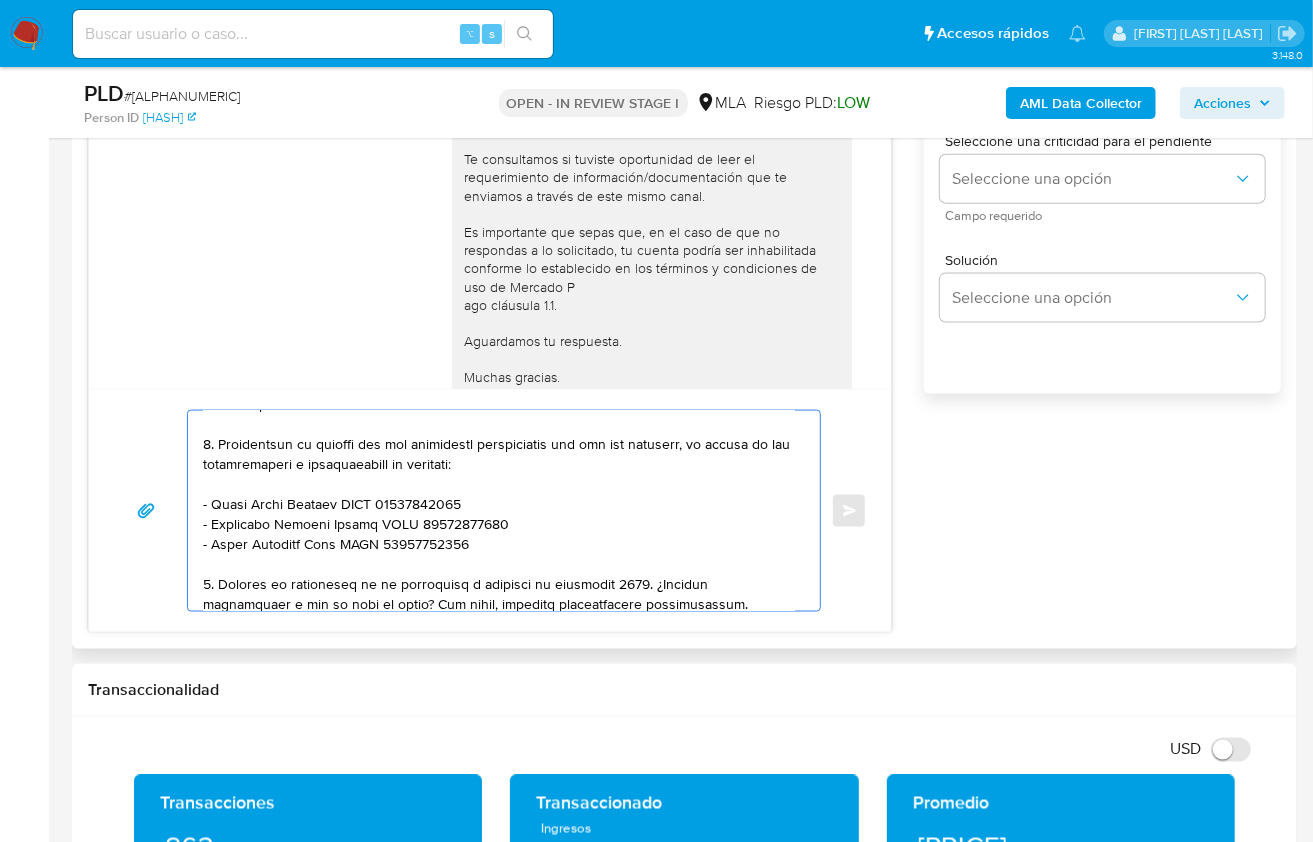 click at bounding box center (499, 511) 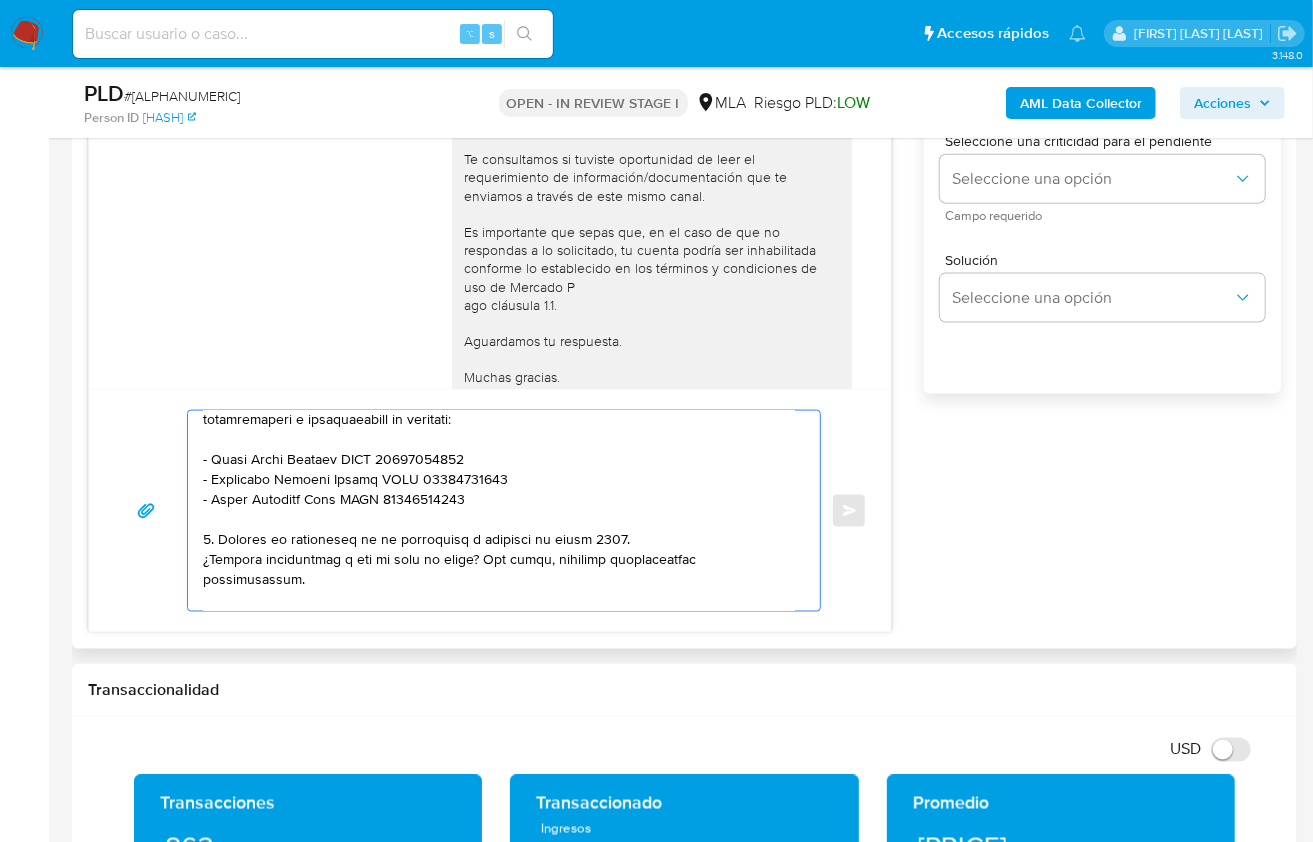 scroll, scrollTop: 535, scrollLeft: 0, axis: vertical 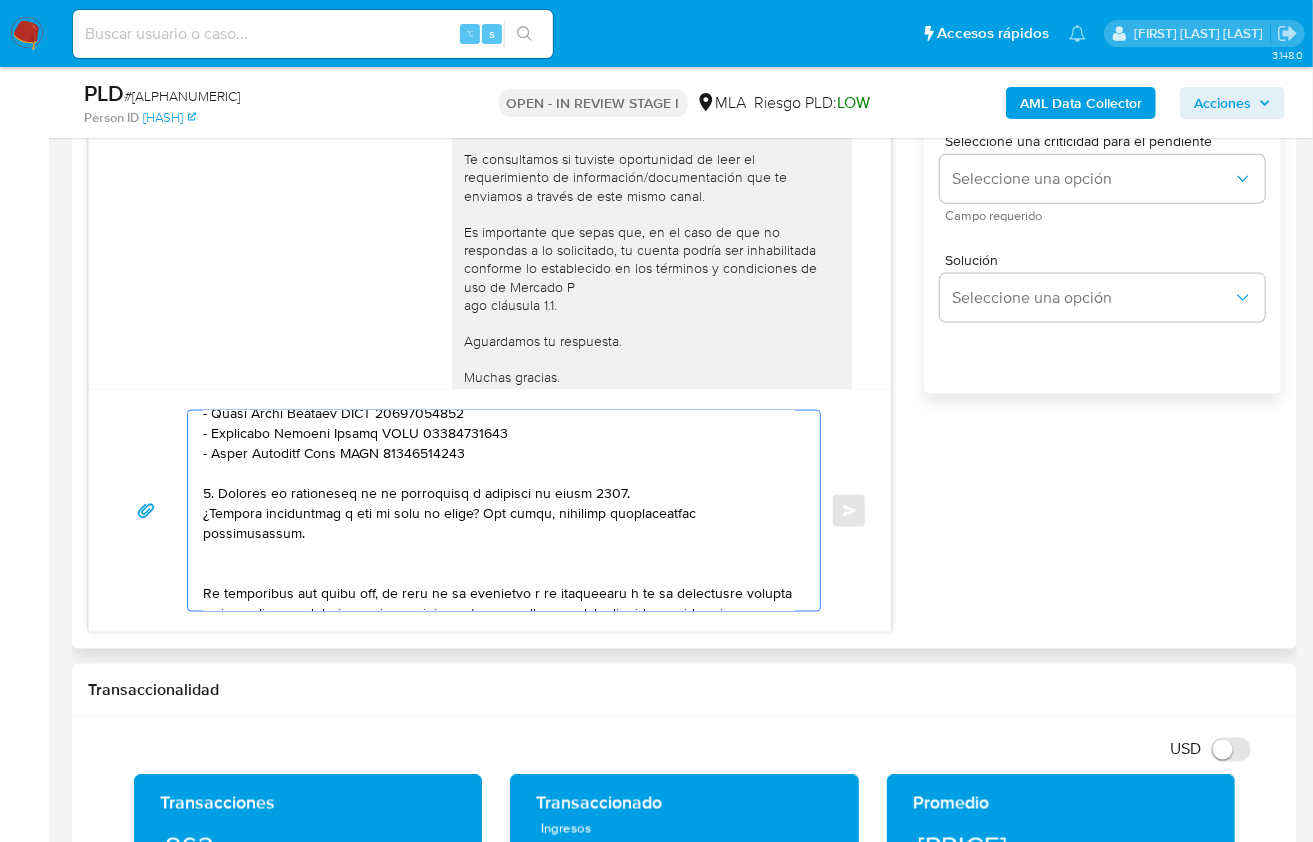 click at bounding box center (499, 511) 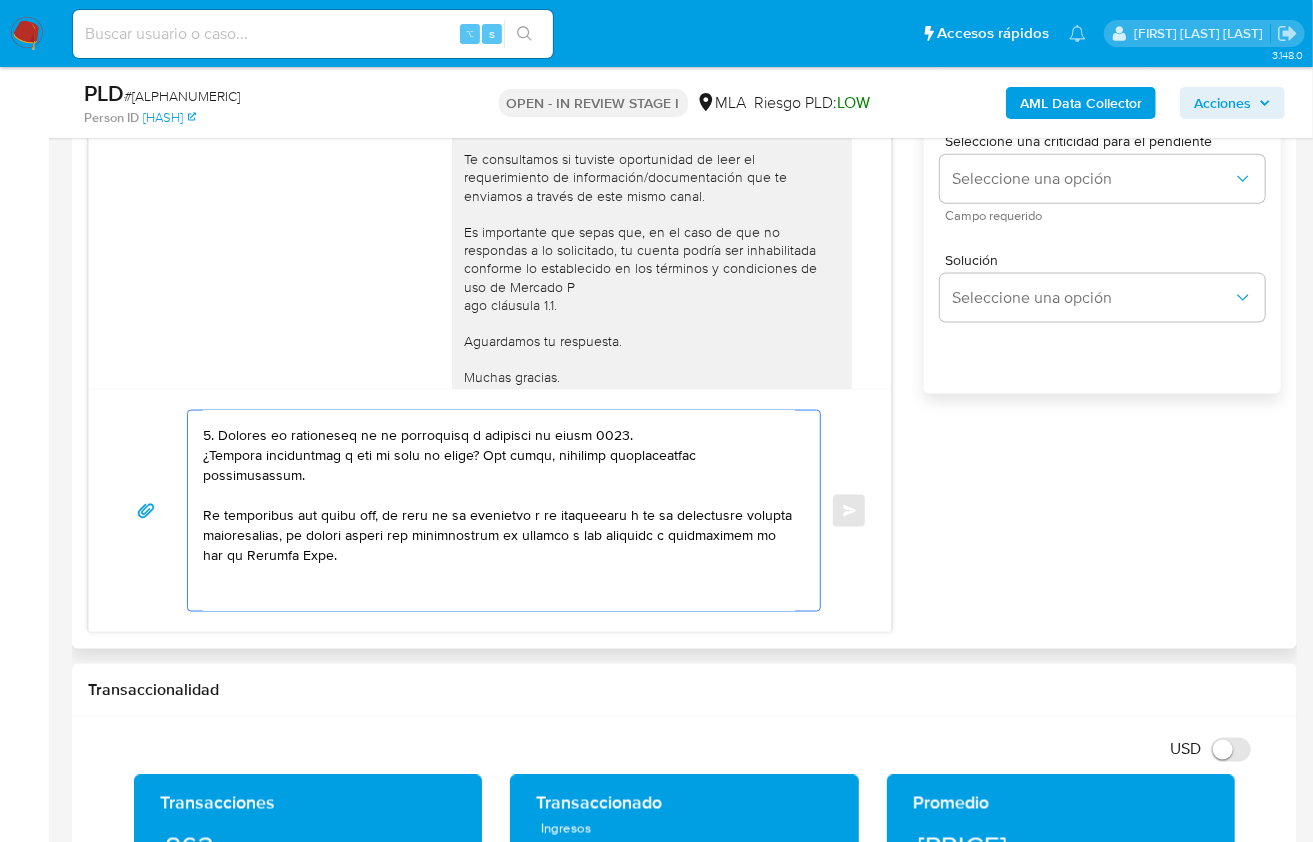 click at bounding box center [499, 511] 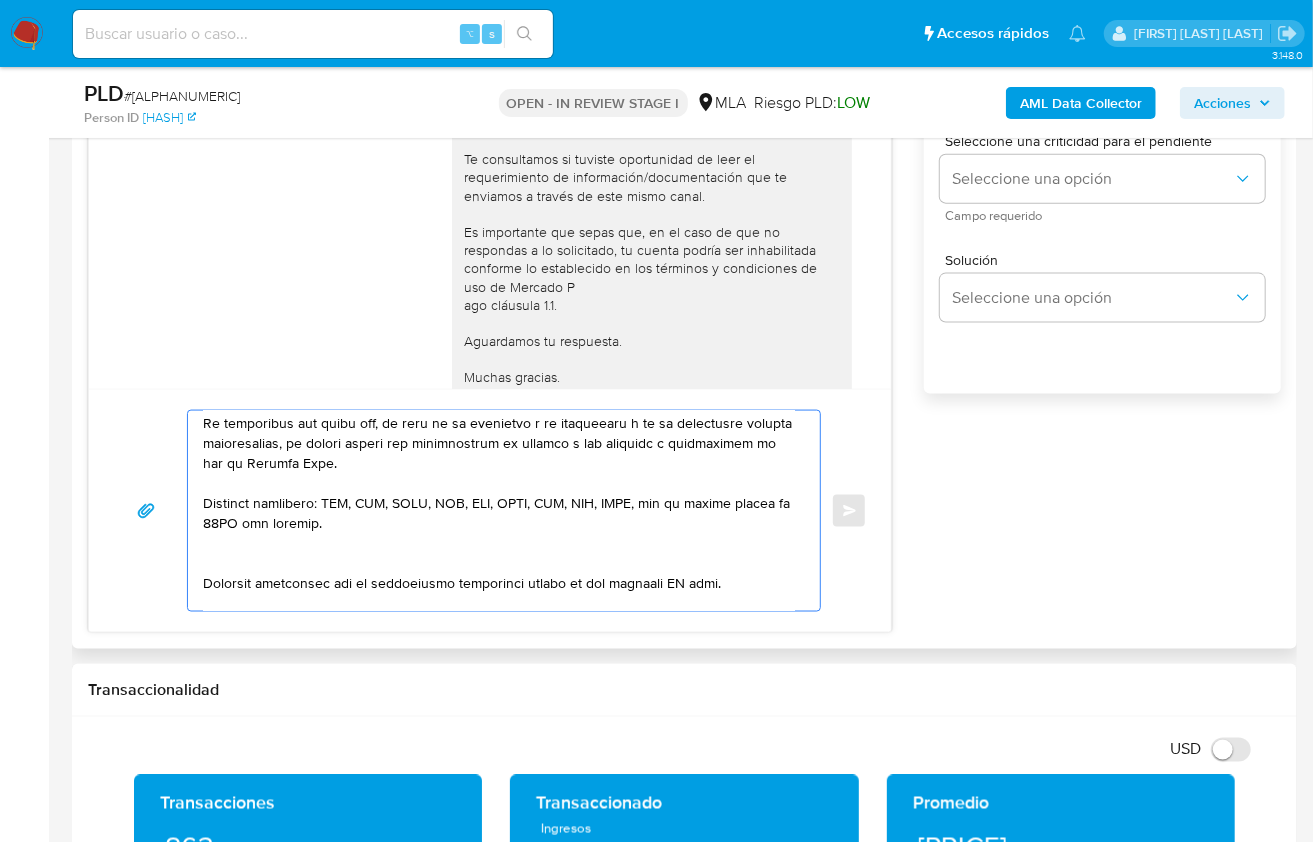 scroll, scrollTop: 730, scrollLeft: 0, axis: vertical 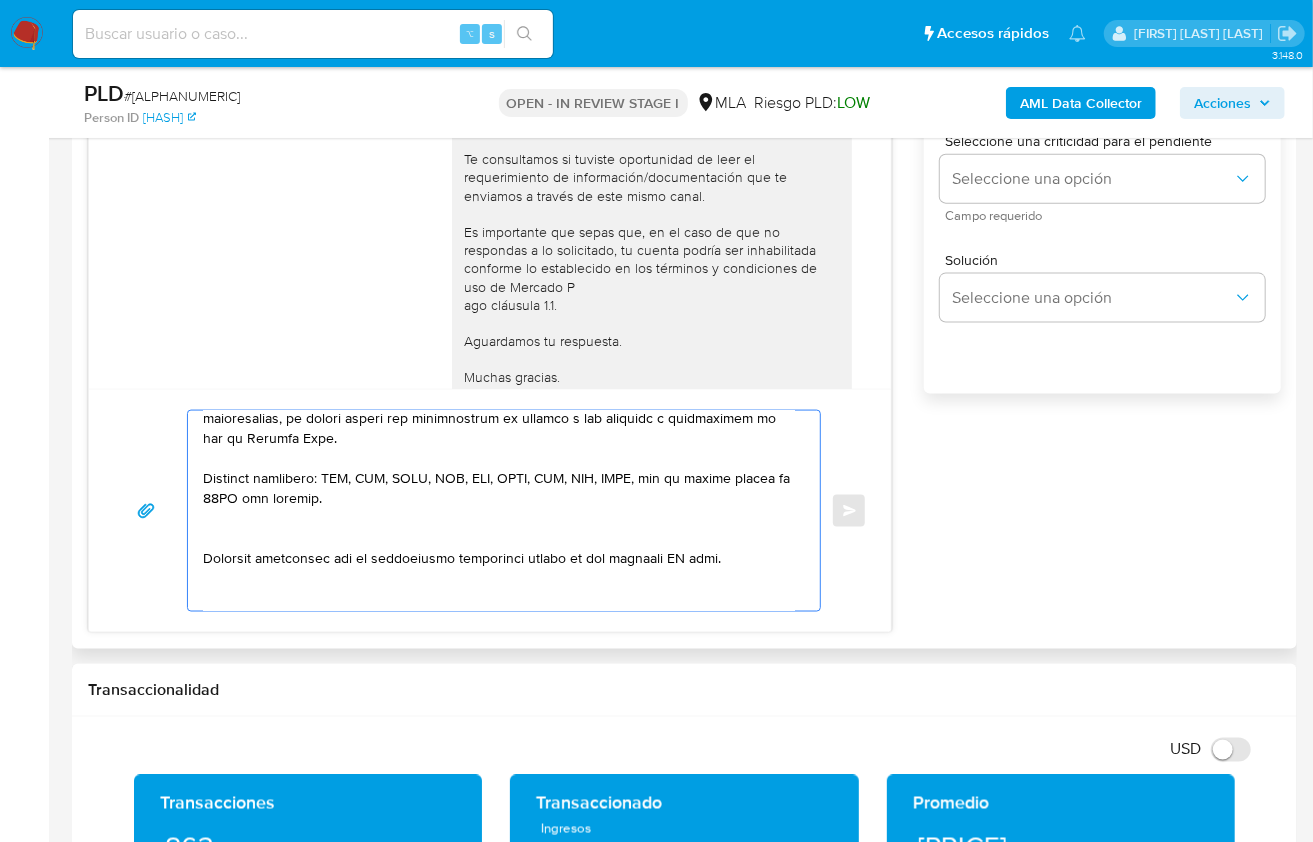 click at bounding box center (499, 511) 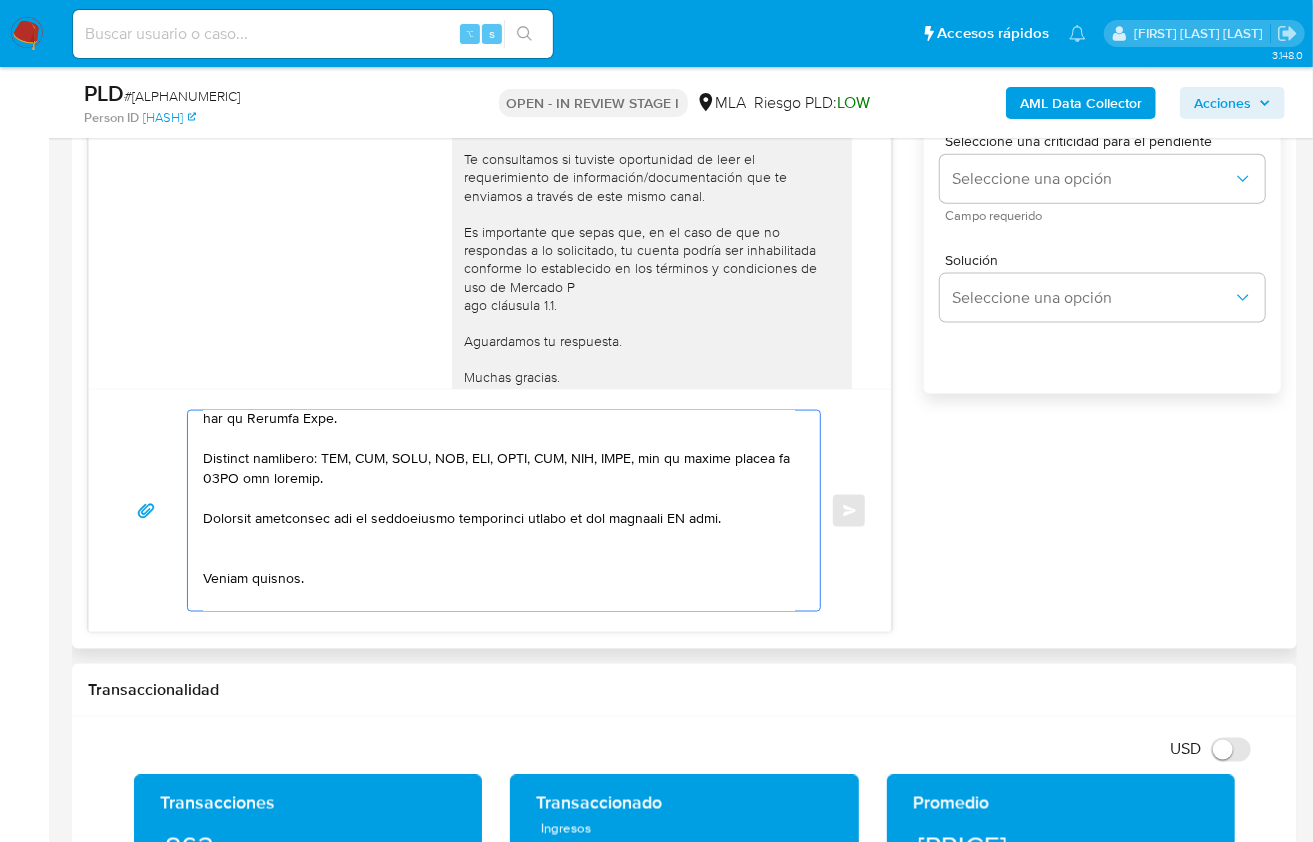 click at bounding box center [499, 511] 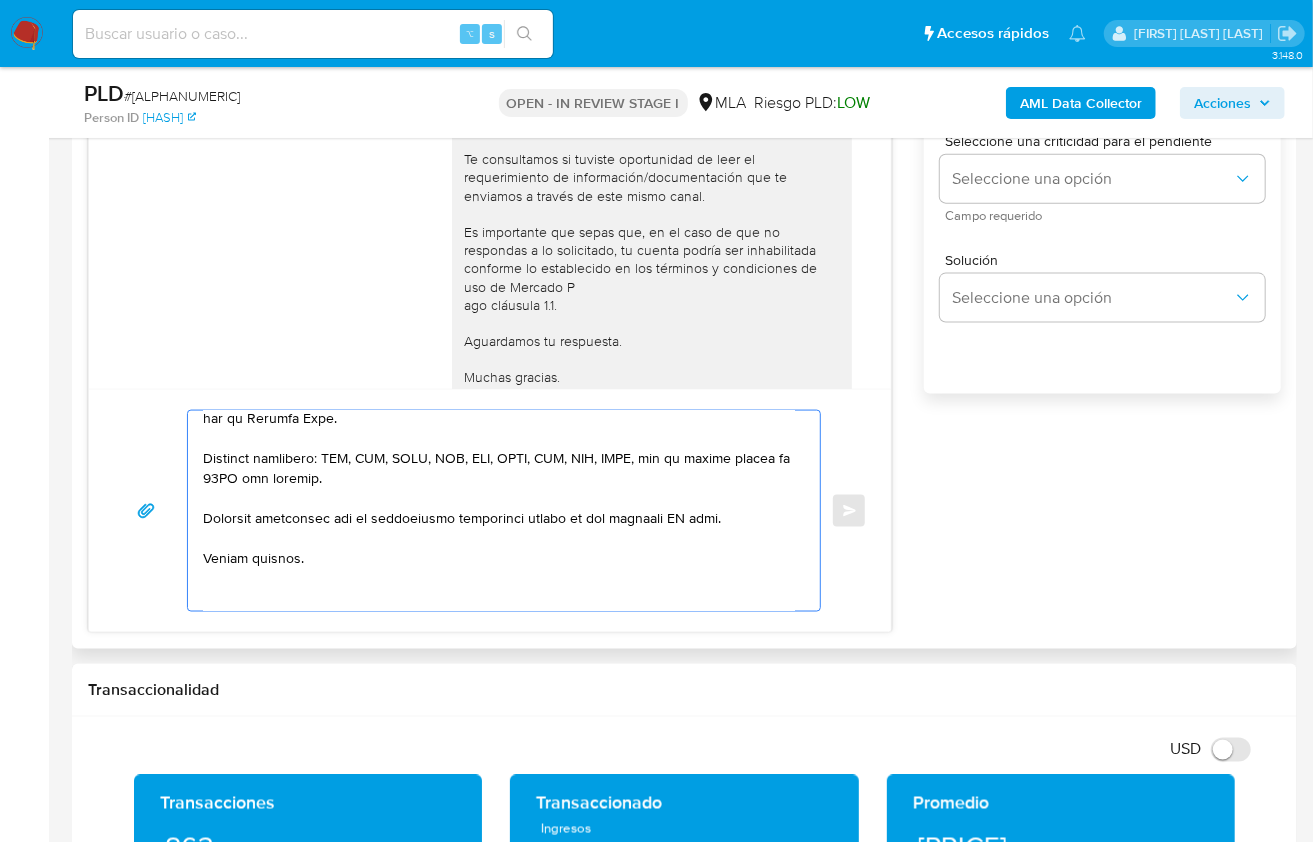 drag, startPoint x: 721, startPoint y: 506, endPoint x: 596, endPoint y: 521, distance: 125.89678 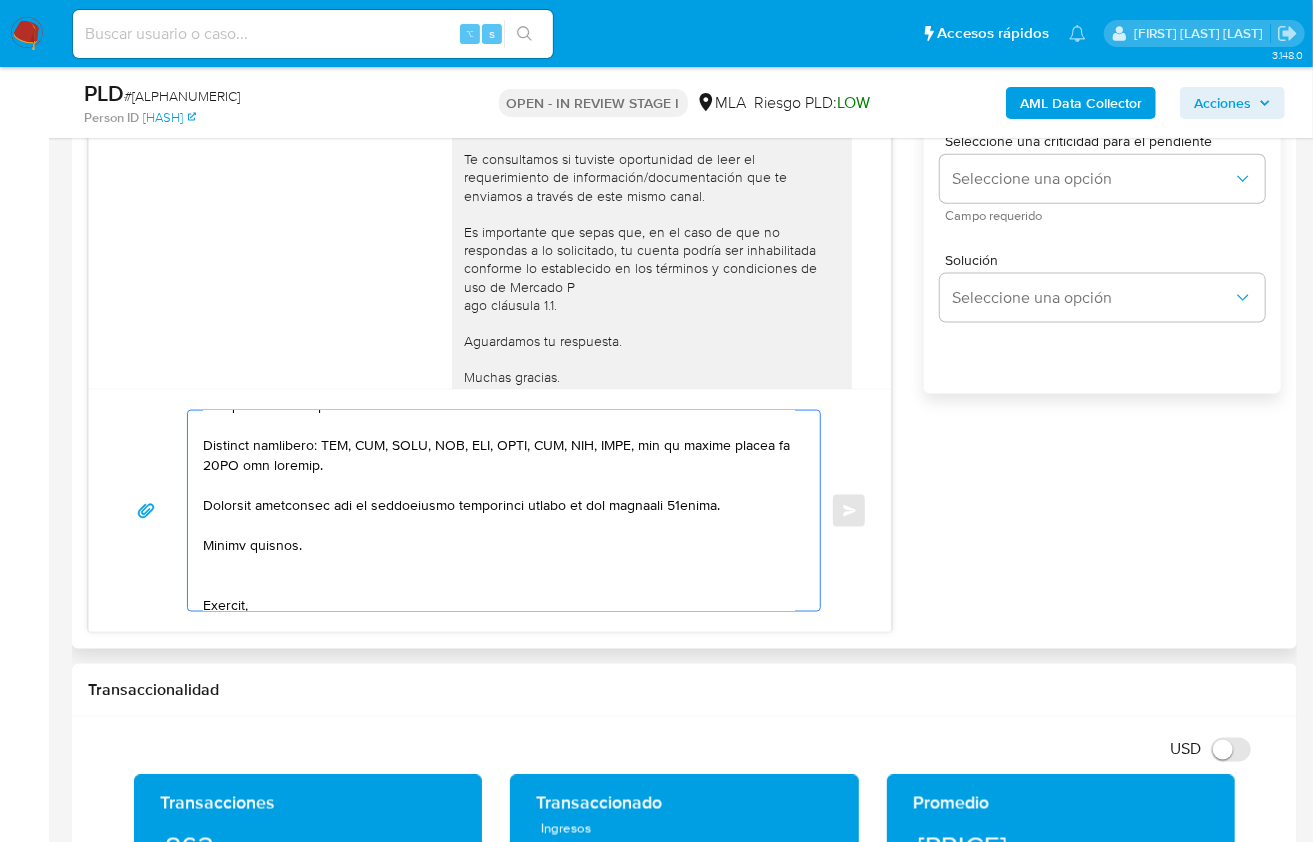 scroll, scrollTop: 751, scrollLeft: 0, axis: vertical 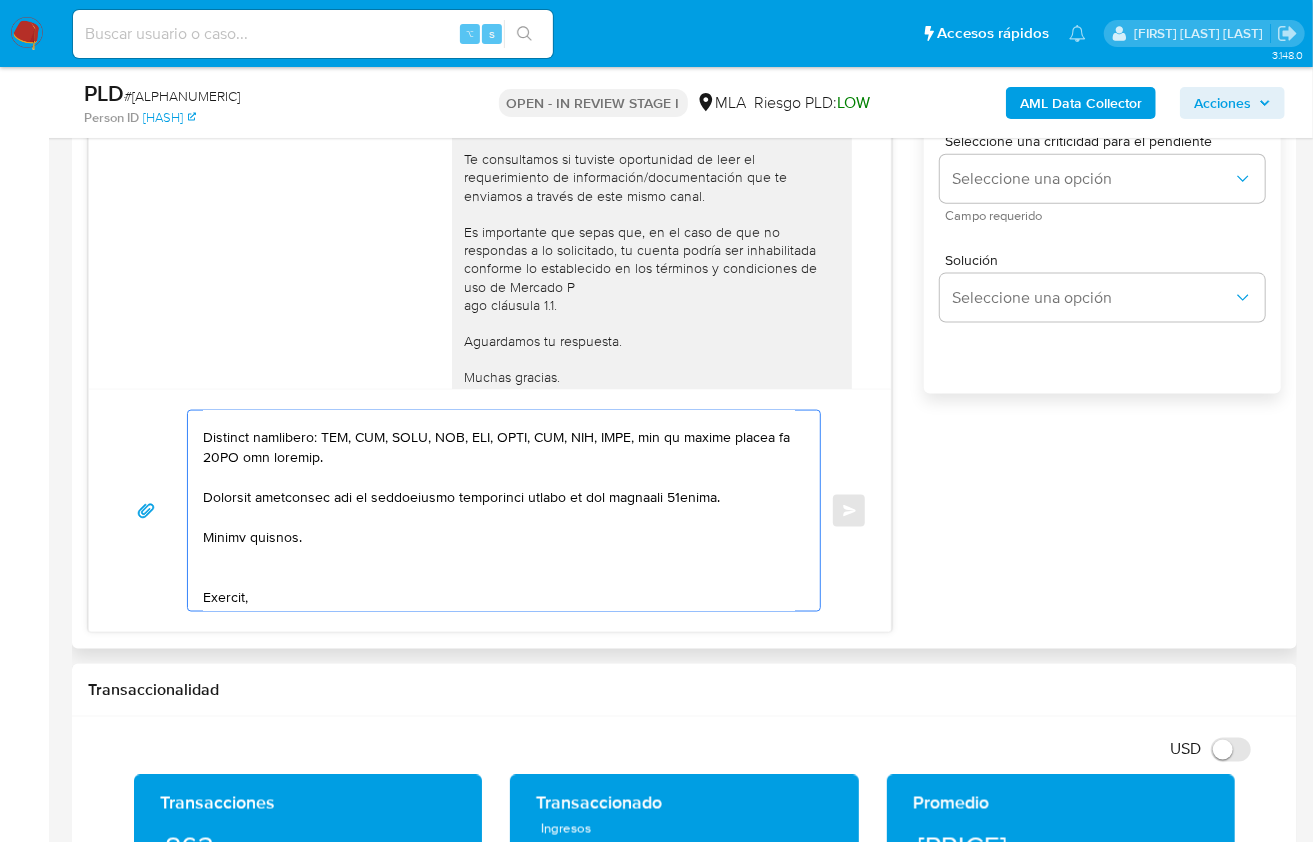 click at bounding box center (499, 511) 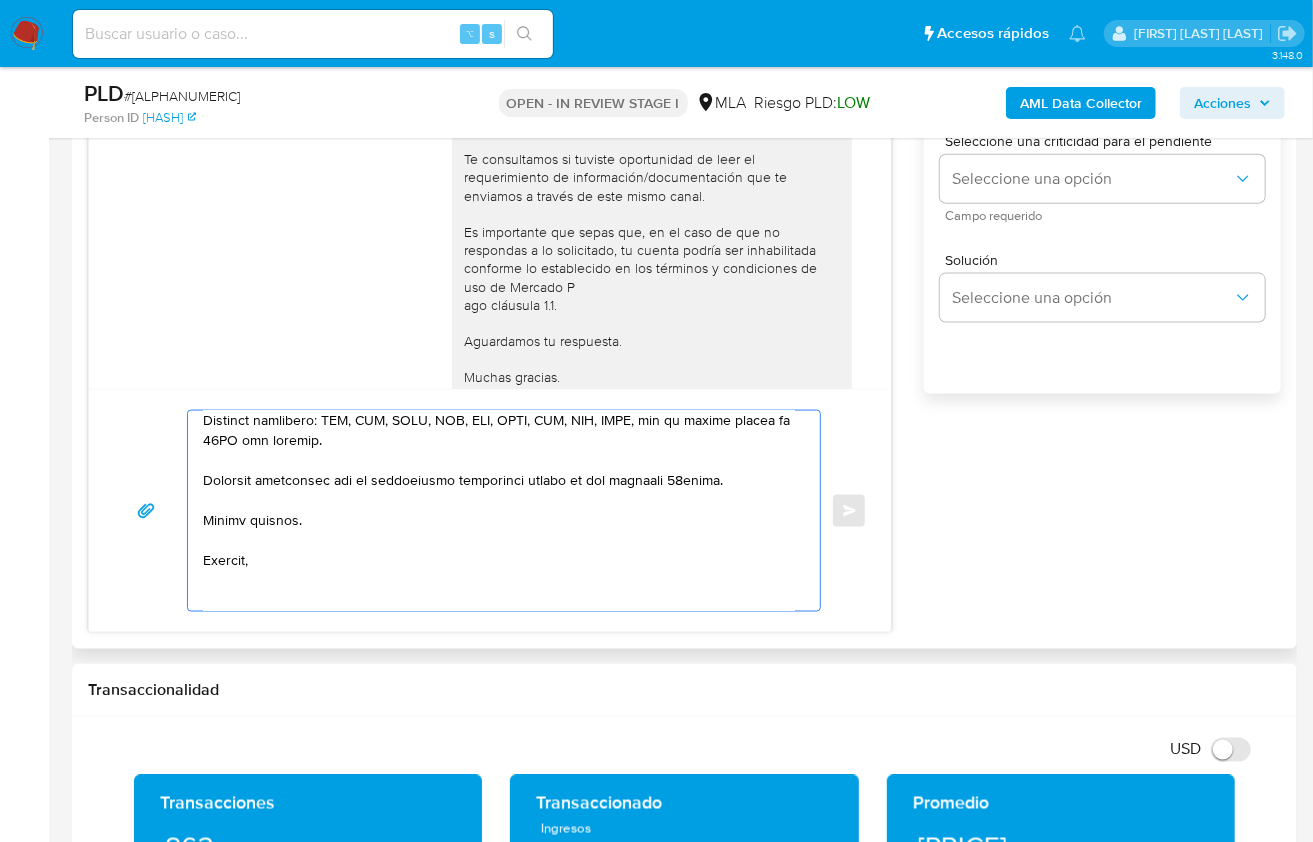 click at bounding box center (499, 511) 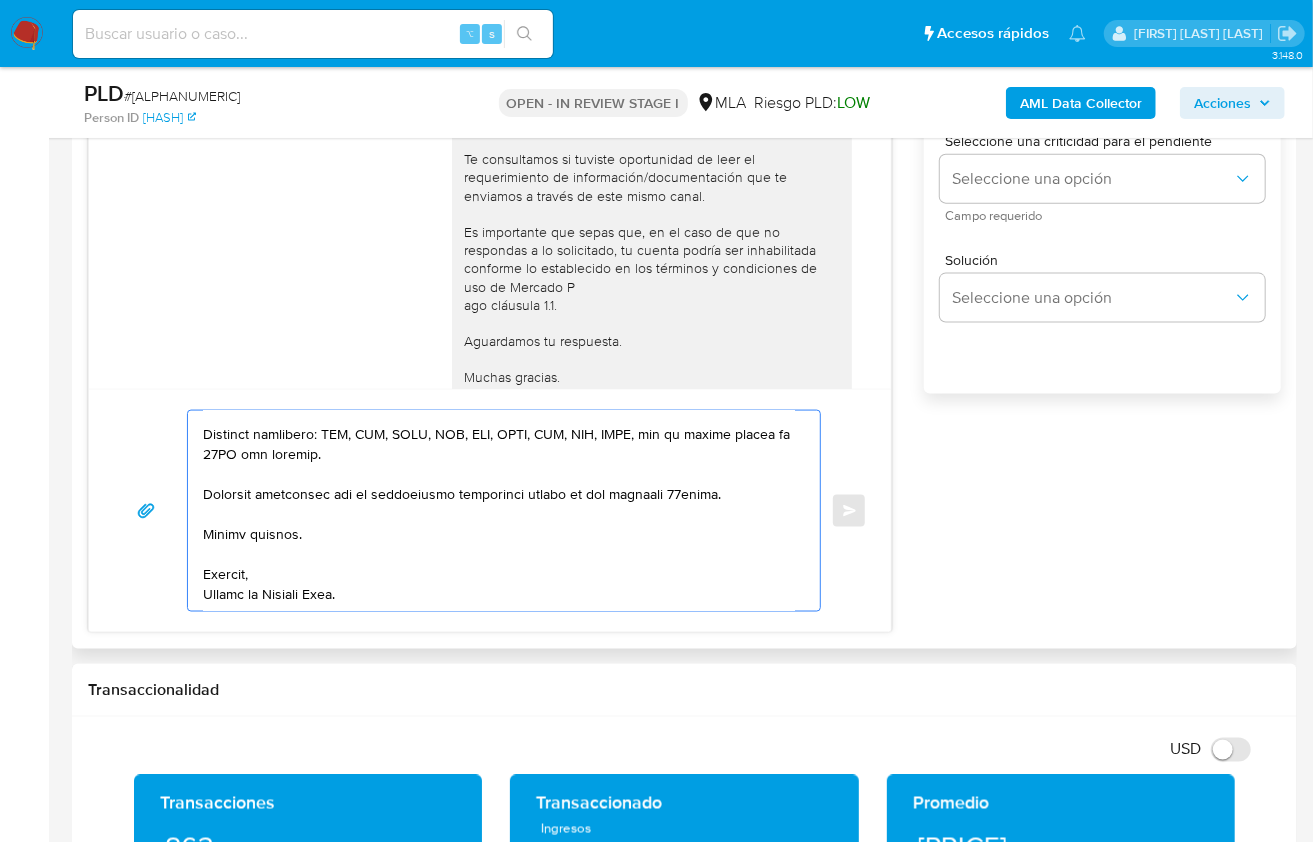 click at bounding box center [499, 511] 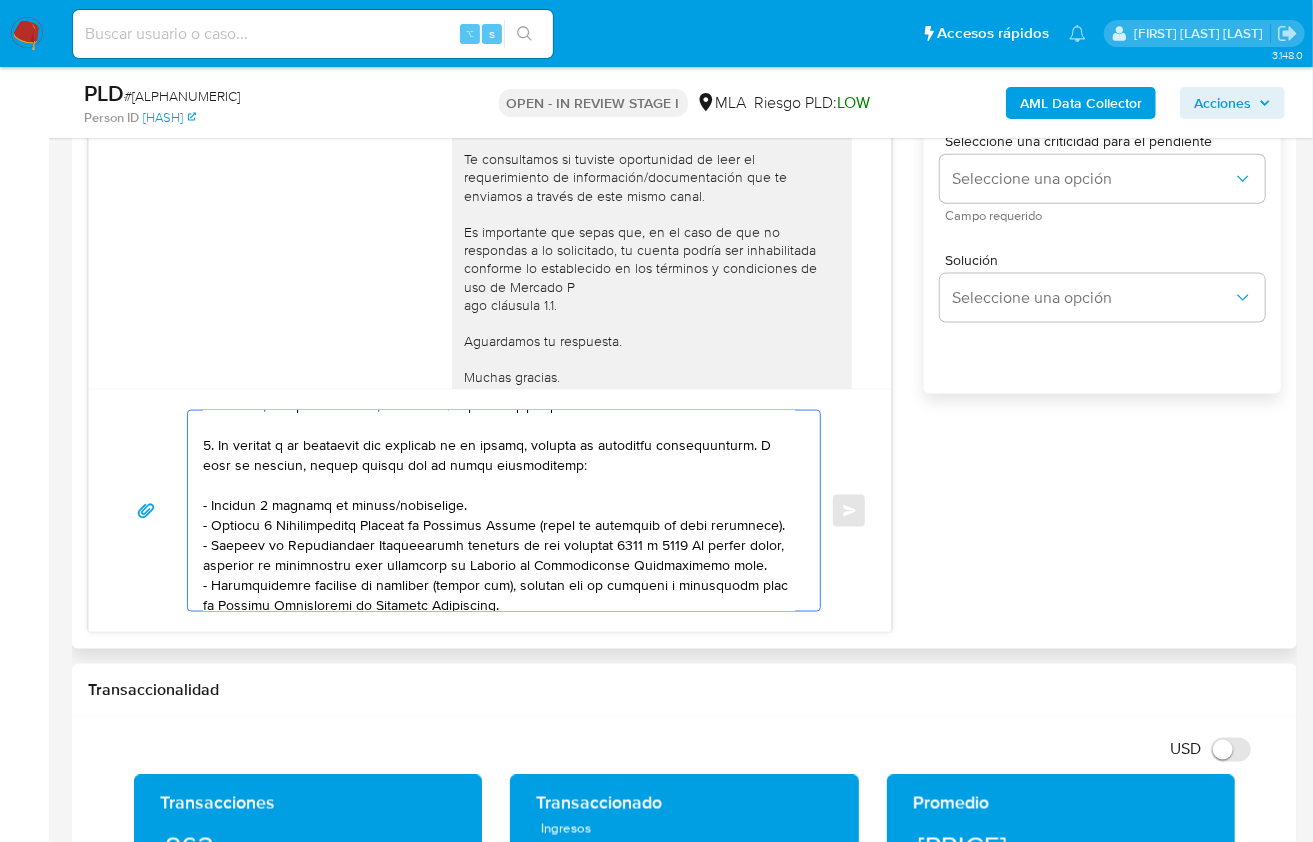 scroll, scrollTop: 0, scrollLeft: 0, axis: both 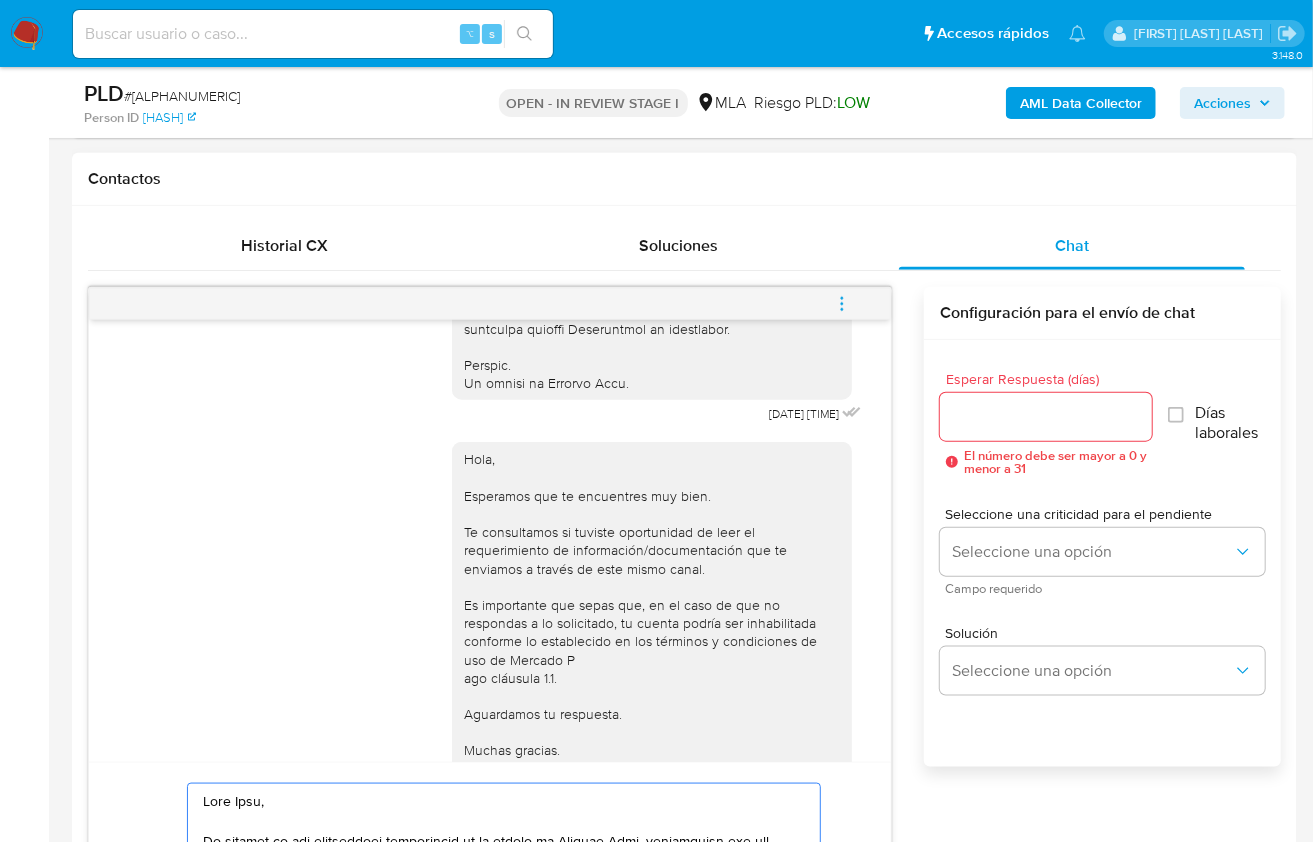 type on "Hola Ivan,
En función de las operaciones registradas en tu cuenta de Mercado Pago, necesitamos que nos brindes la siguiente información y/o documentación:
1. Descripción de la actividad:
- Detalla la actividad que realizas a través de tu cuenta. De corresponder a una actividad comercial, indicar el nombre, domicilio y/o sitio web del comercio.
2. De acuerdo a la actividad que realices en tu cuenta, adjunta la siguiente documentación. A modo de ejemplo, puedes enviar uno de estos comprobantes:
- Últimos 3 recibos de sueldo/jubilación.
- Últimas 6 Declaraciones Juradas de Ingresos Brutos (donde se visualice la base imponible).
- Resumen de Comprobantes Electrónicos emitidos de los períodos 2024 y 2025 Si tienes dudas, consulta el instructivo para descargar el Resumen de Comprobantes Electrónicos aquí.
- Certificación contable de ingresos (último año), firmada por un contador y legalizada ante el Consejo Profesional de Ciencias Económicas.
Tené en cuenta que, además de los ejemplos mencionados, podés a..." 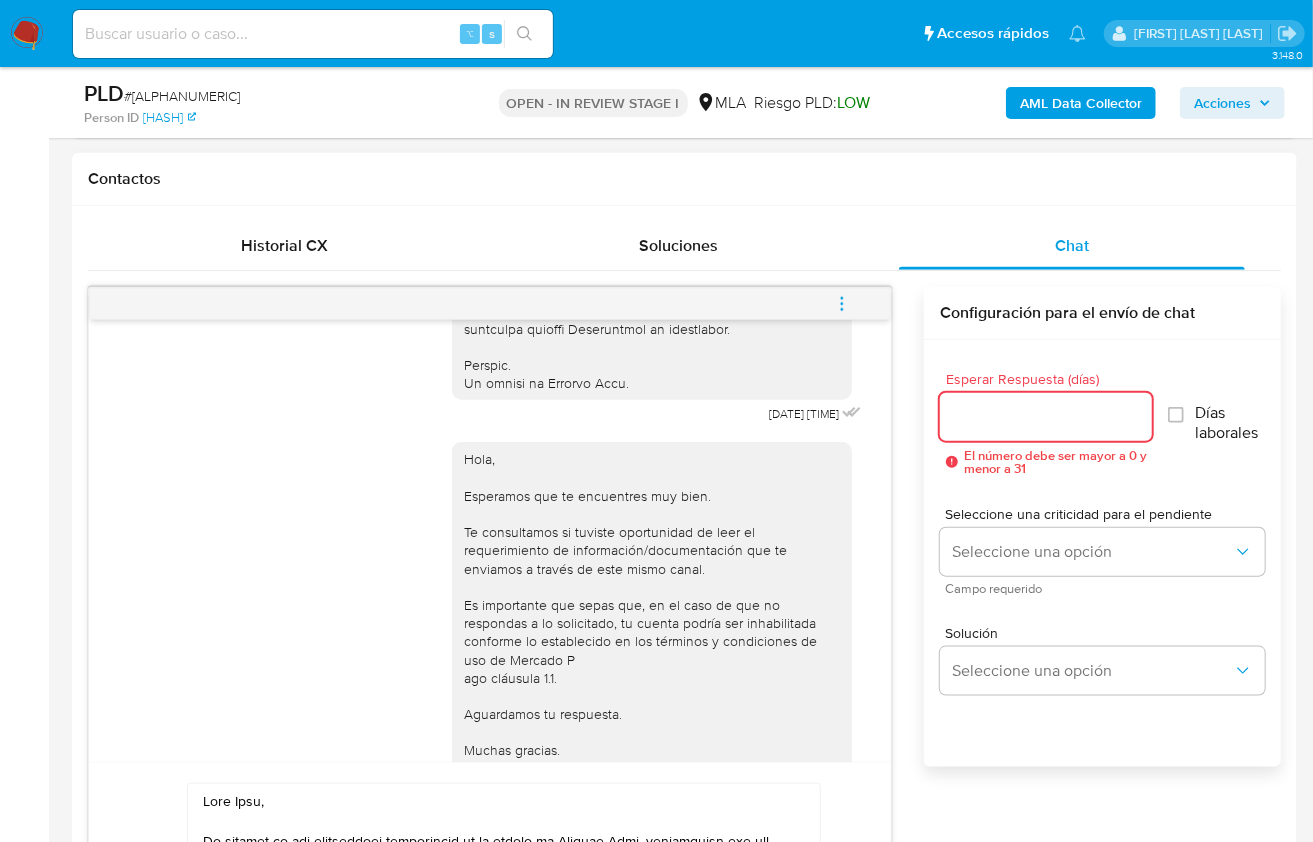 click on "Esperar Respuesta (días)" at bounding box center [1046, 417] 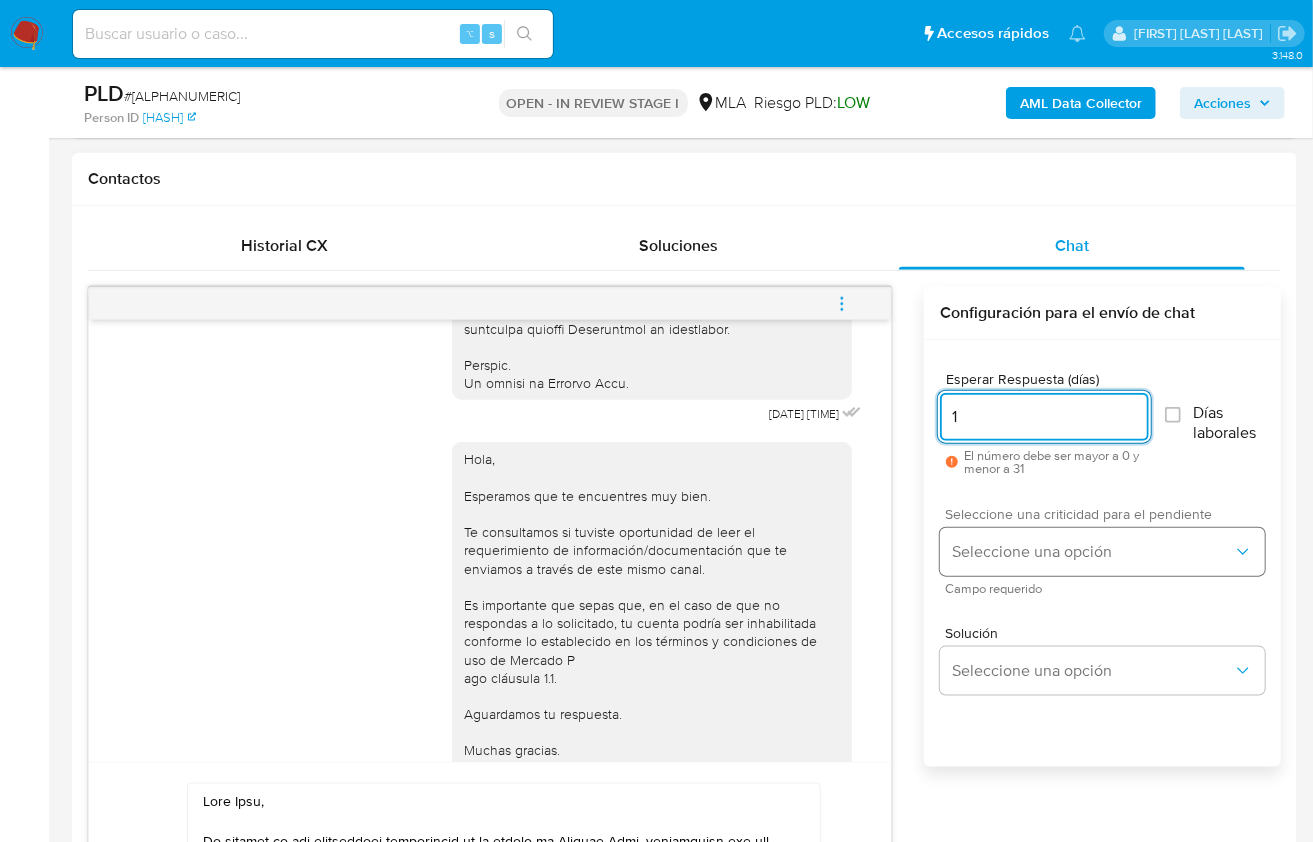 type on "1" 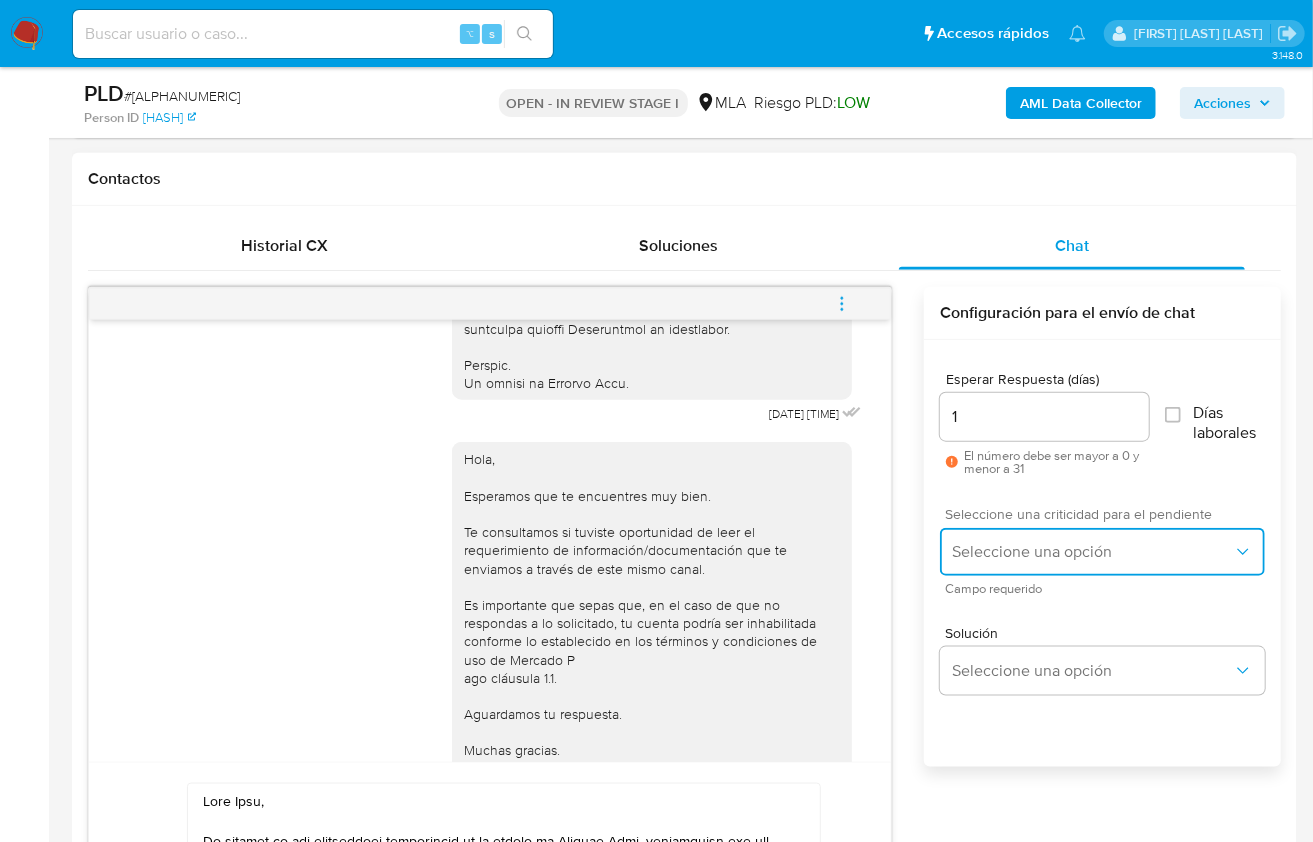 click on "Seleccione una opción" at bounding box center (1092, 552) 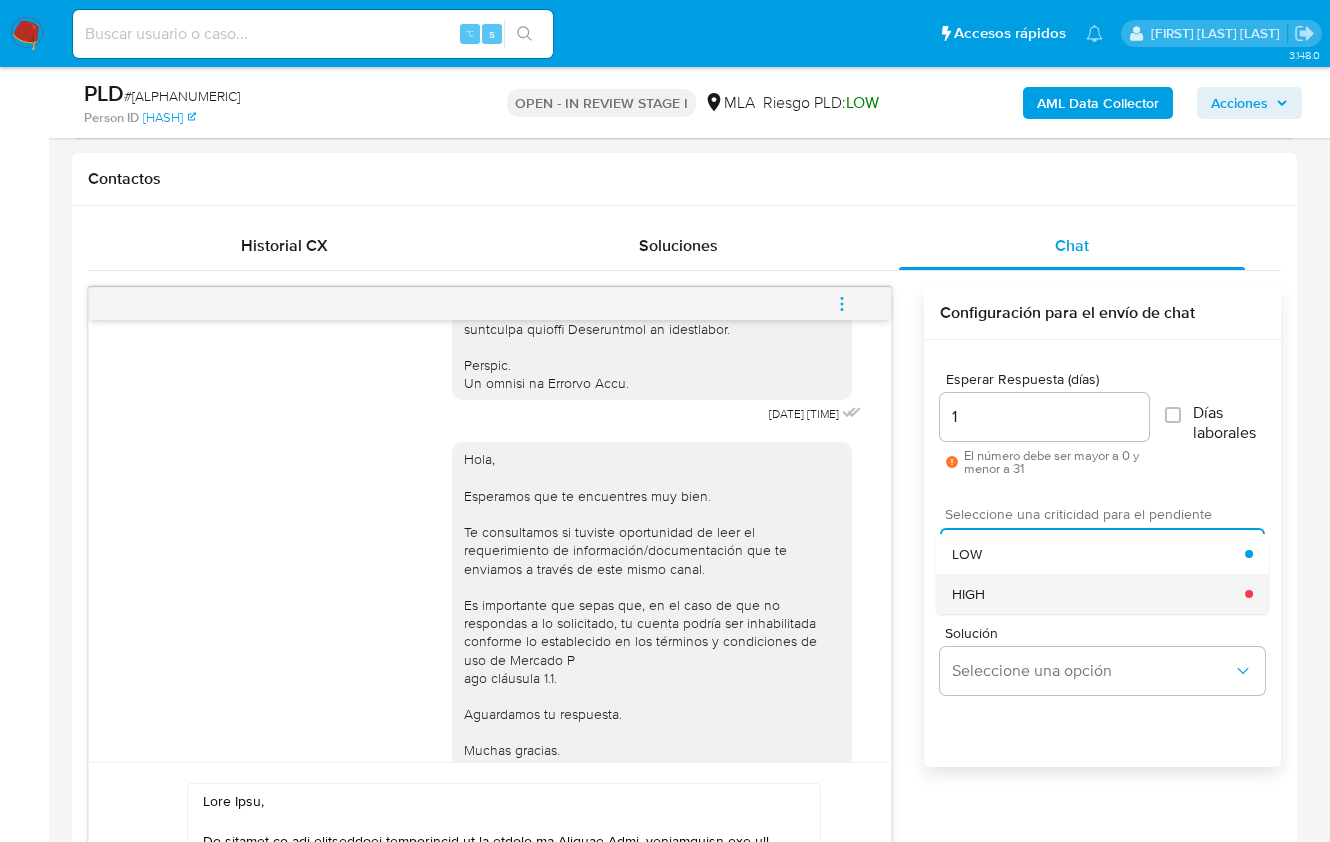 click on "HIGH" at bounding box center [1098, 594] 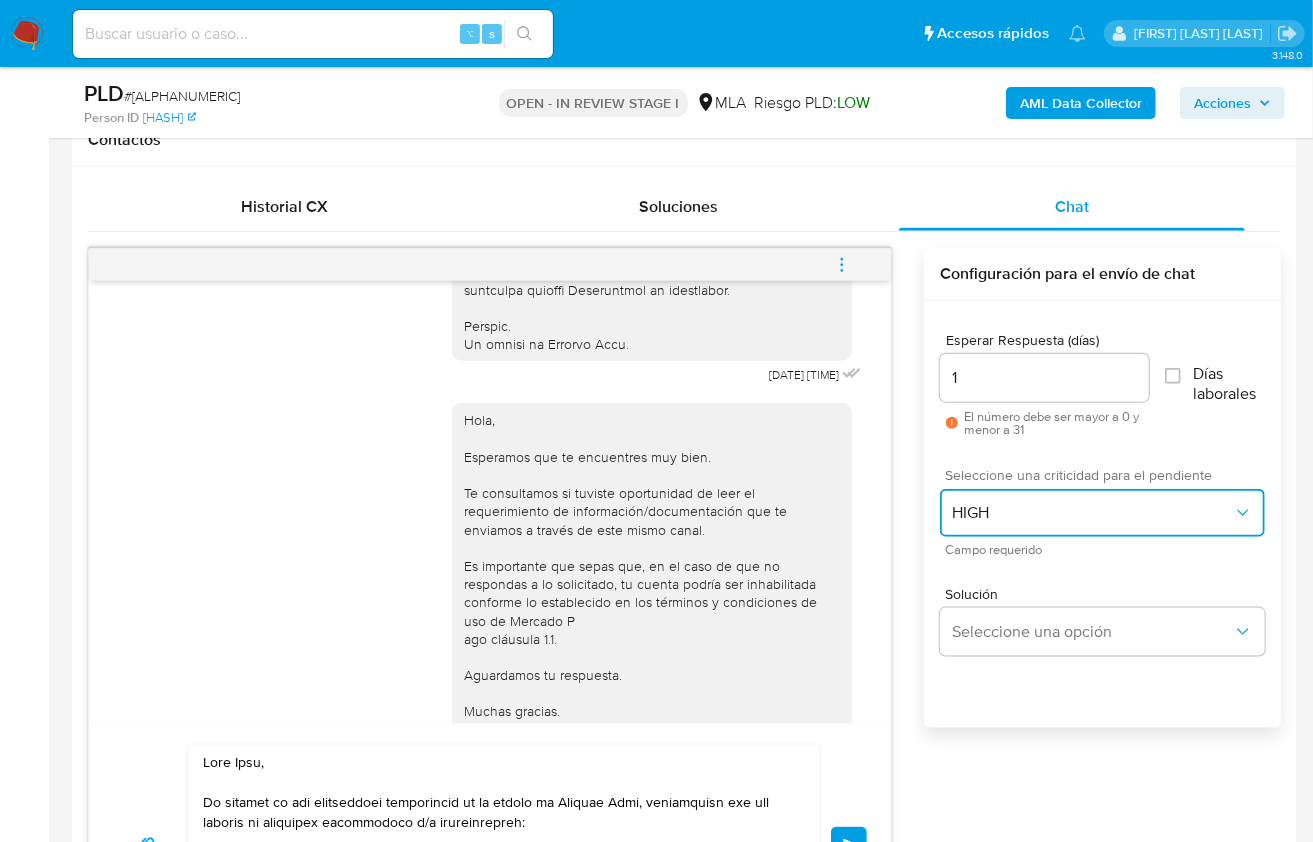 scroll, scrollTop: 933, scrollLeft: 0, axis: vertical 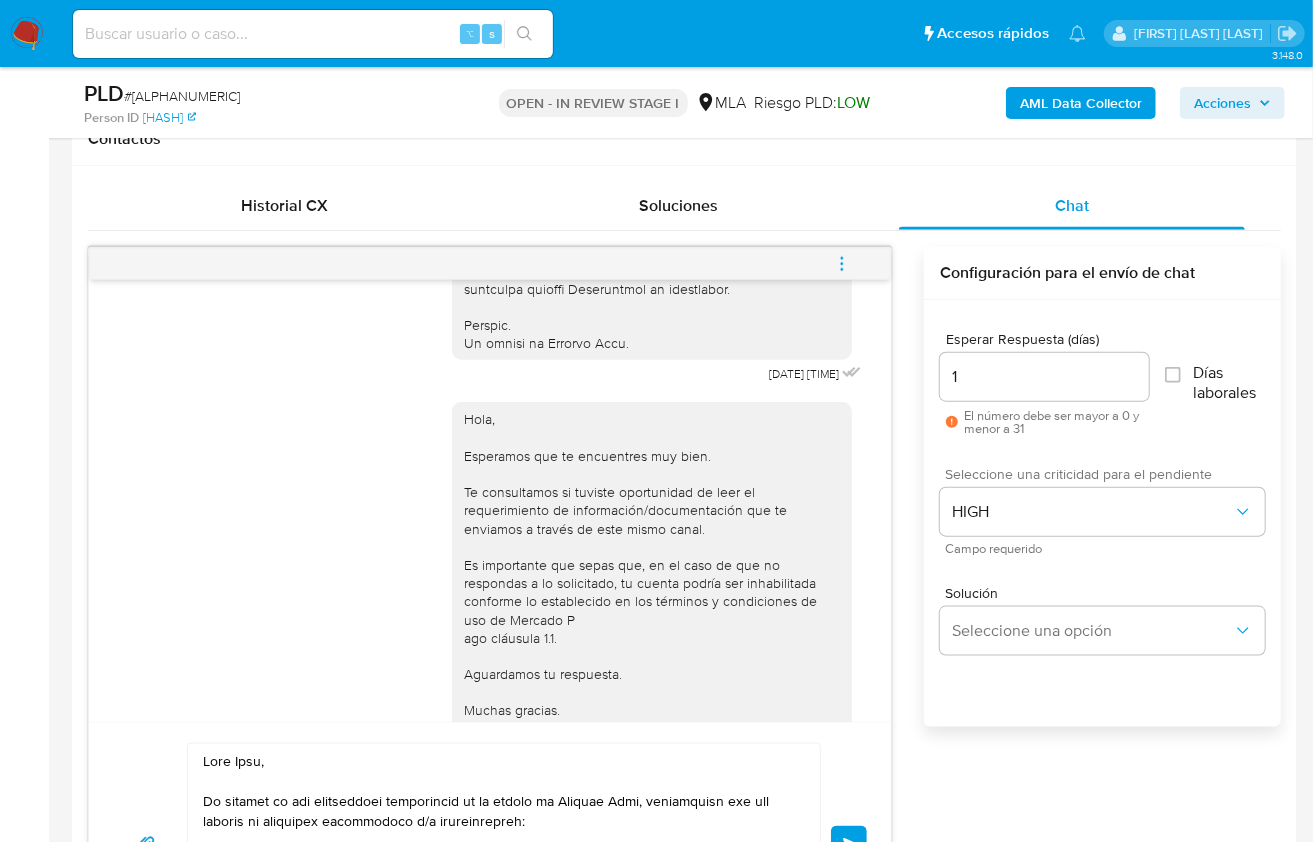 click on "Enviar" at bounding box center [849, 844] 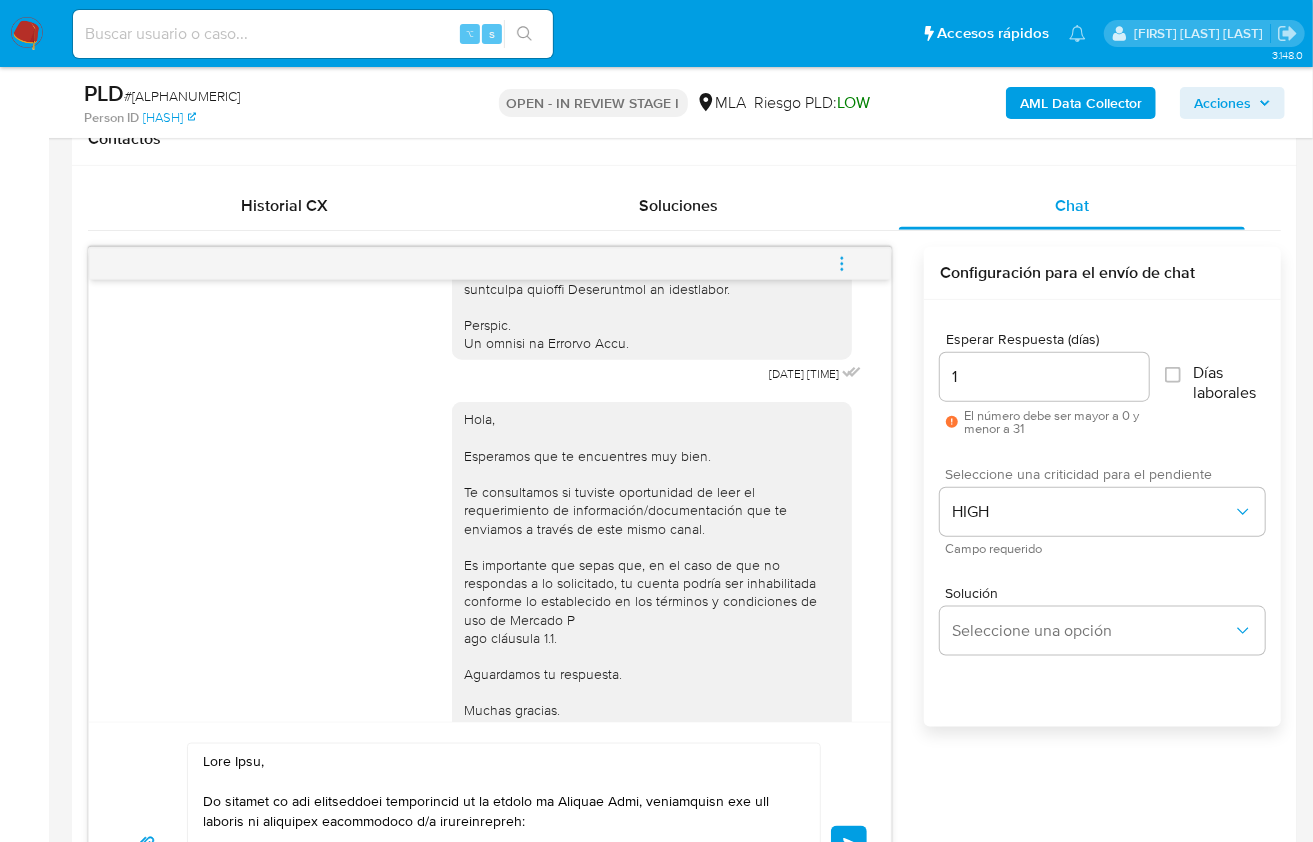 type 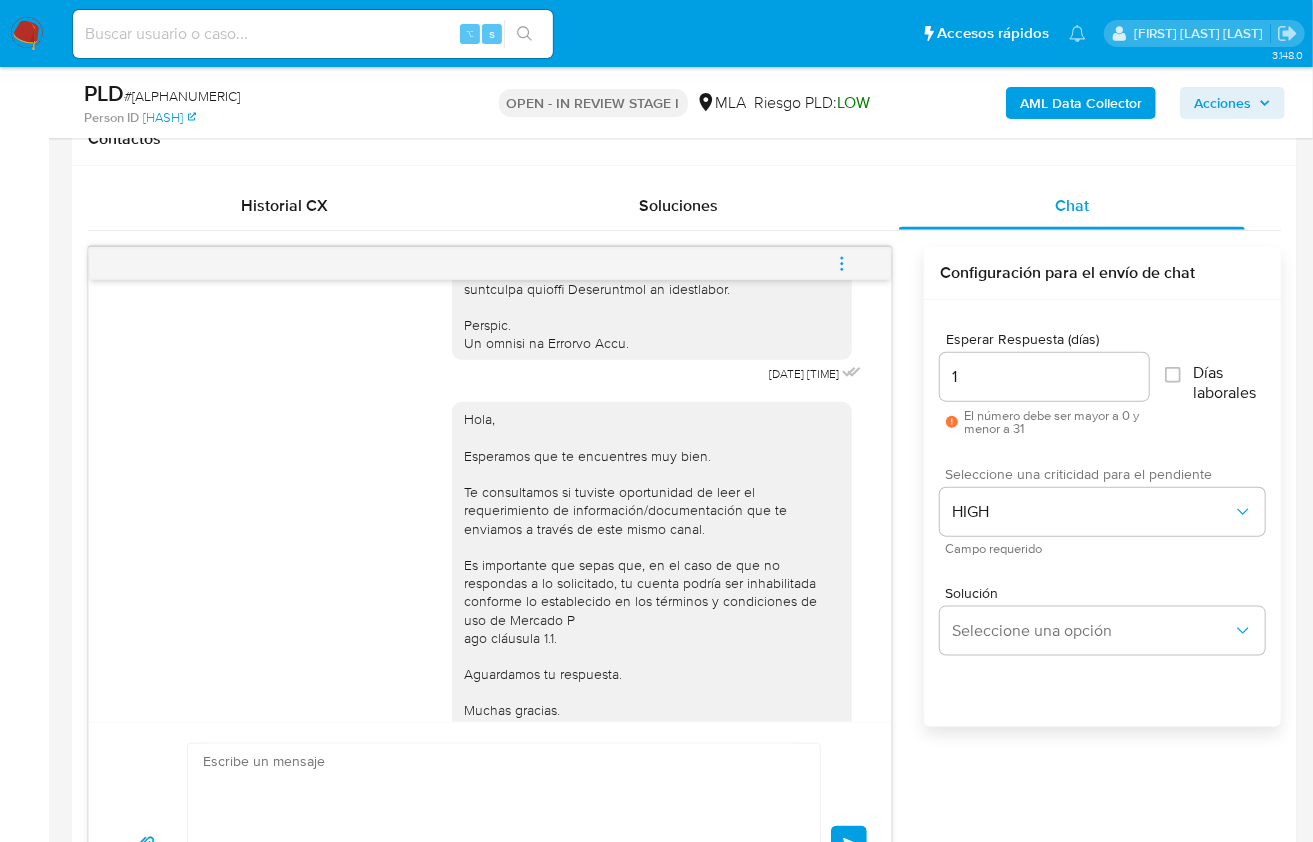 scroll, scrollTop: 2262, scrollLeft: 0, axis: vertical 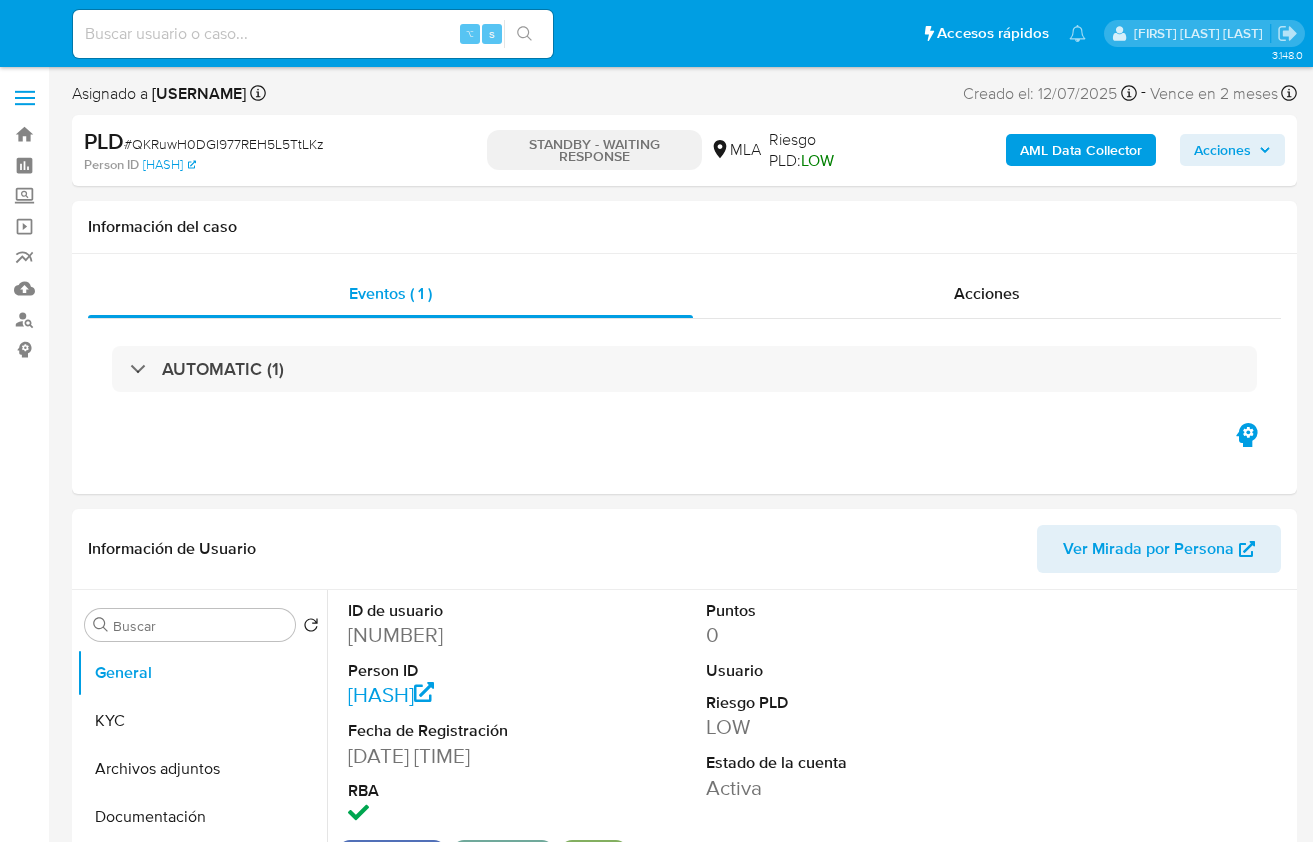 select on "10" 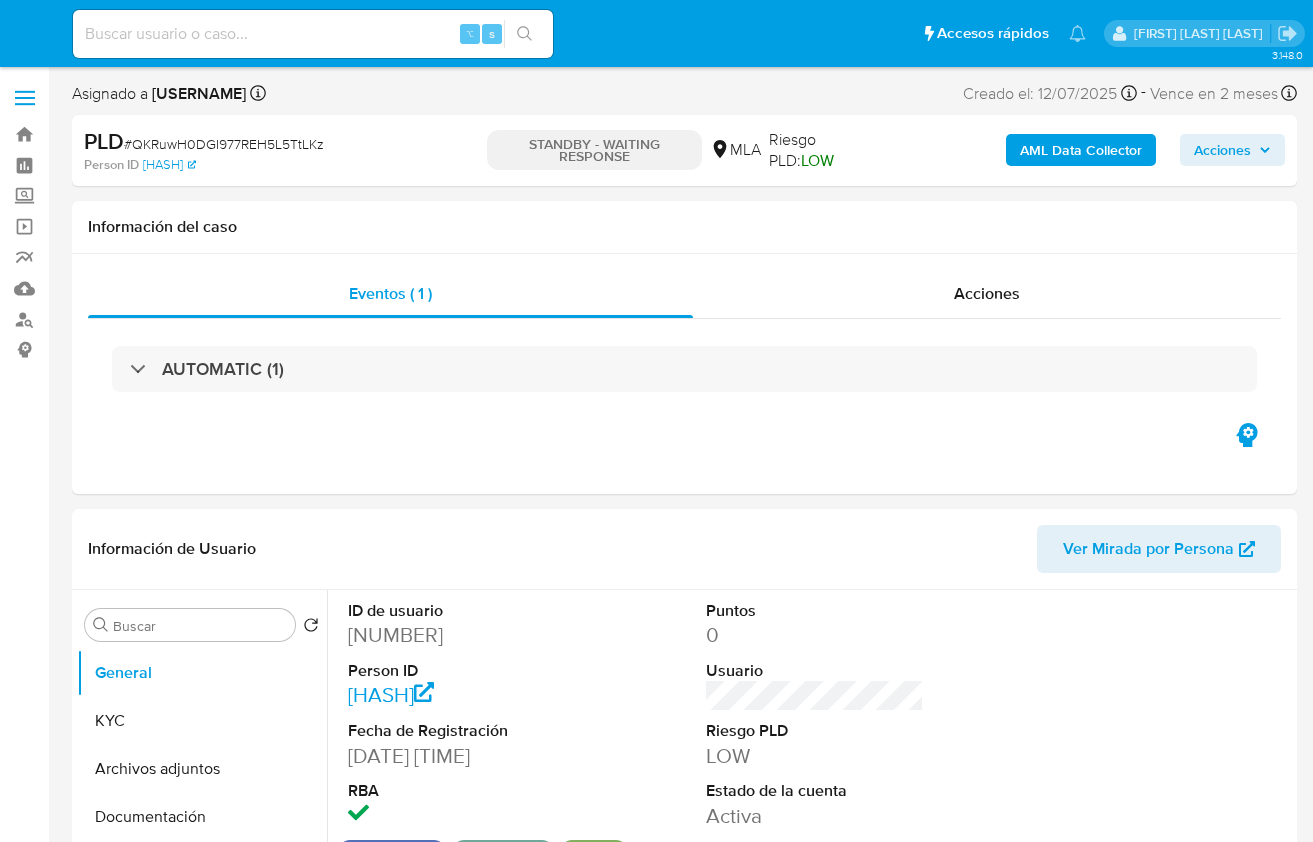 scroll, scrollTop: 0, scrollLeft: 0, axis: both 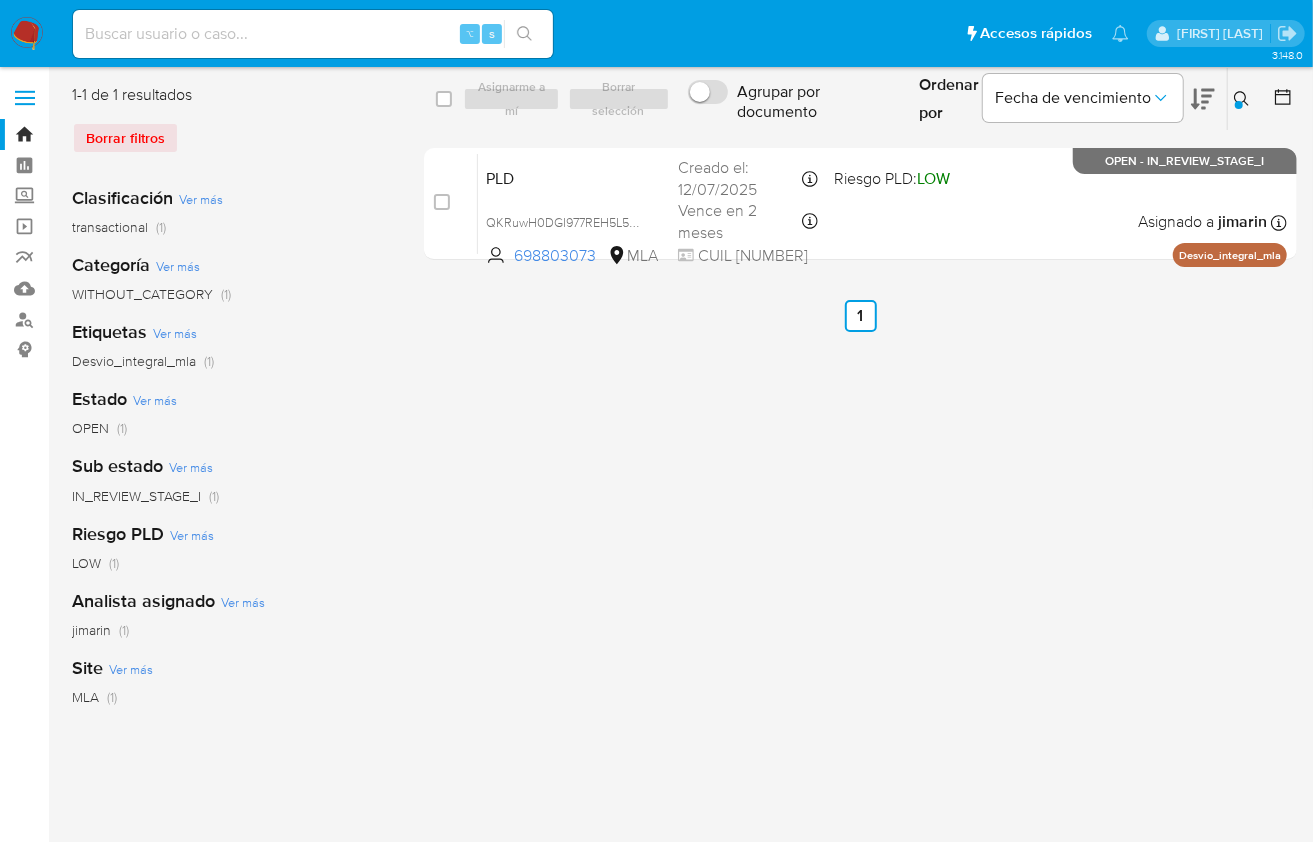 click 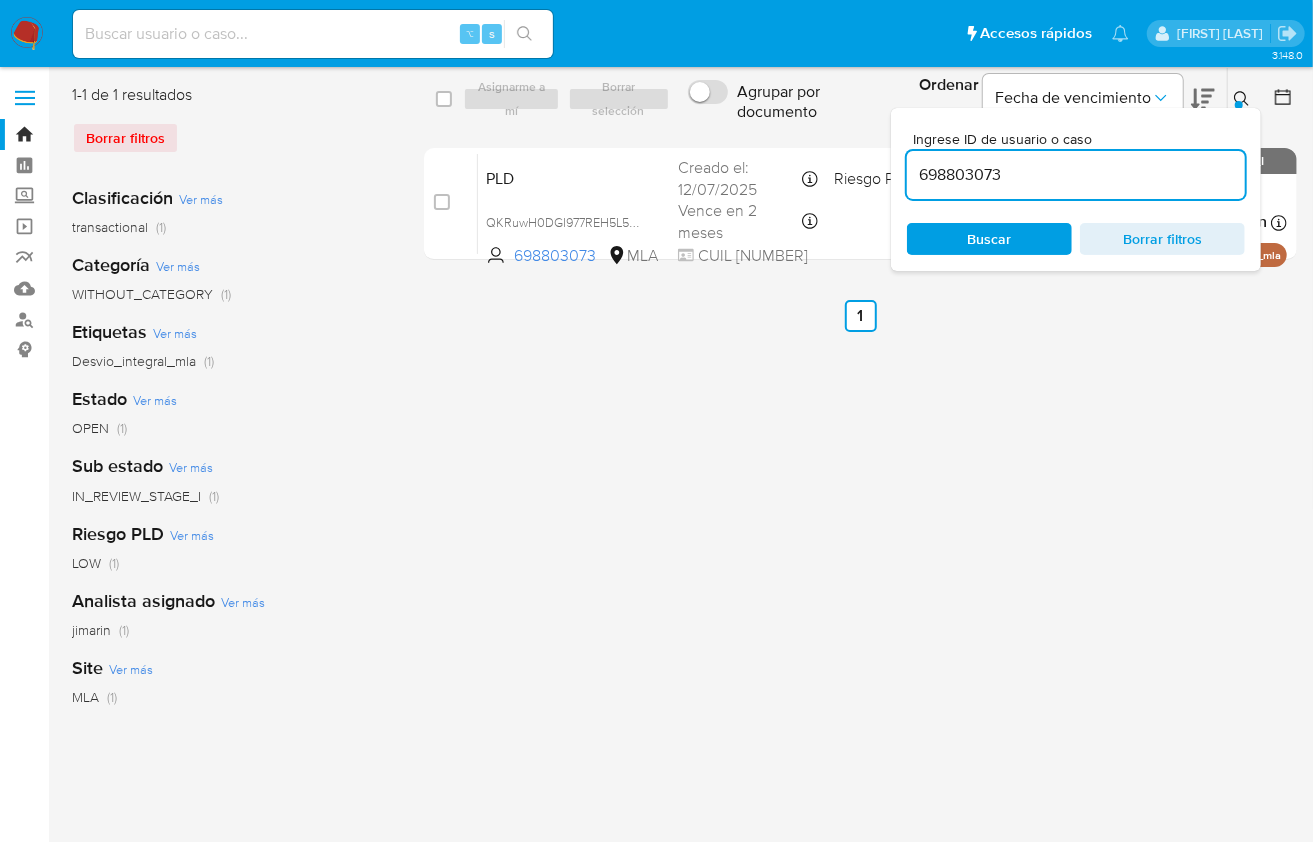 click on "698803073" at bounding box center [1076, 175] 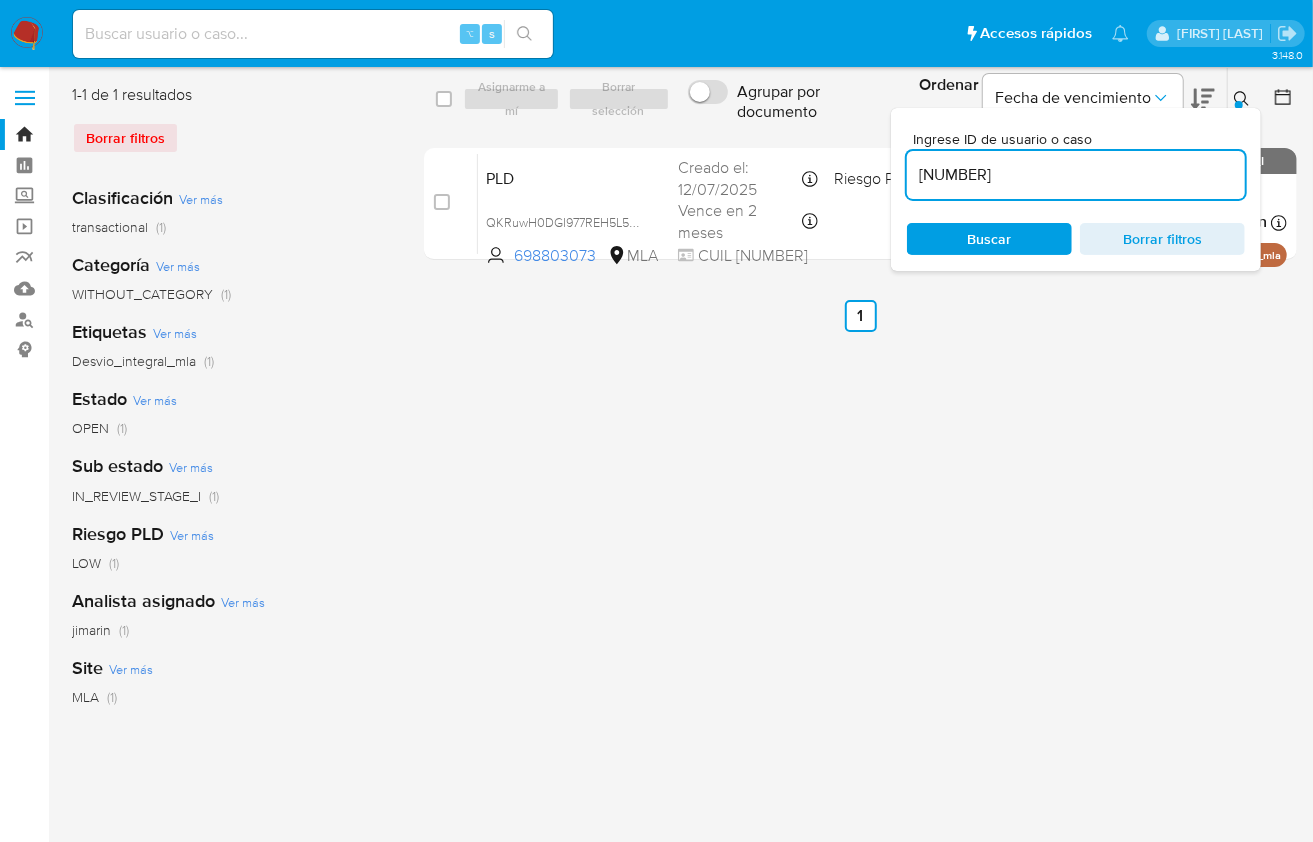 type on "[NUMBER]" 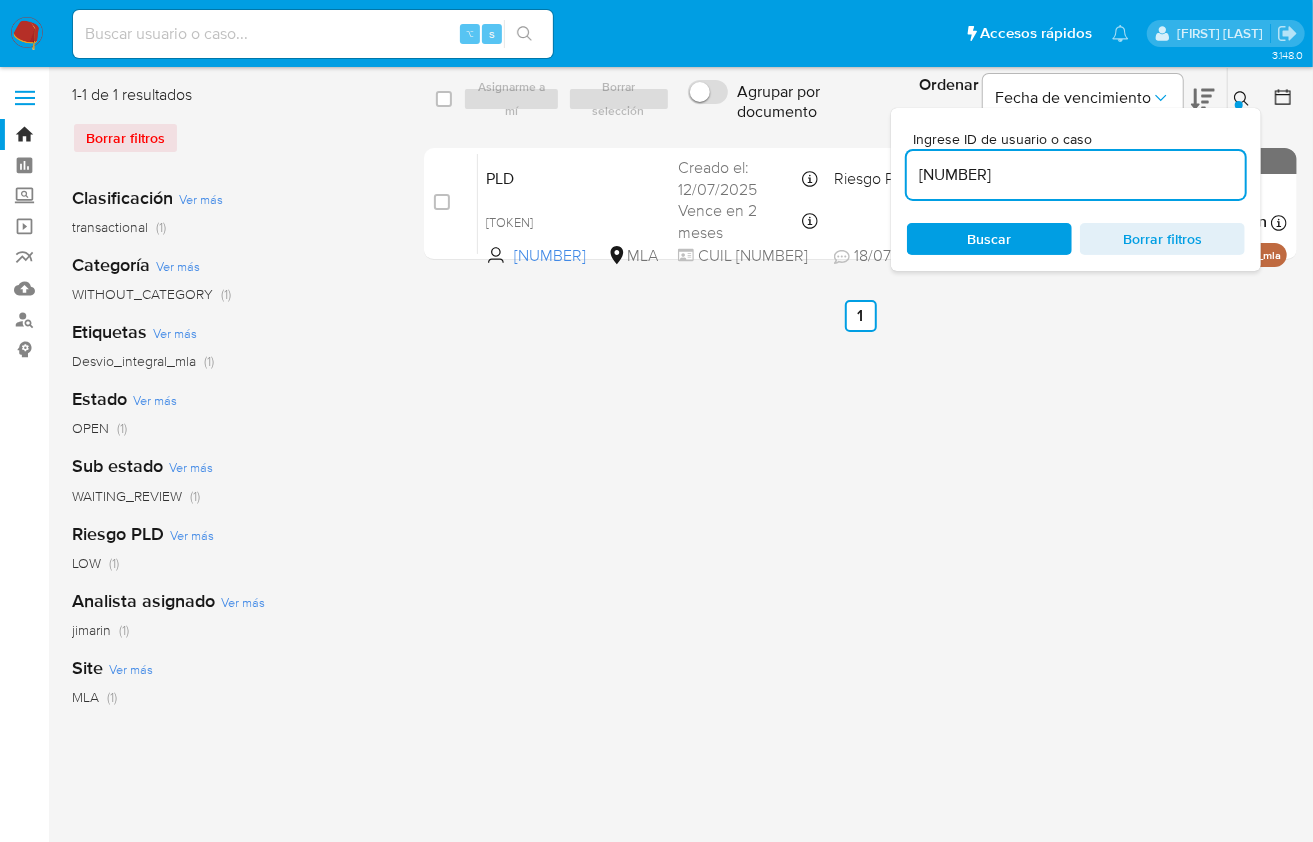 click at bounding box center (1244, 99) 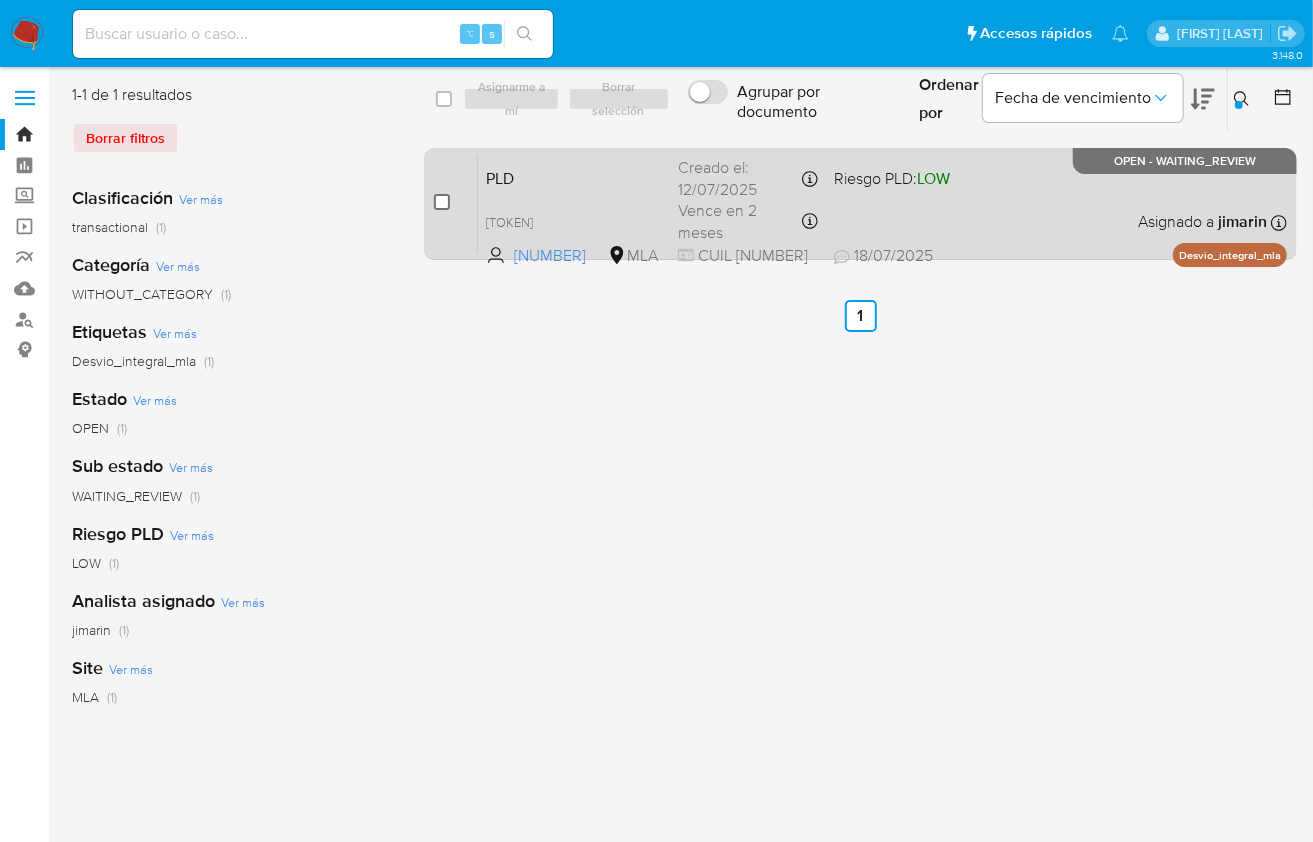 click at bounding box center (442, 202) 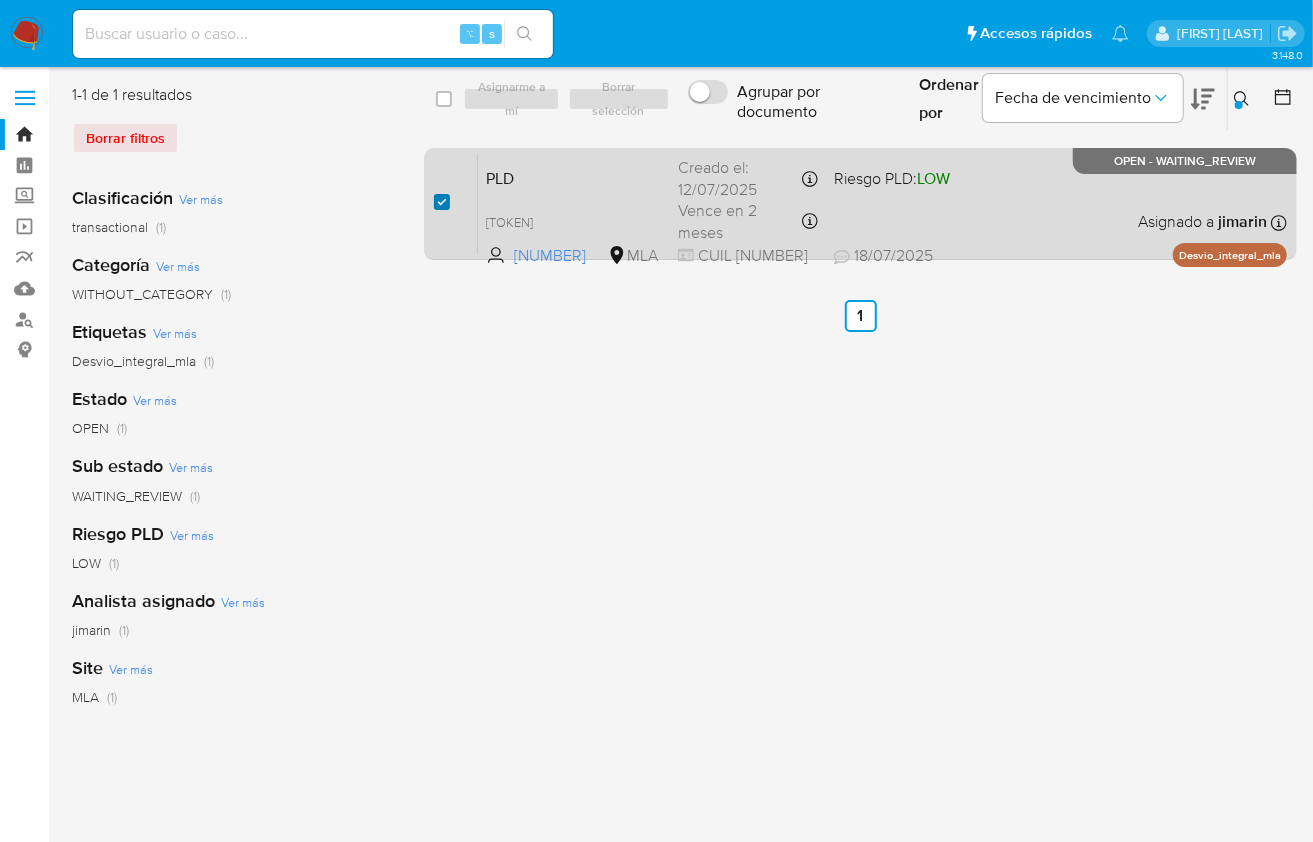 checkbox on "true" 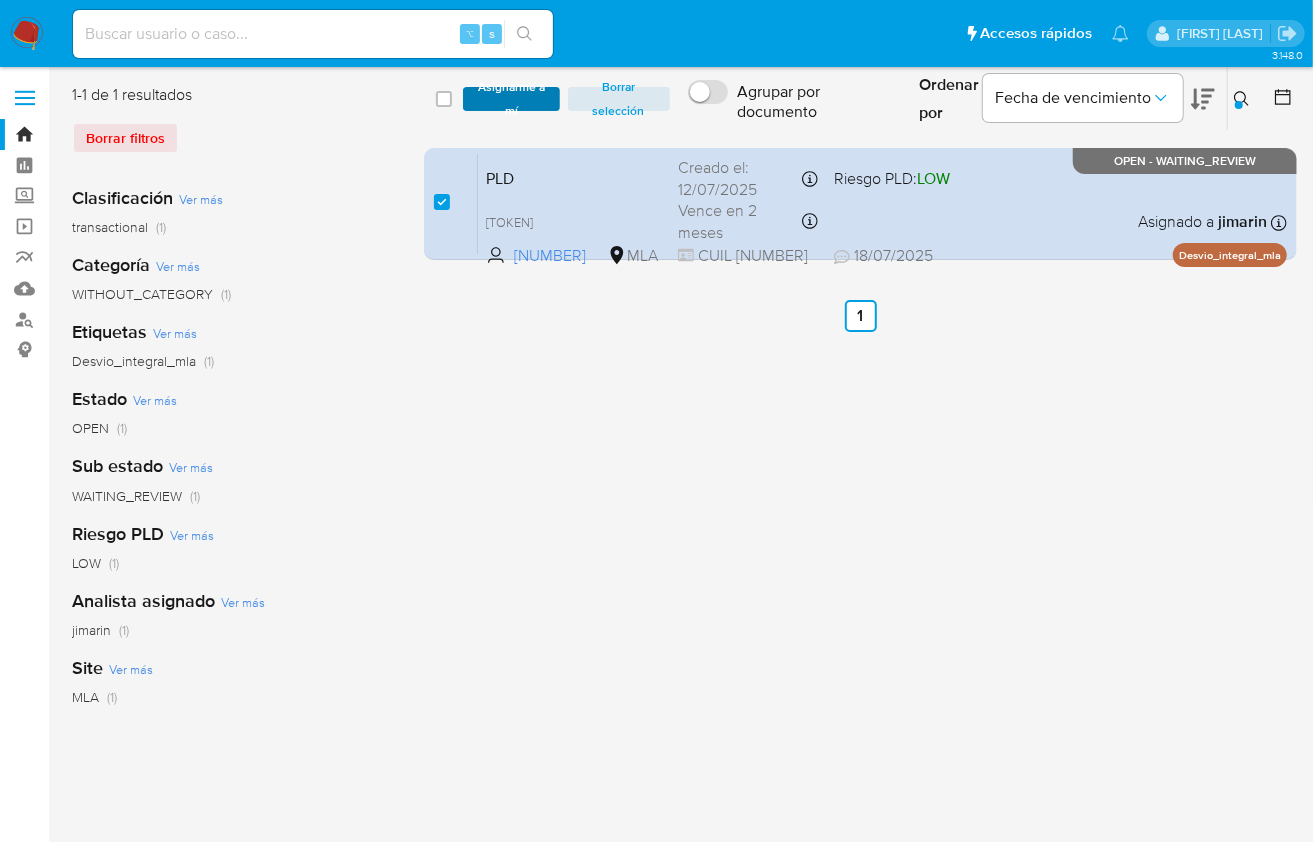 click on "Asignarme a mí" at bounding box center (511, 99) 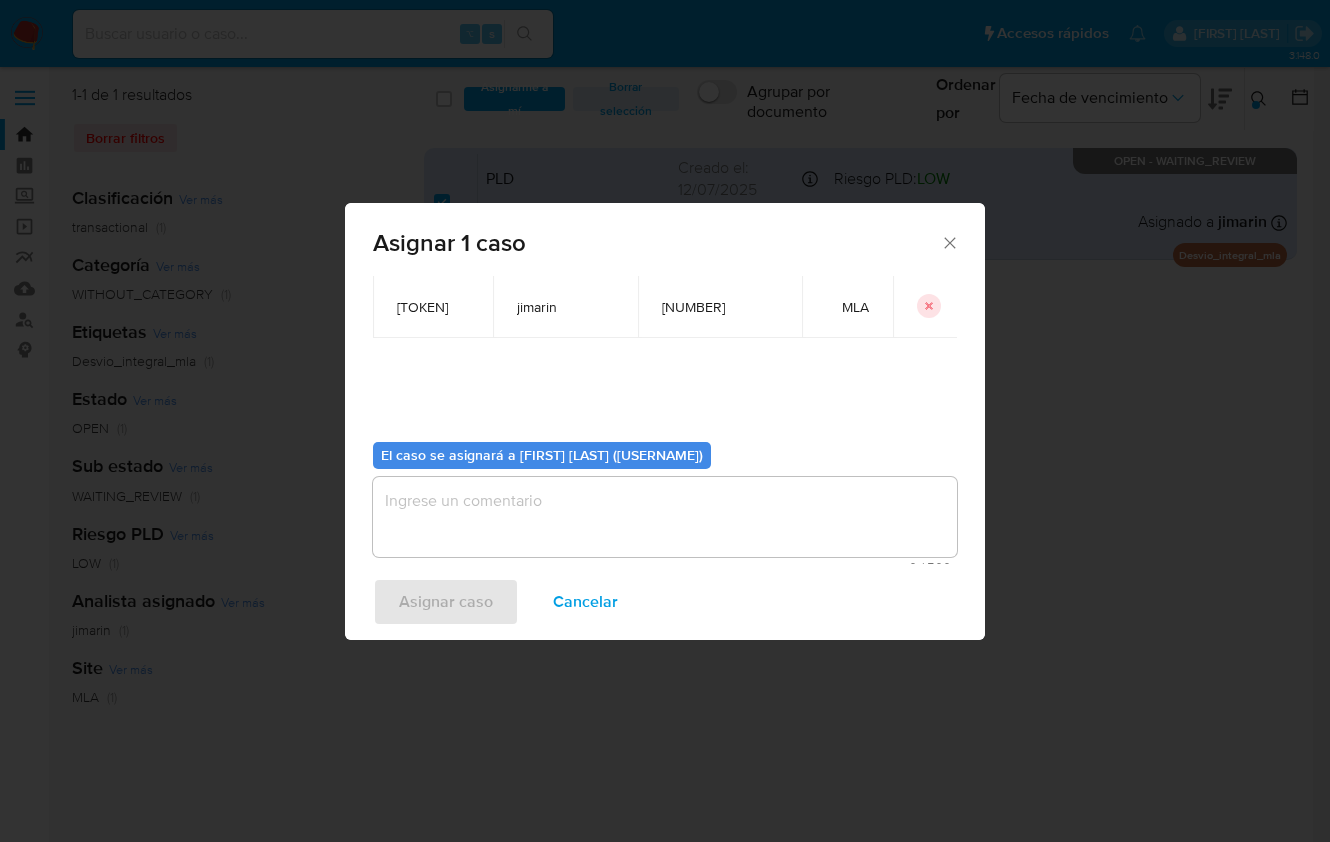 scroll, scrollTop: 102, scrollLeft: 0, axis: vertical 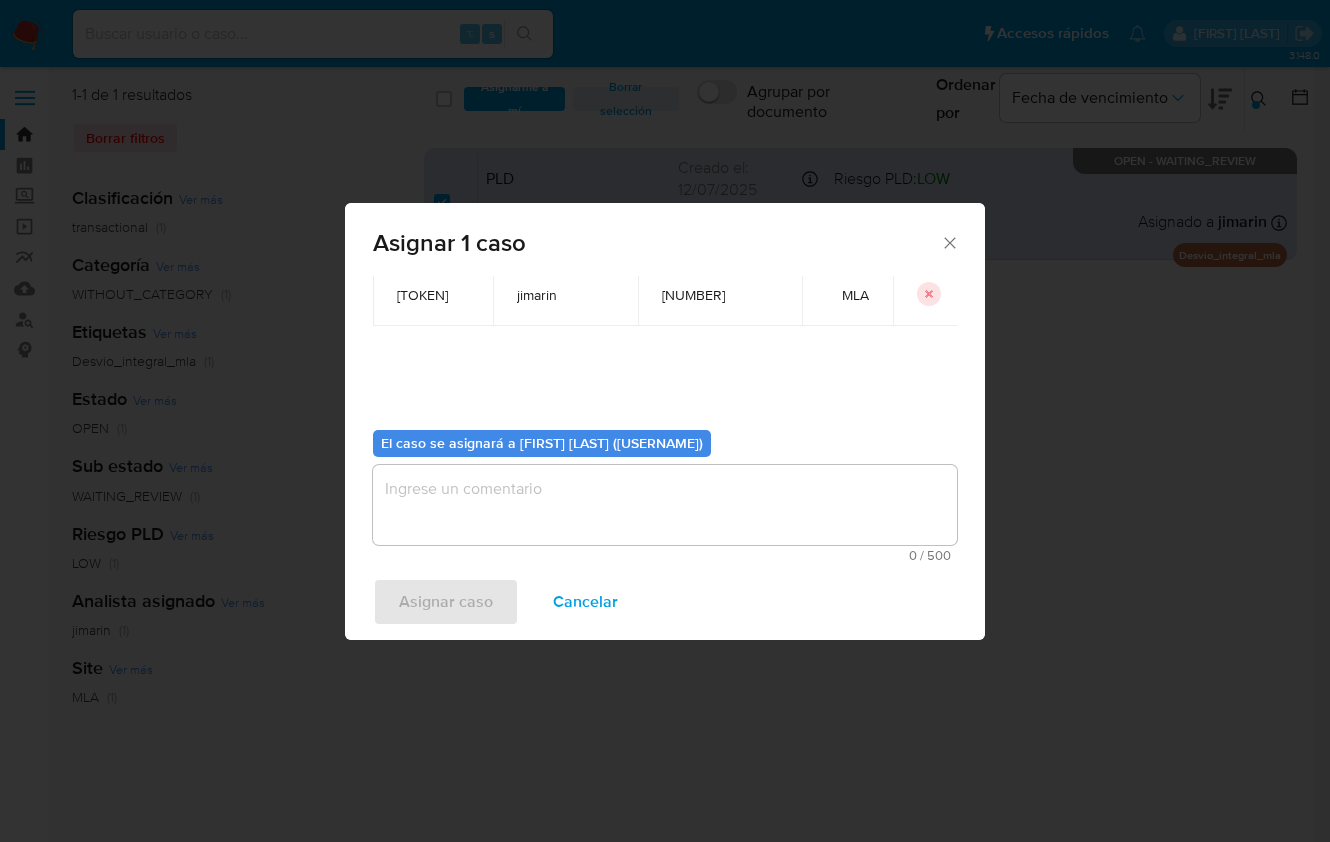click at bounding box center [665, 505] 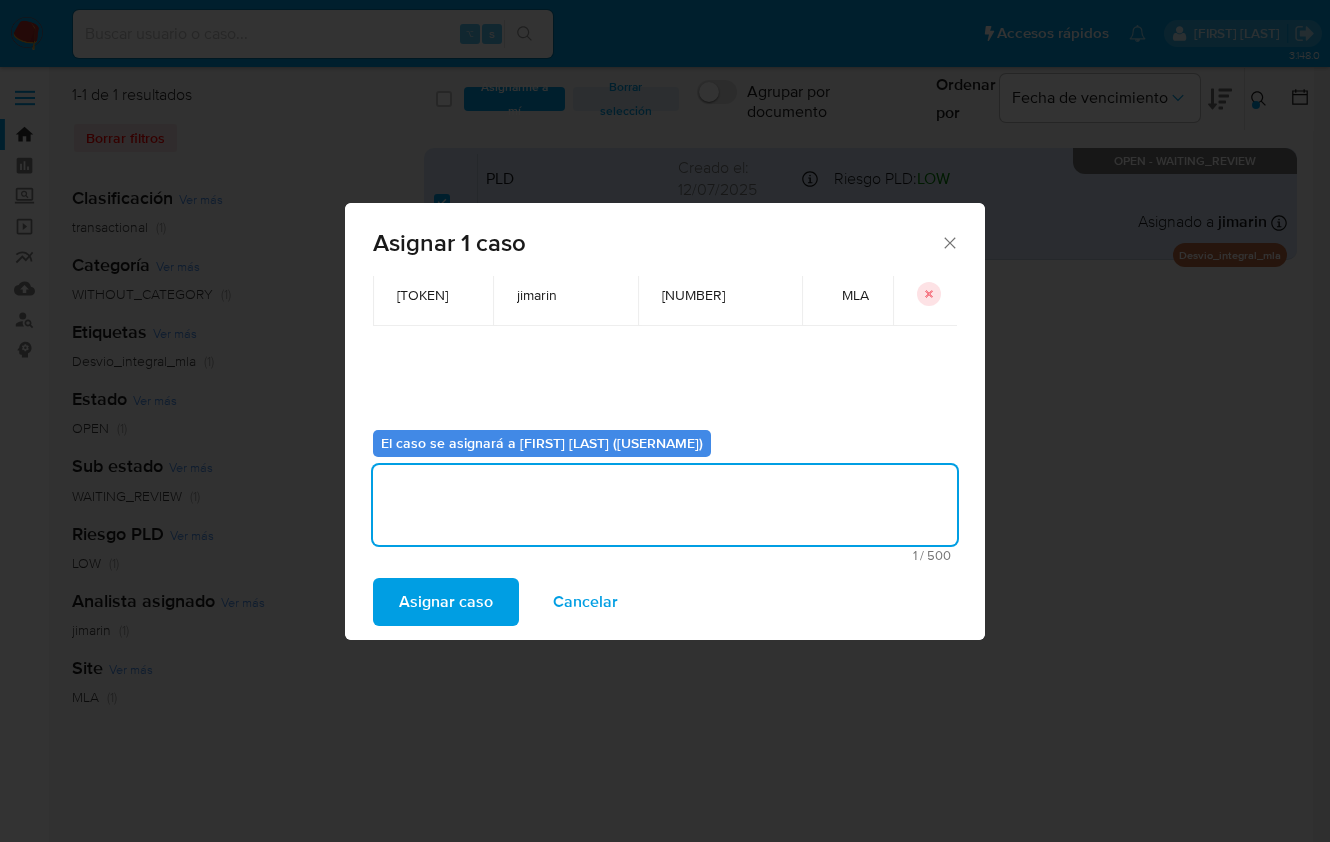 click on "Asignar caso" at bounding box center [446, 602] 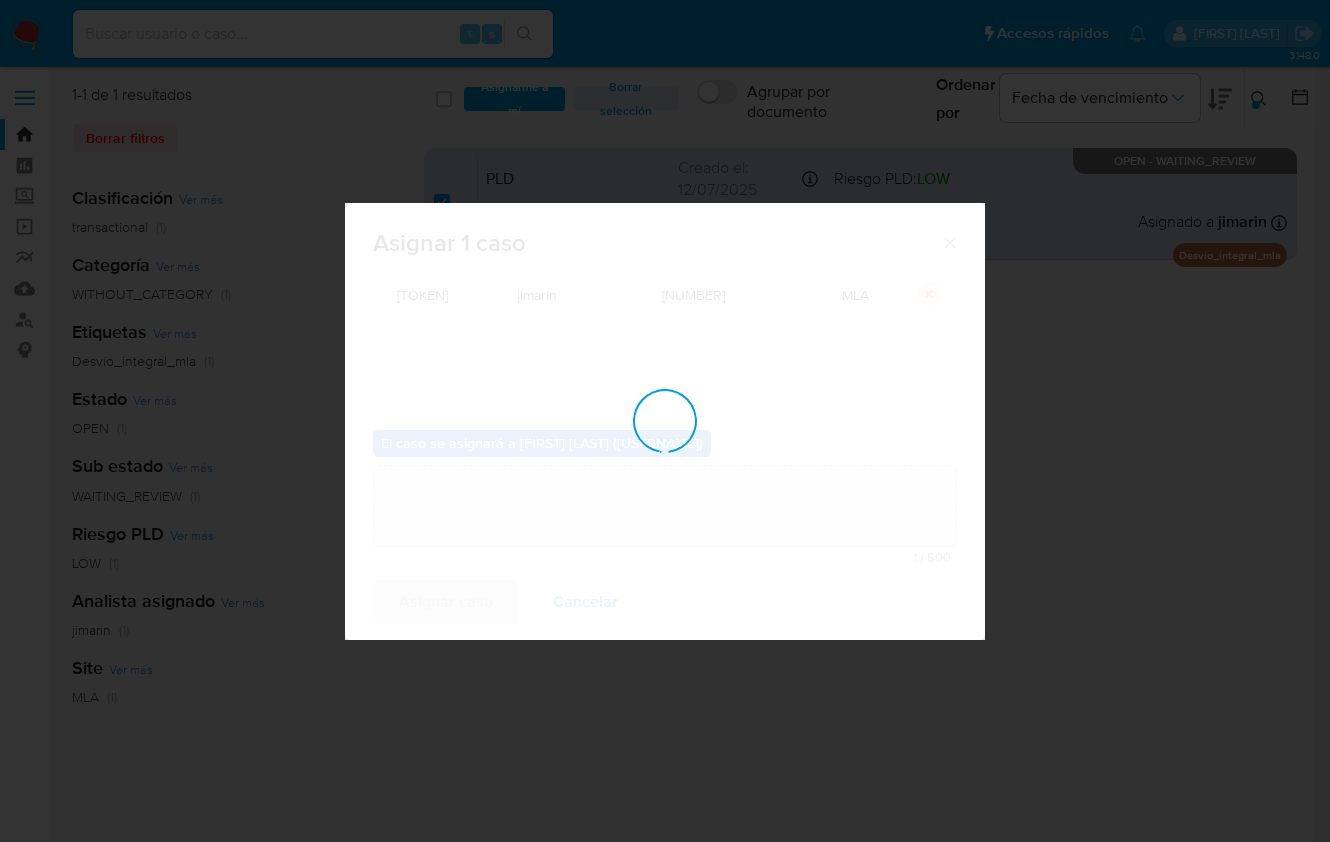 type 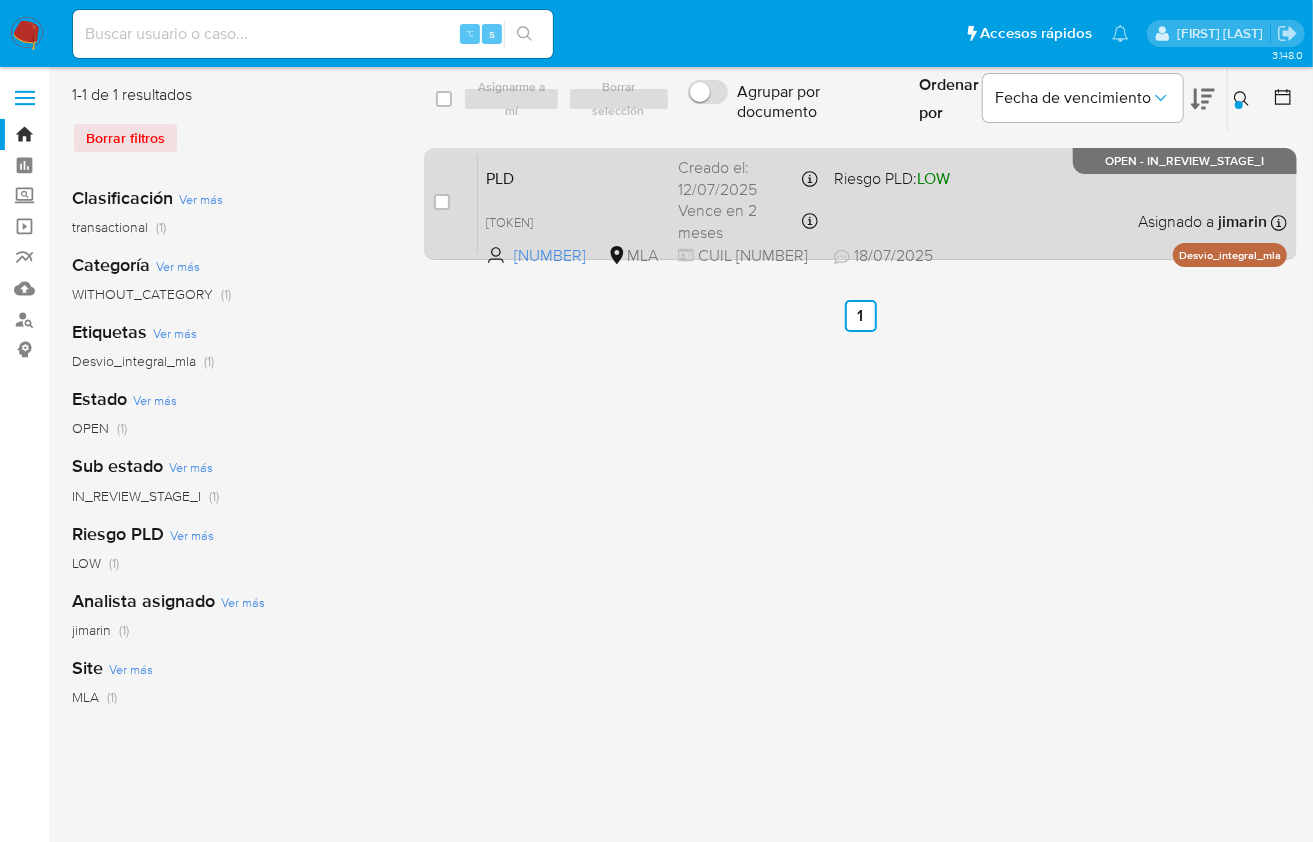 click on "PLD [TOKEN] [NUMBER] MLA Riesgo PLD:  LOW Creado el: [DATE]   Creado el: [DATE] [TIME] Vence en 2 meses   Vence el [DATE] [TIME] CUIL   [NUMBER] [DATE]   [DATE] [TIME] Asignado a   [USERNAME]   Asignado el: [DATE] [TIME] Desvio_integral_mla OPEN - IN_REVIEW_STAGE_I" at bounding box center [882, 203] 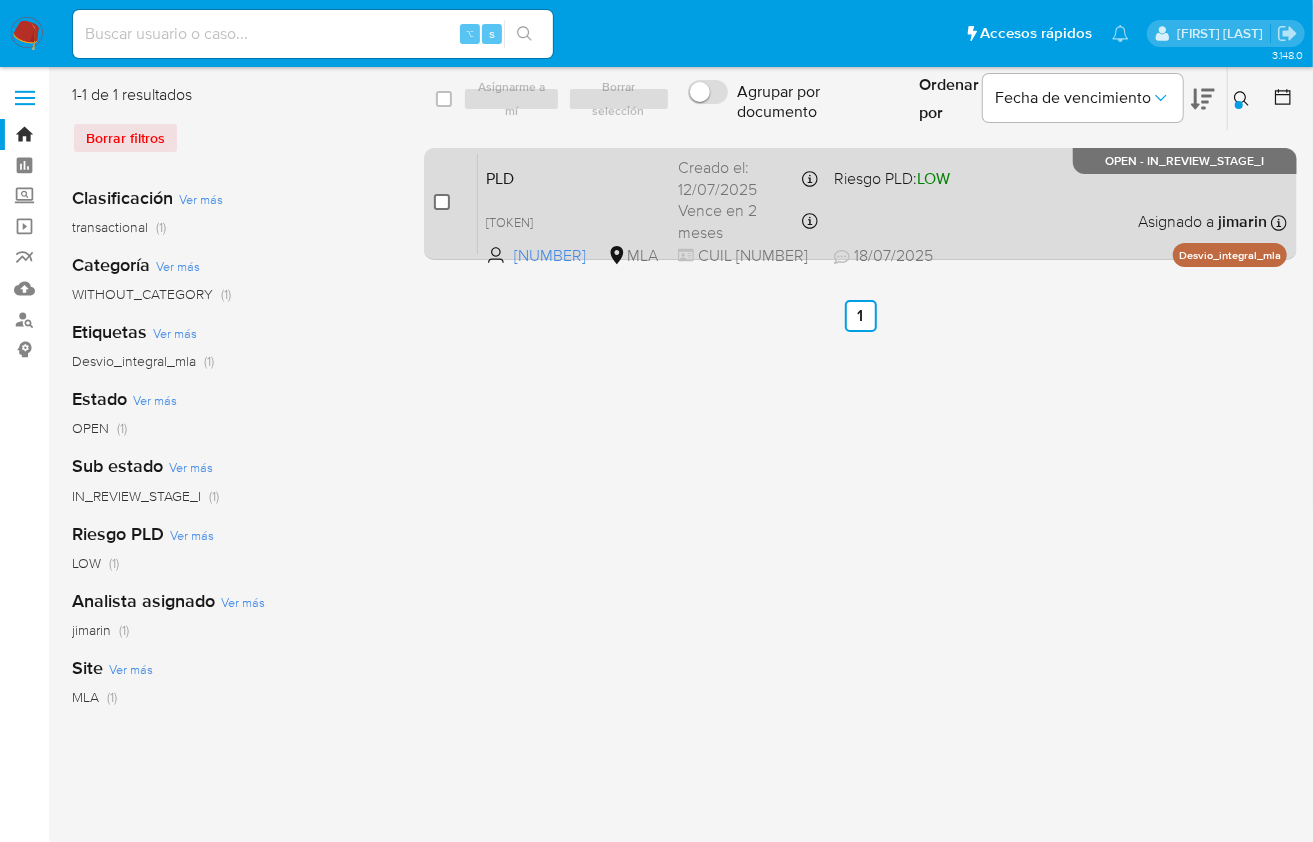 click at bounding box center [442, 202] 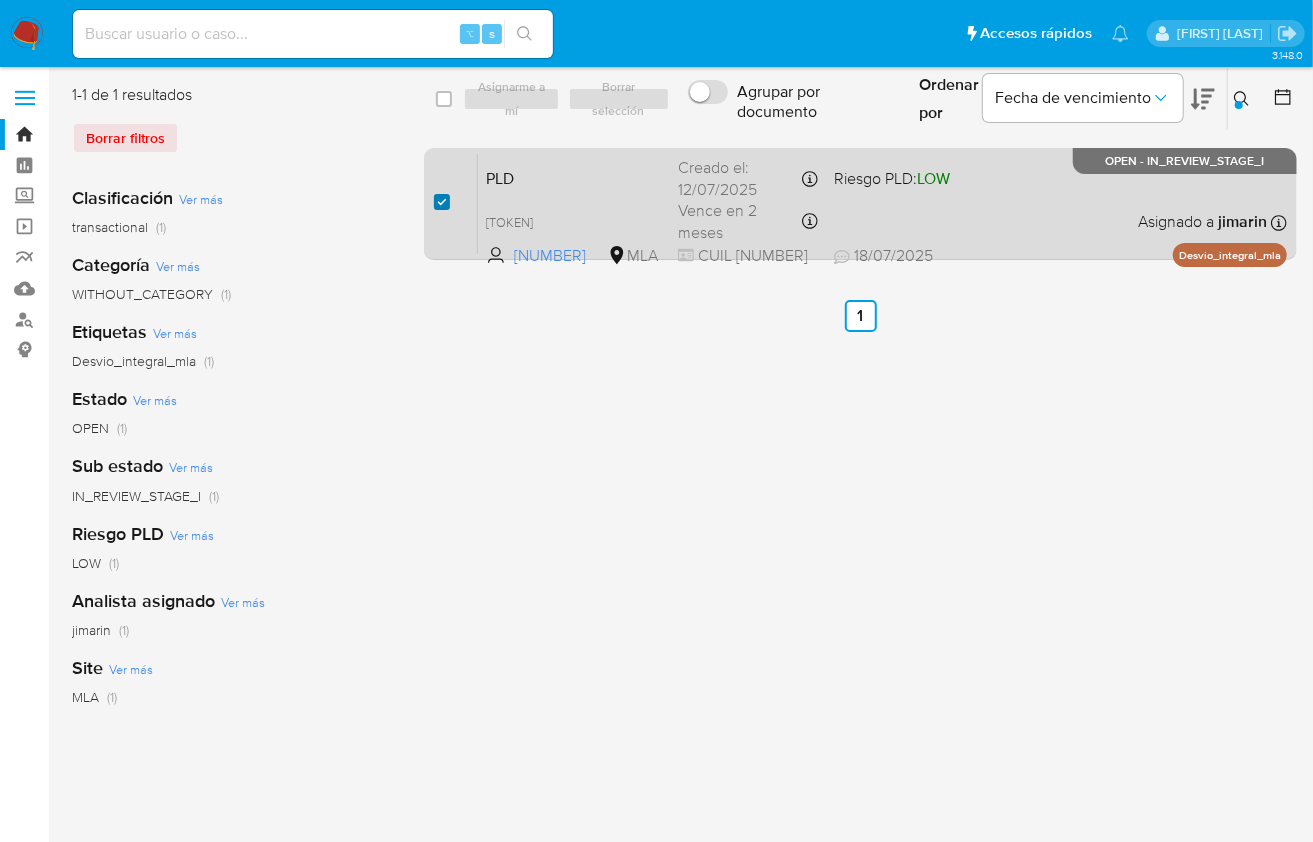 checkbox on "true" 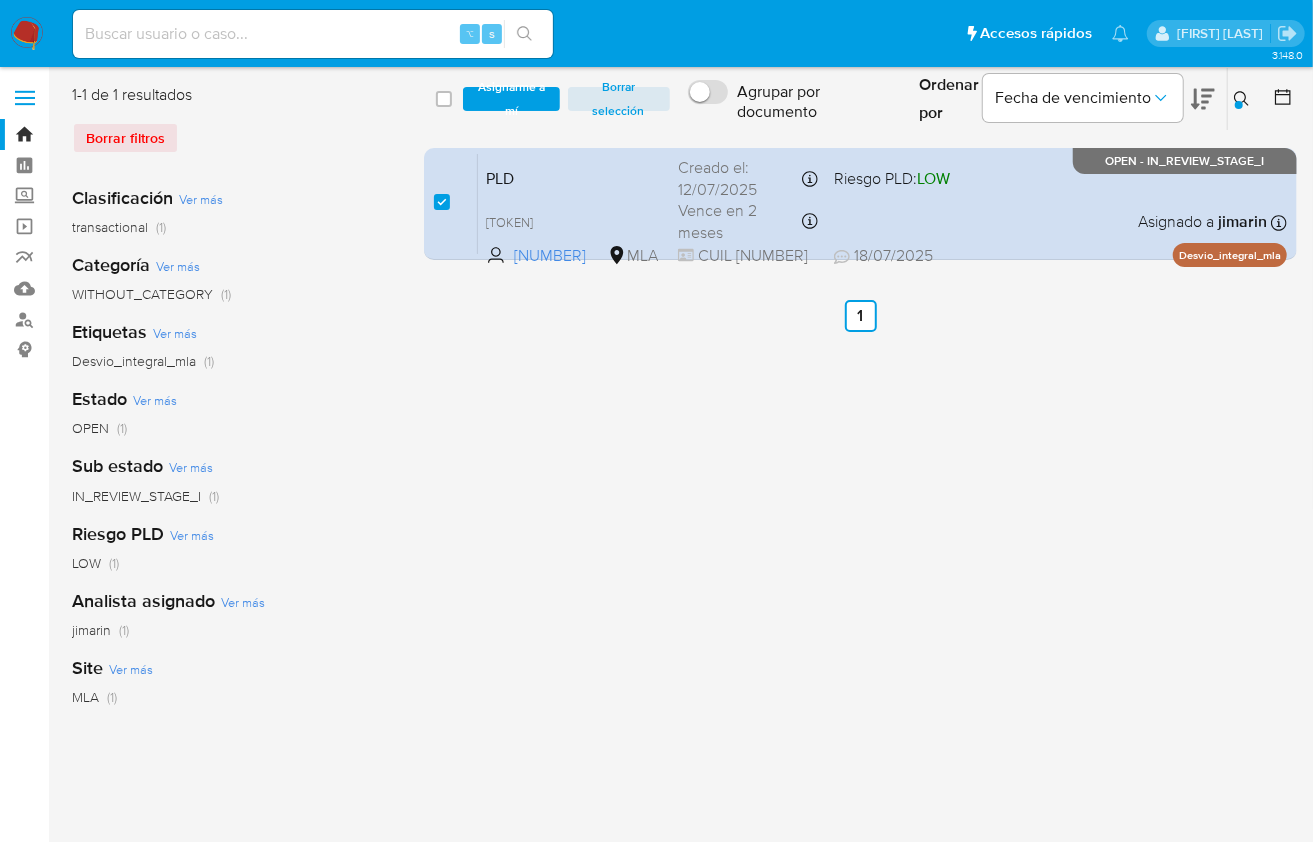 click on "select-all-cases-checkbox Asignarme a mí Borrar selección Agrupar por documento Ordenar por Fecha de vencimiento   No es posible ordenar los resultados mientras se encuentren agrupados. Ingrese ID de usuario o caso 791951677 Buscar Borrar filtros" at bounding box center (860, 99) 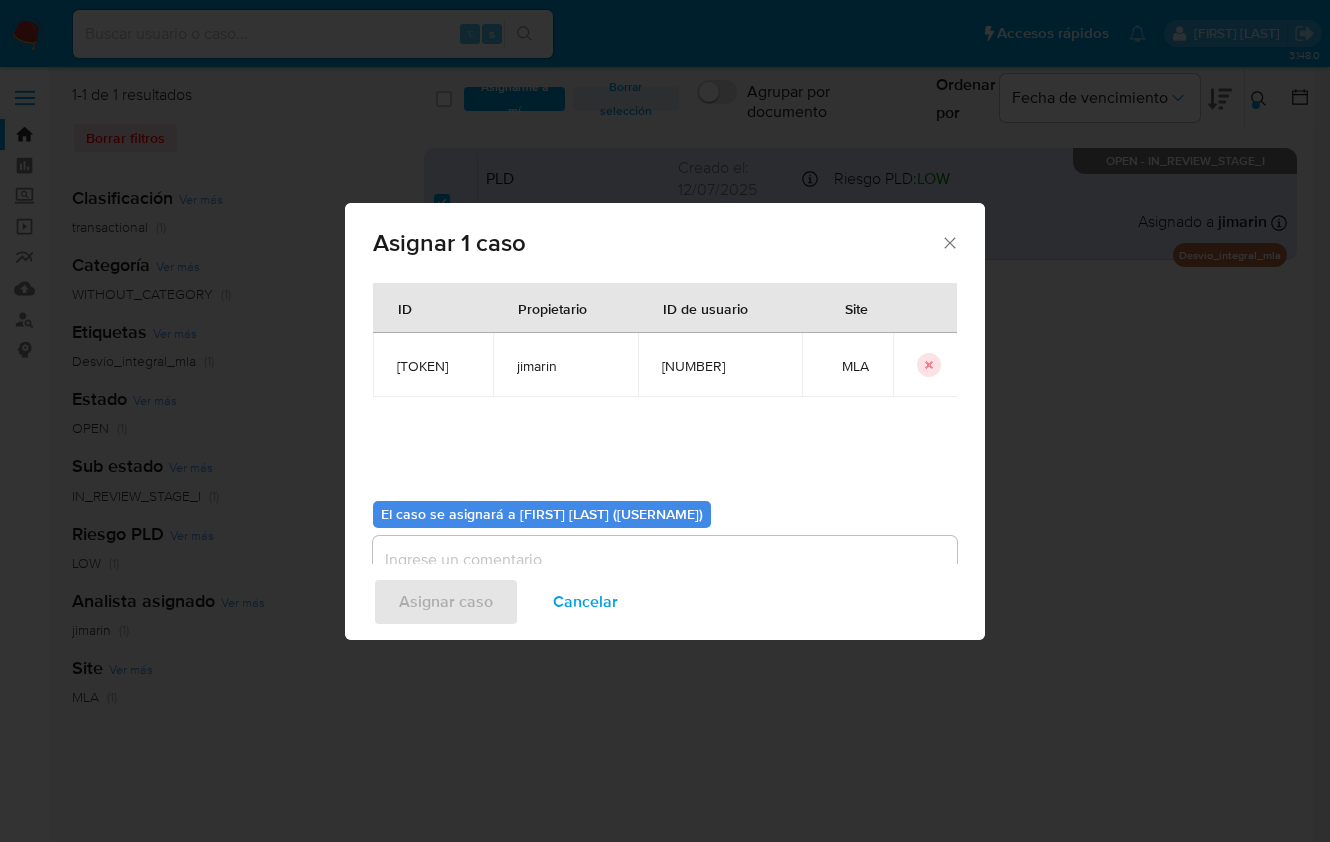 scroll, scrollTop: 102, scrollLeft: 0, axis: vertical 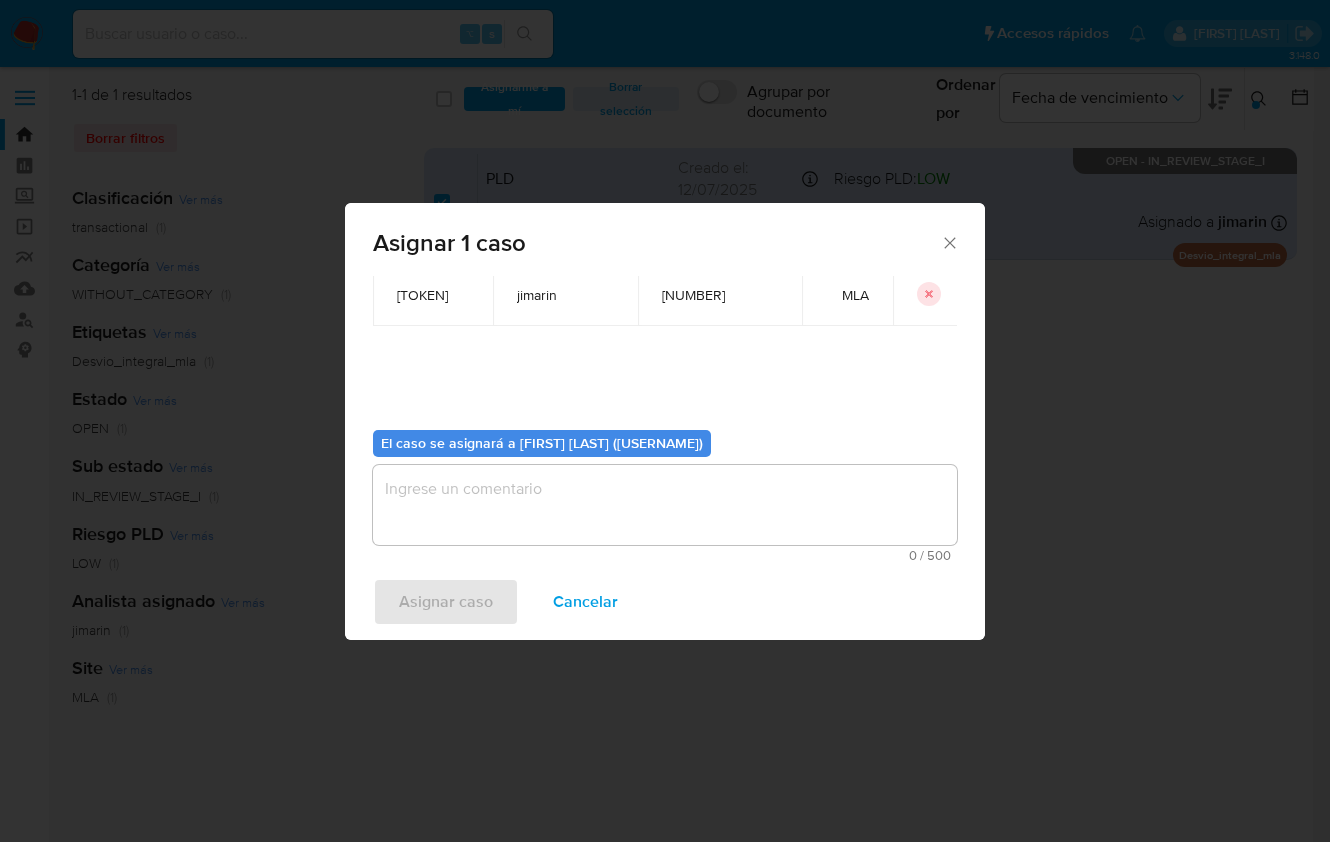 click at bounding box center (665, 505) 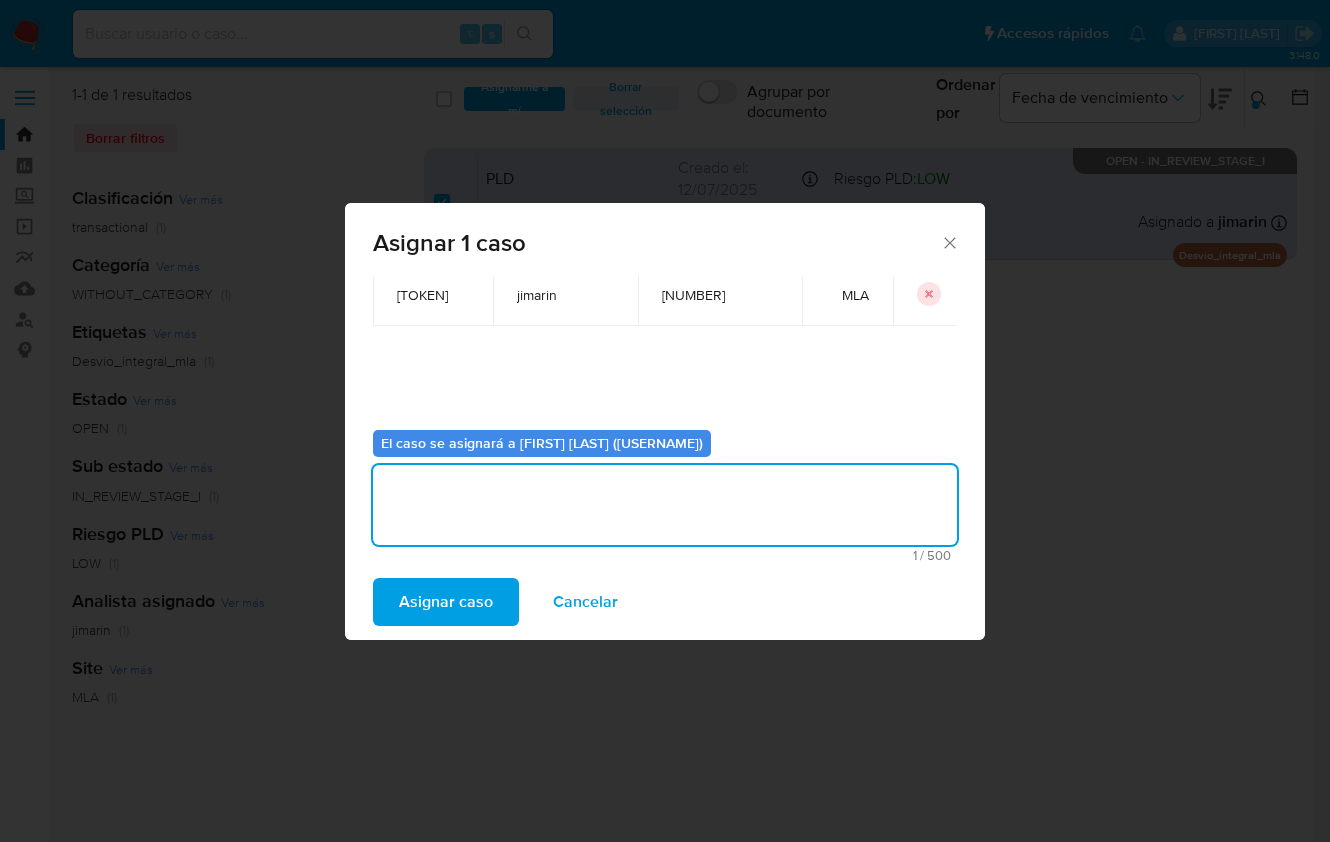 click on "Asignar caso" at bounding box center (446, 602) 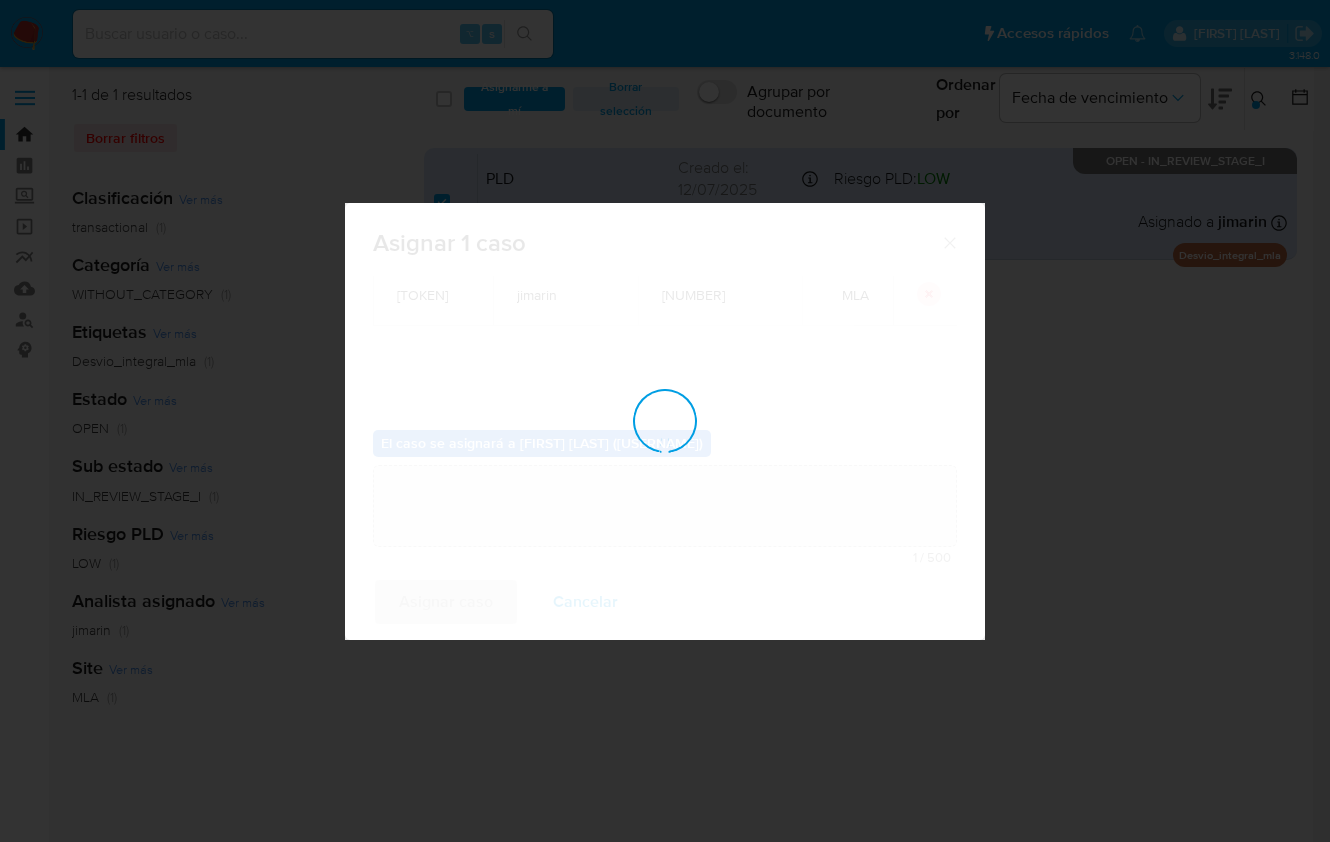 type 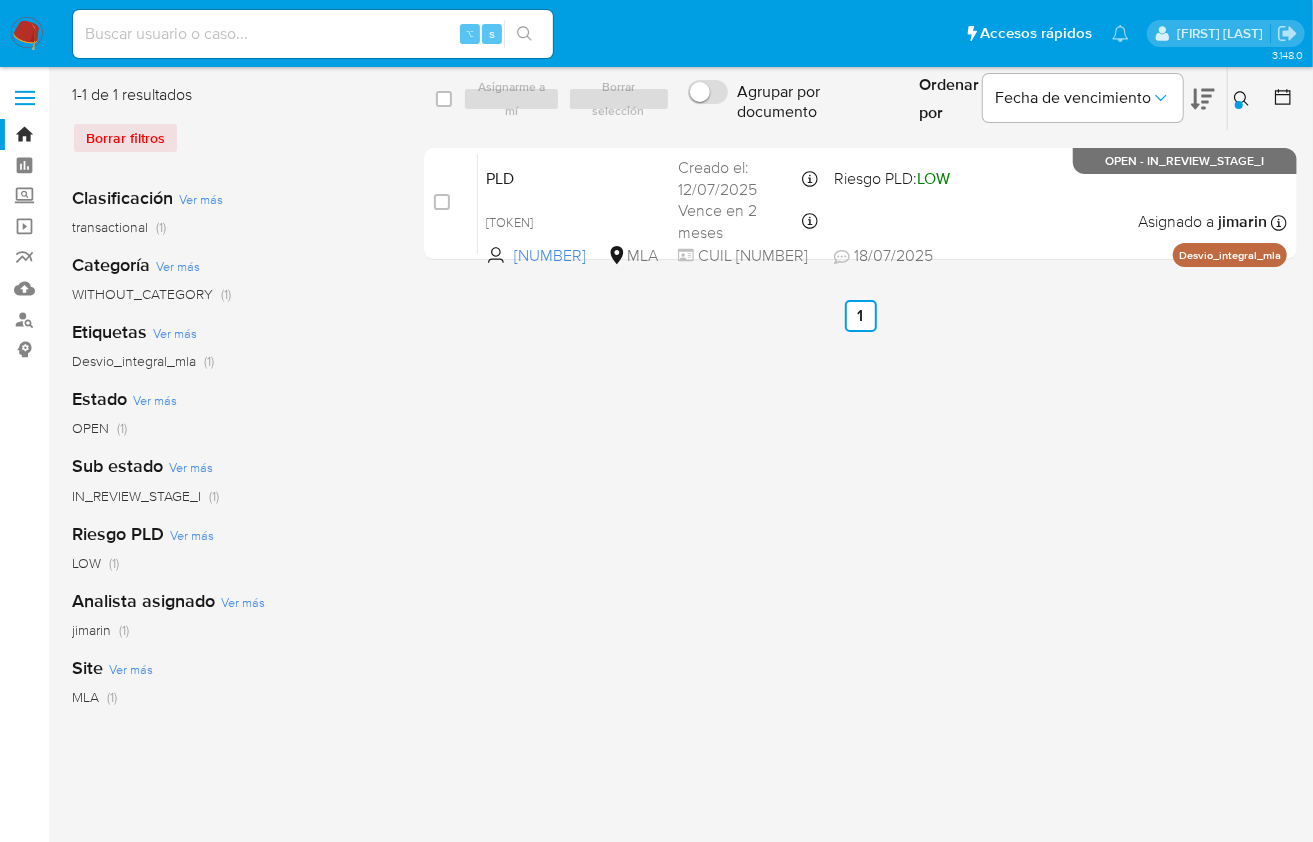 click at bounding box center [1239, 105] 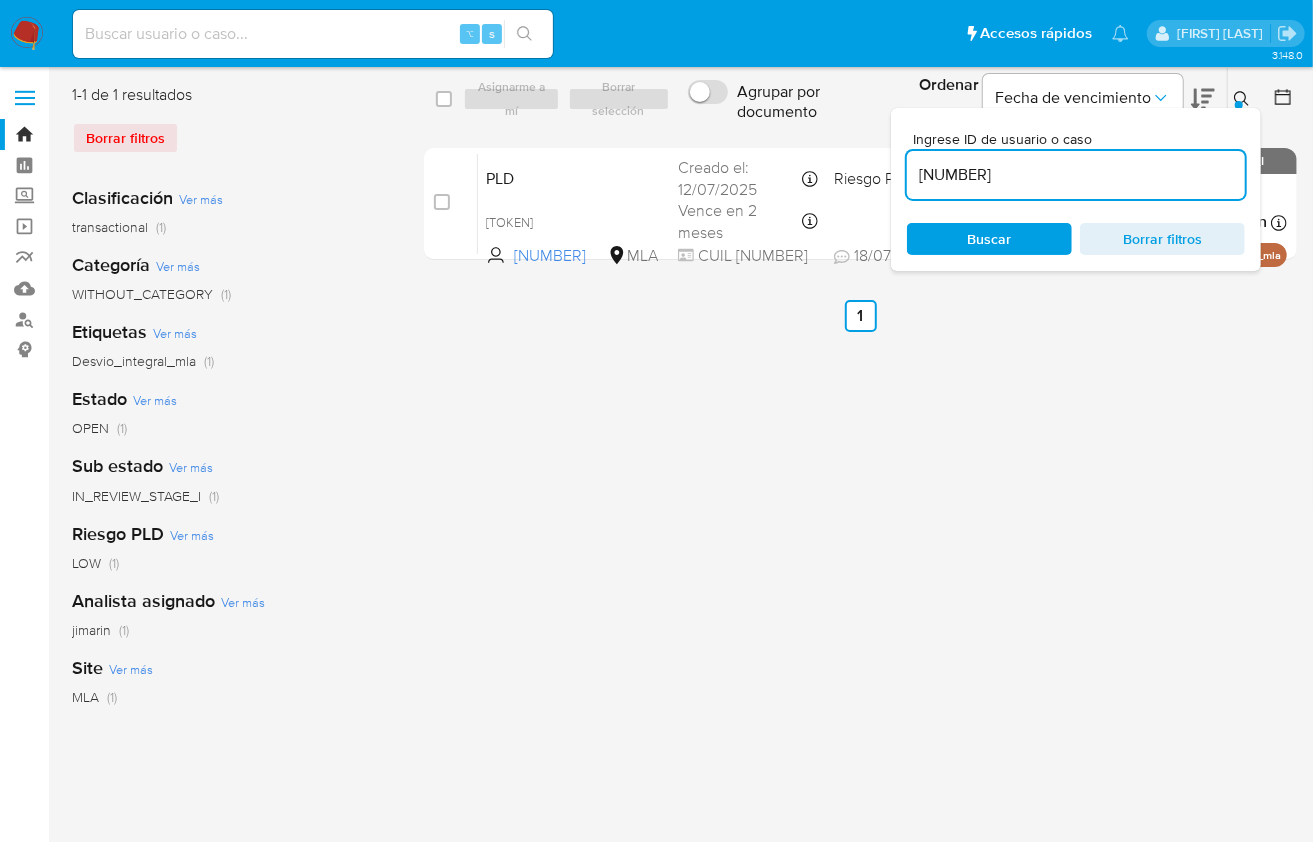 click on "[NUMBER]" at bounding box center (1076, 175) 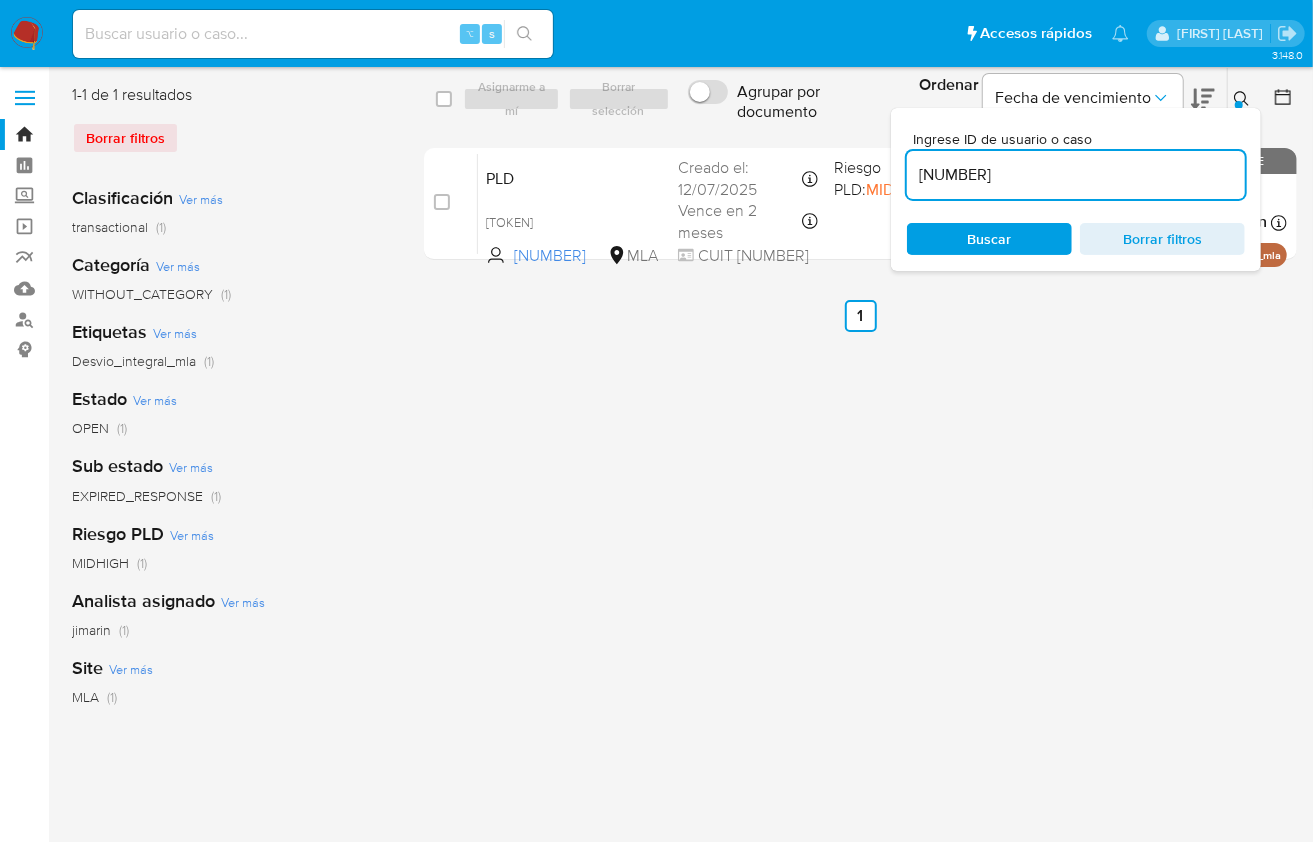 click at bounding box center [1244, 99] 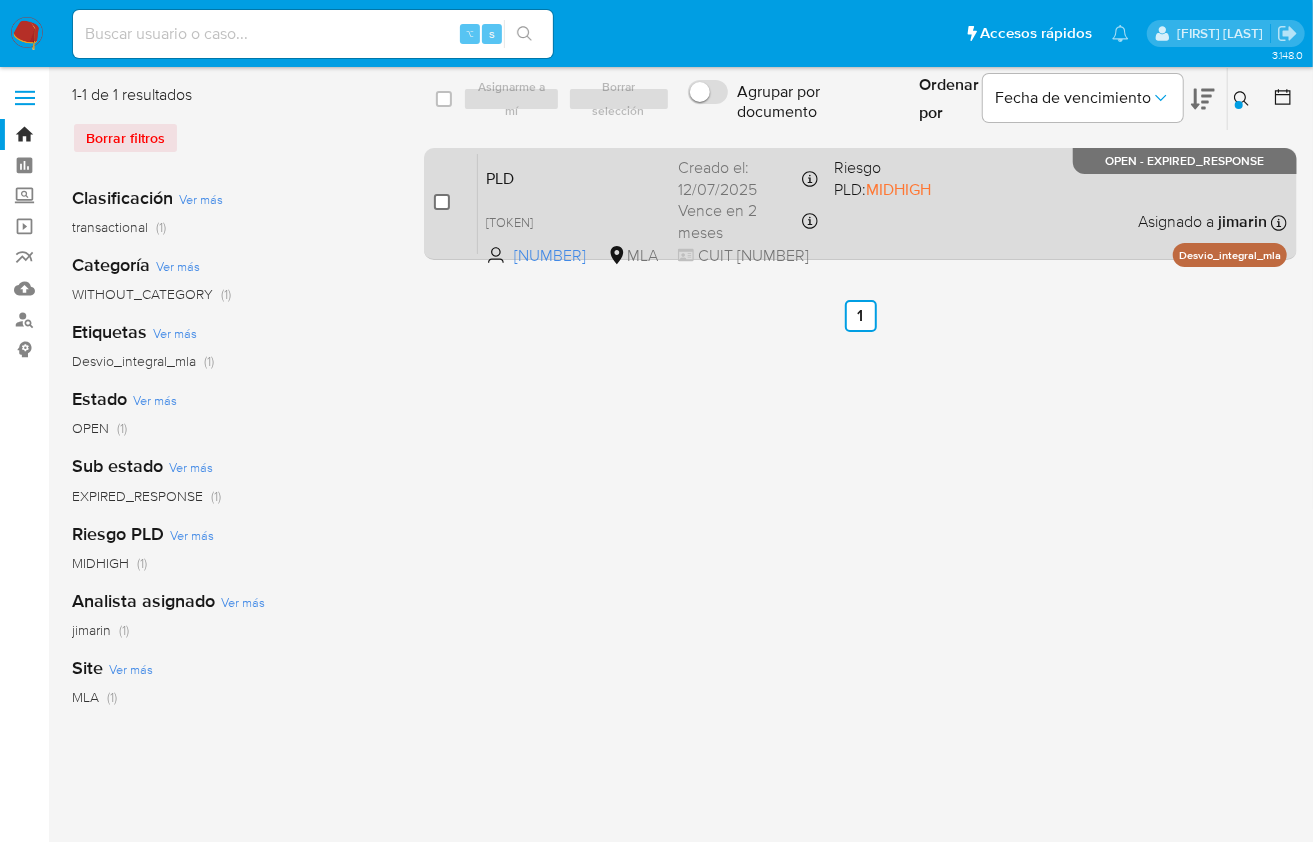 click at bounding box center (442, 202) 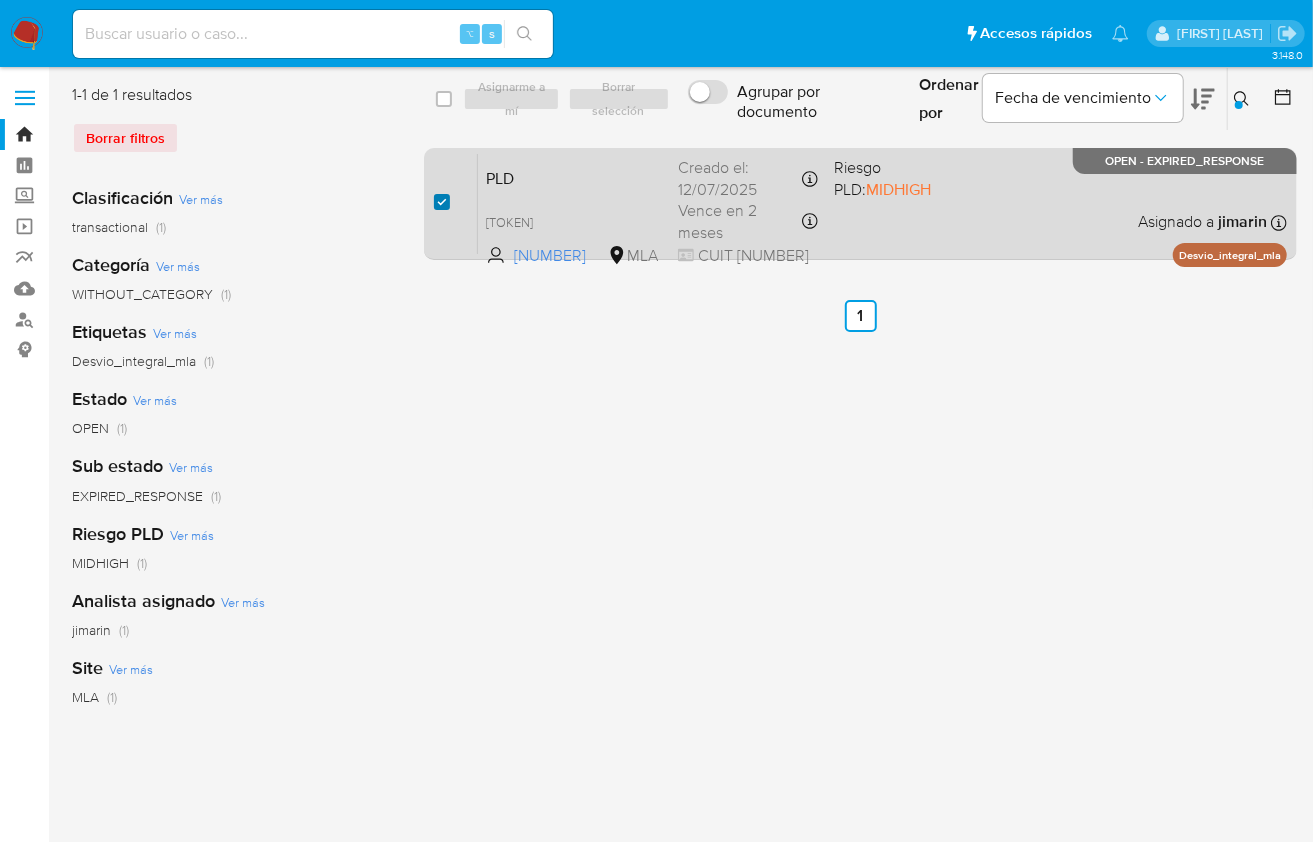checkbox on "true" 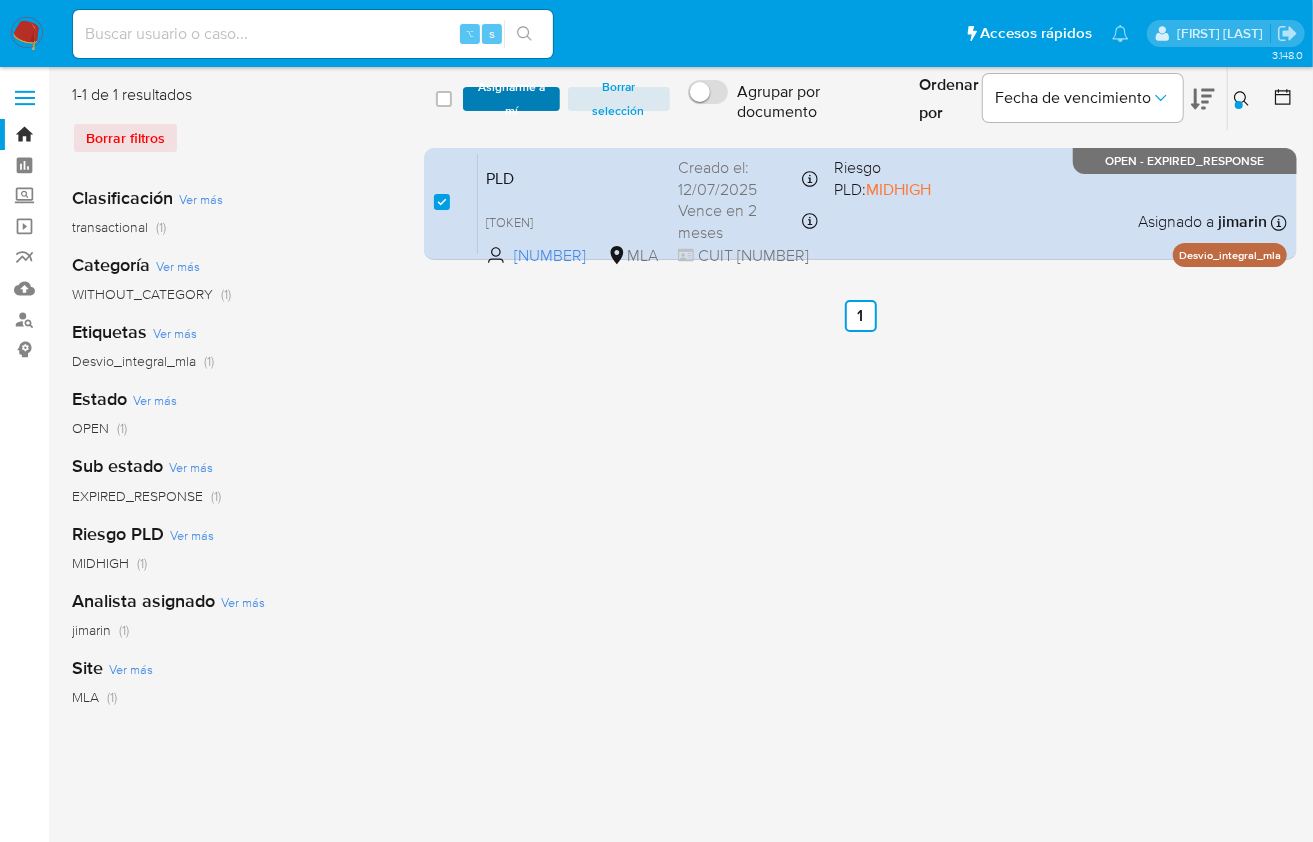 click on "Asignarme a mí" at bounding box center (511, 99) 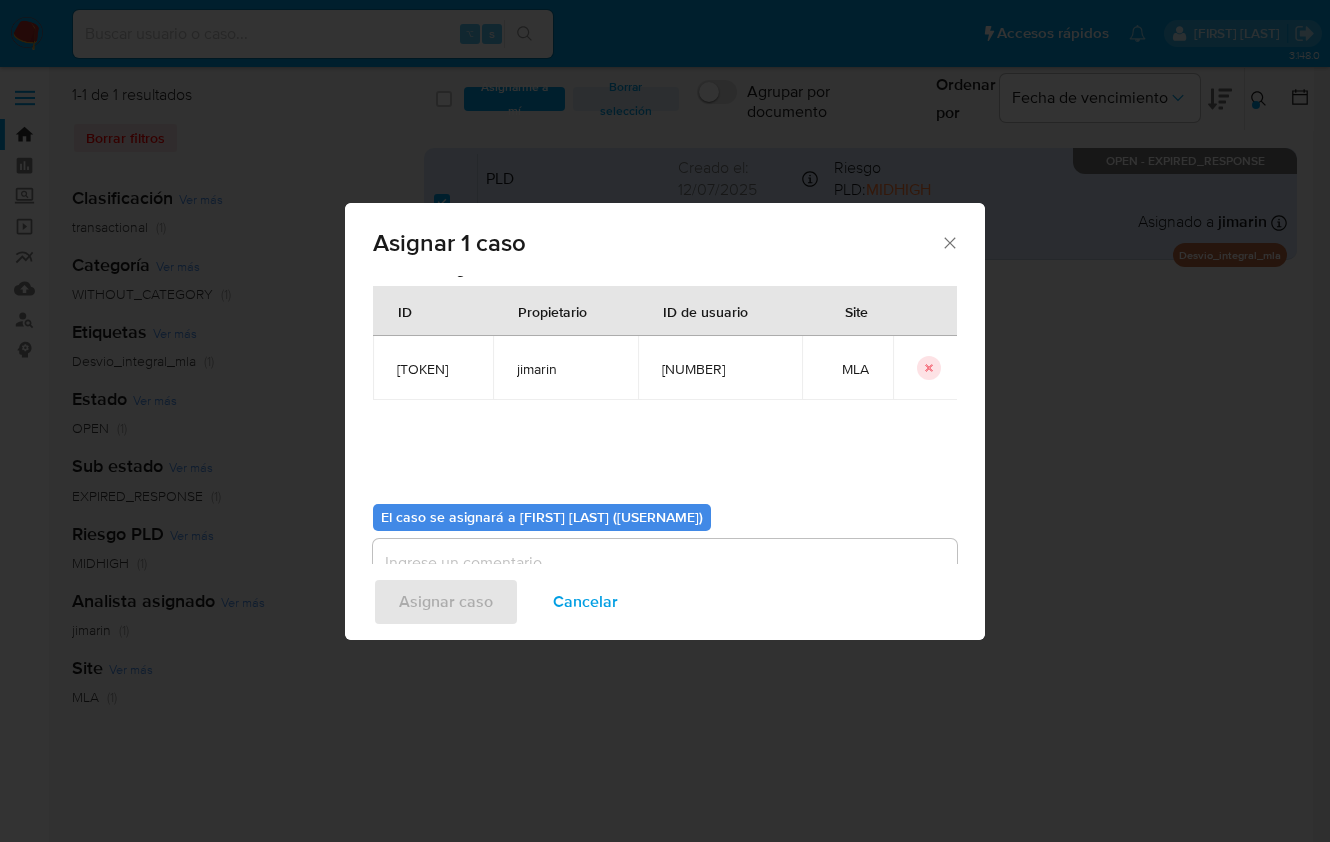 scroll, scrollTop: 102, scrollLeft: 0, axis: vertical 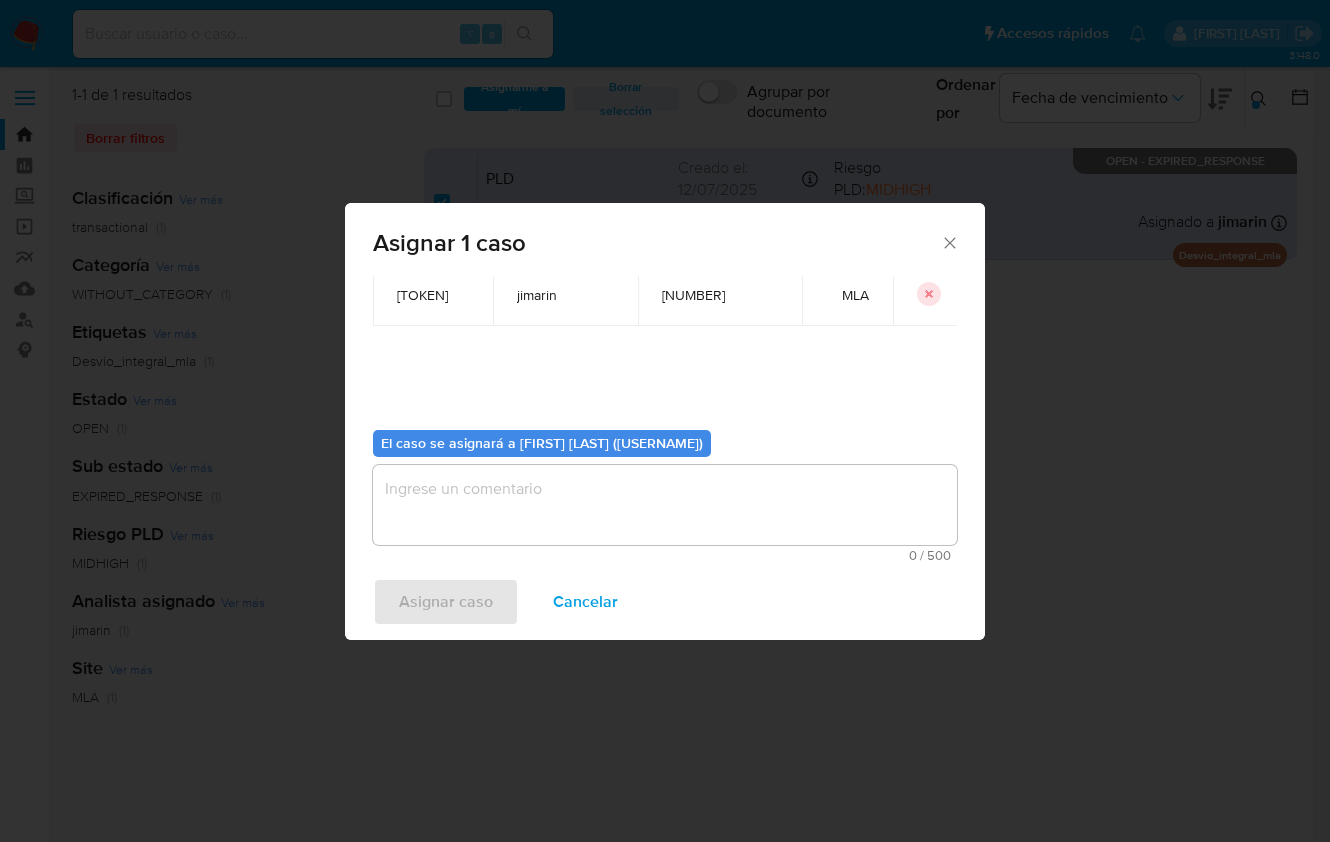 click at bounding box center [665, 505] 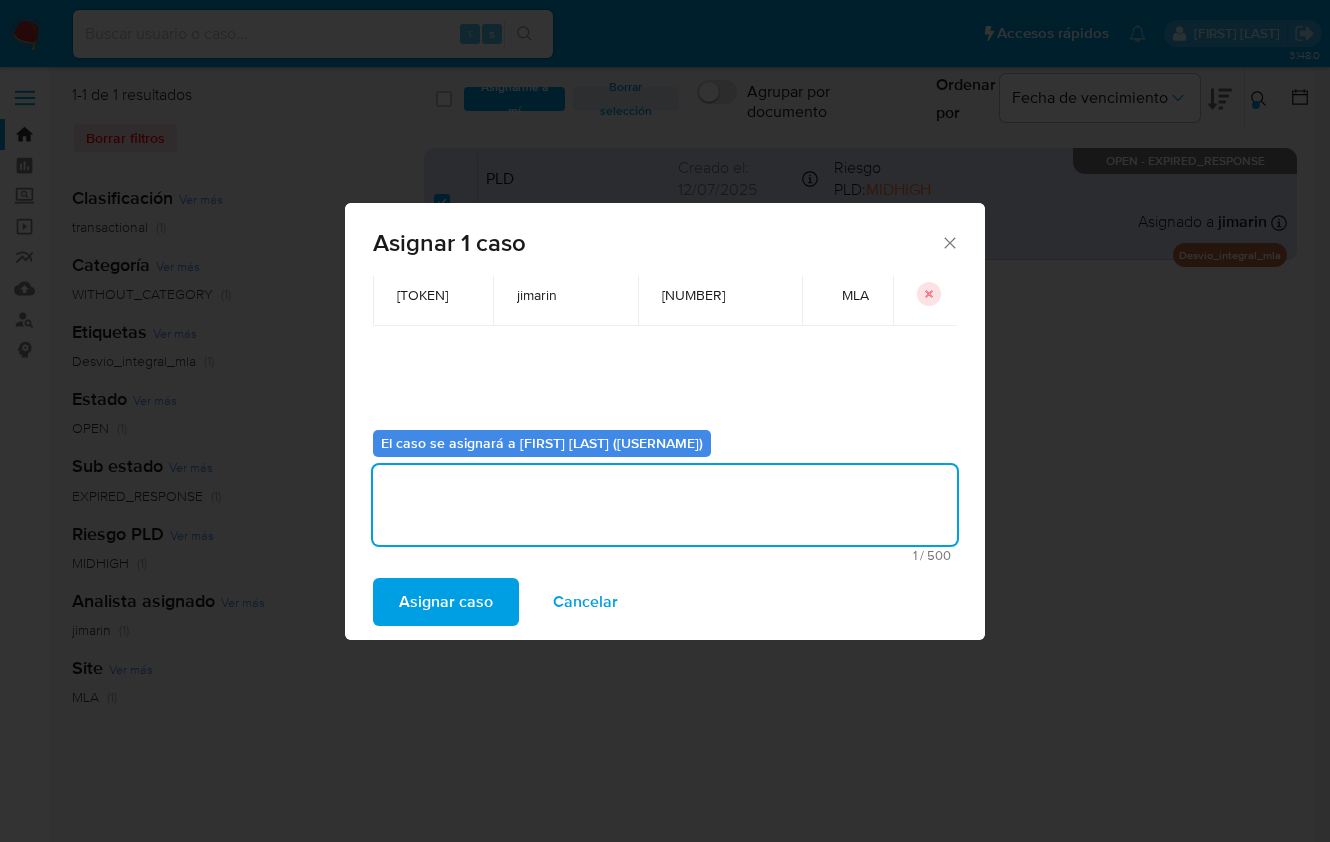 click on "Asignar caso" at bounding box center (446, 602) 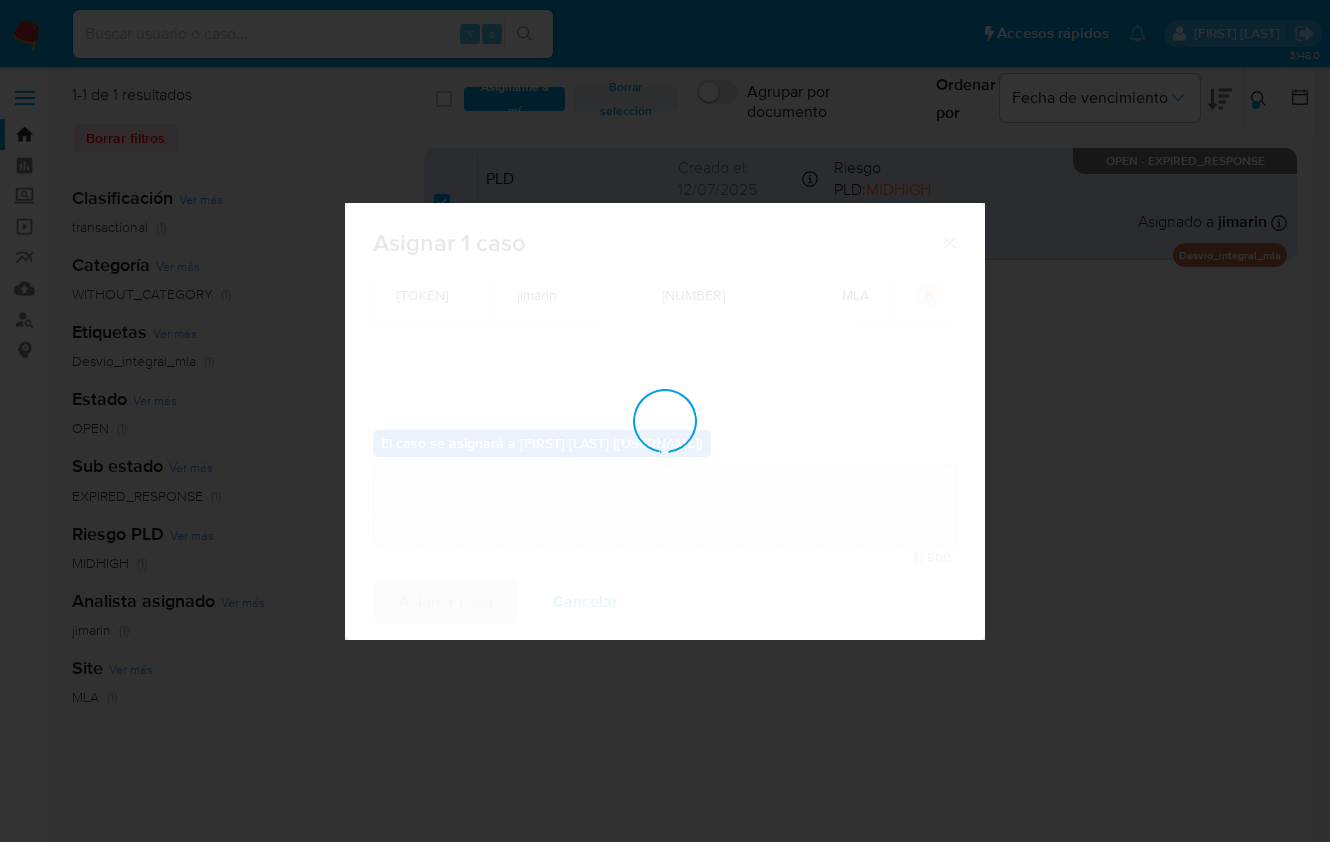 type 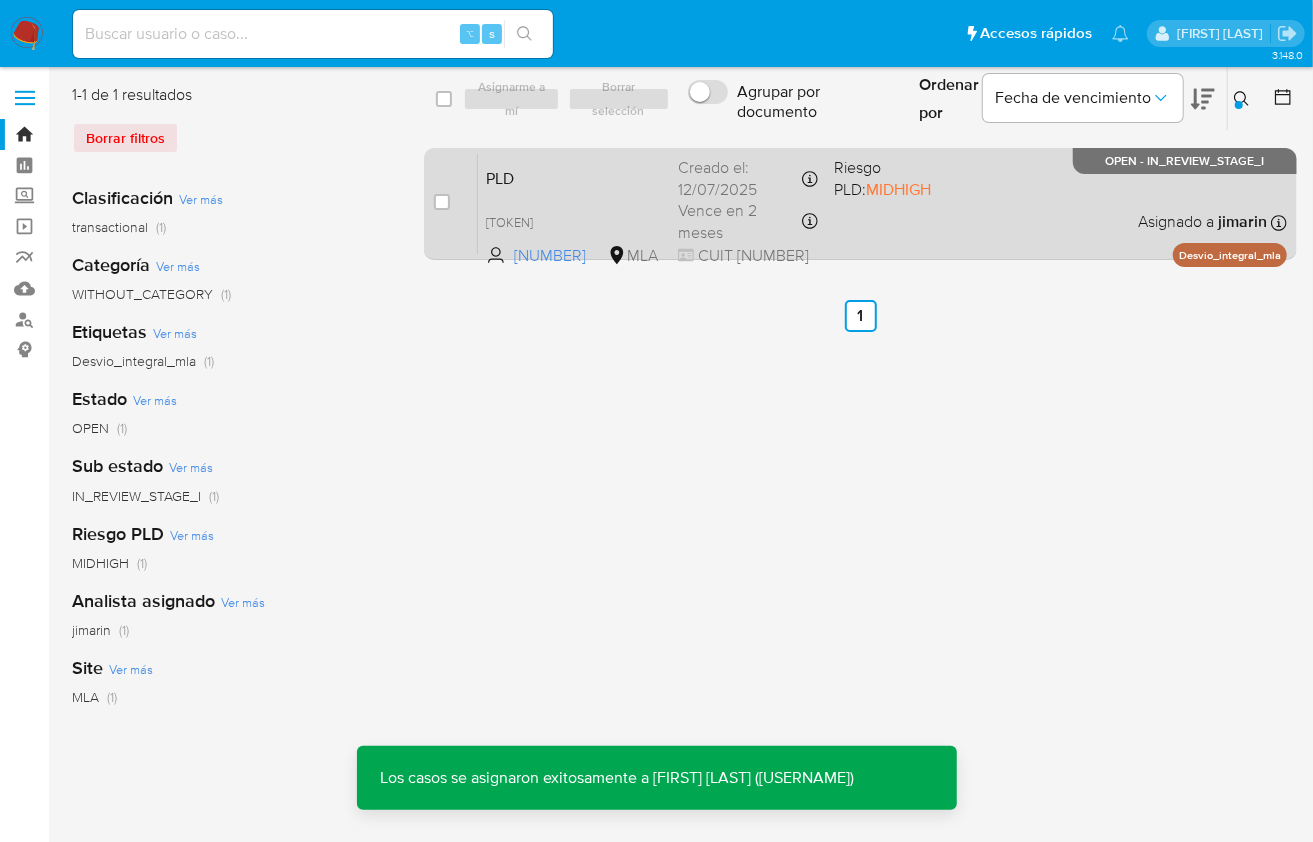 click on "PLD eUeygGGexXuBmHj1zsrZ3fPL 1007394479 MLA Riesgo PLD:  MIDHIGH Creado el: 12/07/2025   Creado el: 12/07/2025 03:08:10 Vence en 2 meses   Vence el 10/10/2025 03:08:10 CUIT   20422893416 Asignado a   jimarin   Asignado el: 17/07/2025 16:34:47 Desvio_integral_mla OPEN - IN_REVIEW_STAGE_I" at bounding box center [882, 203] 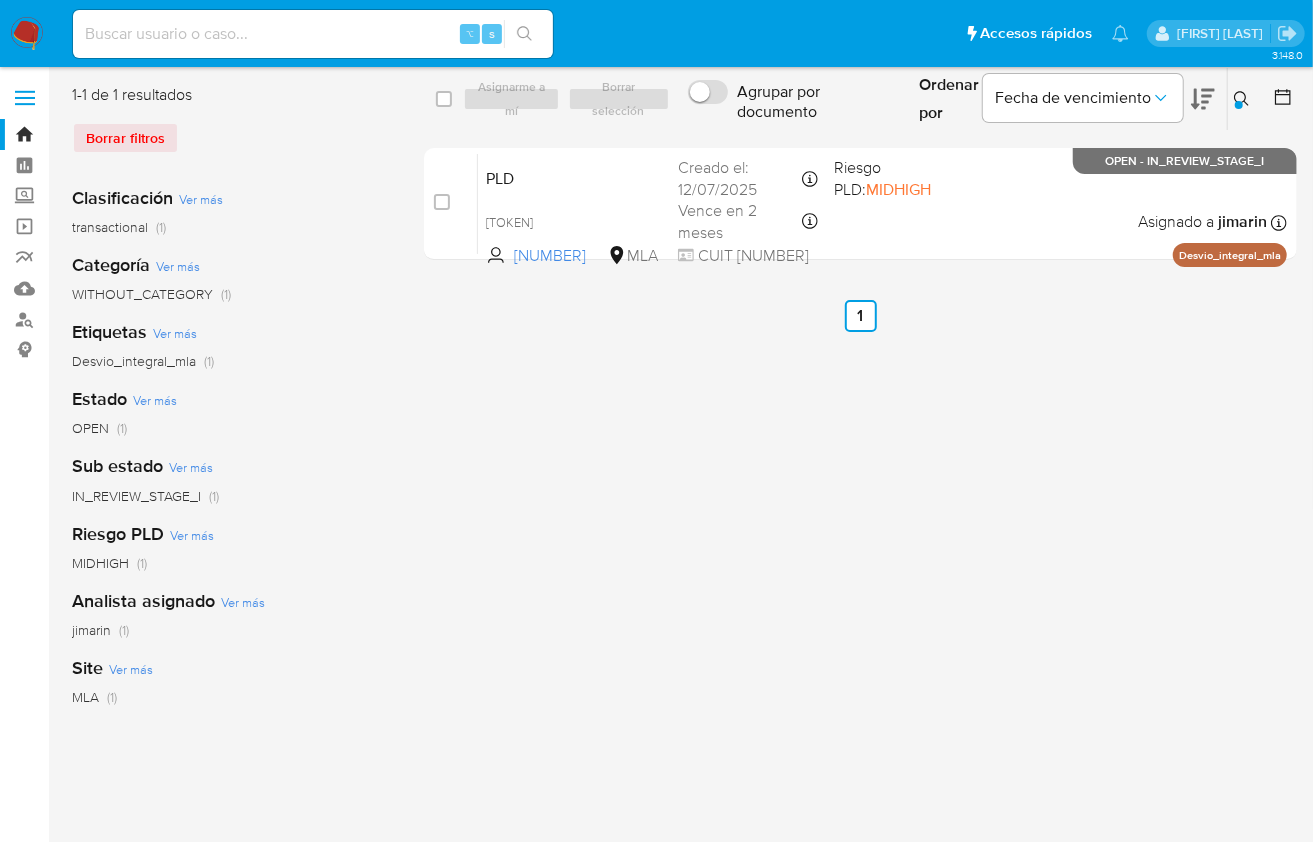 click on "Ingrese ID de usuario o caso 1007394479 Buscar Borrar filtros" at bounding box center (1244, 99) 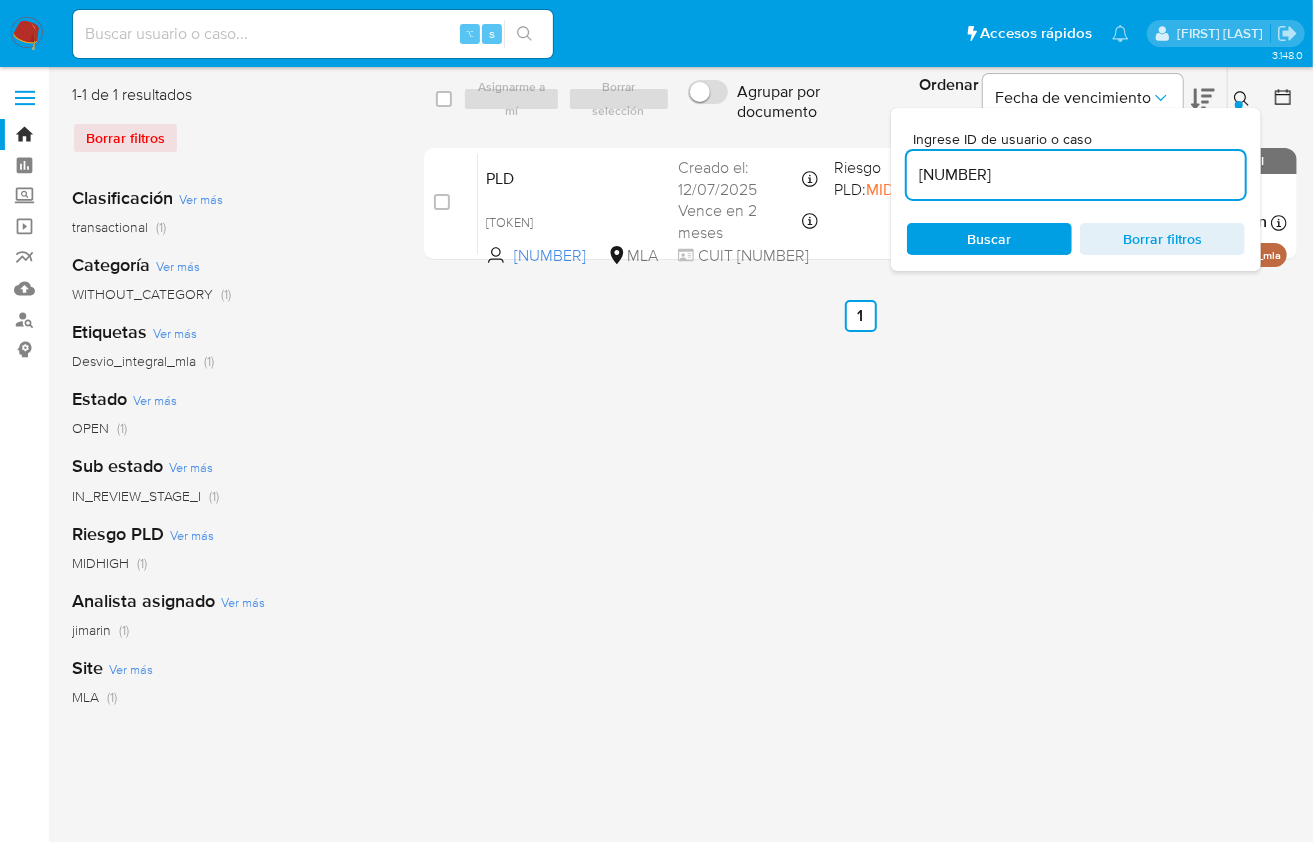 click on "1007394479" at bounding box center [1076, 175] 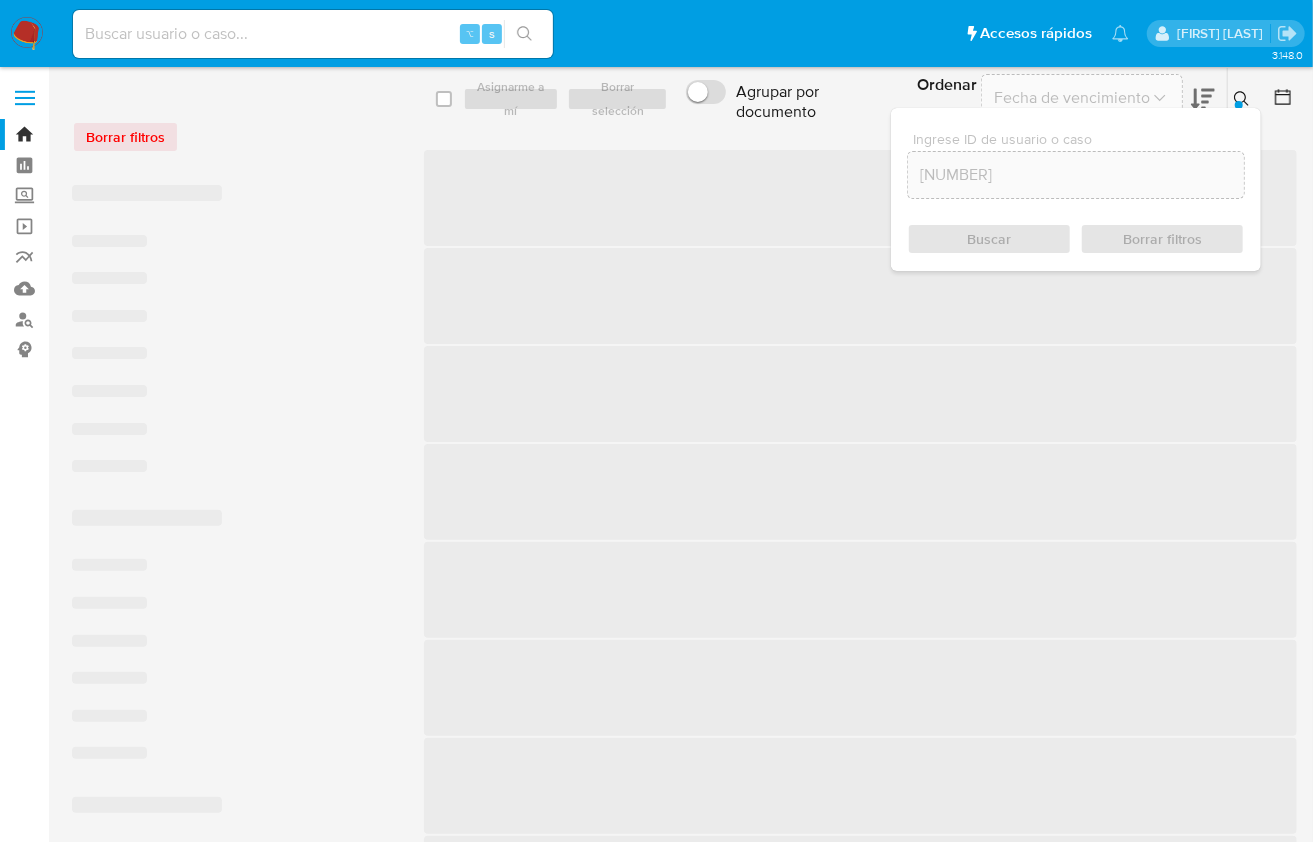 click on "10073944791161876282" at bounding box center [1076, 175] 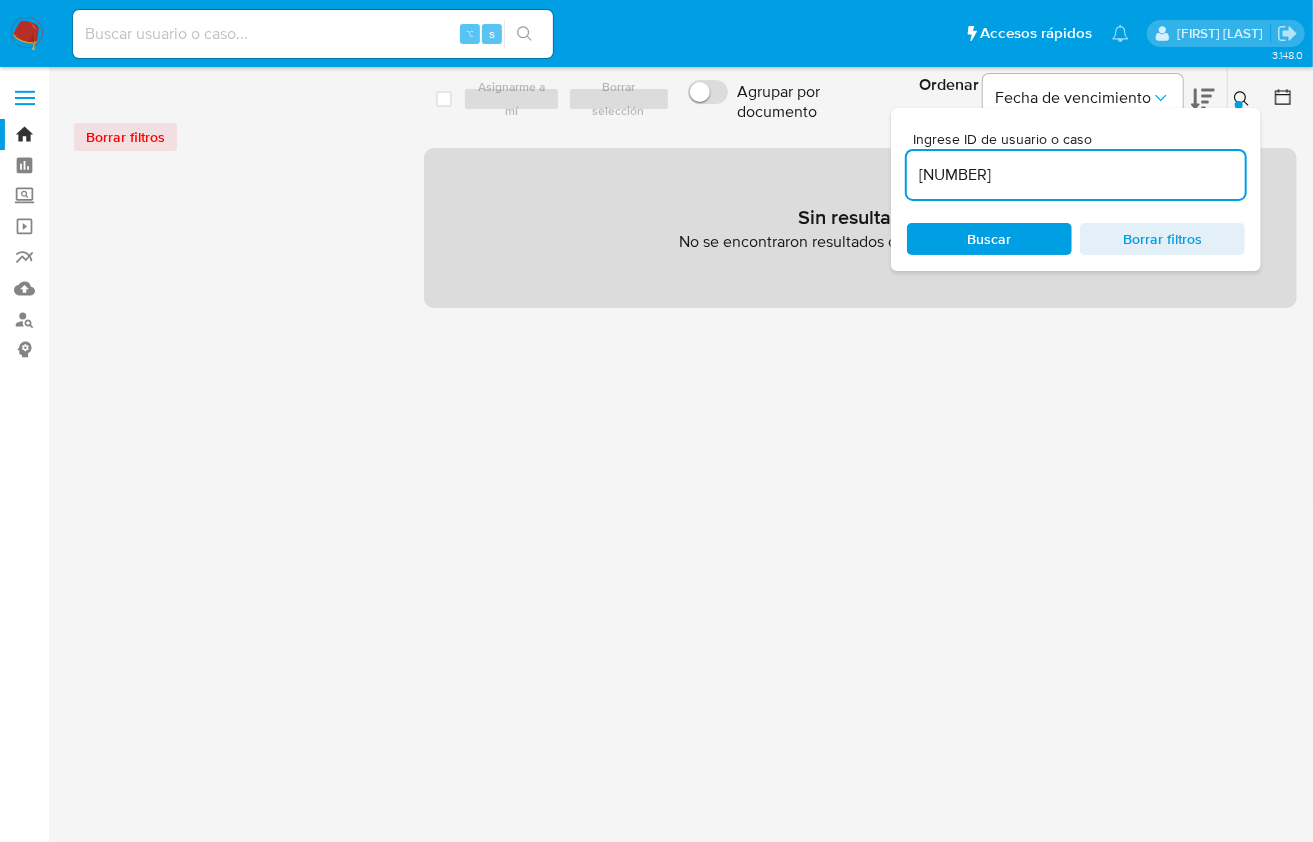 click on "10073944791161876282" at bounding box center [1076, 175] 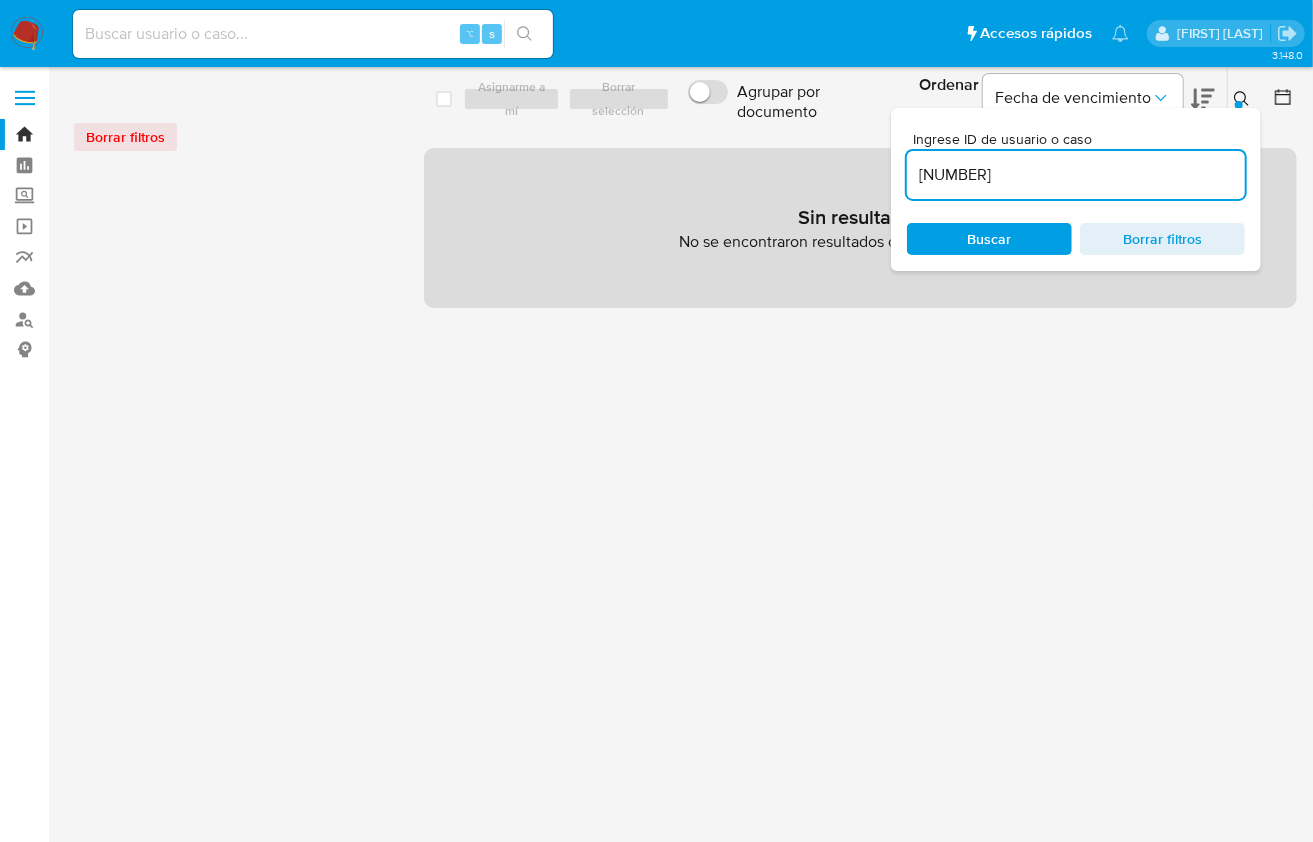 type on "1161876282" 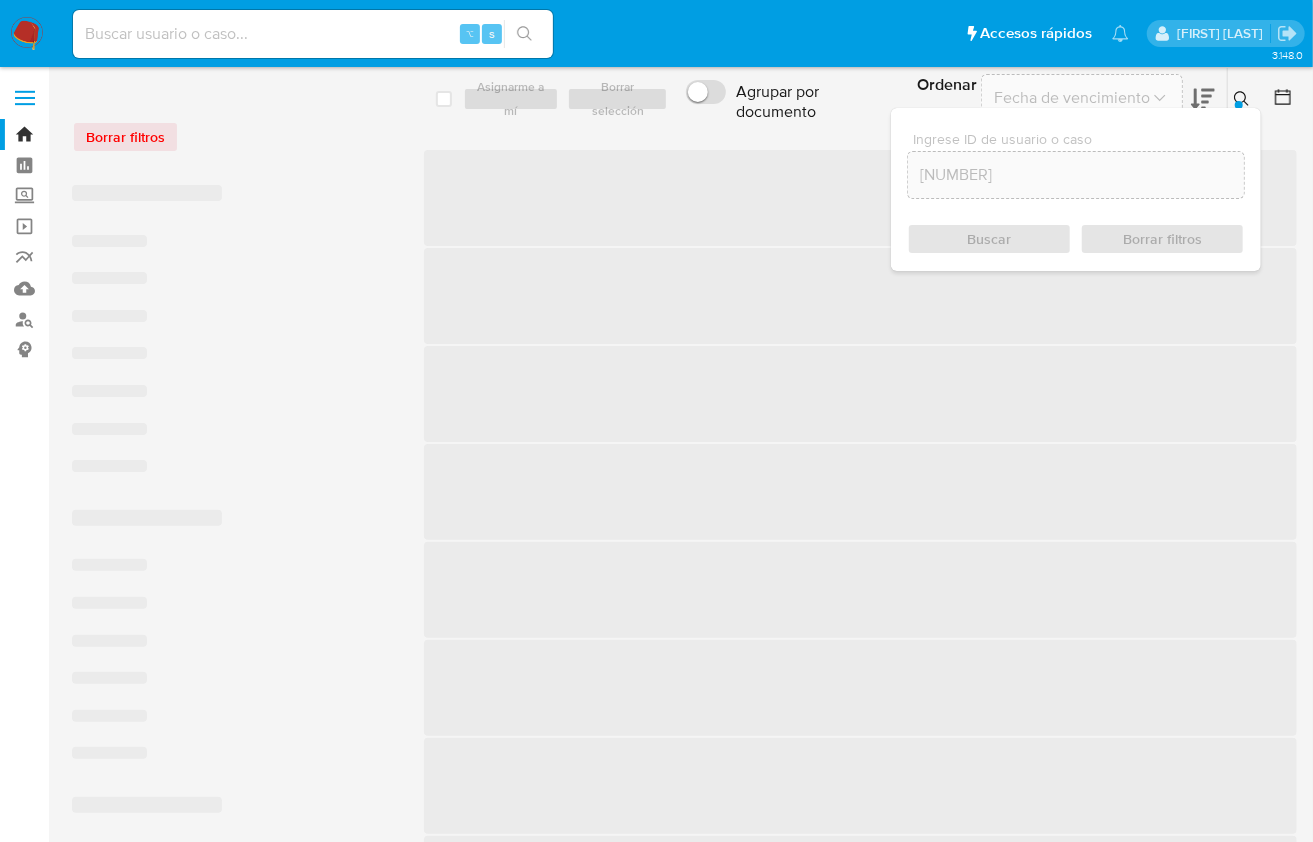 click 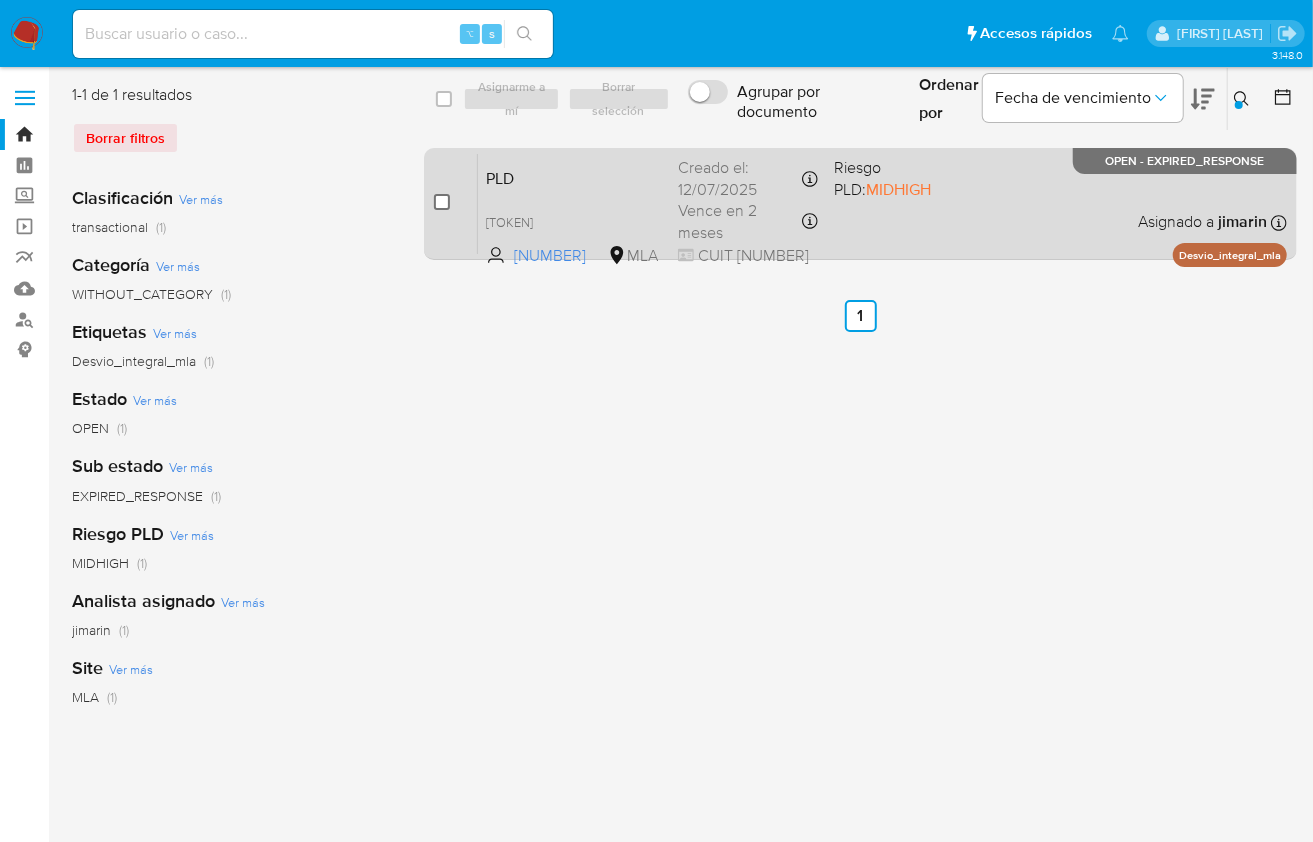 click at bounding box center [442, 202] 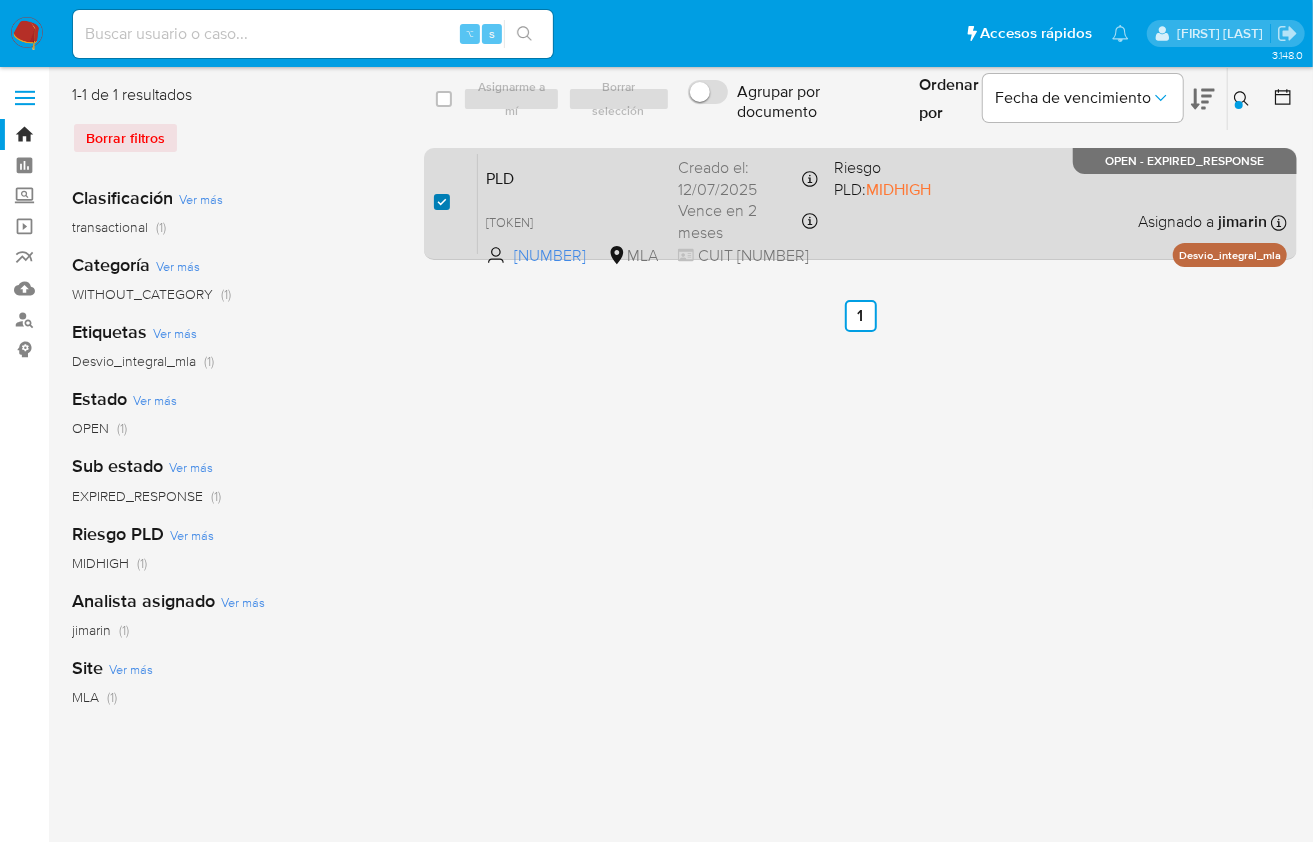 checkbox on "true" 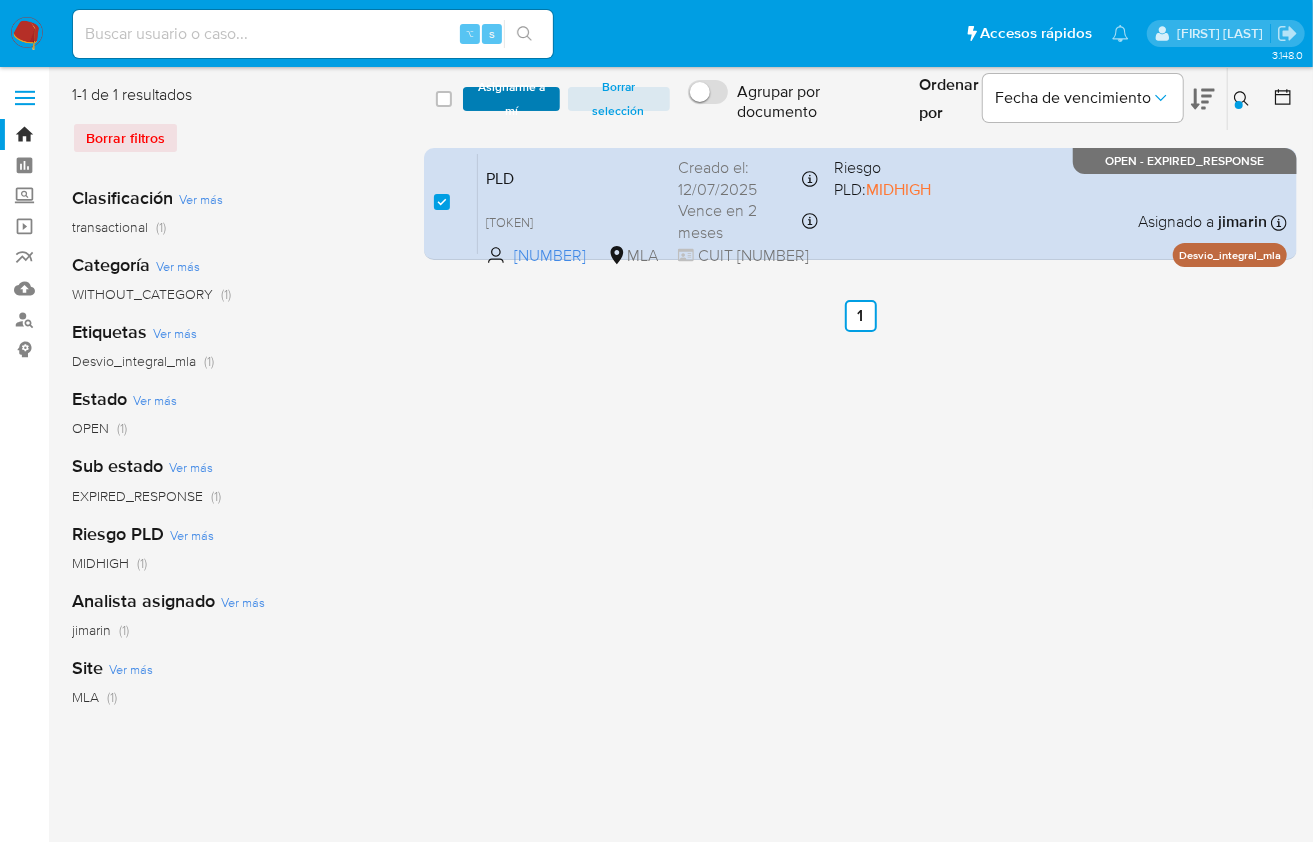 click on "Asignarme a mí" at bounding box center (511, 99) 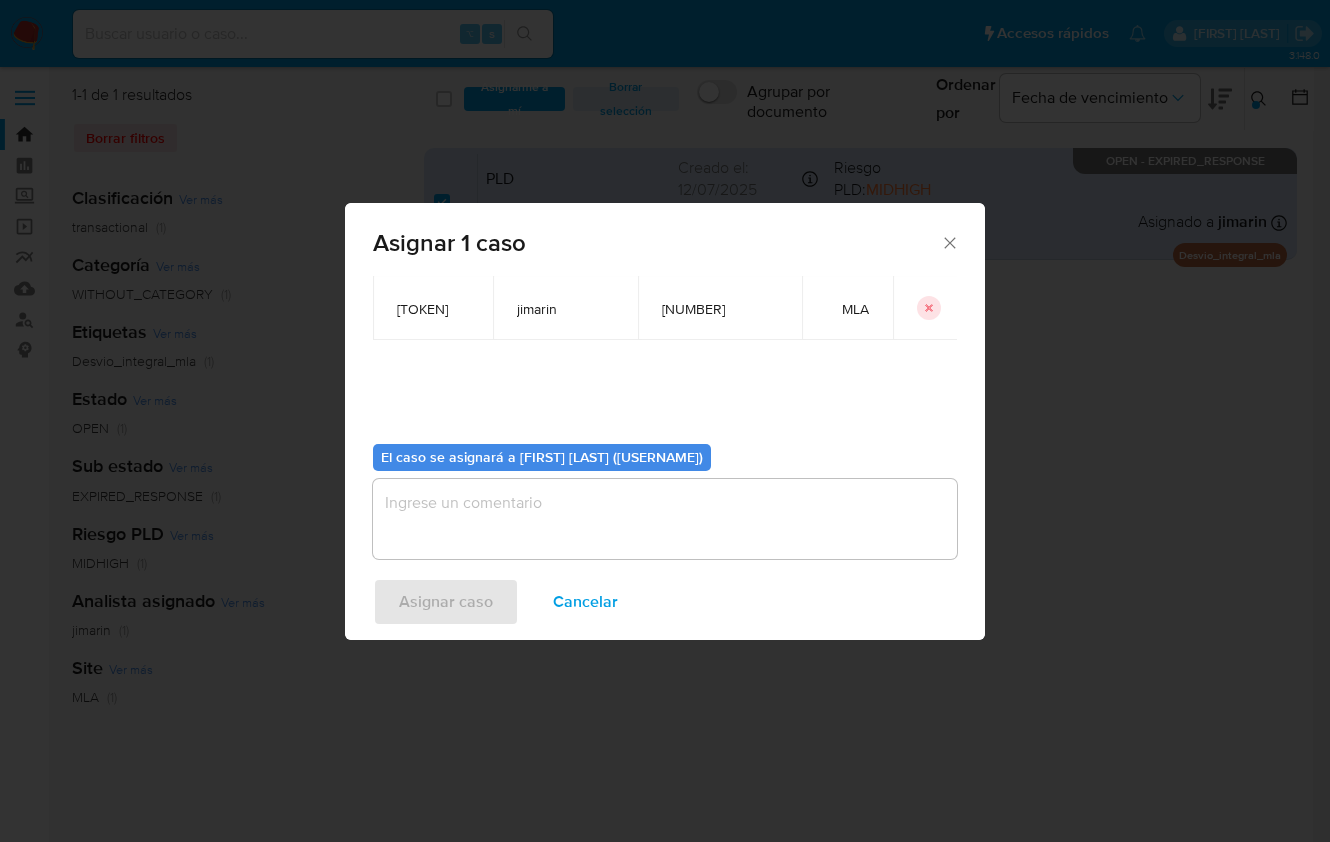 scroll, scrollTop: 102, scrollLeft: 0, axis: vertical 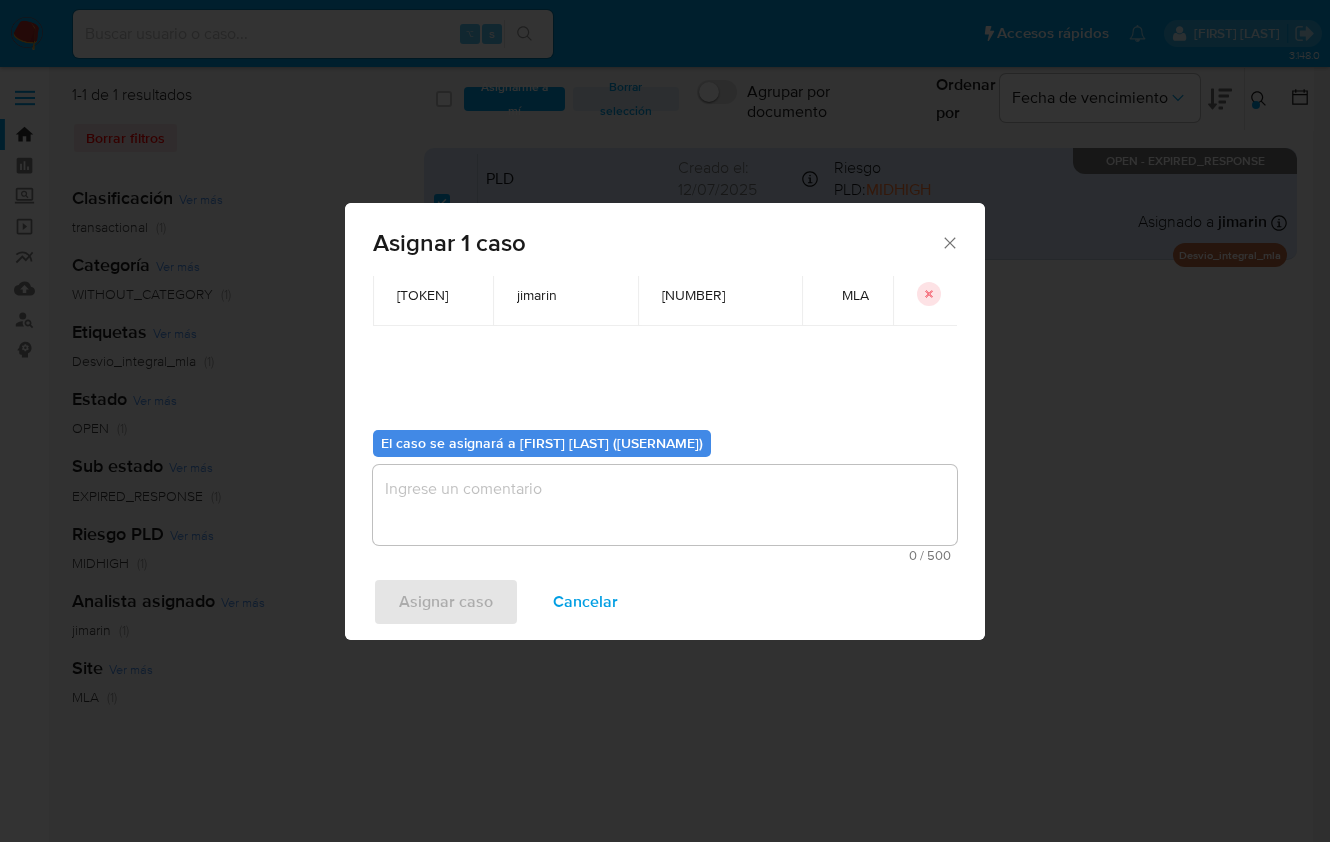 click at bounding box center (665, 505) 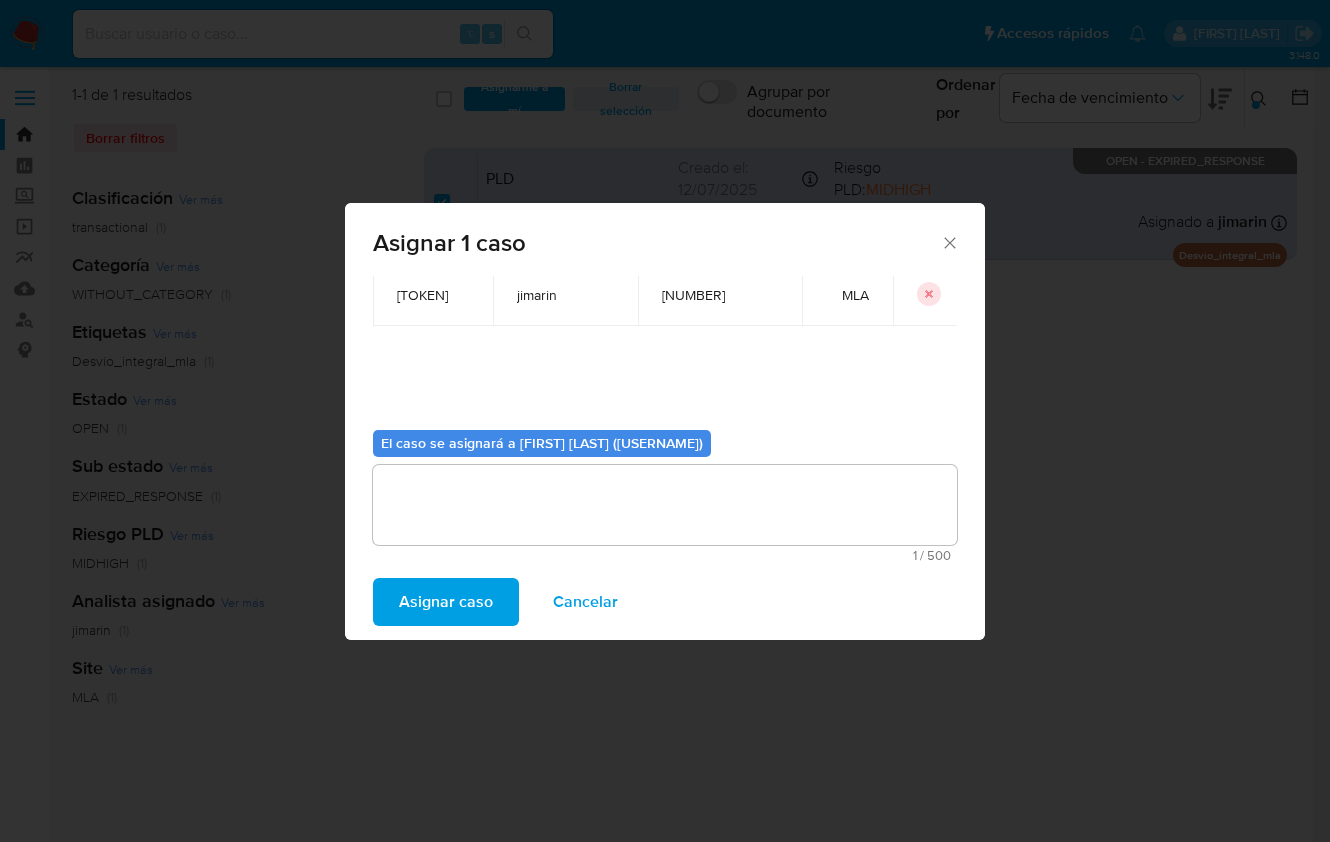 click on "Asignar caso" at bounding box center [446, 602] 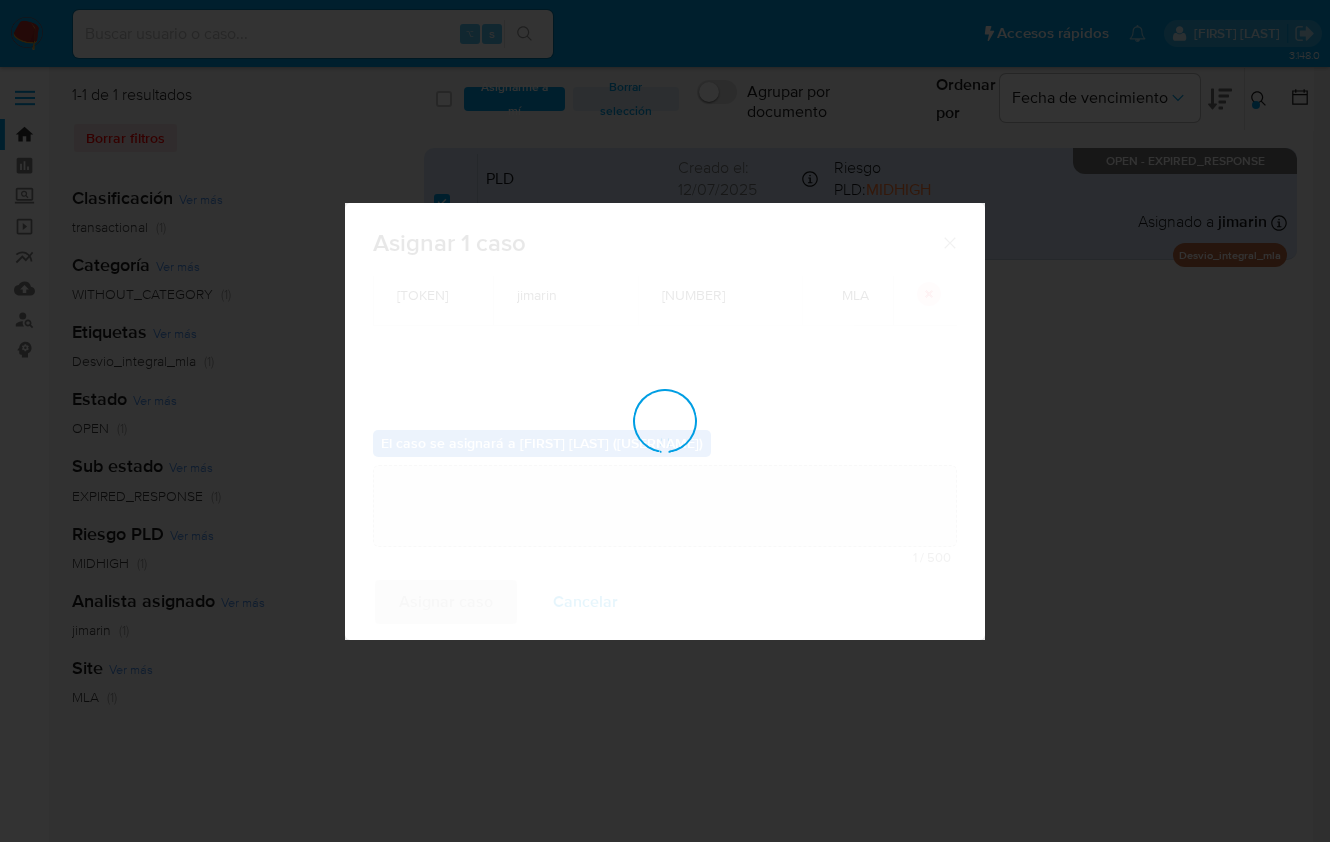 type 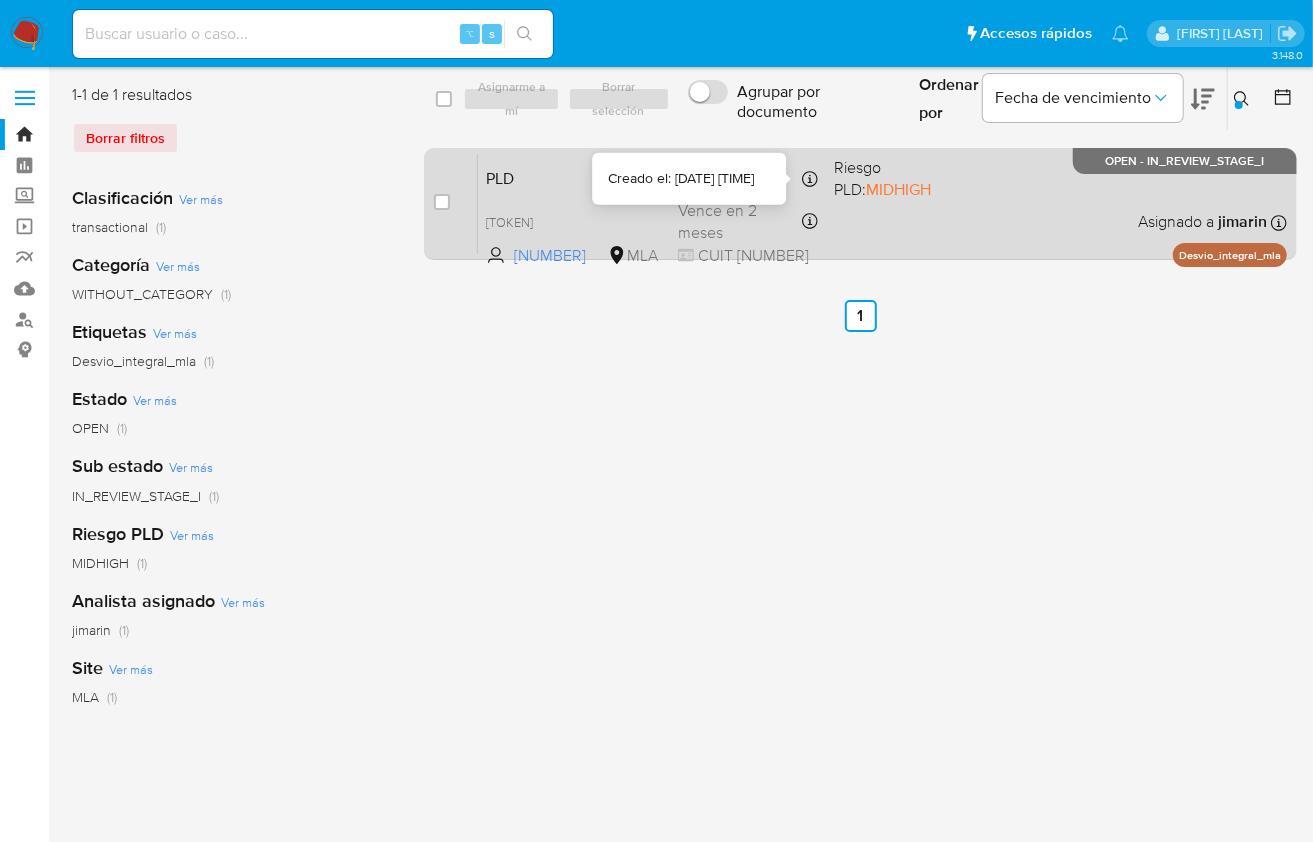 click on "PLD aYg6e7gmHPn5FByd1WwQ23ve 1161876282 MLA Riesgo PLD:  MIDHIGH Creado el: 12/07/2025   Creado el: 12/07/2025 03:12:24 Vence en 2 meses   Vence el 10/10/2025 03:12:25 CUIT   20428200986 Asignado a   jimarin   Asignado el: 17/07/2025 16:34:43 Desvio_integral_mla OPEN - IN_REVIEW_STAGE_I" at bounding box center (882, 203) 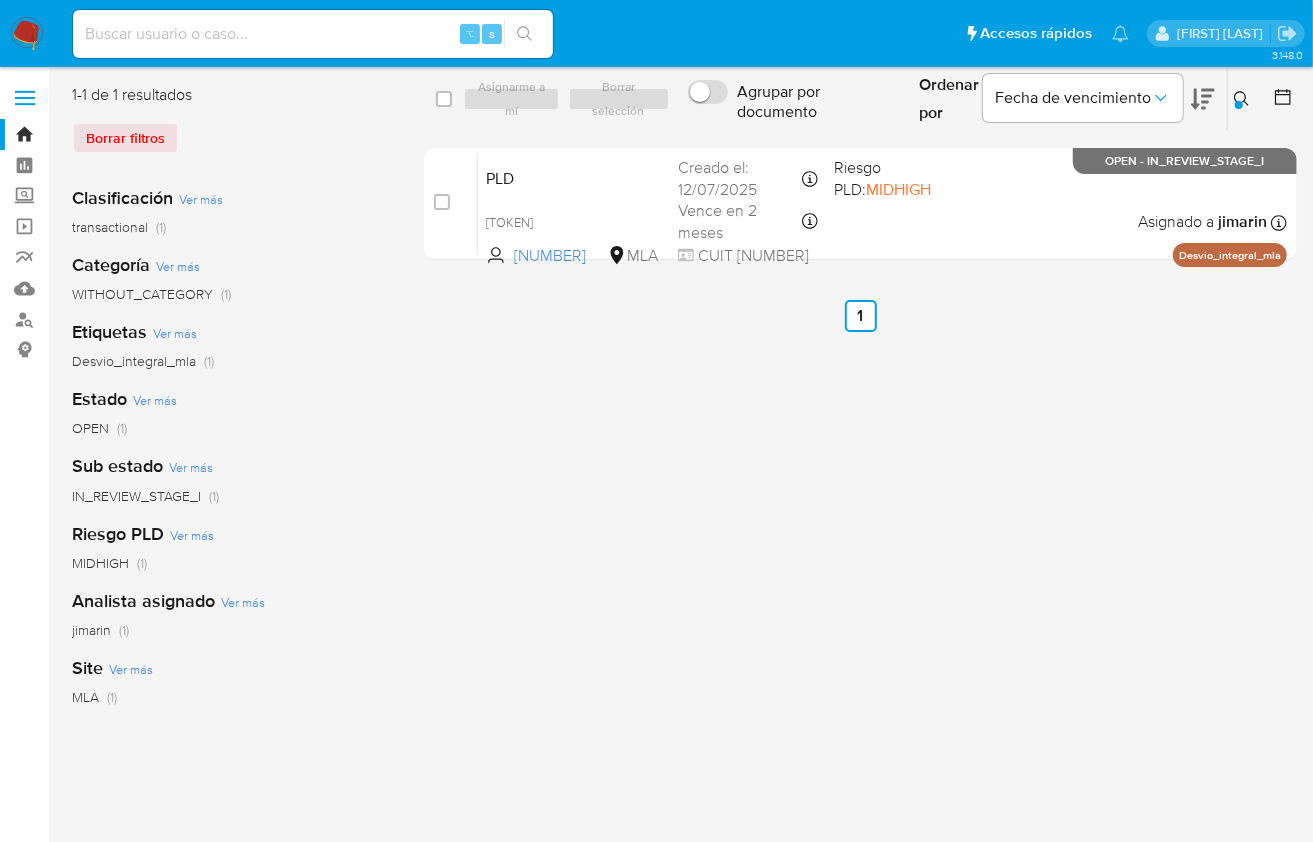 click at bounding box center [1244, 99] 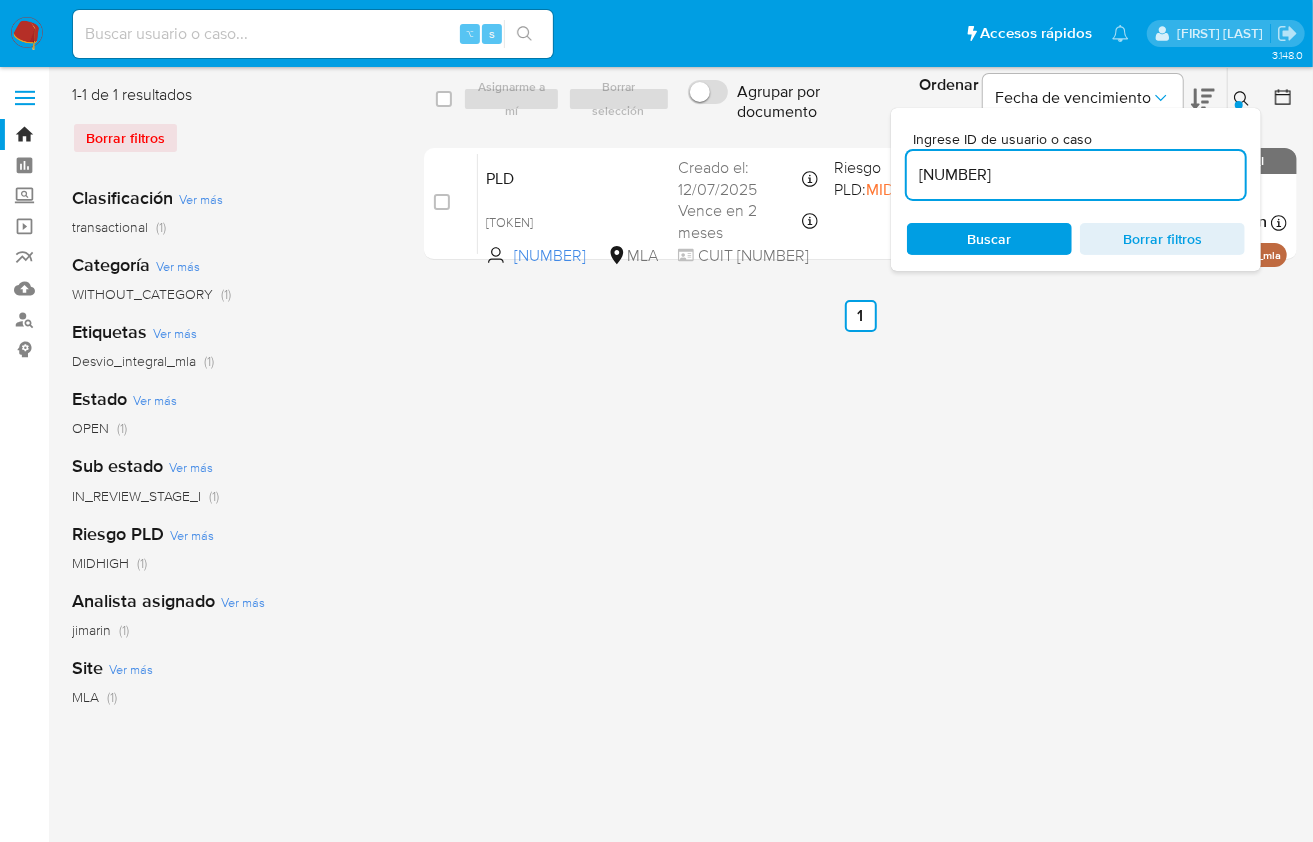 click on "1161876282" at bounding box center (1076, 175) 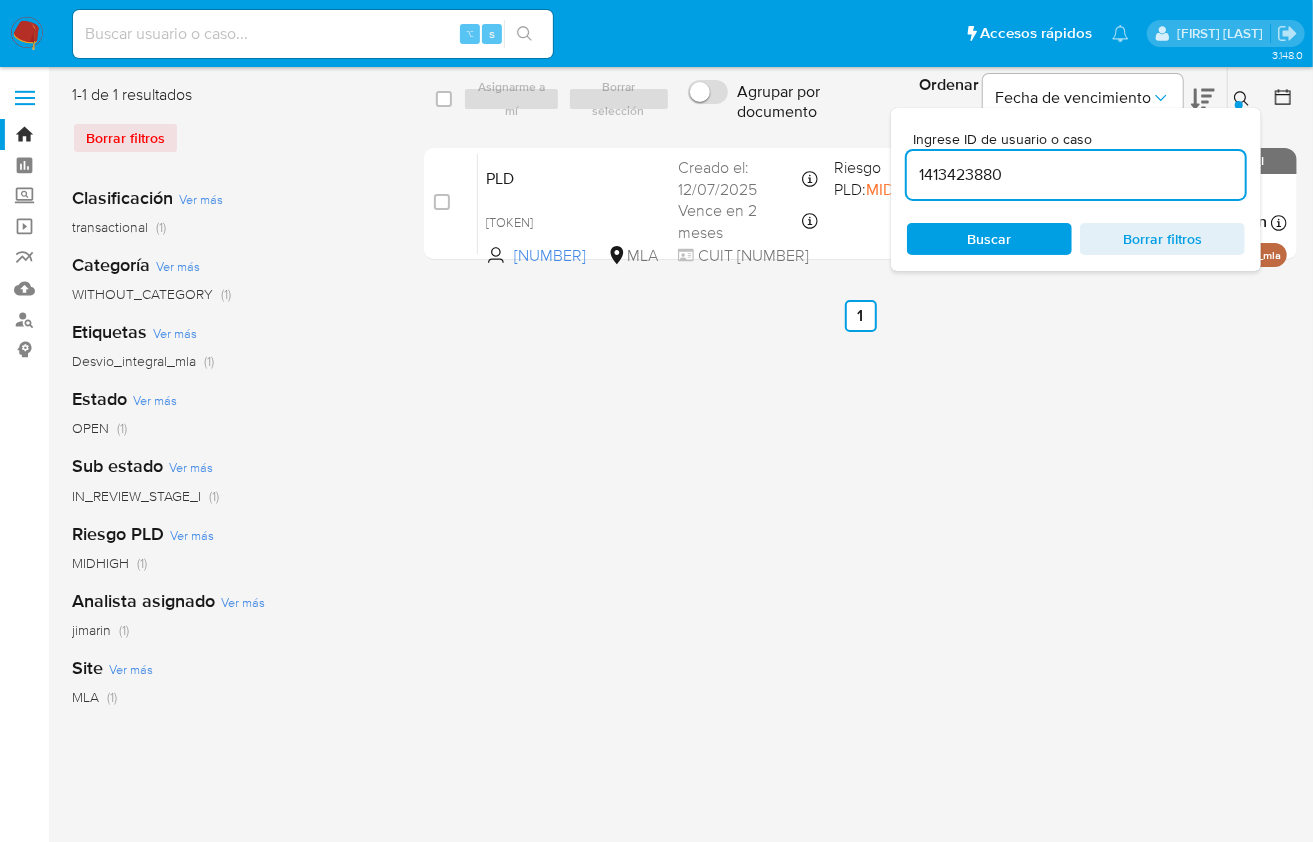 type on "1413423880" 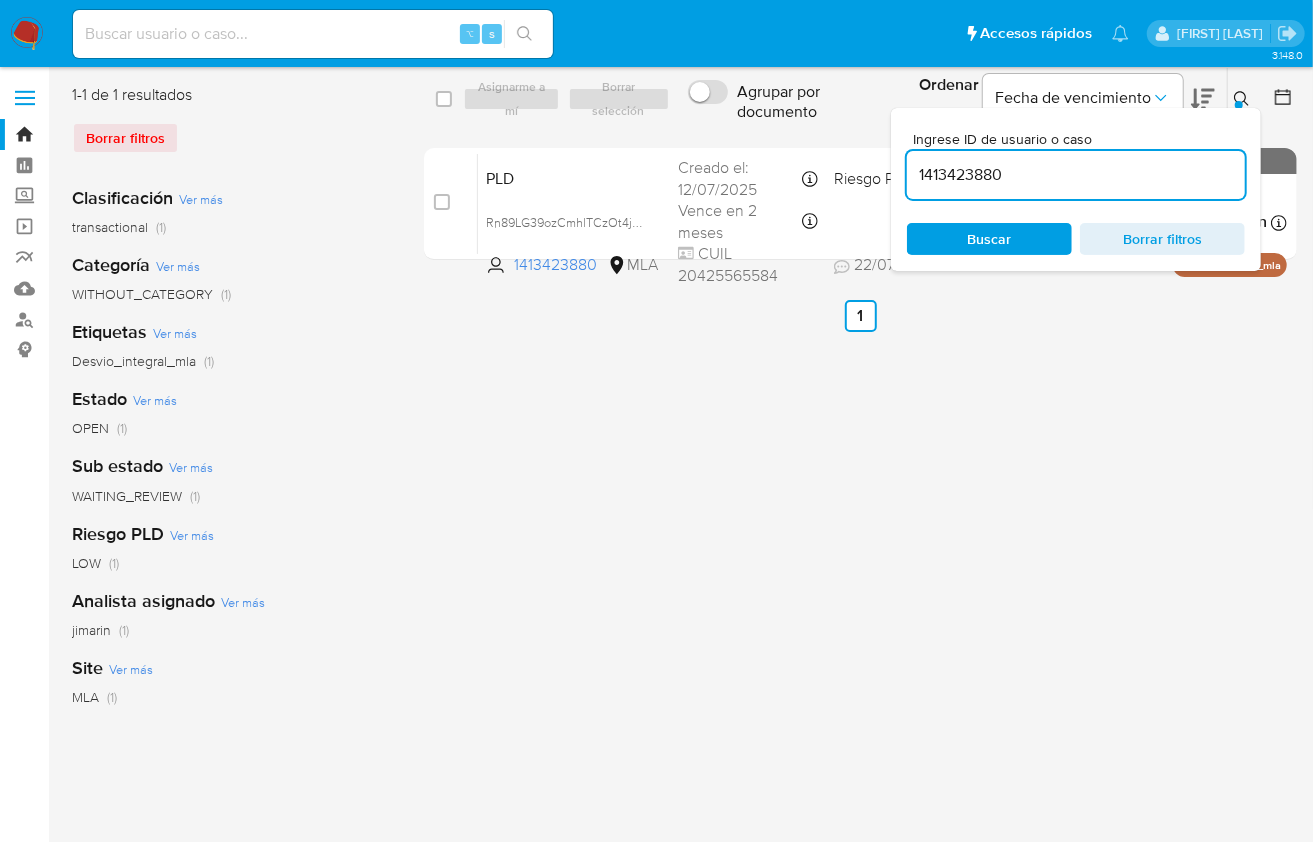 click at bounding box center [1239, 105] 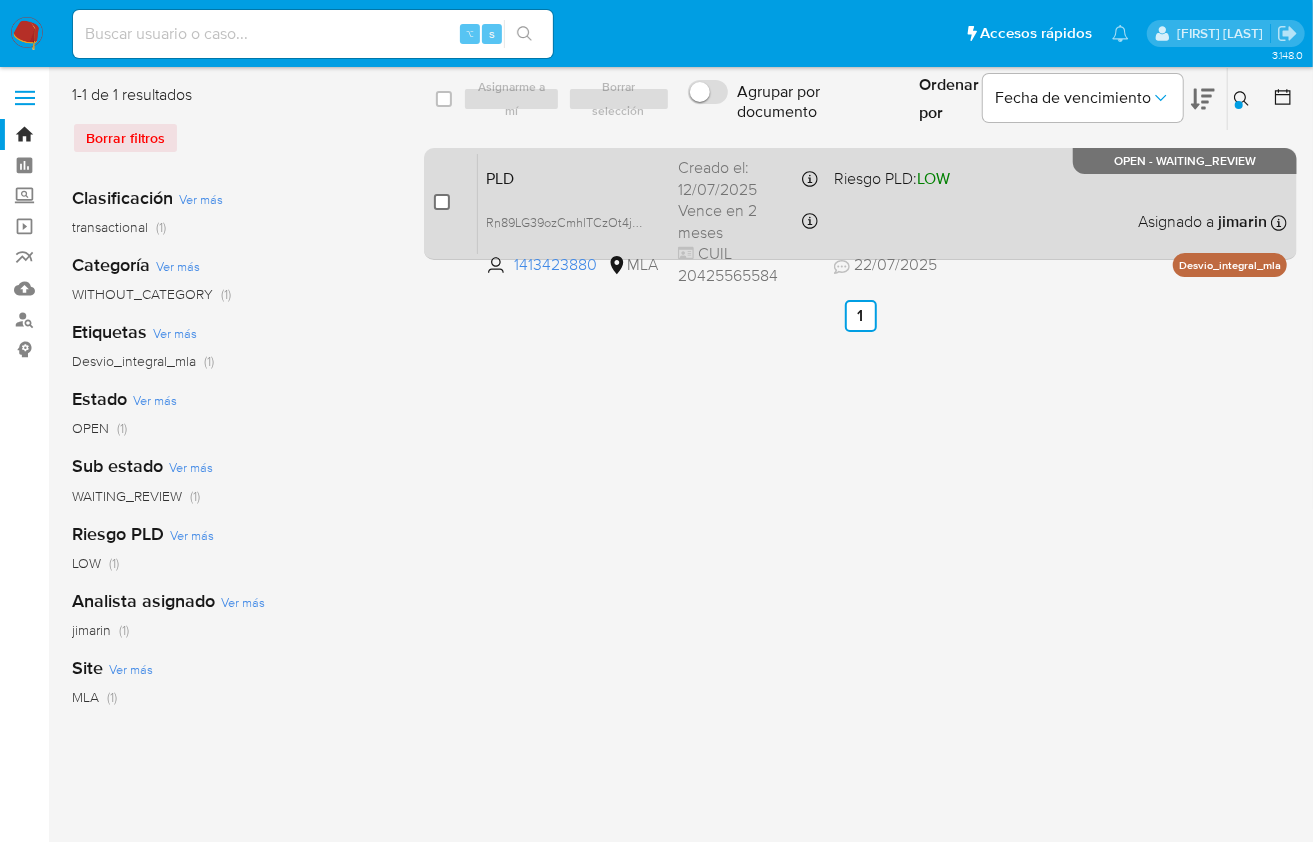 click at bounding box center [442, 202] 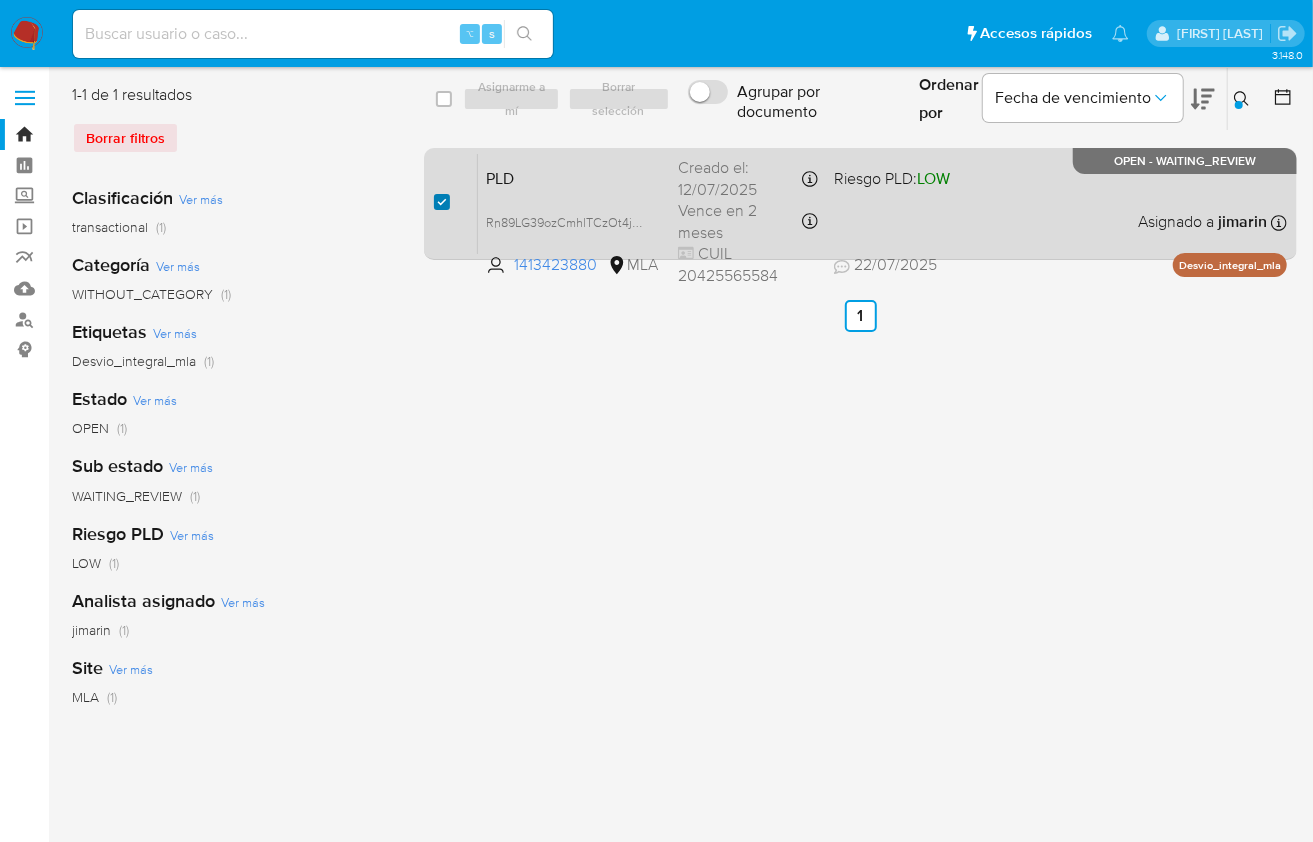 checkbox on "true" 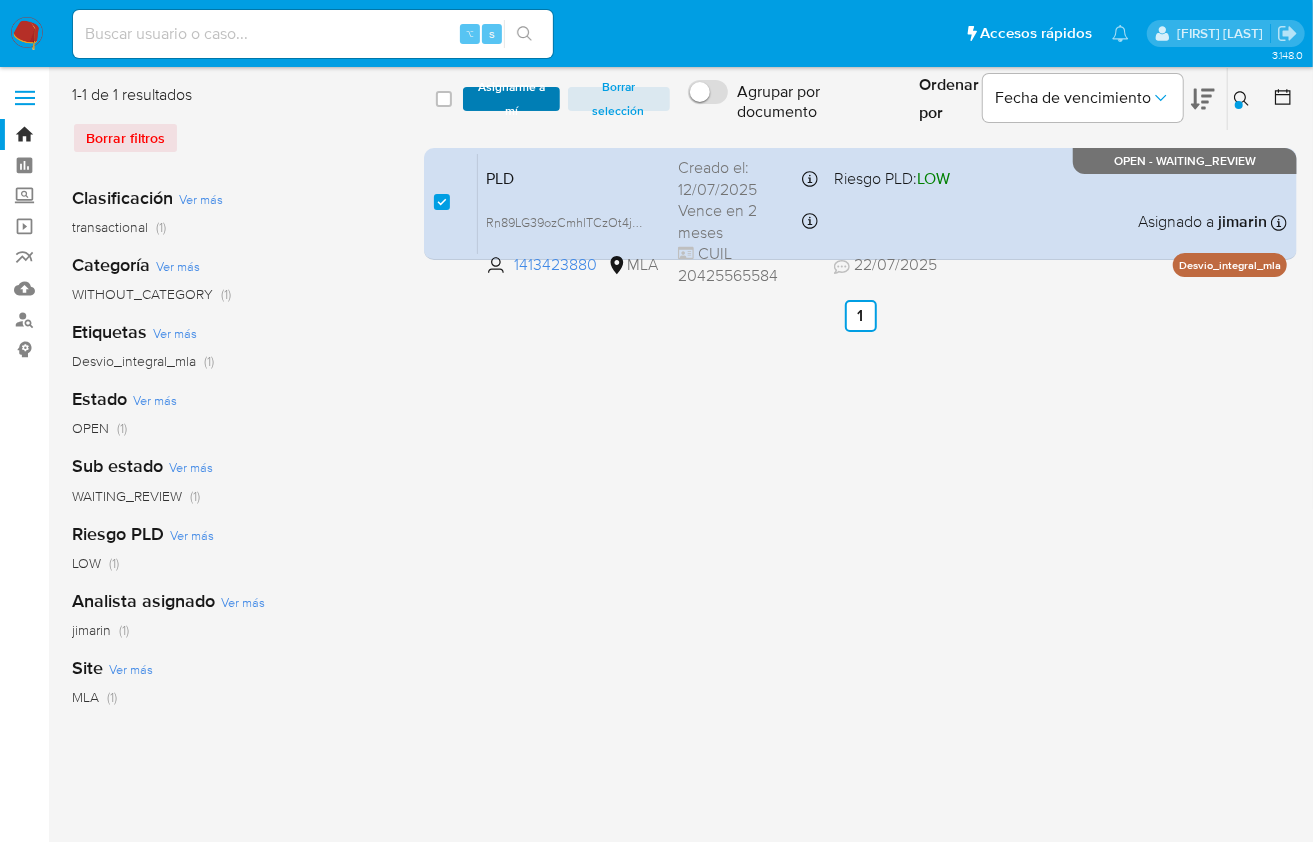 click on "Asignarme a mí" at bounding box center (511, 99) 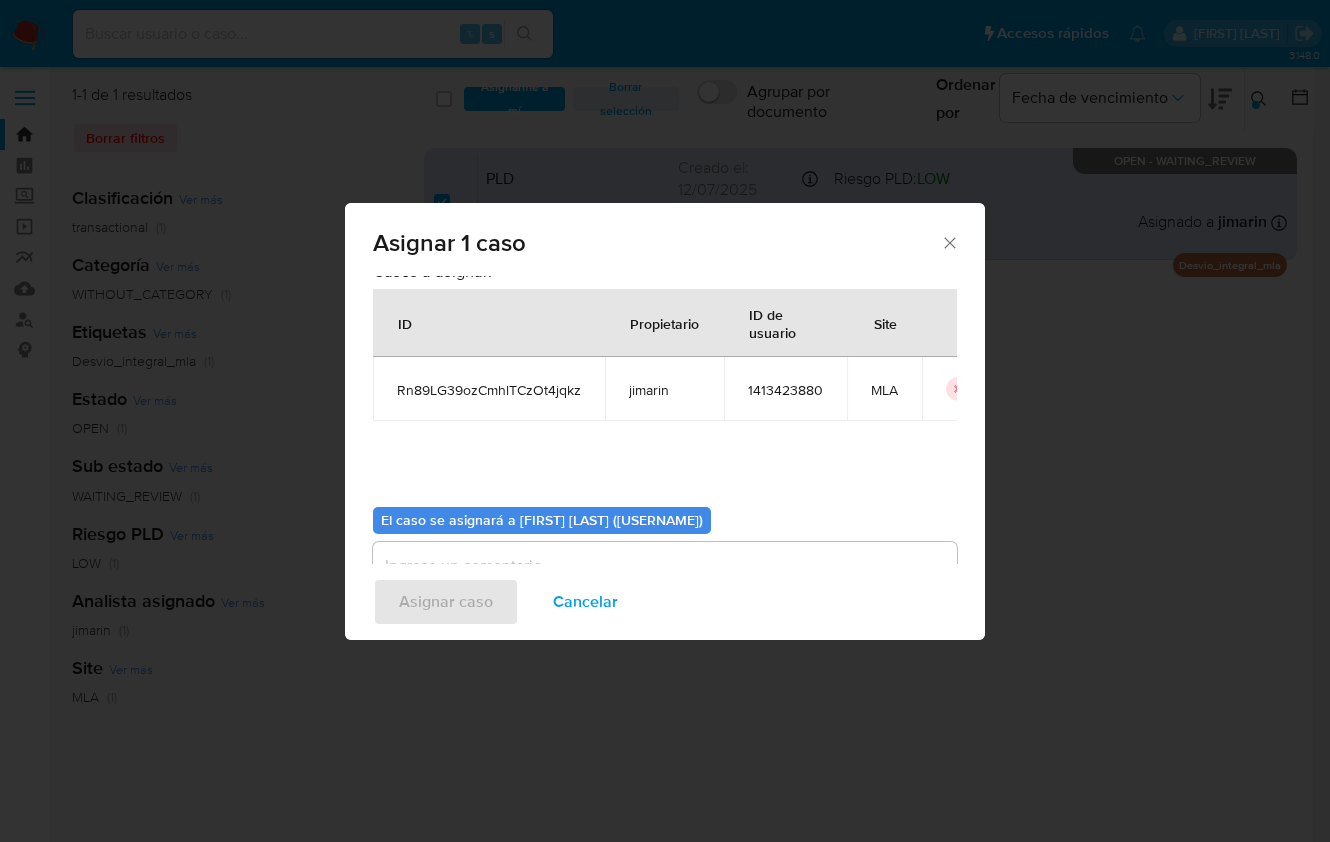 scroll, scrollTop: 102, scrollLeft: 0, axis: vertical 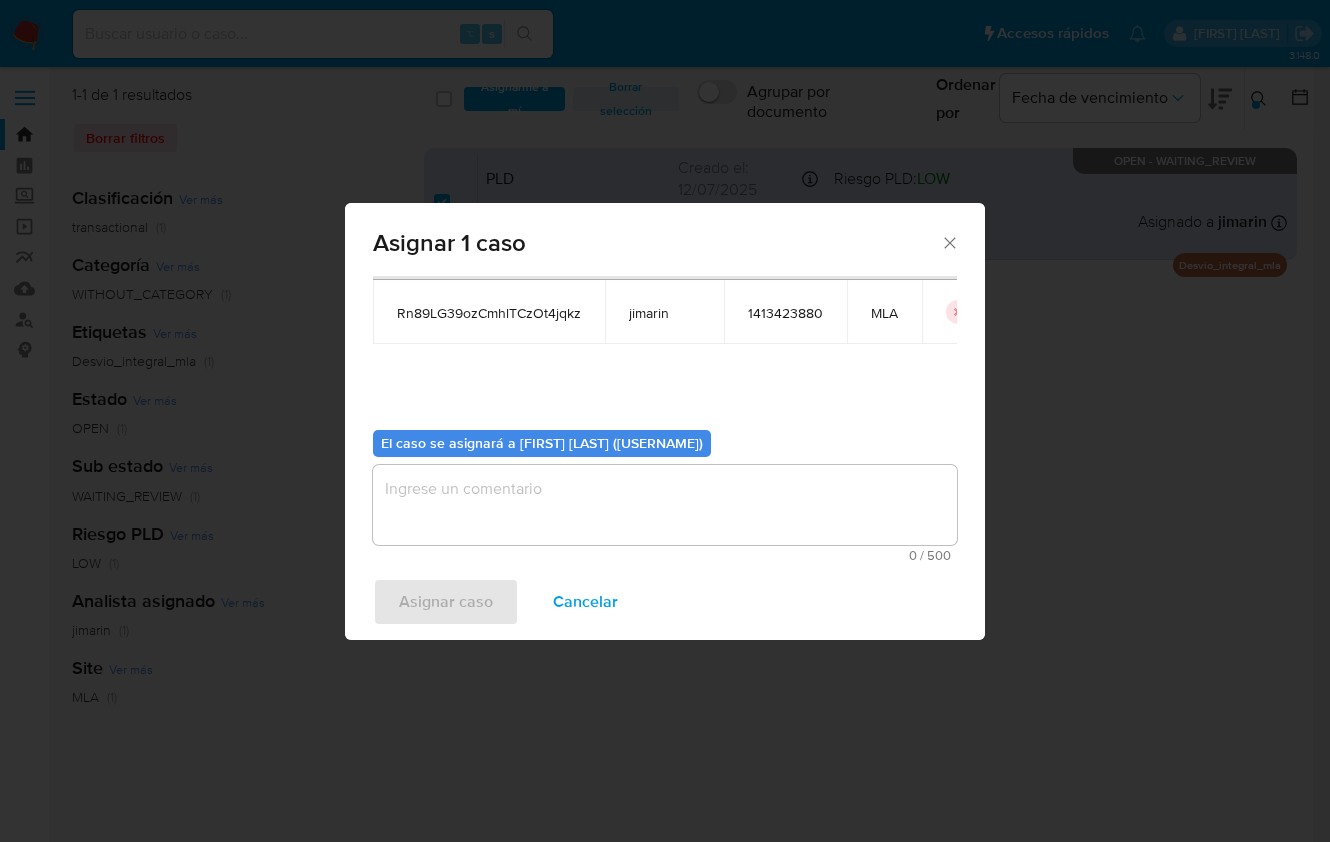 click at bounding box center [665, 505] 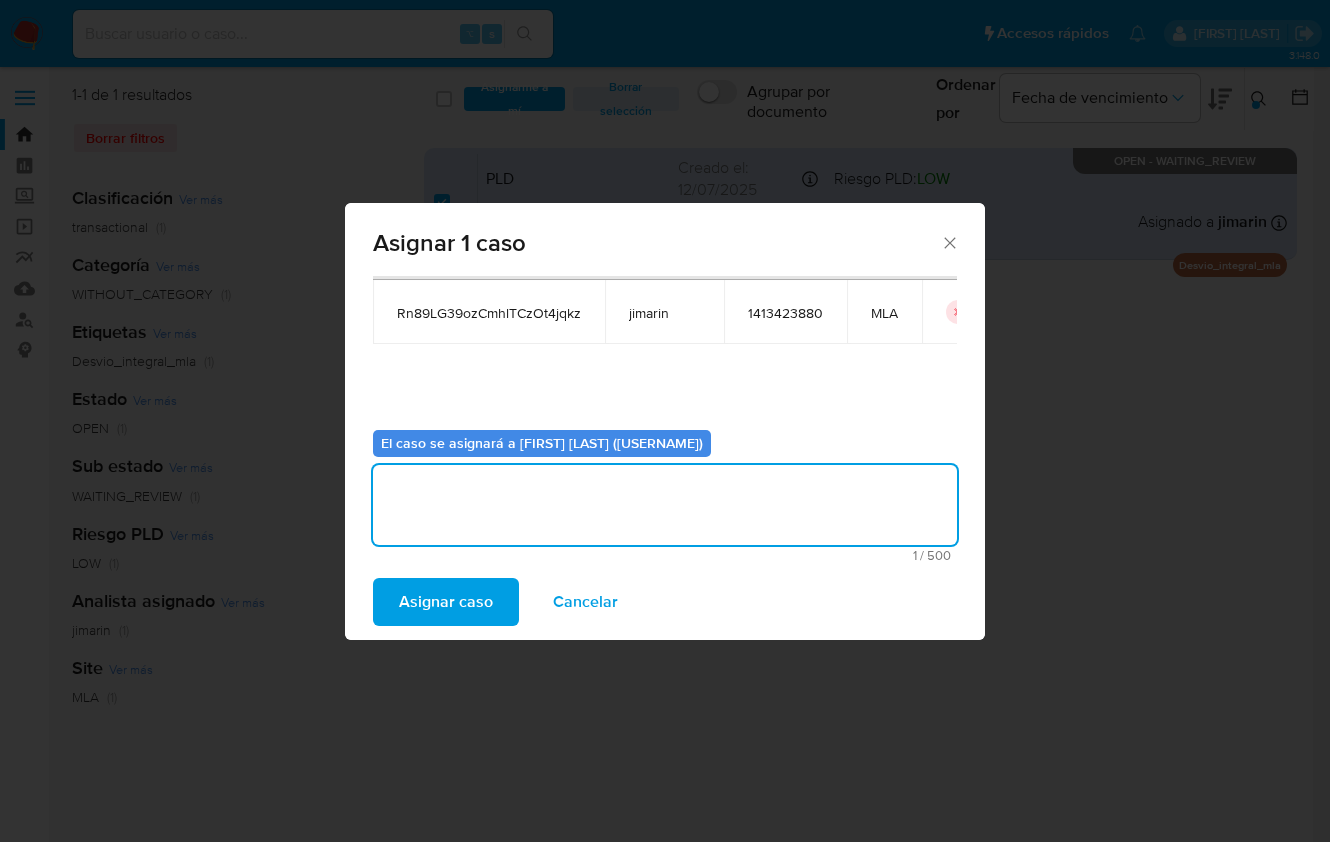 click on "Asignar caso" at bounding box center (446, 602) 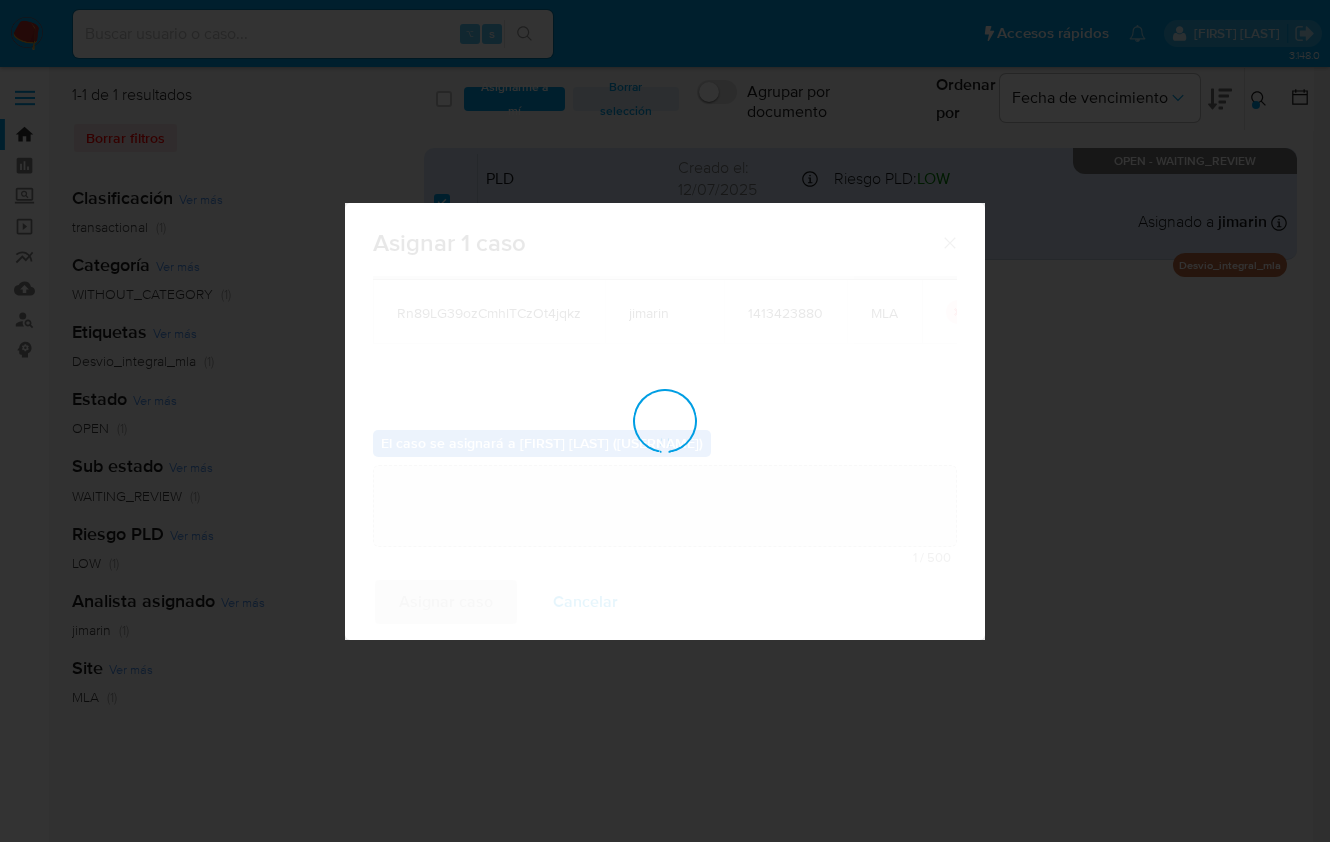 type 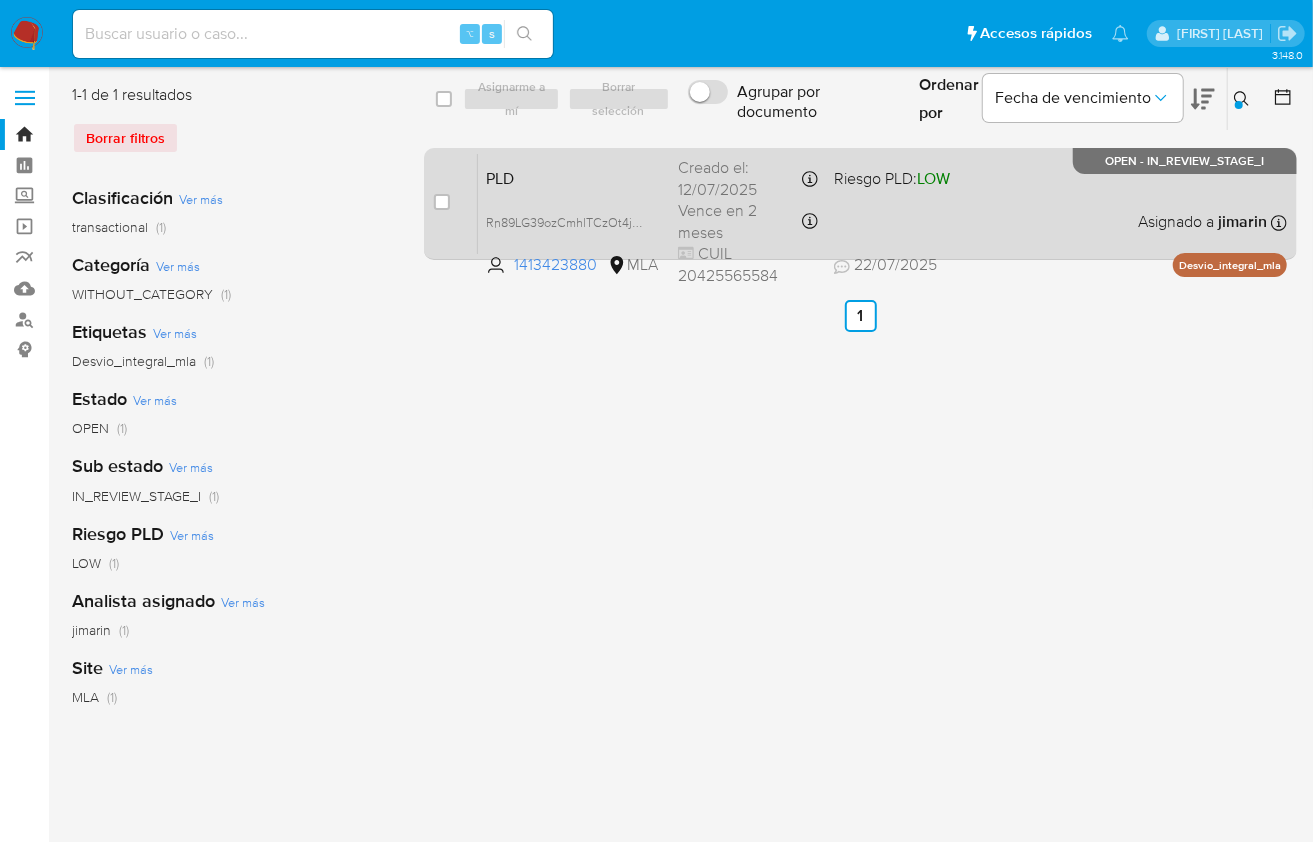 click on "PLD Rn89LG39ozCmhlTCzOt4jqkz 1413423880 MLA Riesgo PLD:  LOW Creado el: 12/07/2025   Creado el: 12/07/2025 03:28:14 Vence en 2 meses   Vence el 10/10/2025 03:28:15 CUIL   20425565584 22/07/2025   22/07/2025 19:27 Asignado a   jimarin   Asignado el: 17/07/2025 16:34:45 Desvio_integral_mla OPEN - IN_REVIEW_STAGE_I" at bounding box center (882, 203) 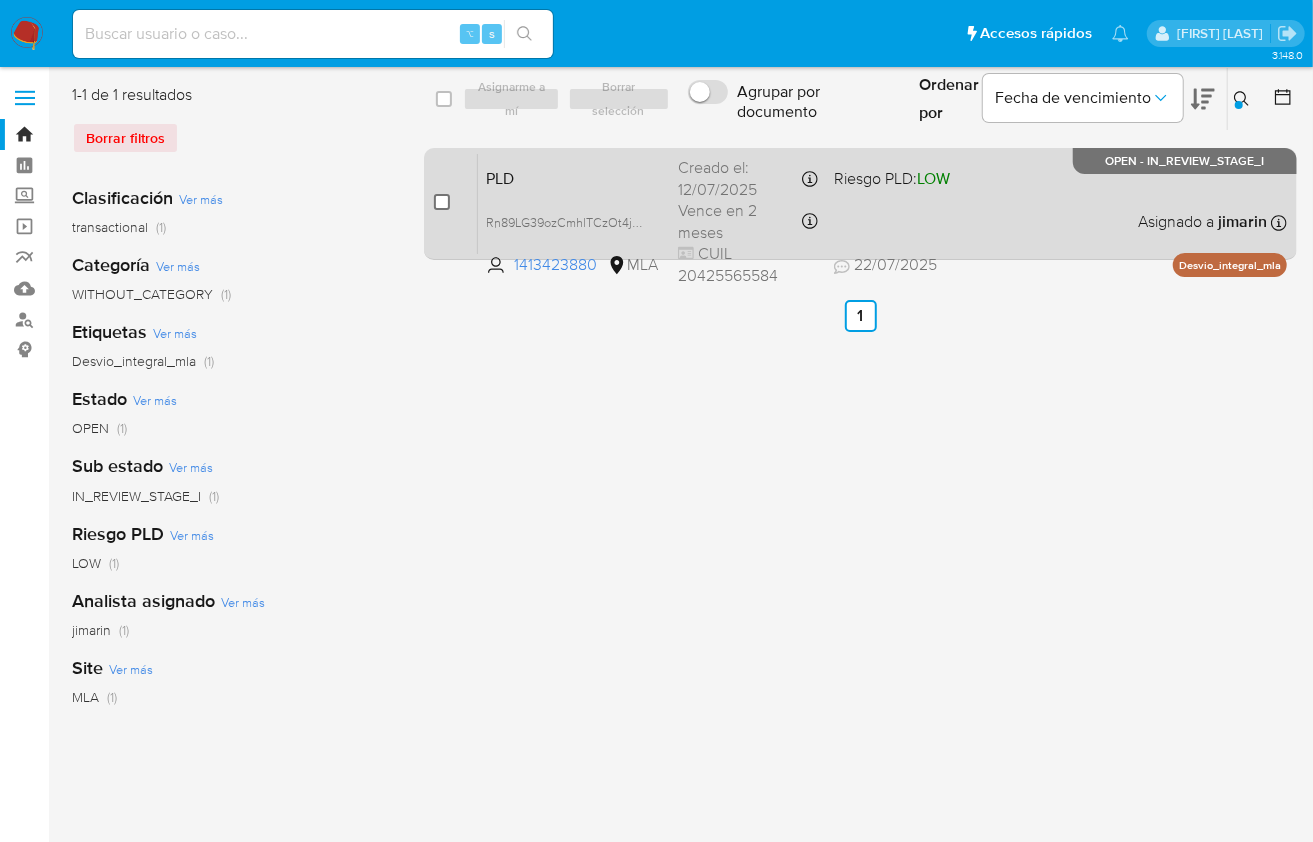 click at bounding box center [442, 202] 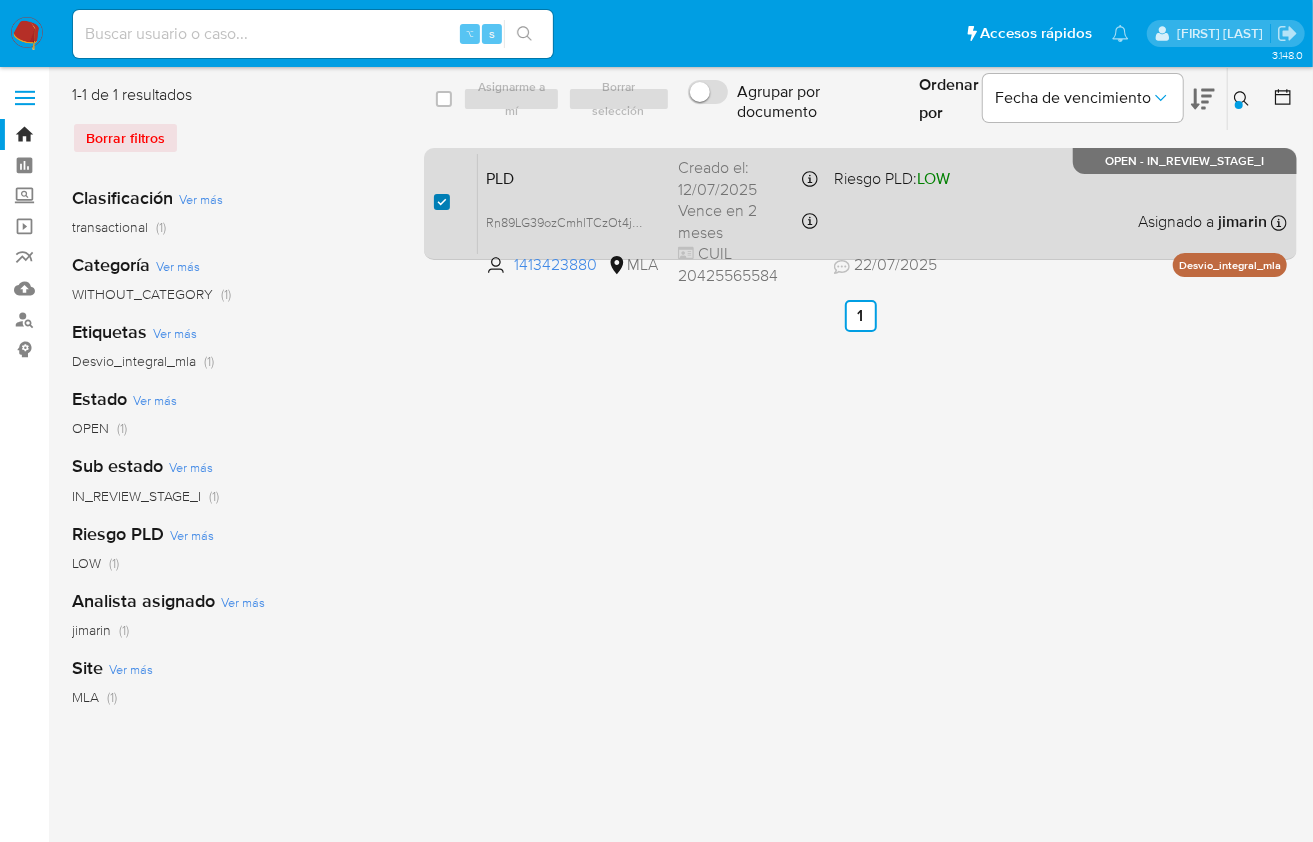 checkbox on "true" 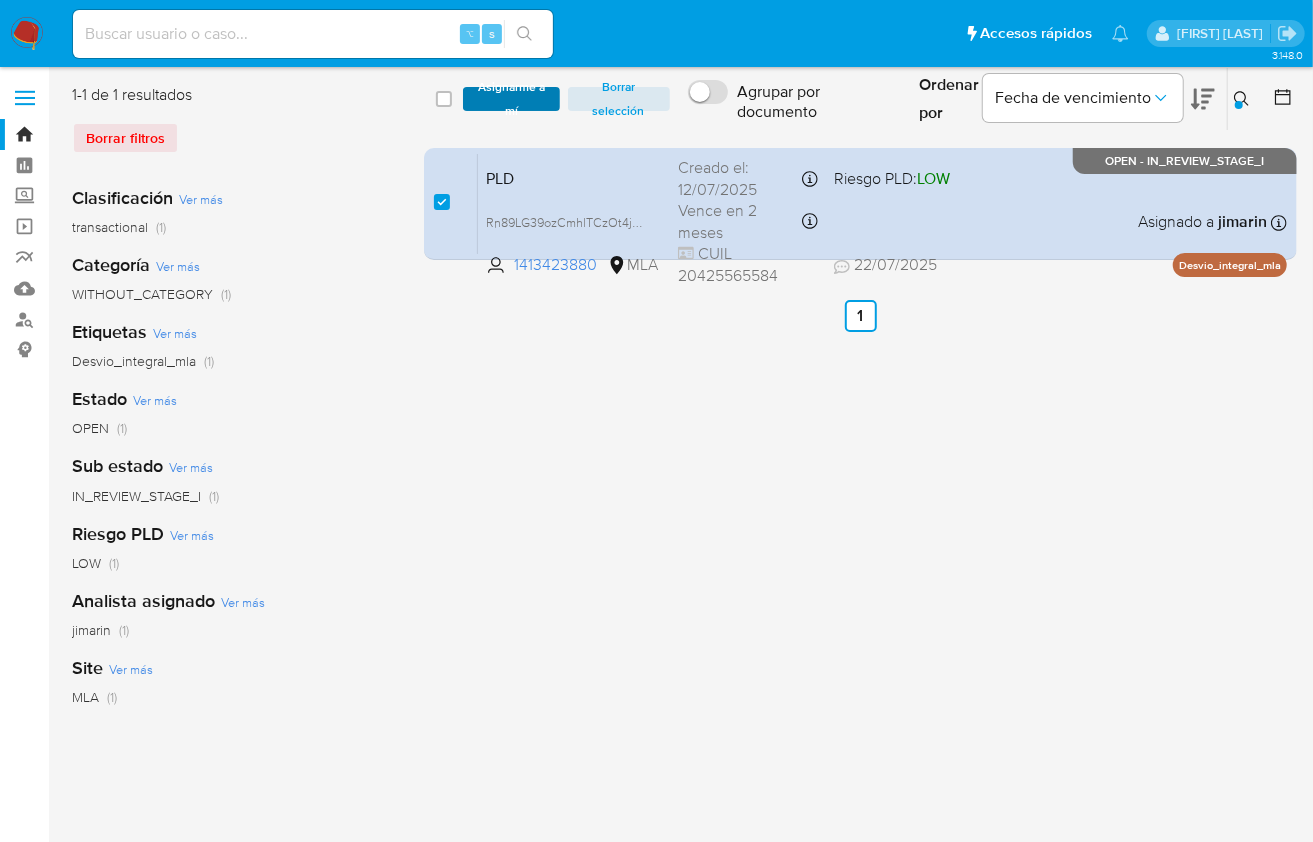 click on "Asignarme a mí" at bounding box center (511, 99) 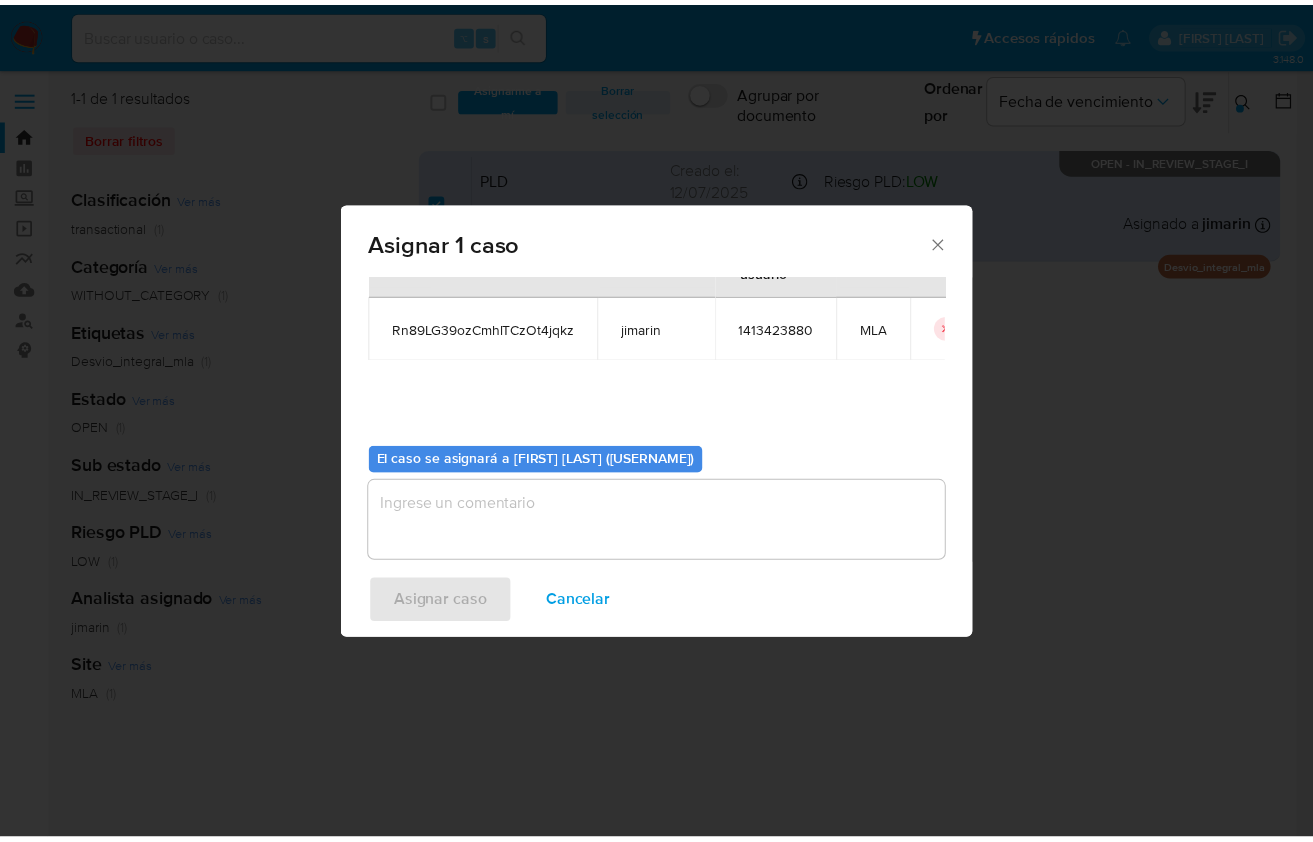 scroll, scrollTop: 102, scrollLeft: 0, axis: vertical 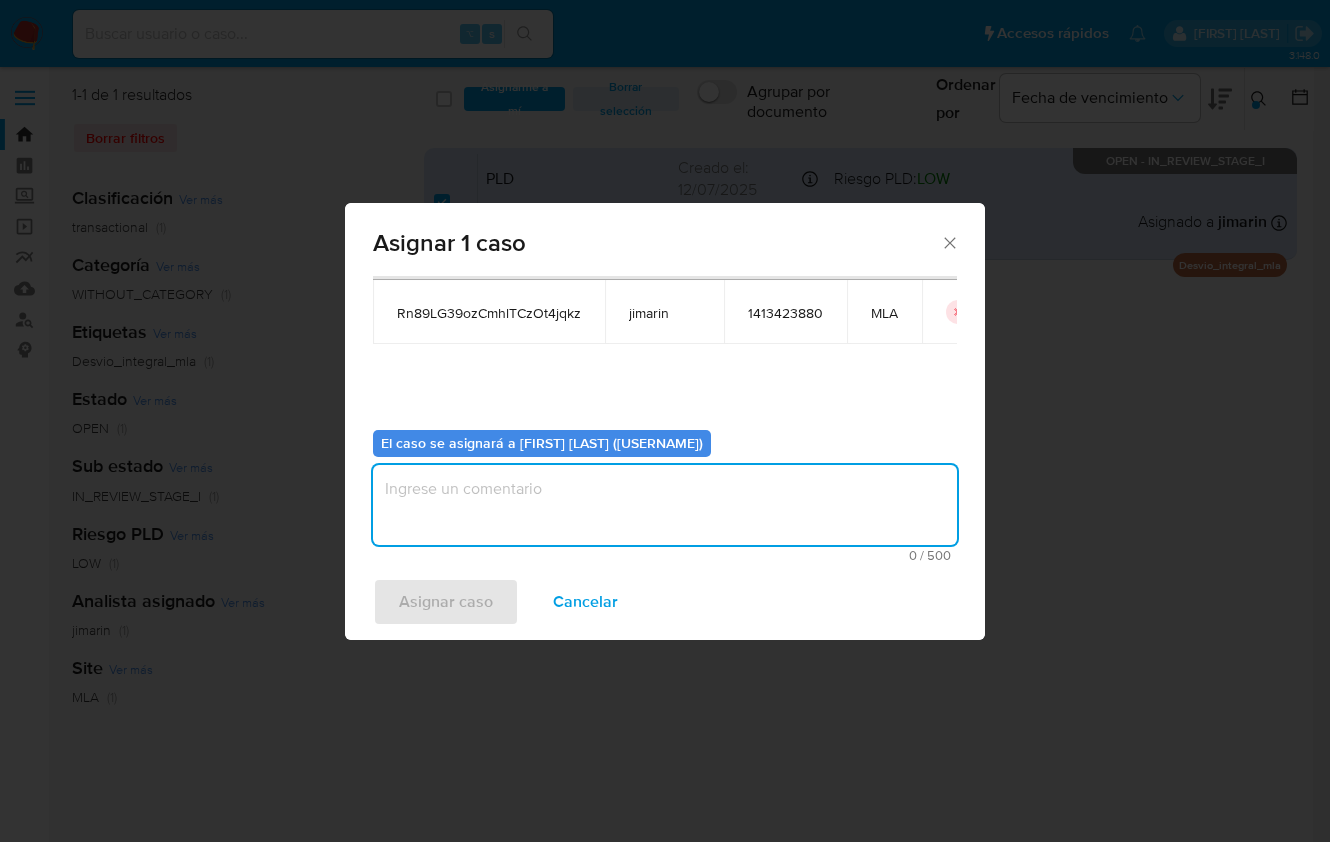 click at bounding box center [665, 505] 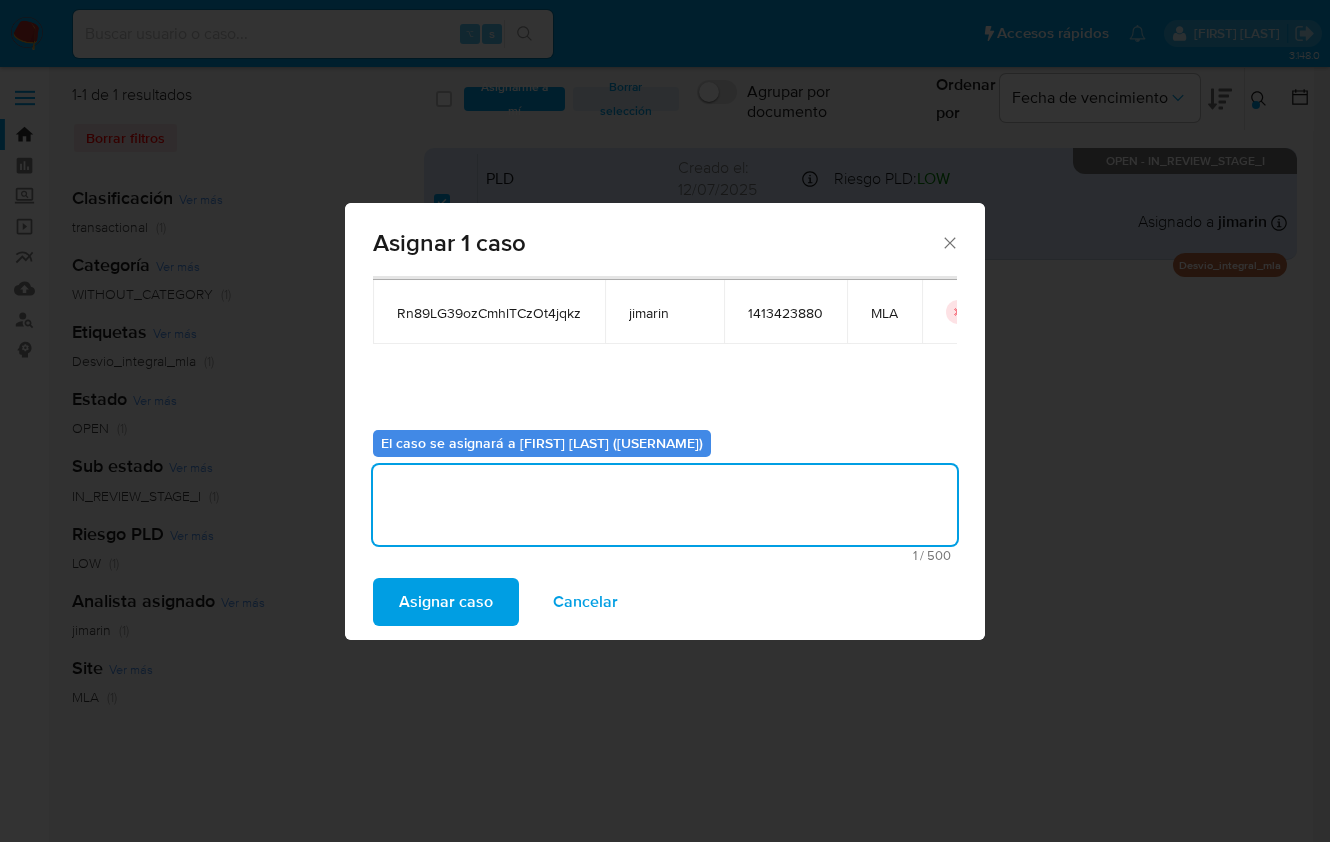 click on "Asignar caso" at bounding box center [446, 602] 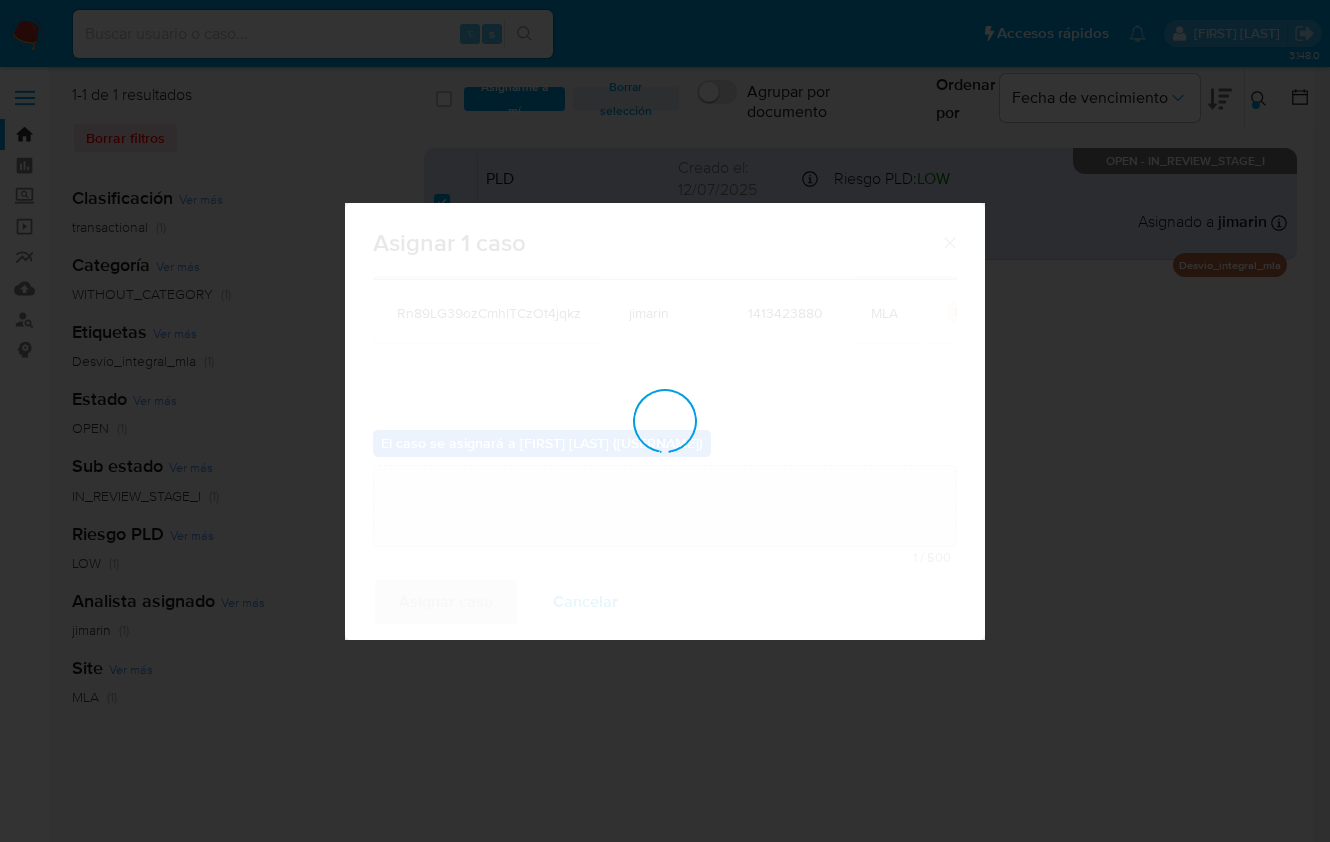 type 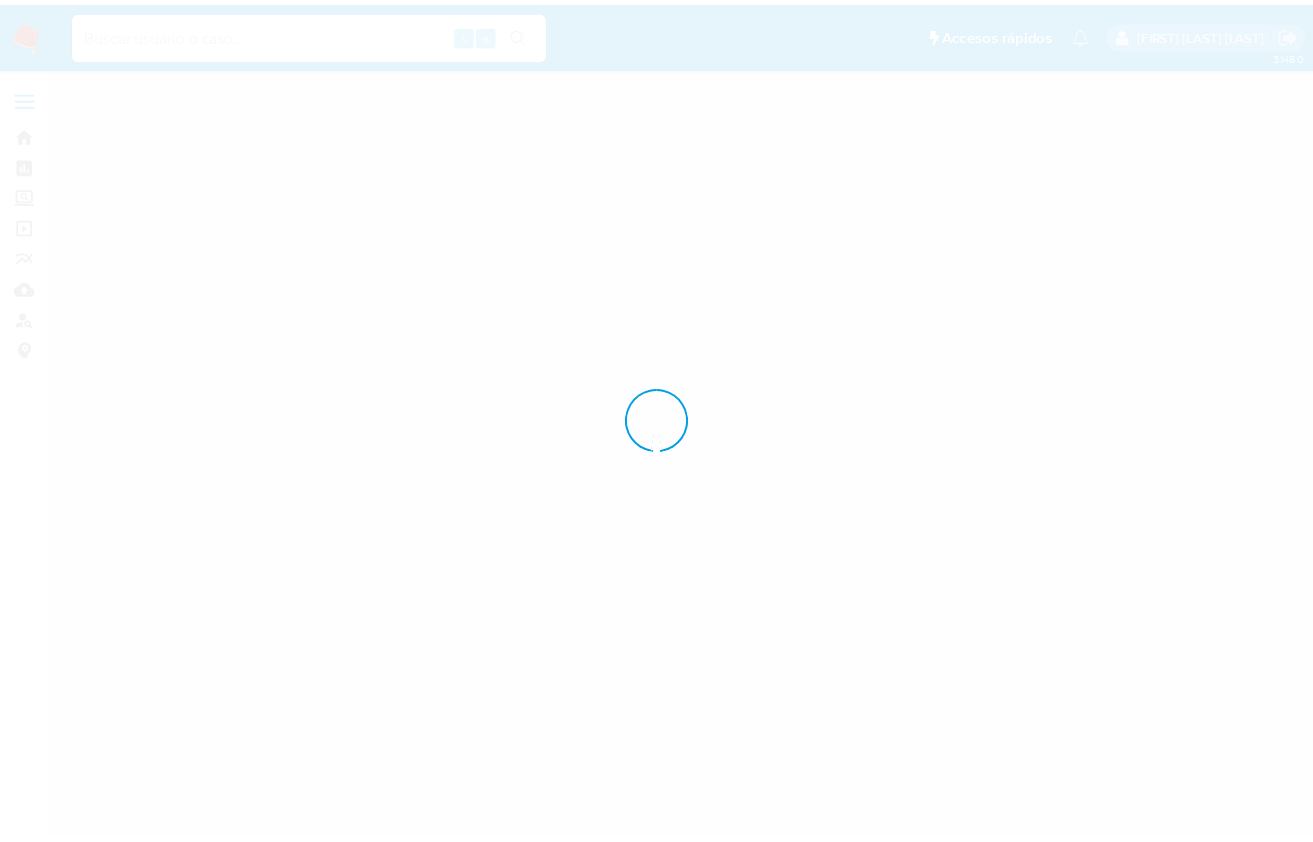 scroll, scrollTop: 0, scrollLeft: 0, axis: both 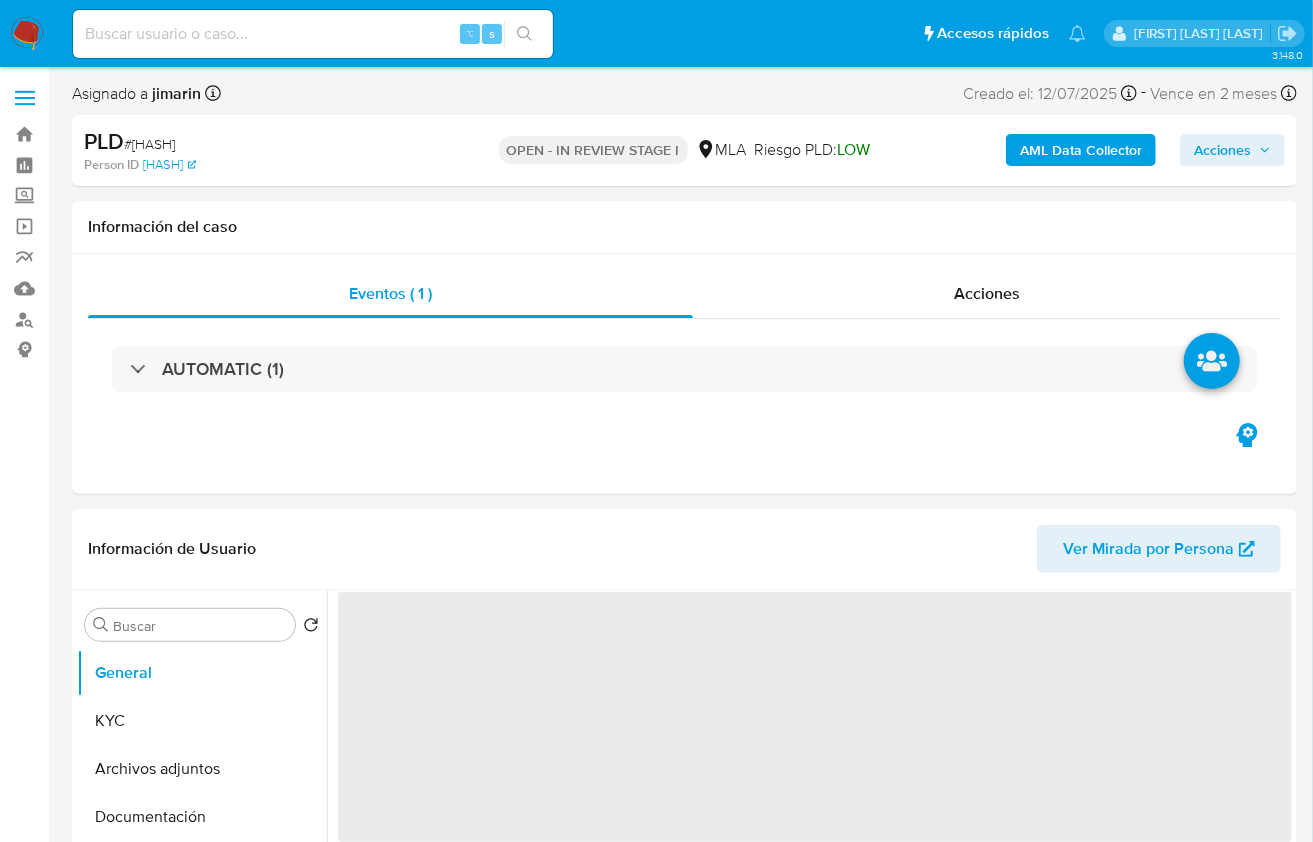 click on "# [HASH]" at bounding box center [149, 144] 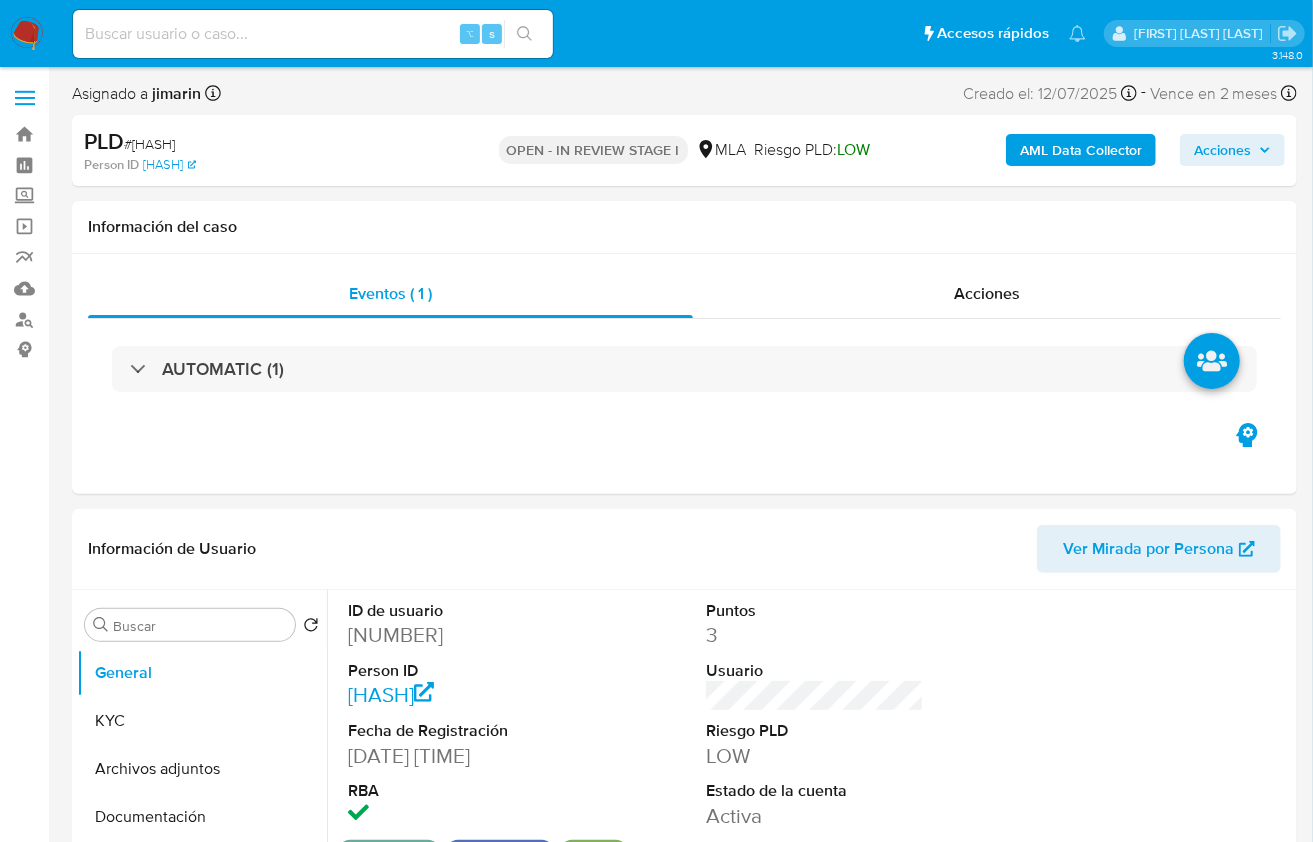 select on "10" 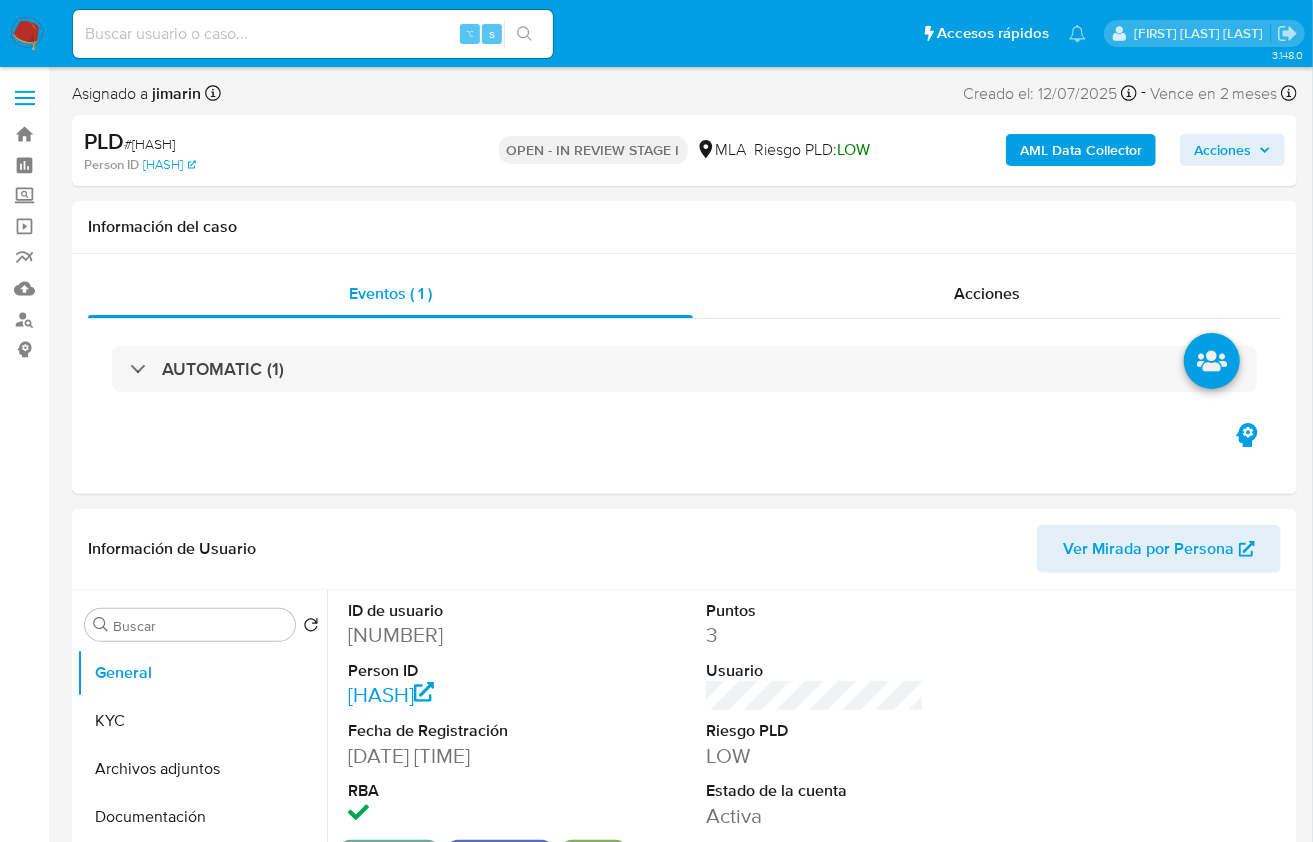 click on "[NUMBER]" at bounding box center [457, 635] 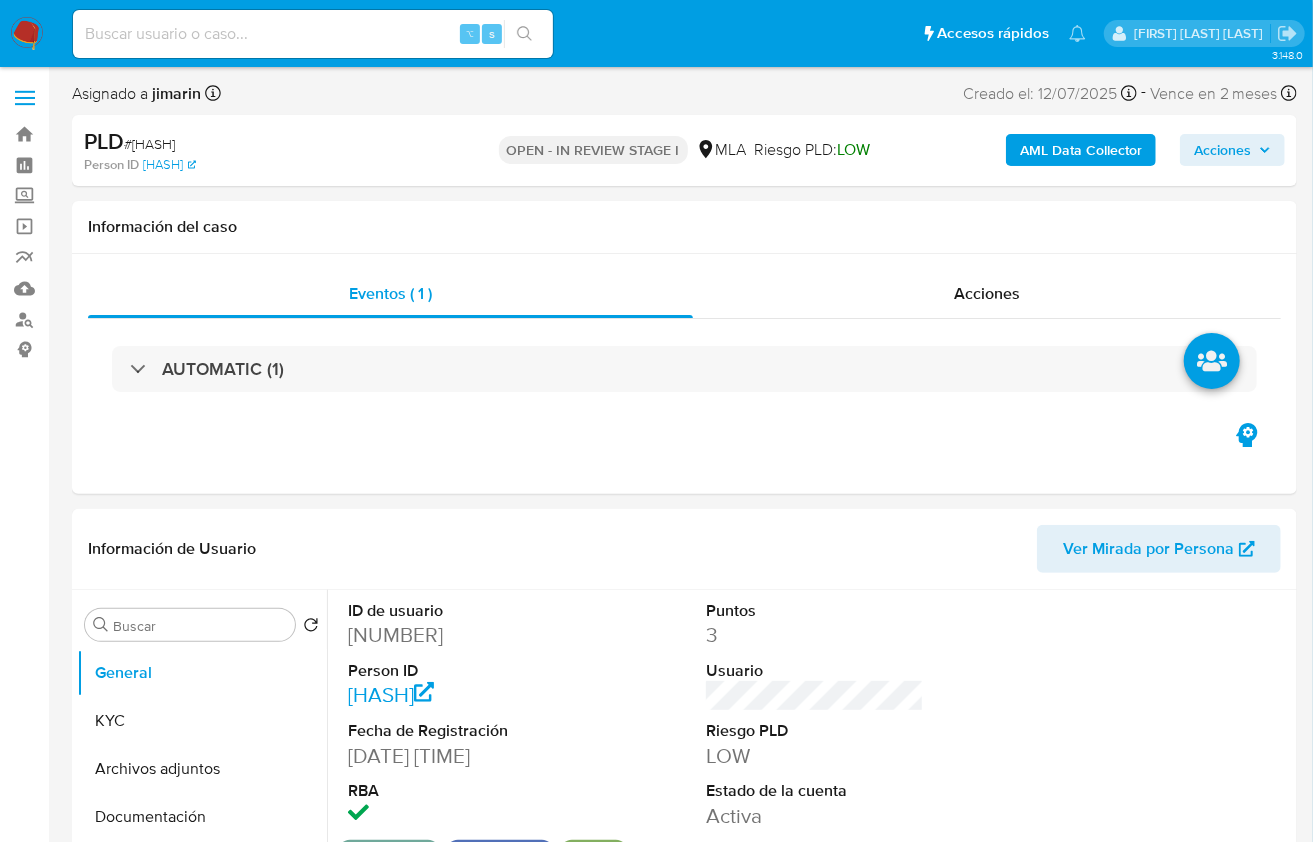 copy on "[NUMBER]" 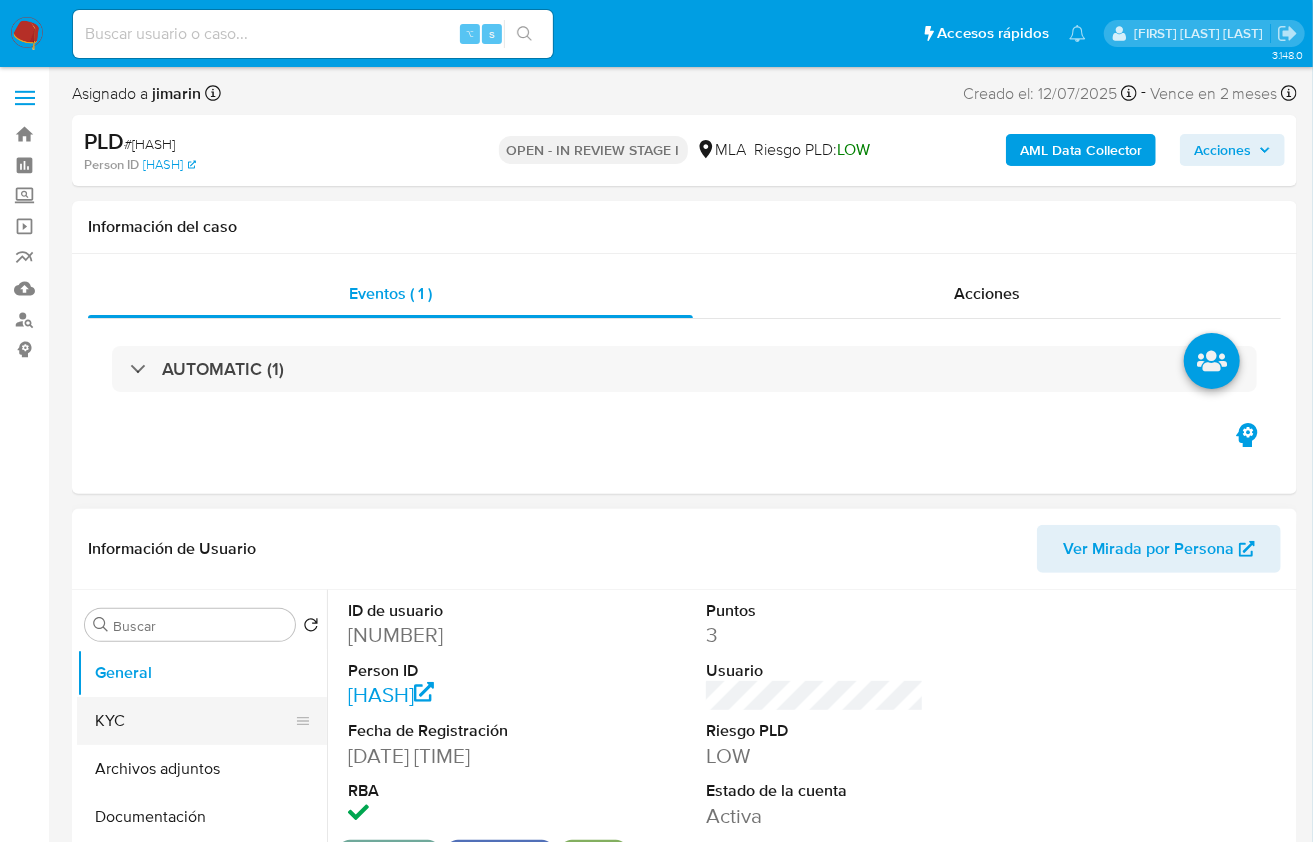 click on "KYC" at bounding box center [194, 721] 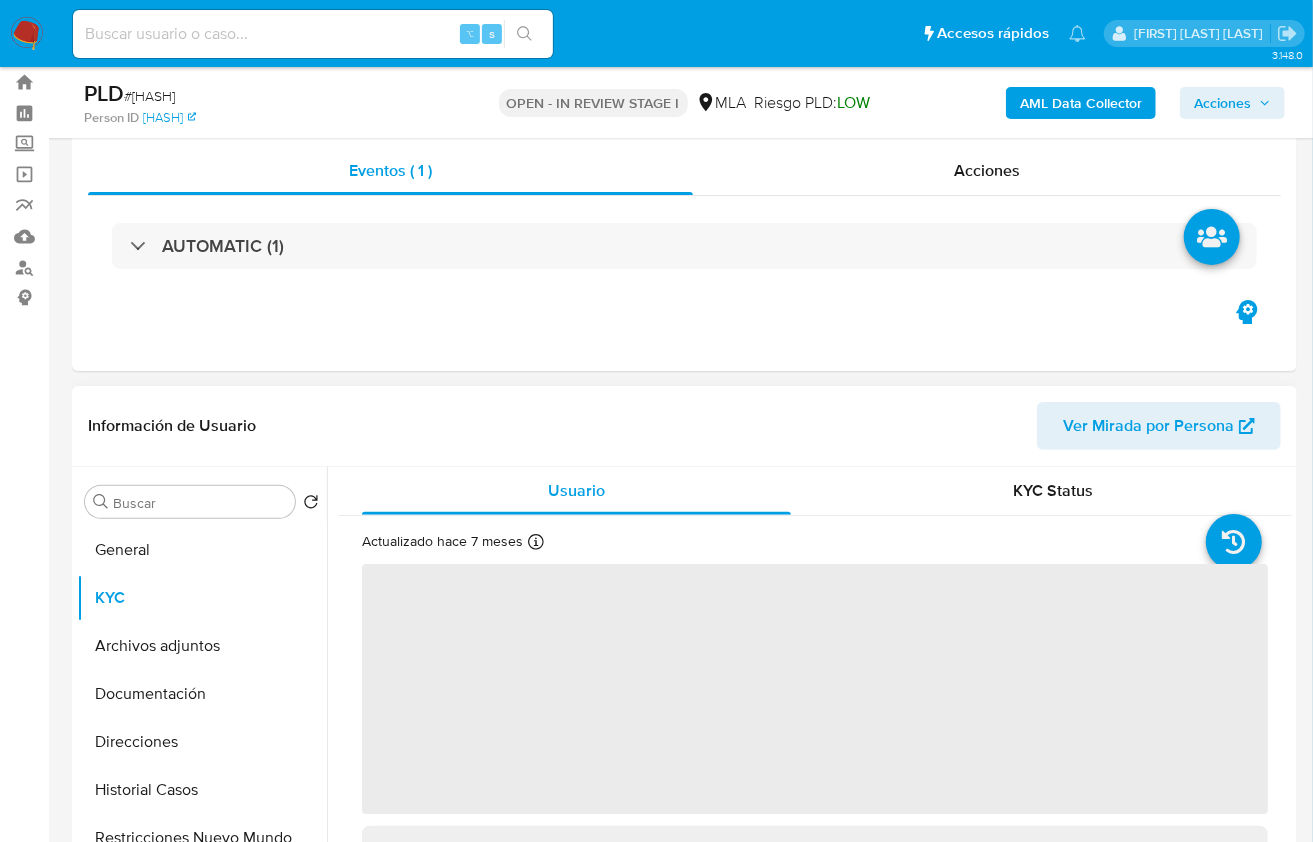 scroll, scrollTop: 309, scrollLeft: 0, axis: vertical 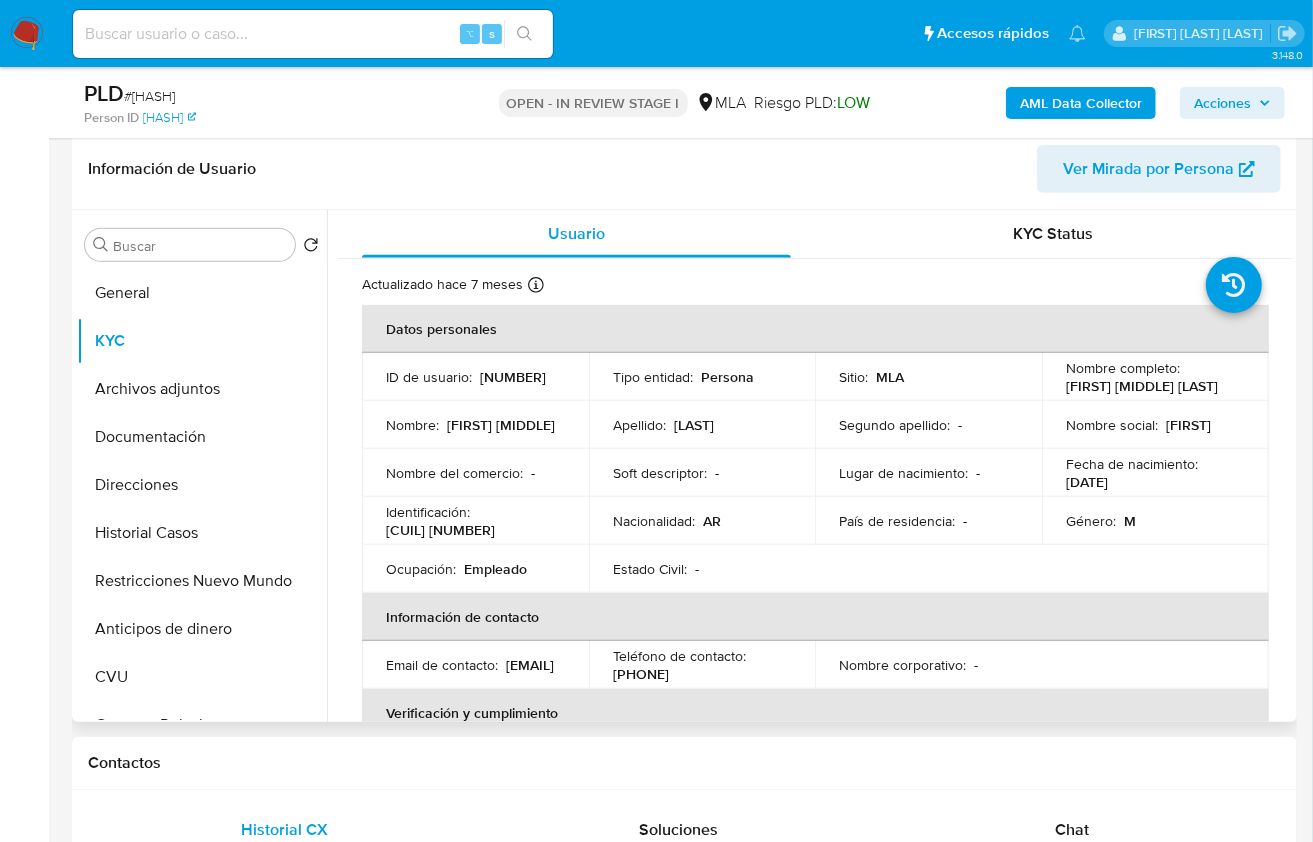 click on "CUIL 20411004393" at bounding box center (440, 530) 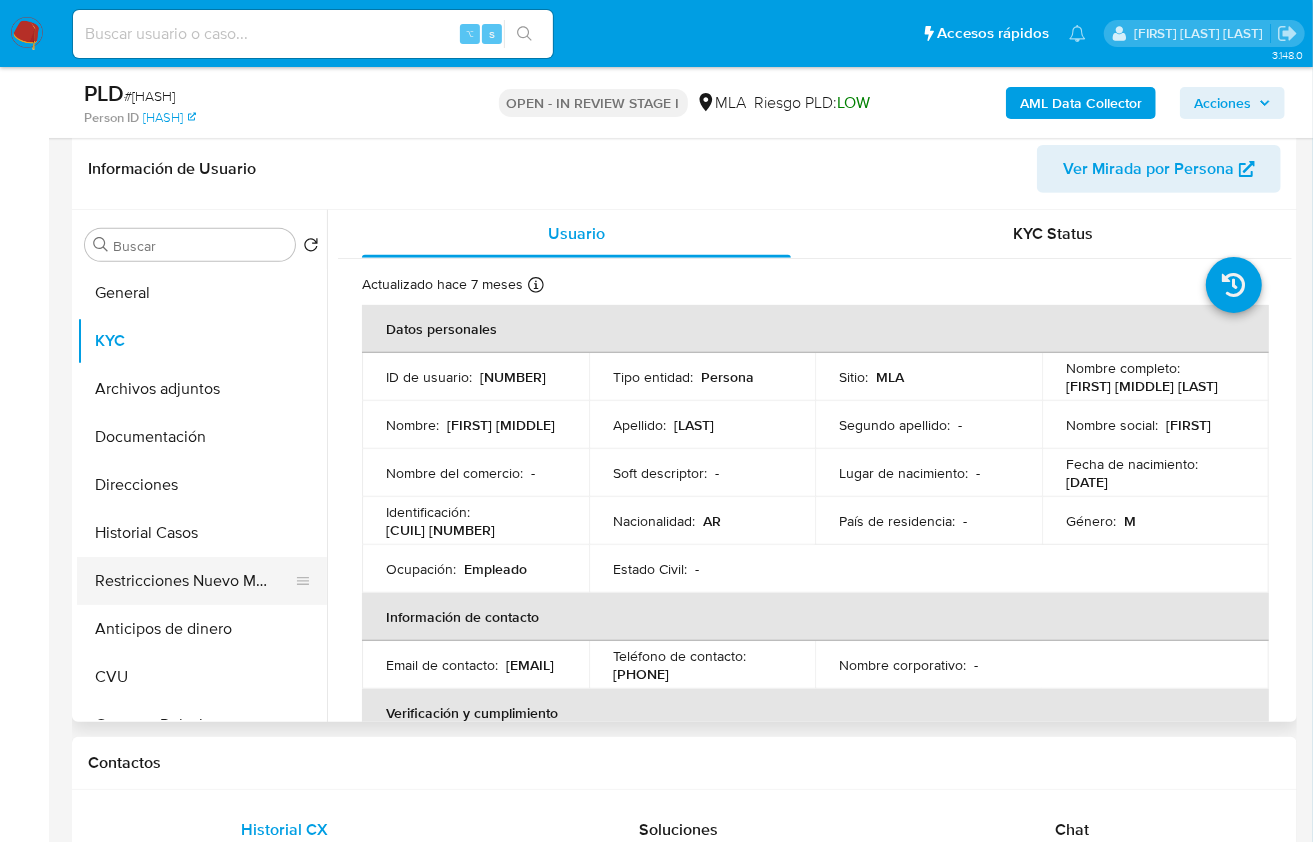 copy on "[NUMBER]" 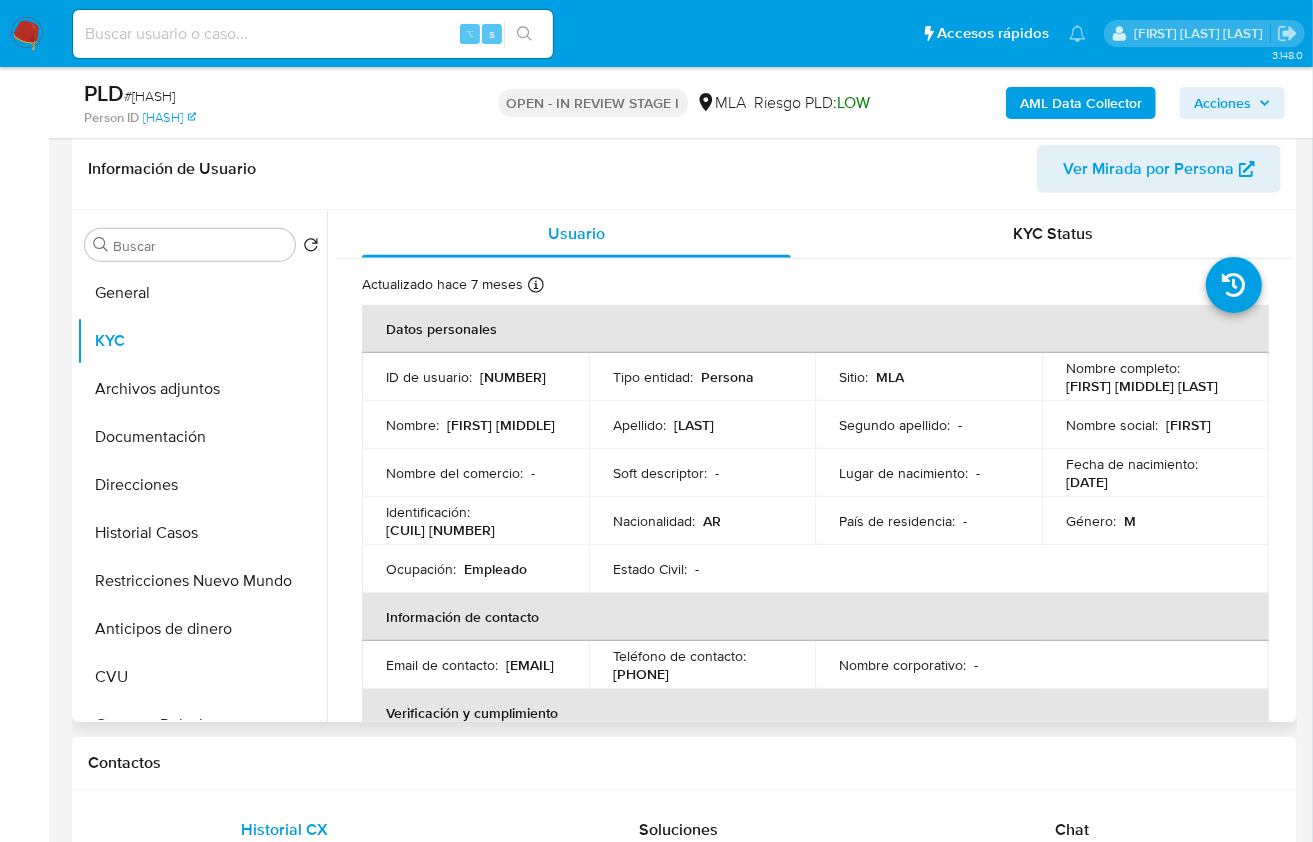 drag, startPoint x: 550, startPoint y: 676, endPoint x: 382, endPoint y: 676, distance: 168 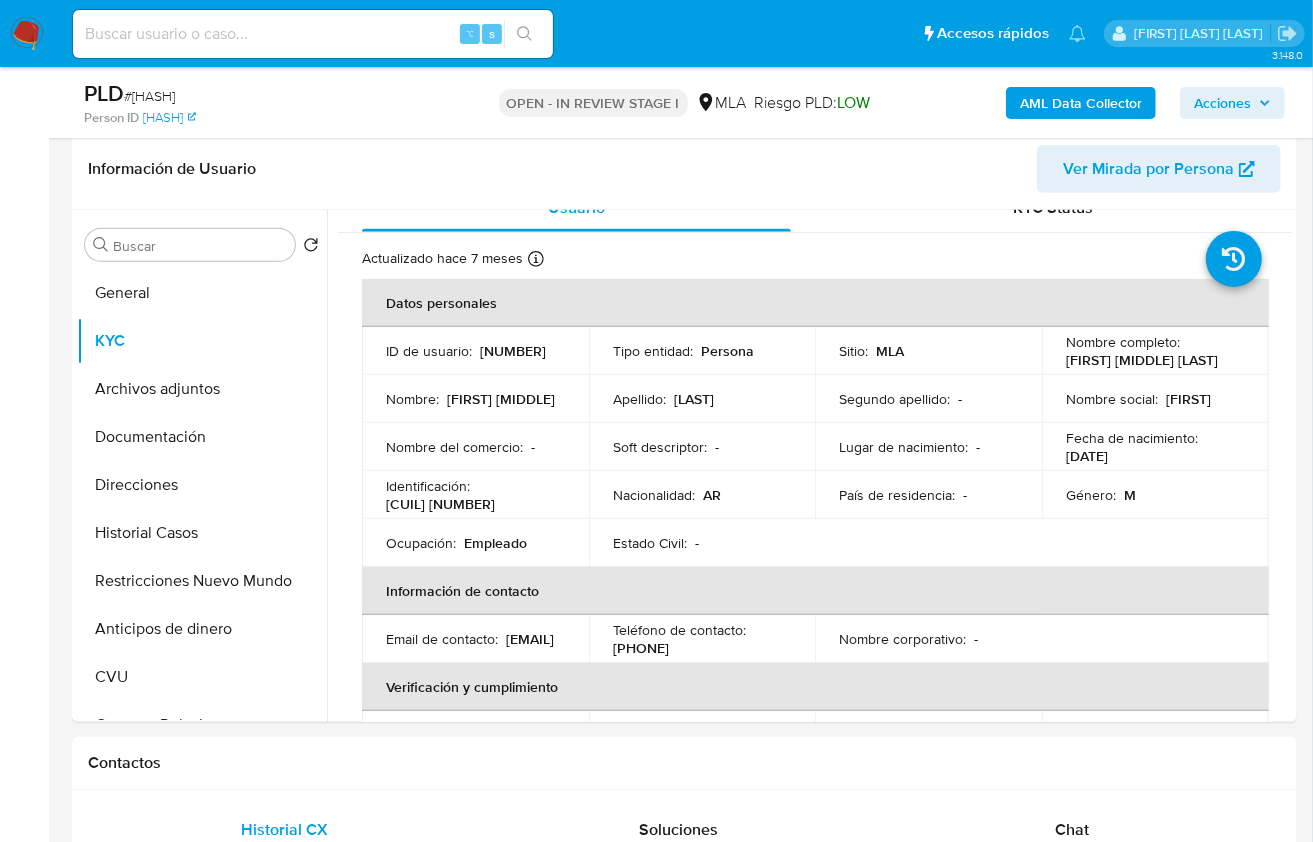 scroll, scrollTop: 265, scrollLeft: 0, axis: vertical 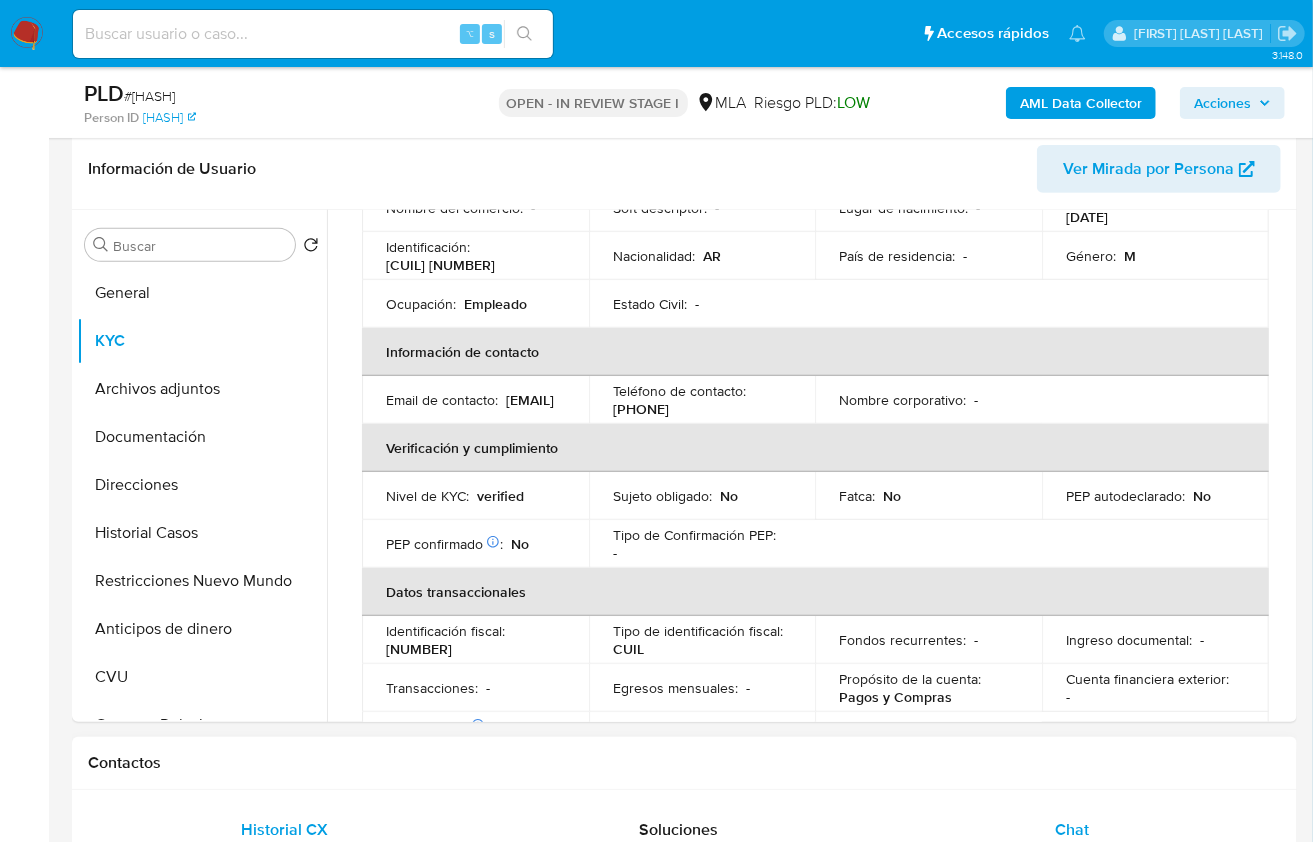 click on "Chat" at bounding box center (1072, 830) 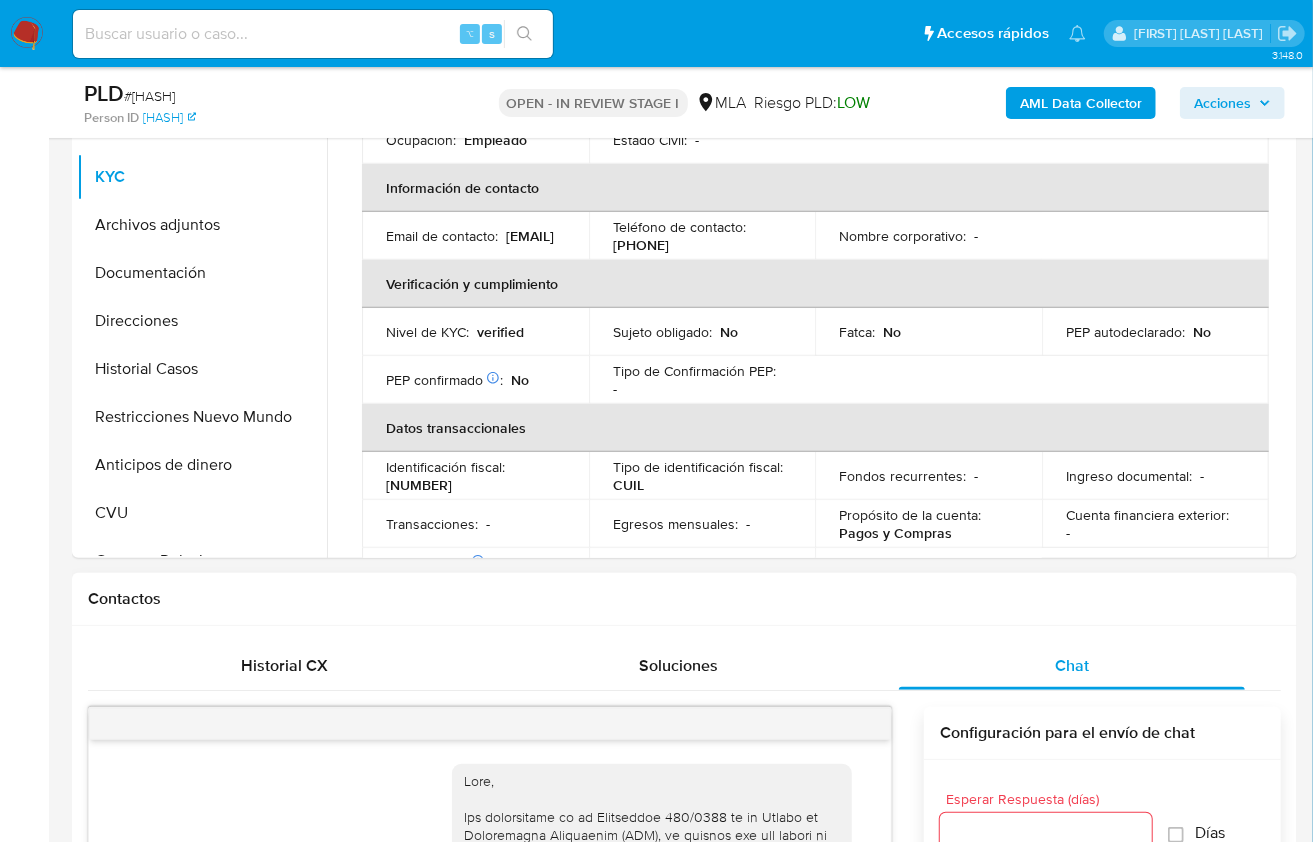 scroll, scrollTop: 1072, scrollLeft: 0, axis: vertical 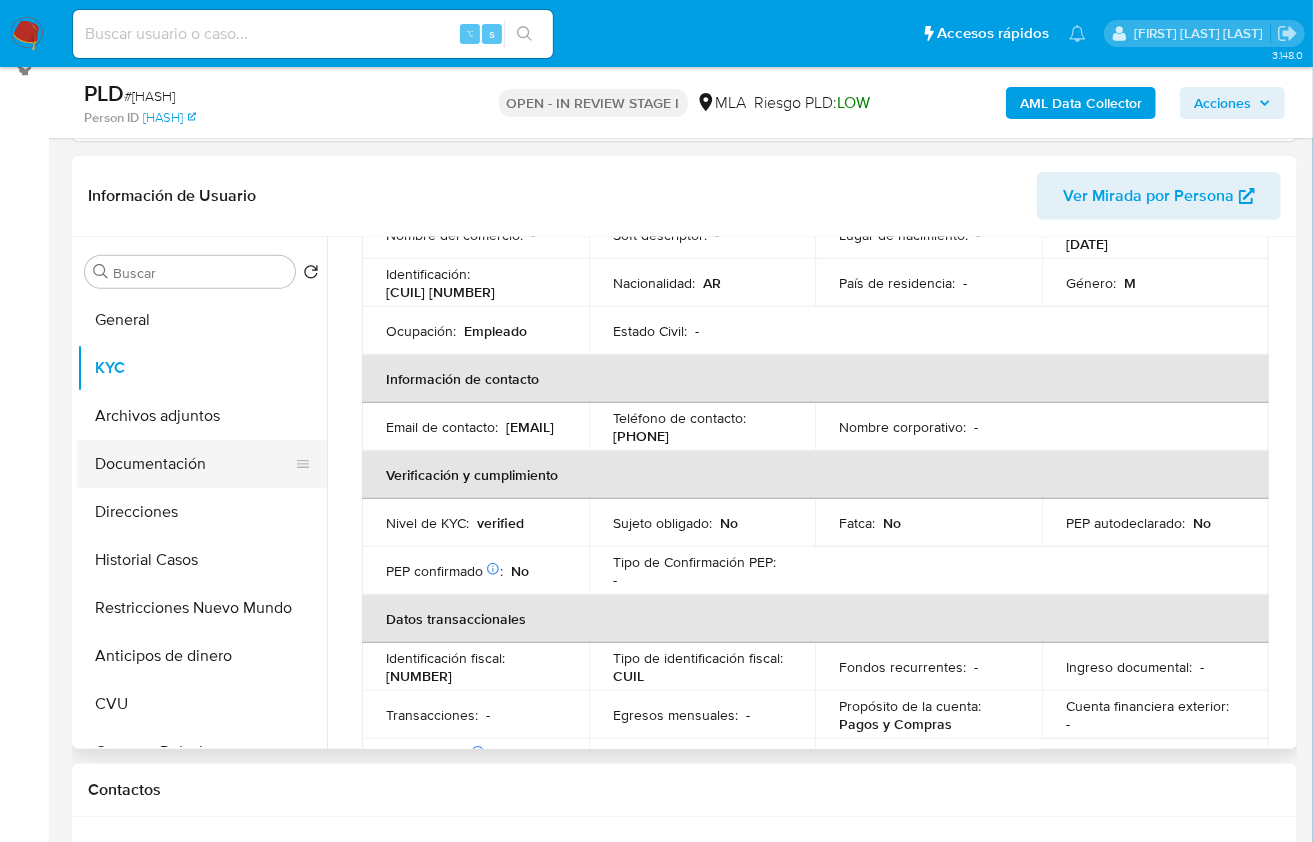 click on "Documentación" at bounding box center (194, 464) 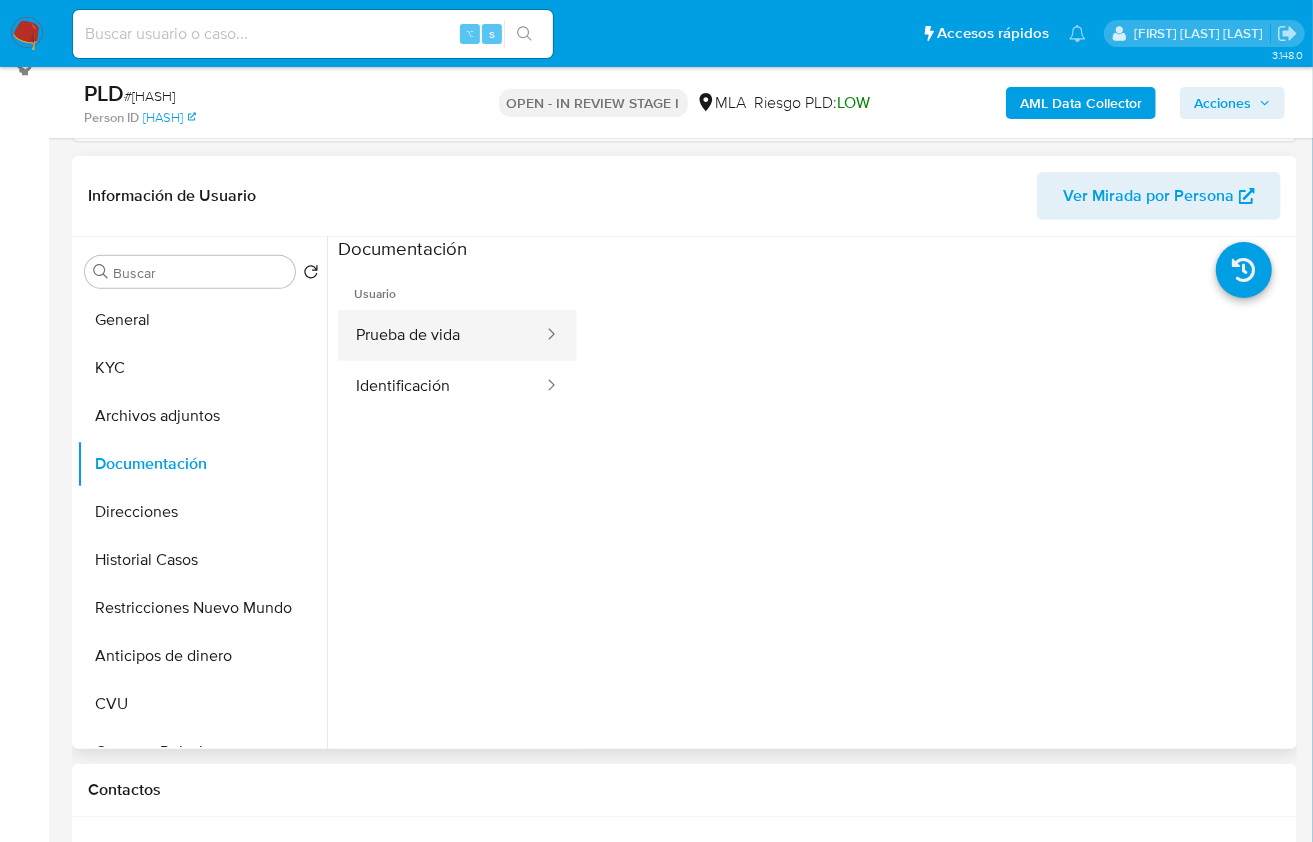 click on "Prueba de vida" at bounding box center [441, 335] 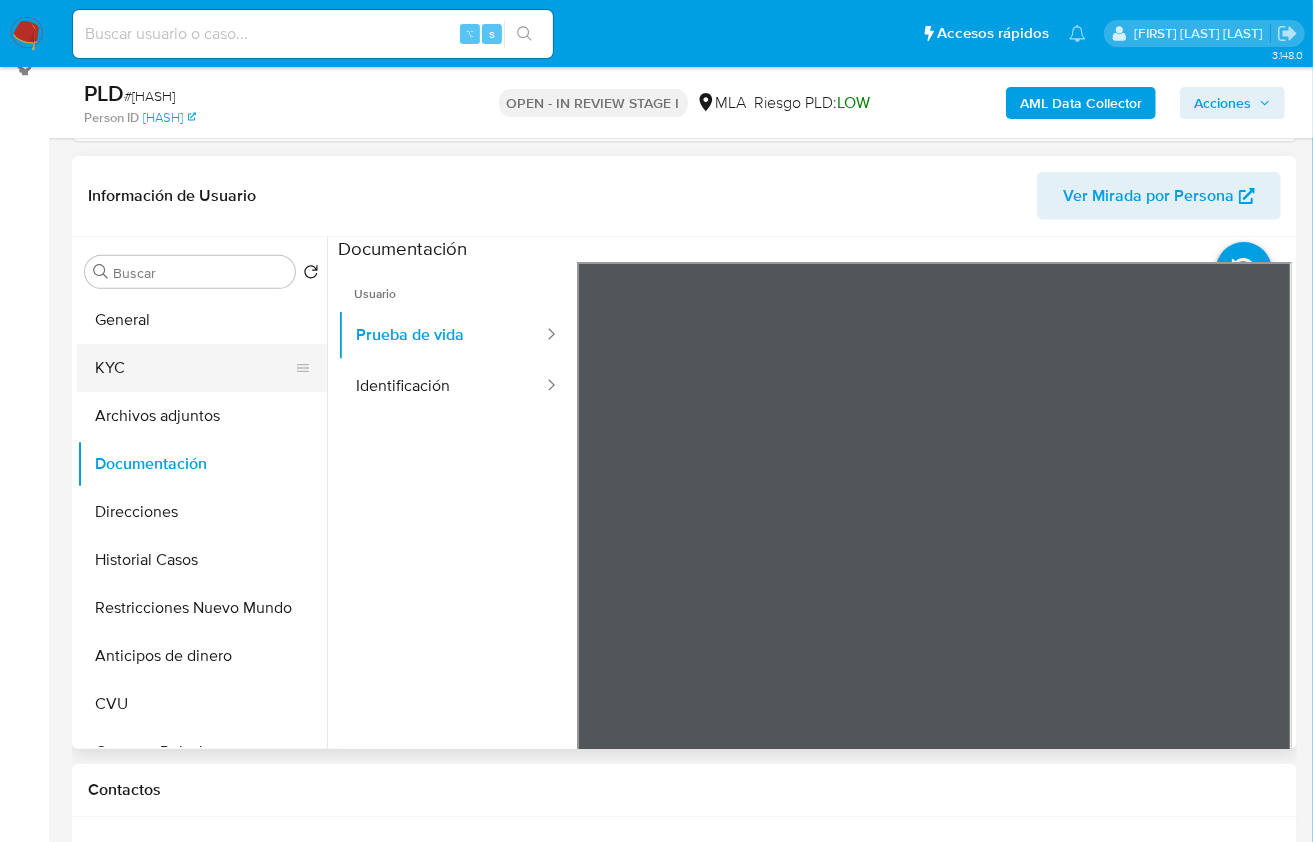 click on "KYC" at bounding box center [194, 368] 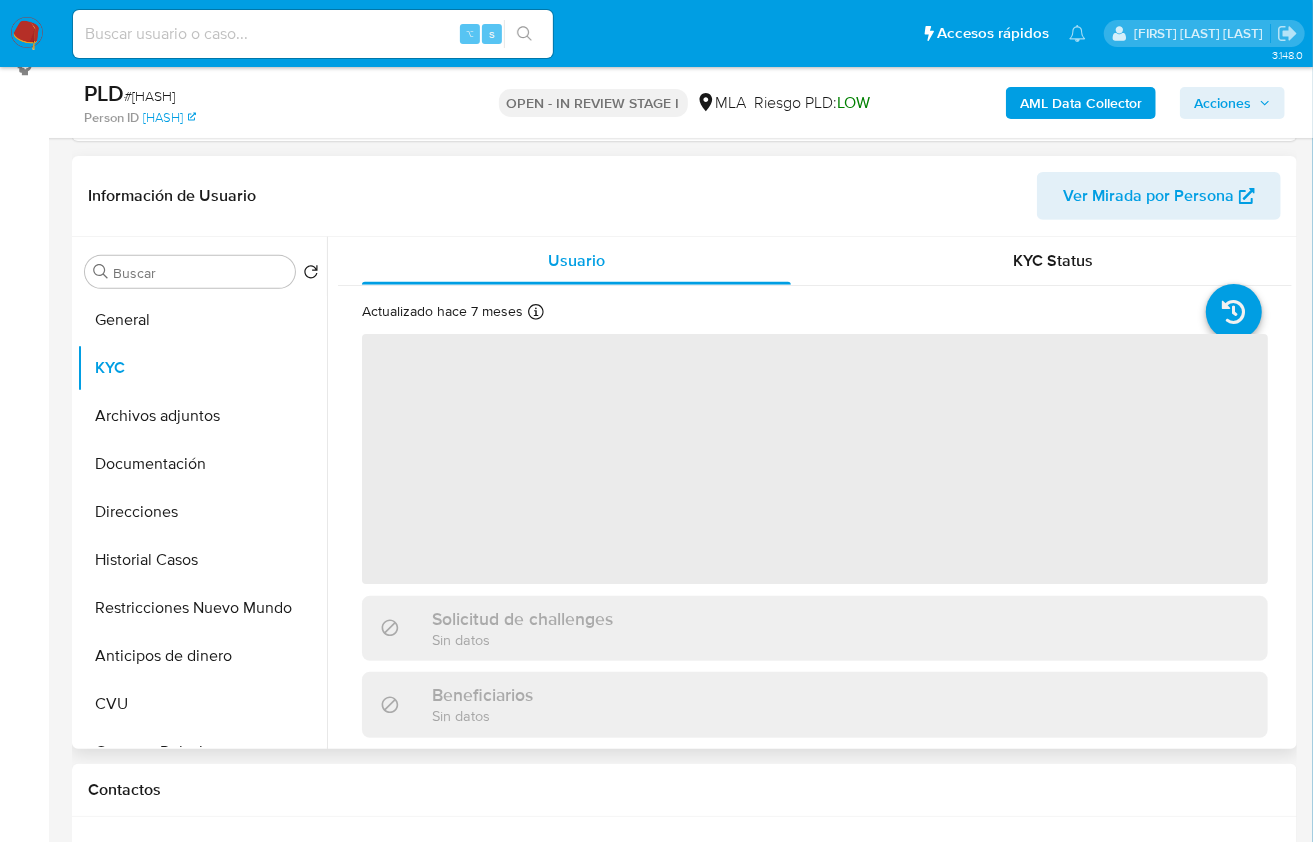 click on "Actualizado hace 7 meses   Creado: 15/07/2021 20:27:24 Actualizado: 06/01/2025 13:41:18 ‌ Solicitud de challenges Sin datos Beneficiarios Sin datos Parientes Sin datos Situación Laboral Sin datos Datos Fiscales Impuestos Sin datos" at bounding box center [815, 842] 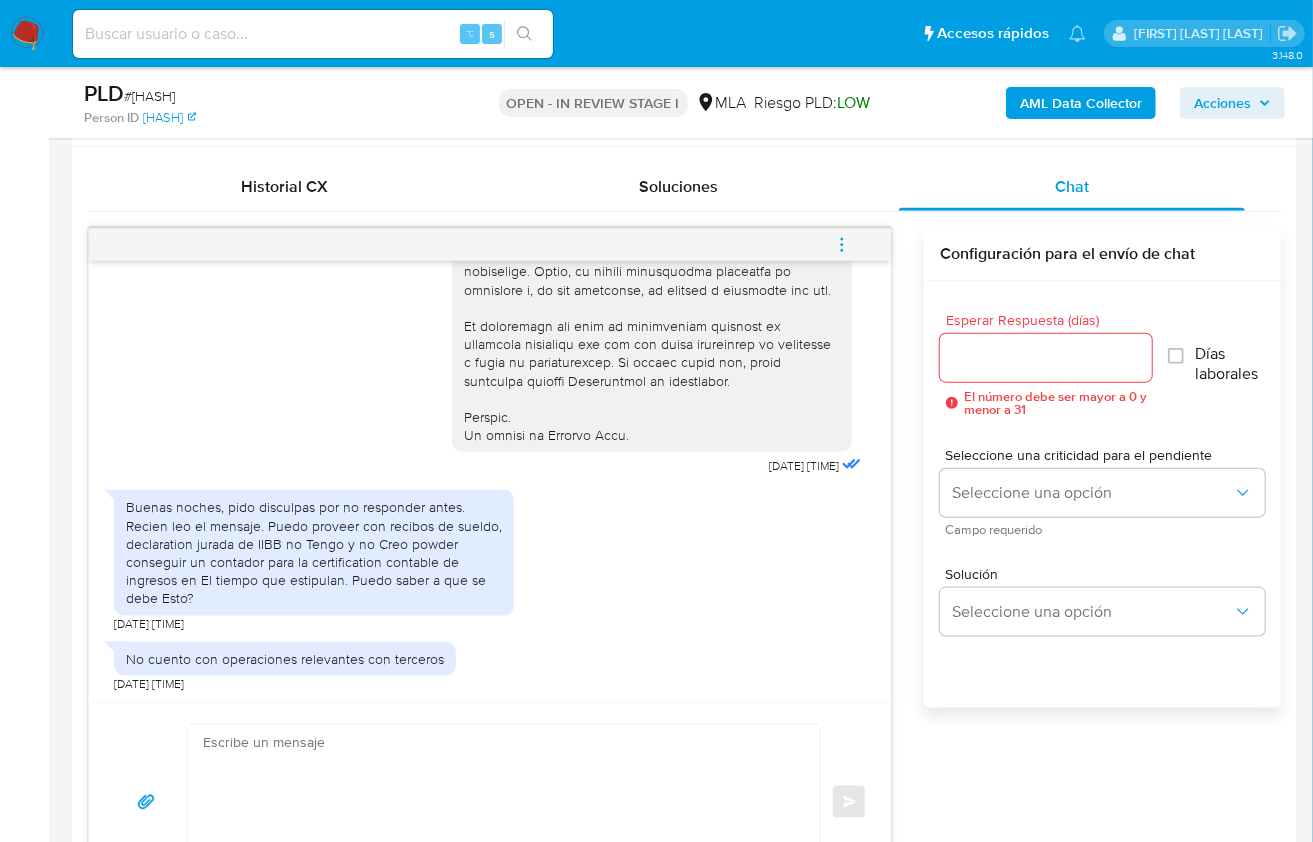 scroll, scrollTop: 956, scrollLeft: 0, axis: vertical 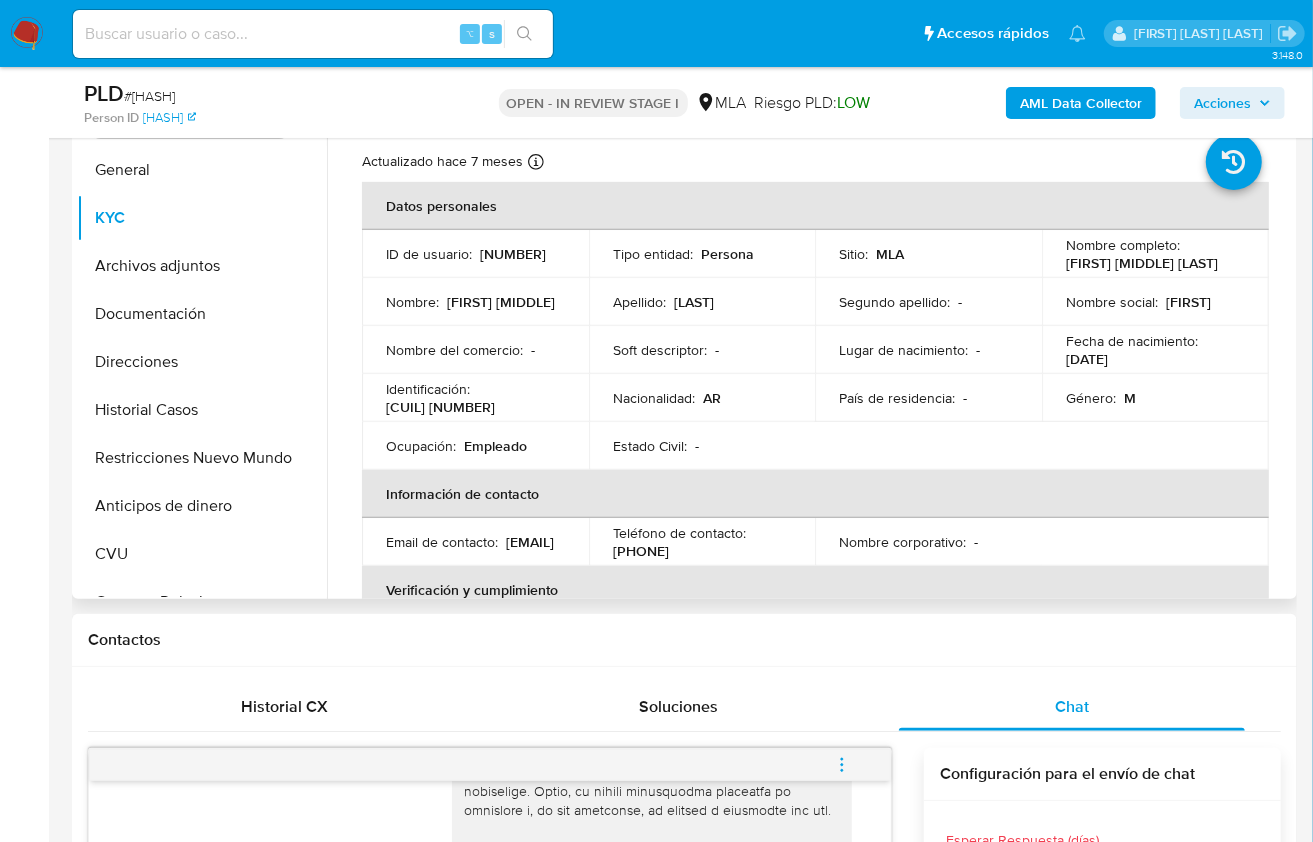 click on "Mariano Tomas Medela" at bounding box center [1142, 263] 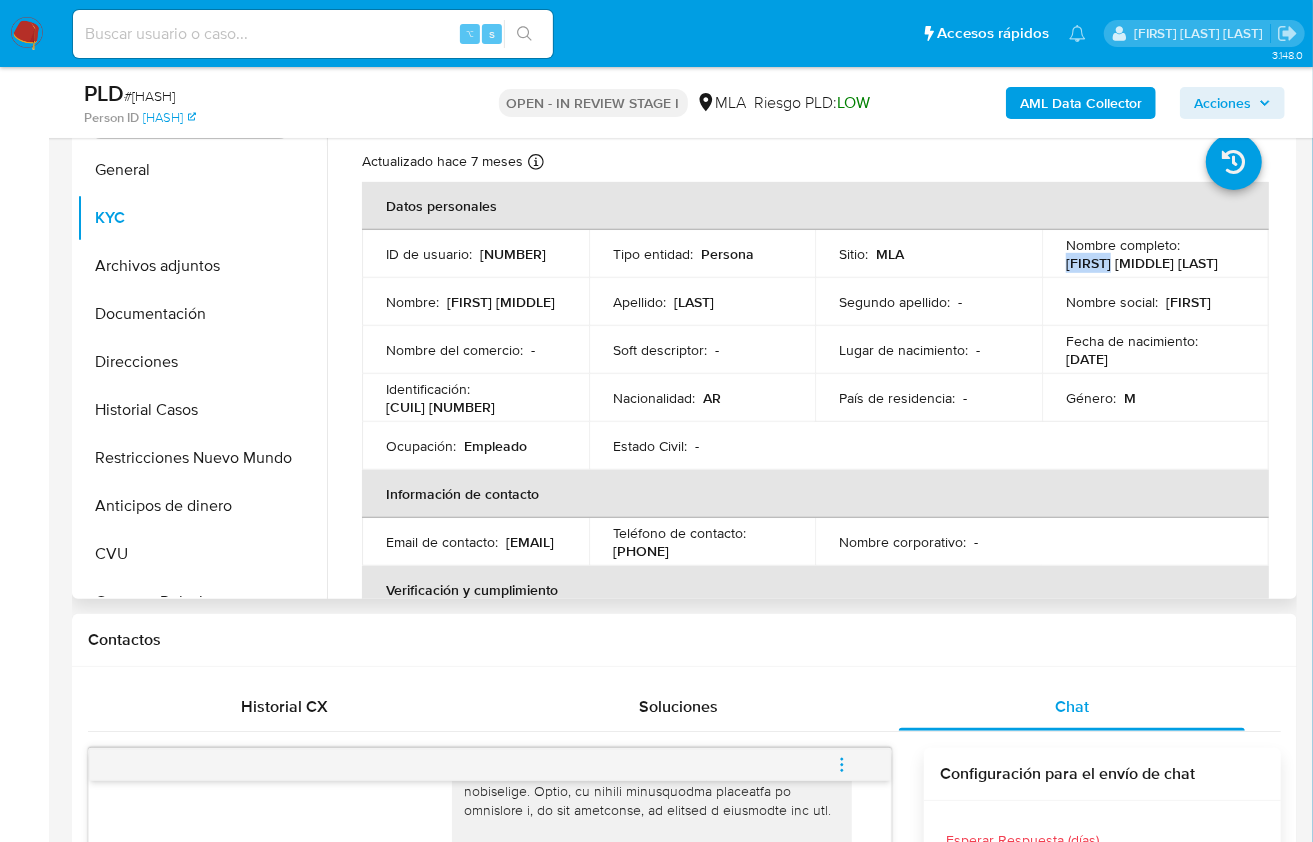 click on "Mariano Tomas Medela" at bounding box center [1142, 263] 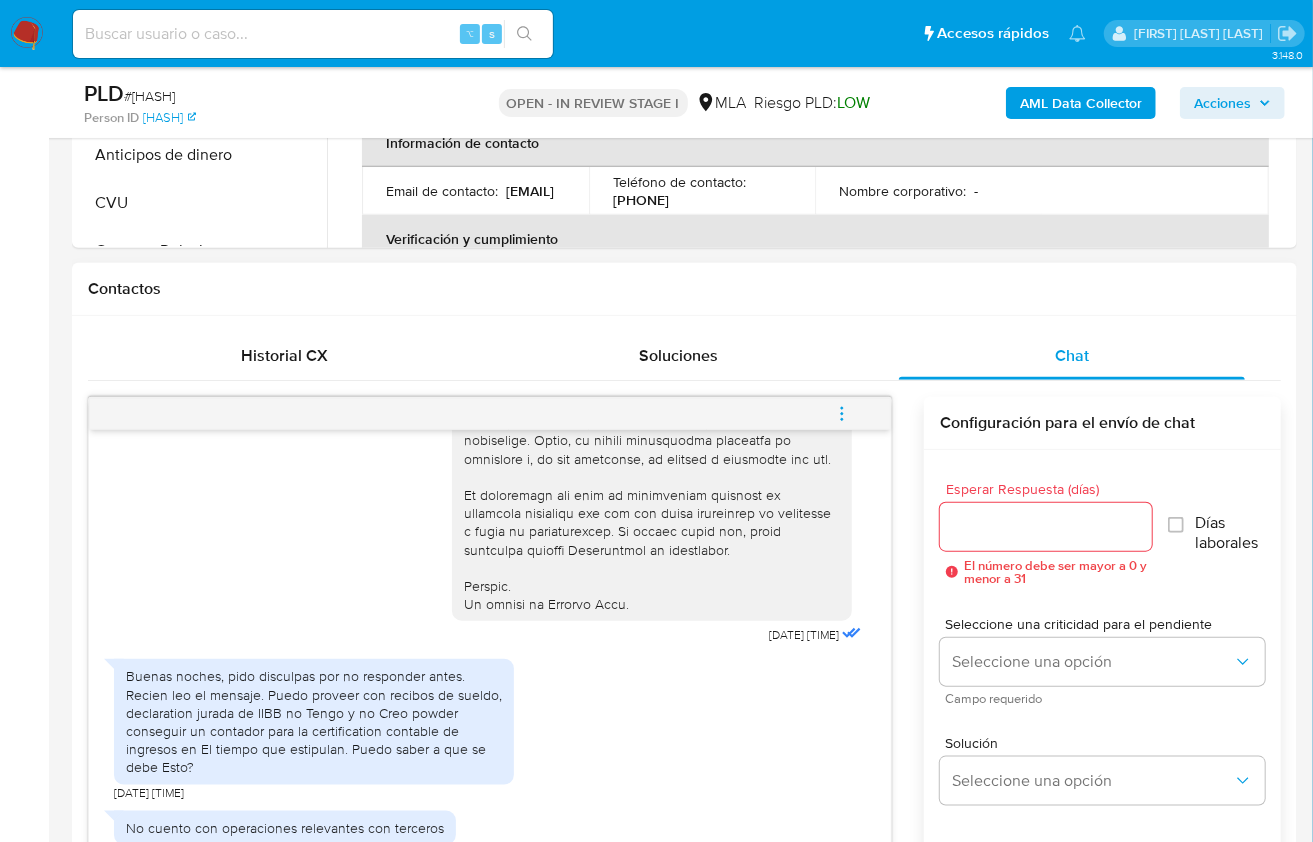 scroll, scrollTop: 1023, scrollLeft: 0, axis: vertical 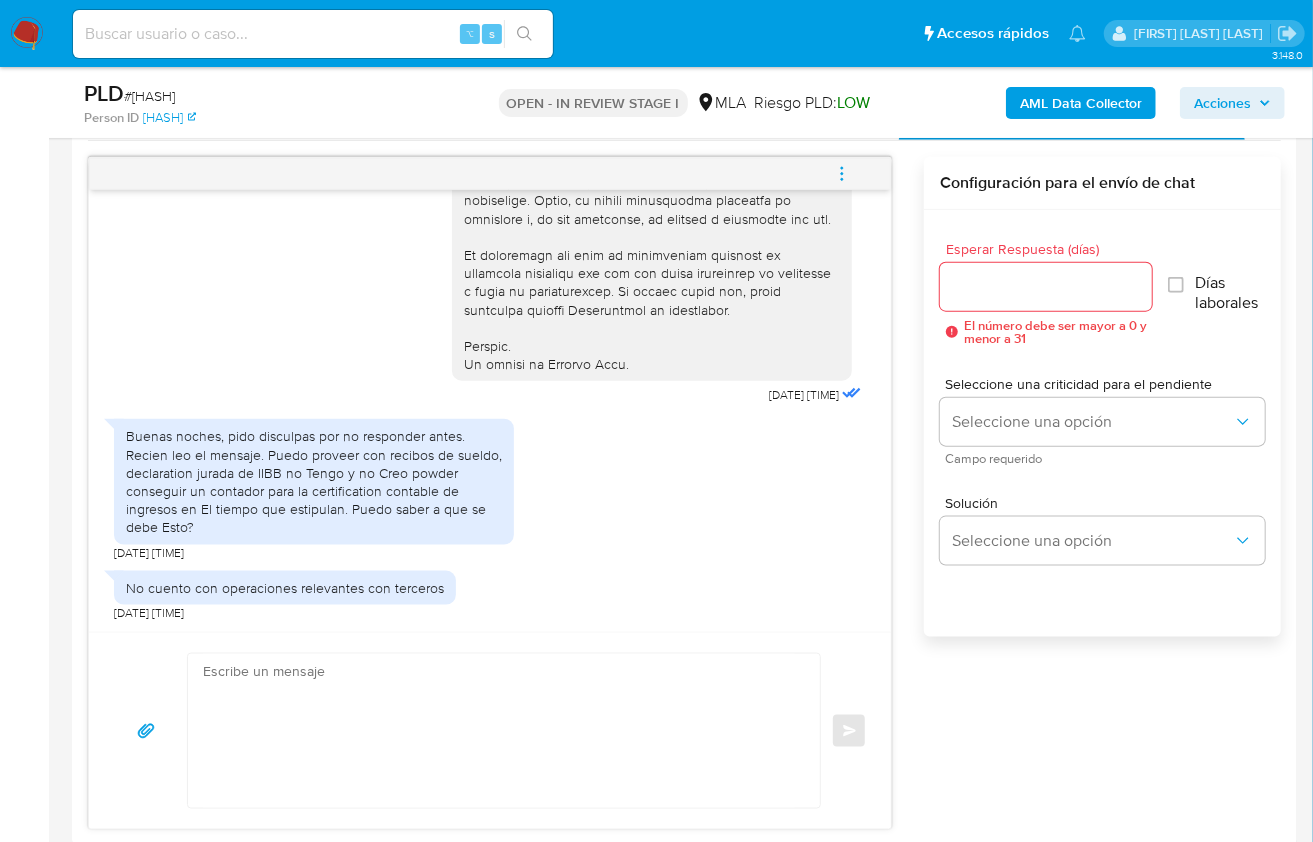 click at bounding box center (499, 731) 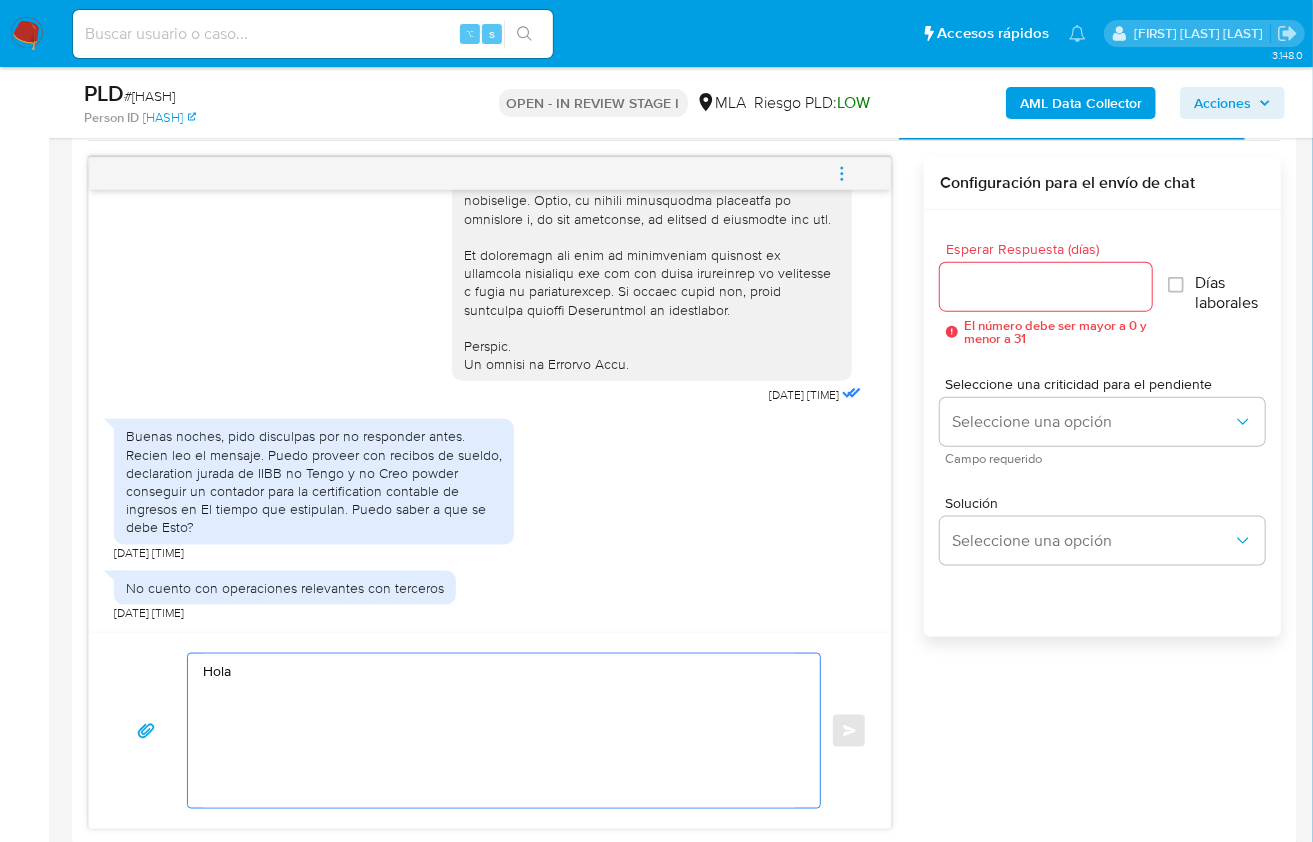 paste on "Mariano" 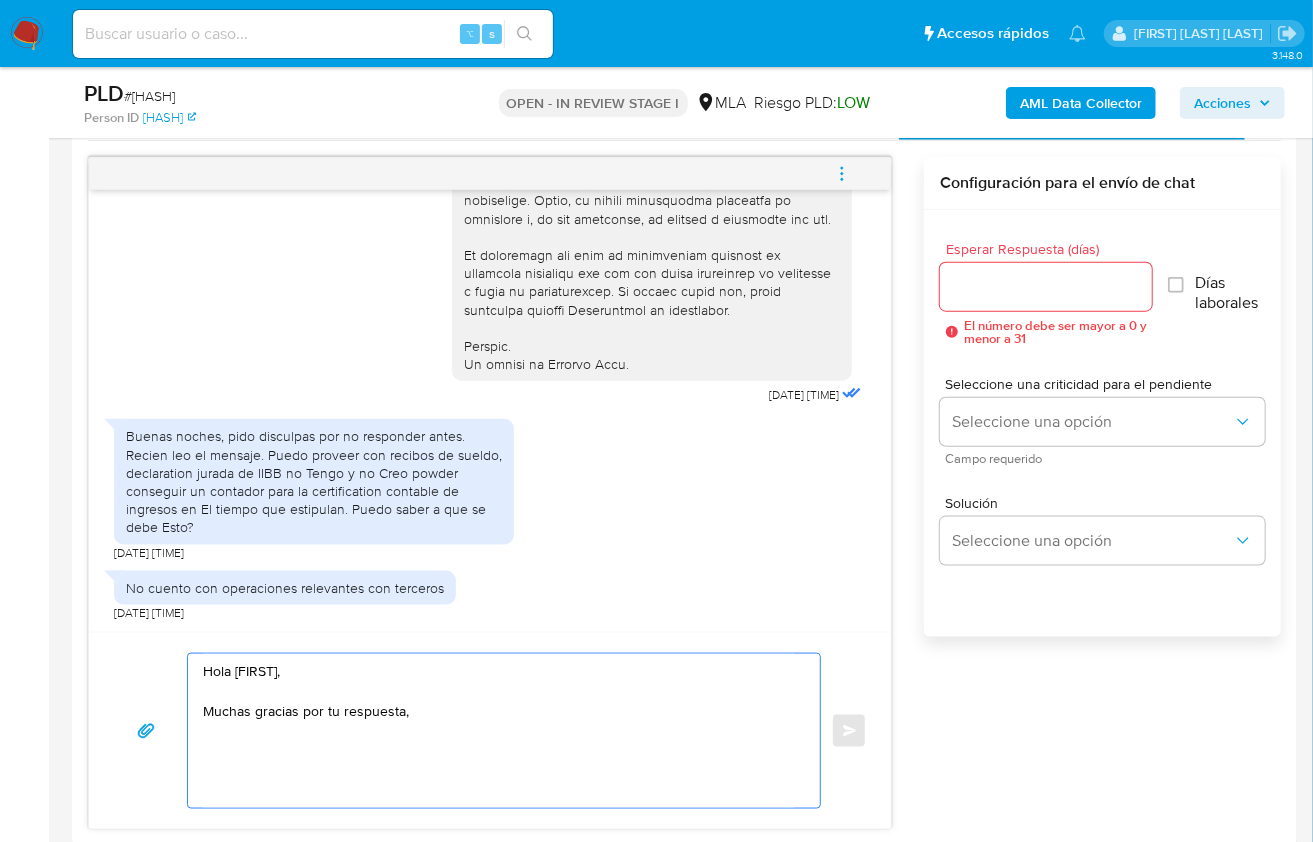 click on "Hola Mariano,
Muchas gracias por tu respuesta," at bounding box center (499, 731) 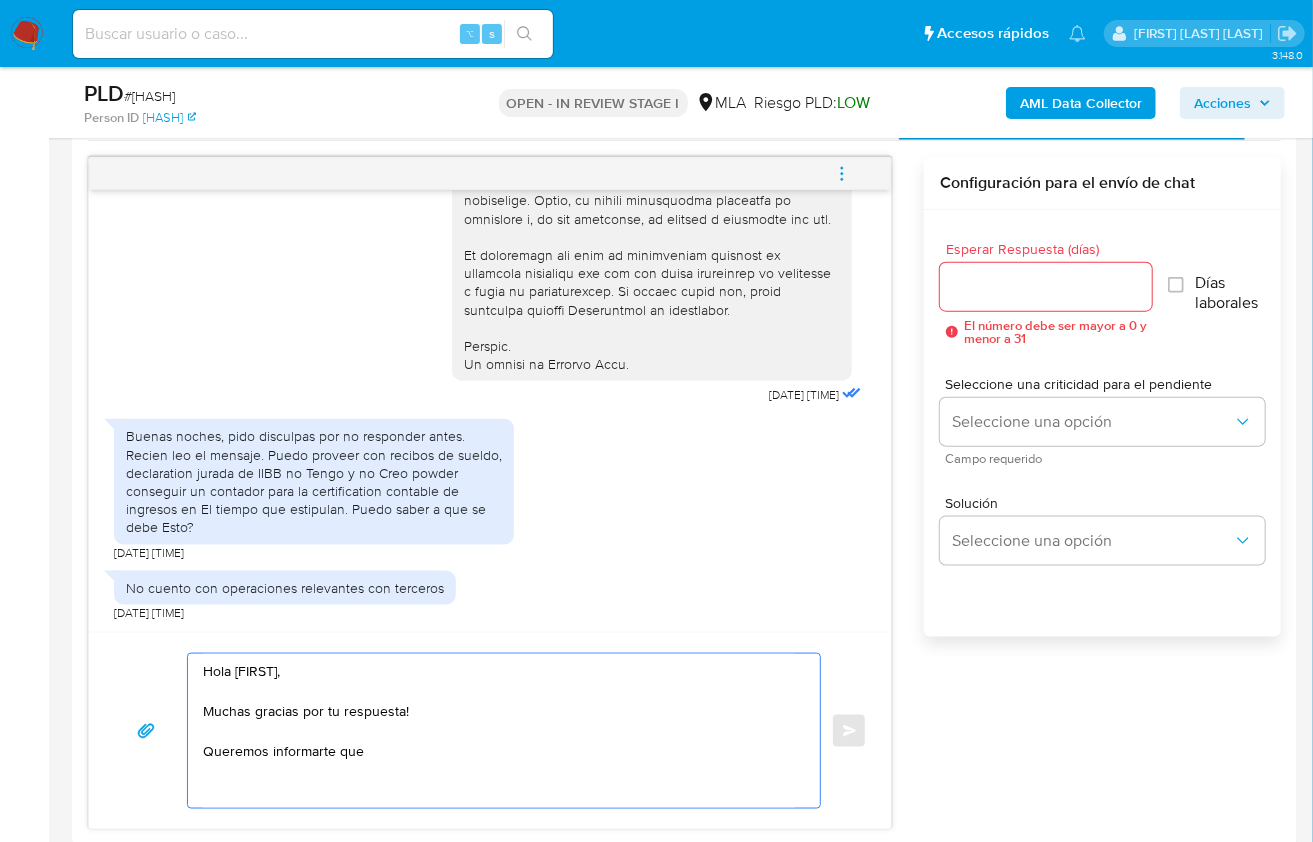 paste on "En función de las operaciones registradas en tu cuenta de Mercado Pago, necesitamos que nos brindes la siguiente información y/o documentación:
1. Descripción de la actividad:
- Detalla la actividad que realizas a través de tu cuenta. De corresponder a una actividad comercial, indicar el nombre, domicilio y/o sitio web del comercio.
2. De acuerdo a la actividad que realices en tu cuenta, adjunta la siguiente documentación. A modo de ejemplo, puedes enviar uno de estos comprobantes:
- Últimos 3 recibos de sueldo/jubilación." 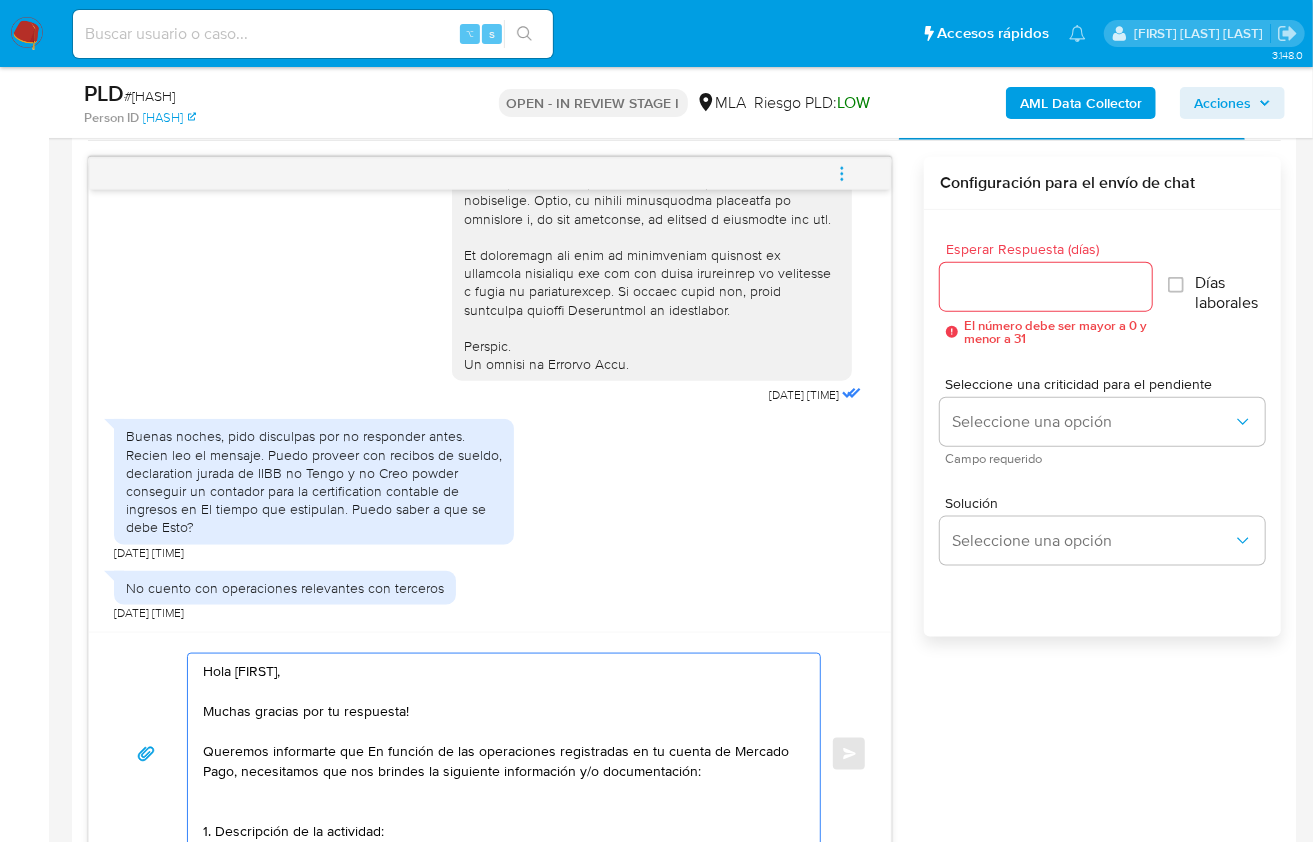 scroll, scrollTop: 1031, scrollLeft: 0, axis: vertical 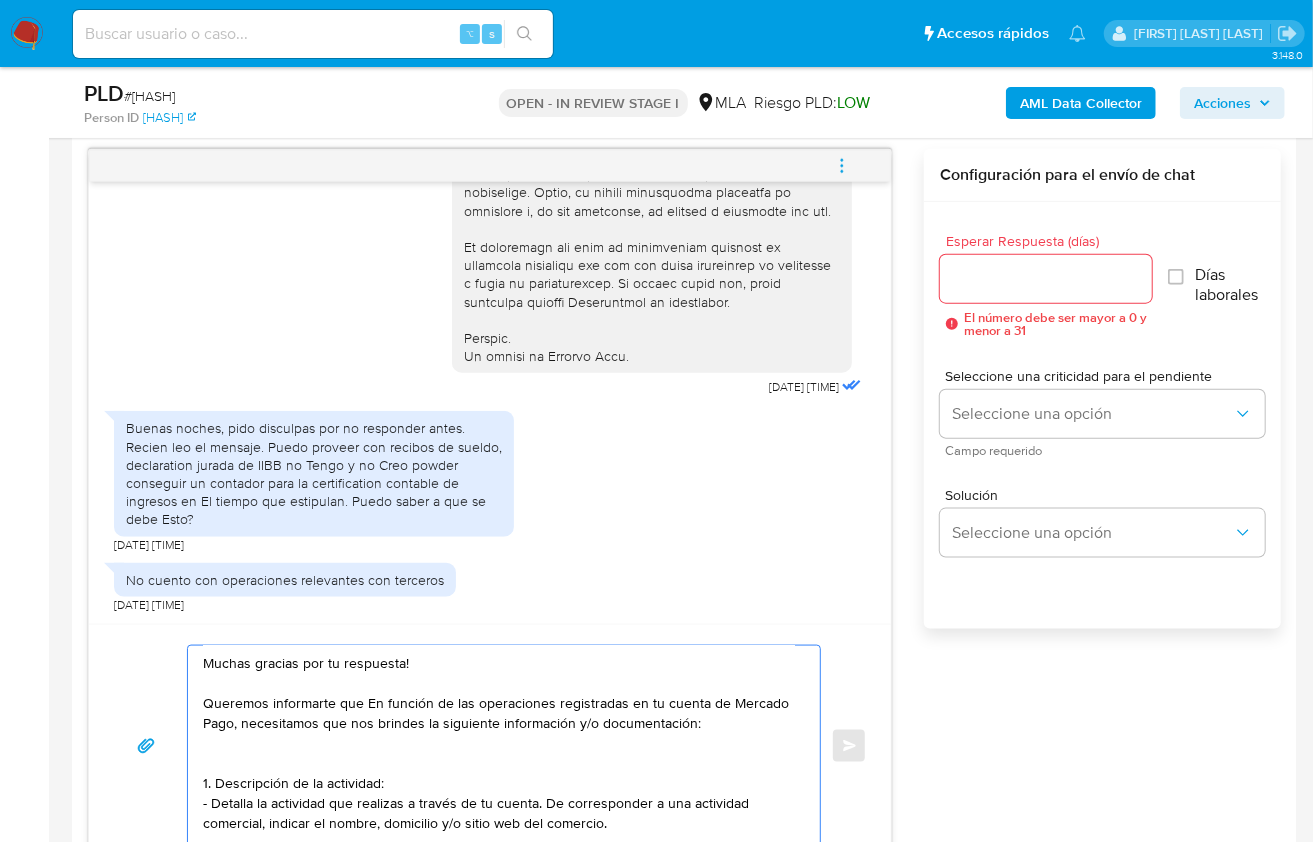 click on "Hola Mariano,
Muchas gracias por tu respuesta!
Queremos informarte que En función de las operaciones registradas en tu cuenta de Mercado Pago, necesitamos que nos brindes la siguiente información y/o documentación:
1. Descripción de la actividad:
- Detalla la actividad que realizas a través de tu cuenta. De corresponder a una actividad comercial, indicar el nombre, domicilio y/o sitio web del comercio.
2. De acuerdo a la actividad que realices en tu cuenta, adjunta la siguiente documentación. A modo de ejemplo, puedes enviar uno de estos comprobantes:
- Últimos 3 recibos de sueldo/jubilación." at bounding box center (499, 746) 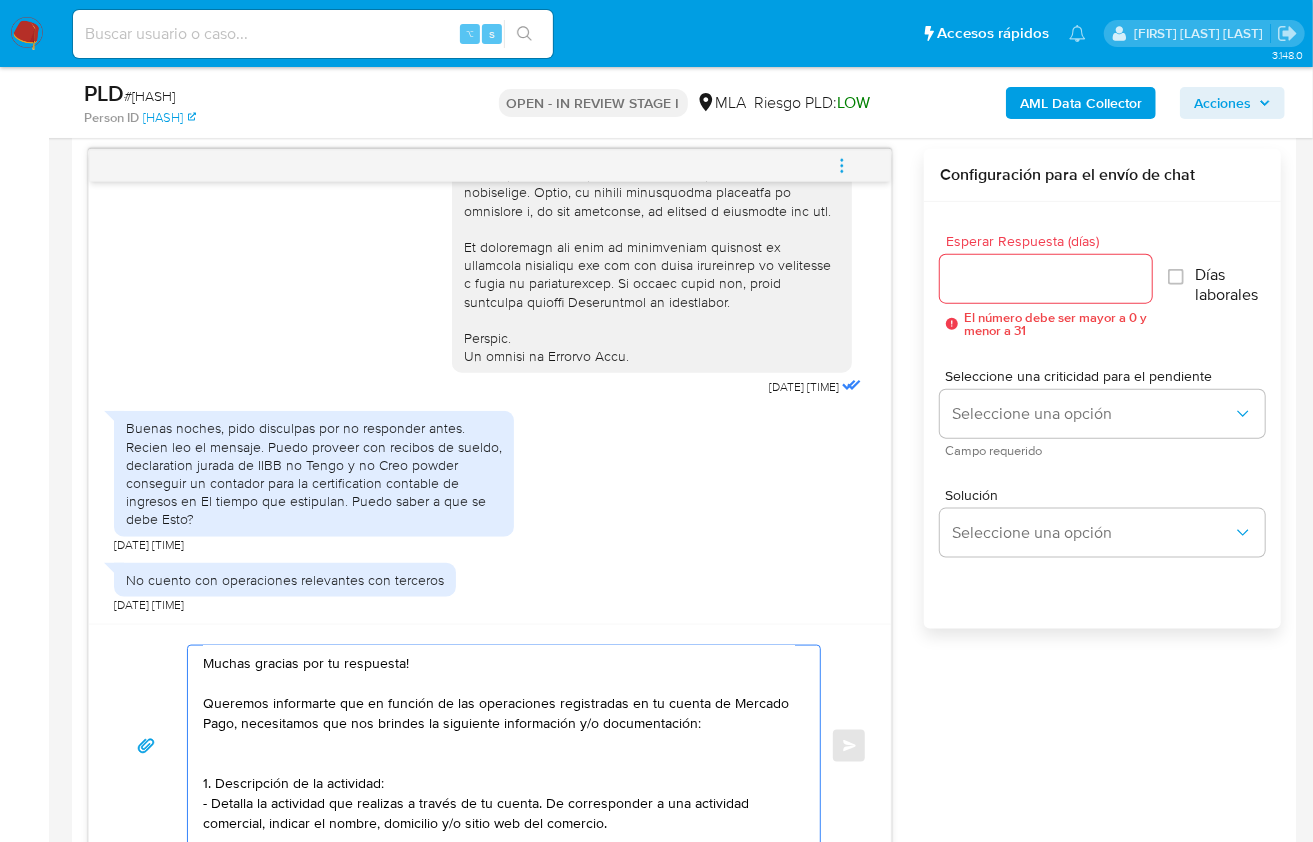 click on "Hola Mariano,
Muchas gracias por tu respuesta!
Queremos informarte que en función de las operaciones registradas en tu cuenta de Mercado Pago, necesitamos que nos brindes la siguiente información y/o documentación:
1. Descripción de la actividad:
- Detalla la actividad que realizas a través de tu cuenta. De corresponder a una actividad comercial, indicar el nombre, domicilio y/o sitio web del comercio.
2. De acuerdo a la actividad que realices en tu cuenta, adjunta la siguiente documentación. A modo de ejemplo, puedes enviar uno de estos comprobantes:
- Últimos 3 recibos de sueldo/jubilación." at bounding box center [499, 746] 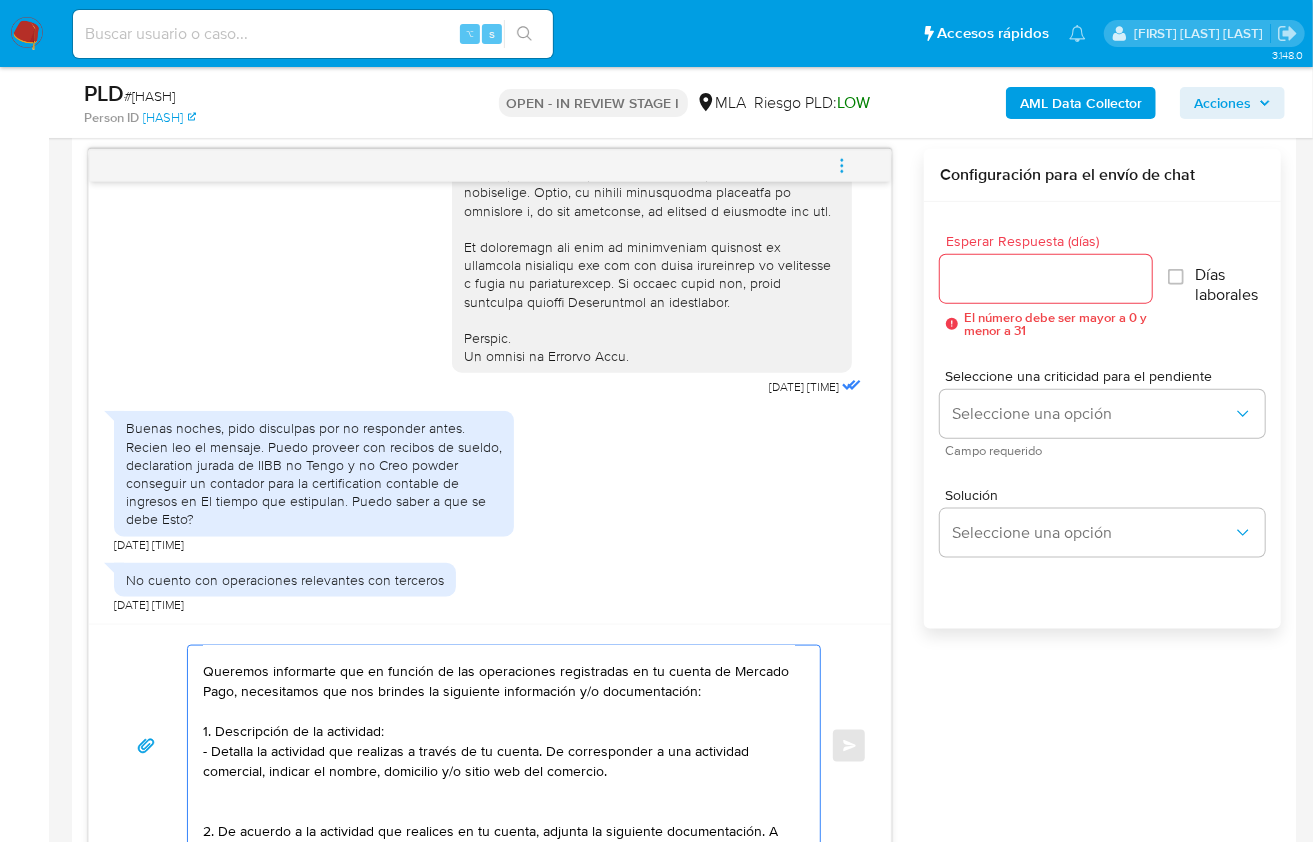 scroll, scrollTop: 115, scrollLeft: 0, axis: vertical 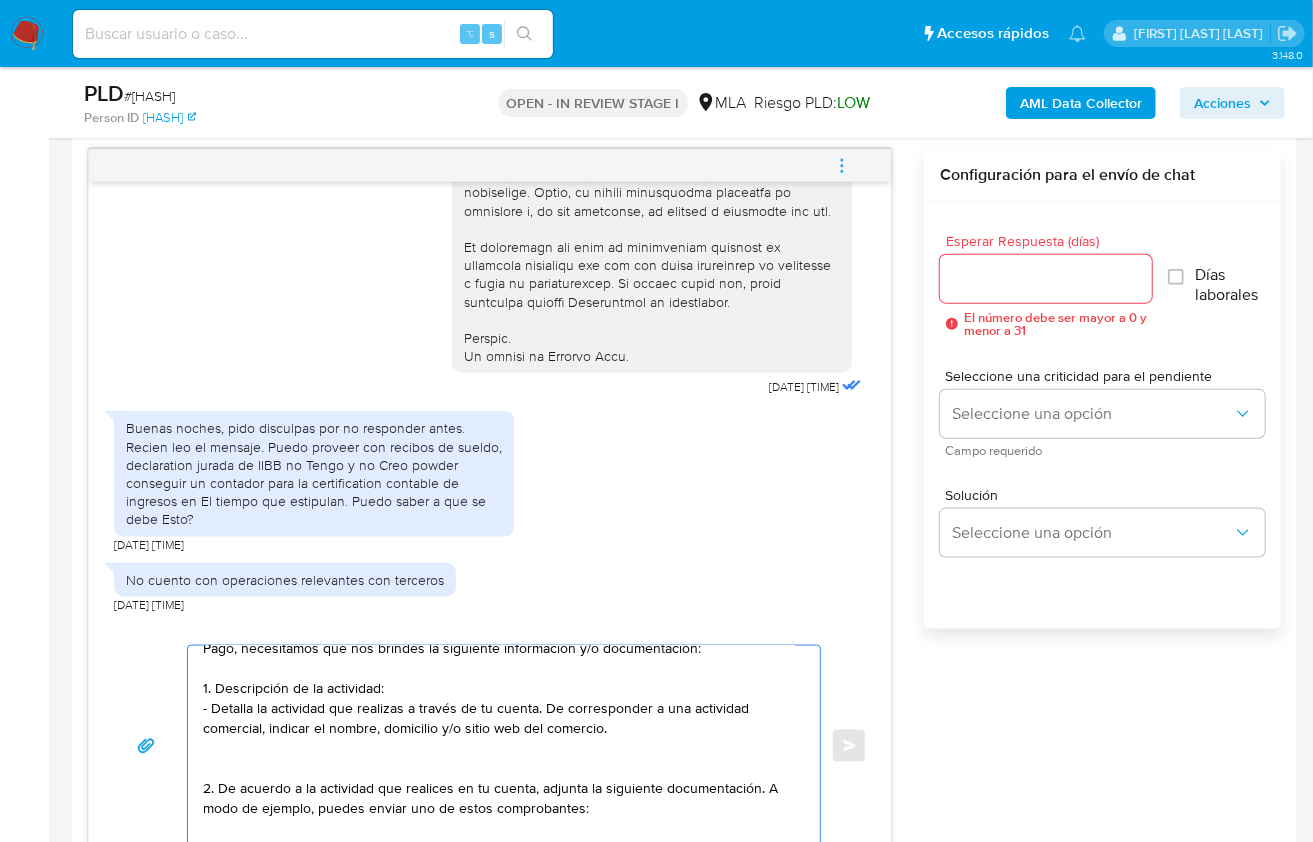 drag, startPoint x: 567, startPoint y: 727, endPoint x: 191, endPoint y: 682, distance: 378.68326 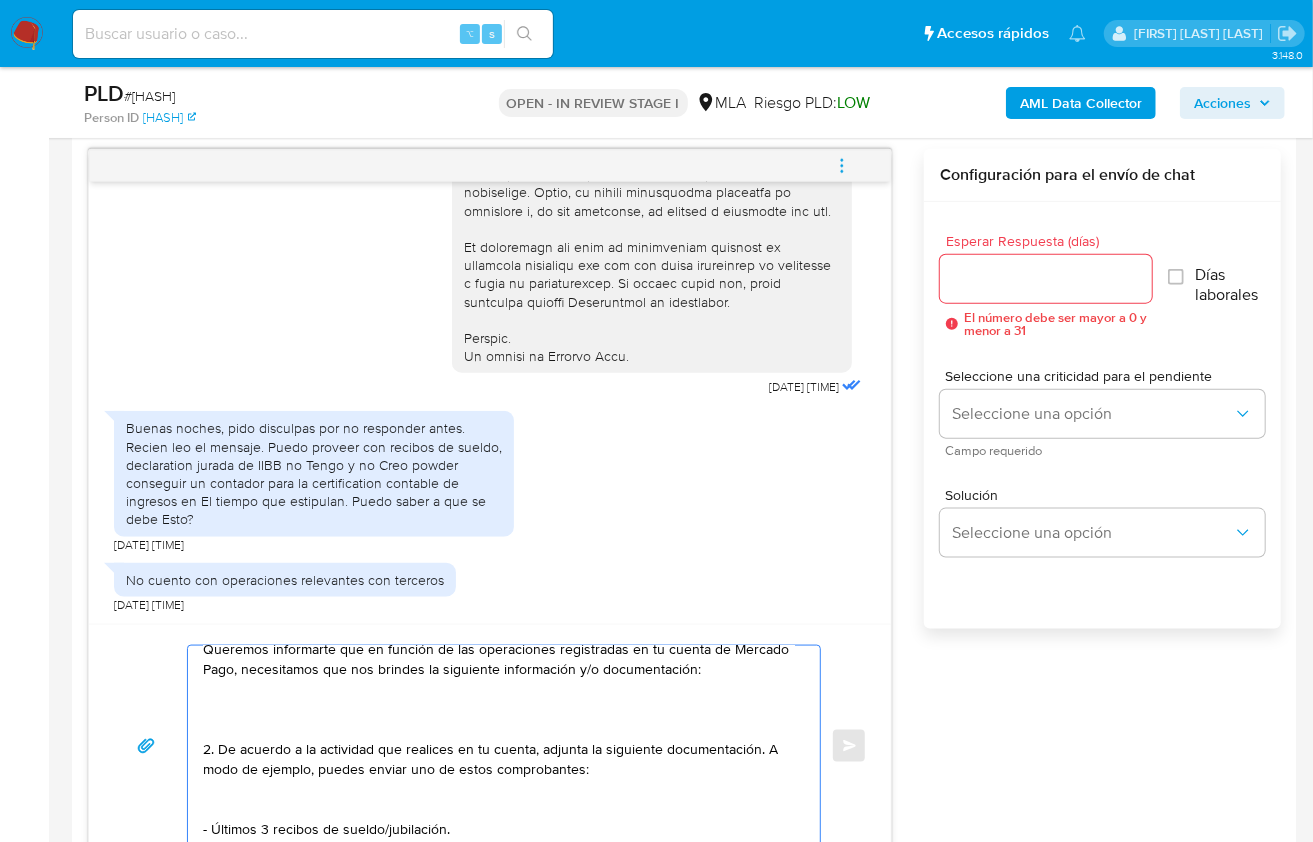 click on "Hola Mariano,
Muchas gracias por tu respuesta!
Queremos informarte que en función de las operaciones registradas en tu cuenta de Mercado Pago, necesitamos que nos brindes la siguiente información y/o documentación:
2. De acuerdo a la actividad que realices en tu cuenta, adjunta la siguiente documentación. A modo de ejemplo, puedes enviar uno de estos comprobantes:
- Últimos 3 recibos de sueldo/jubilación." at bounding box center (499, 746) 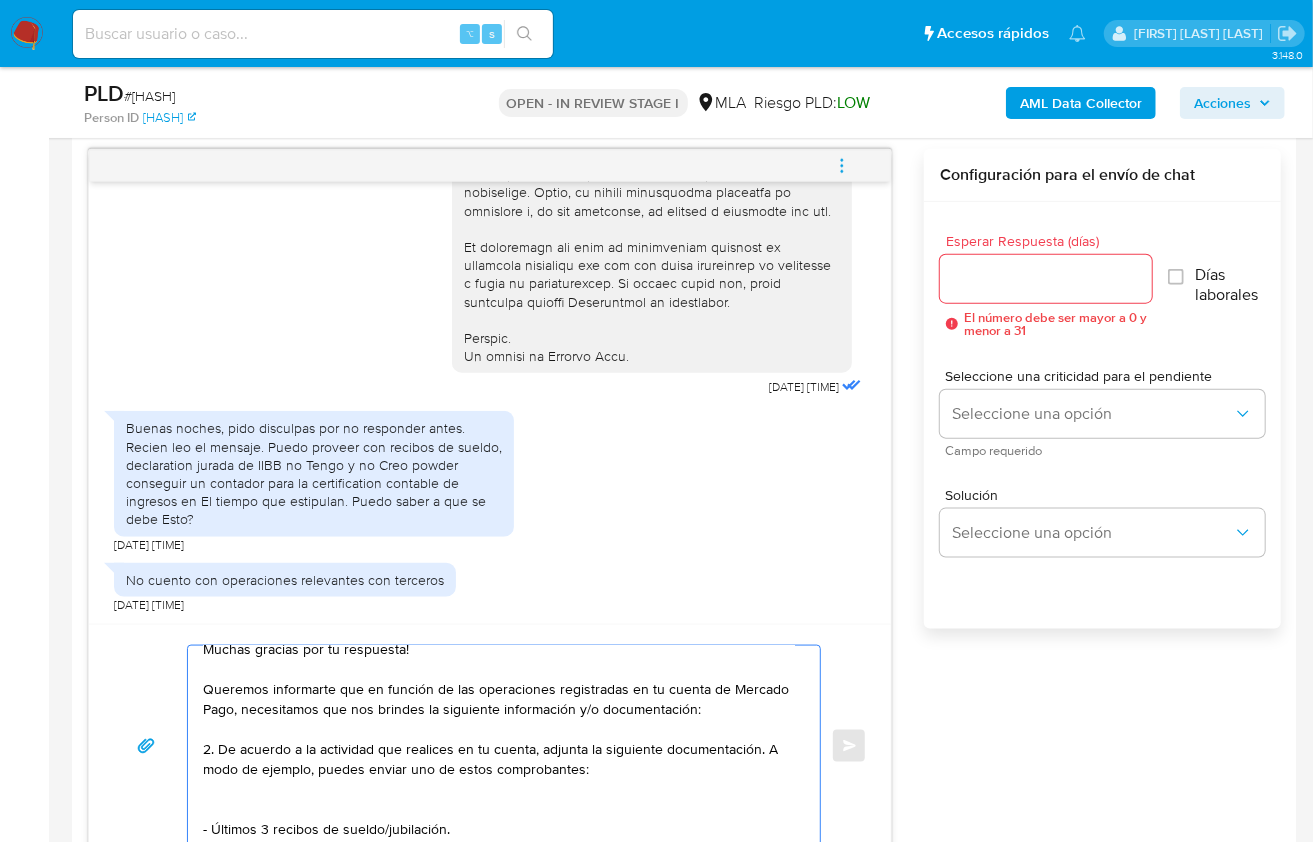 scroll, scrollTop: 73, scrollLeft: 0, axis: vertical 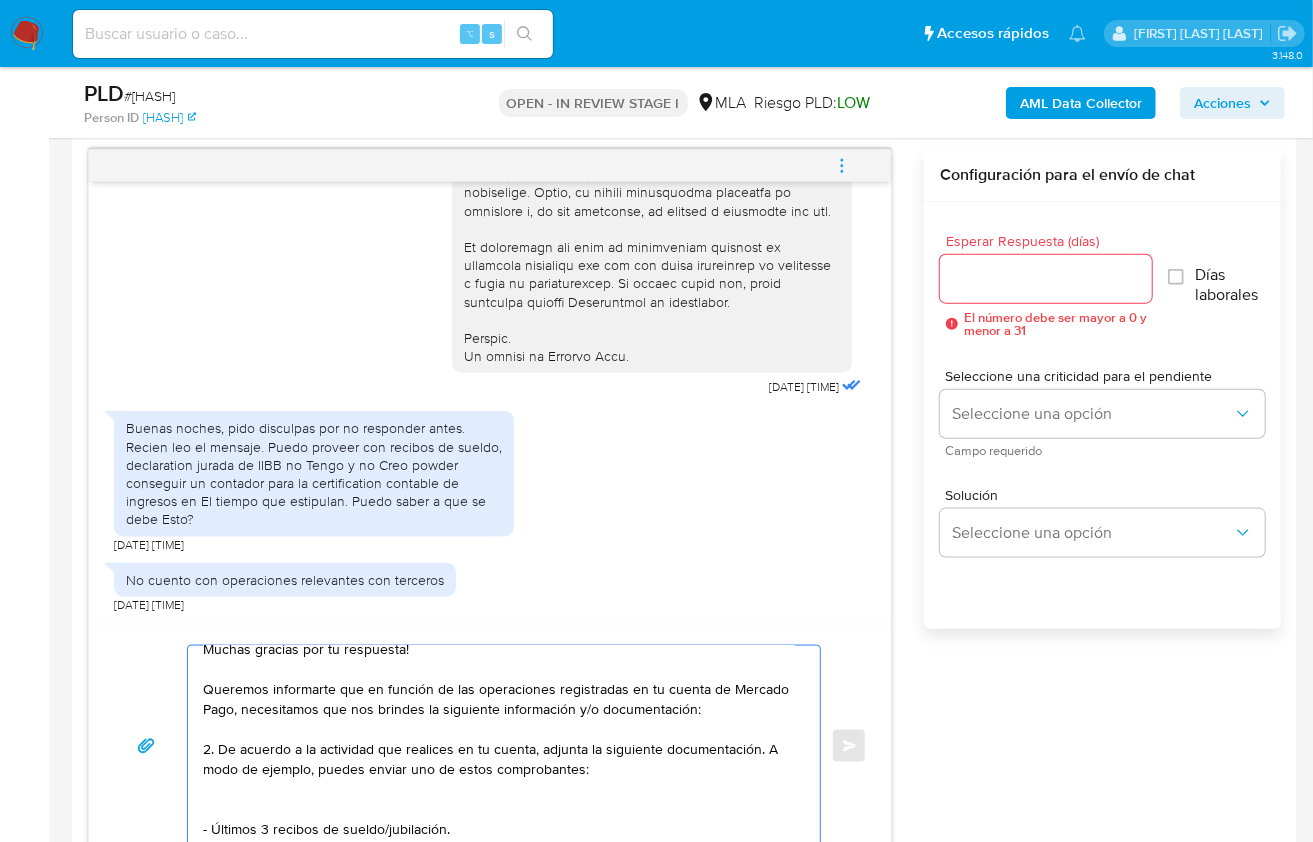 drag, startPoint x: 759, startPoint y: 728, endPoint x: 578, endPoint y: 749, distance: 182.21416 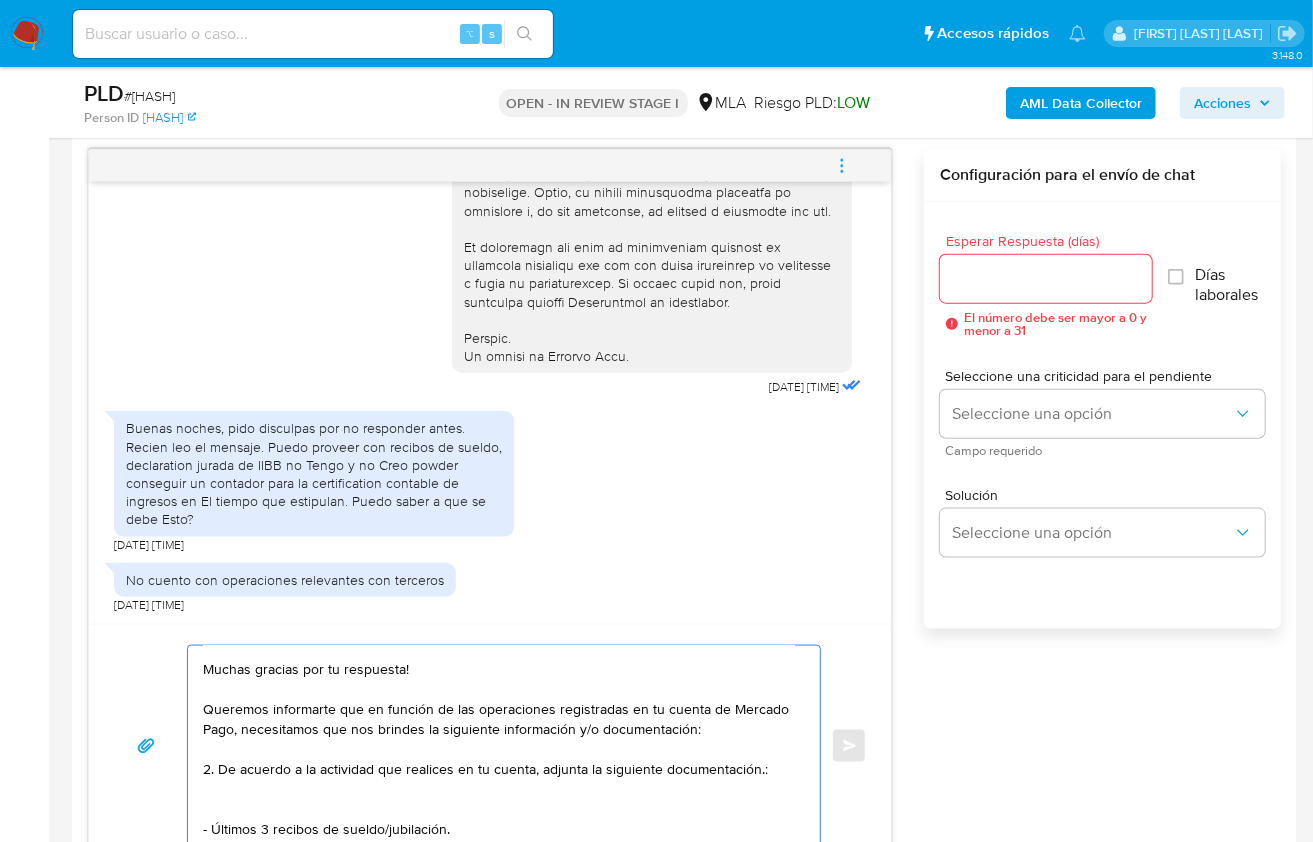 scroll, scrollTop: 53, scrollLeft: 0, axis: vertical 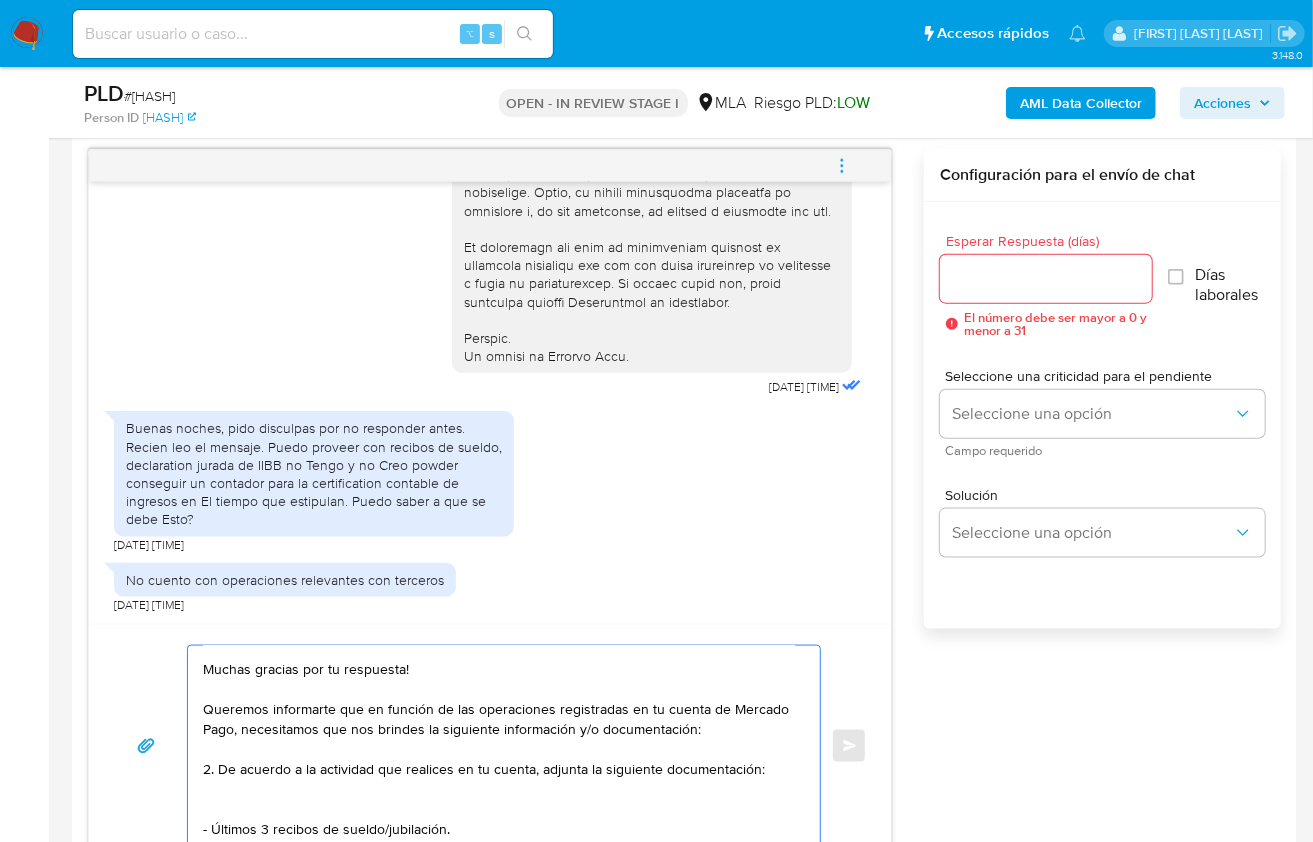 click on "Hola Mariano,
Muchas gracias por tu respuesta!
Queremos informarte que en función de las operaciones registradas en tu cuenta de Mercado Pago, necesitamos que nos brindes la siguiente información y/o documentación:
2. De acuerdo a la actividad que realices en tu cuenta, adjunta la siguiente documentación:
- Últimos 3 recibos de sueldo/jubilación." at bounding box center (499, 746) 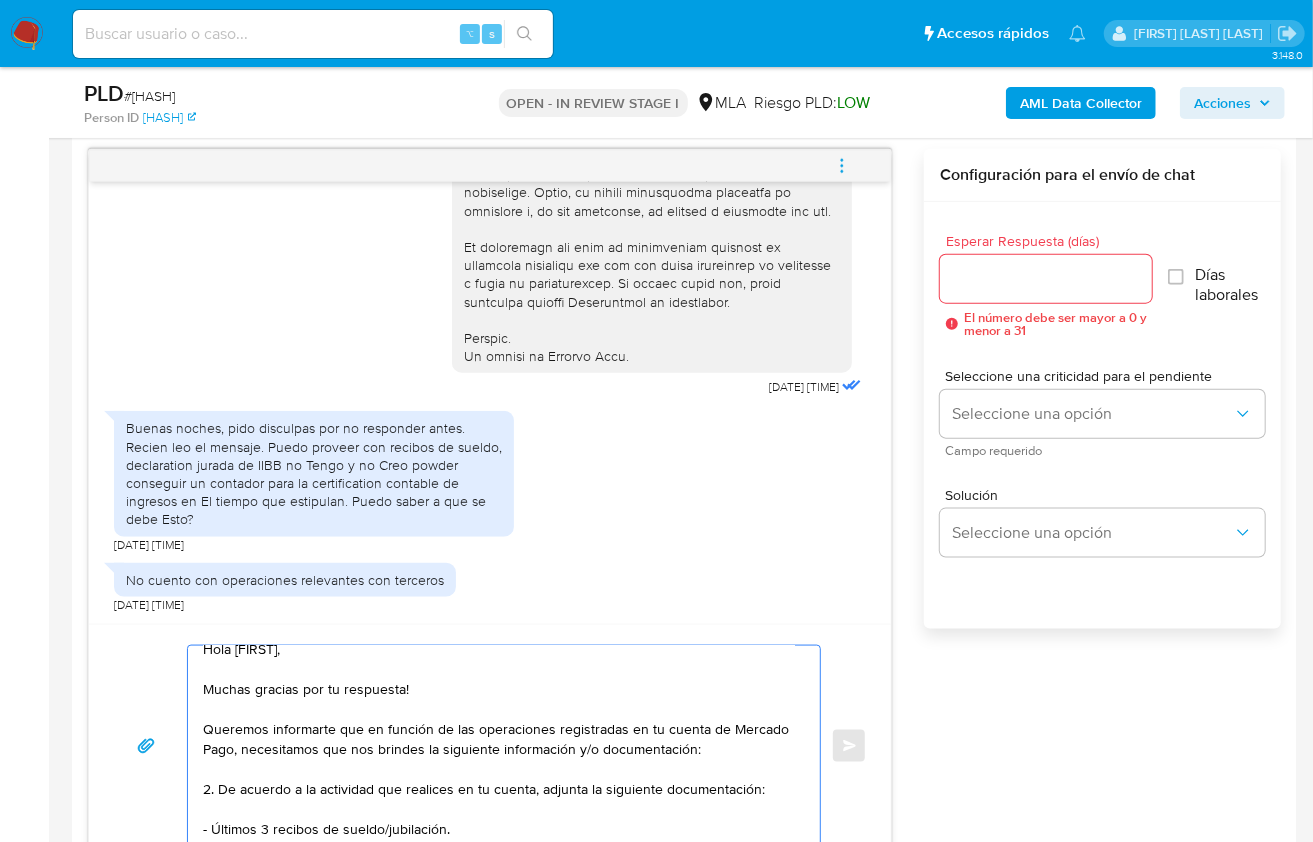 scroll, scrollTop: 33, scrollLeft: 0, axis: vertical 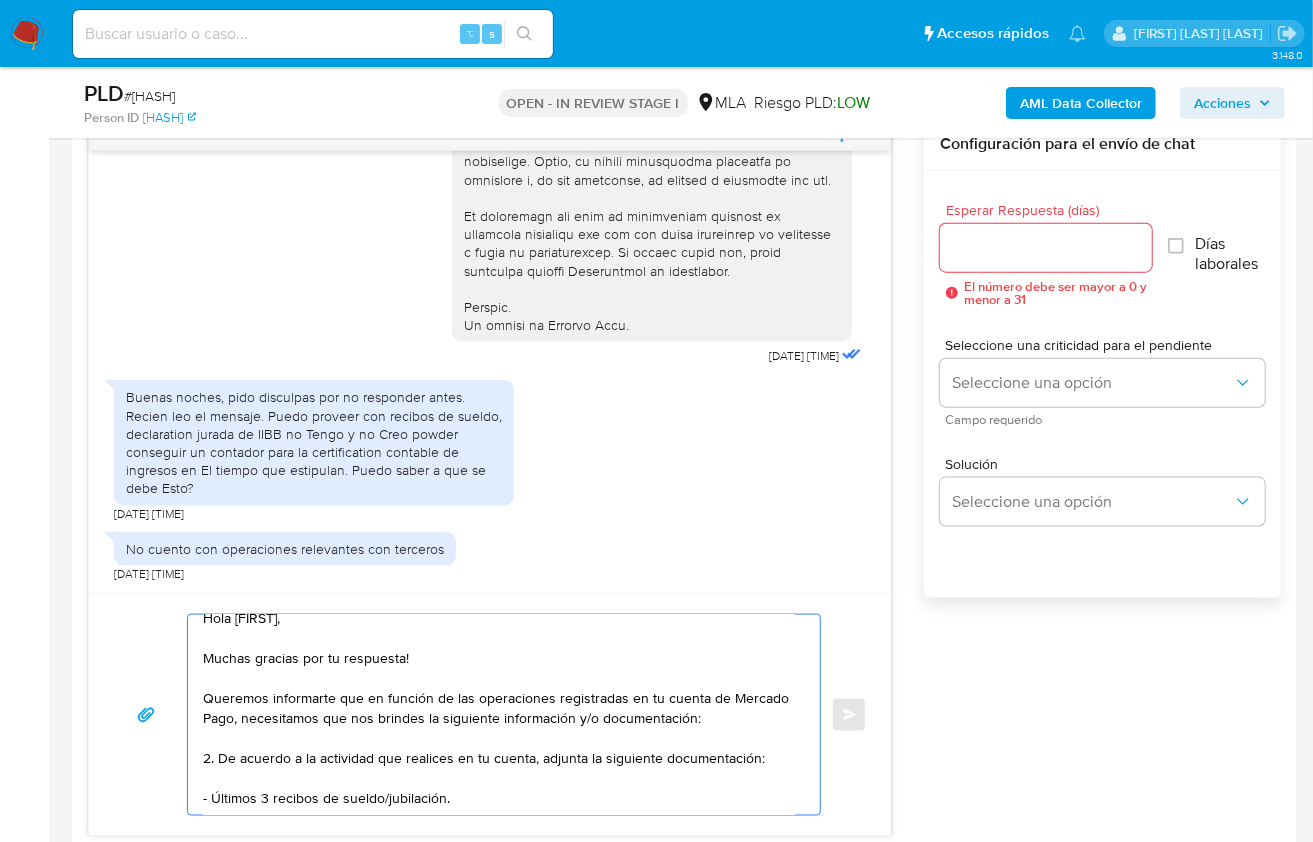 paste on "Muchas gracias.
Saludos,
Equipo de Mercado Pago." 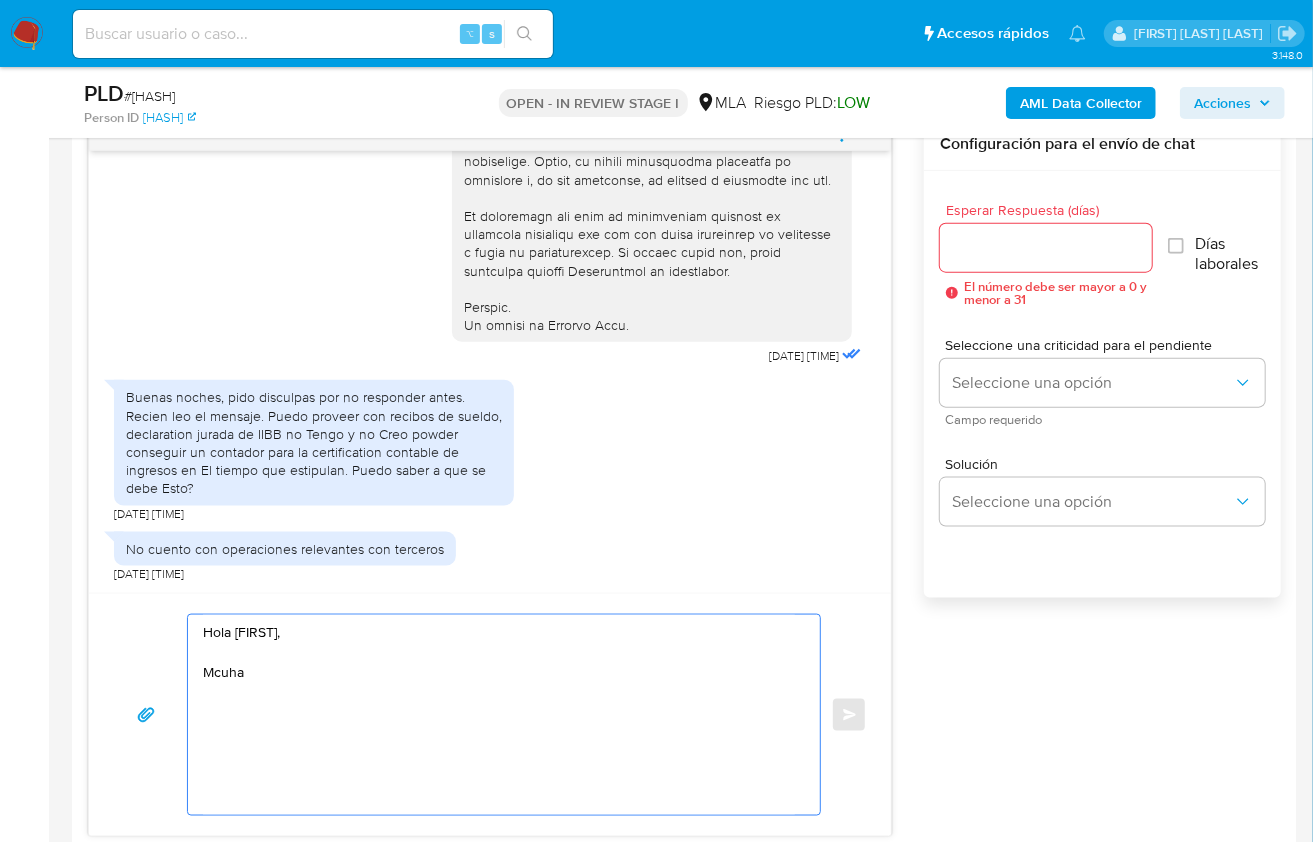 scroll, scrollTop: 920, scrollLeft: 0, axis: vertical 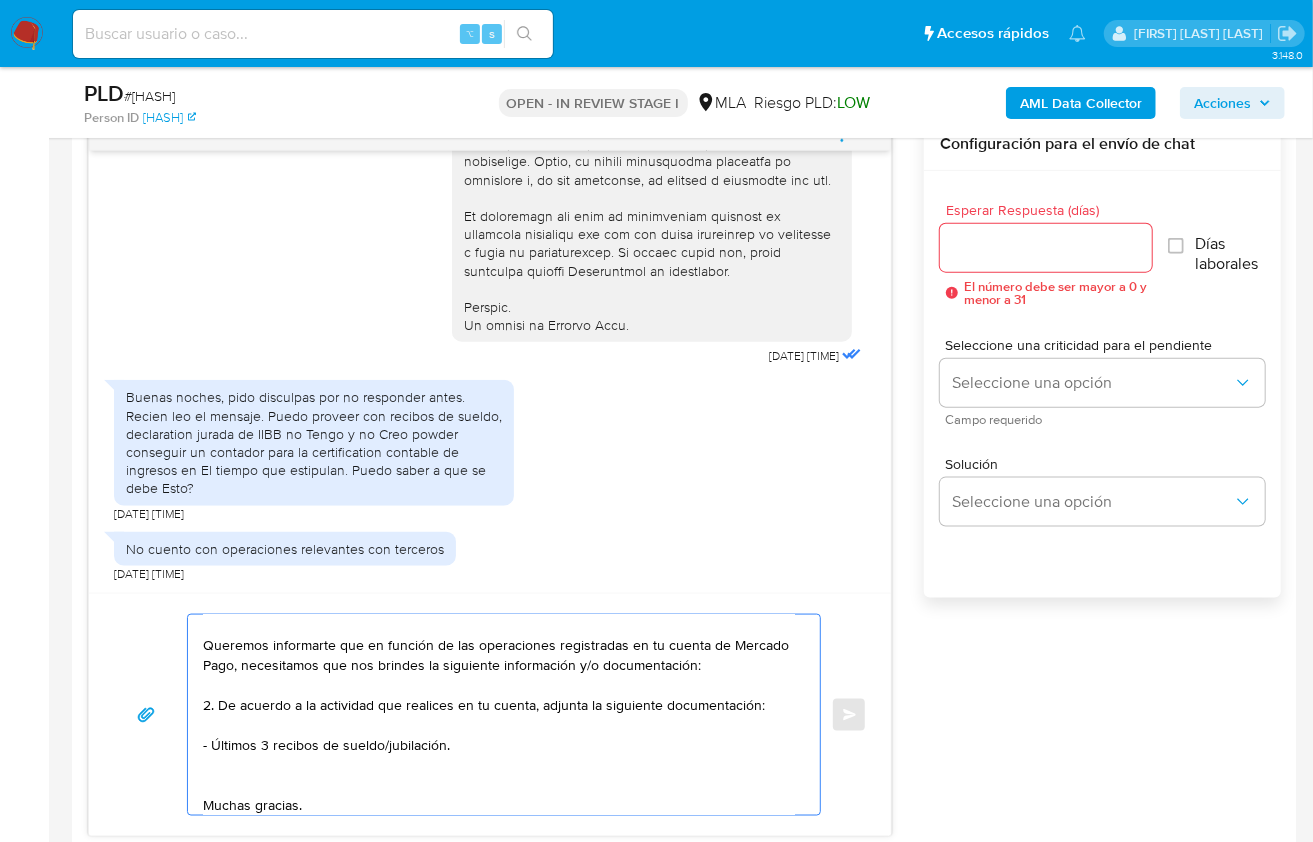 paste on "Quedamos aguardando por la información solicitada" 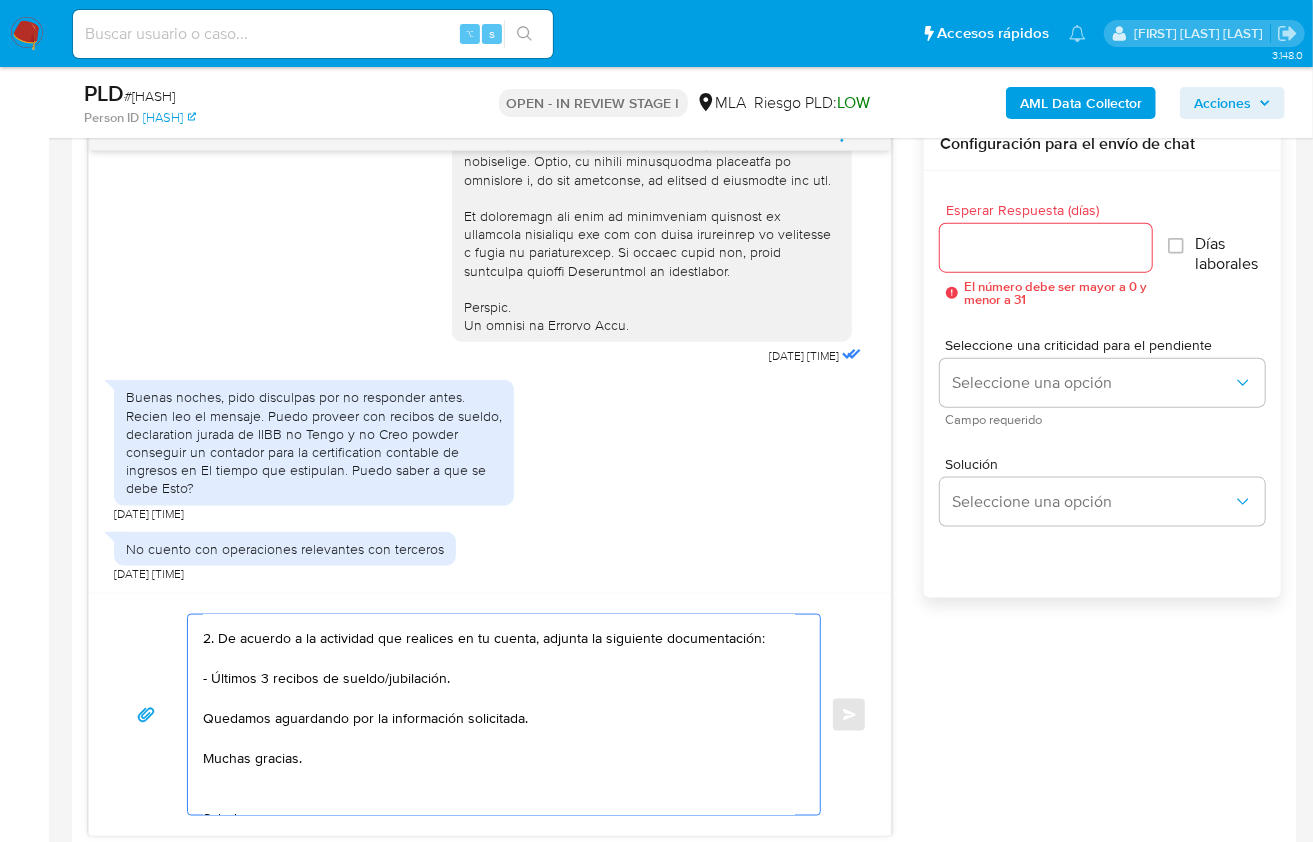 scroll, scrollTop: 155, scrollLeft: 0, axis: vertical 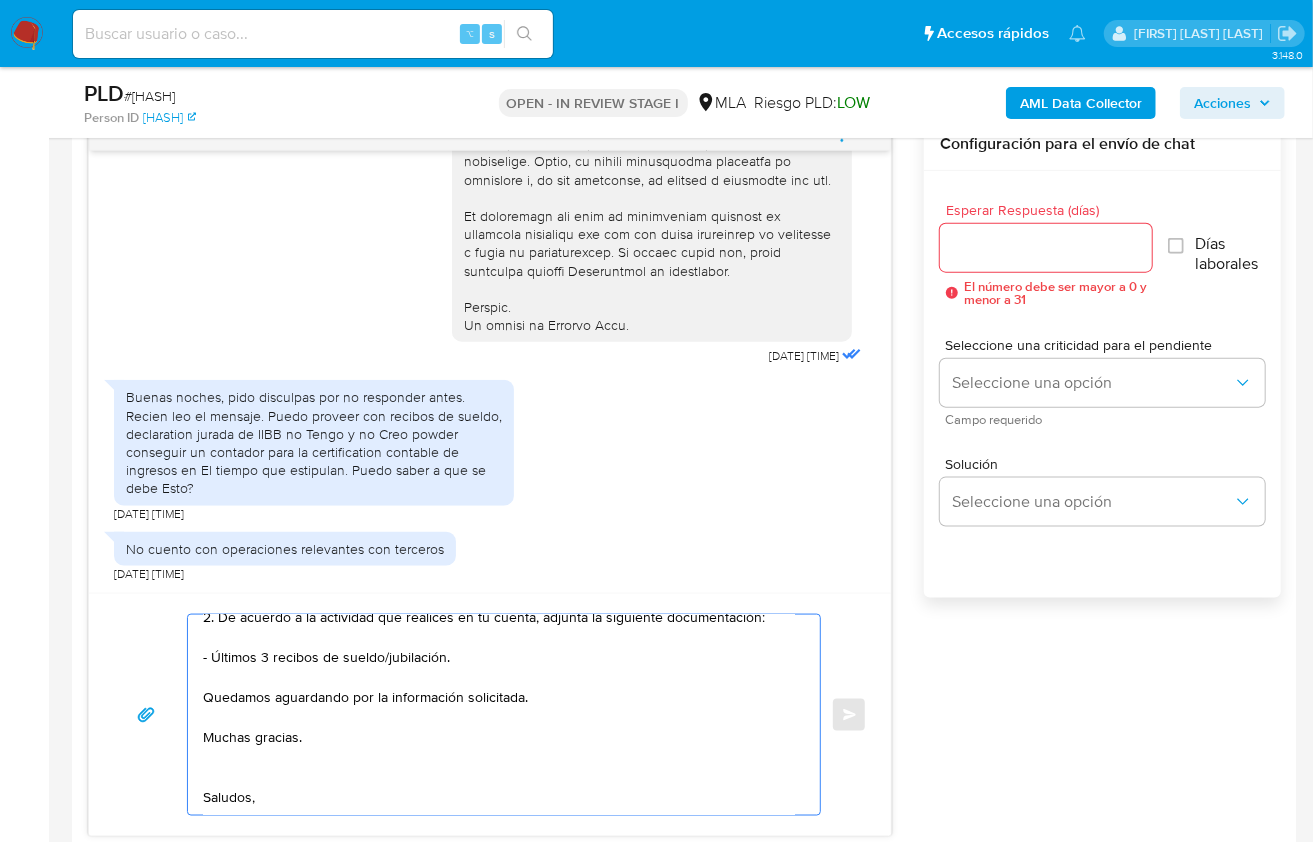 click on "Hola Mariano,
Muchas gracias por tu respuesta!
Queremos informarte que en función de las operaciones registradas en tu cuenta de Mercado Pago, necesitamos que nos brindes la siguiente información y/o documentación:
2. De acuerdo a la actividad que realices en tu cuenta, adjunta la siguiente documentación:
- Últimos 3 recibos de sueldo/jubilación.
Quedamos aguardando por la información solicitada.
Muchas gracias.
Saludos,
Equipo de Mercado Pago." at bounding box center (499, 715) 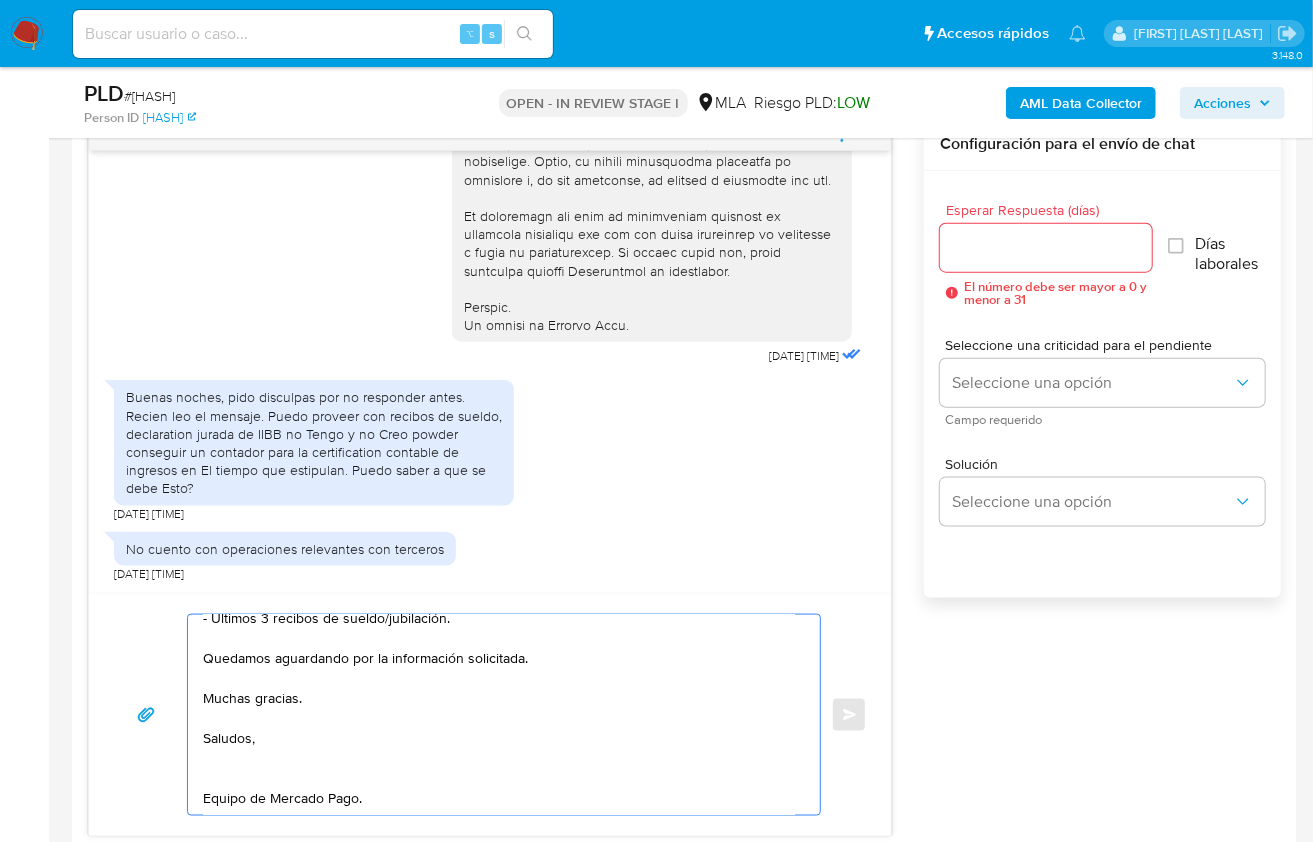 click on "Hola Mariano,
Muchas gracias por tu respuesta!
Queremos informarte que en función de las operaciones registradas en tu cuenta de Mercado Pago, necesitamos que nos brindes la siguiente información y/o documentación:
2. De acuerdo a la actividad que realices en tu cuenta, adjunta la siguiente documentación:
- Últimos 3 recibos de sueldo/jubilación.
Quedamos aguardando por la información solicitada.
Muchas gracias.
Saludos,
Equipo de Mercado Pago." at bounding box center (499, 715) 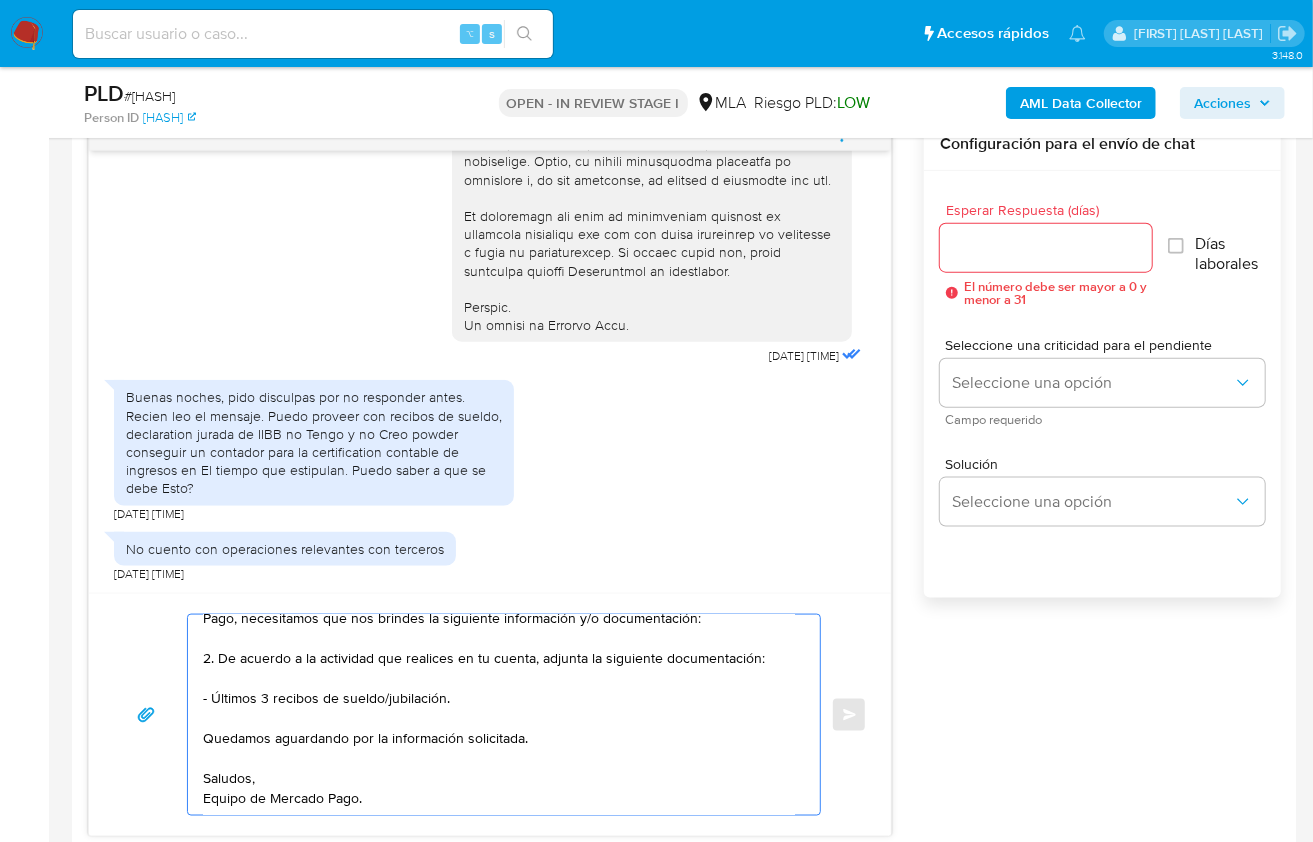 click on "Hola Mariano,
Muchas gracias por tu respuesta!
Queremos informarte que en función de las operaciones registradas en tu cuenta de Mercado Pago, necesitamos que nos brindes la siguiente información y/o documentación:
2. De acuerdo a la actividad que realices en tu cuenta, adjunta la siguiente documentación:
- Últimos 3 recibos de sueldo/jubilación.
Quedamos aguardando por la información solicitada.
Muchas gracias.
Saludos,
Equipo de Mercado Pago." at bounding box center [499, 715] 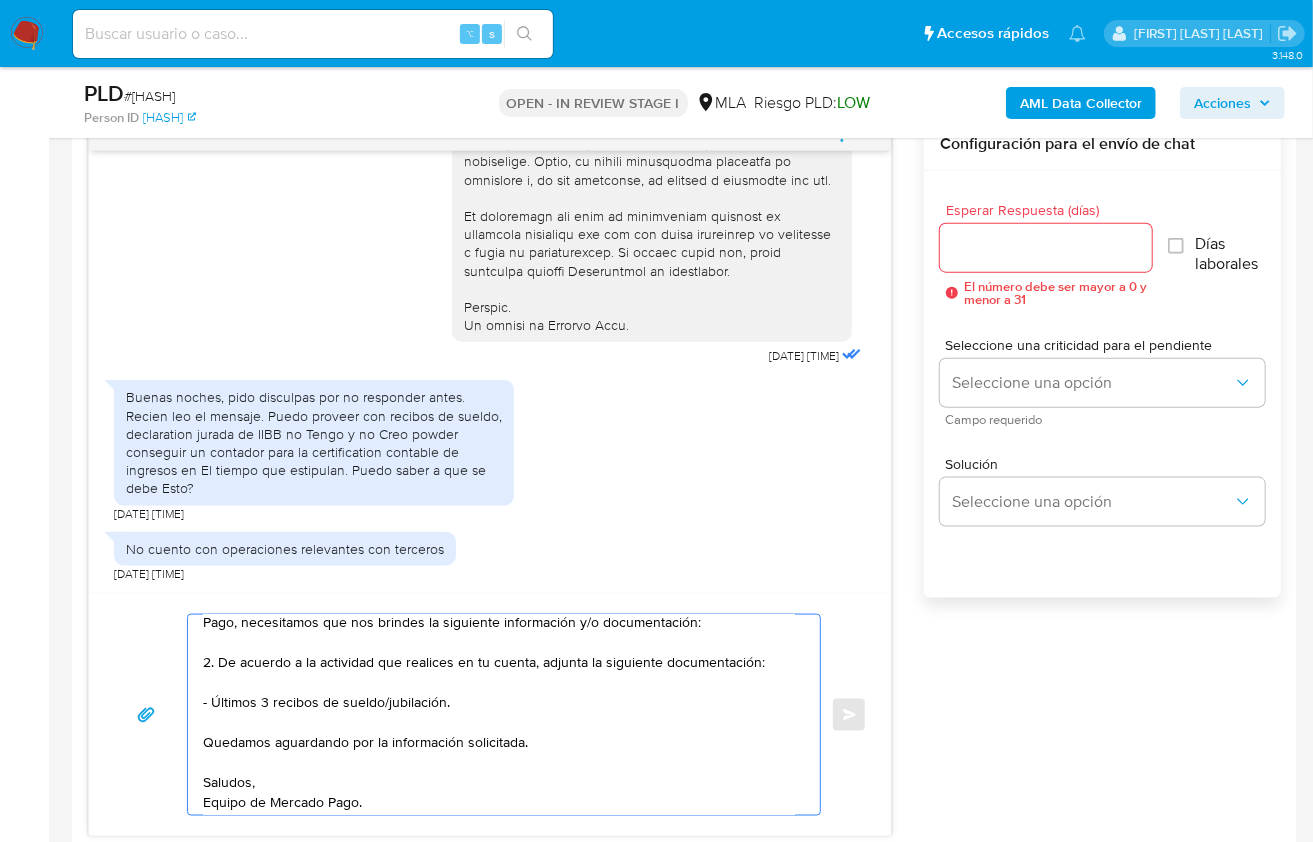 scroll, scrollTop: 0, scrollLeft: 0, axis: both 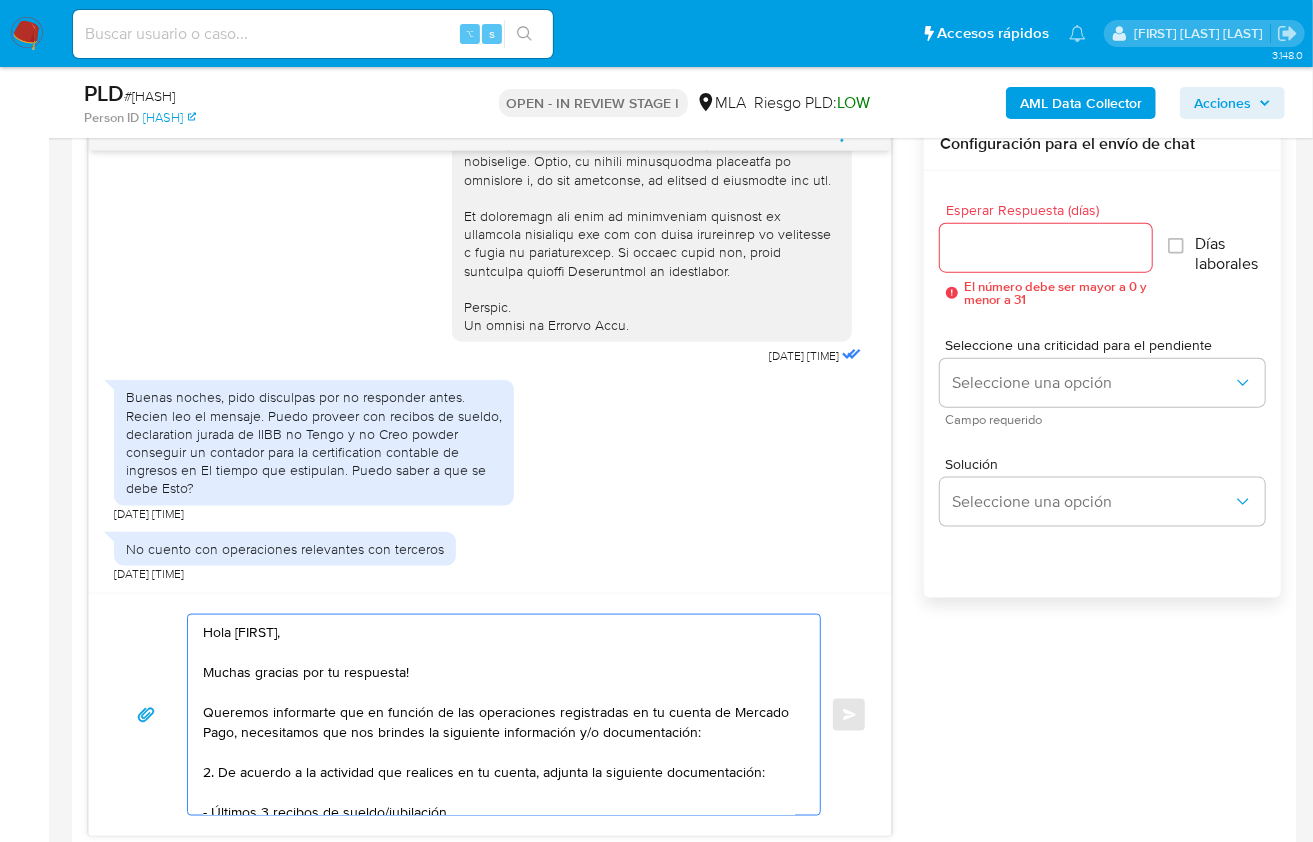 type on "Hola Mariano,
Muchas gracias por tu respuesta!
Queremos informarte que en función de las operaciones registradas en tu cuenta de Mercado Pago, necesitamos que nos brindes la siguiente información y/o documentación:
2. De acuerdo a la actividad que realices en tu cuenta, adjunta la siguiente documentación:
- Últimos 3 recibos de sueldo/jubilación.
Quedamos aguardando por la información solicitada.
Muchas gracias.
Saludos,
Equipo de Mercado Pago." 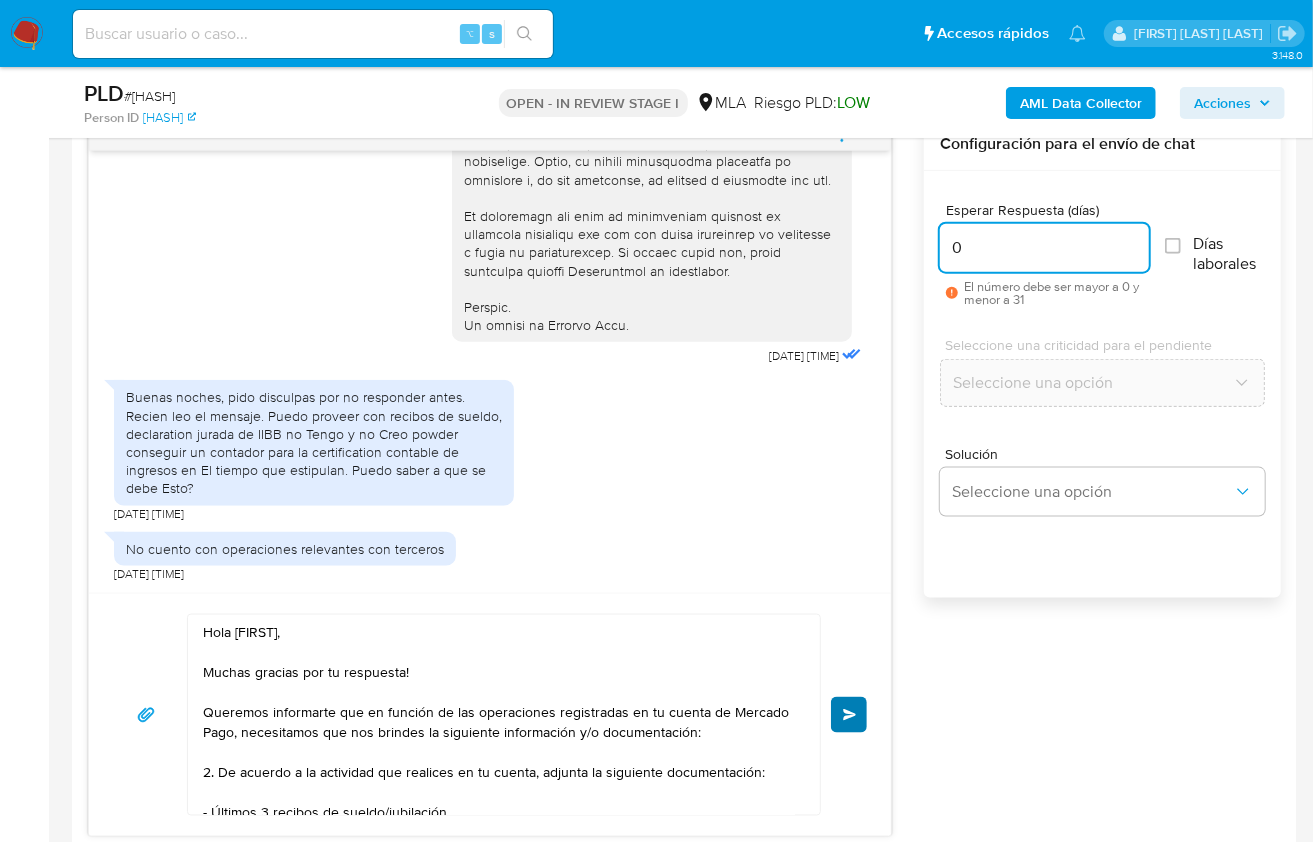 type on "0" 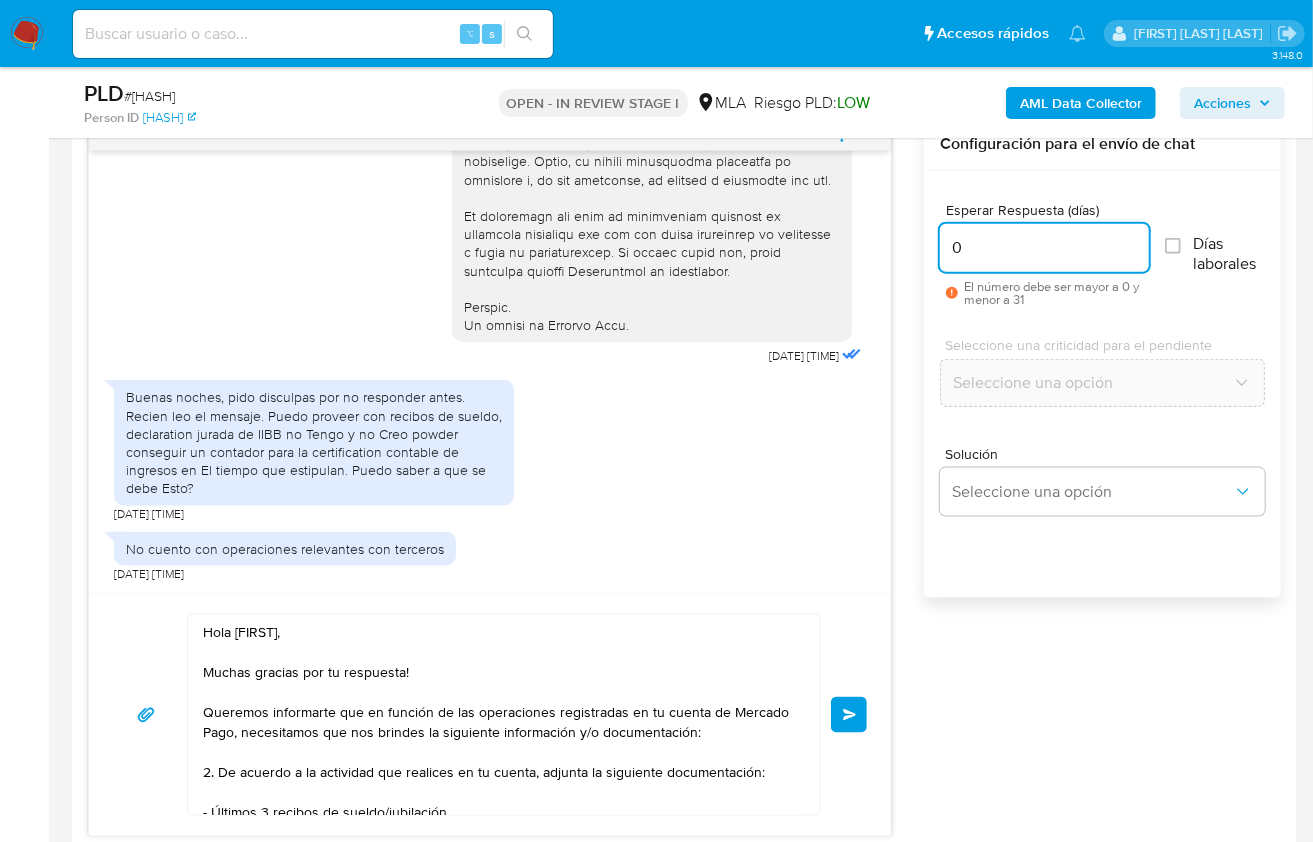 click on "Enviar" at bounding box center [850, 715] 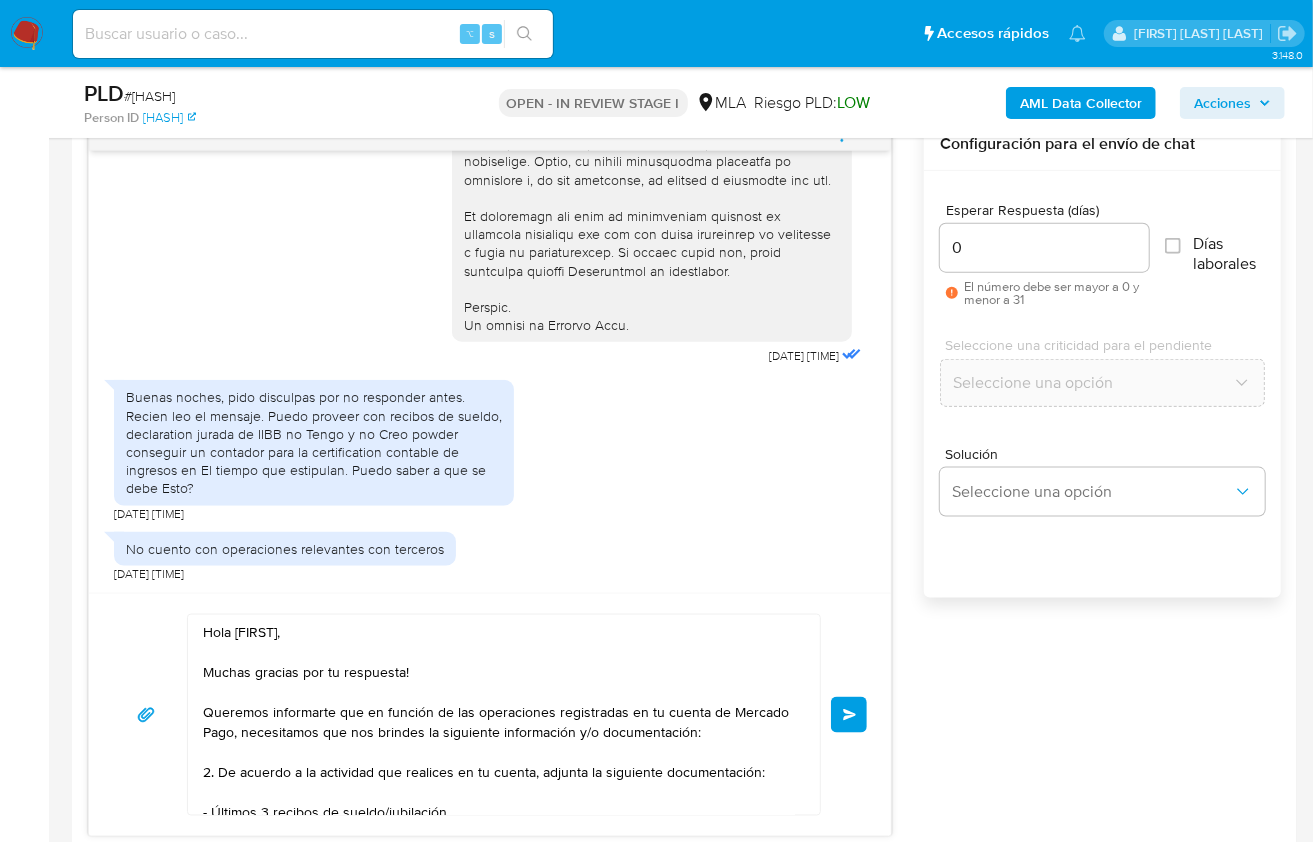 type 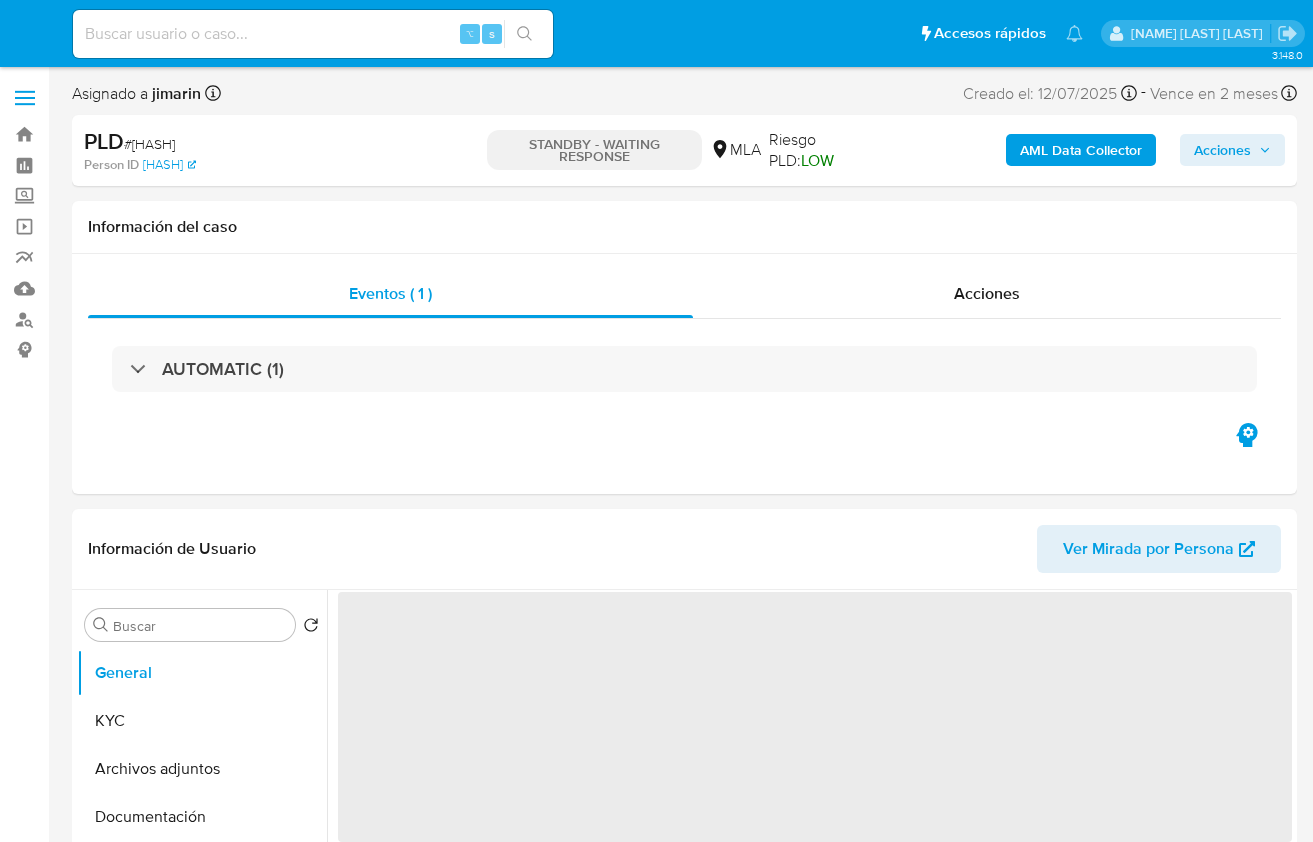 select on "10" 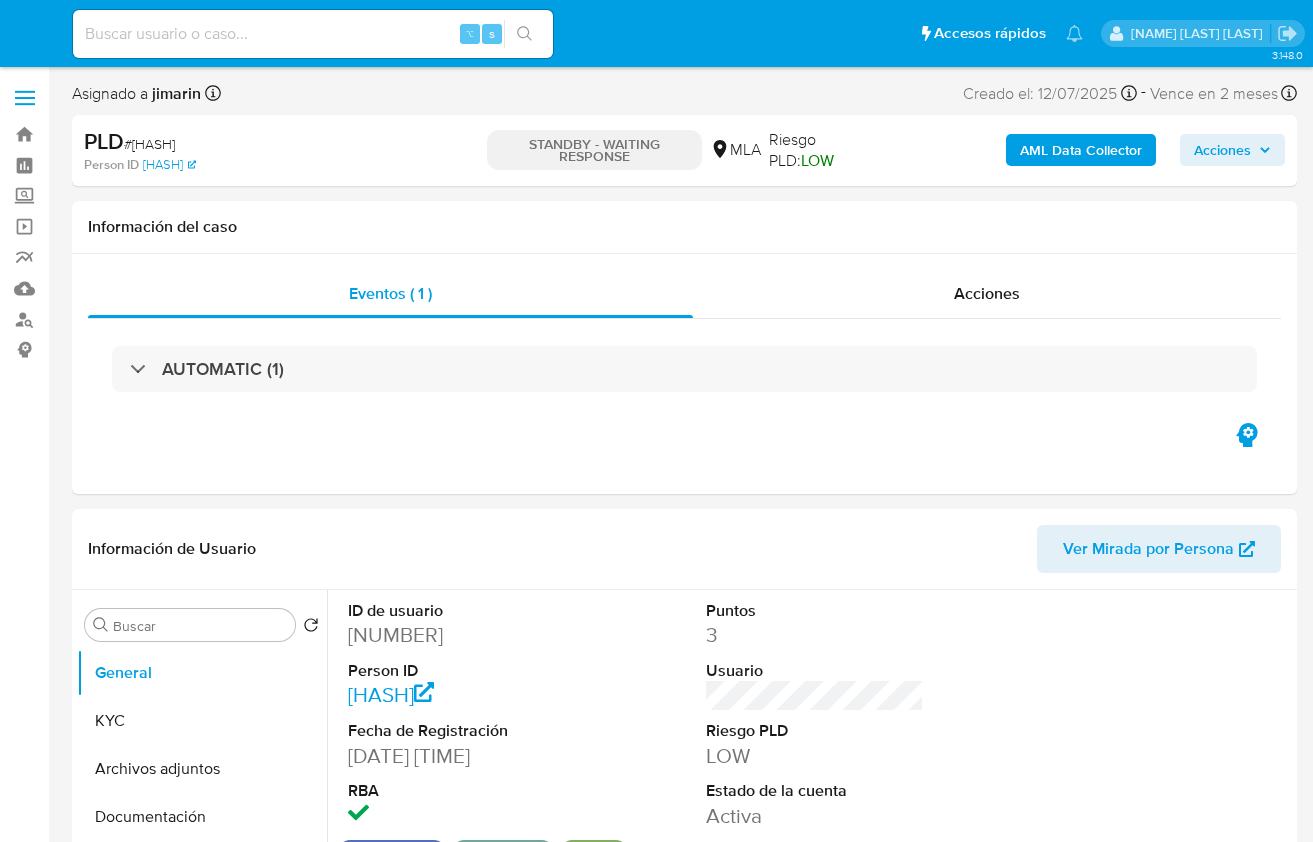 scroll, scrollTop: 0, scrollLeft: 0, axis: both 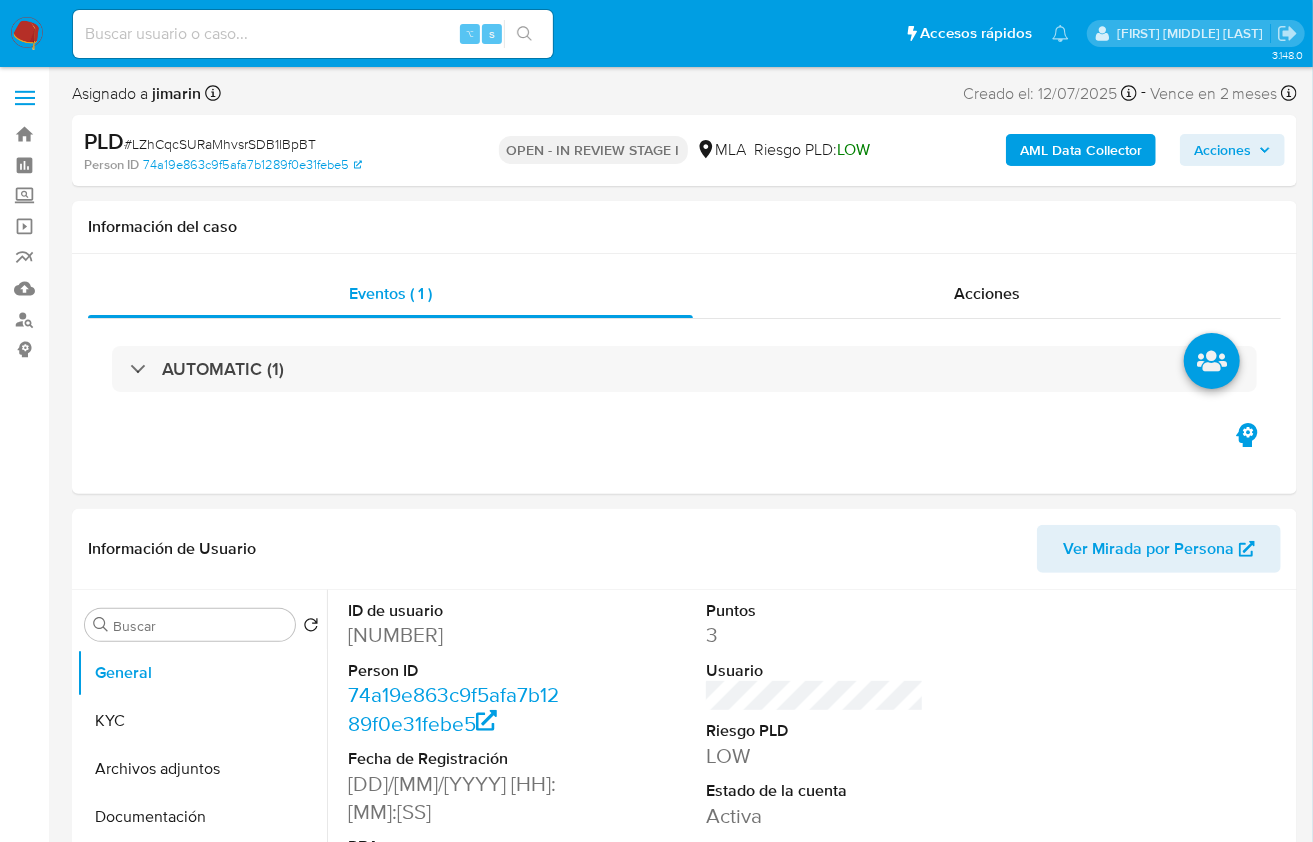 select on "10" 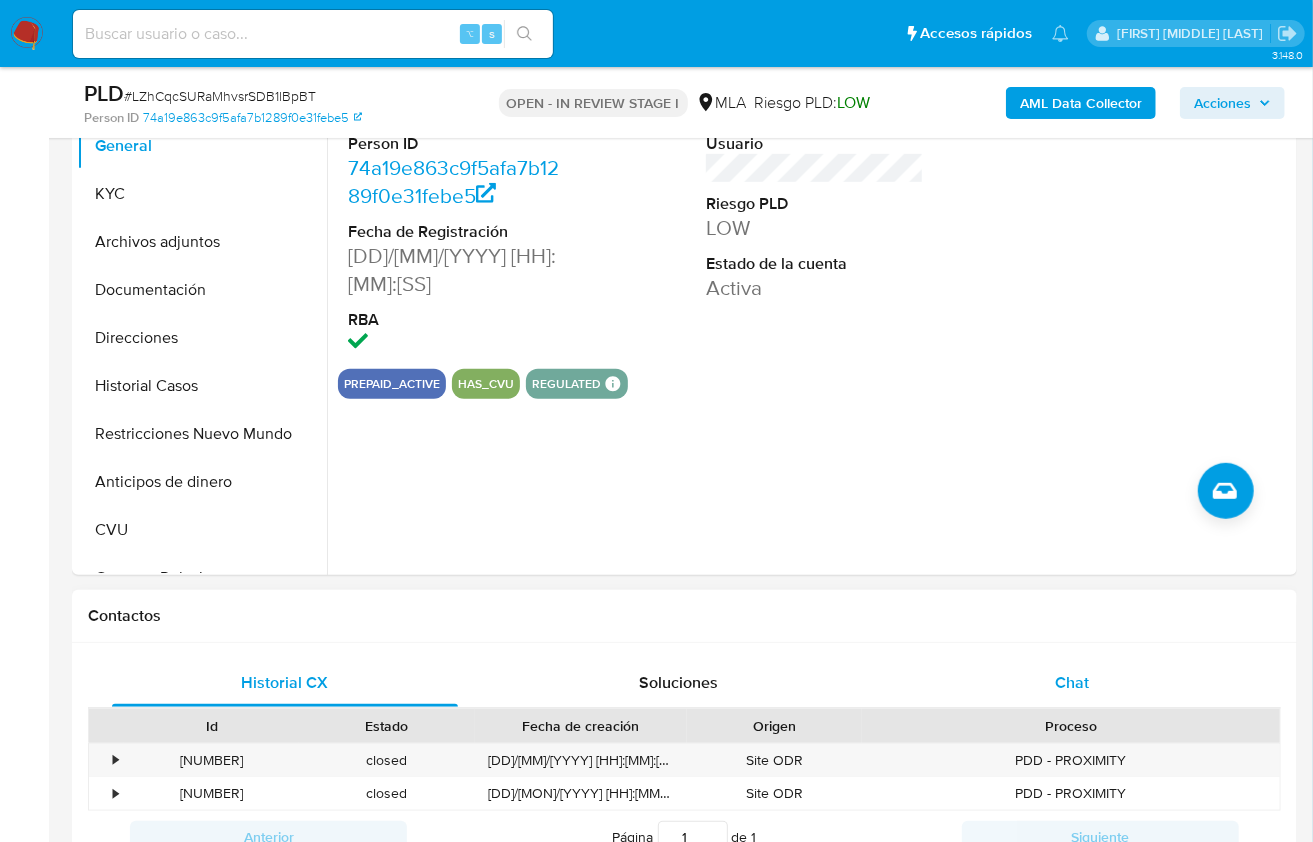 click on "Chat" at bounding box center [1072, 683] 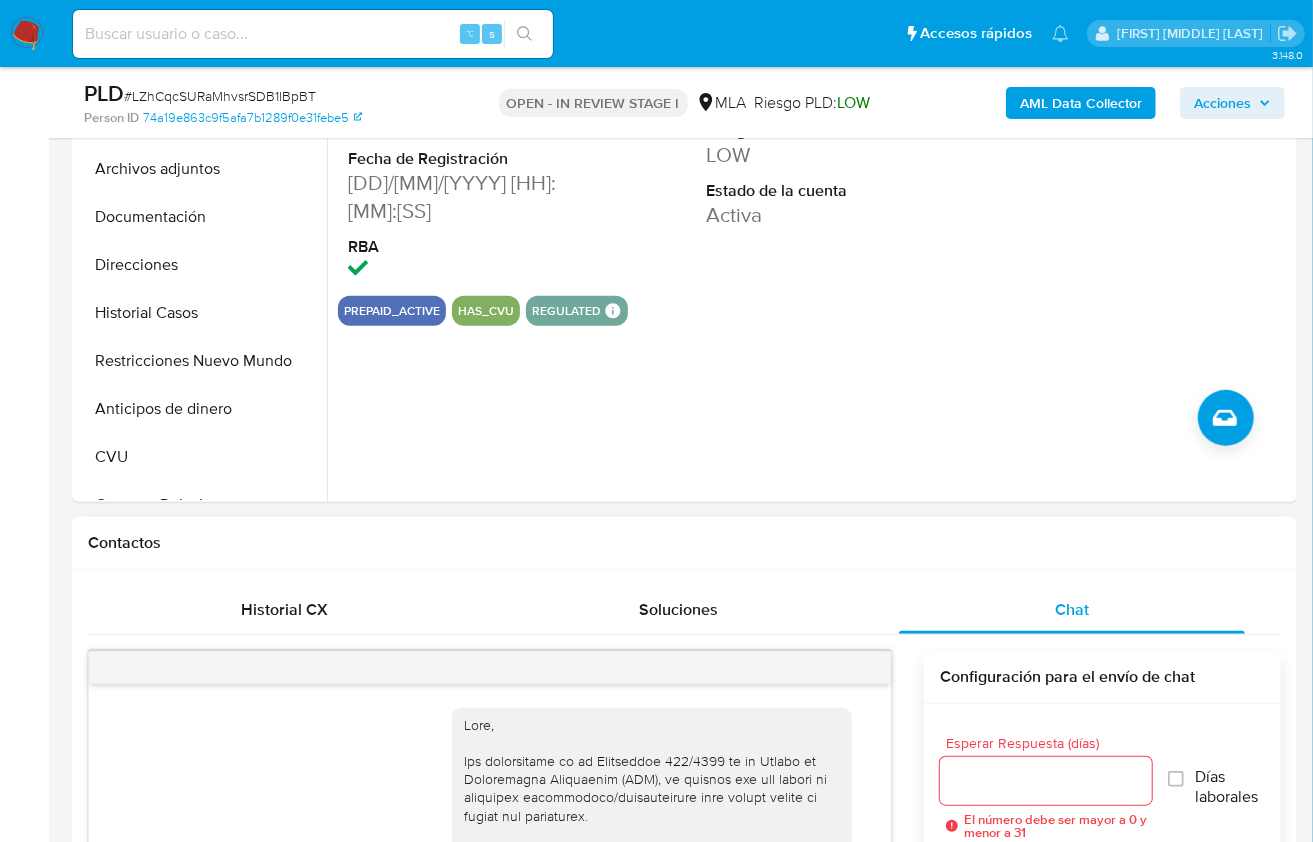 scroll, scrollTop: 782, scrollLeft: 0, axis: vertical 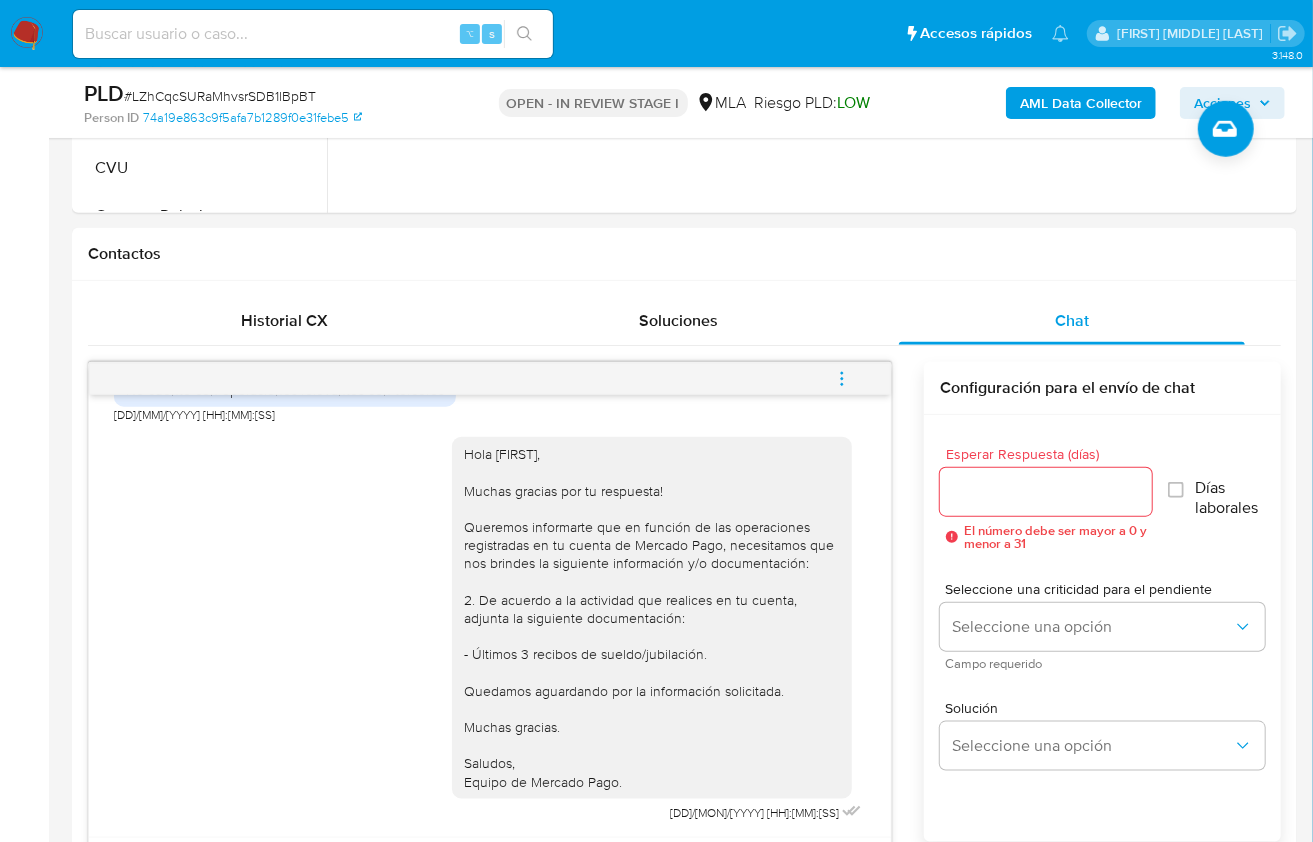 click at bounding box center [842, 379] 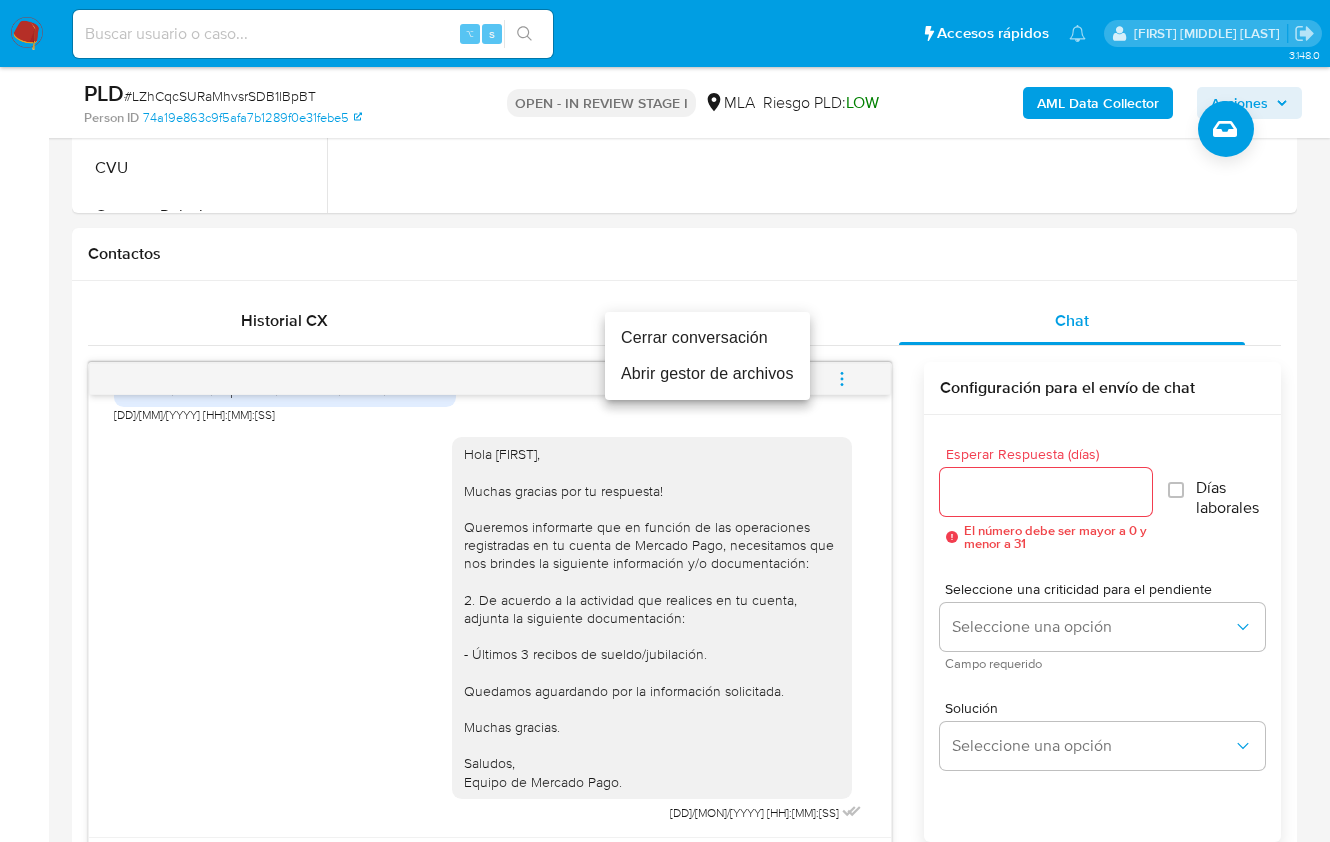 click on "Cerrar conversación" at bounding box center (707, 338) 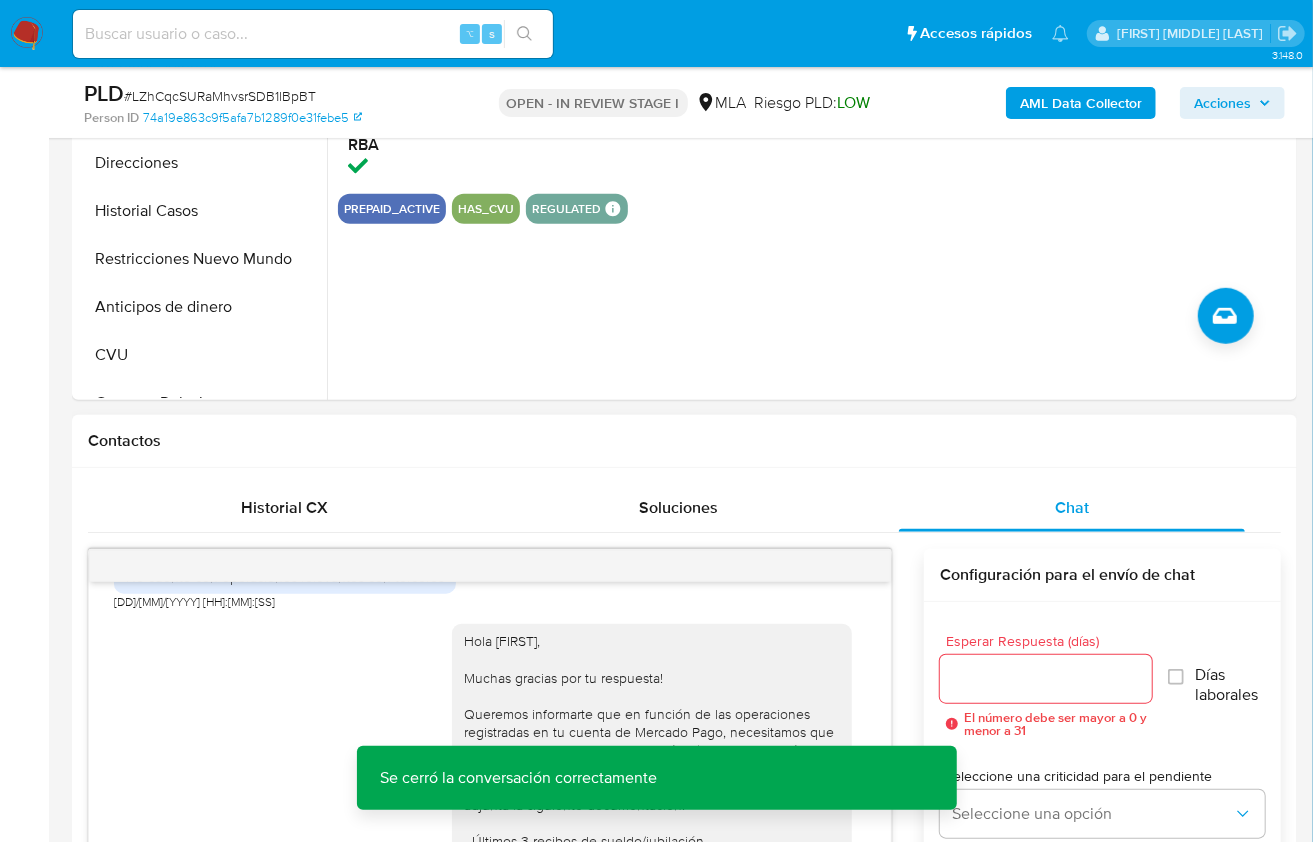 scroll, scrollTop: 622, scrollLeft: 0, axis: vertical 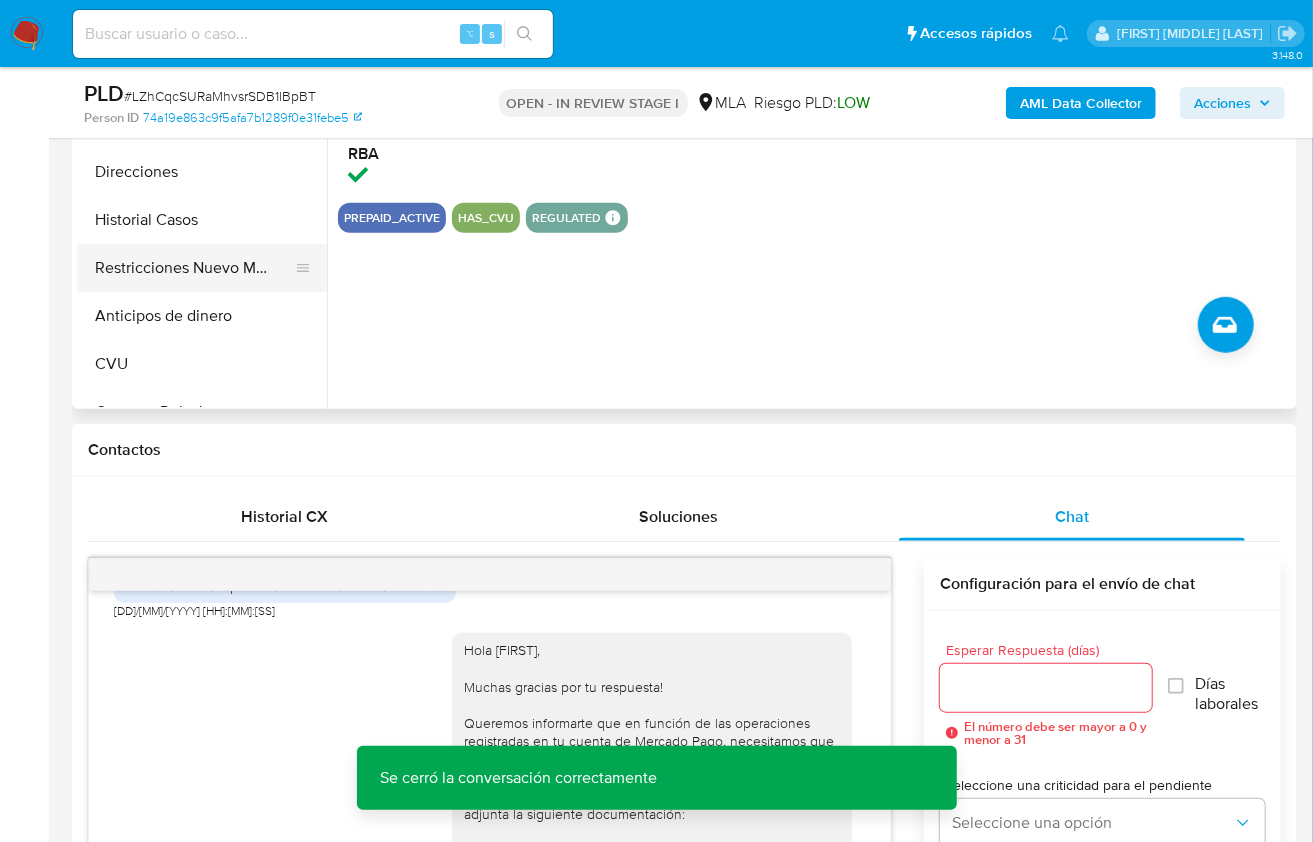 click on "Restricciones Nuevo Mundo" at bounding box center [194, 268] 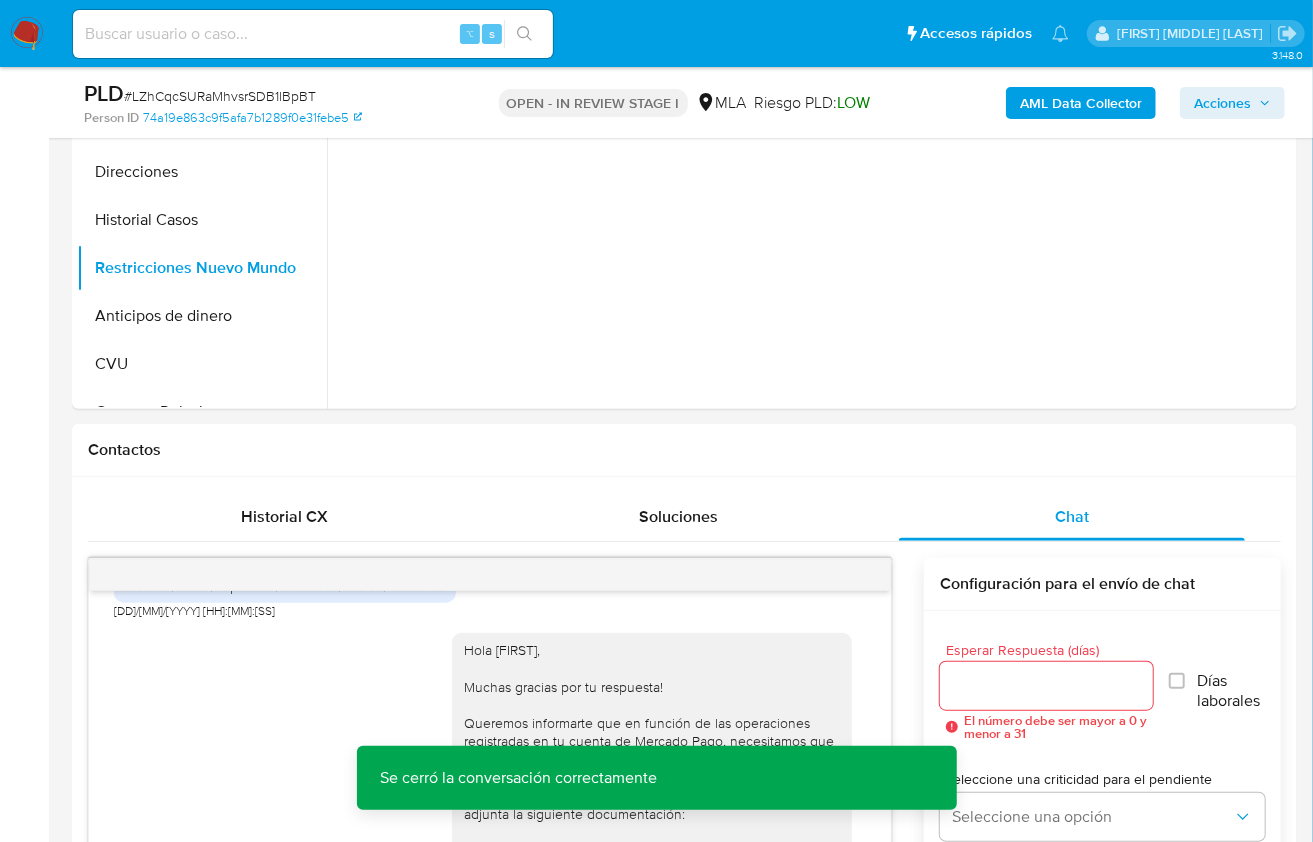click on "AML Data Collector" at bounding box center (1081, 103) 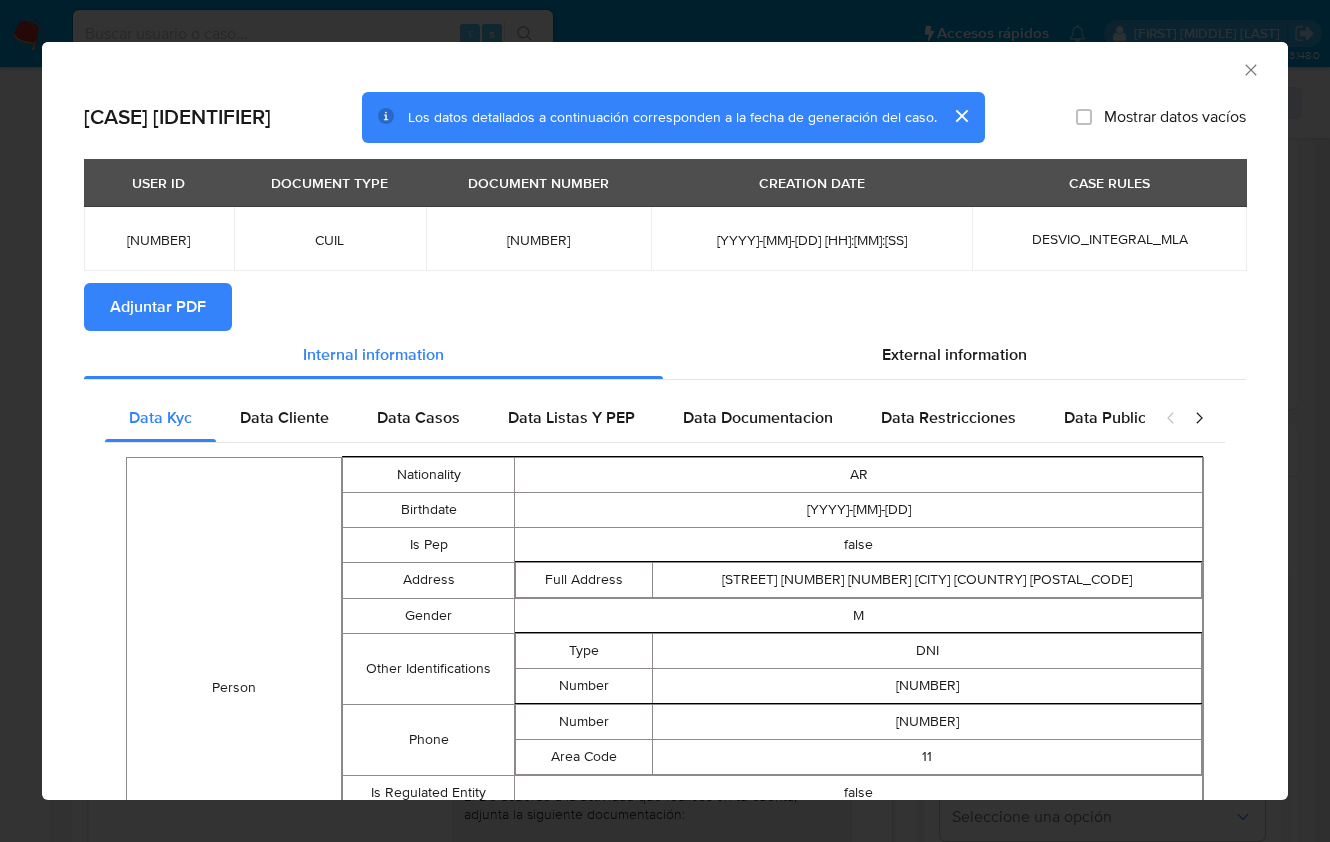 click on "Adjuntar PDF" at bounding box center [158, 307] 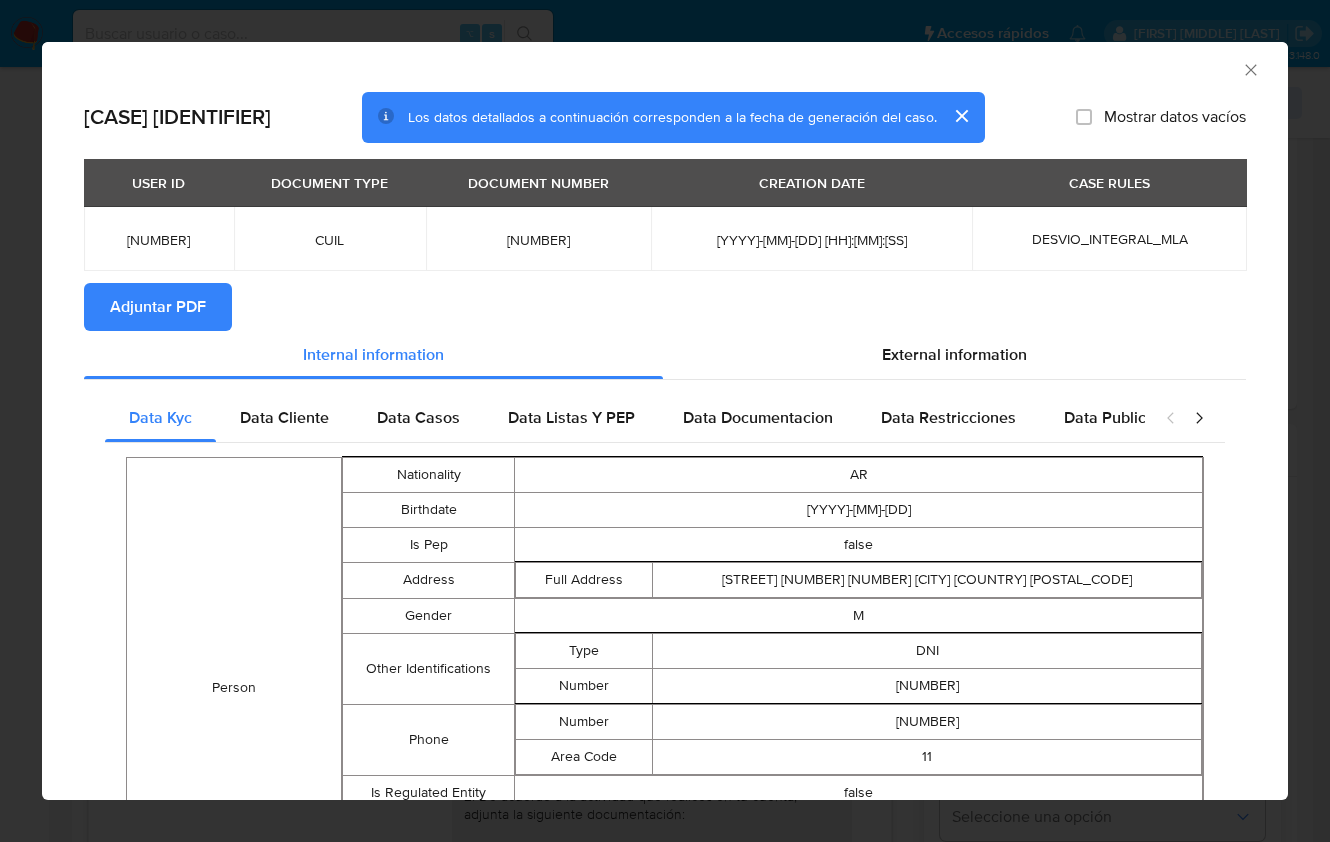 click 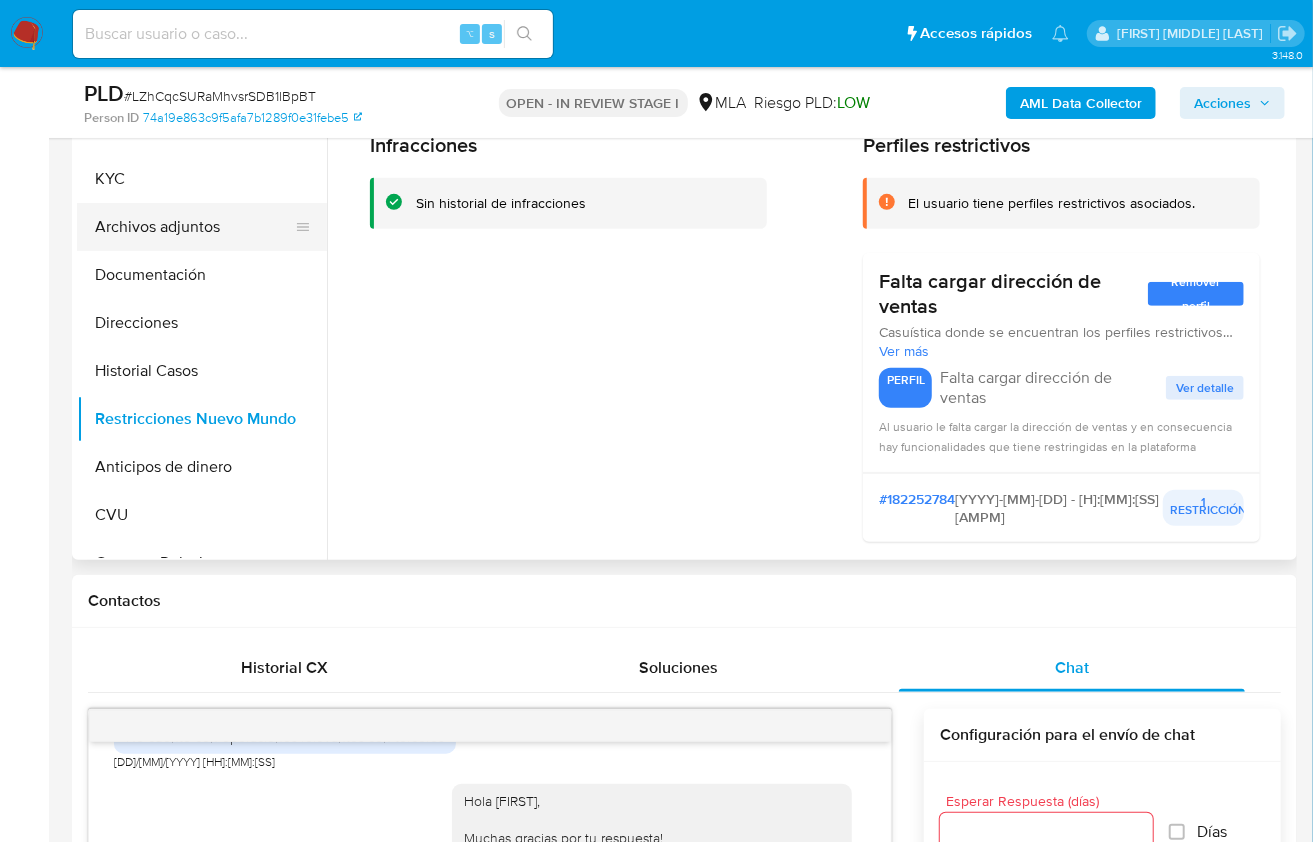 scroll, scrollTop: 469, scrollLeft: 0, axis: vertical 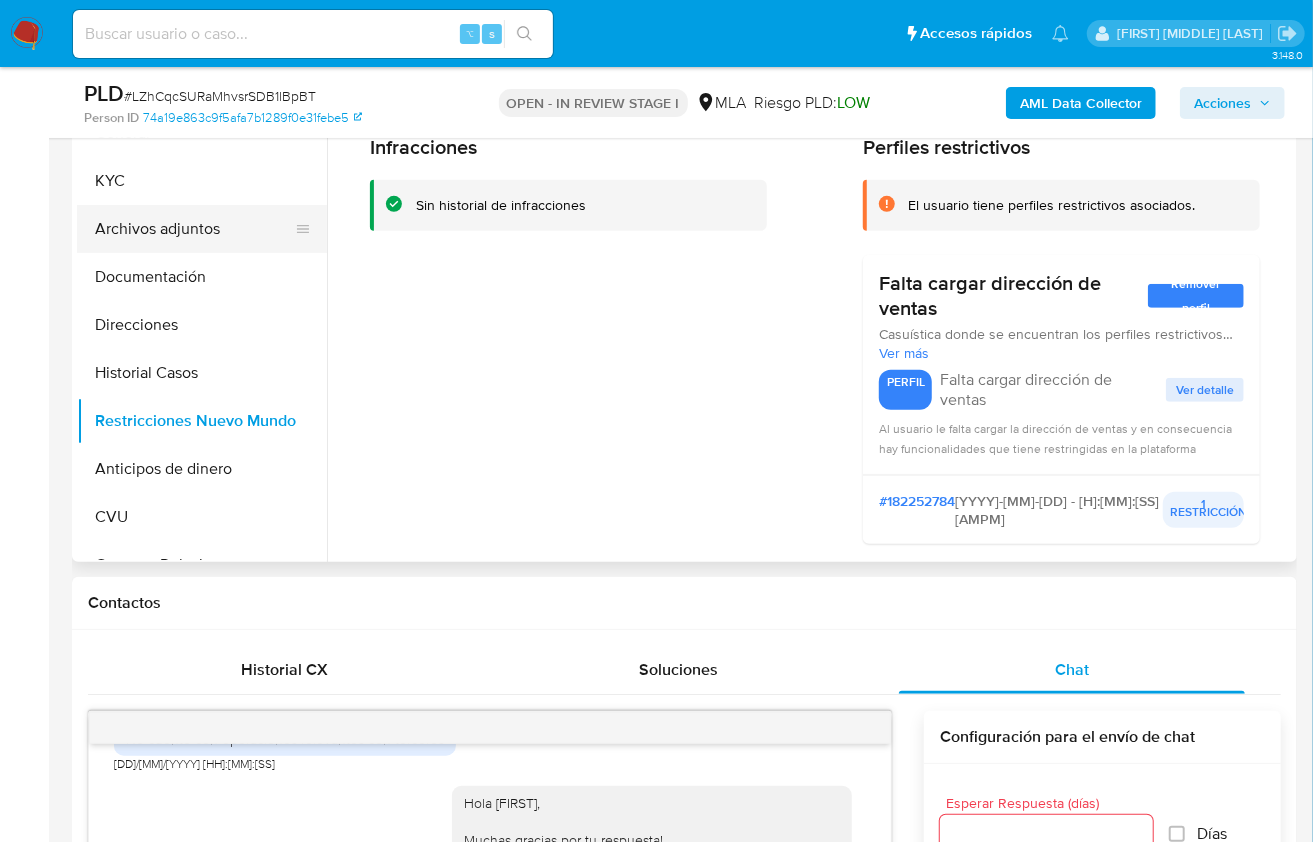 click on "Archivos adjuntos" at bounding box center [194, 229] 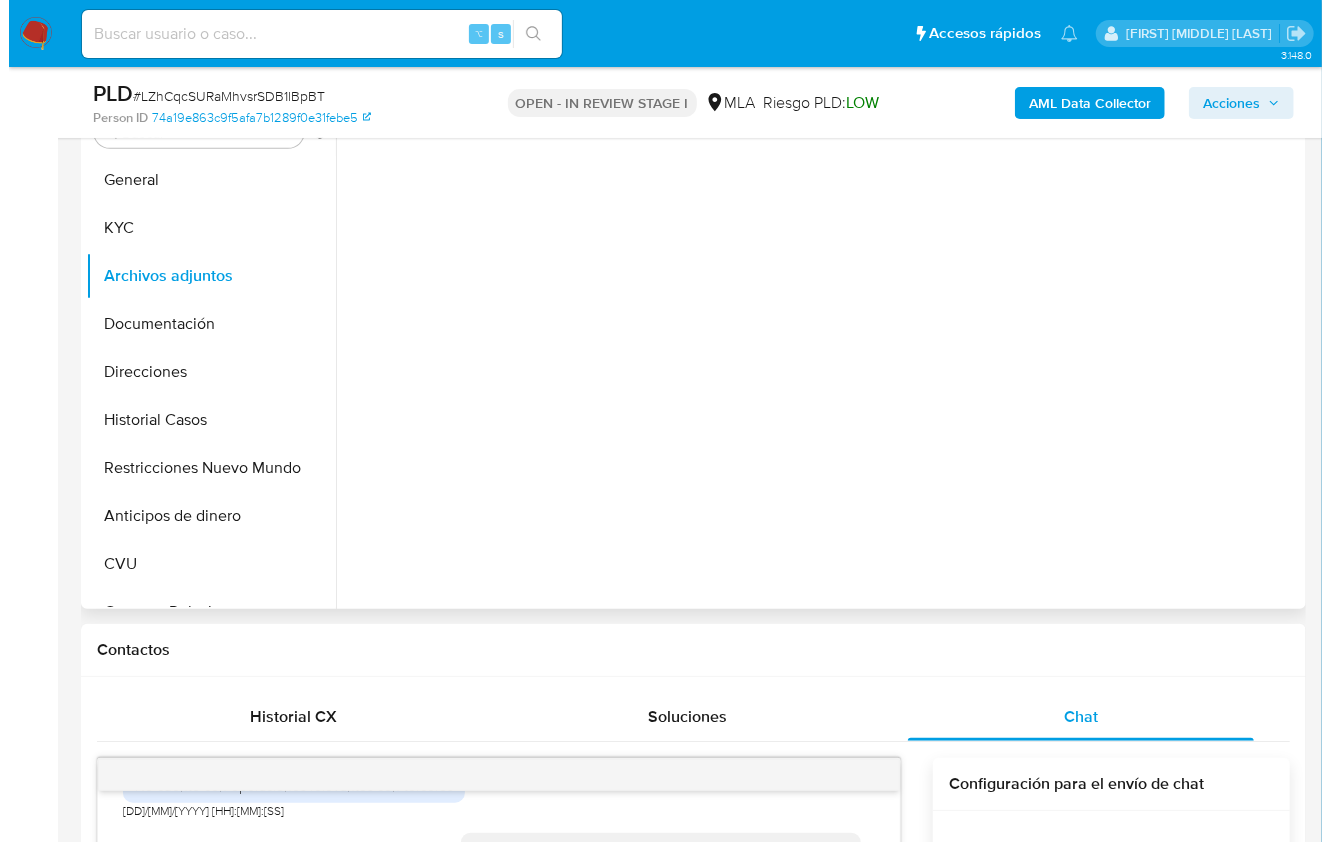 scroll, scrollTop: 273, scrollLeft: 0, axis: vertical 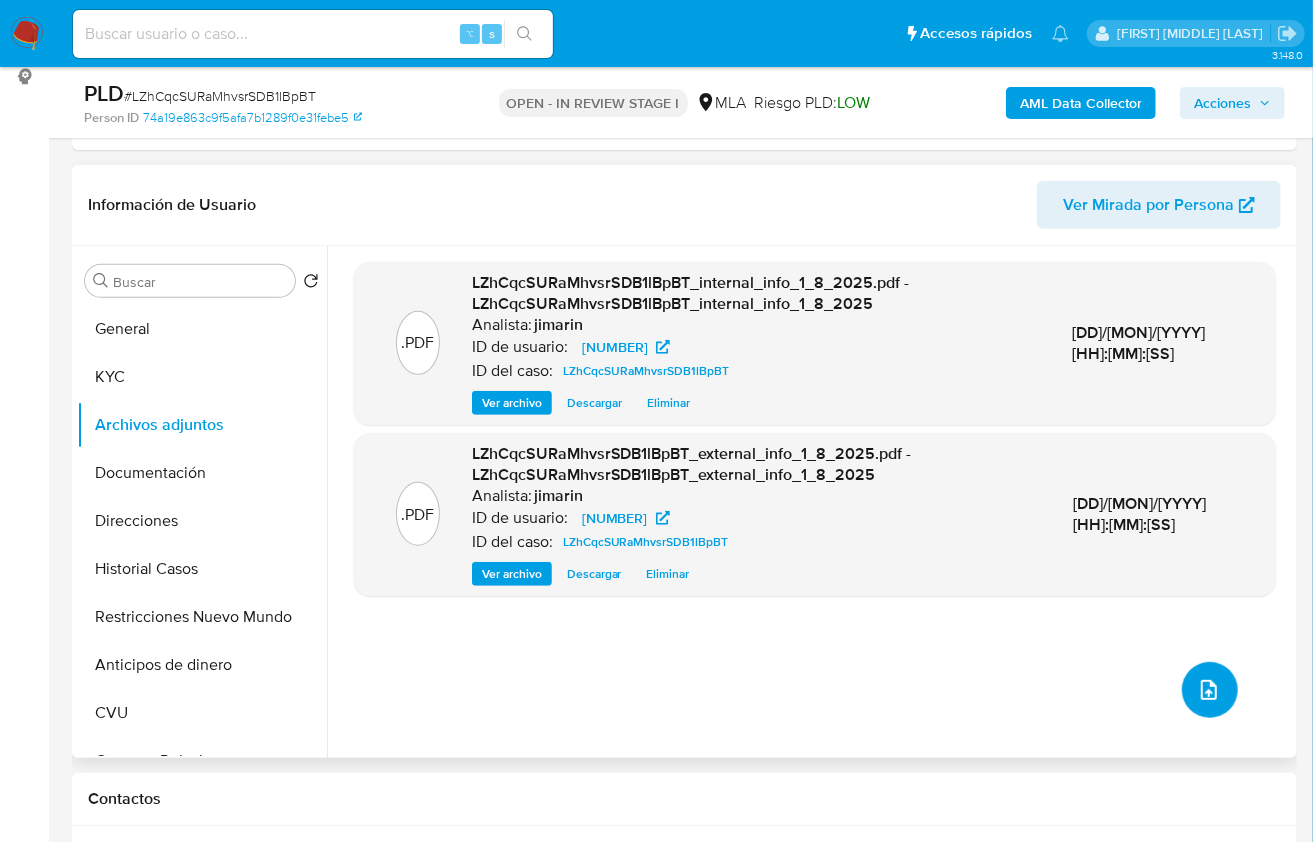 click at bounding box center (1210, 690) 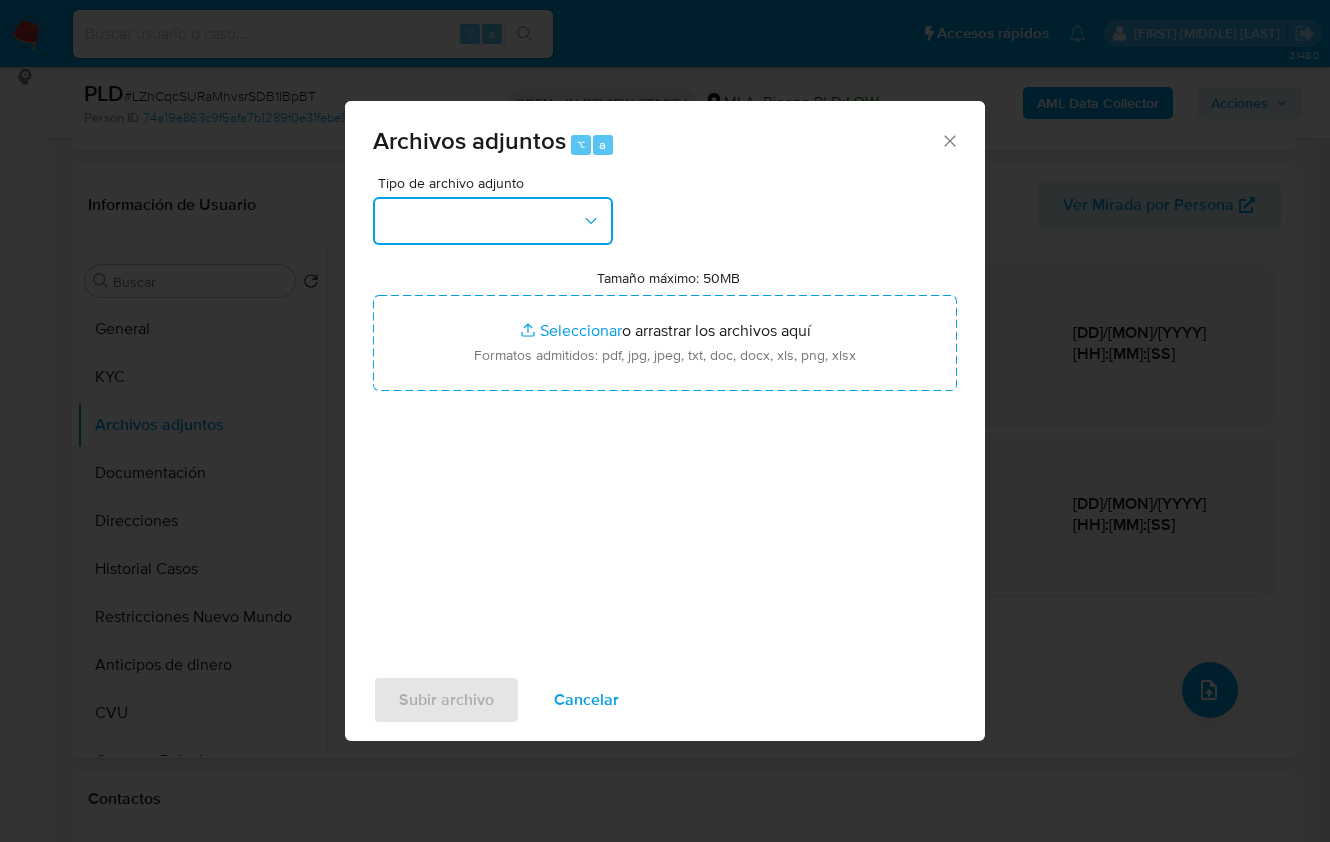 click at bounding box center [493, 221] 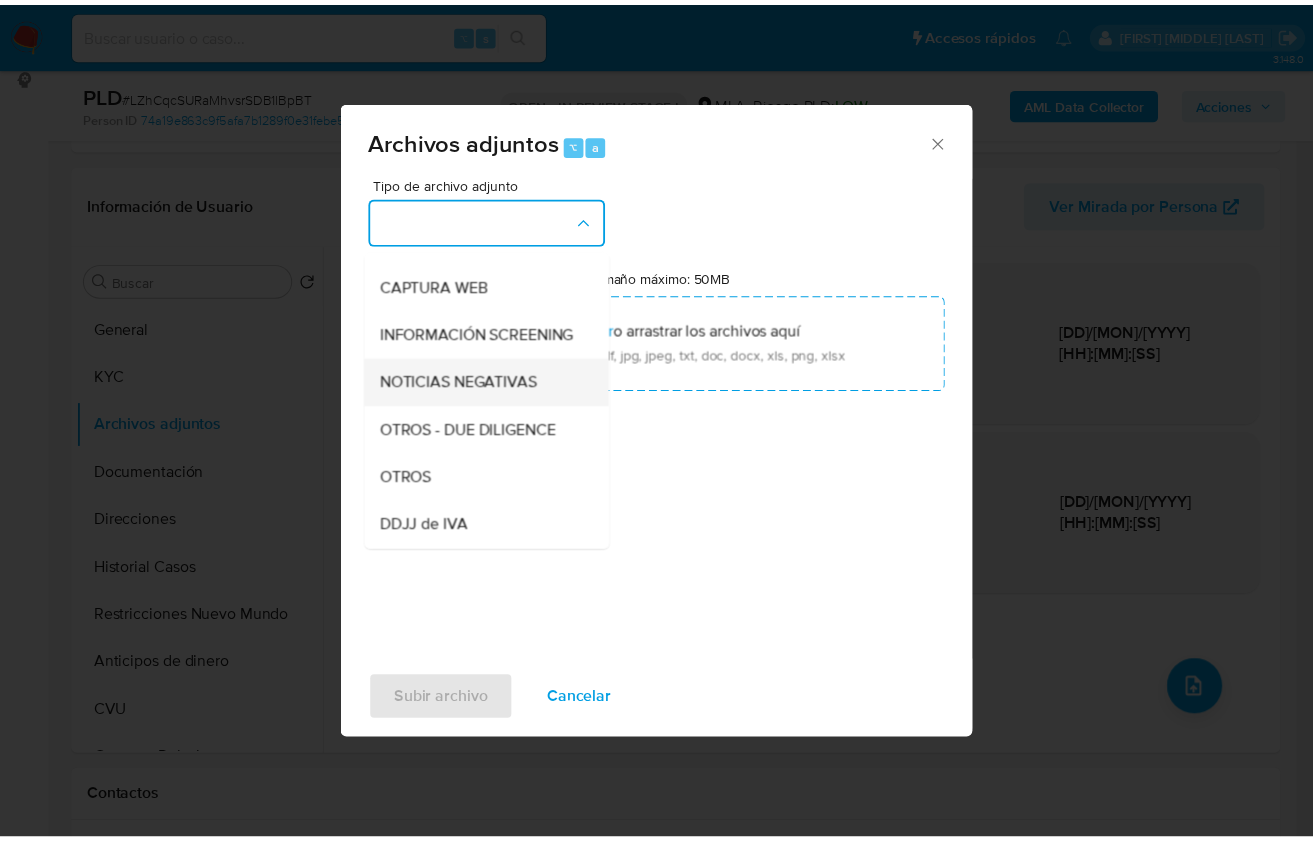 scroll, scrollTop: 243, scrollLeft: 0, axis: vertical 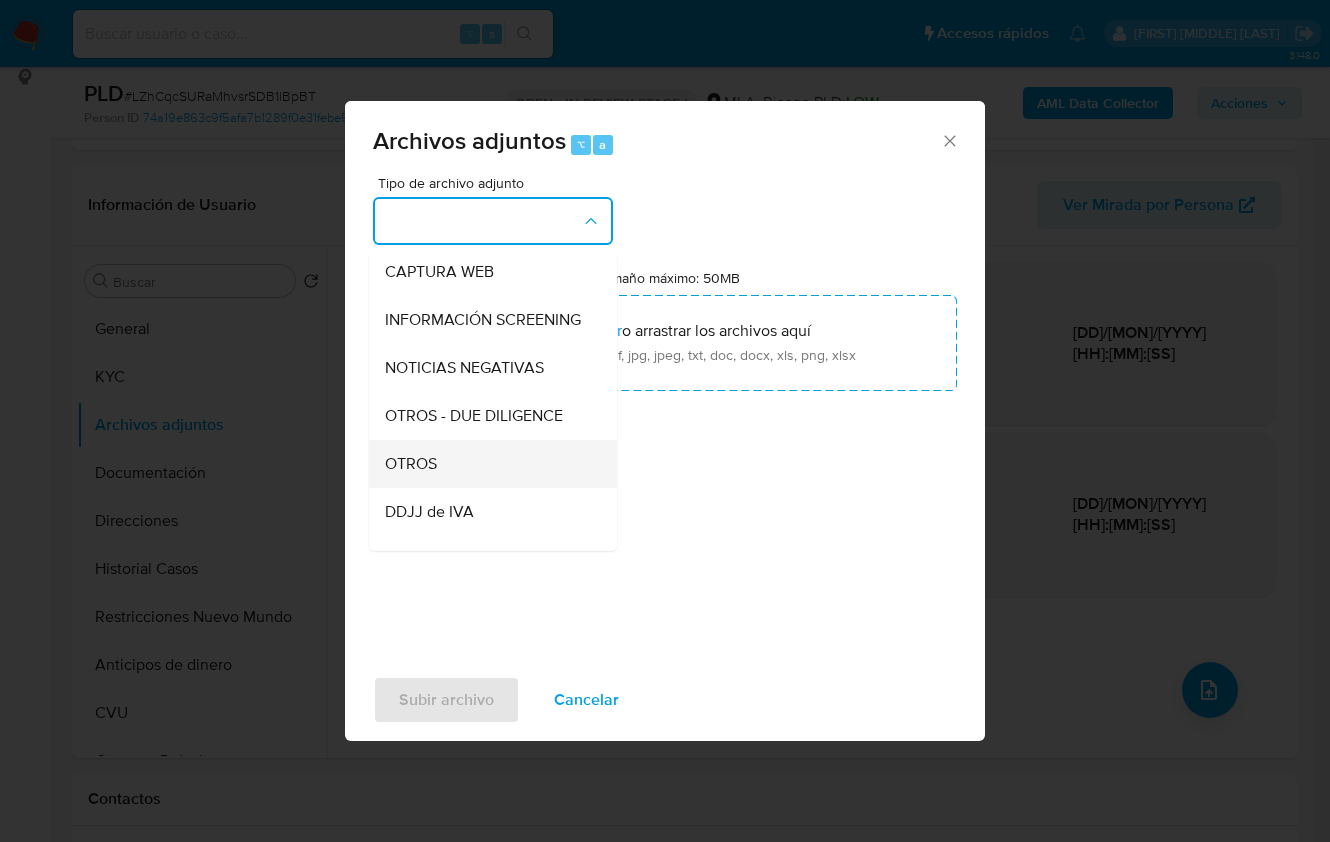 click on "OTROS" at bounding box center (411, 463) 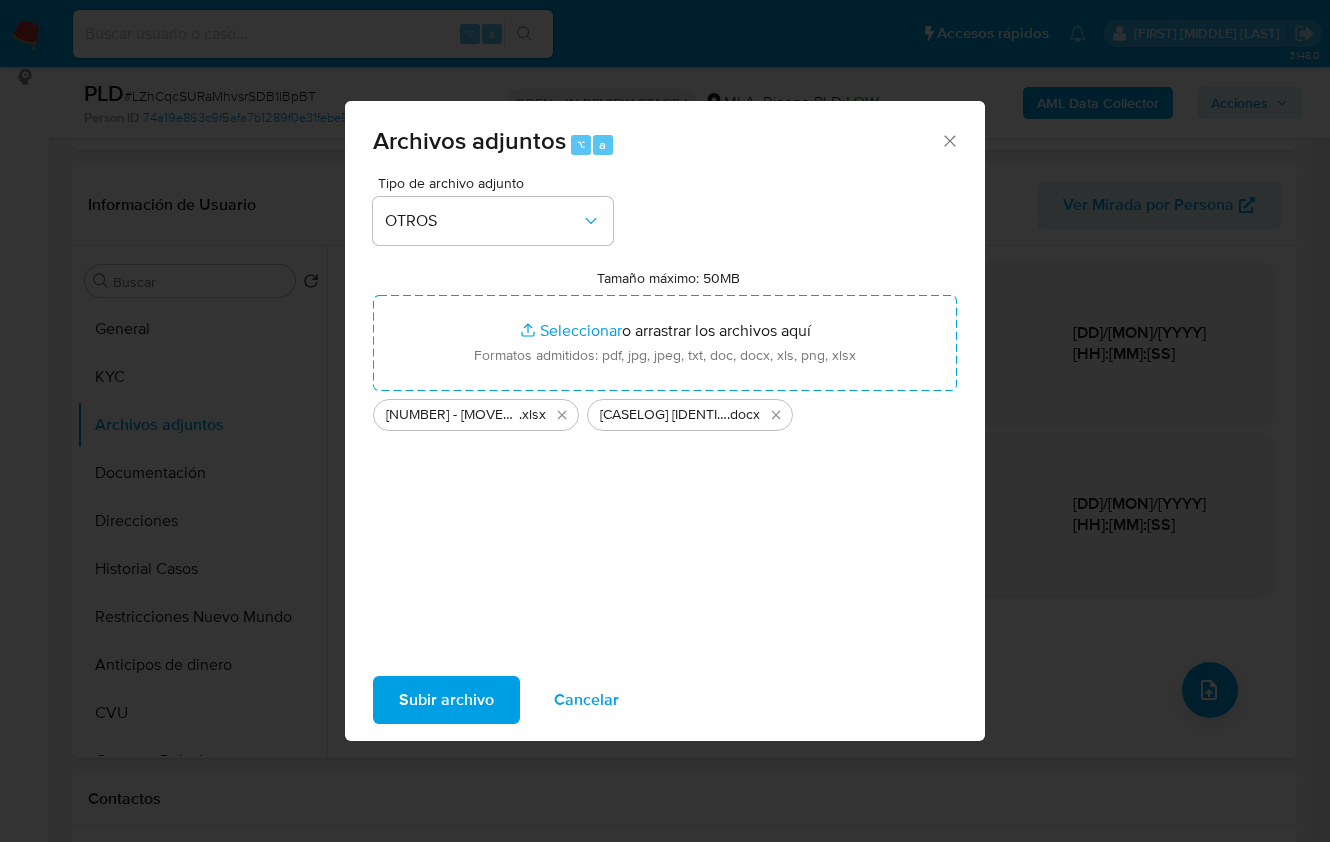 click on "Subir archivo" at bounding box center (446, 700) 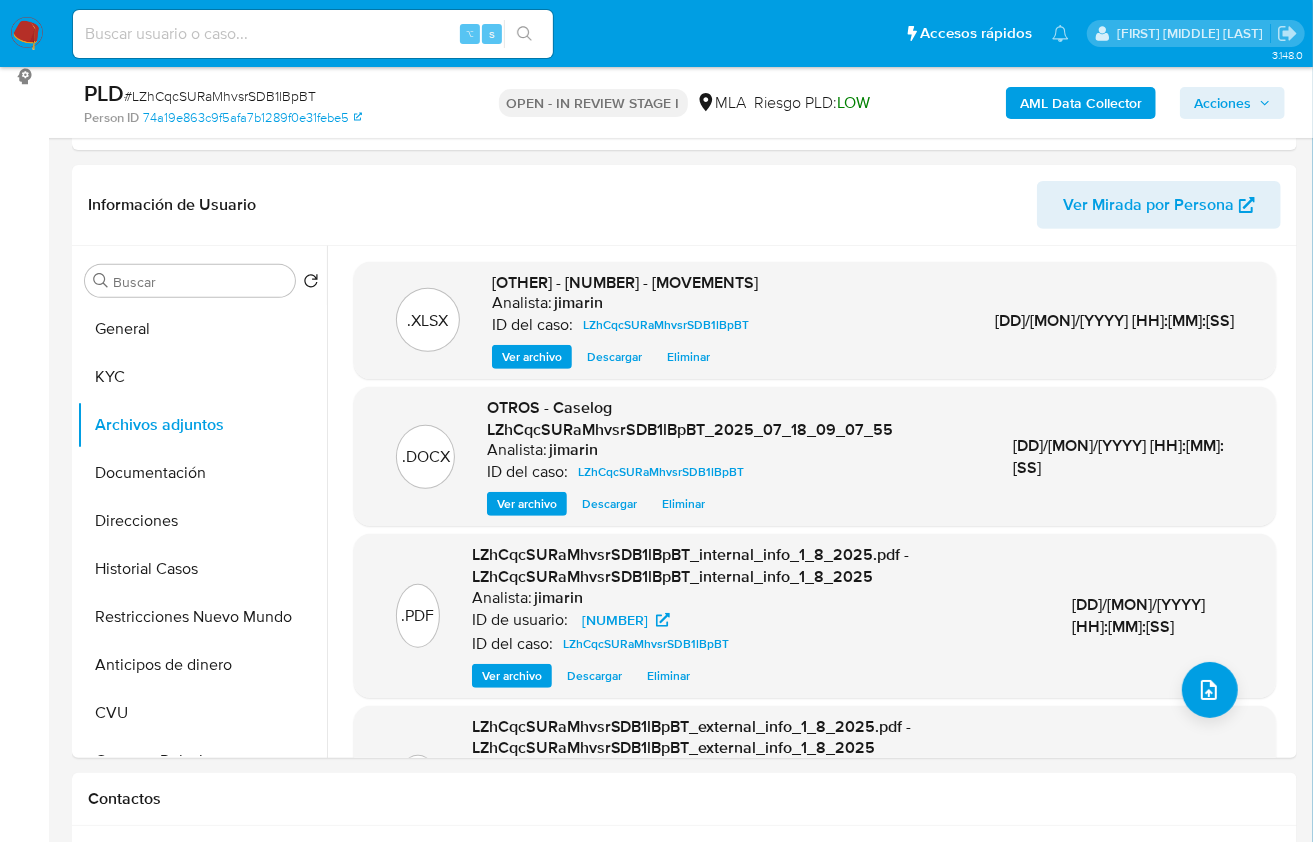 click on "Acciones" at bounding box center (1222, 103) 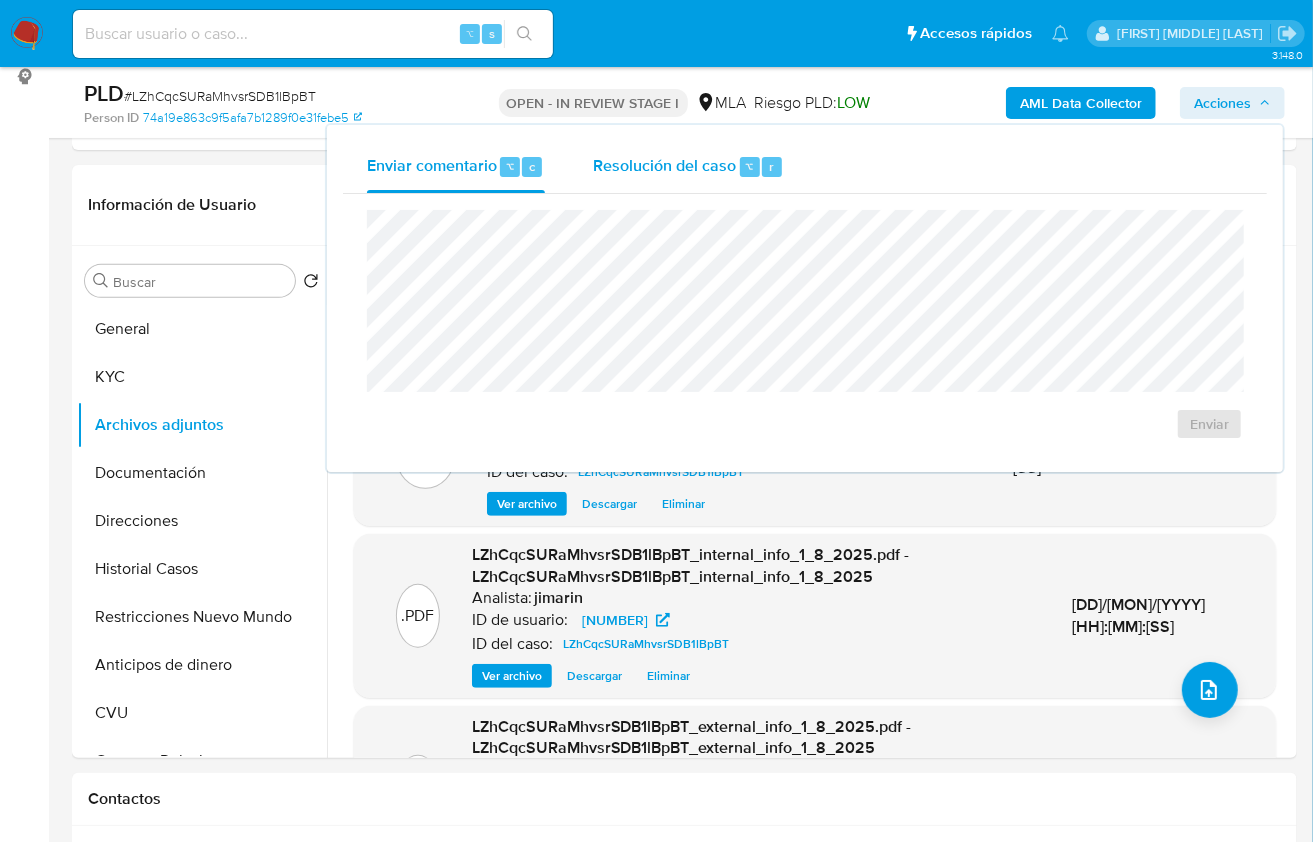 click on "Resolución del caso ⌥ r" at bounding box center (688, 167) 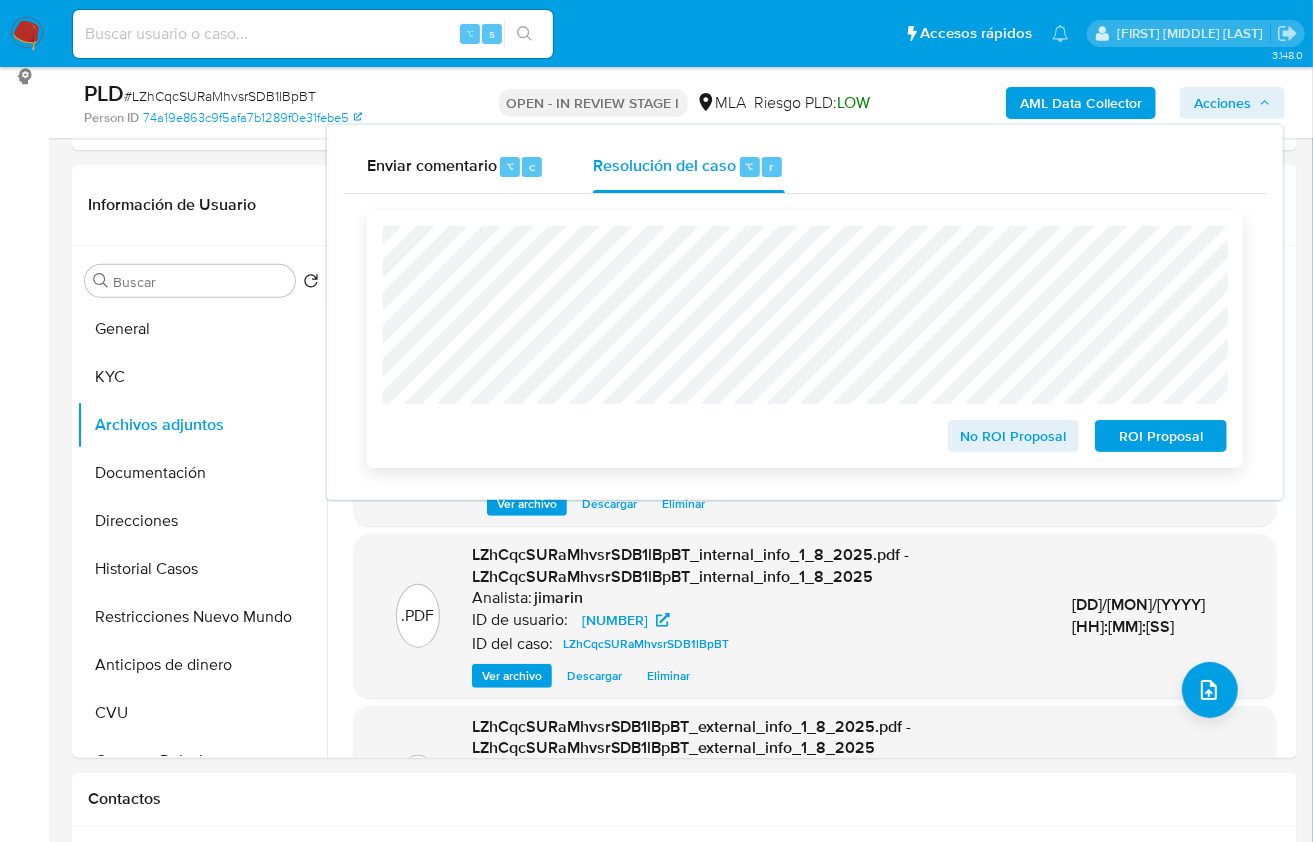 click on "No ROI Proposal" at bounding box center [1014, 436] 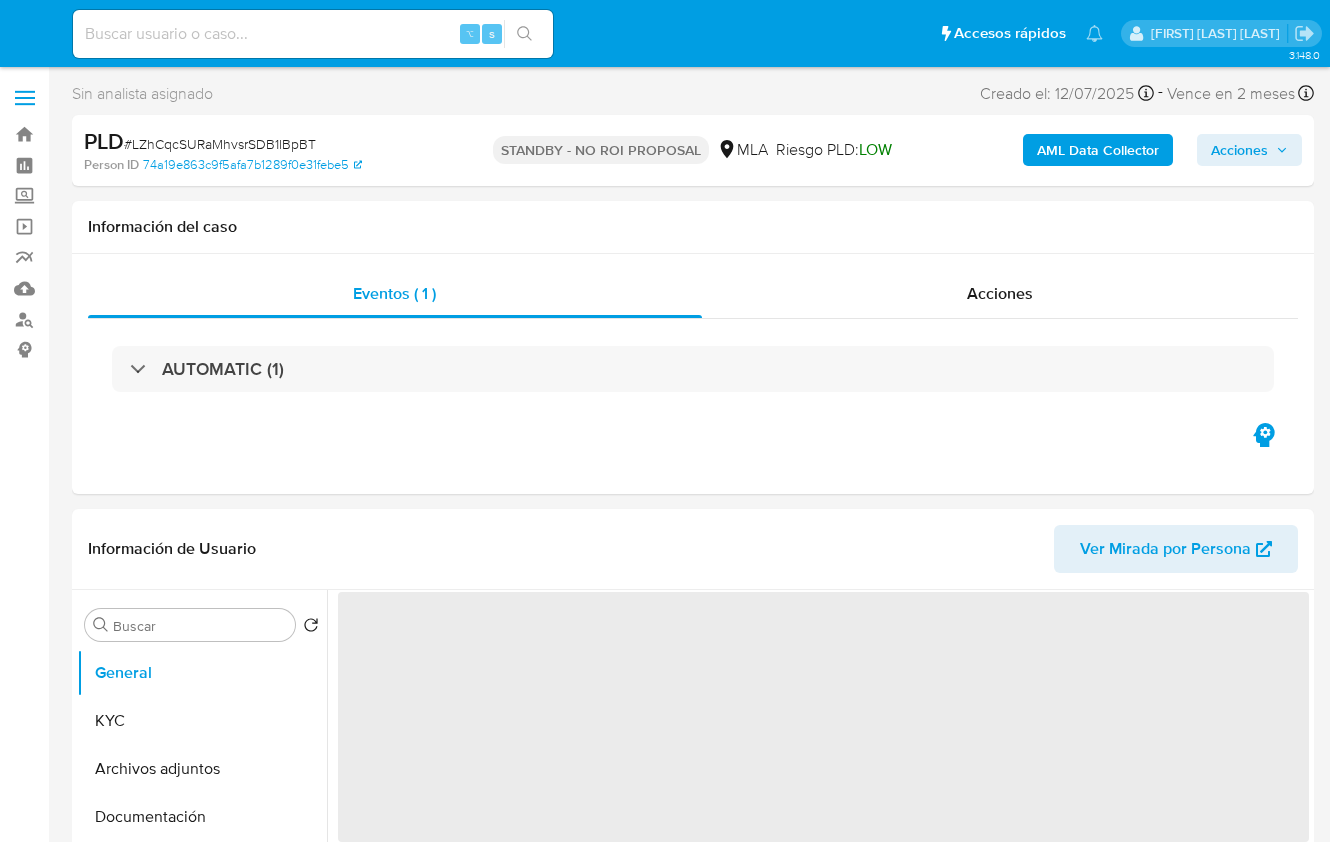 select on "10" 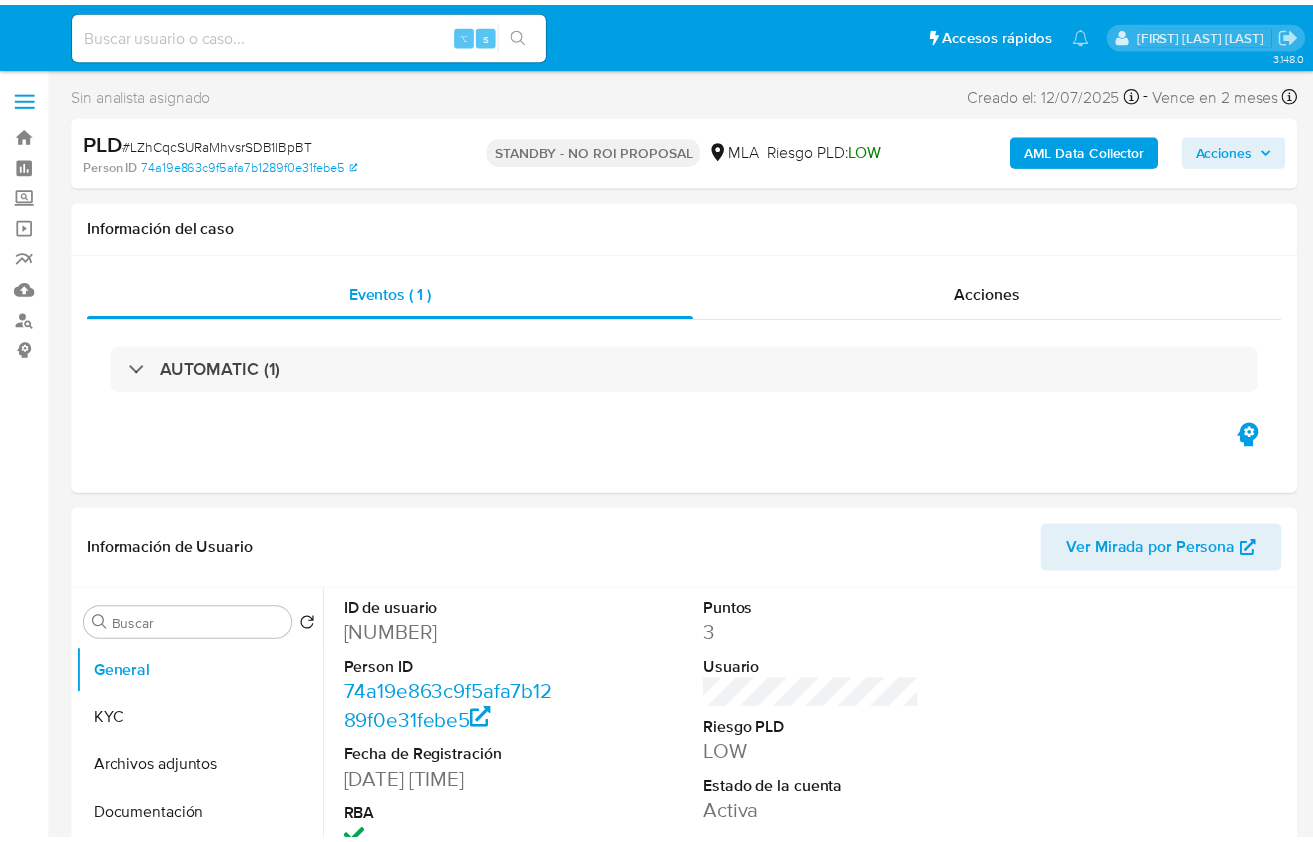 scroll, scrollTop: 0, scrollLeft: 0, axis: both 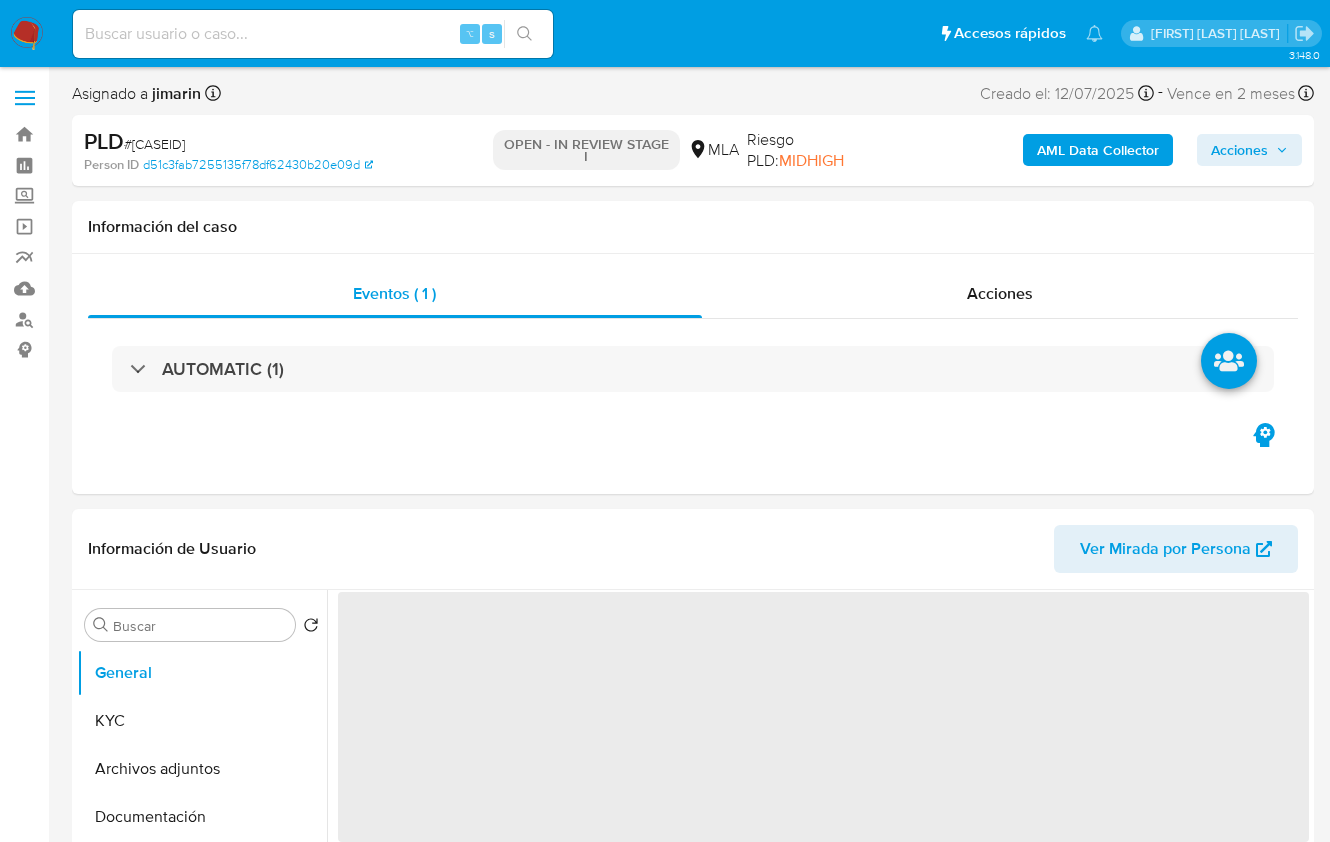 select on "10" 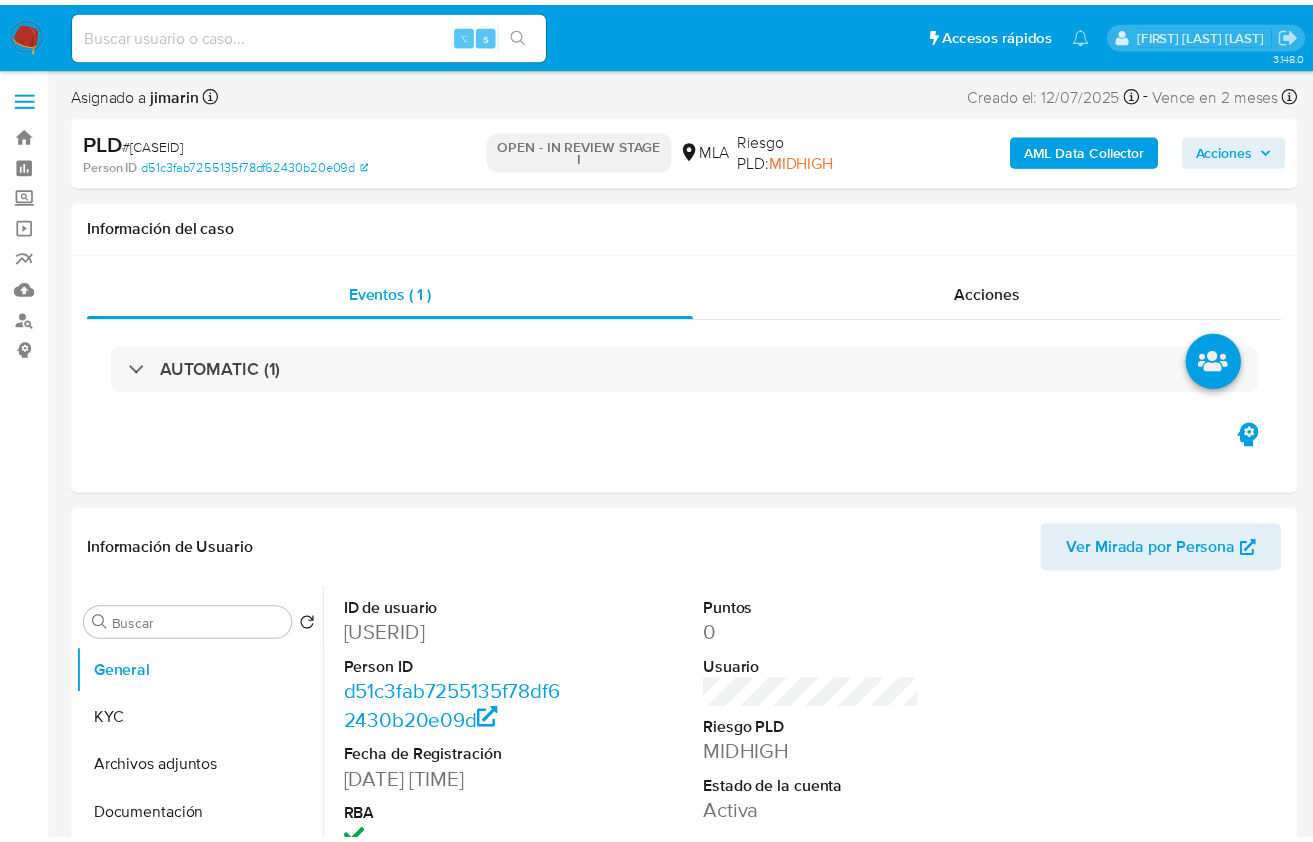 scroll, scrollTop: 0, scrollLeft: 0, axis: both 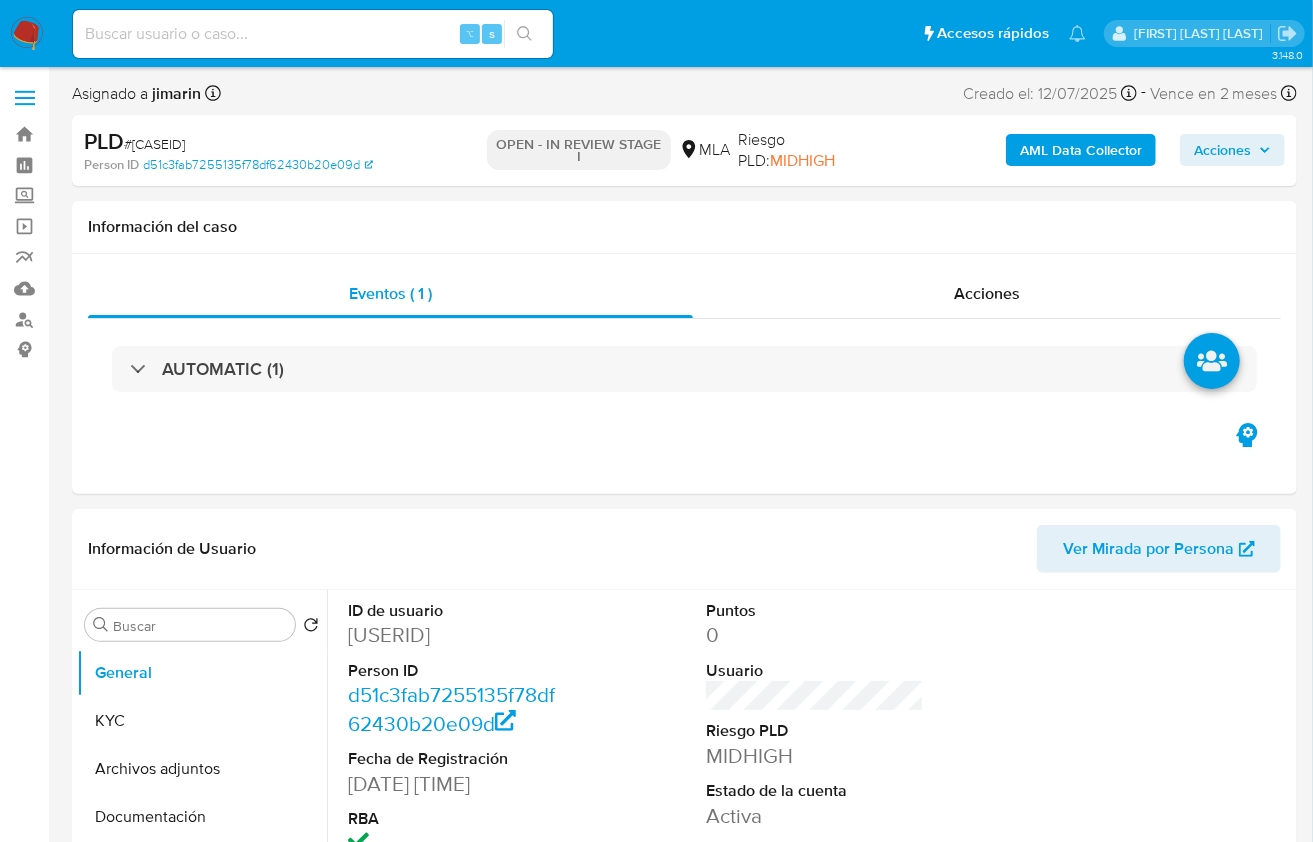 click on "# [CASEID]" at bounding box center (154, 144) 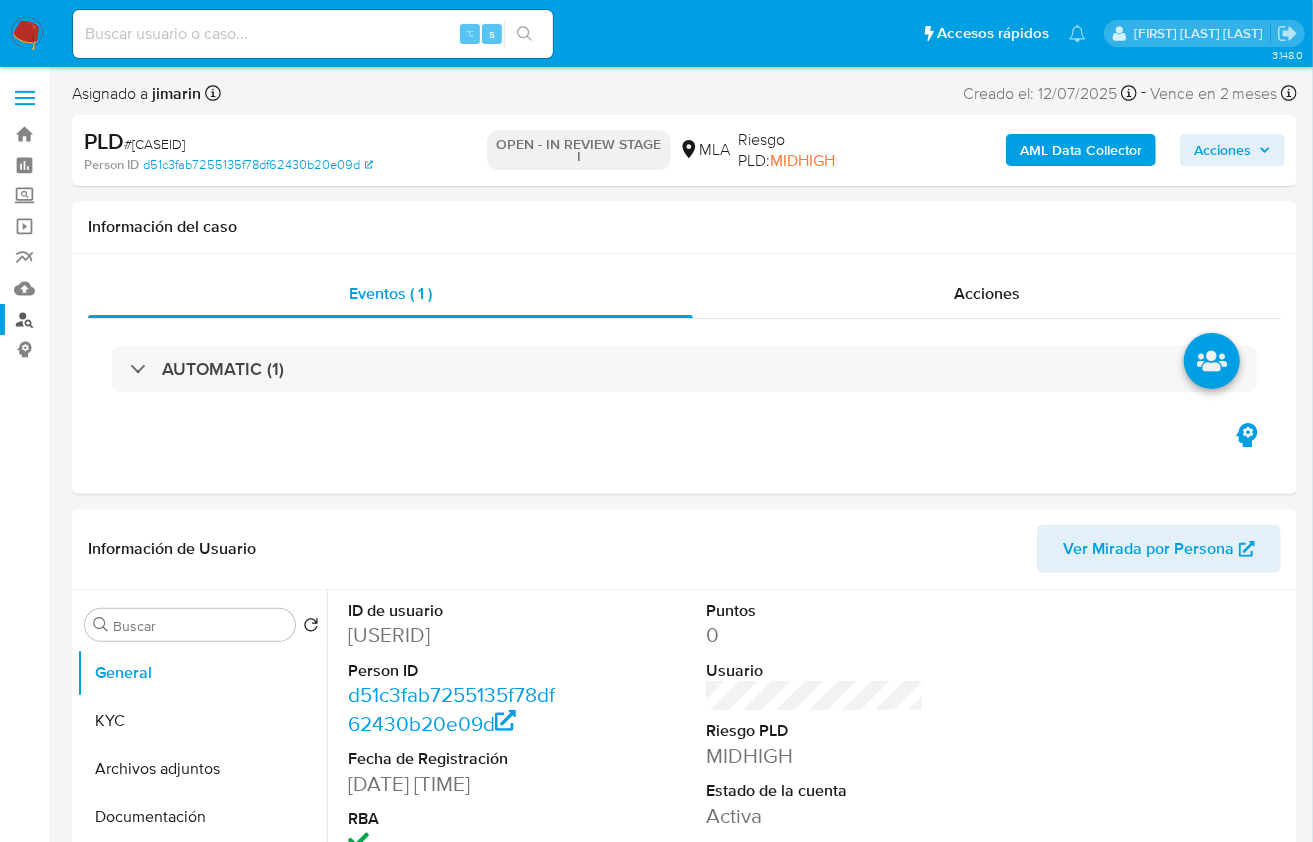 copy on "[CASEID]" 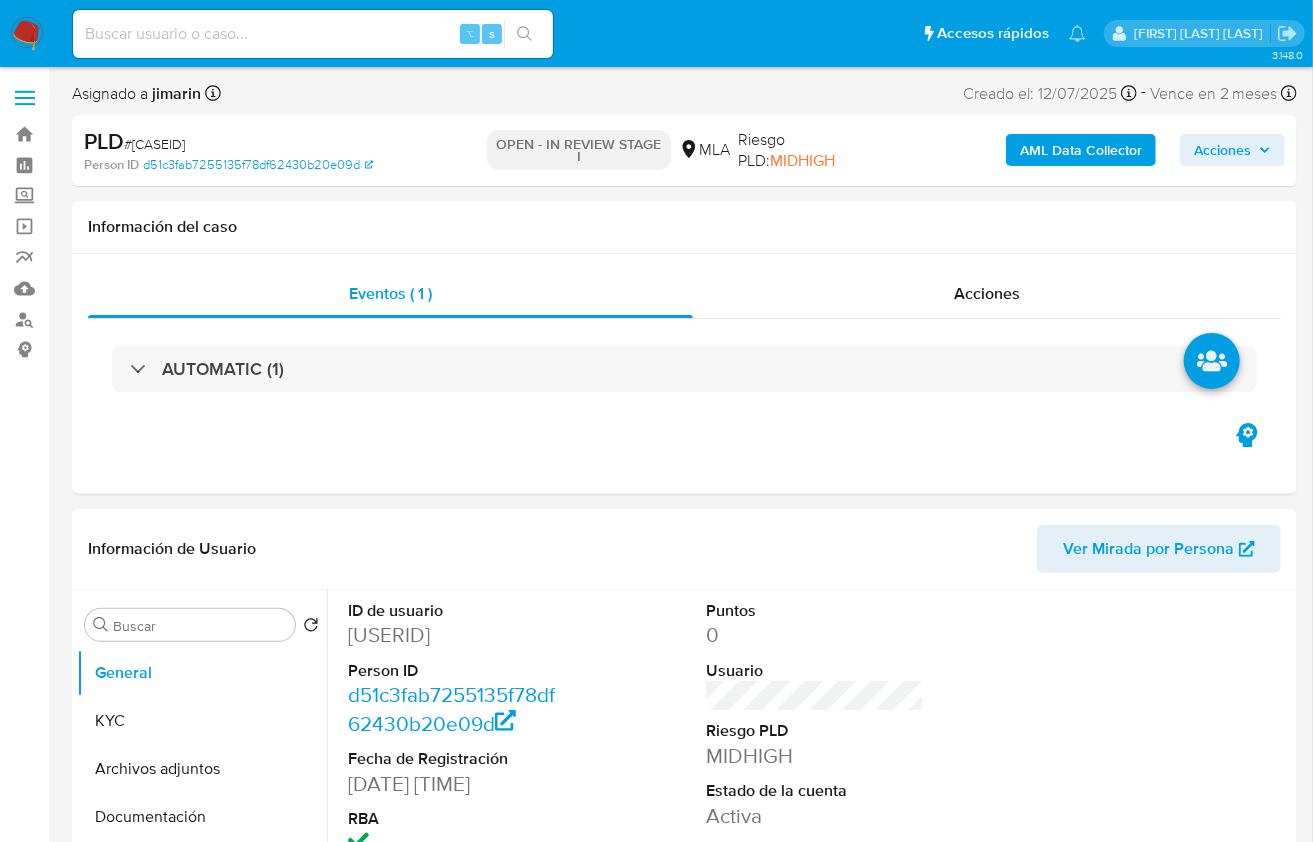 click on "[NUMBER]" at bounding box center (457, 635) 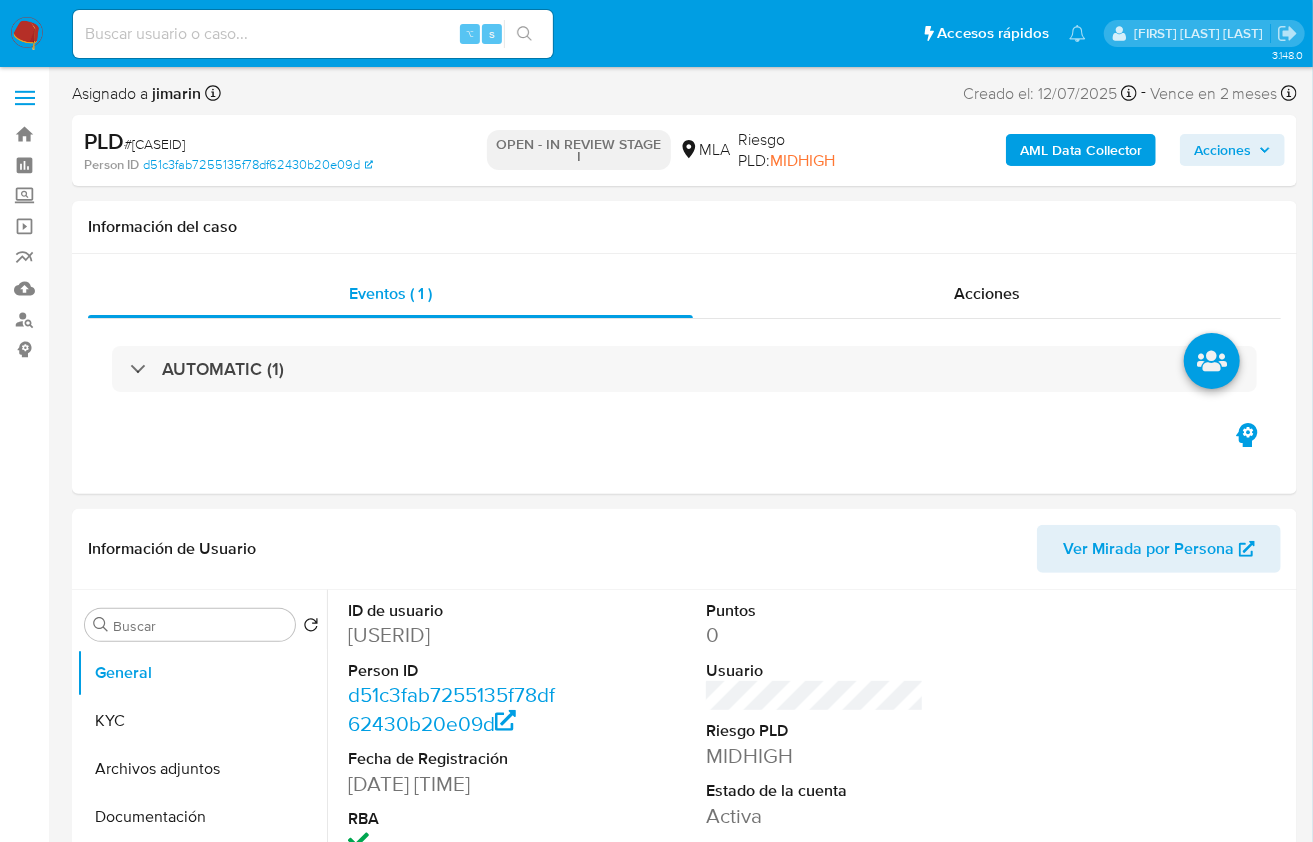 copy on "1007394479" 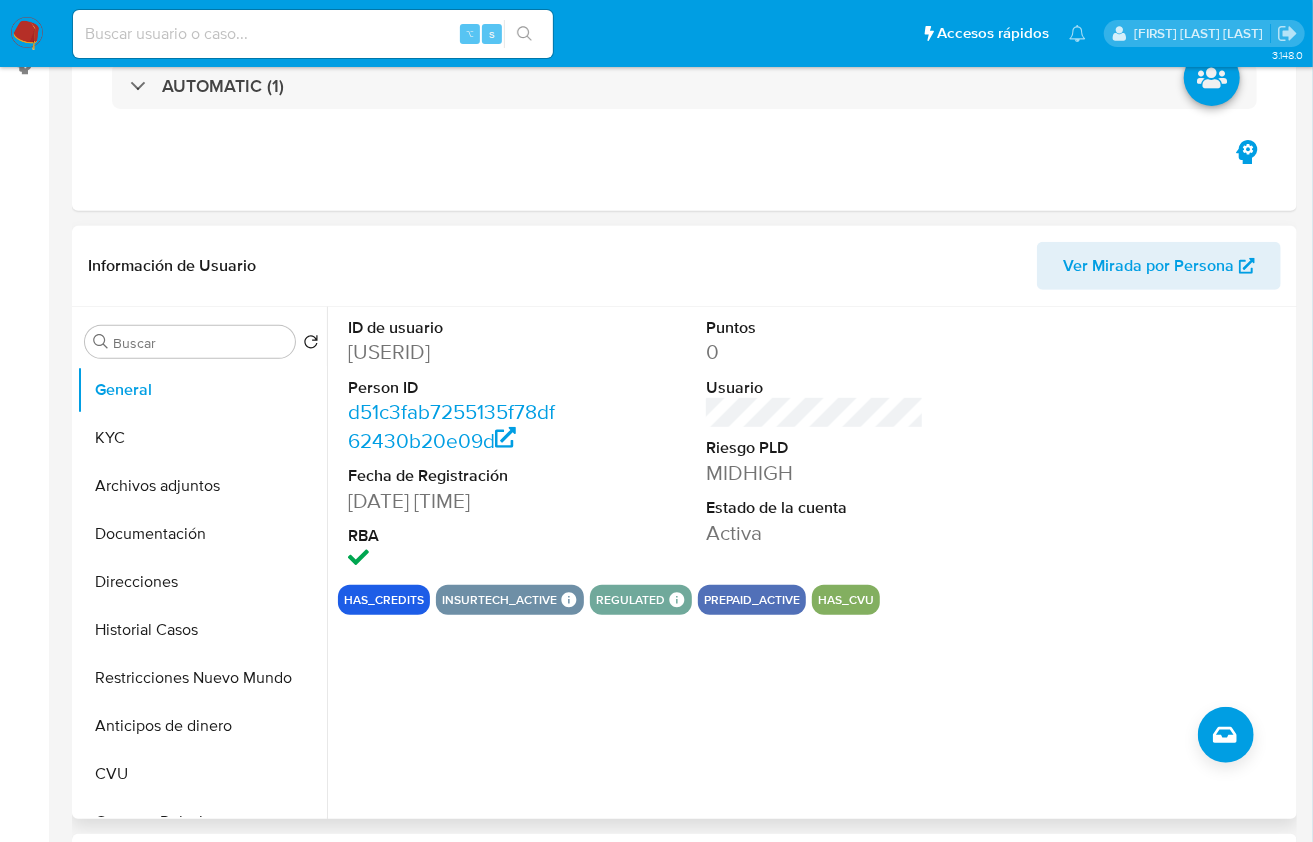 scroll, scrollTop: 295, scrollLeft: 0, axis: vertical 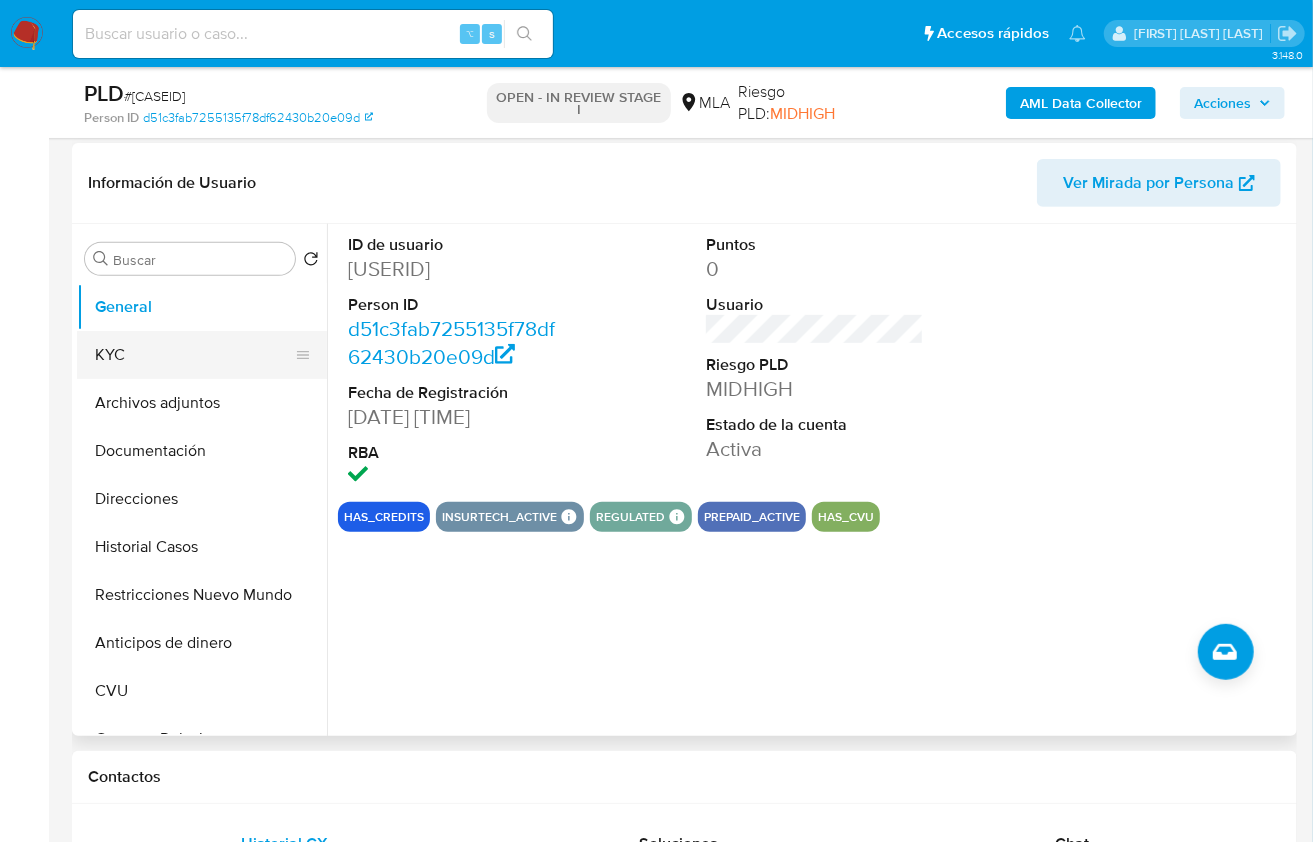 click on "KYC" at bounding box center (194, 355) 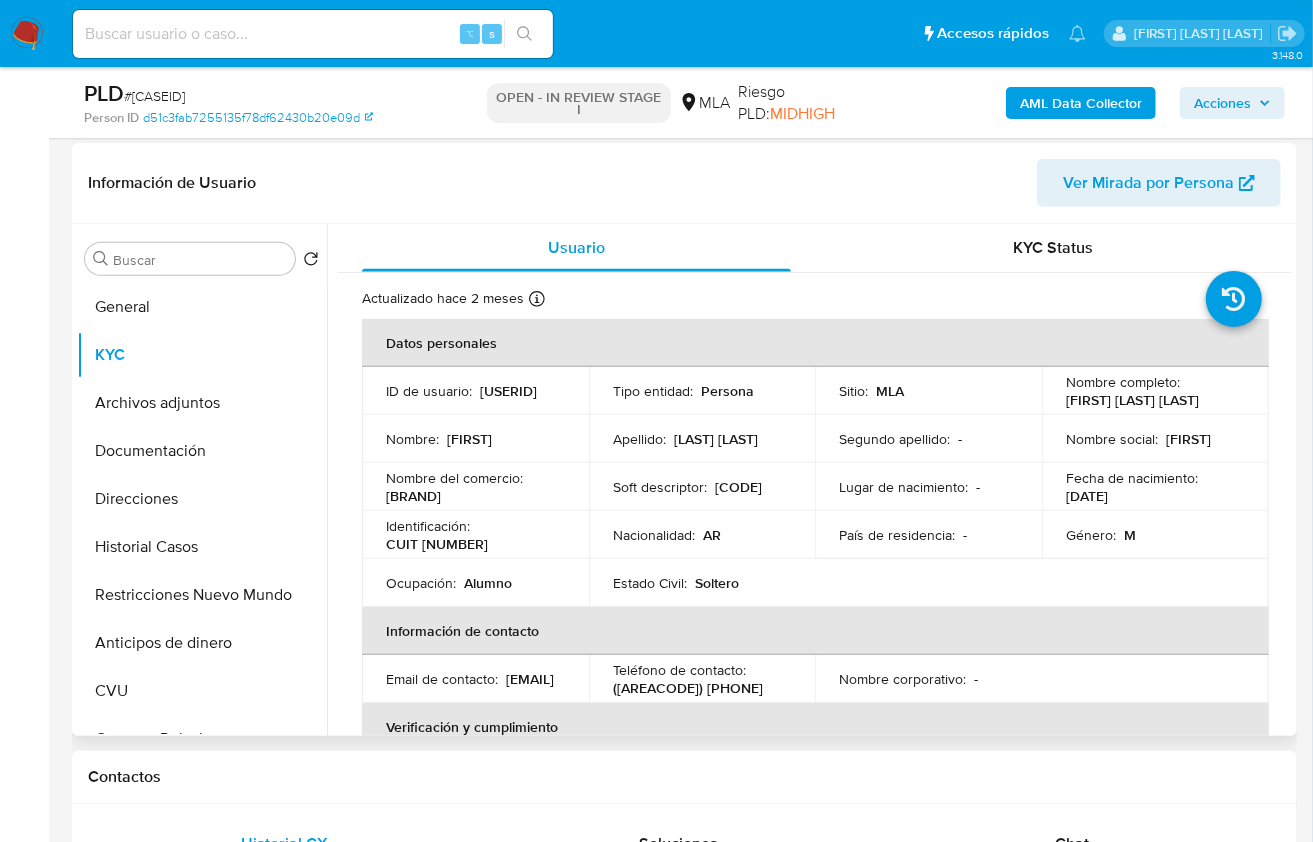click on "CUIT 20422893416" at bounding box center [437, 544] 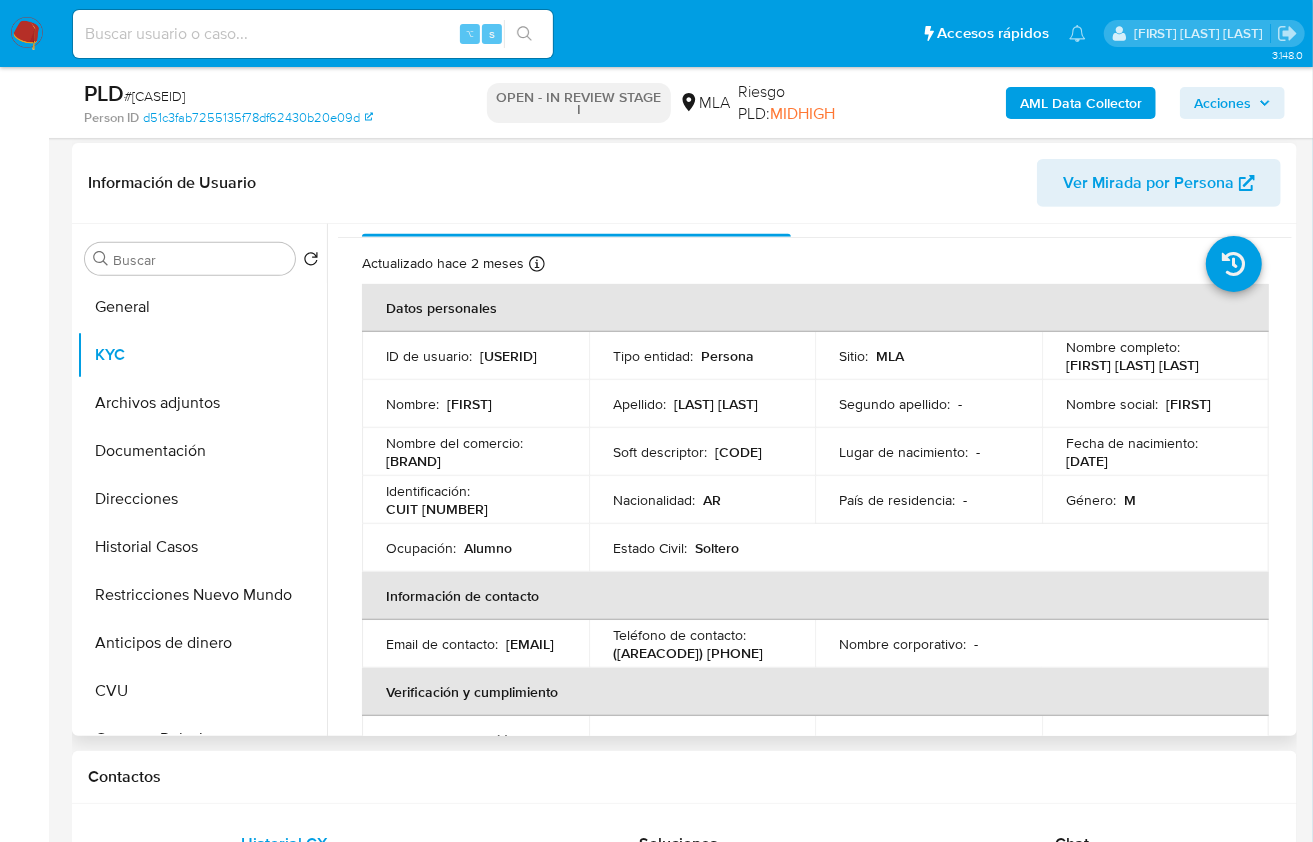 scroll, scrollTop: 752, scrollLeft: 0, axis: vertical 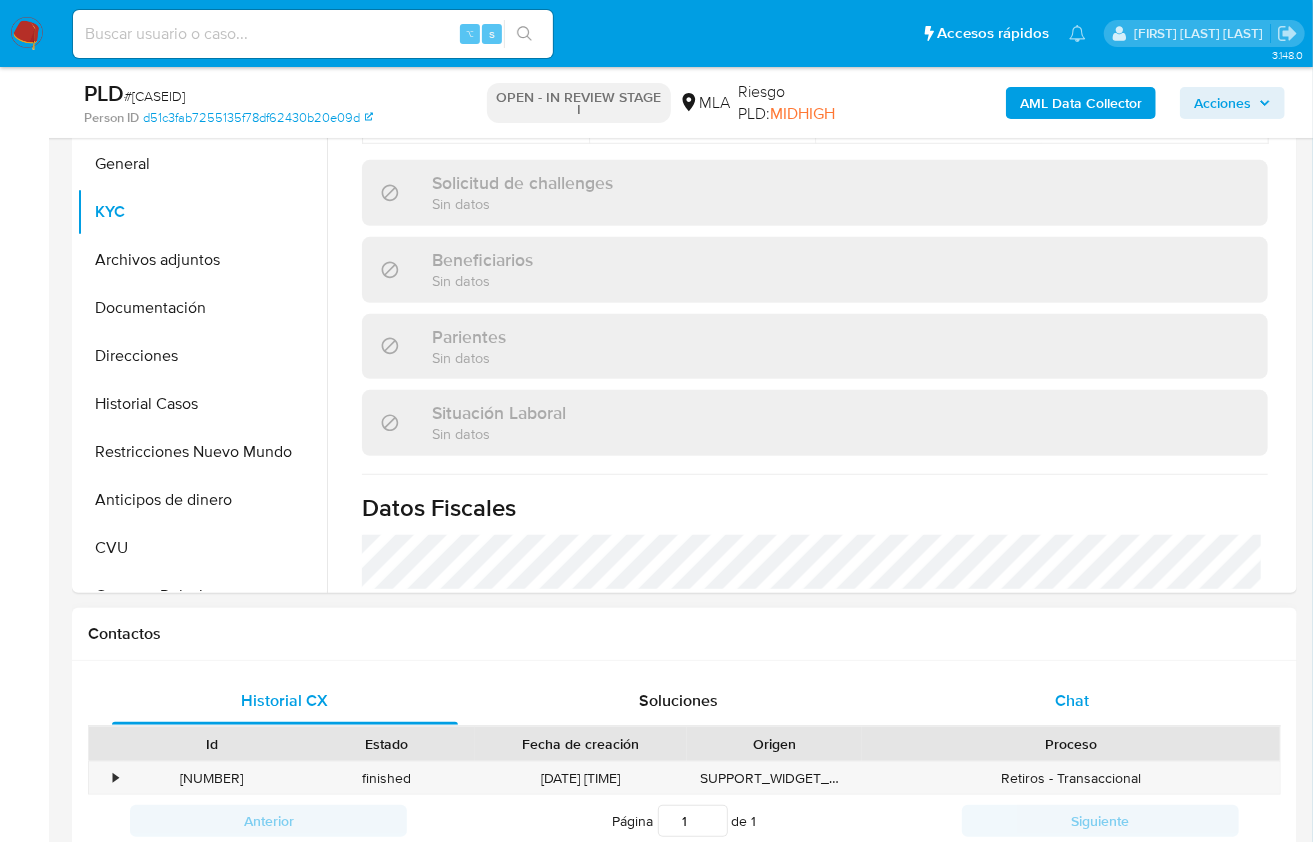 click on "Chat" at bounding box center [1072, 700] 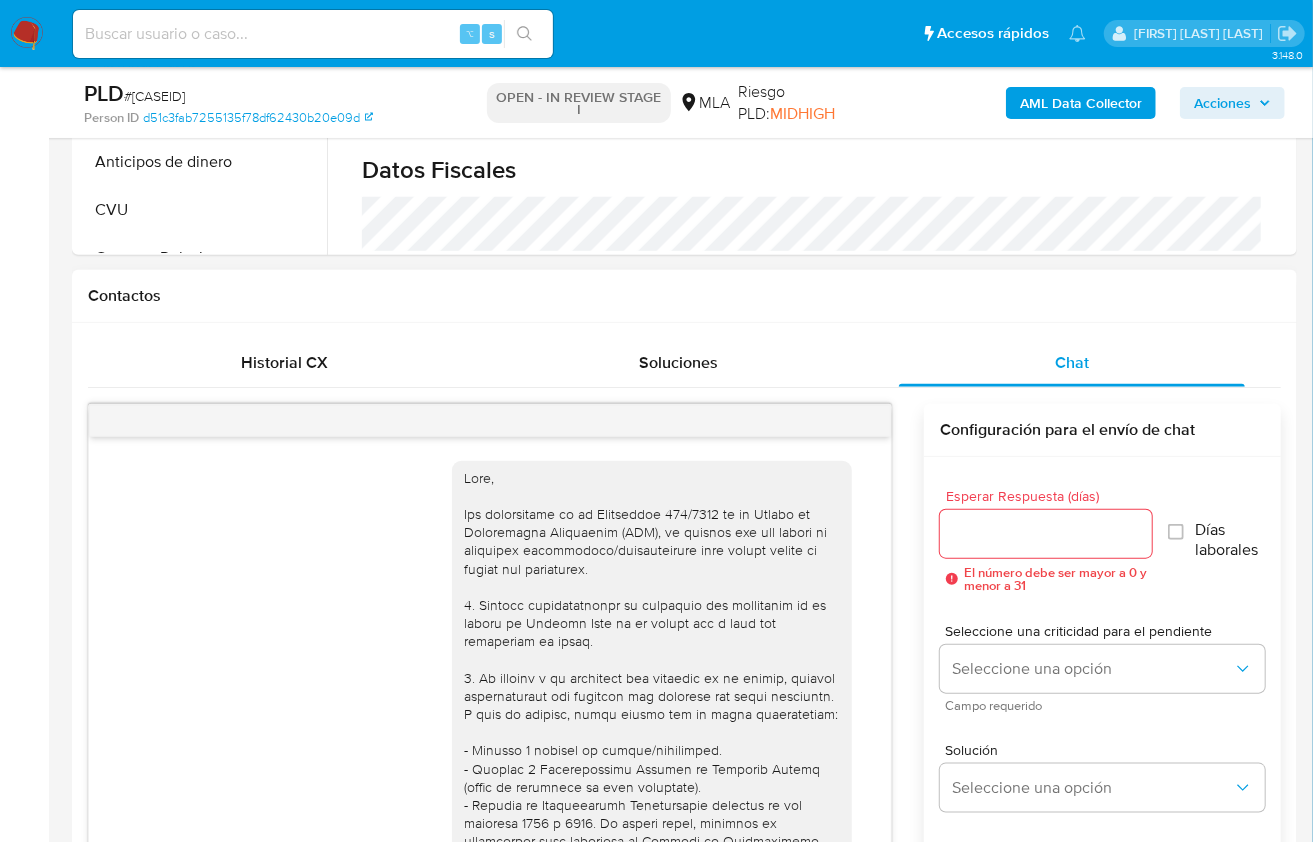 scroll, scrollTop: 777, scrollLeft: 0, axis: vertical 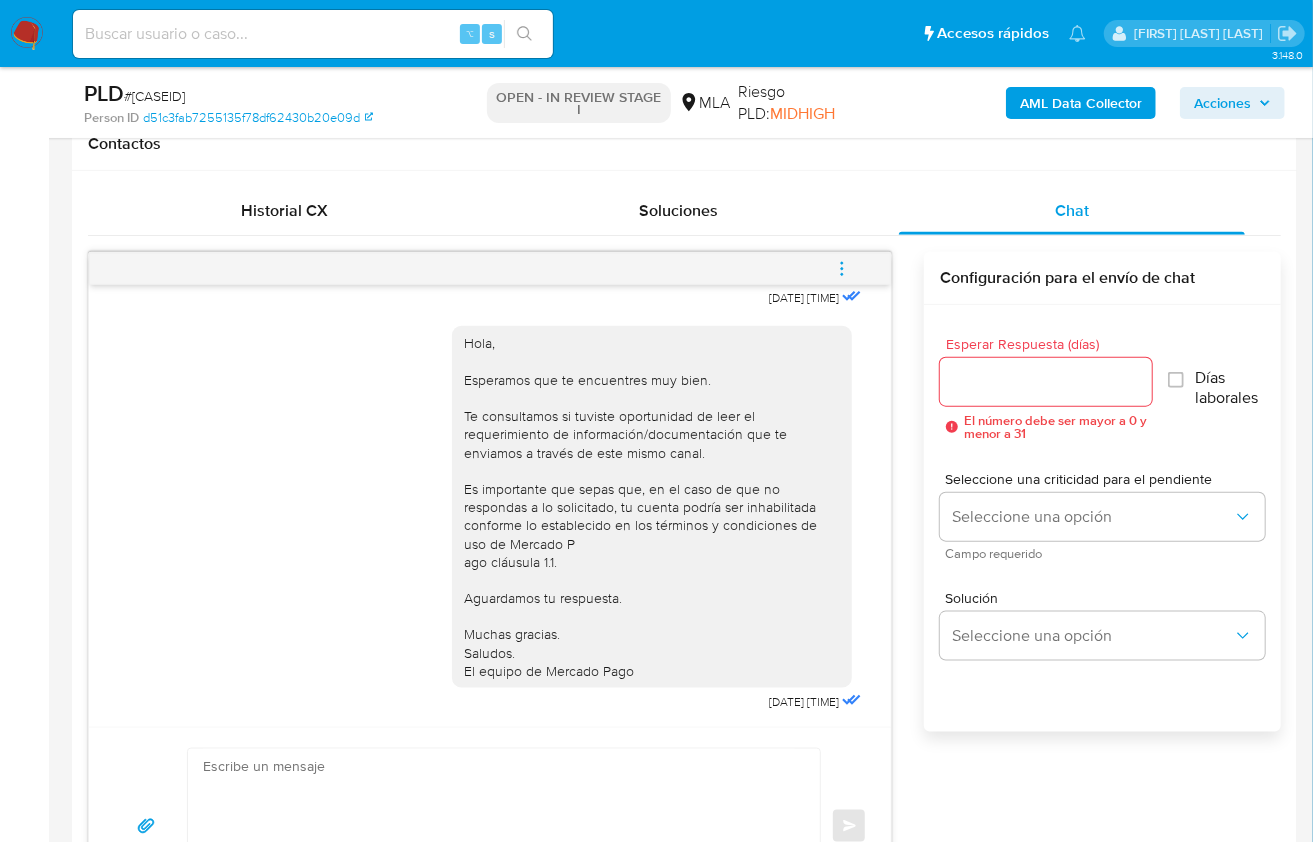 click 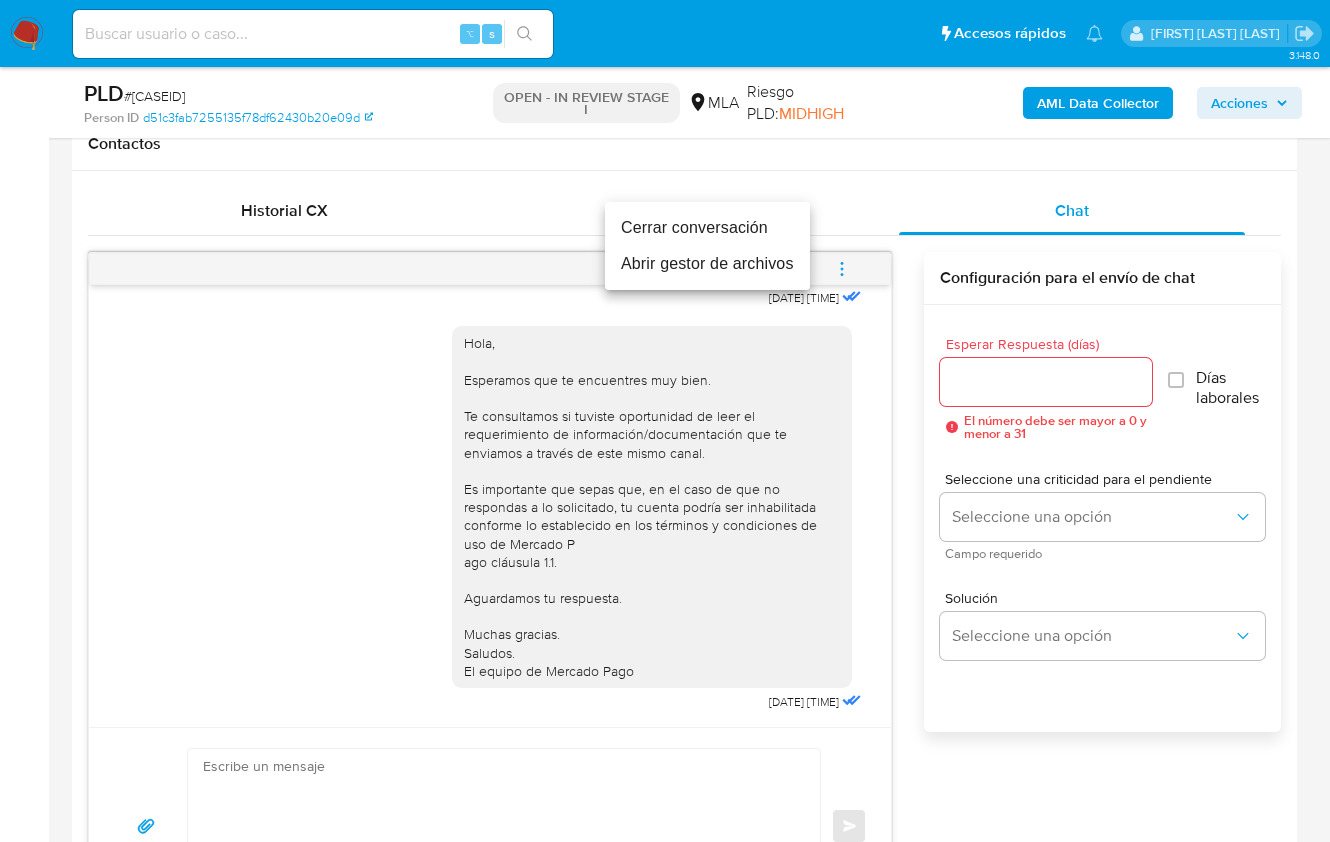 click on "Cerrar conversación" at bounding box center (707, 228) 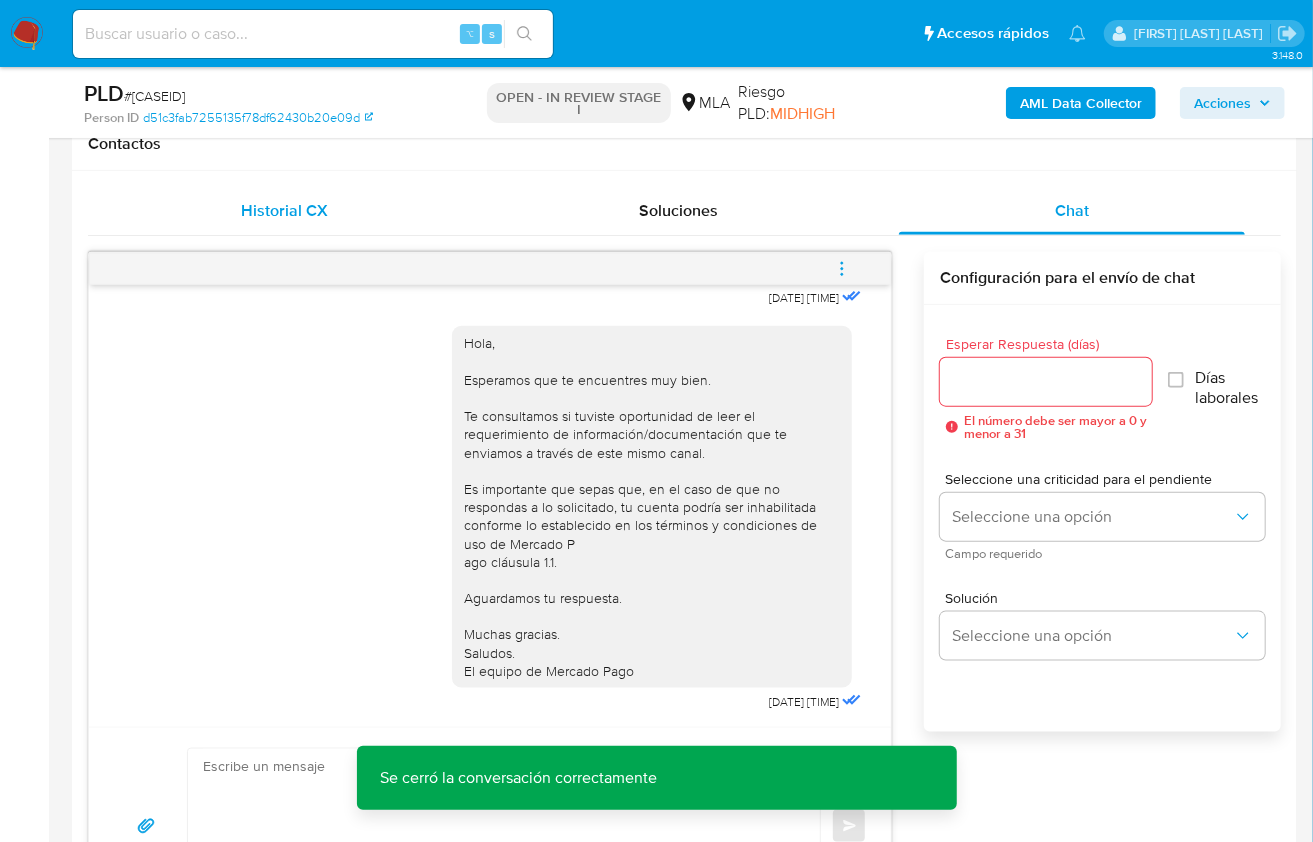 click on "Historial CX" at bounding box center (285, 211) 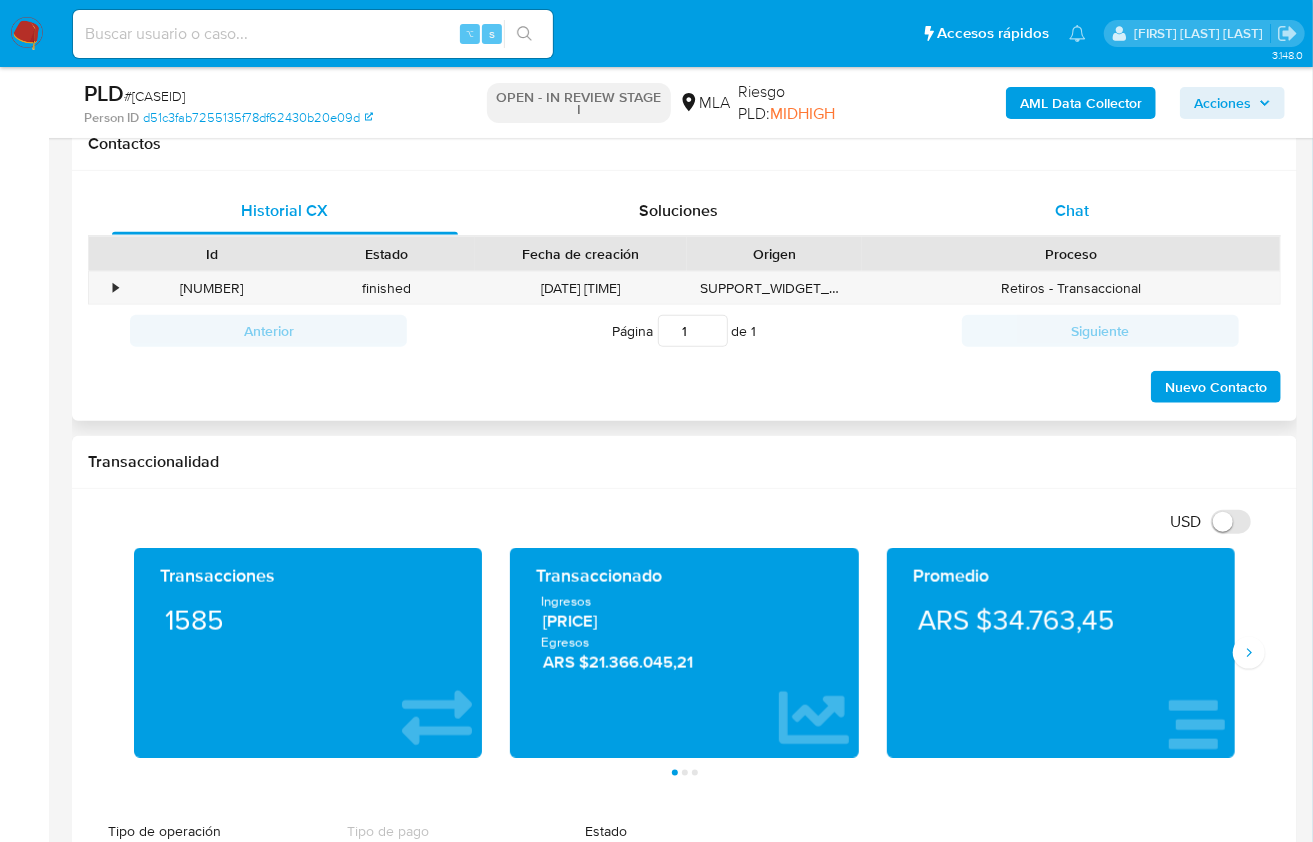 click on "Chat" at bounding box center (1072, 211) 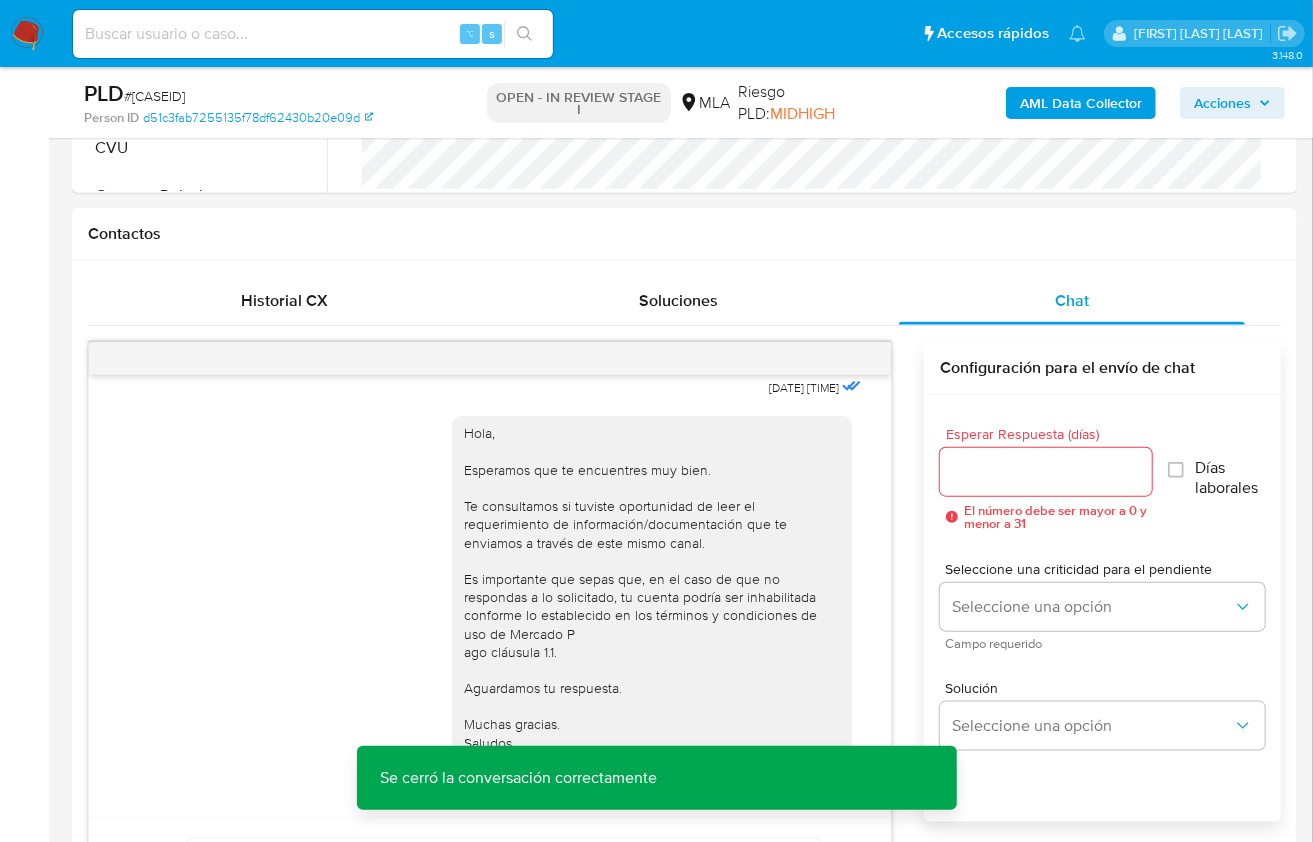 scroll, scrollTop: 632, scrollLeft: 0, axis: vertical 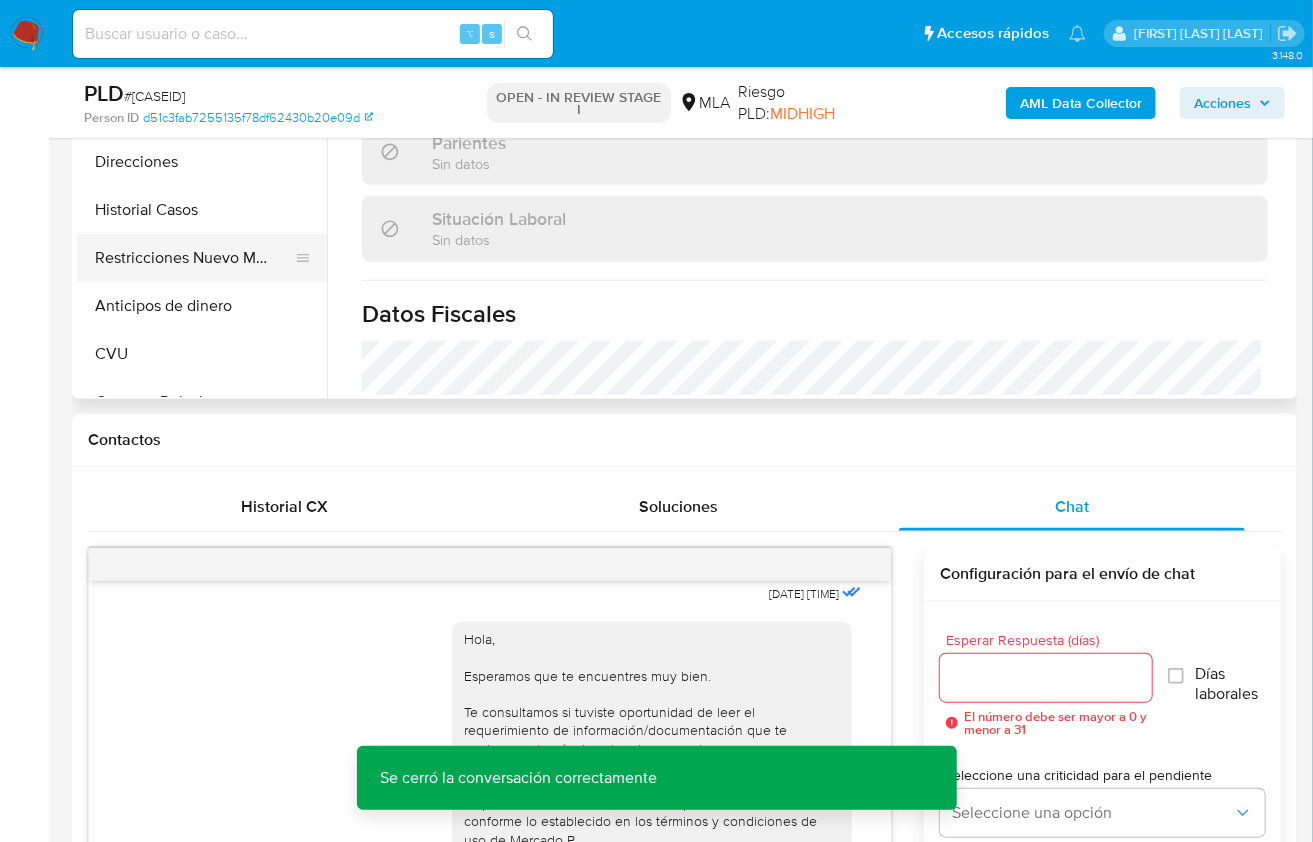 click on "Restricciones Nuevo Mundo" at bounding box center (194, 258) 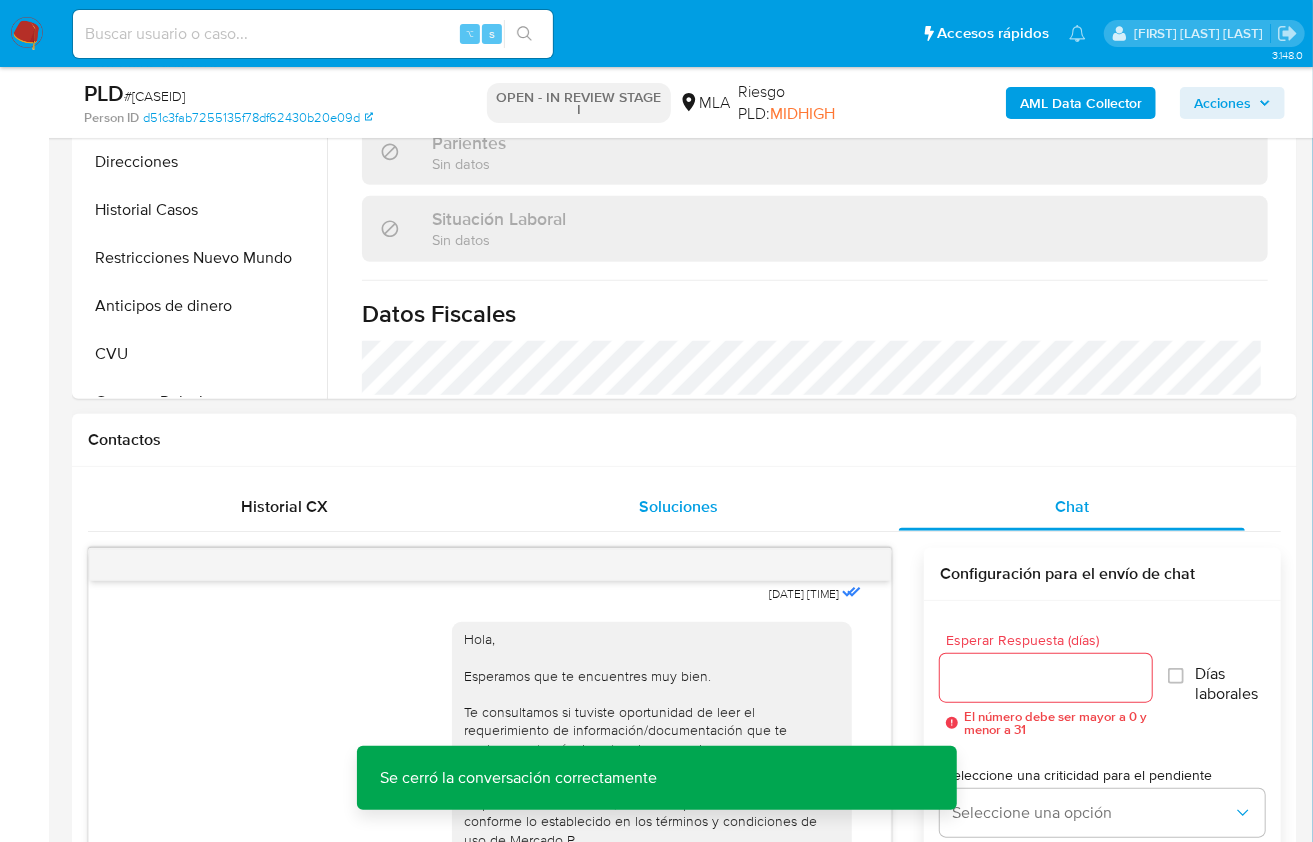 scroll, scrollTop: 0, scrollLeft: 0, axis: both 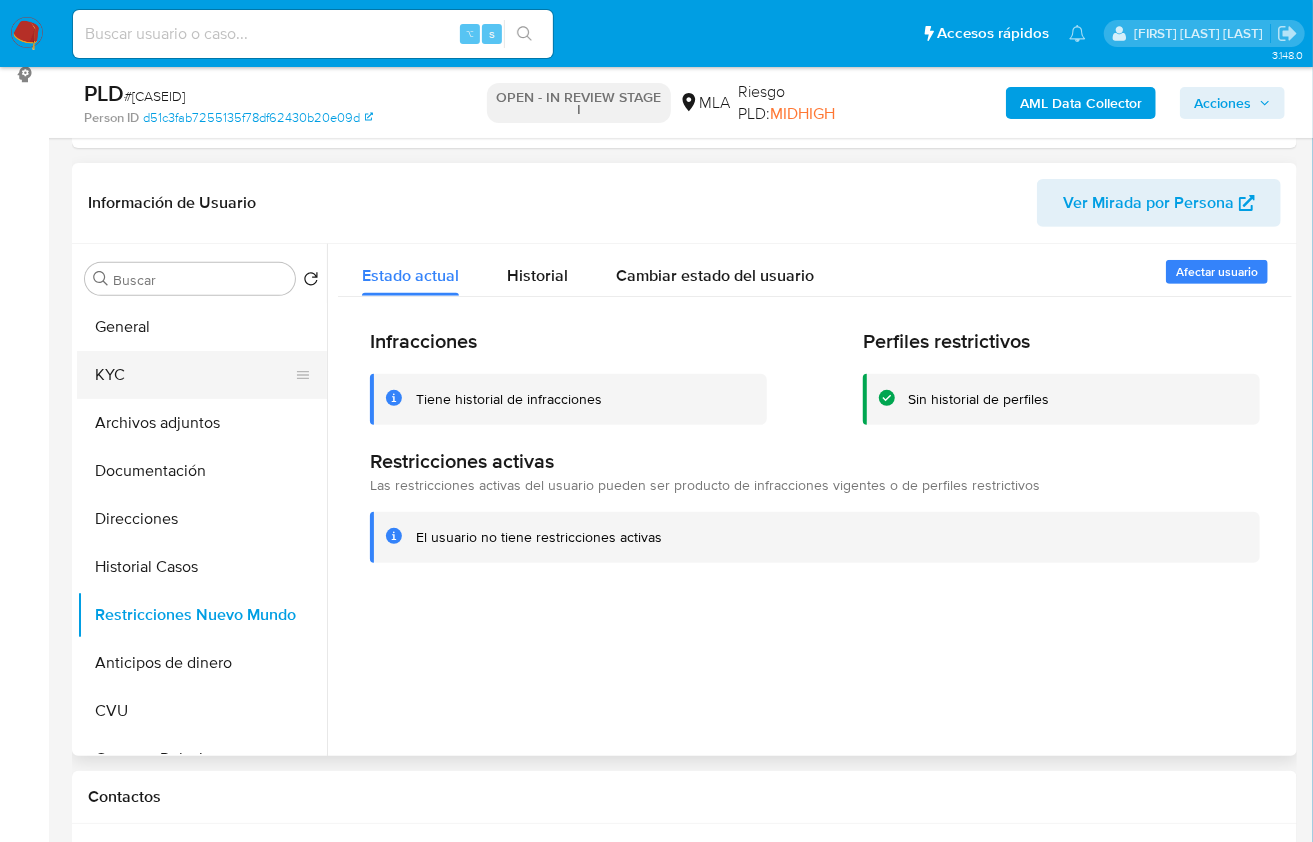 click on "KYC" at bounding box center [194, 375] 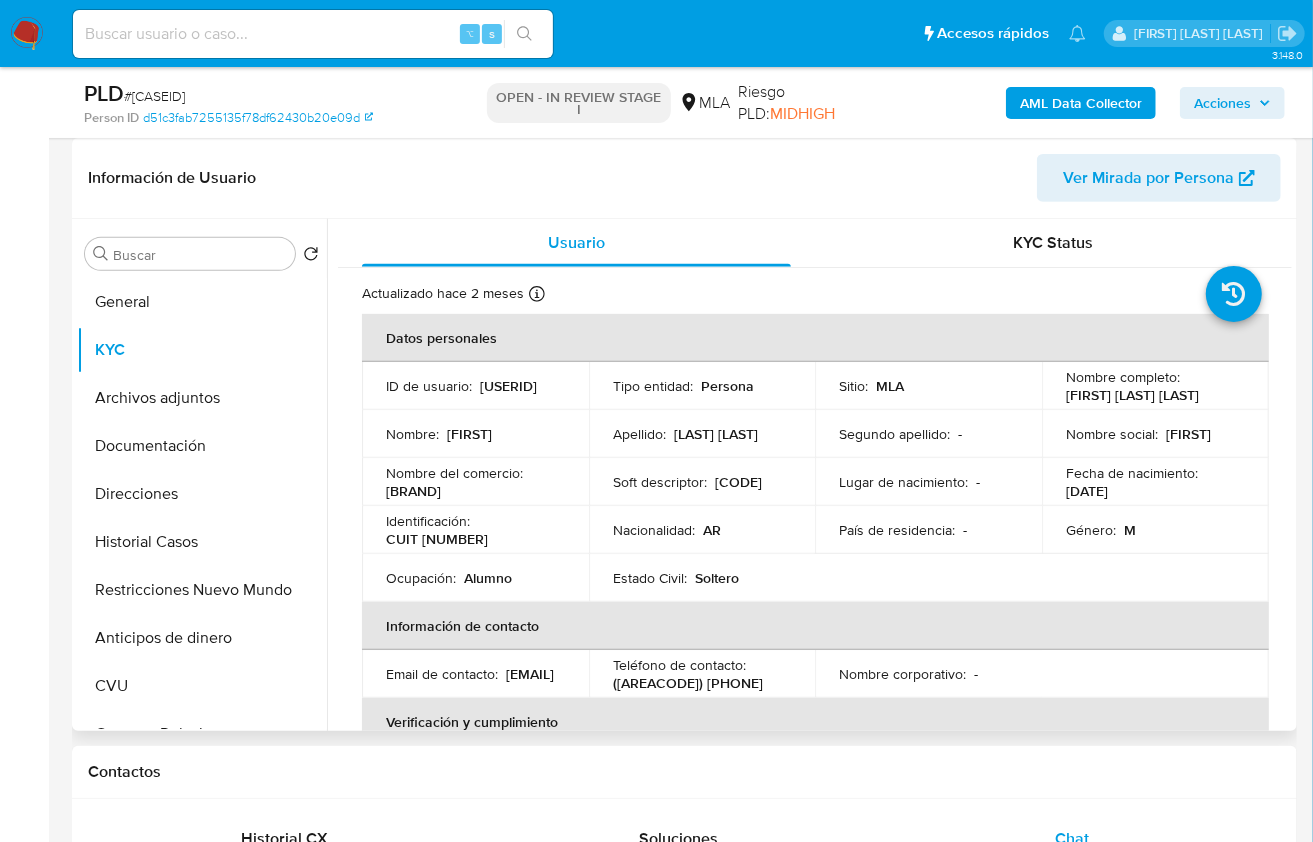 scroll, scrollTop: 299, scrollLeft: 0, axis: vertical 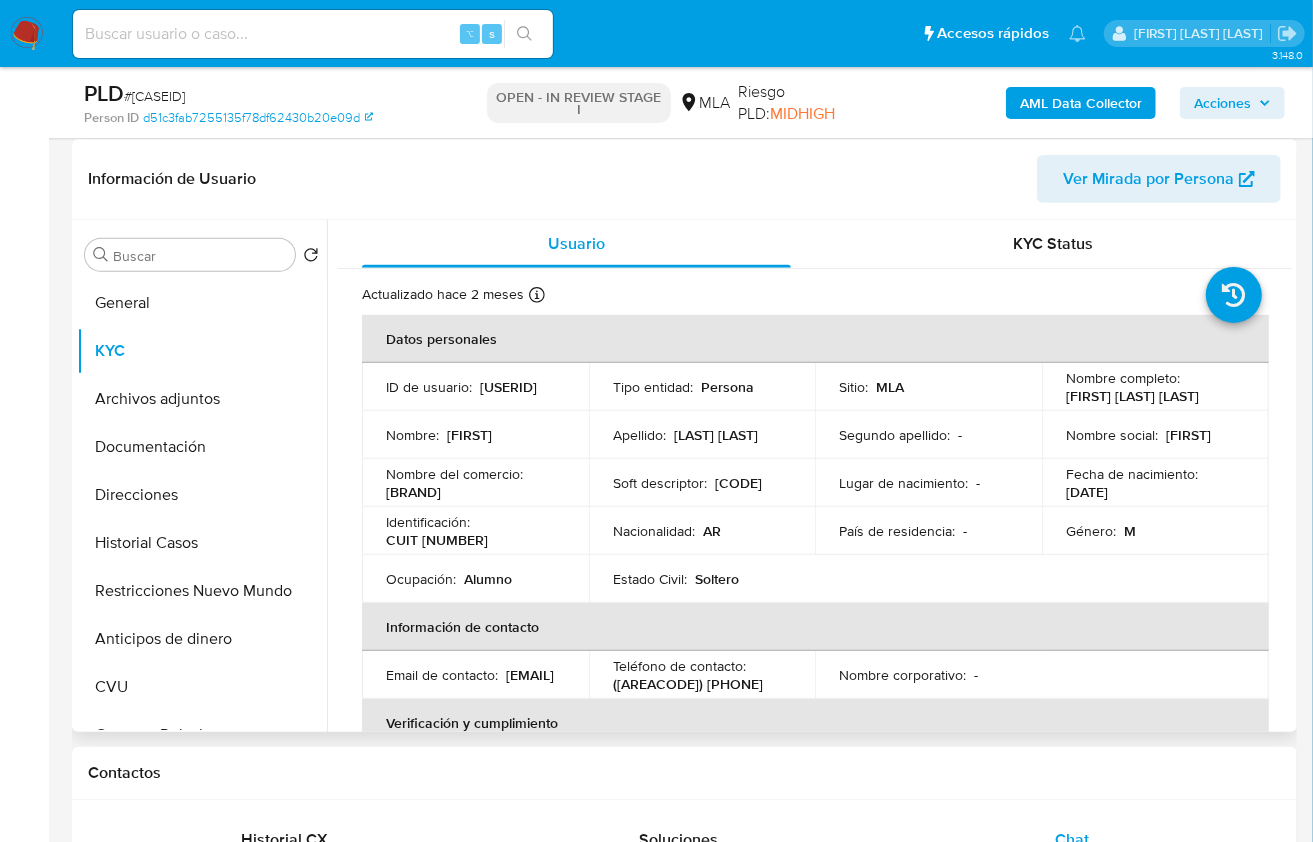 drag, startPoint x: 592, startPoint y: 692, endPoint x: 379, endPoint y: 690, distance: 213.00938 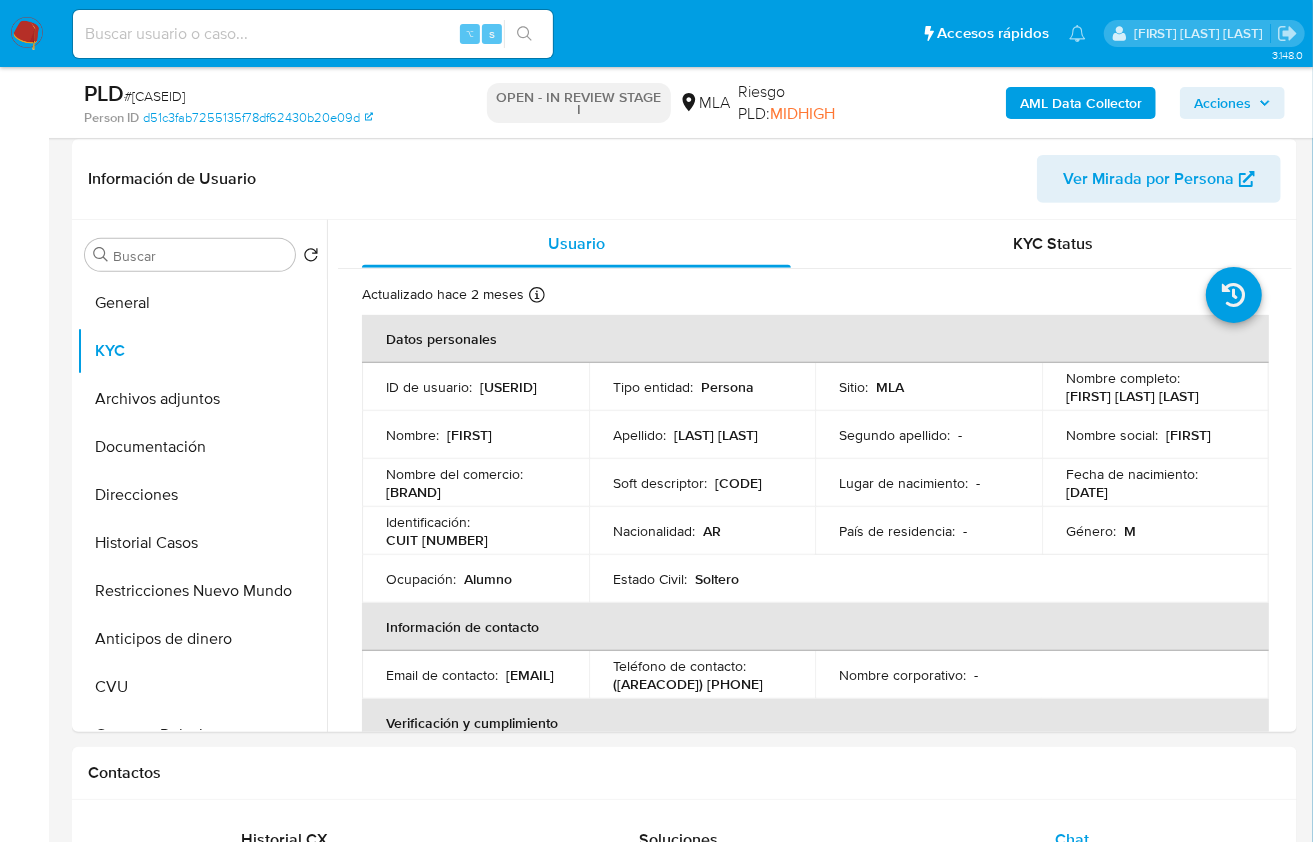 copy on "lorenzopagliardini123@gmail.com" 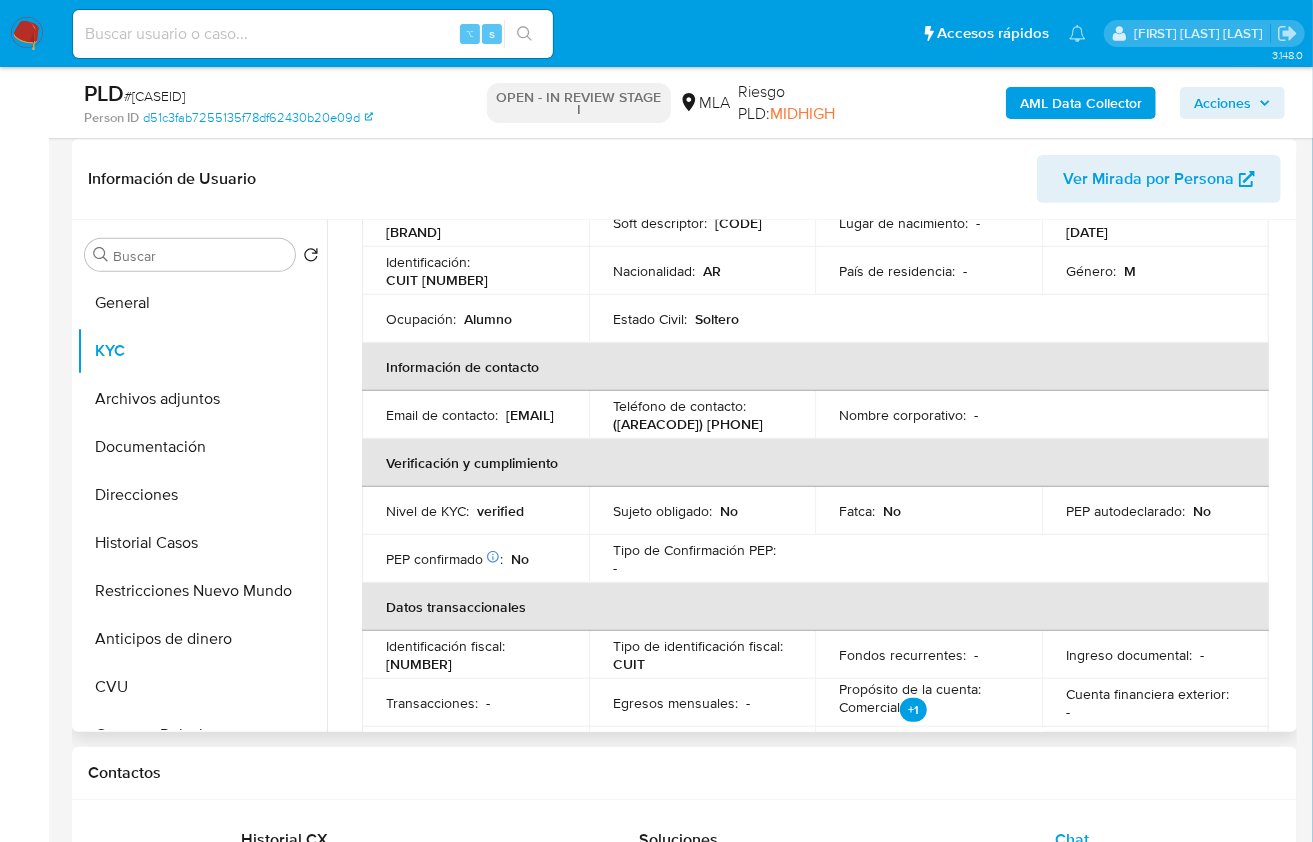 scroll, scrollTop: 446, scrollLeft: 0, axis: vertical 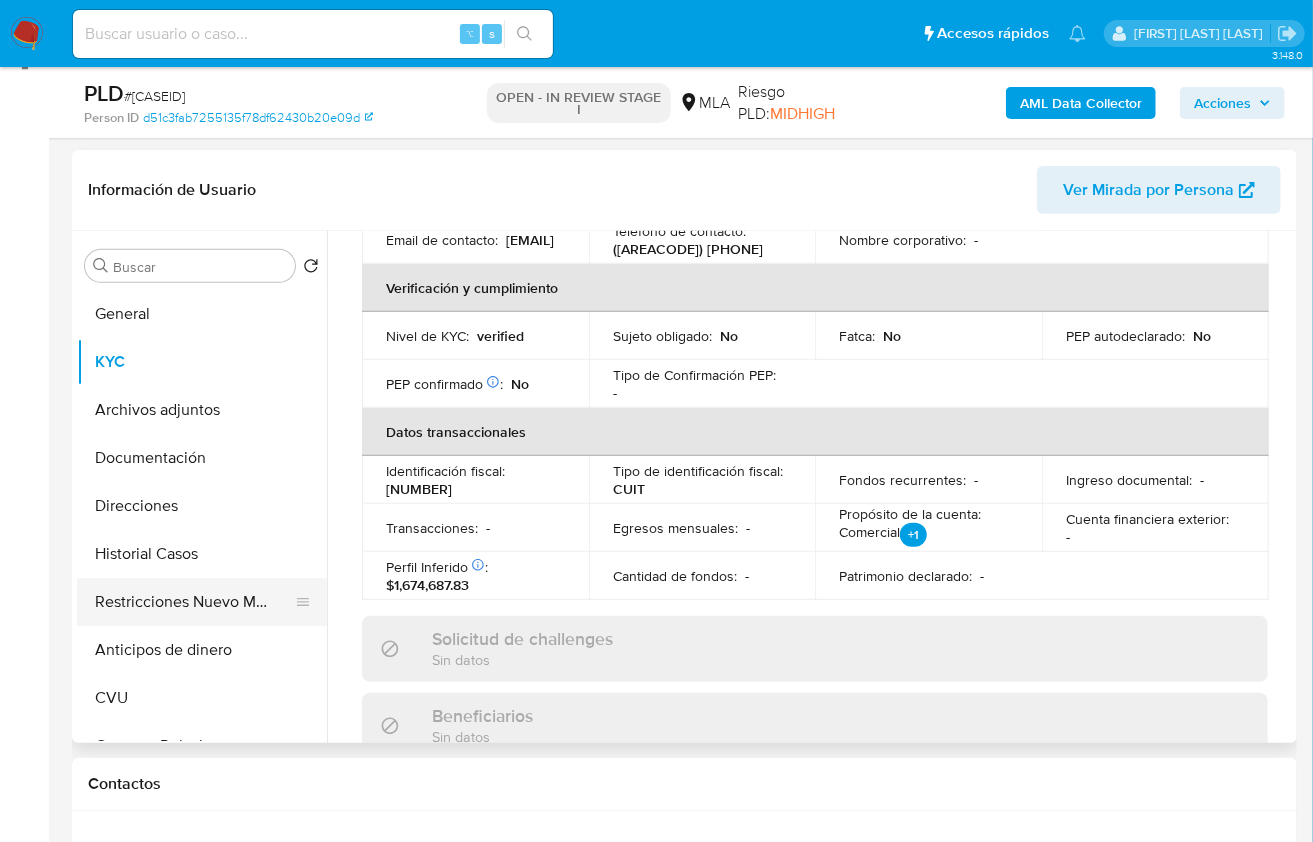 click on "Restricciones Nuevo Mundo" at bounding box center [194, 602] 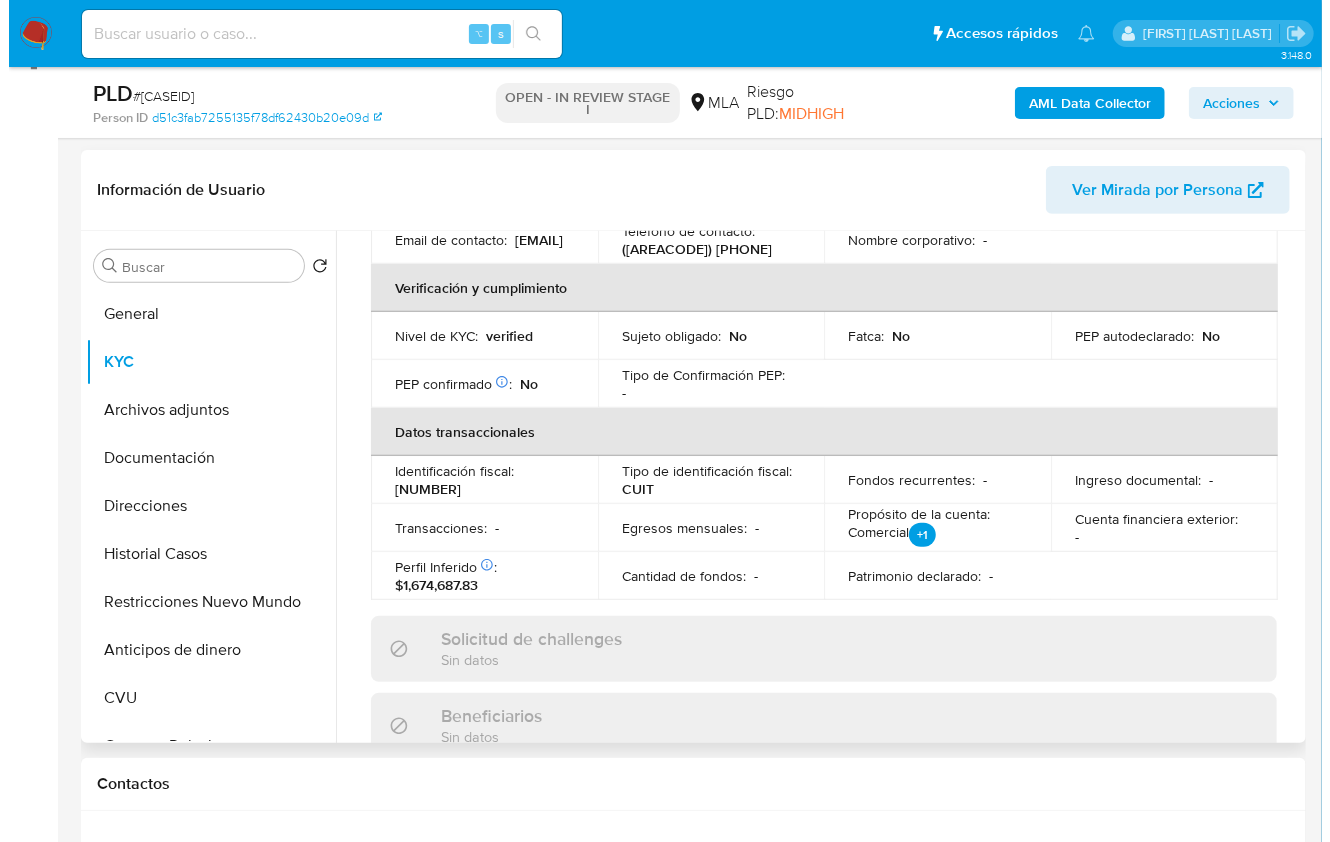 scroll, scrollTop: 0, scrollLeft: 0, axis: both 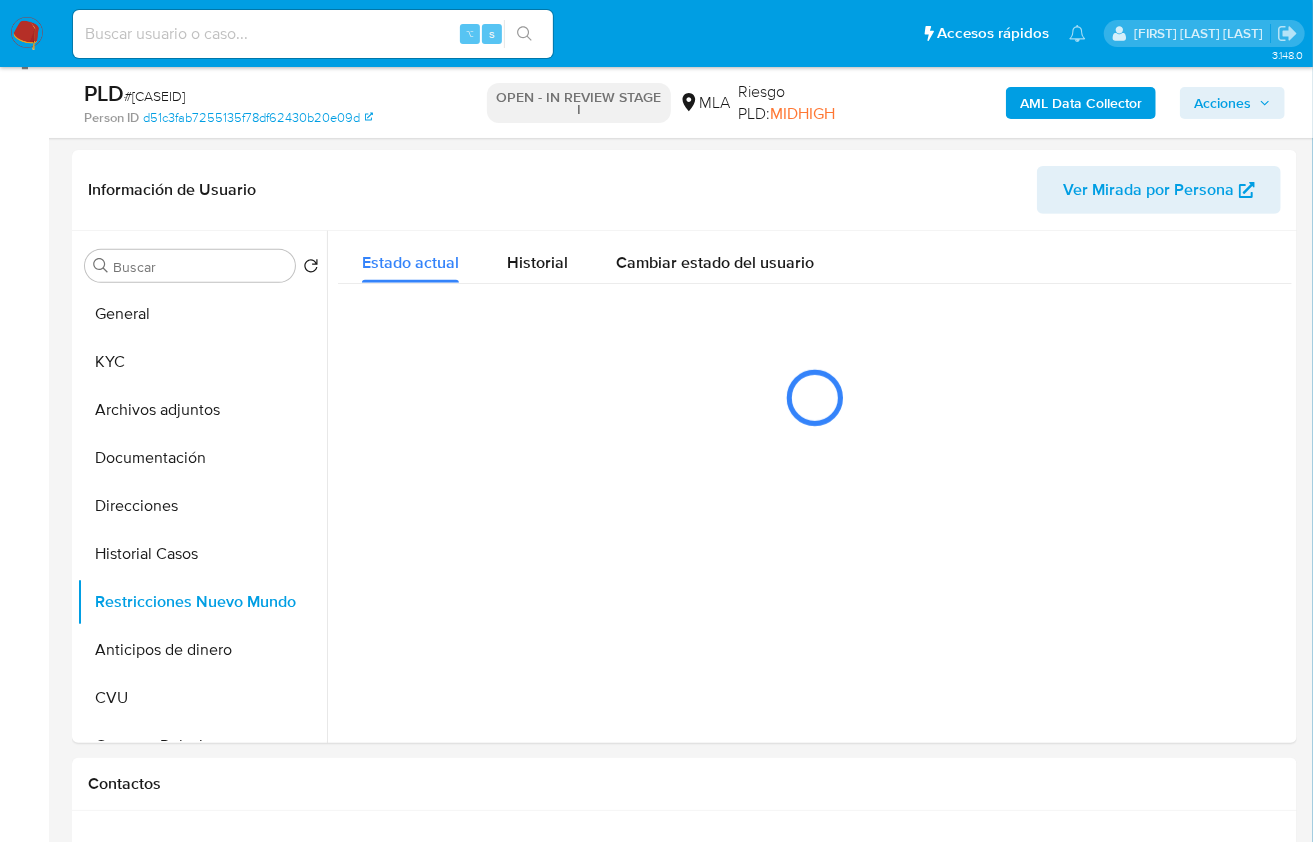 drag, startPoint x: 1034, startPoint y: 130, endPoint x: 1041, endPoint y: 83, distance: 47.518417 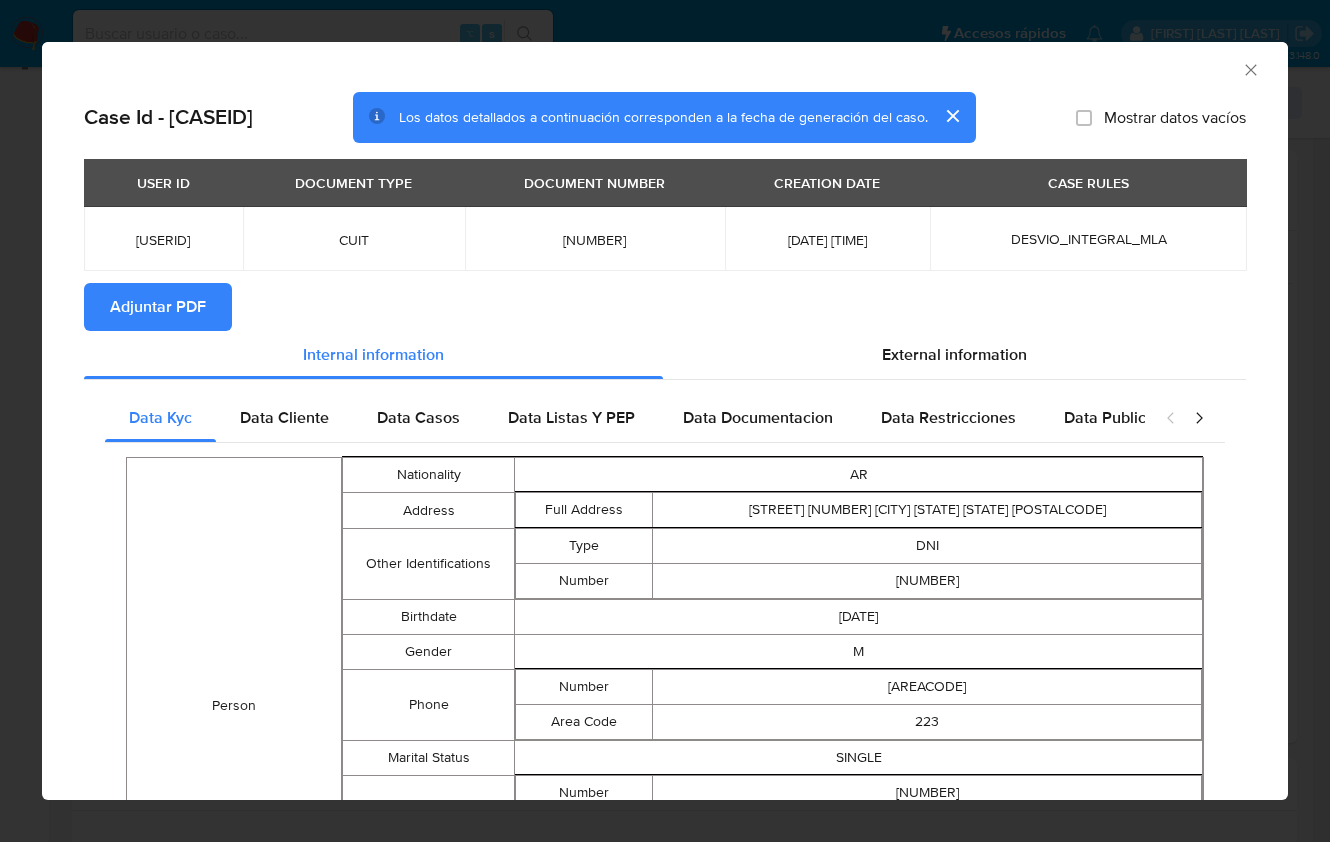 click on "Adjuntar PDF" at bounding box center (158, 307) 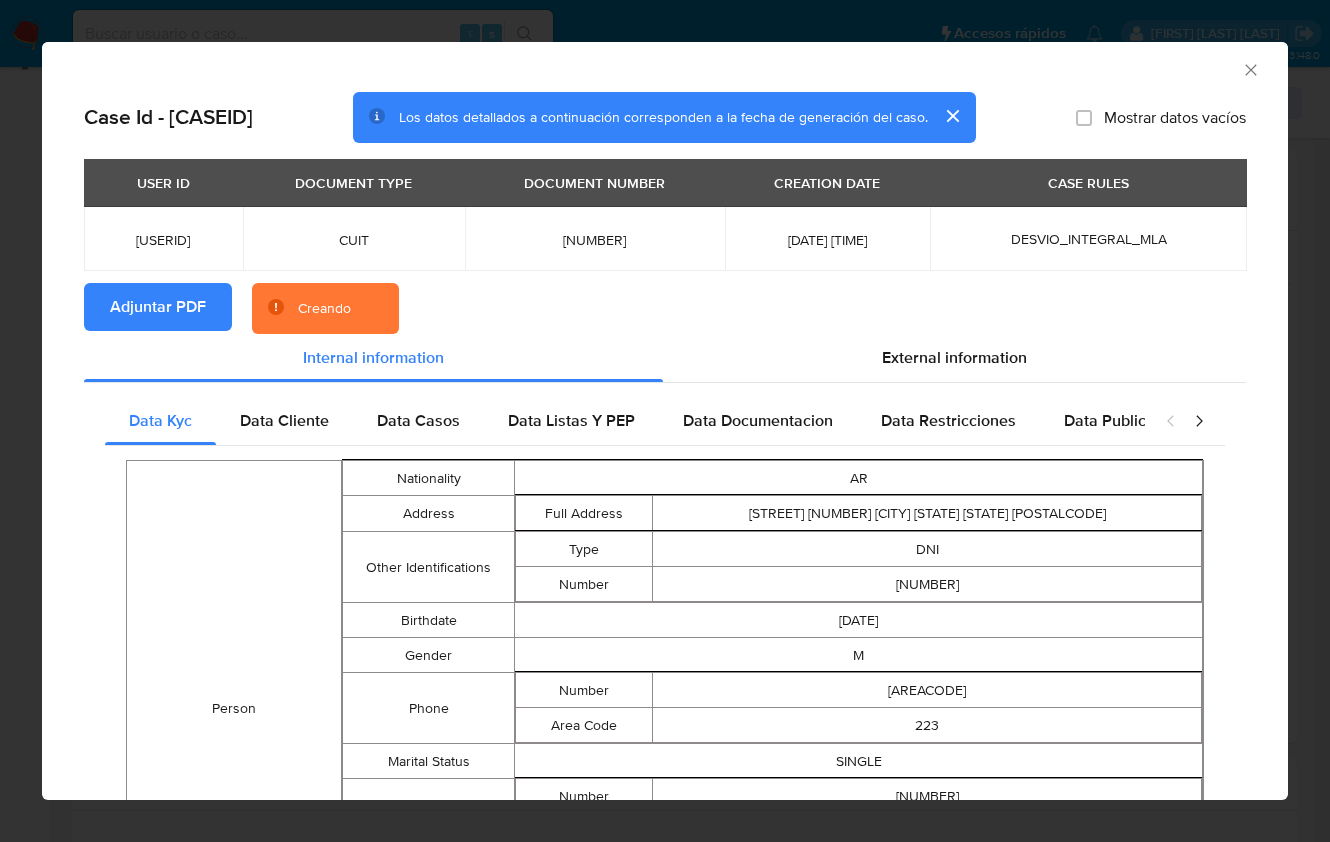 click on "Adjuntar PDF     Creando" at bounding box center (665, 309) 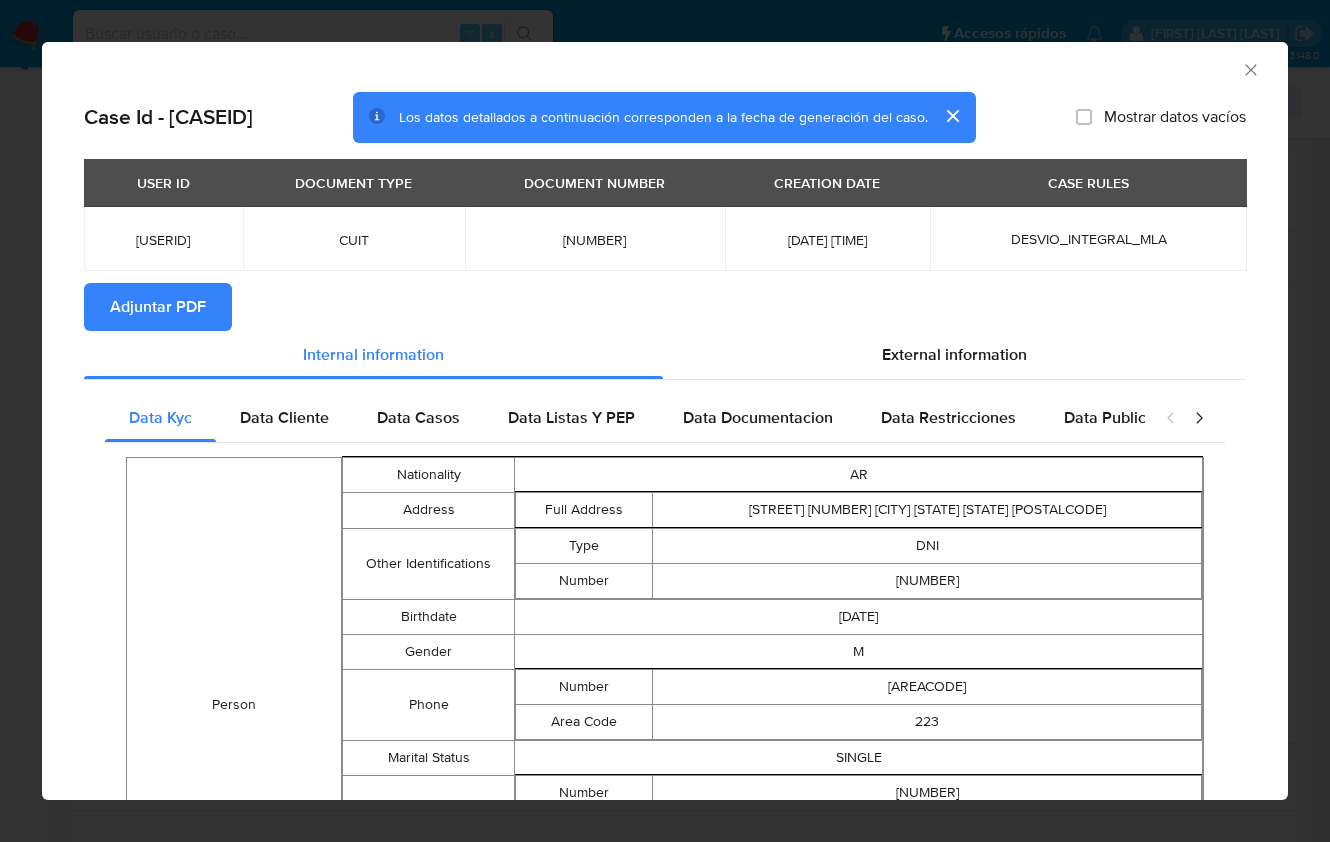 click 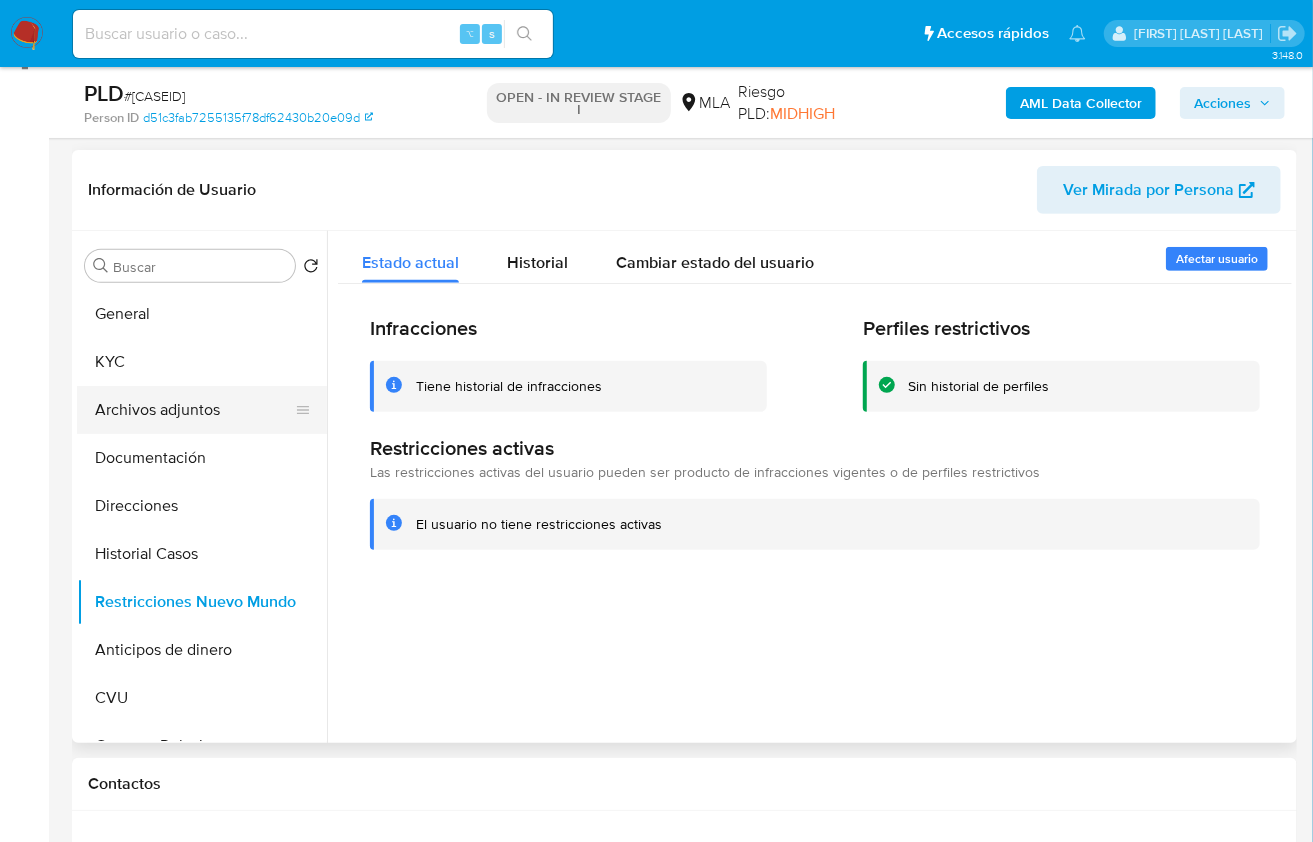 drag, startPoint x: 183, startPoint y: 403, endPoint x: 243, endPoint y: 417, distance: 61.611687 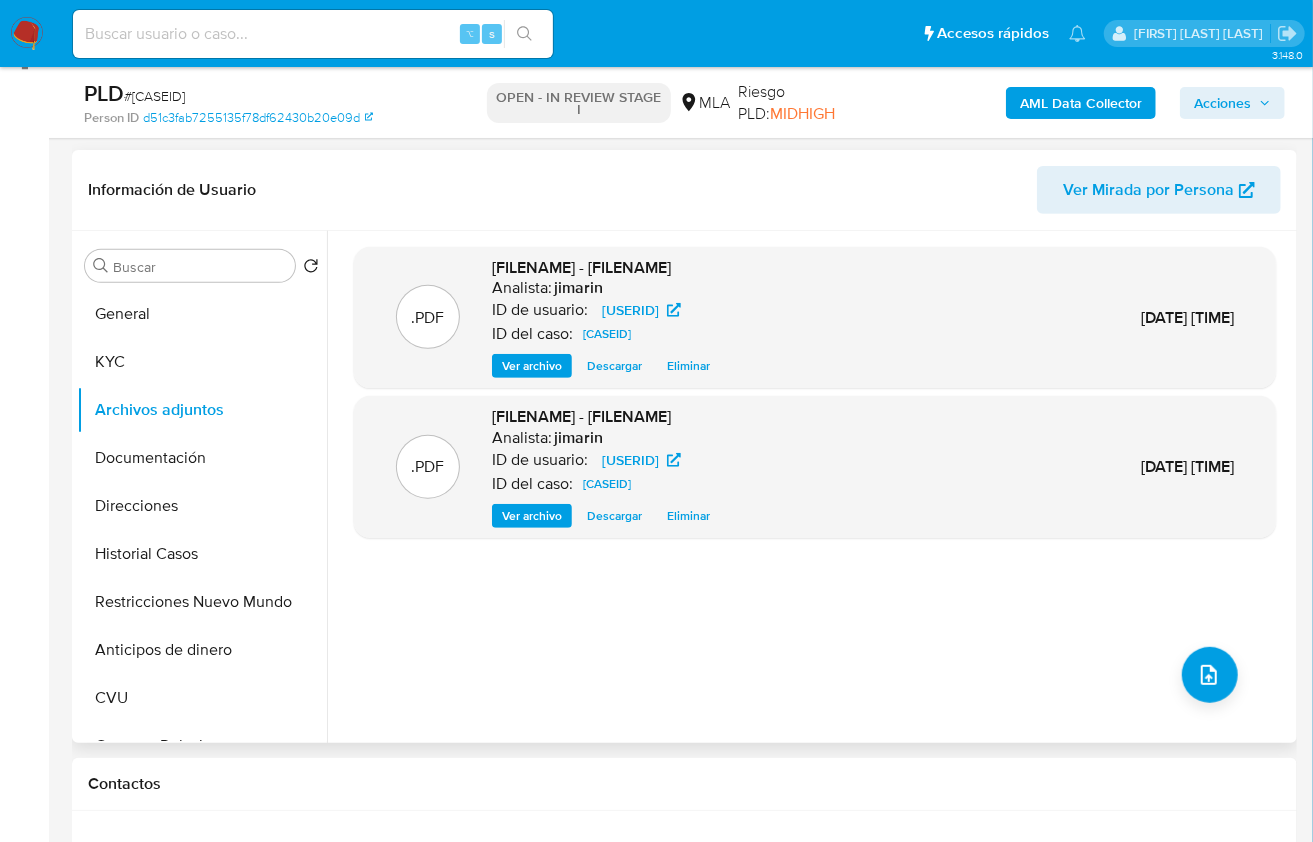 click on ".PDF eUeygGGexXuBmHj1zsrZ3fPL_internal_info_1_8_2025.pdf - eUeygGGexXuBmHj1zsrZ3fPL_internal_info_1_8_2025 Analista: jimarin ID de usuario: 1007394479 ID del caso: eUeygGGexXuBmHj1zsrZ3fPL Ver archivo Descargar Eliminar 01/Ago/2025 10:59:18 .PDF eUeygGGexXuBmHj1zsrZ3fPL_external_info_1_8_2025.pdf - eUeygGGexXuBmHj1zsrZ3fPL_external_info_1_8_2025 Analista: jimarin ID de usuario: 1007394479 ID del caso: eUeygGGexXuBmHj1zsrZ3fPL Ver archivo Descargar Eliminar 01/Ago/2025 10:59:16" at bounding box center (815, 487) 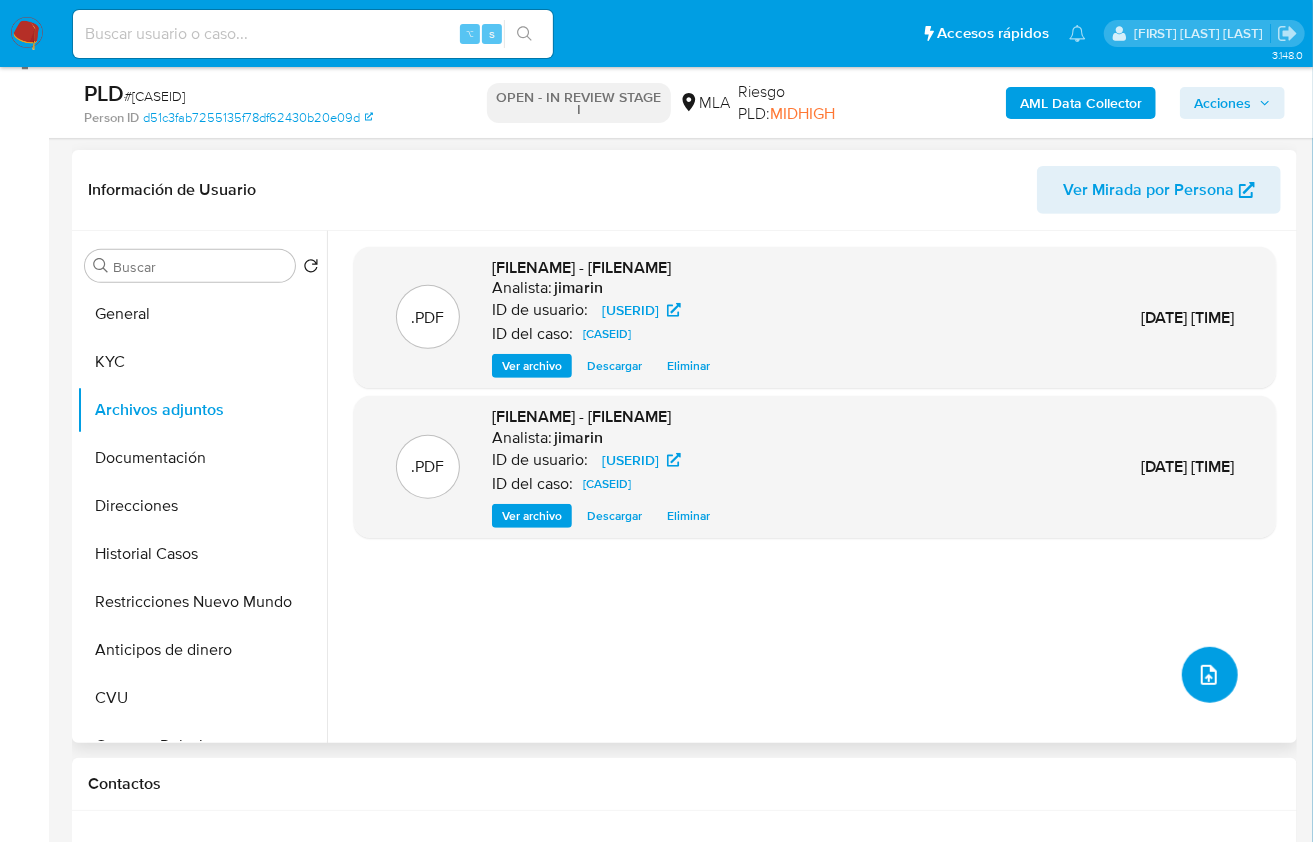 click at bounding box center (1210, 675) 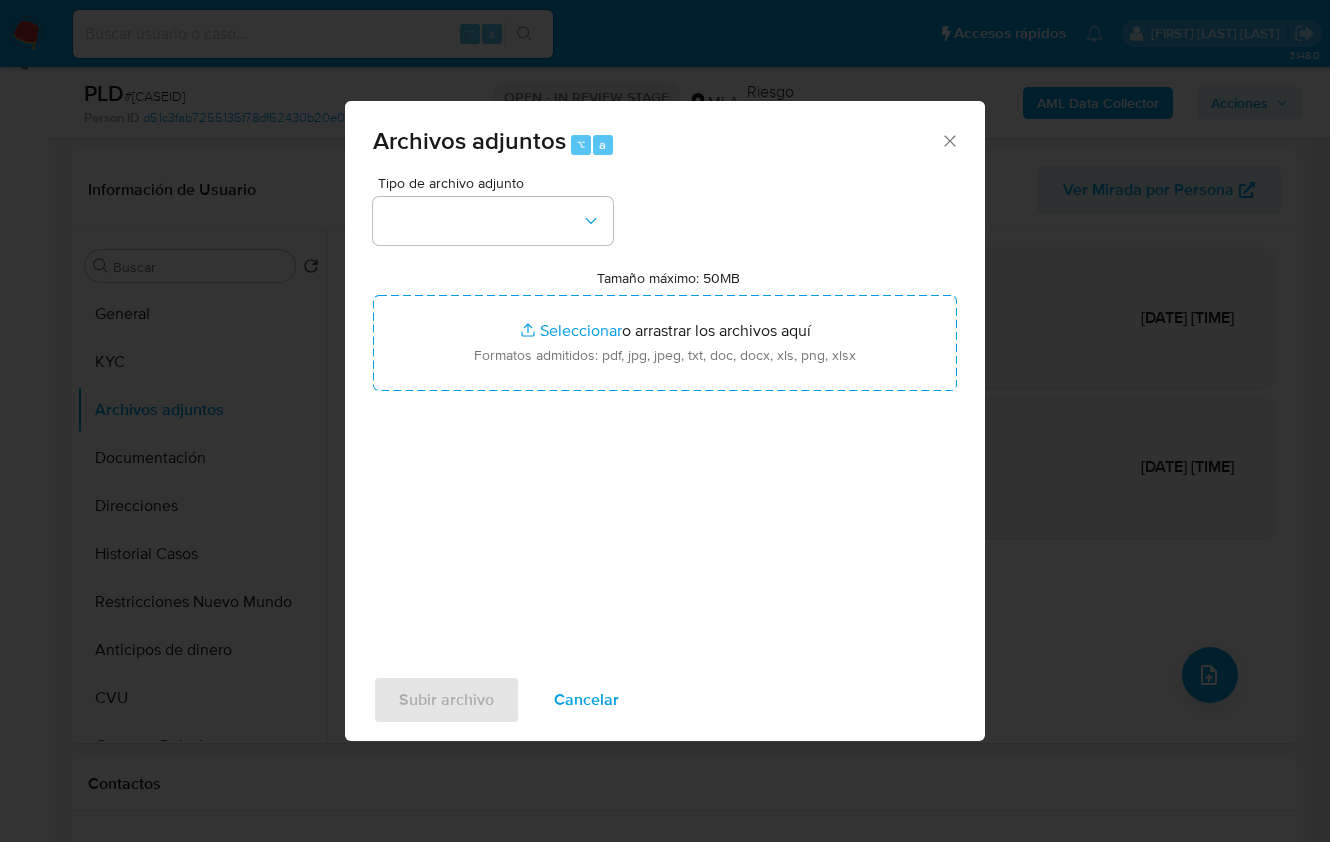 click on "Tipo de archivo adjunto Tamaño máximo: 50MB Seleccionar archivos Seleccionar  o arrastrar los archivos aquí Formatos admitidos: pdf, jpg, jpeg, txt, doc, docx, xls, png, xlsx" at bounding box center [665, 412] 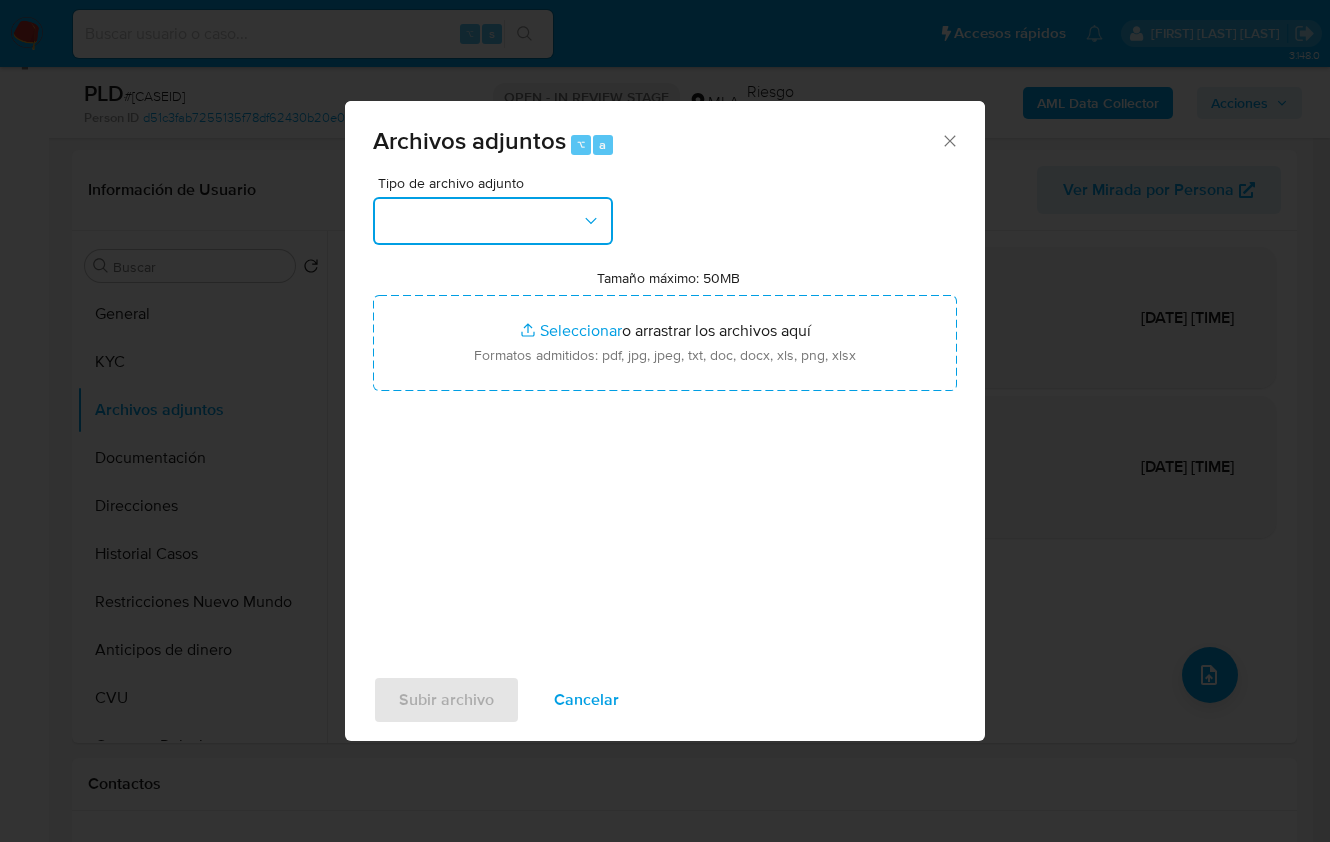 click at bounding box center [493, 221] 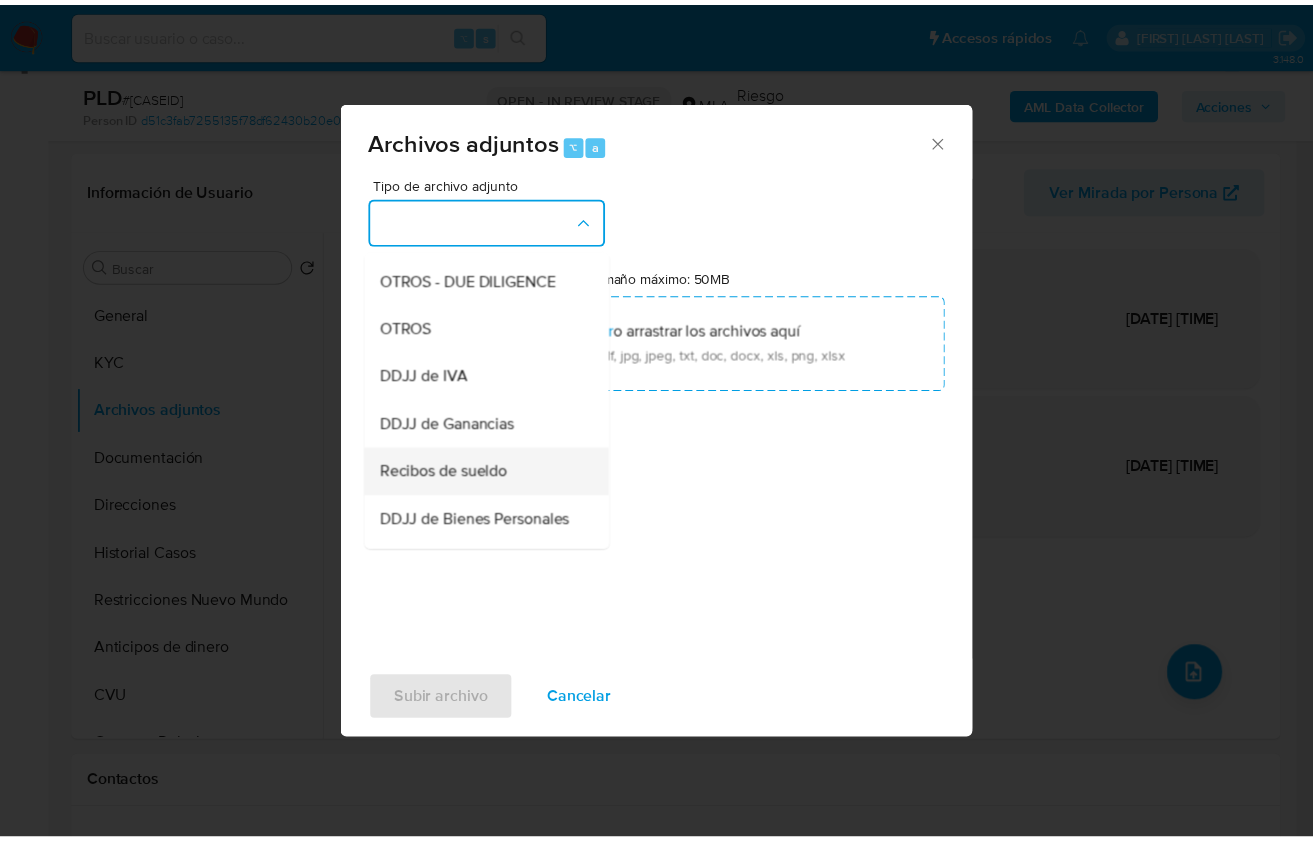 scroll, scrollTop: 380, scrollLeft: 0, axis: vertical 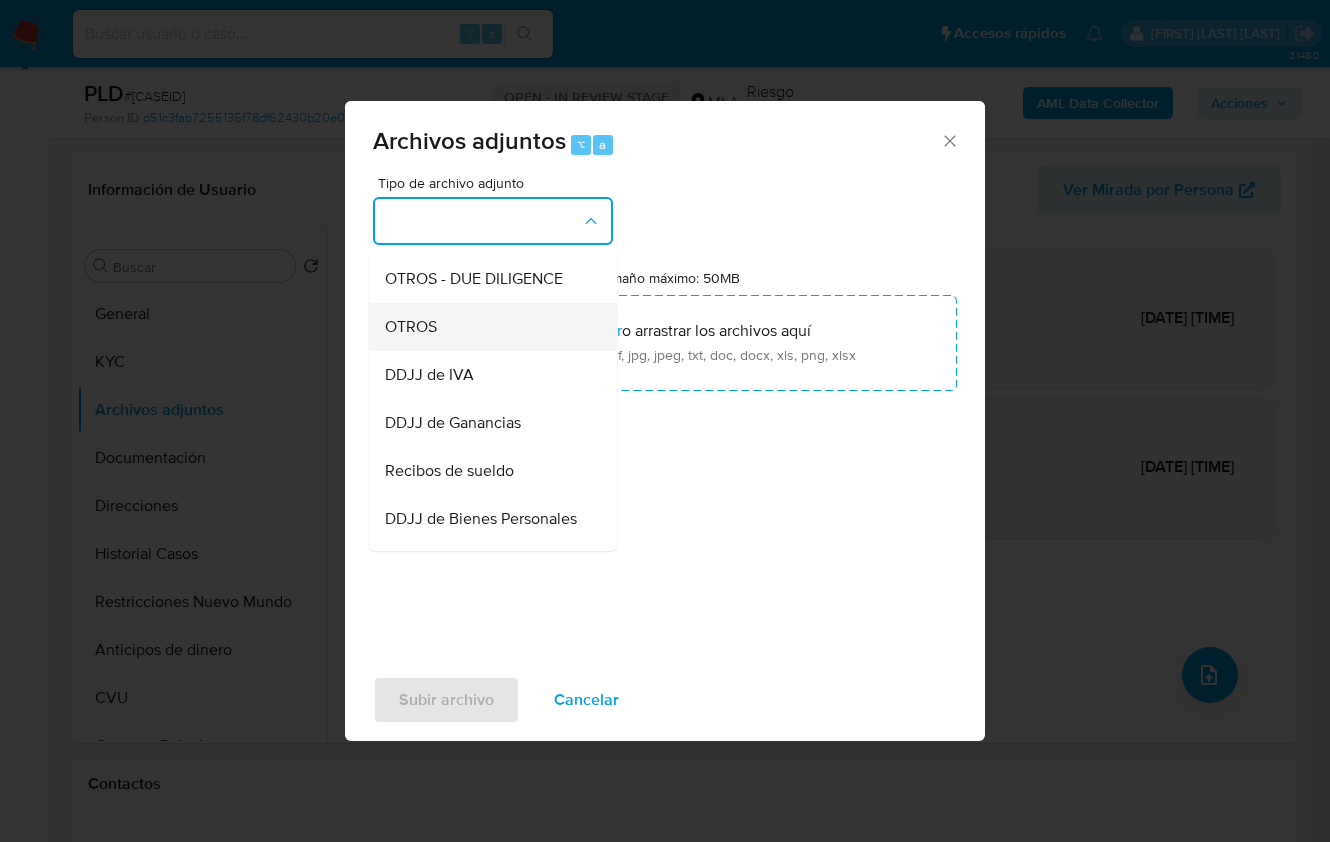 click on "OTROS" at bounding box center [487, 326] 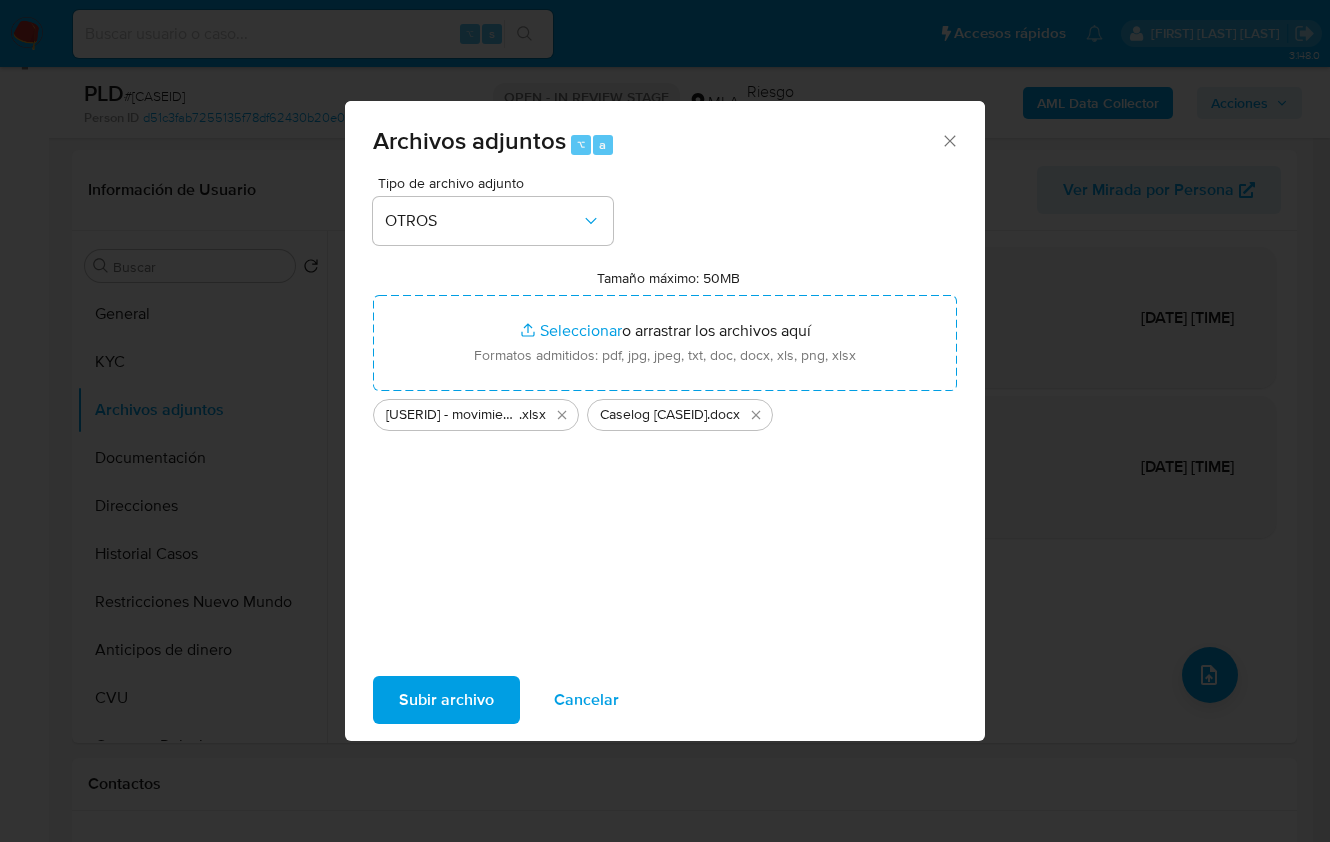 click on "Subir archivo" at bounding box center [446, 700] 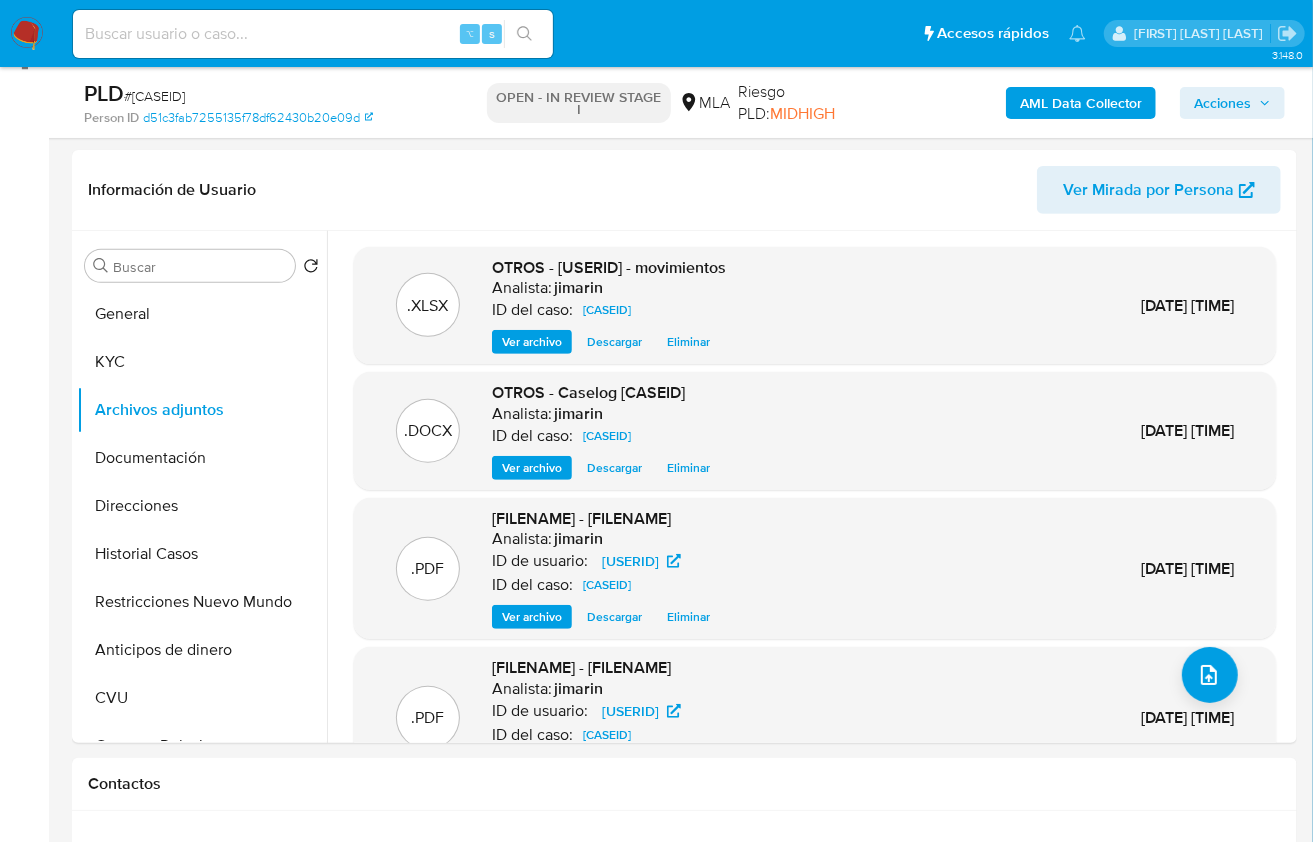 click on "Acciones" at bounding box center [1222, 103] 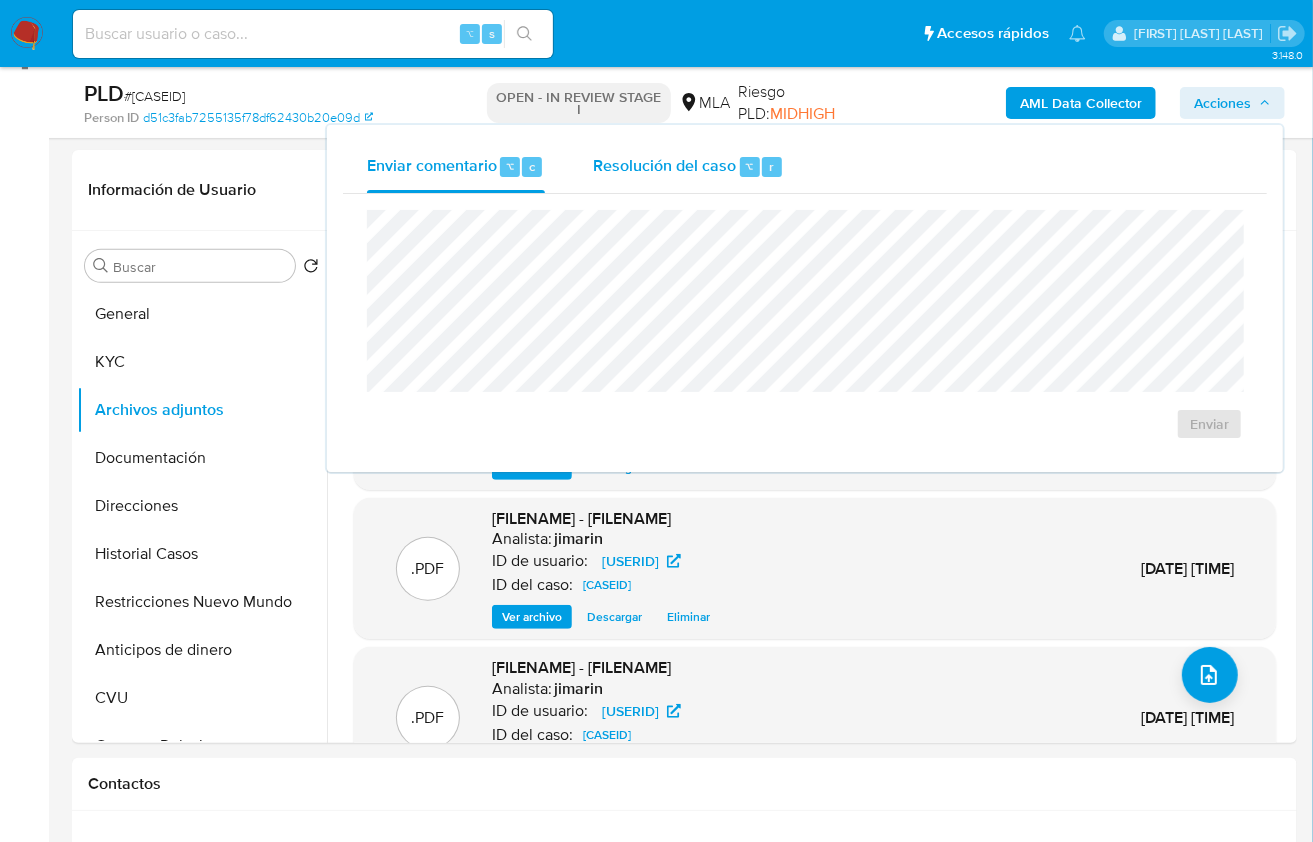 click on "Resolución del caso" at bounding box center [664, 165] 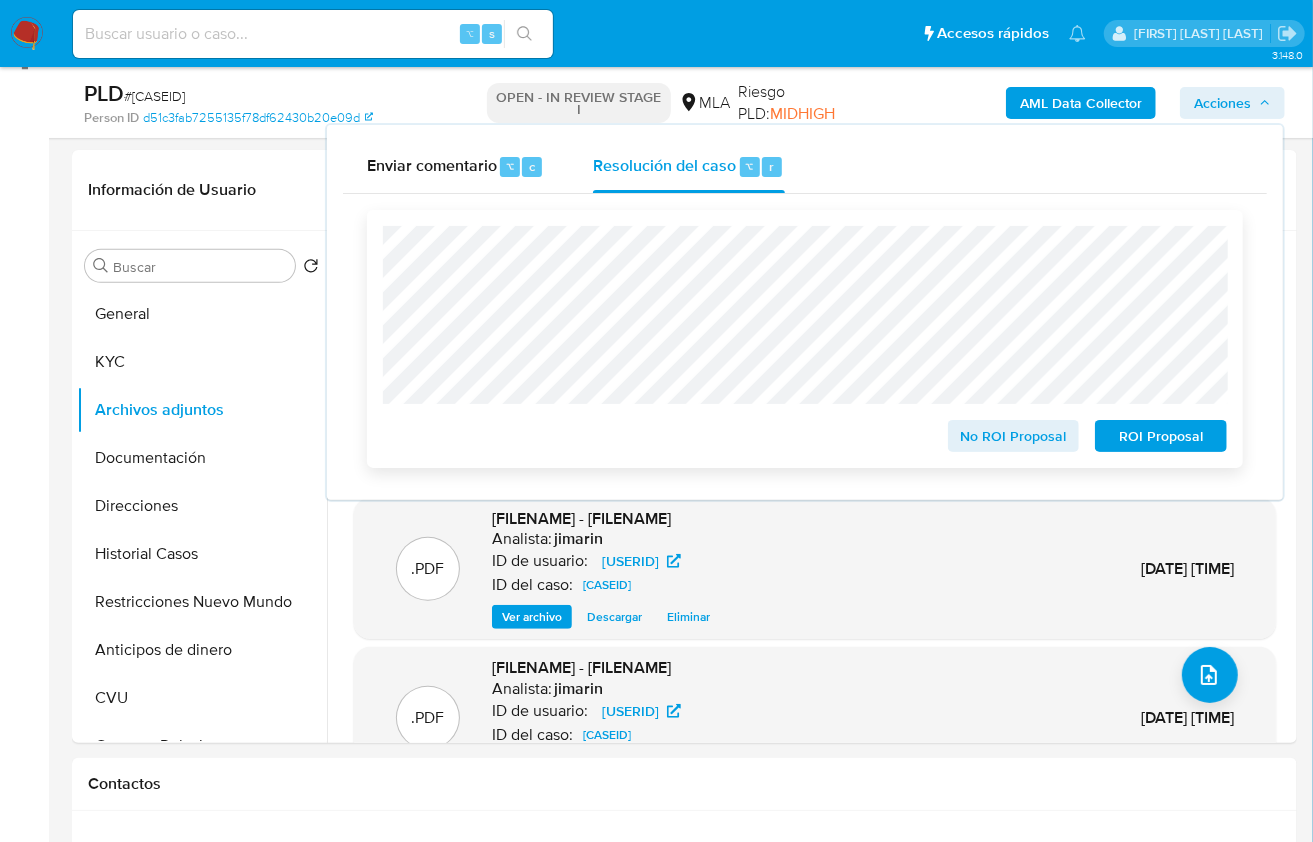 click on "No ROI Proposal" at bounding box center (1014, 436) 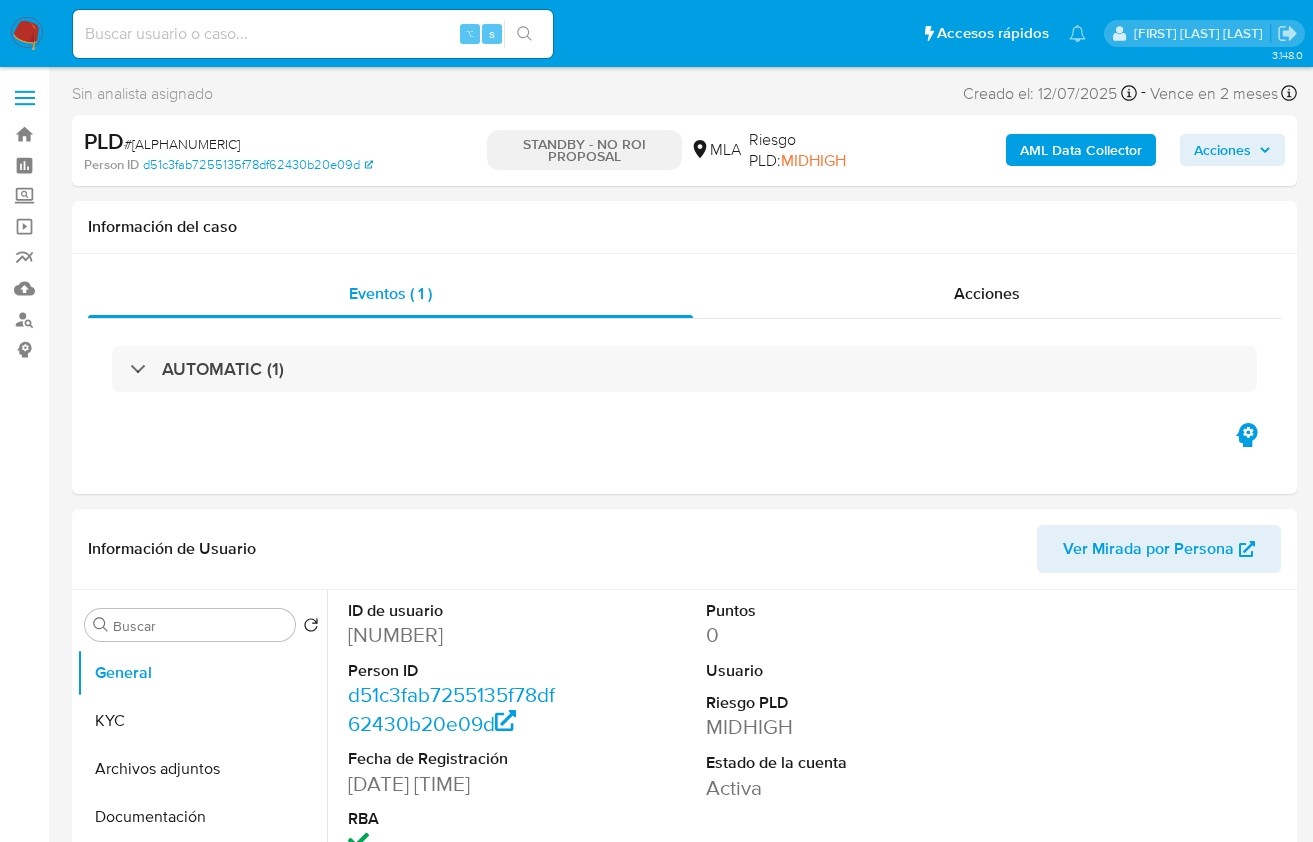select on "10" 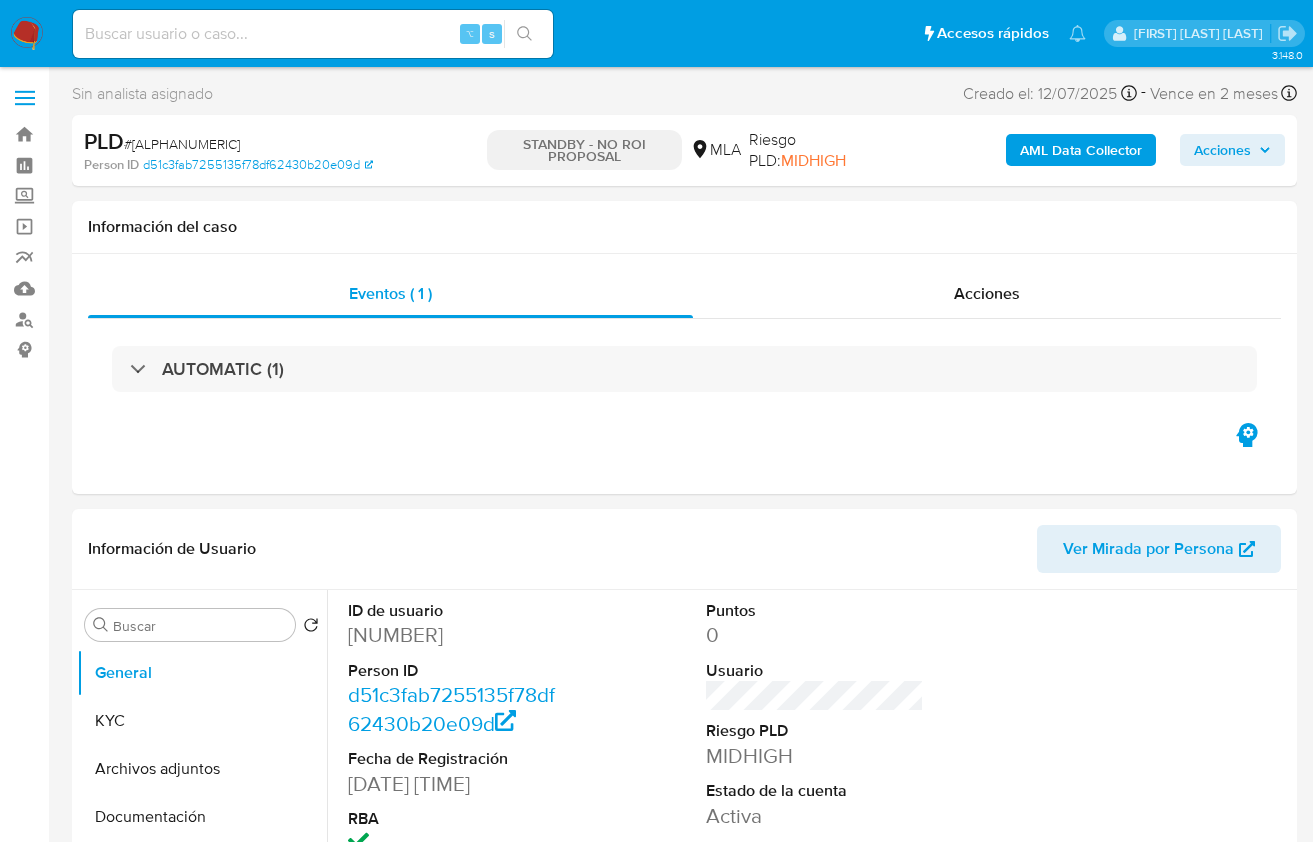 scroll, scrollTop: 0, scrollLeft: 0, axis: both 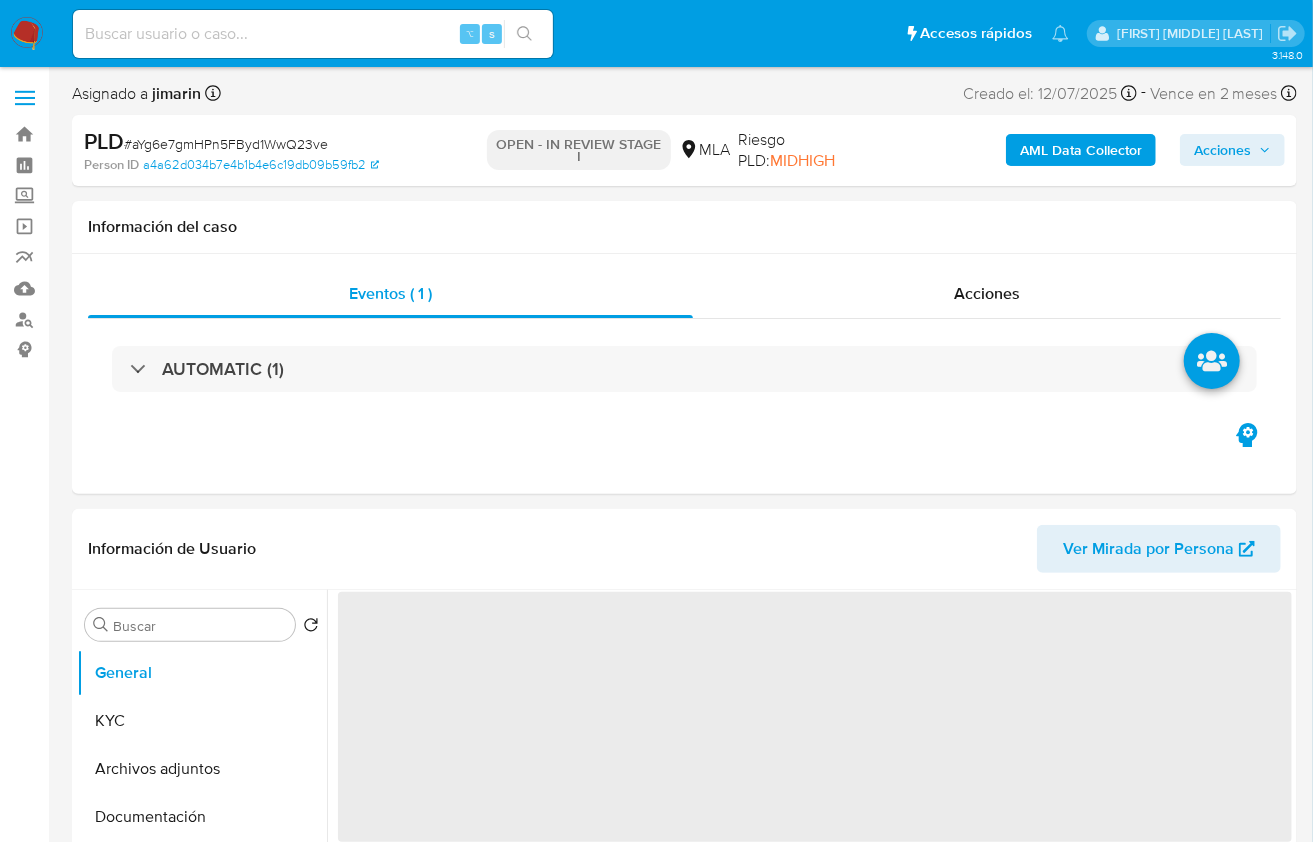 click on "# aYg6e7gmHPn5FByd1WwQ23ve" at bounding box center [226, 144] 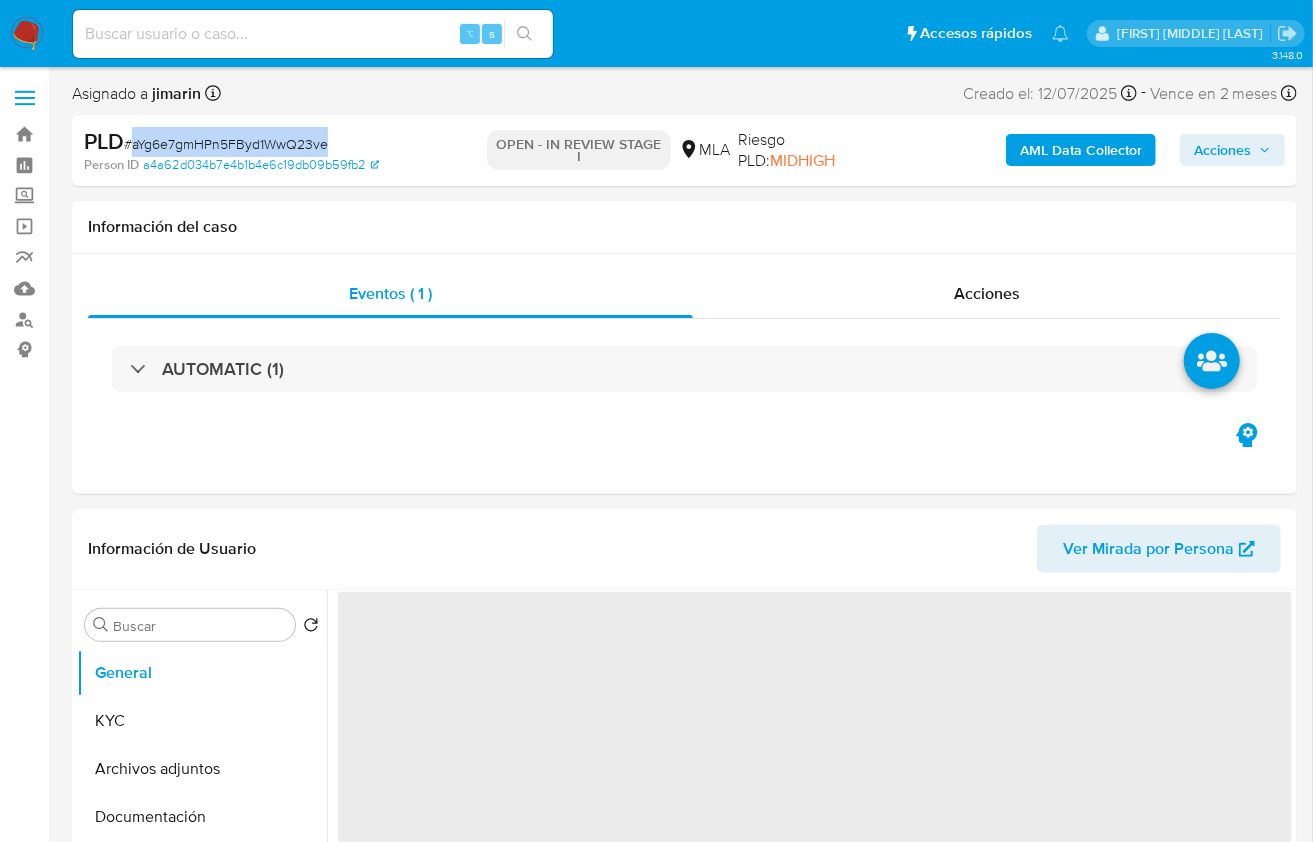 click on "# aYg6e7gmHPn5FByd1WwQ23ve" at bounding box center (226, 144) 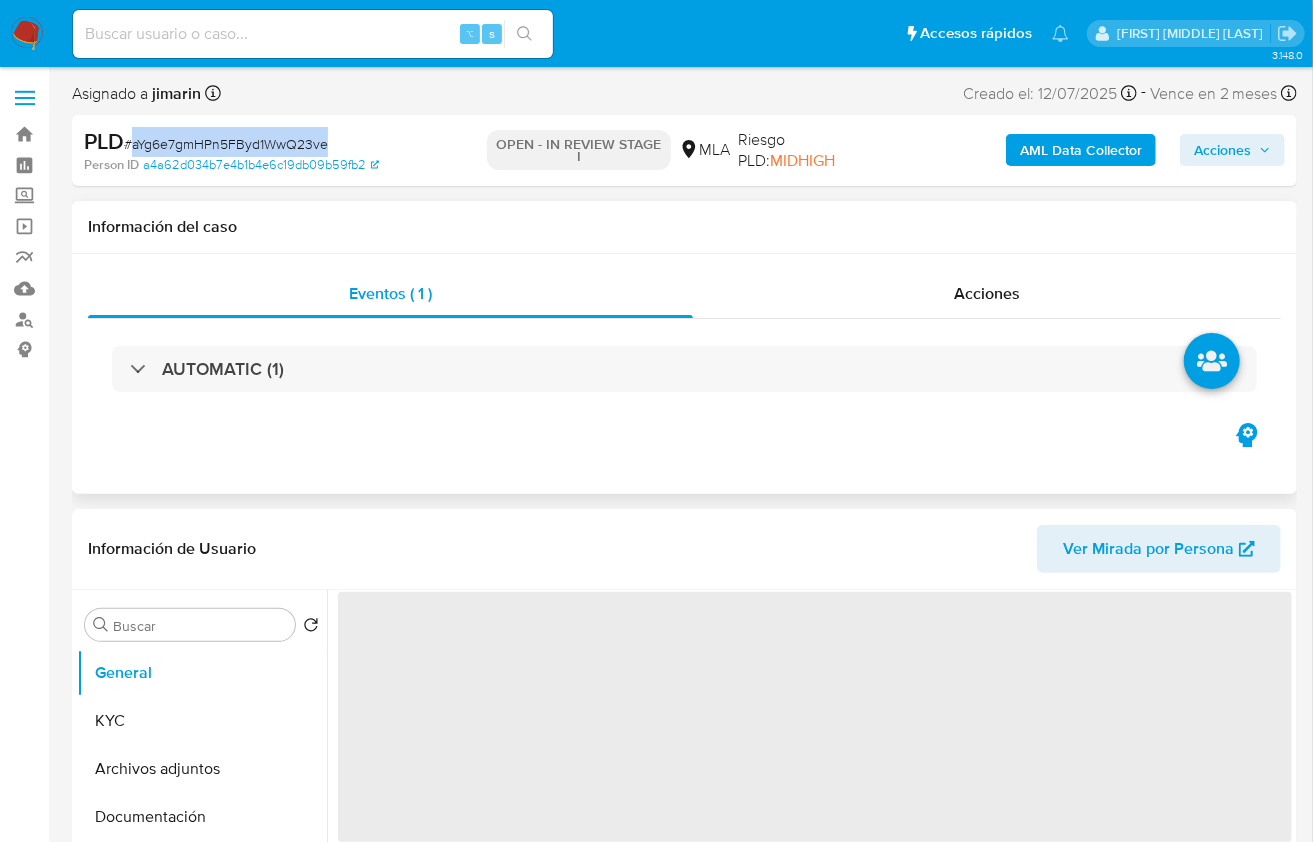 copy on "aYg6e7gmHPn5FByd1WwQ23ve" 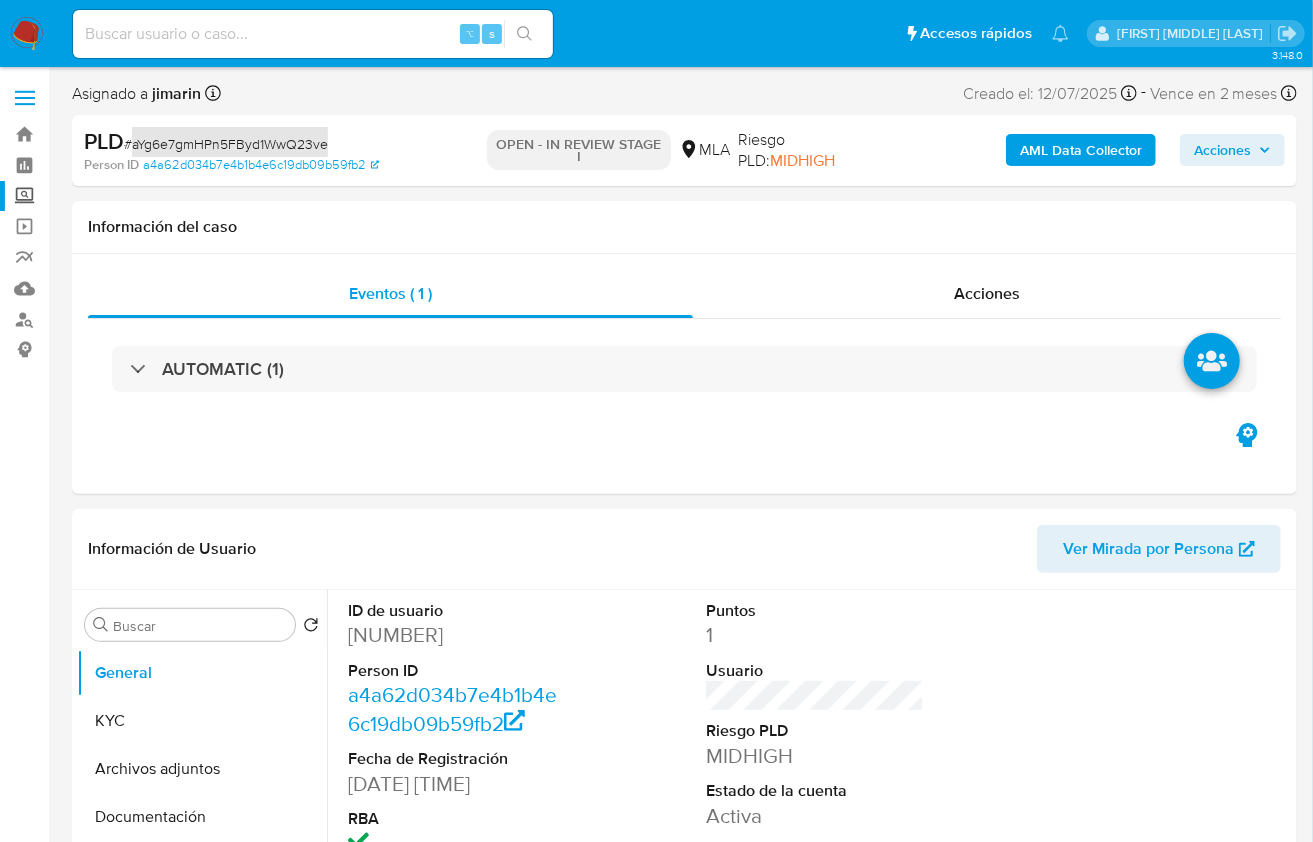 select on "10" 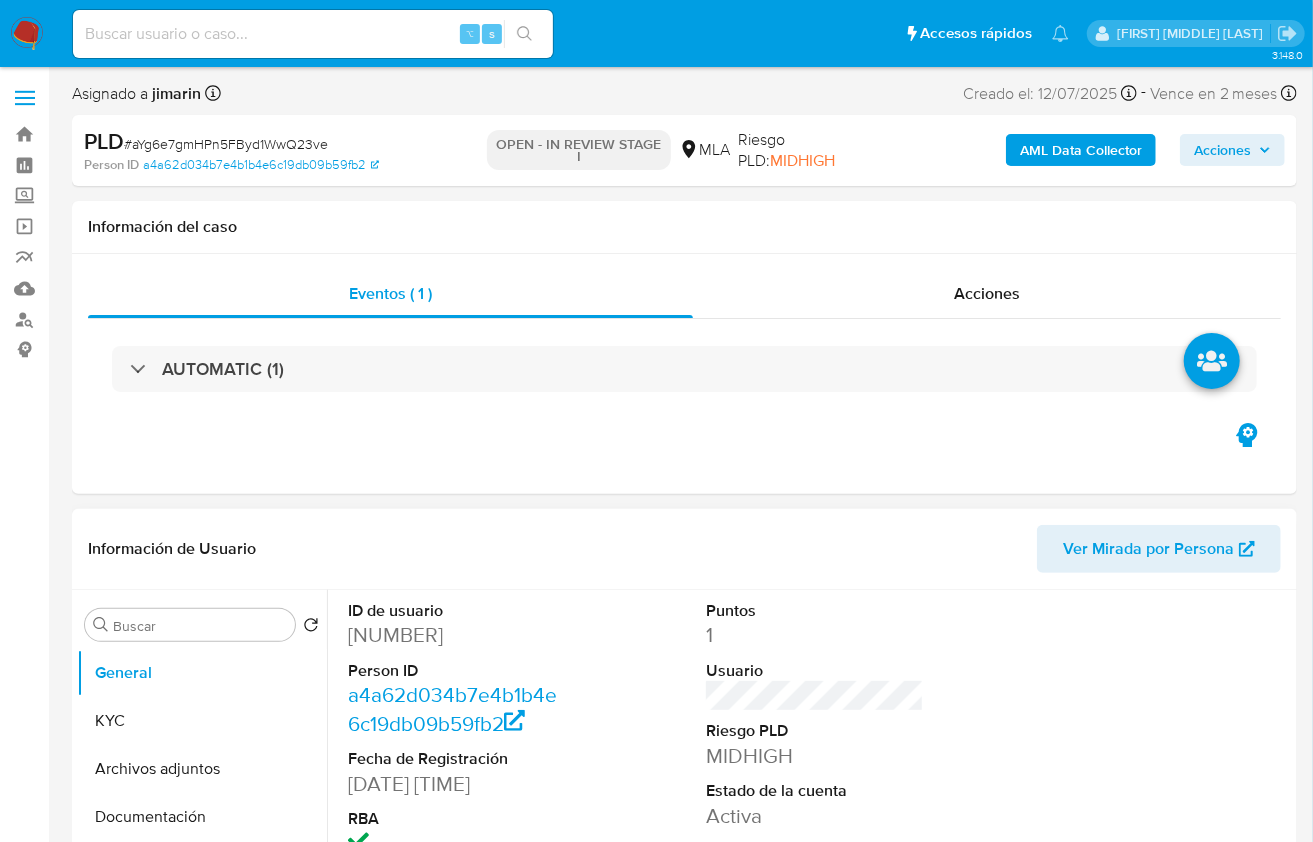 click on "[NUMBER]" at bounding box center (457, 635) 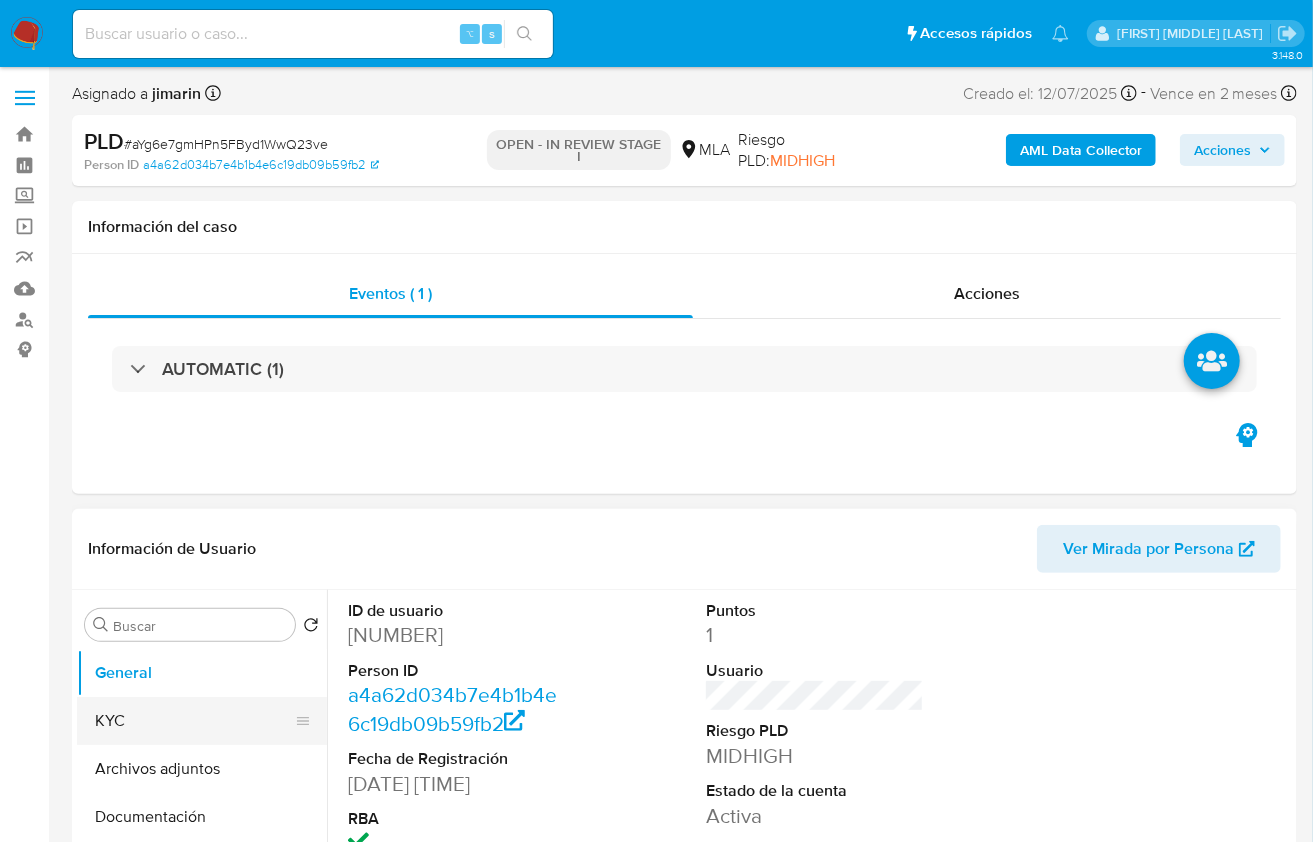 click on "KYC" at bounding box center [194, 721] 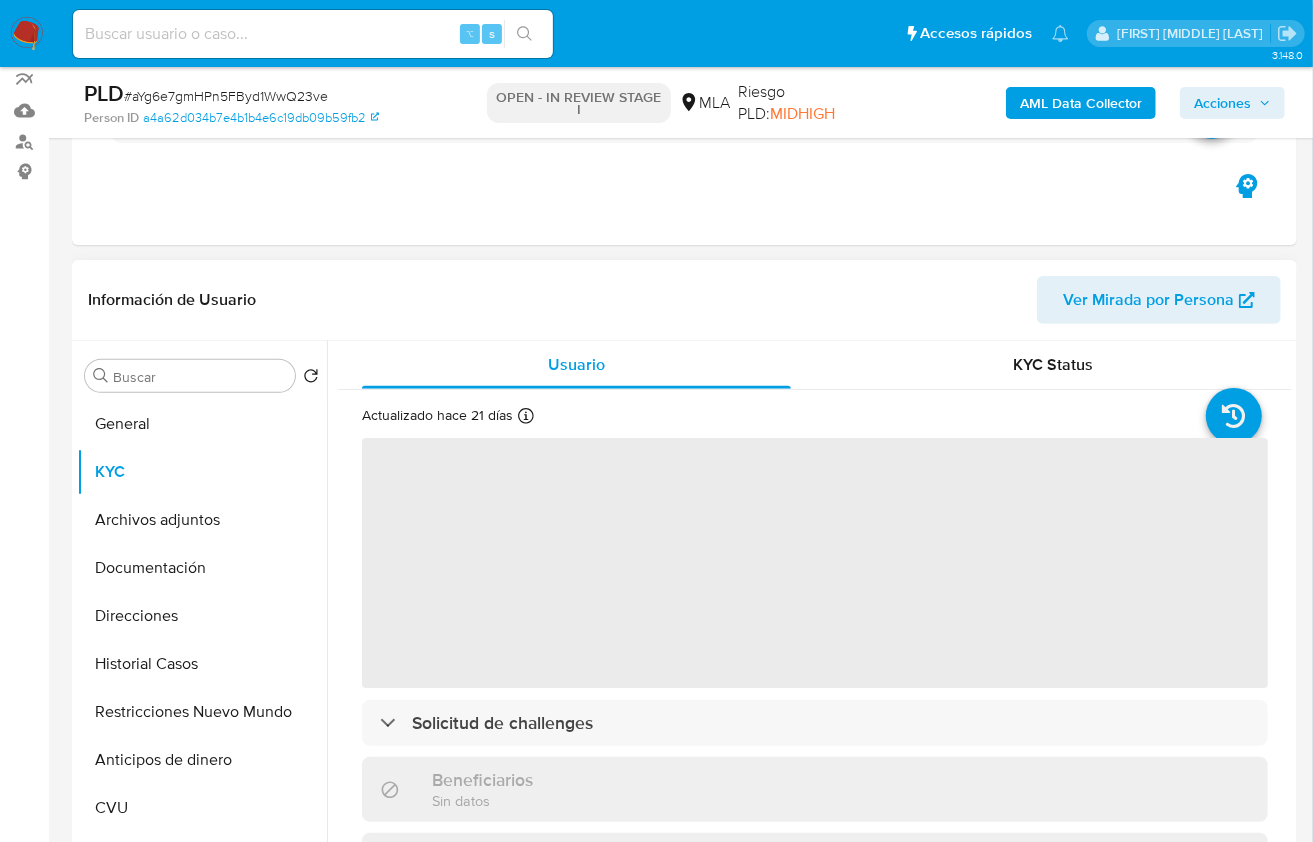 scroll, scrollTop: 227, scrollLeft: 0, axis: vertical 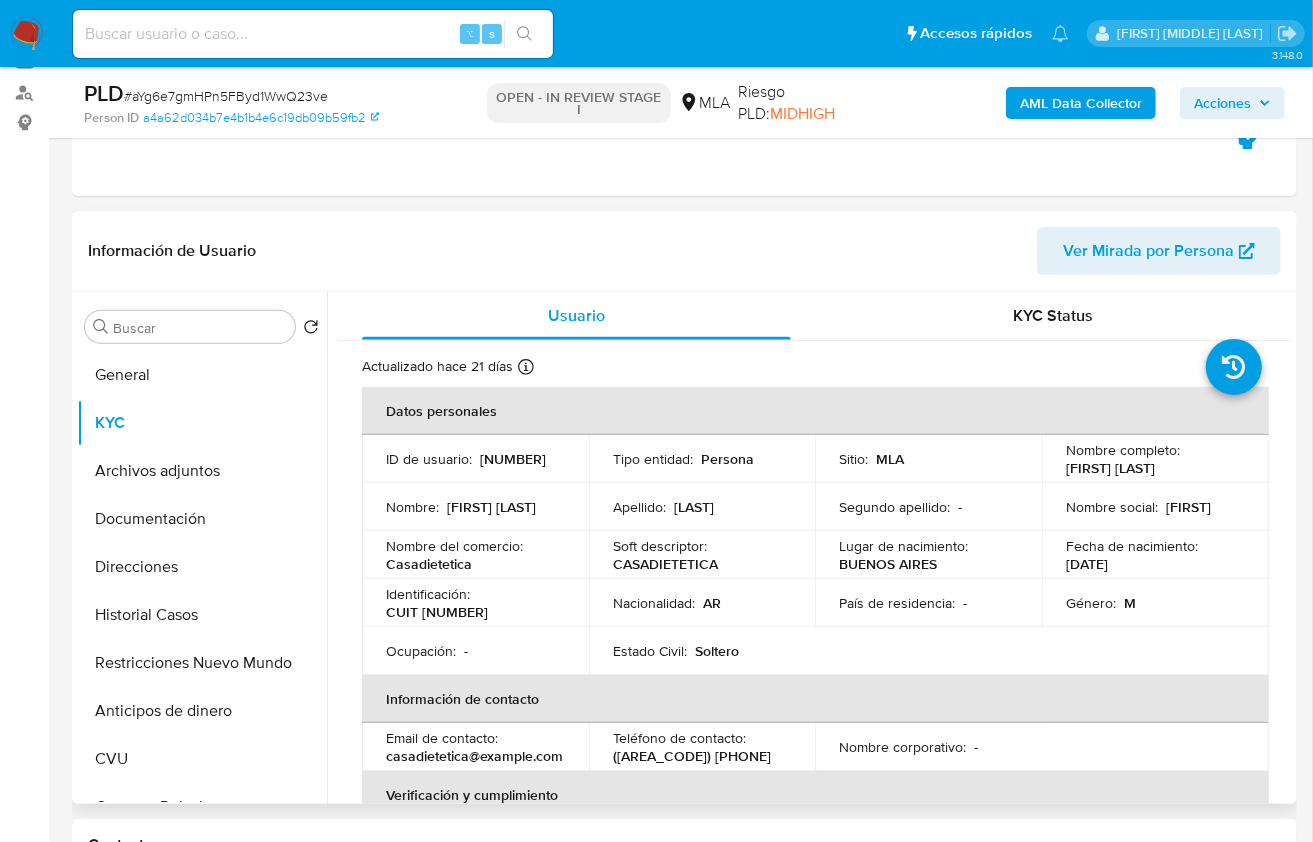 click on "CUIT [NUMBER]" at bounding box center [437, 612] 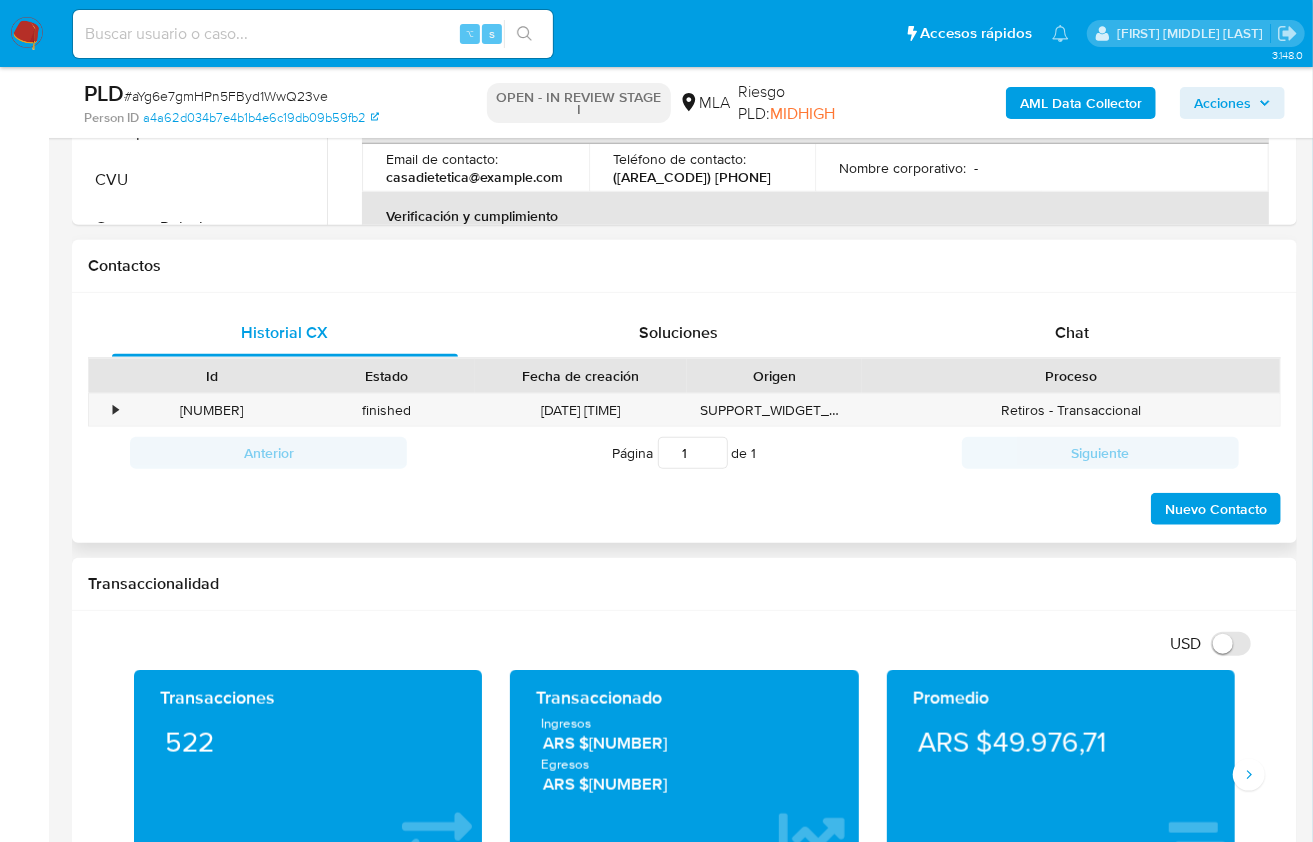 scroll, scrollTop: 812, scrollLeft: 0, axis: vertical 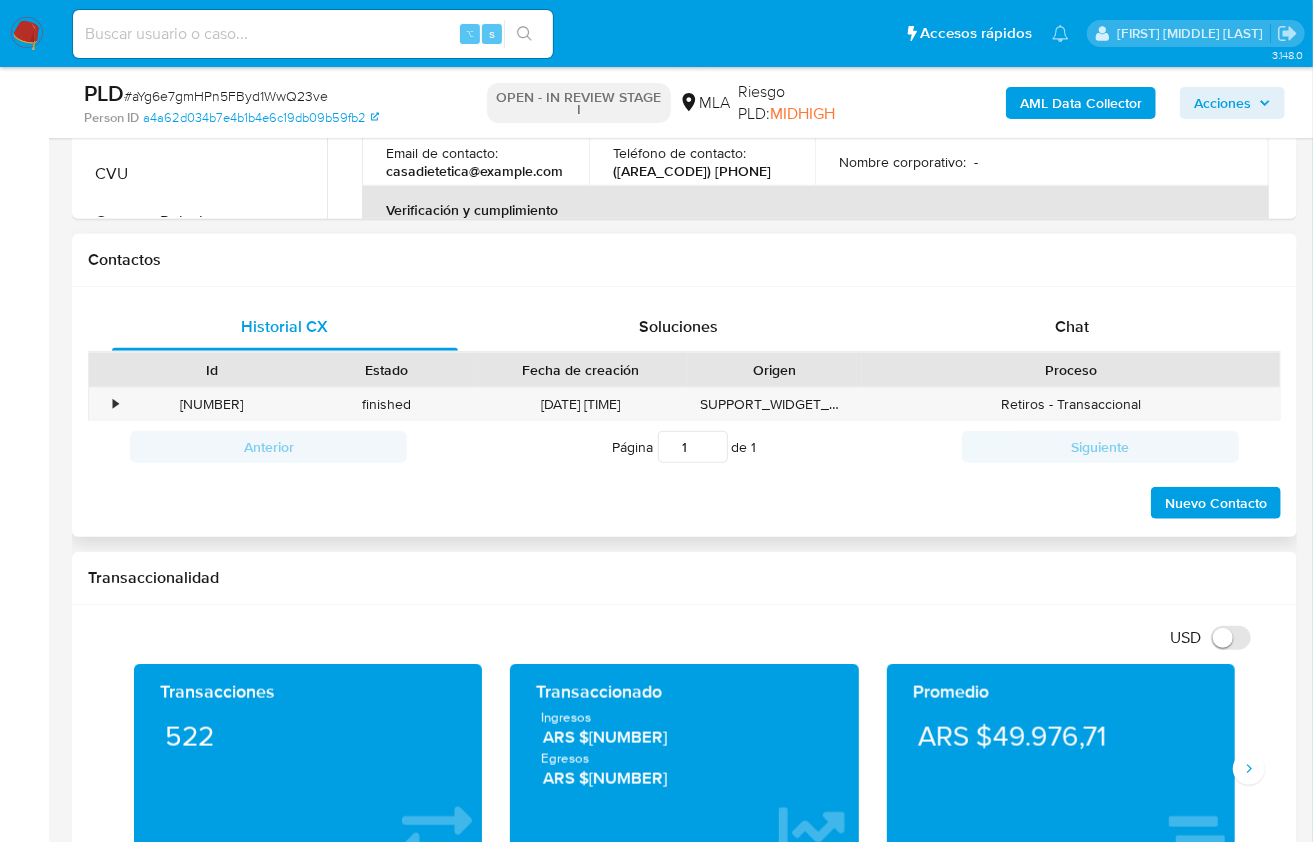 click on "Proceso" at bounding box center [1071, 370] 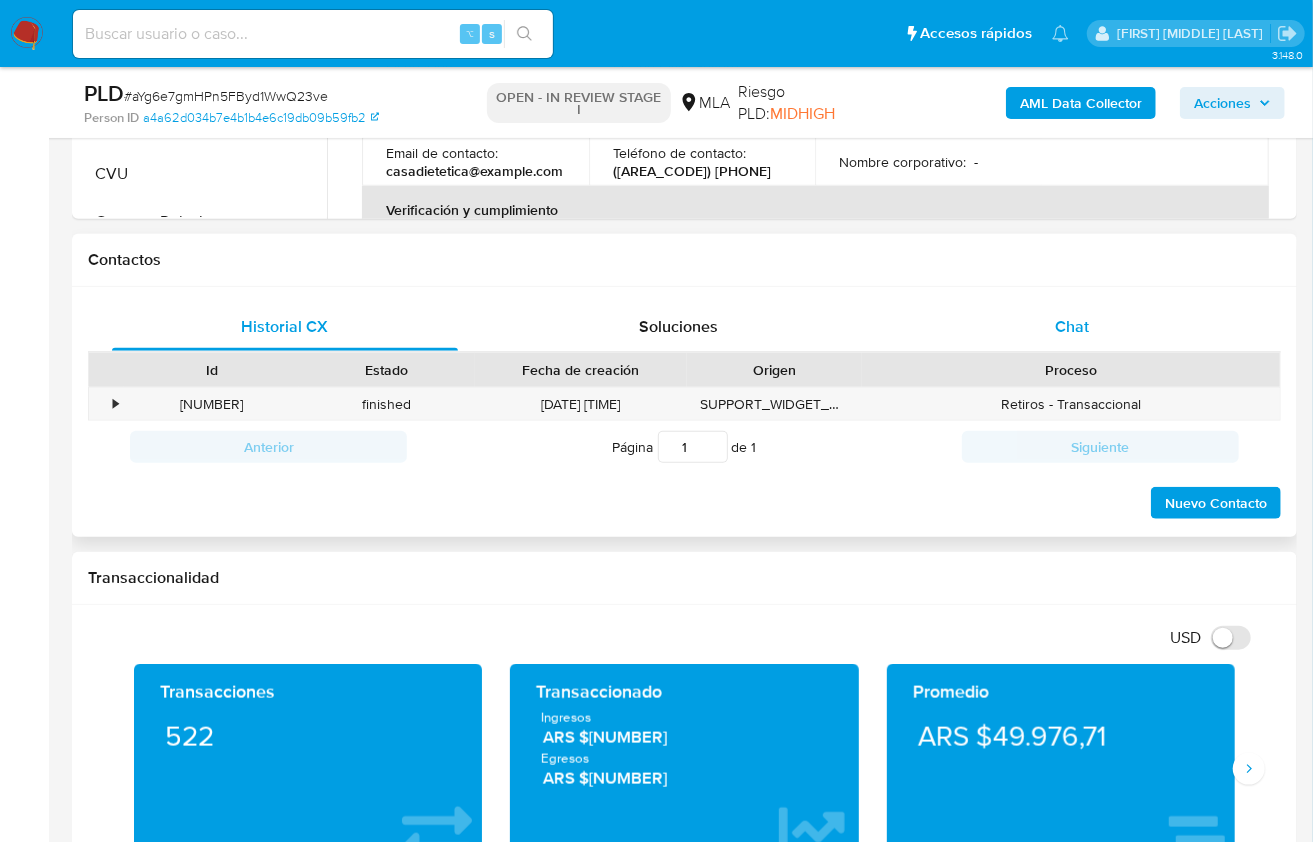 click on "Chat" at bounding box center (1072, 327) 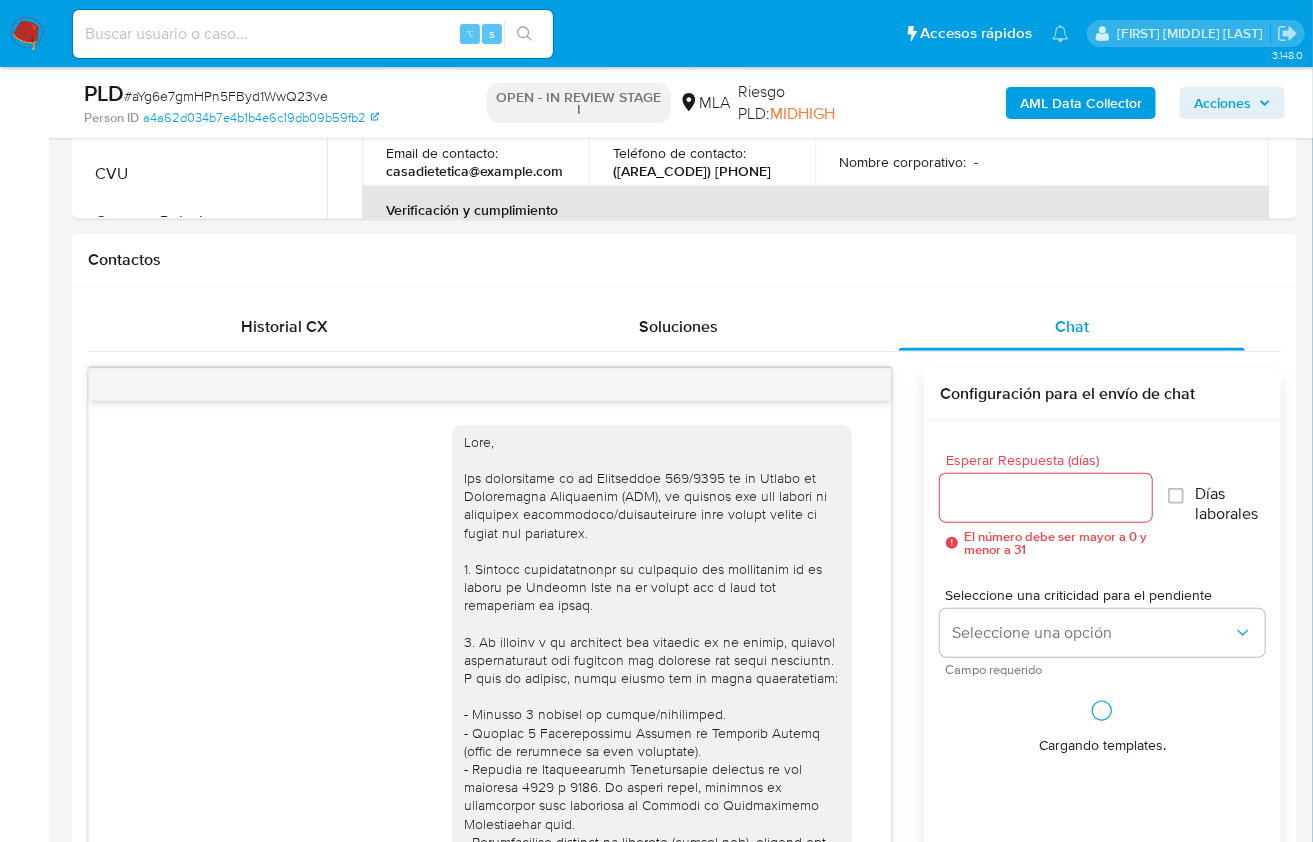 scroll, scrollTop: 1131, scrollLeft: 0, axis: vertical 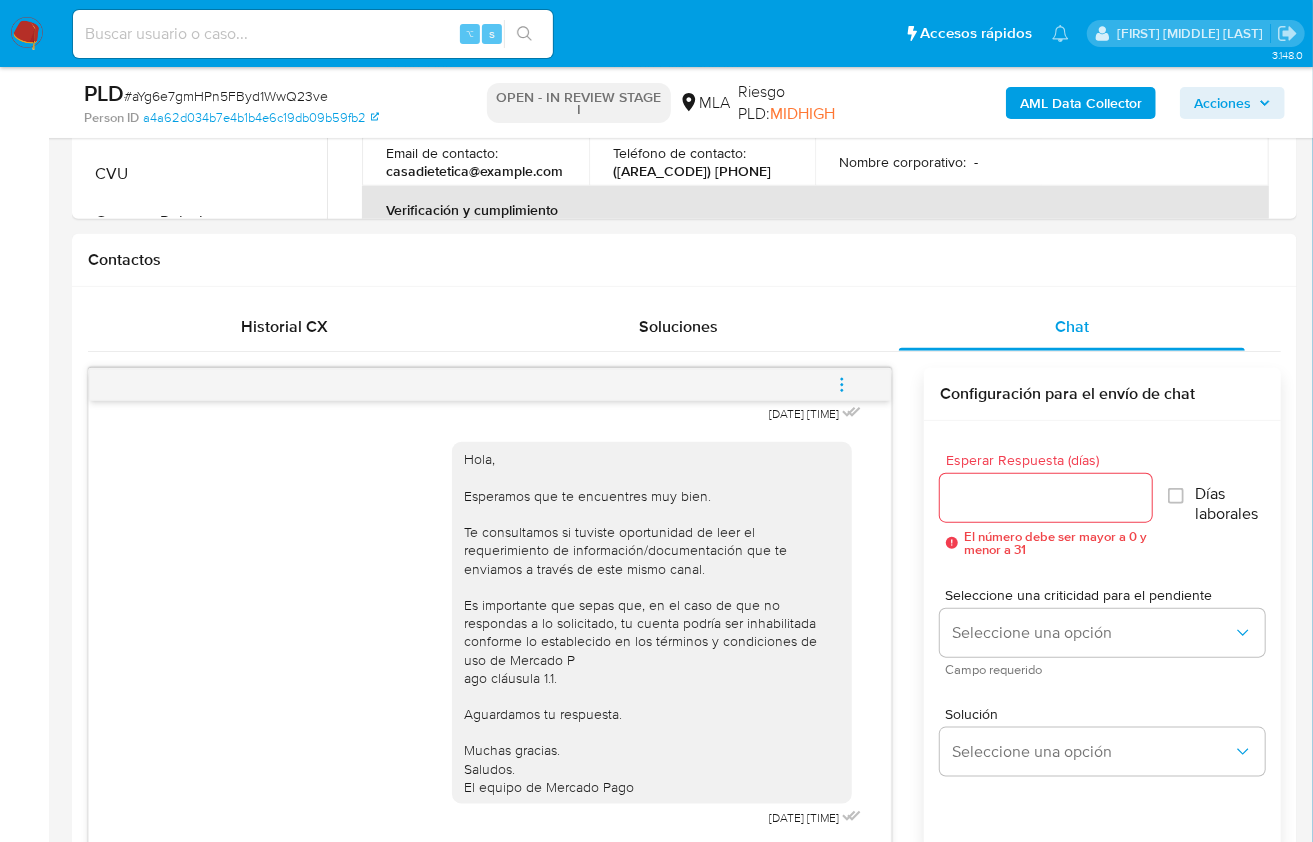click at bounding box center [842, 385] 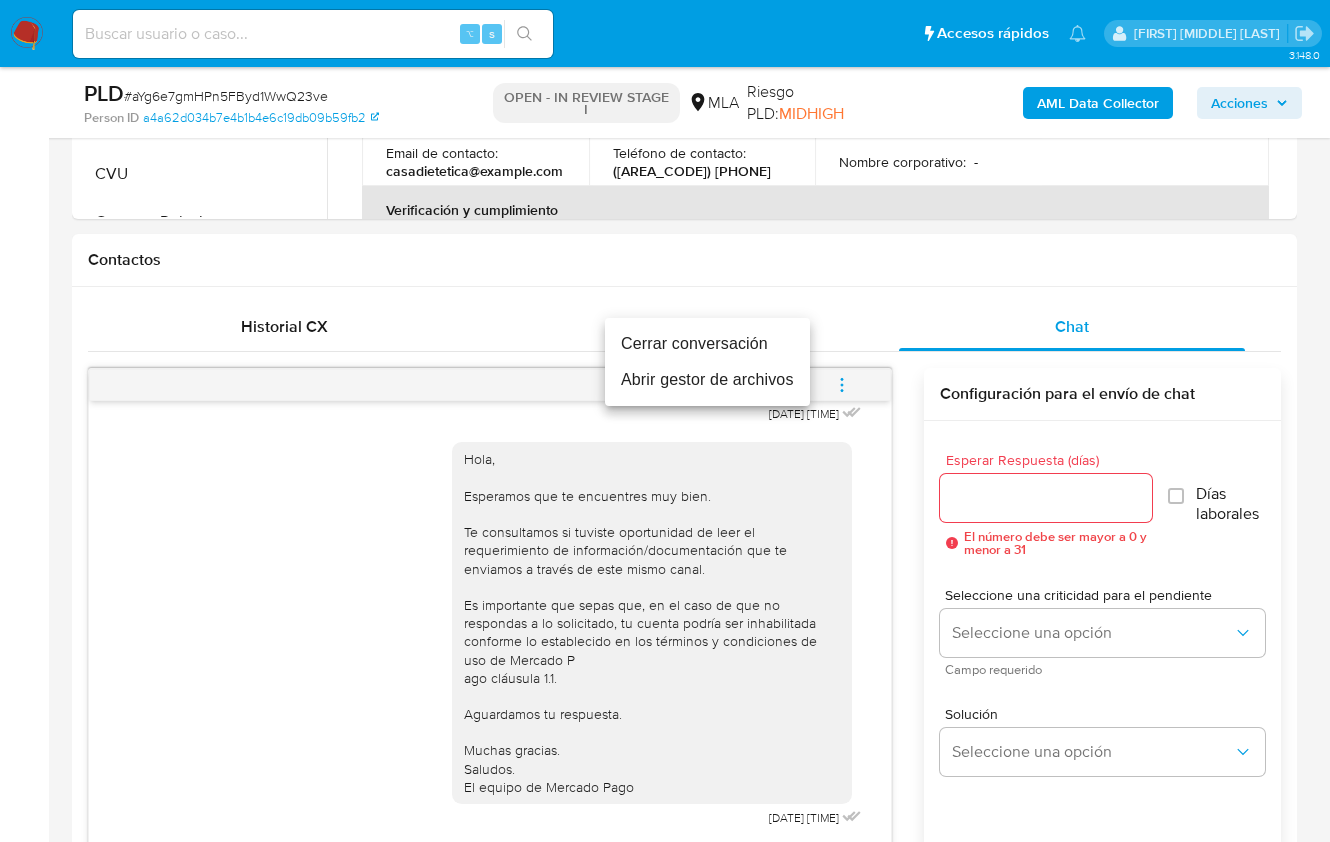 click on "Cerrar conversación" at bounding box center (707, 344) 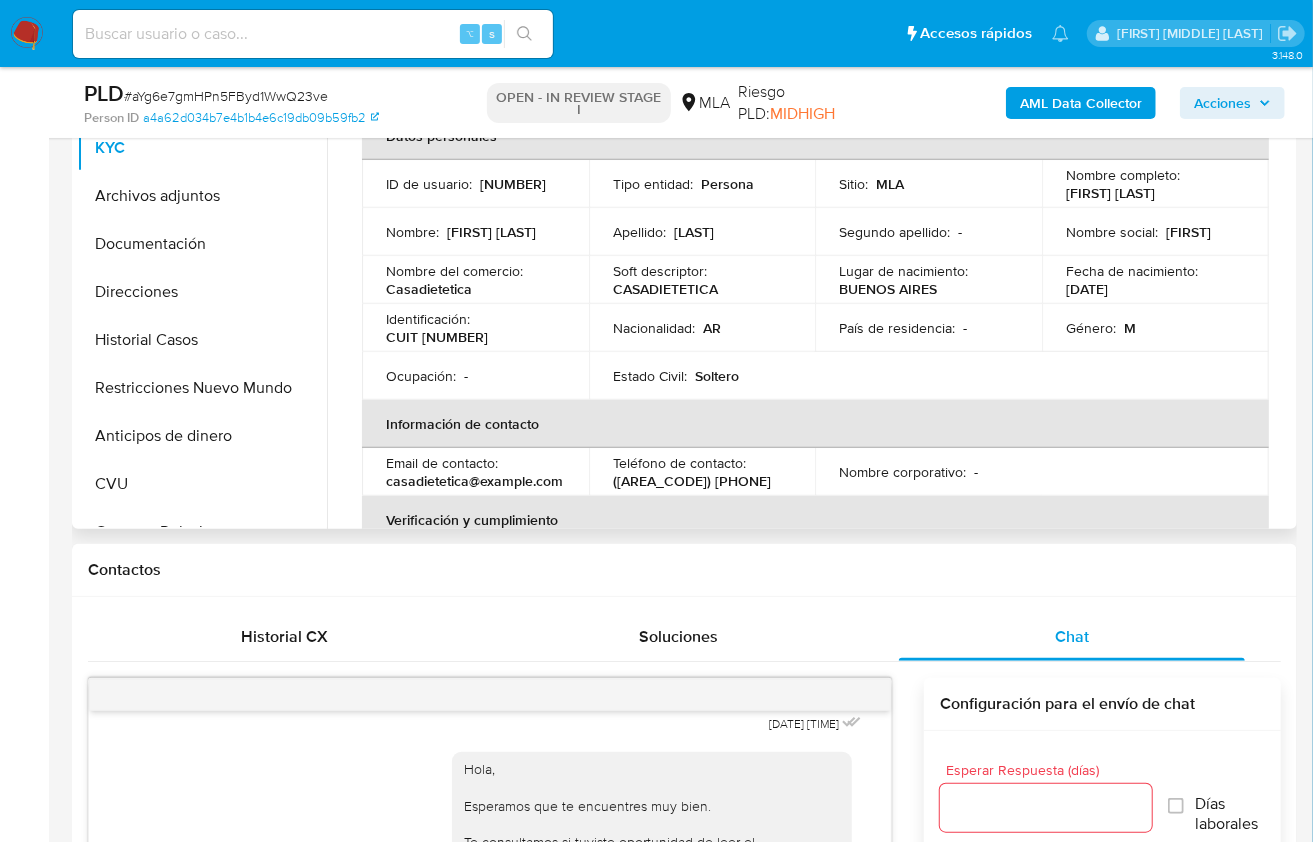 scroll, scrollTop: 375, scrollLeft: 0, axis: vertical 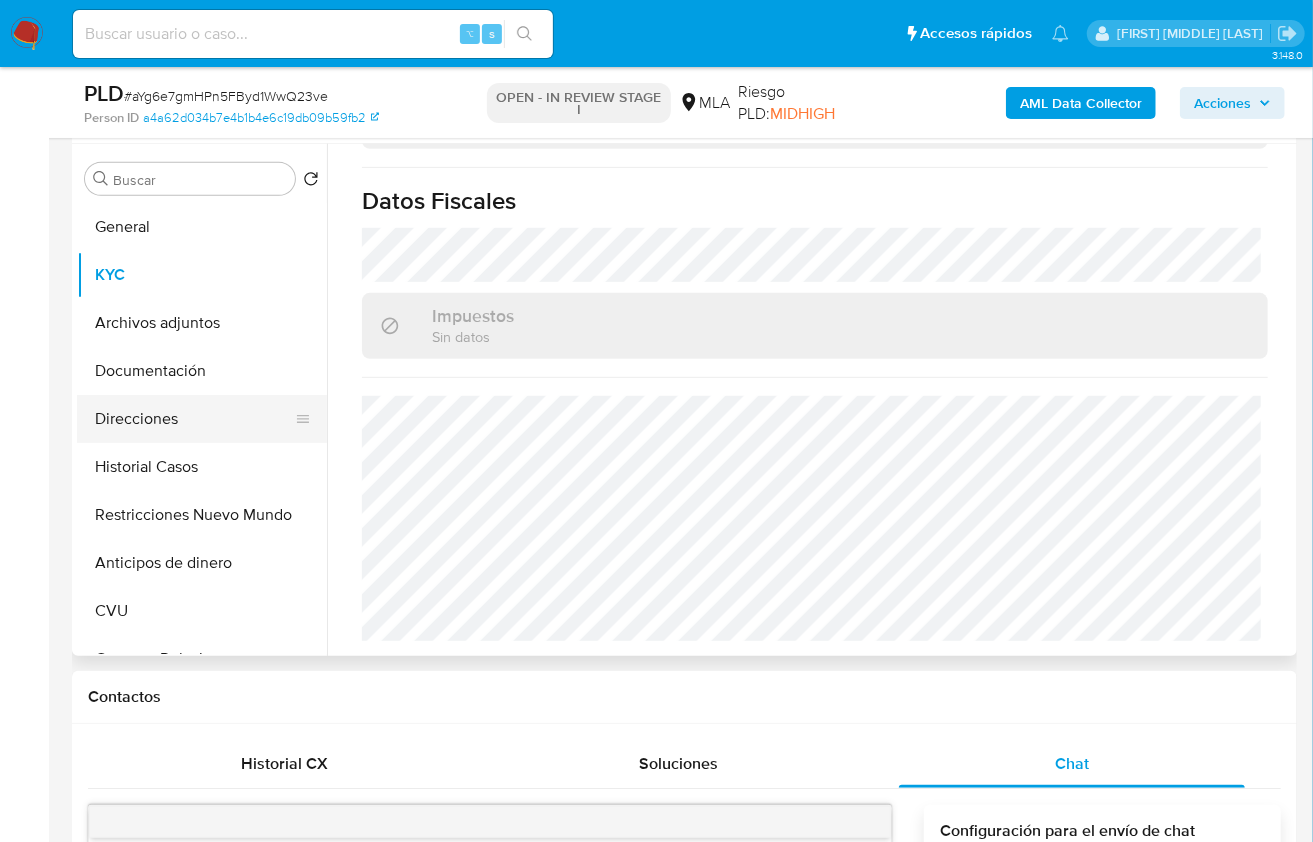 click on "Direcciones" at bounding box center [194, 419] 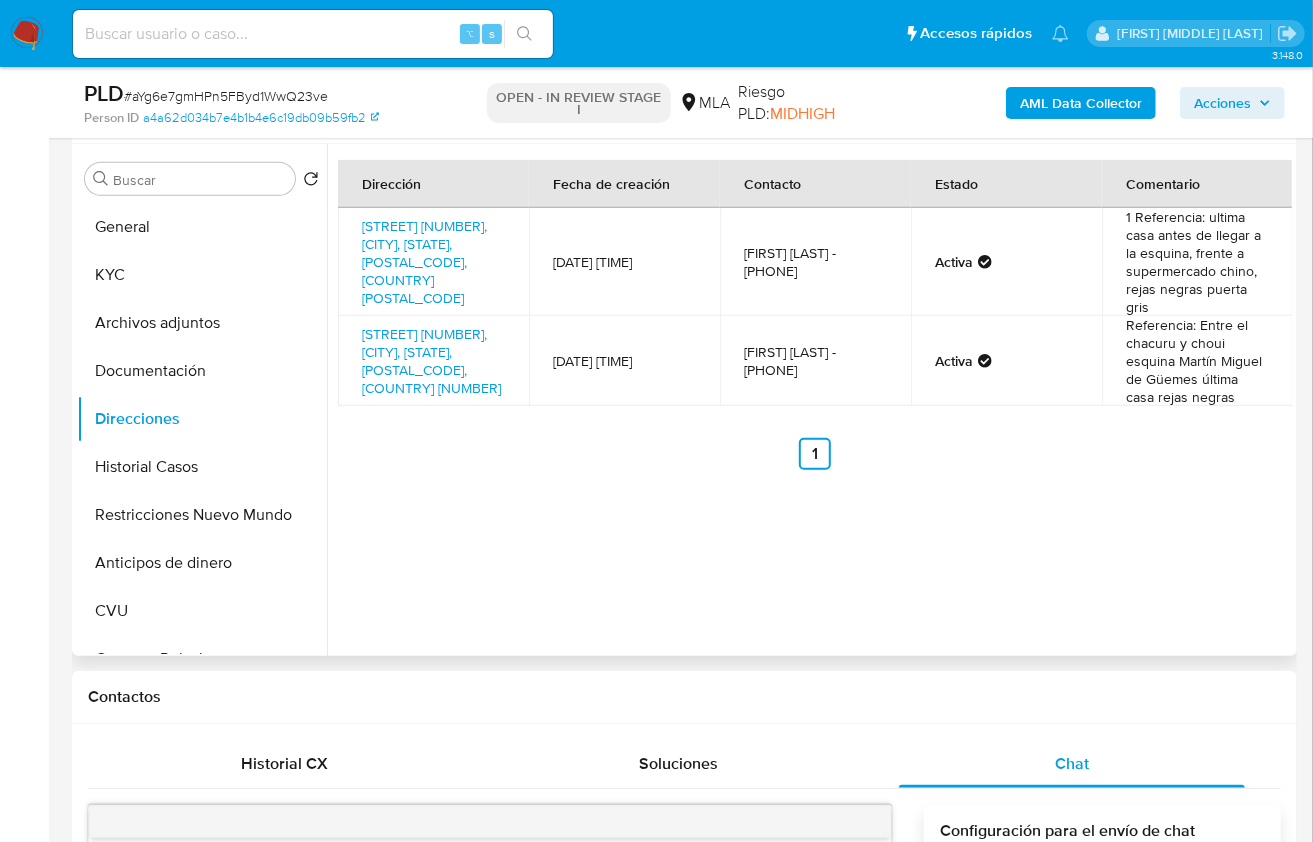 click on "Dirección Fecha de creación Contacto Estado Comentario [STREET] [NUMBER], [CITY], [STATE], [POSTAL_CODE], [COUNTRY] [POSTAL_CODE] [DATE] [TIME] [FIRST] [LAST] - [PHONE] Activa 1 Referencia: ultima casa antes de llegar a la esquina, frente a supermercado chino, rejas negras puerta gris [STREET] [NUMBER], [CITY], [STATE], [POSTAL_CODE], [COUNTRY] [NUMBER] [DATE] [TIME] [FIRST] [LAST] - [PHONE] Activa Referencia: Entre el chacuru y choui esquina Martín Miguel de Güemes última casa rejas negras Anterior 1 Siguiente" at bounding box center (809, 400) 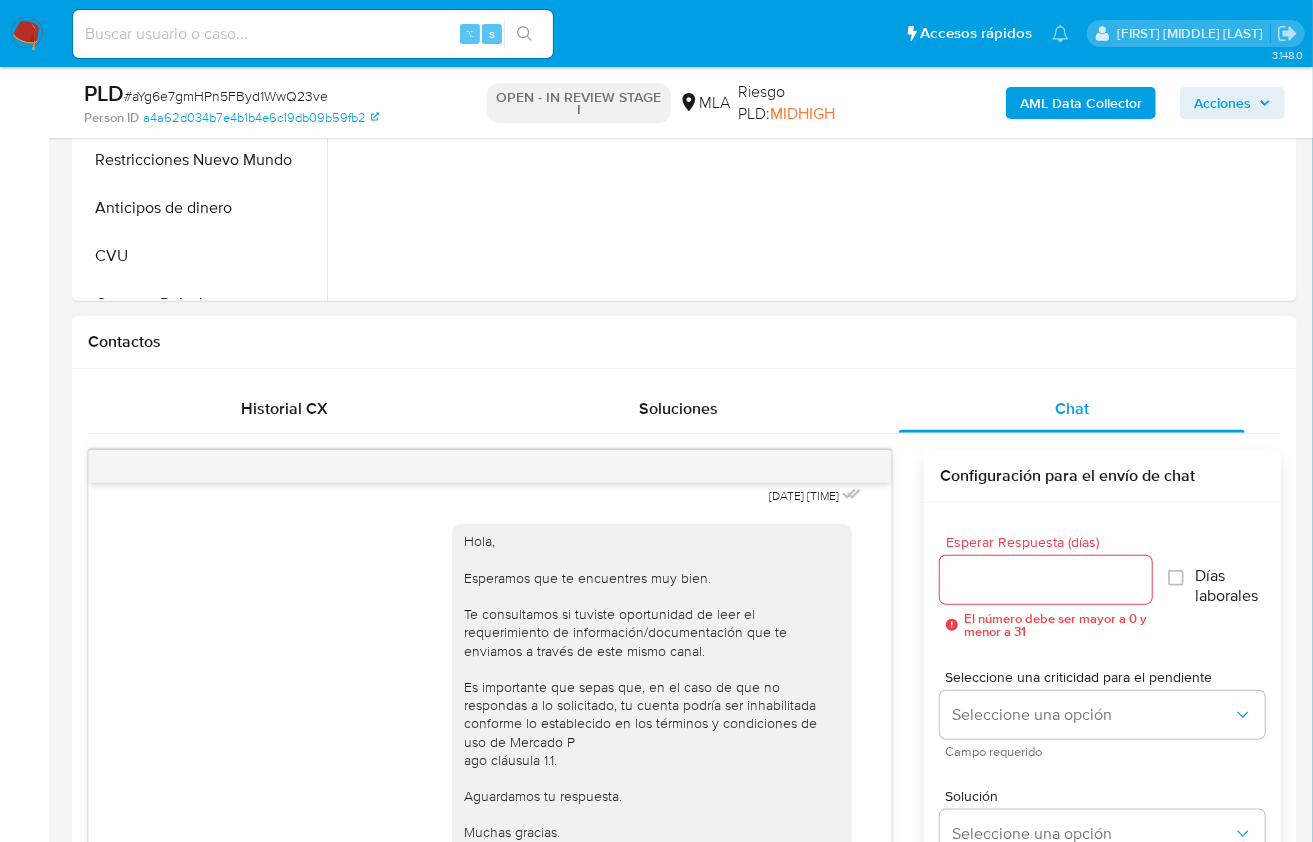 scroll, scrollTop: 1005, scrollLeft: 0, axis: vertical 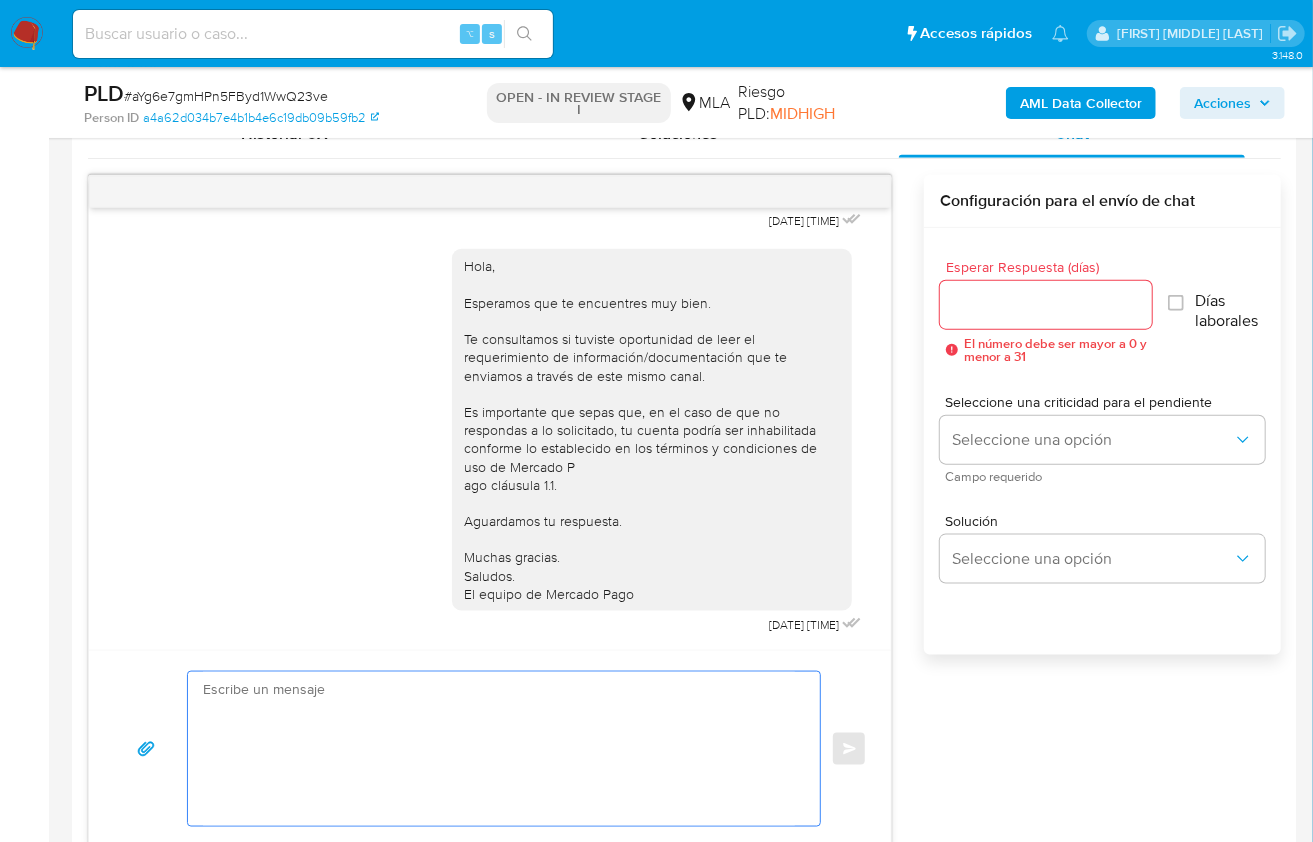 click at bounding box center (499, 749) 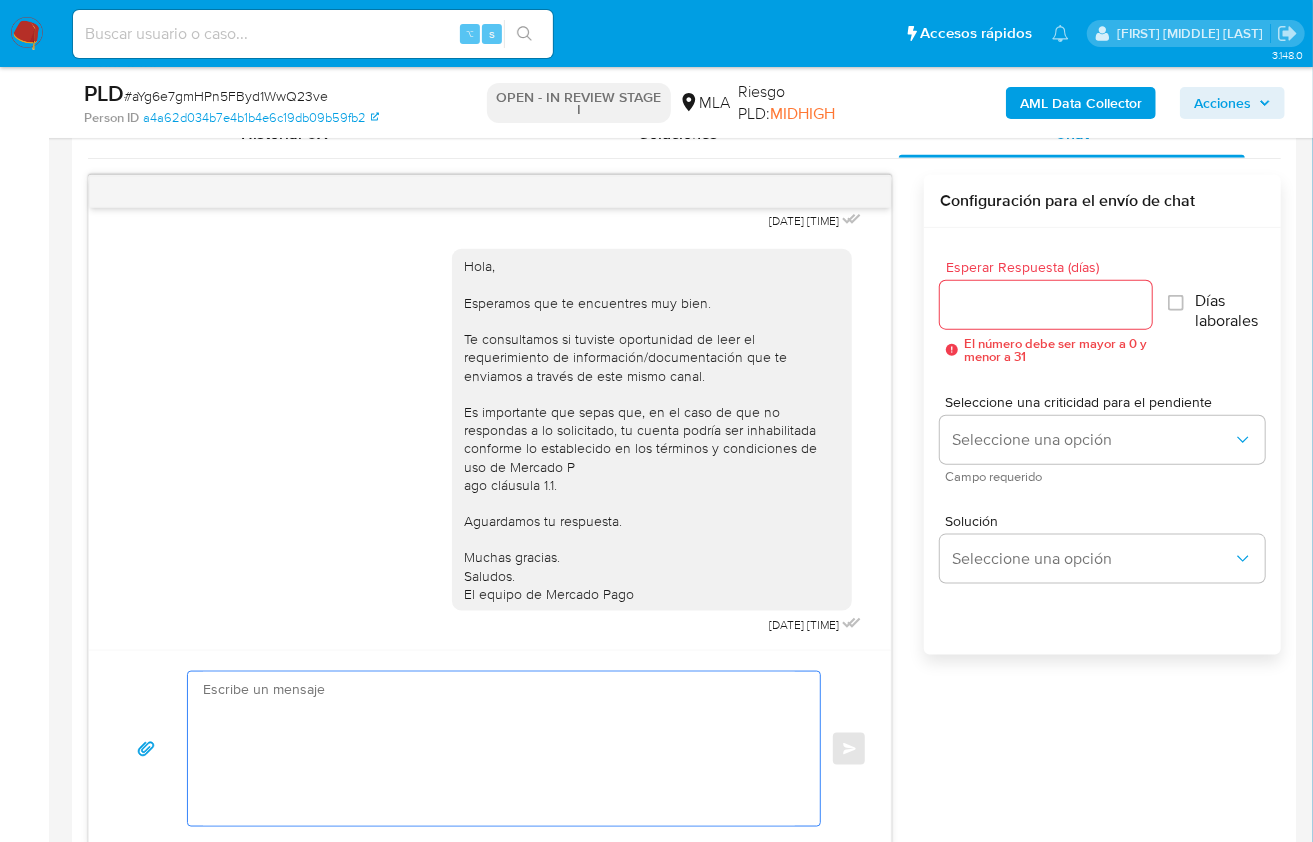 drag, startPoint x: 441, startPoint y: 689, endPoint x: 547, endPoint y: 682, distance: 106.23088 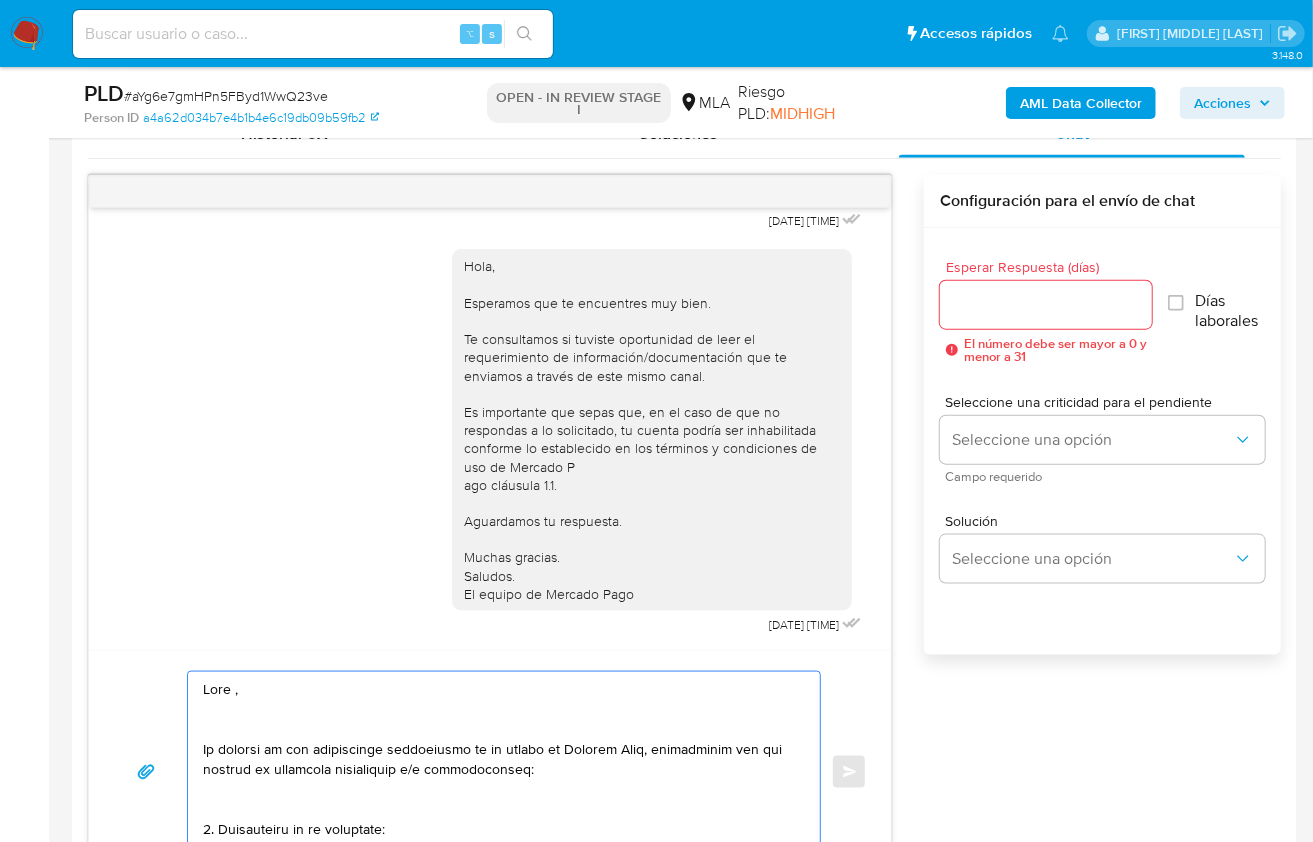 scroll, scrollTop: 1267, scrollLeft: 0, axis: vertical 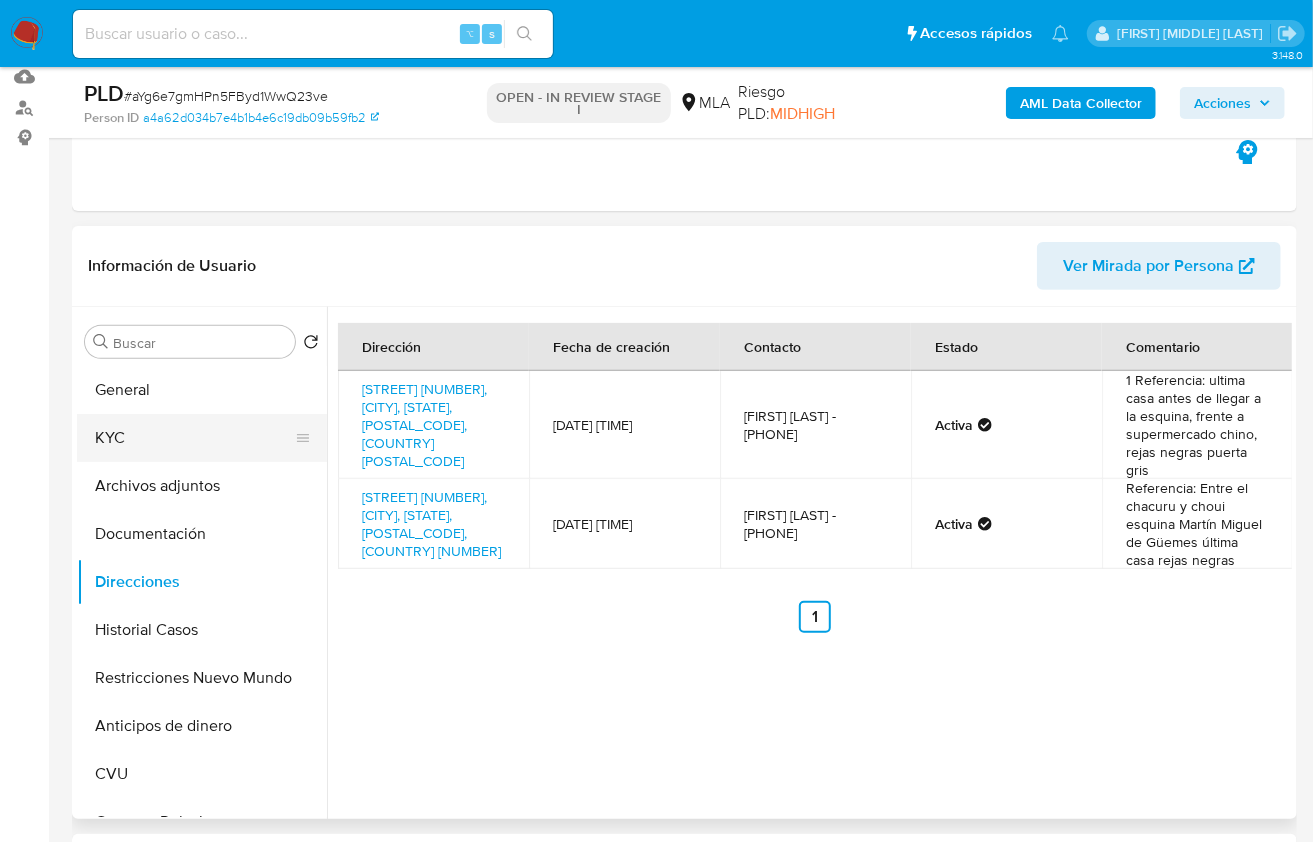 click on "KYC" at bounding box center (194, 438) 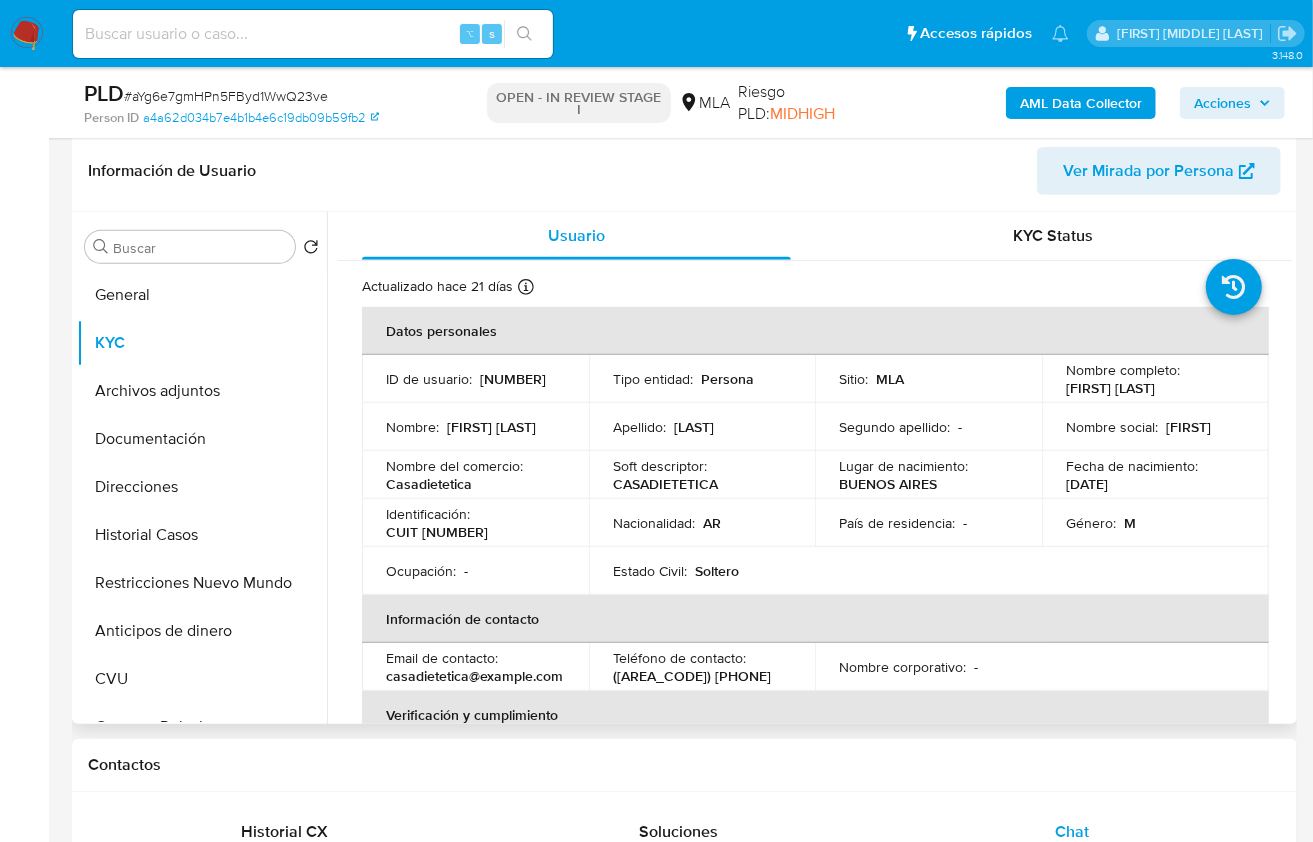scroll, scrollTop: 339, scrollLeft: 0, axis: vertical 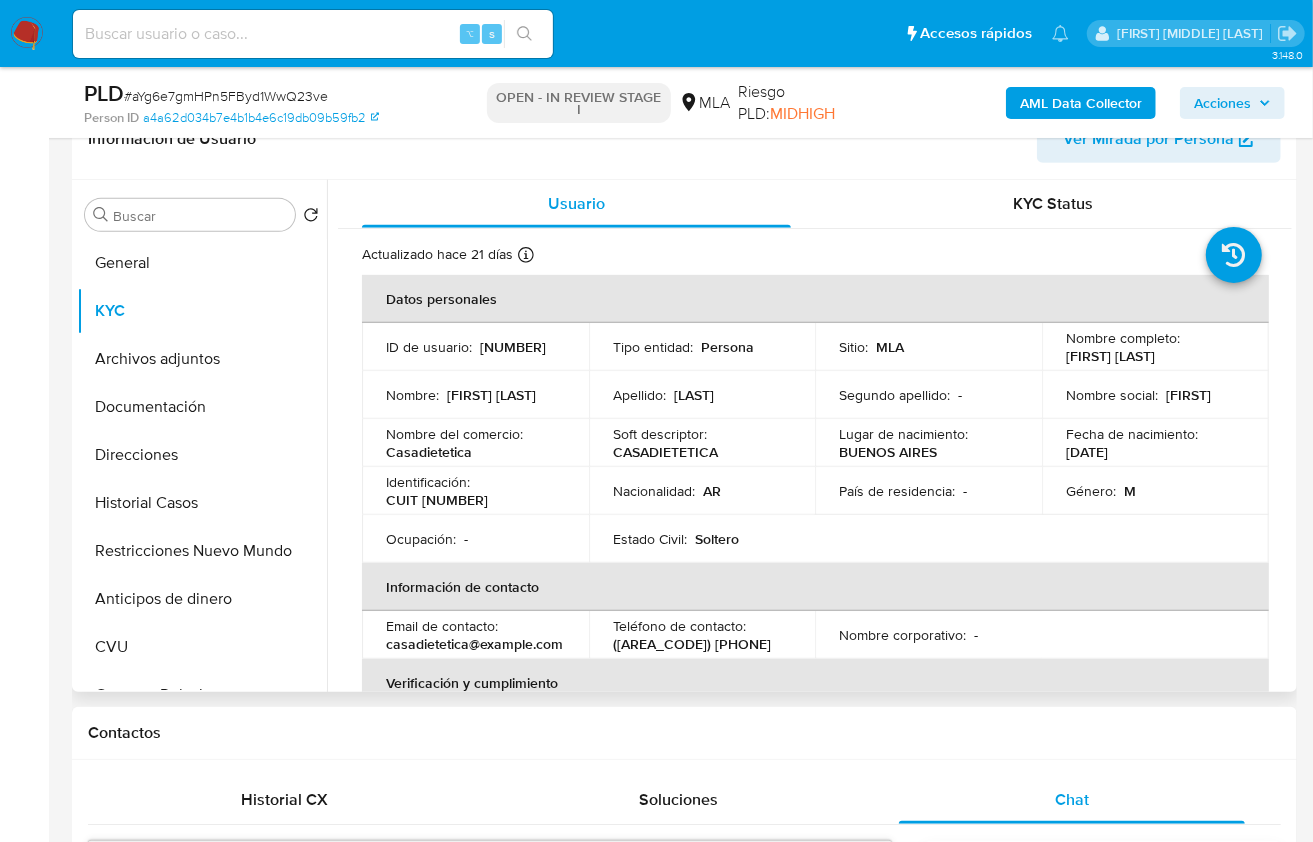 click on "Nombre completo :    [FIRST] [LAST]" at bounding box center [1155, 347] 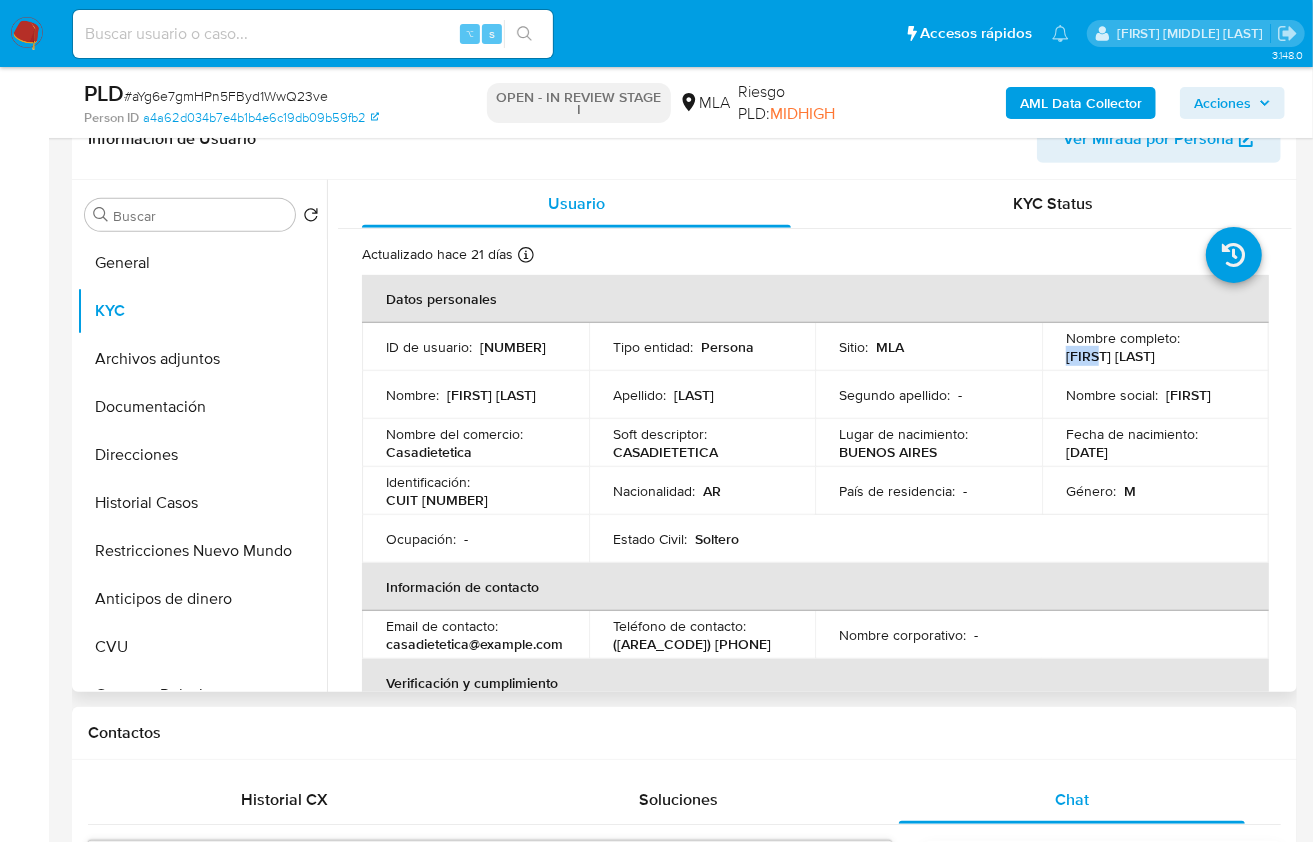 click on "Nombre completo :    [FIRST] [LAST]" at bounding box center (1155, 347) 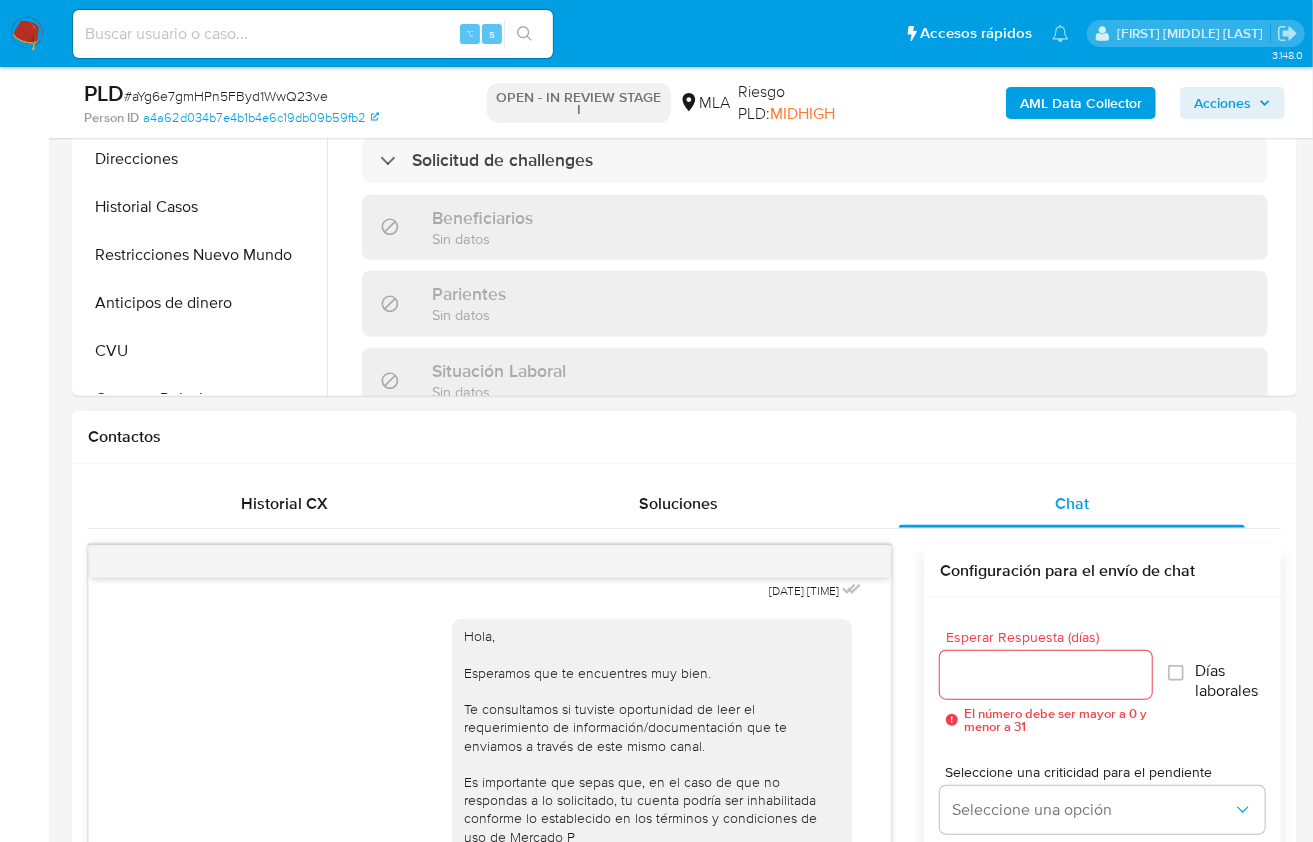 scroll, scrollTop: 935, scrollLeft: 0, axis: vertical 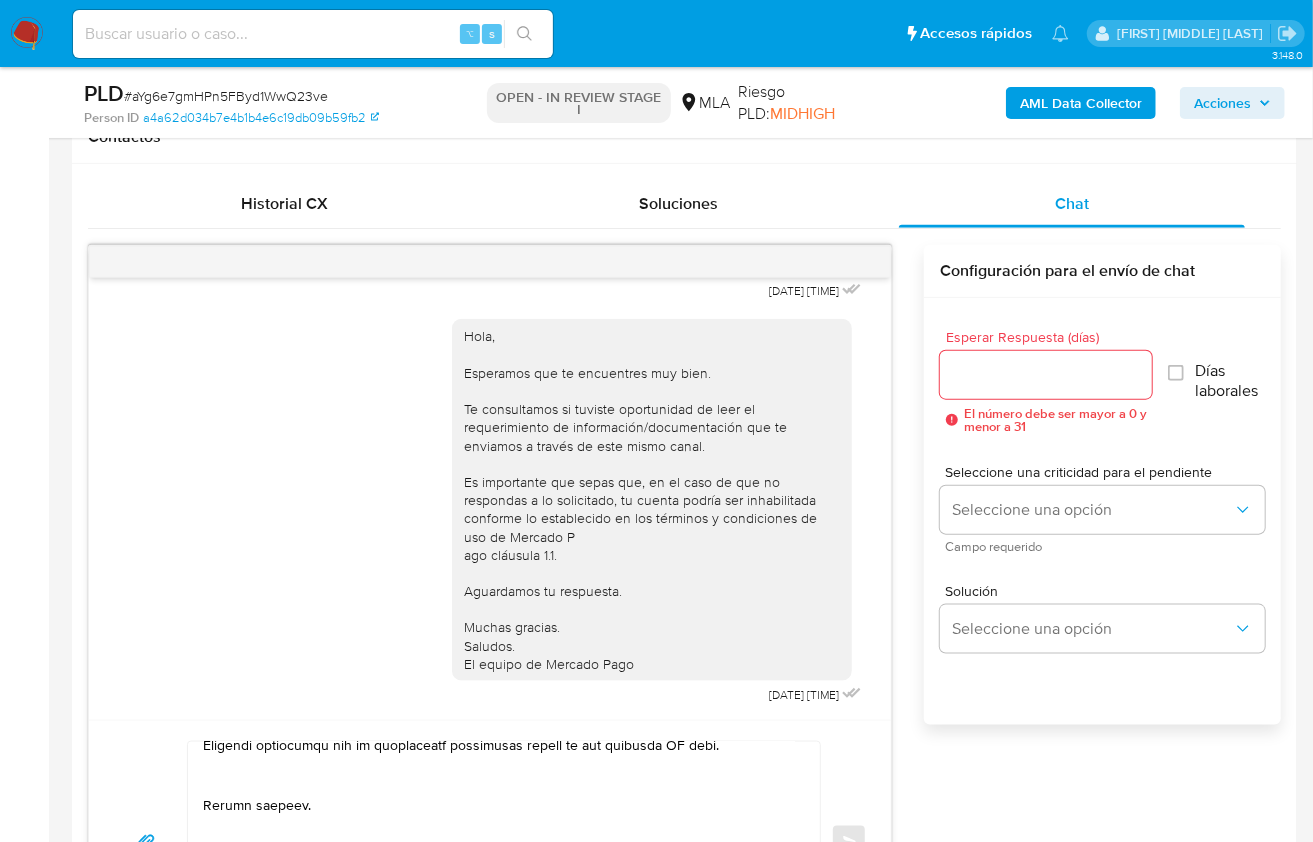 click at bounding box center (499, 842) 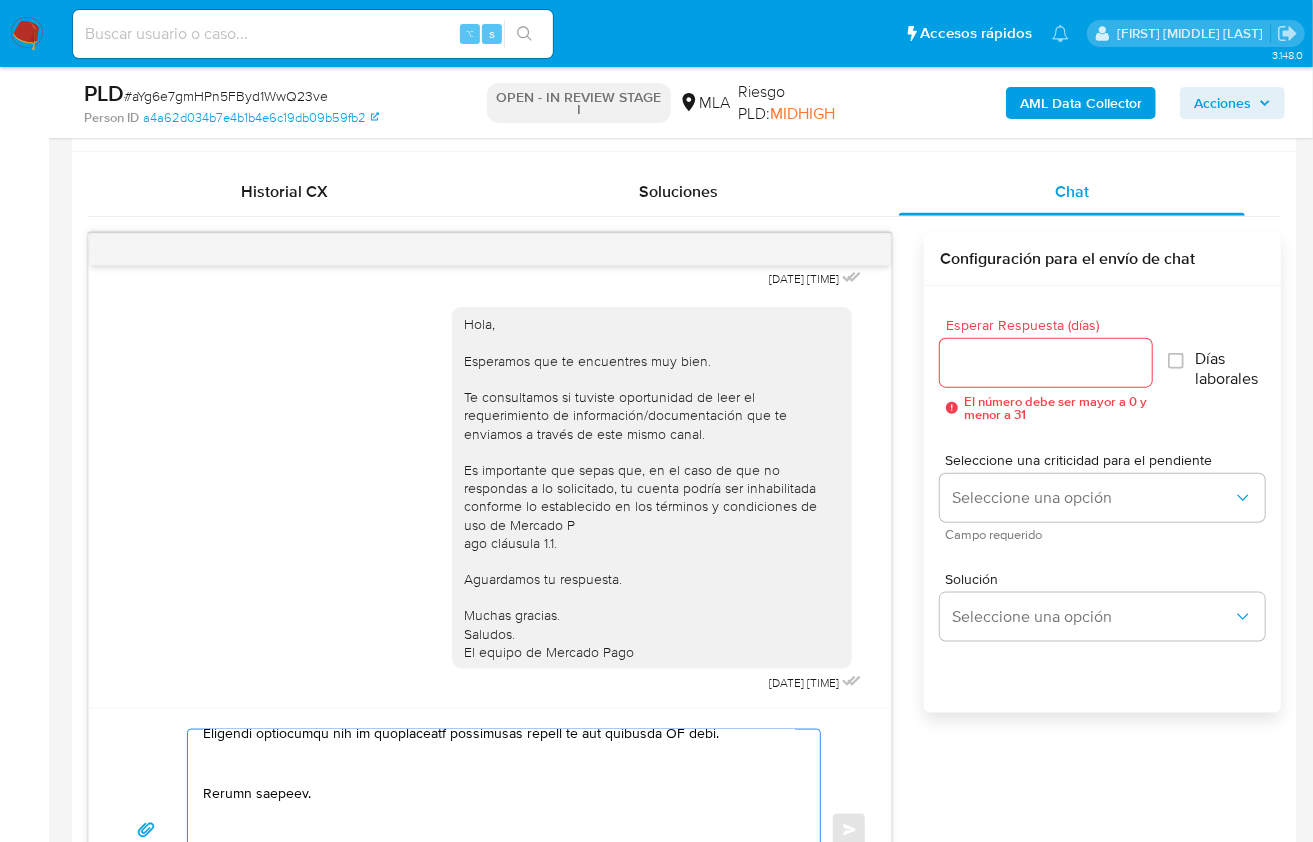 scroll, scrollTop: 1073, scrollLeft: 0, axis: vertical 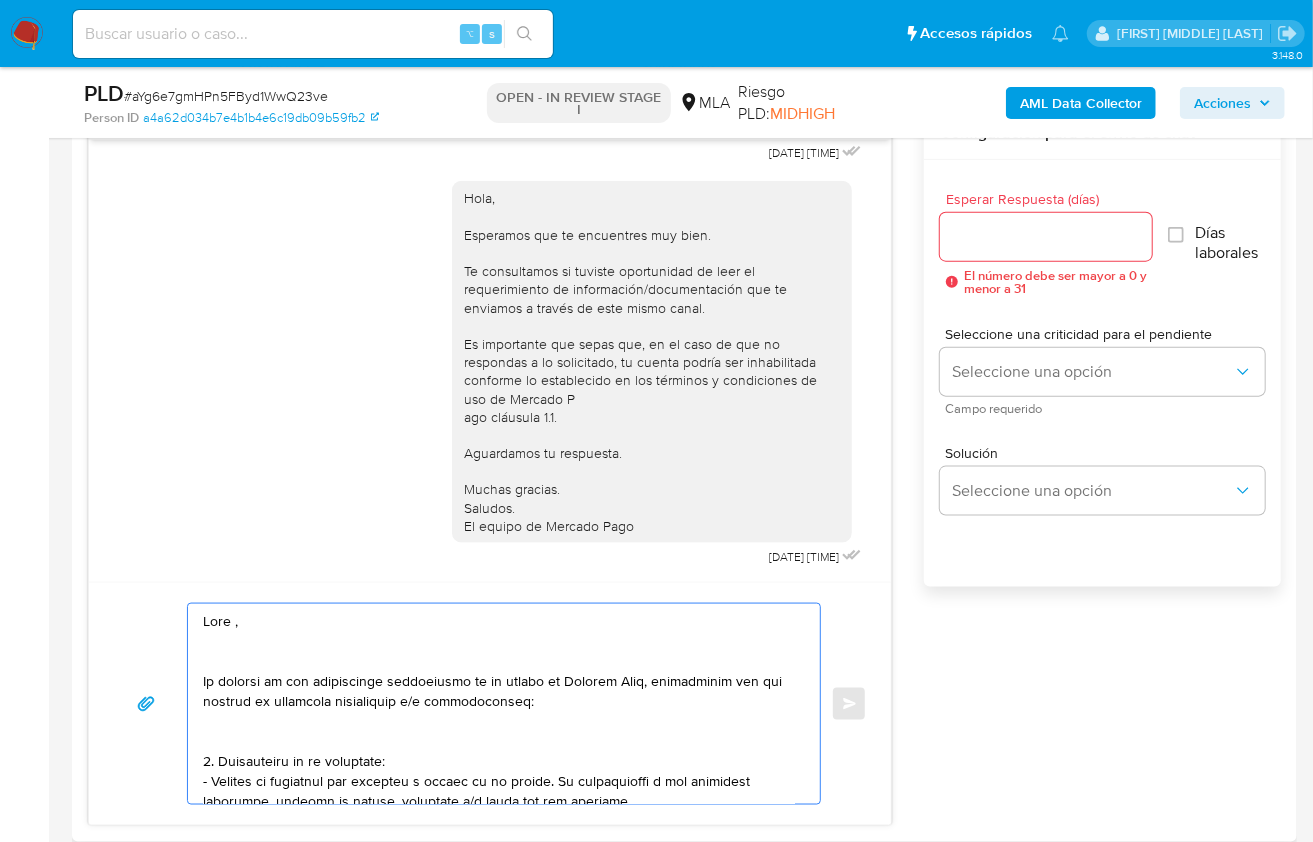 click at bounding box center [499, 704] 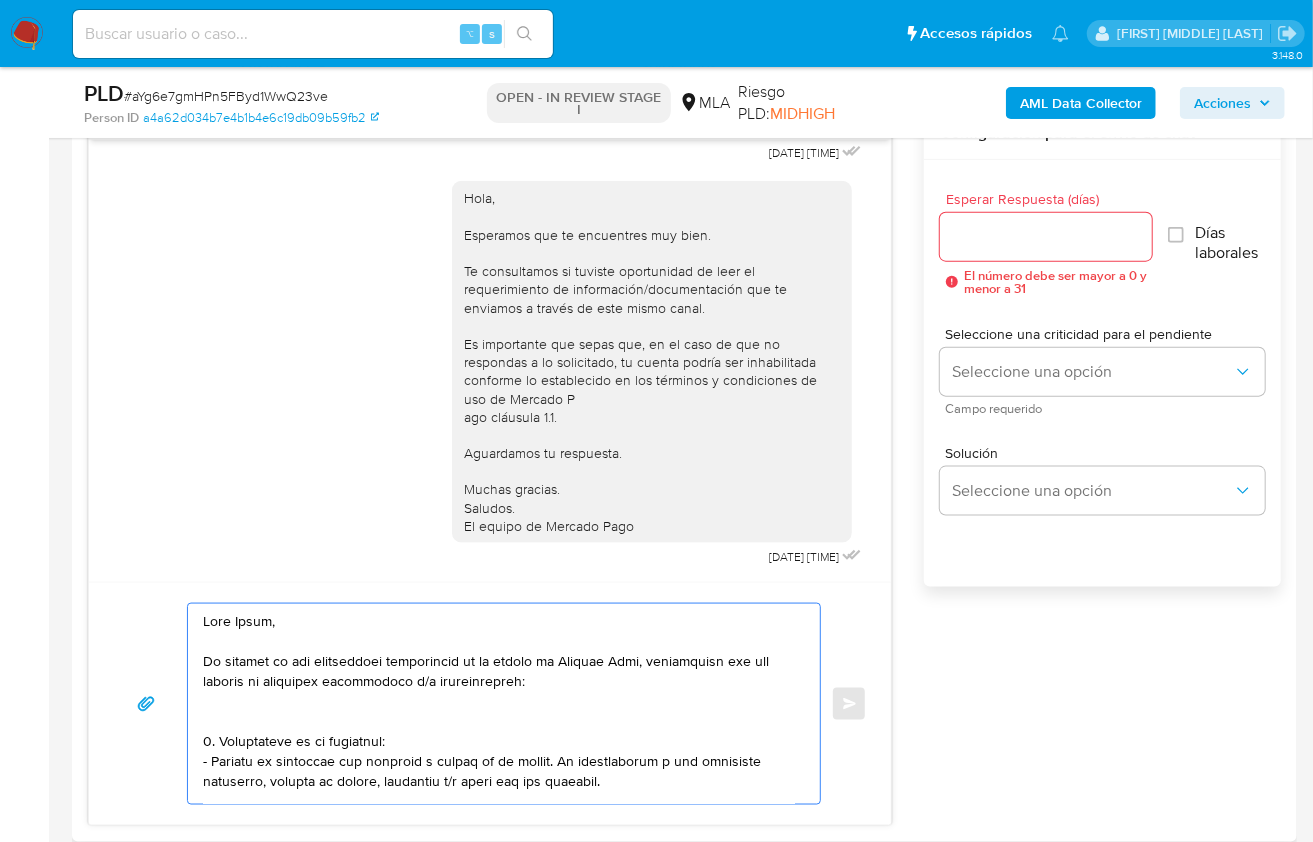 click at bounding box center [499, 704] 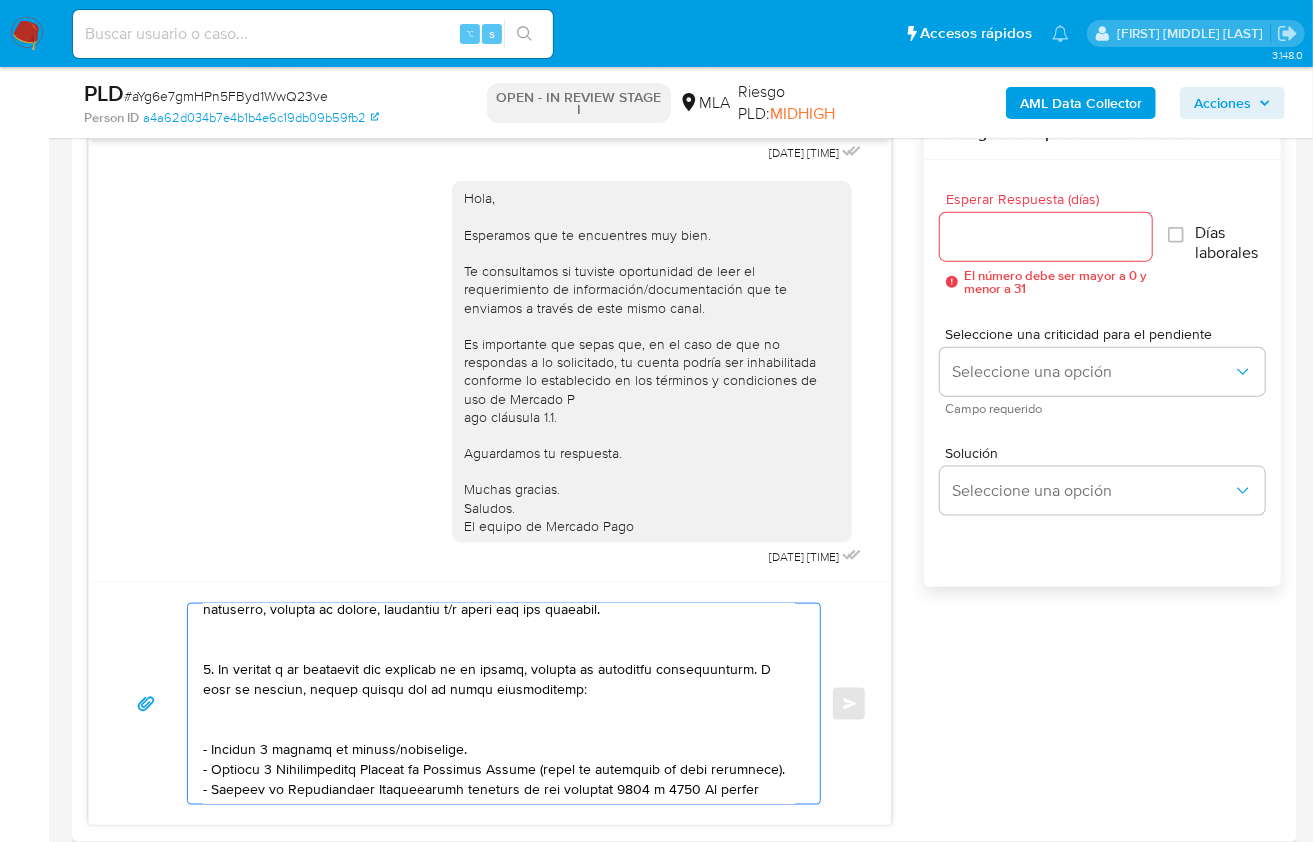 scroll, scrollTop: 66, scrollLeft: 0, axis: vertical 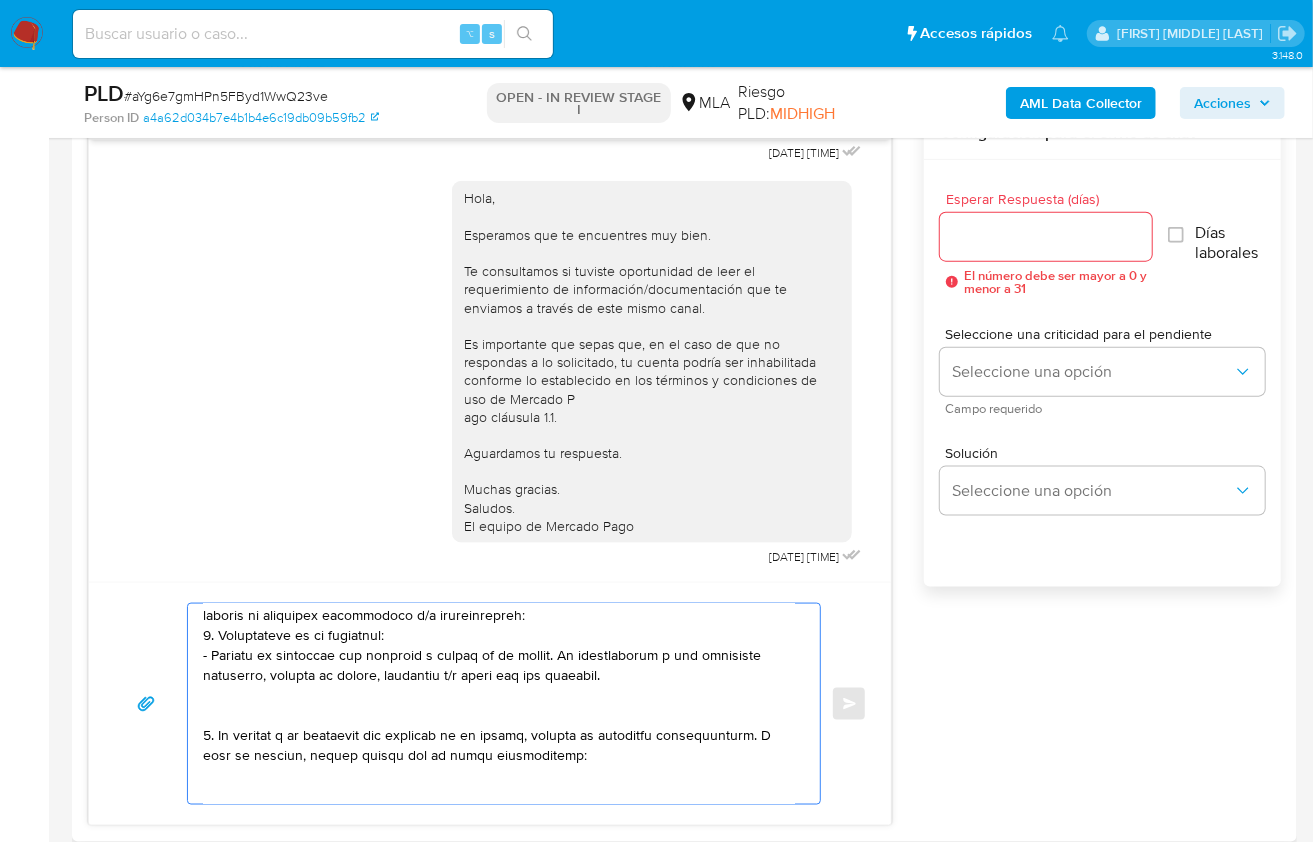 click at bounding box center [499, 704] 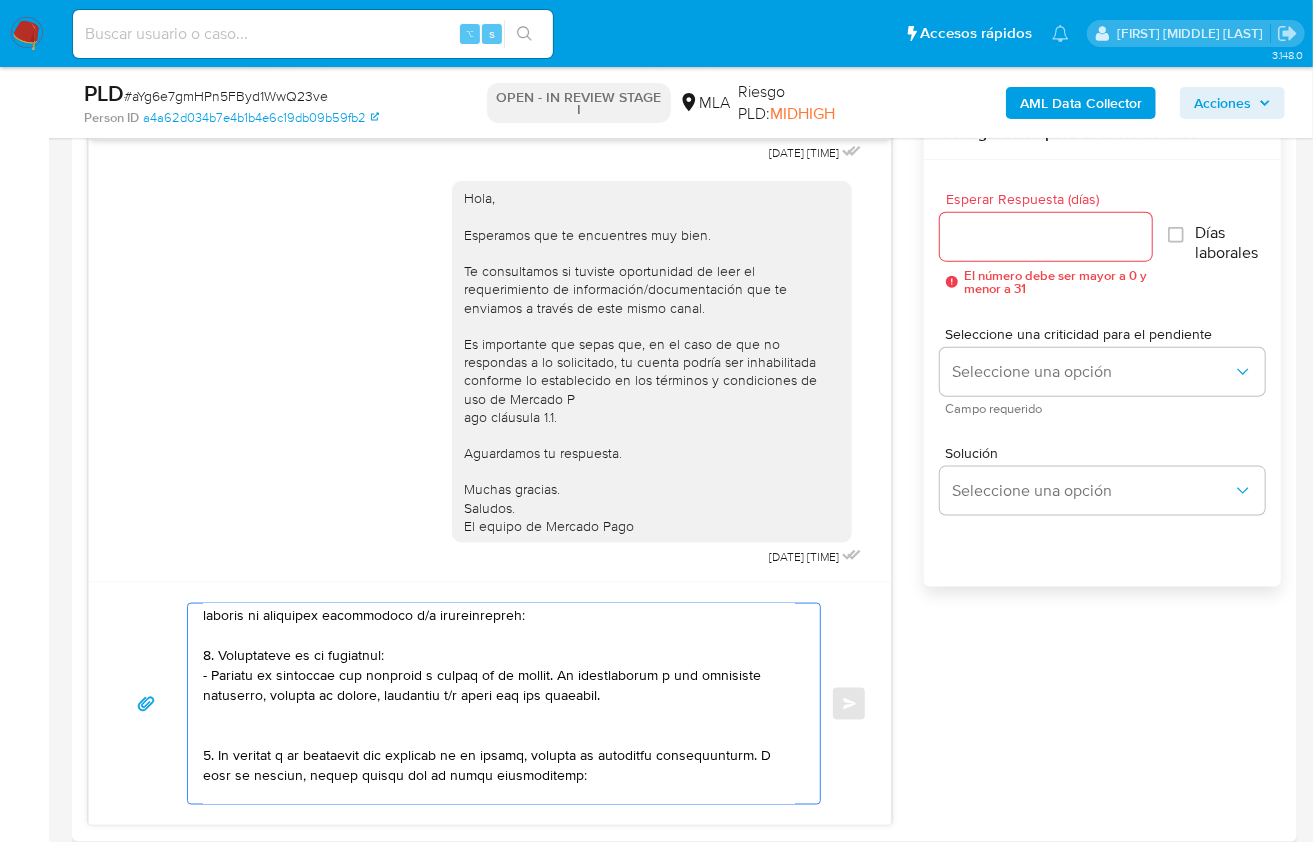scroll, scrollTop: 86, scrollLeft: 0, axis: vertical 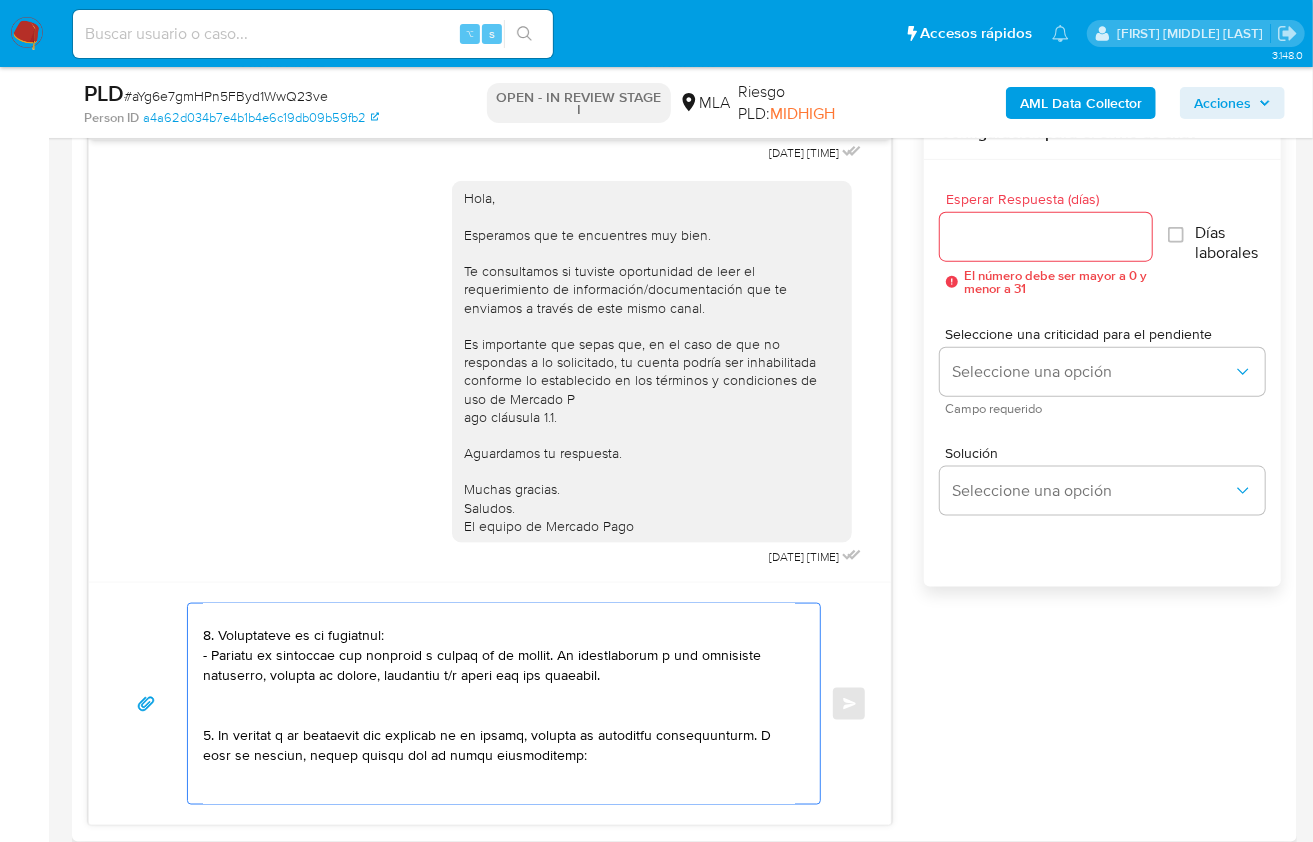 click at bounding box center [499, 704] 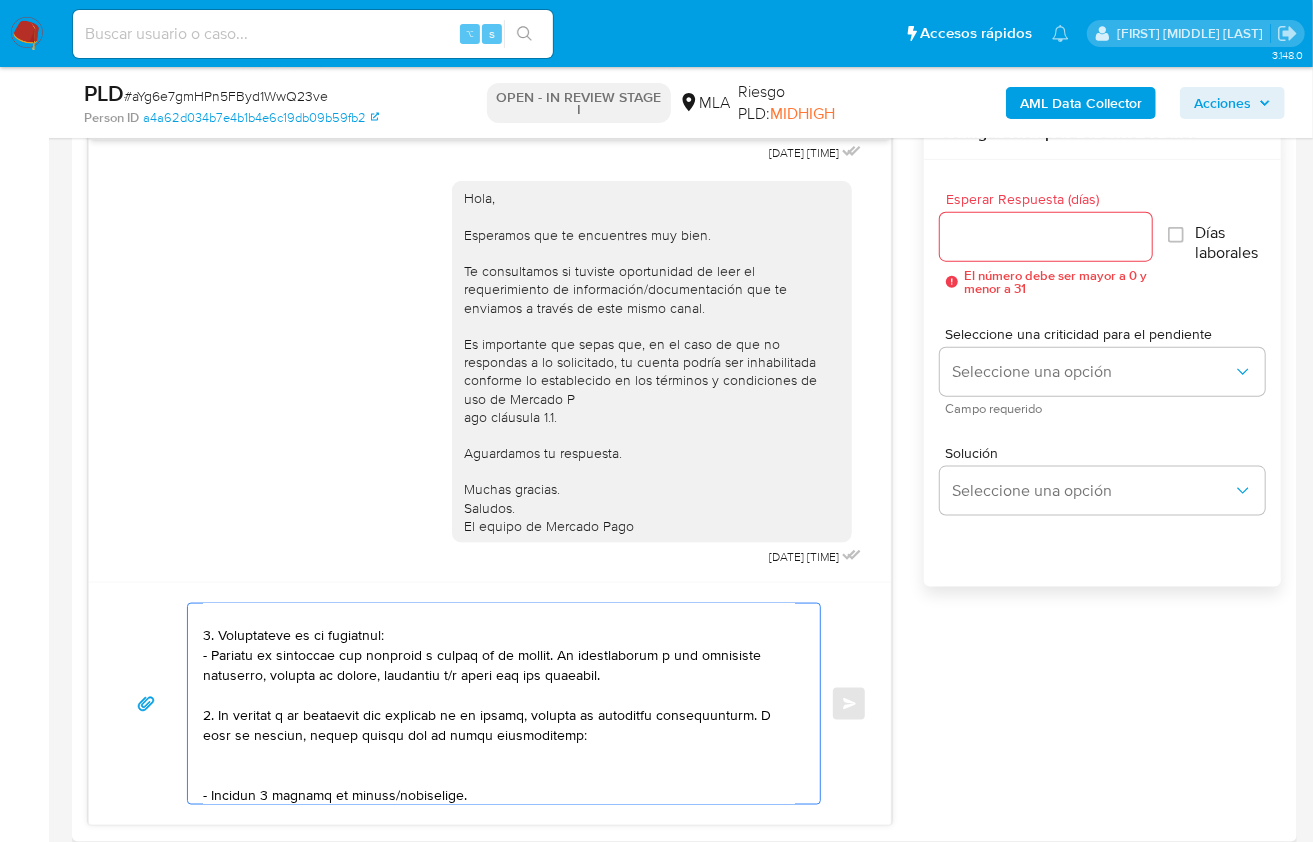 click at bounding box center (499, 704) 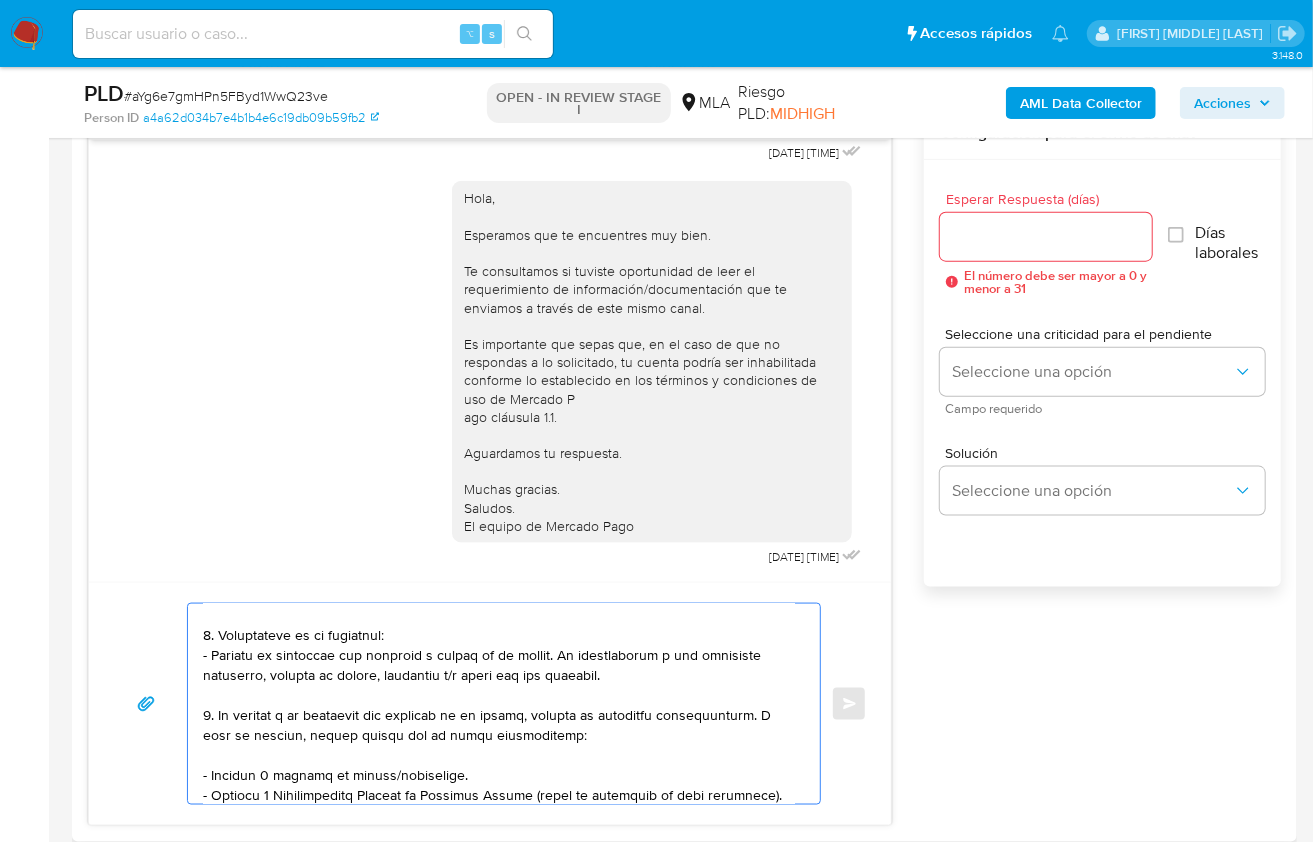 drag, startPoint x: 505, startPoint y: 756, endPoint x: 222, endPoint y: 762, distance: 283.0636 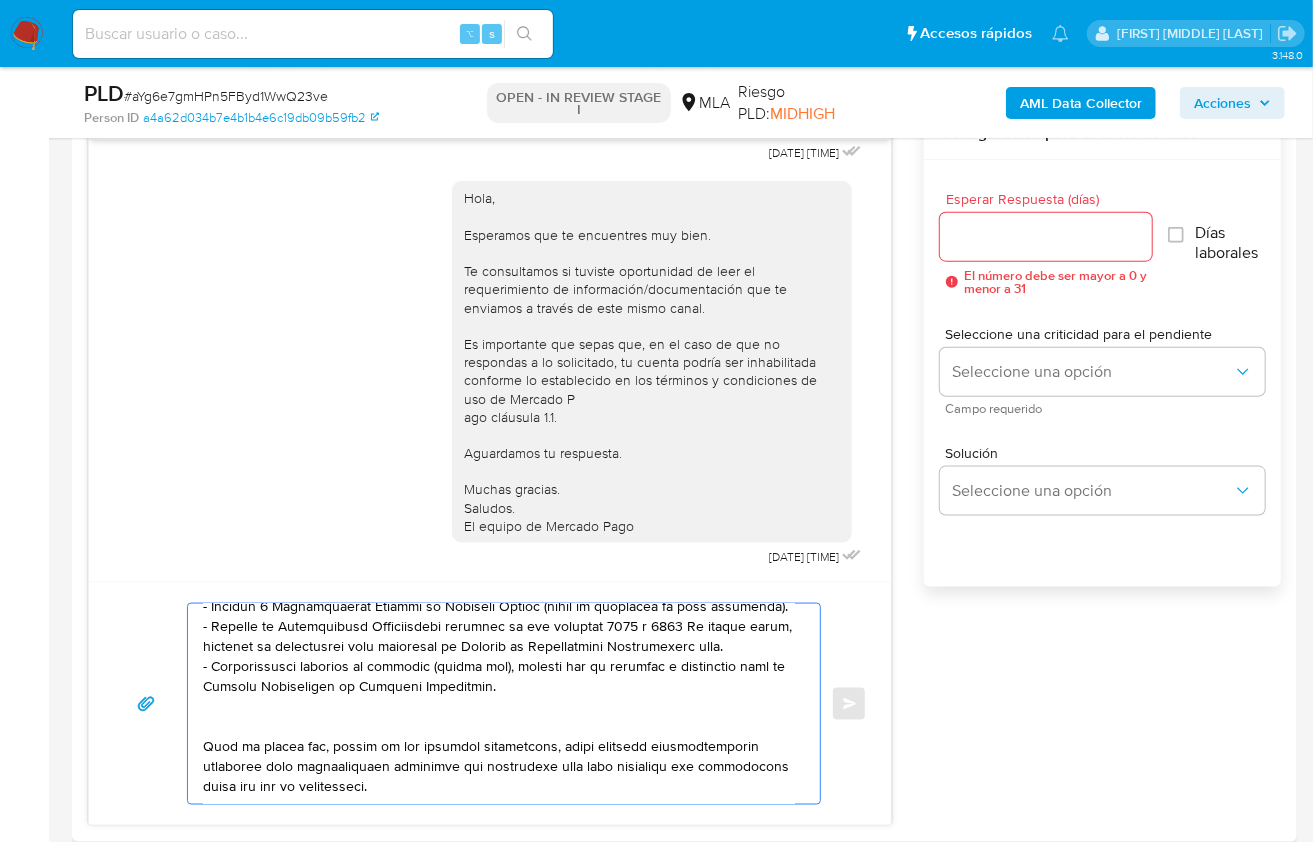 scroll, scrollTop: 258, scrollLeft: 0, axis: vertical 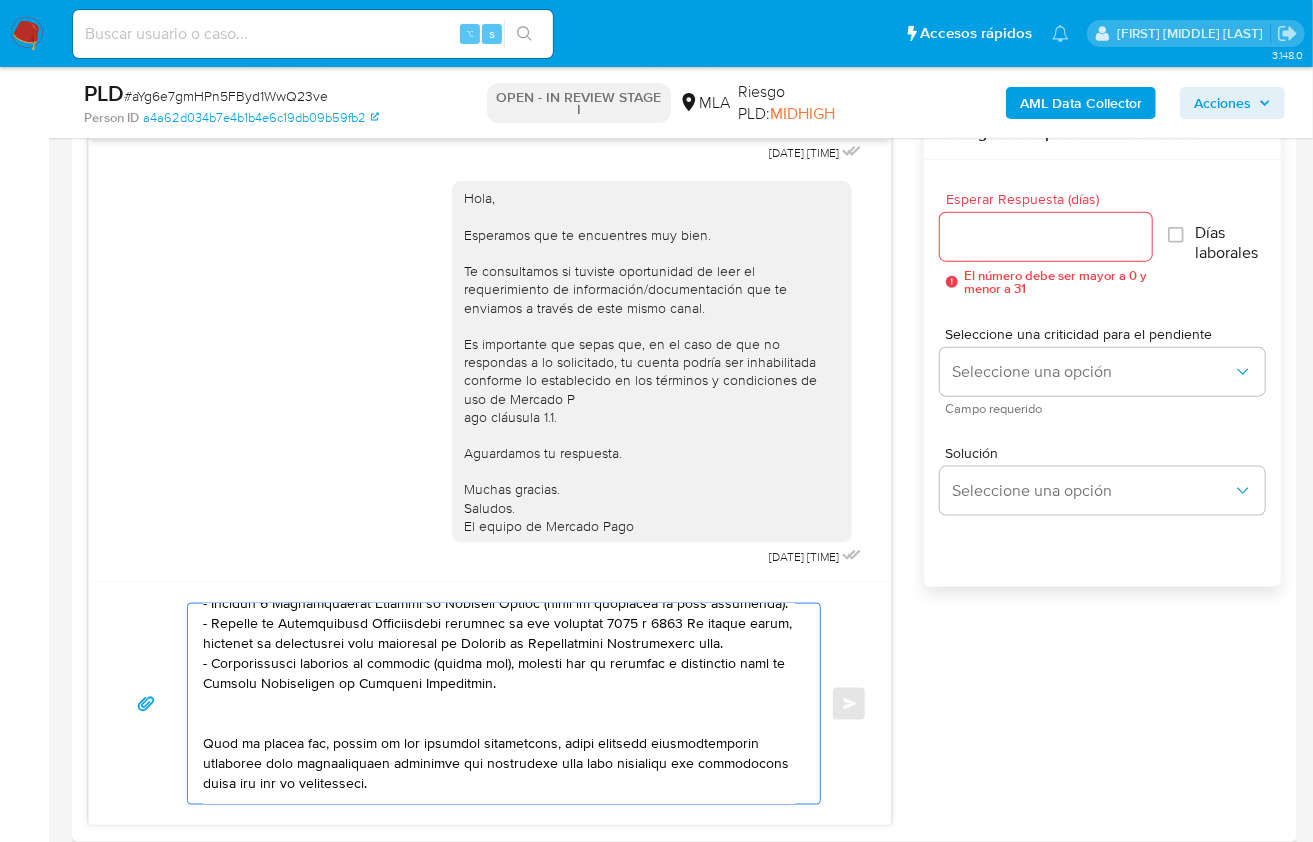 click at bounding box center [499, 704] 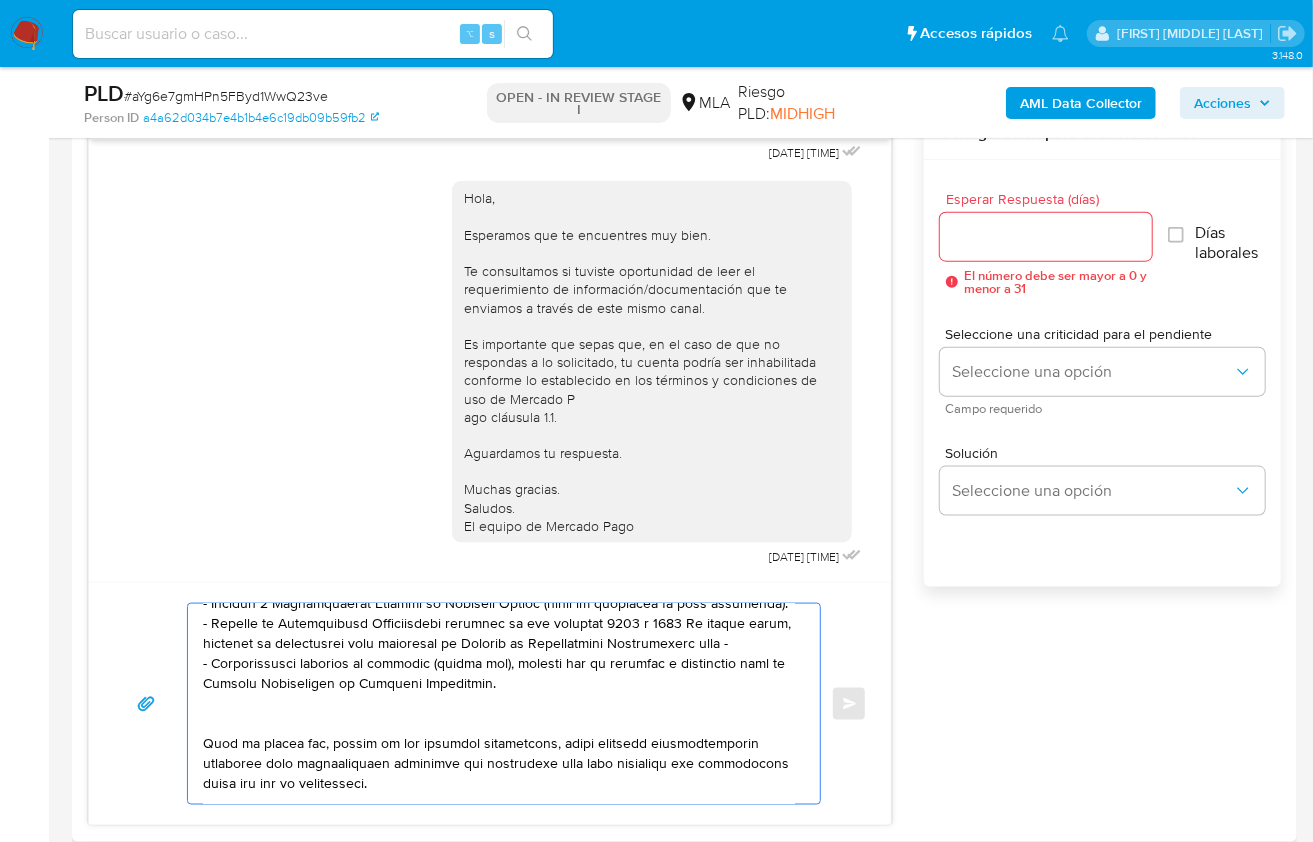 paste on "https://www.mercadopago.com.ar/ayuda/30181" 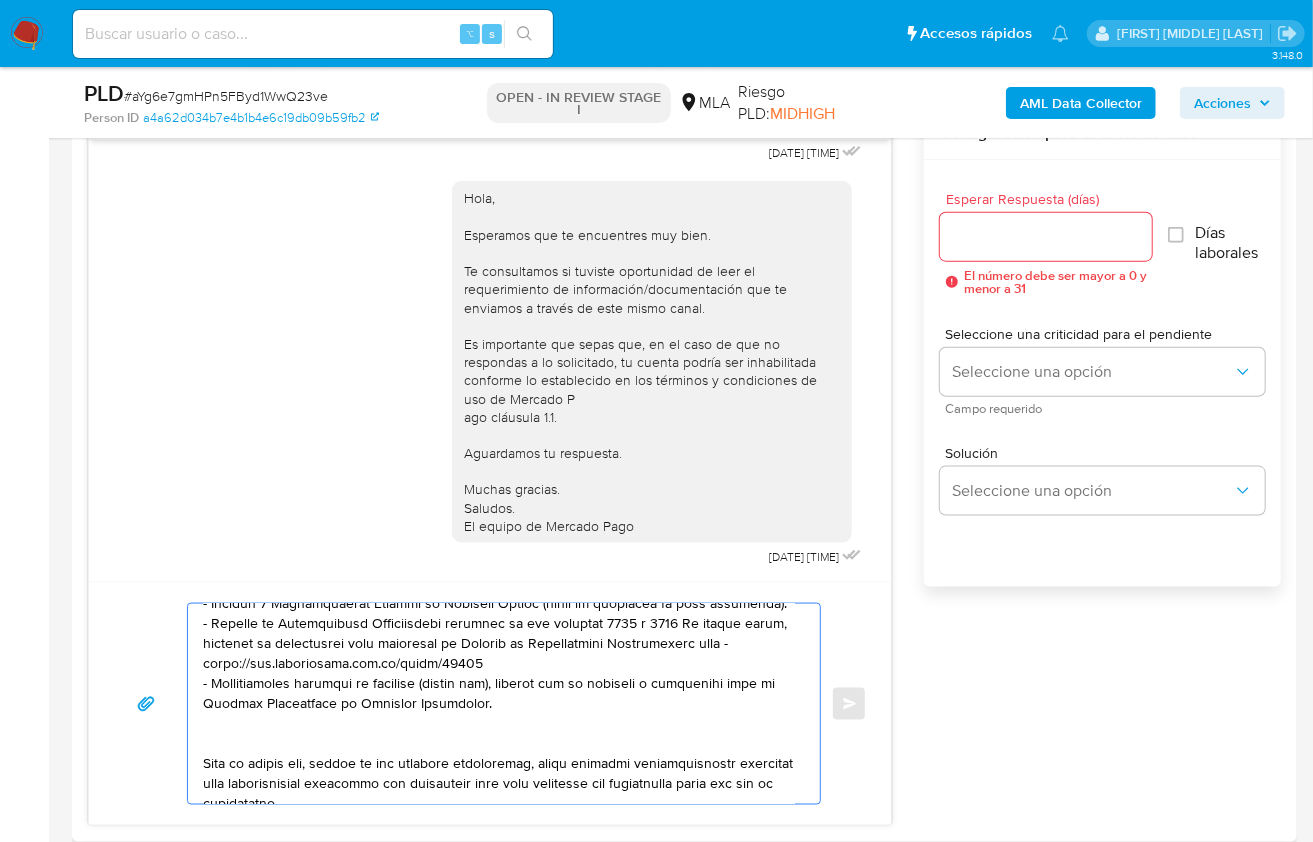 click at bounding box center (499, 704) 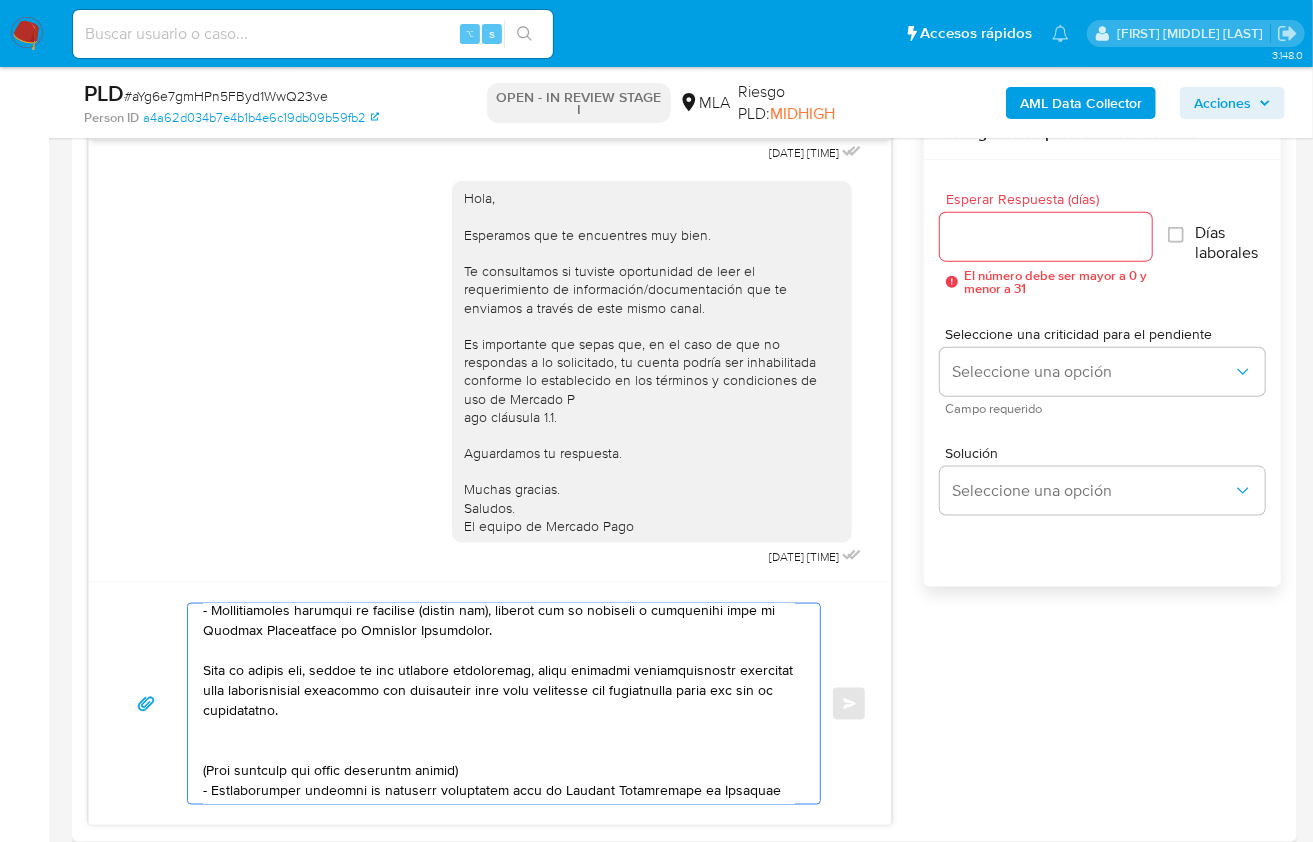 scroll, scrollTop: 338, scrollLeft: 0, axis: vertical 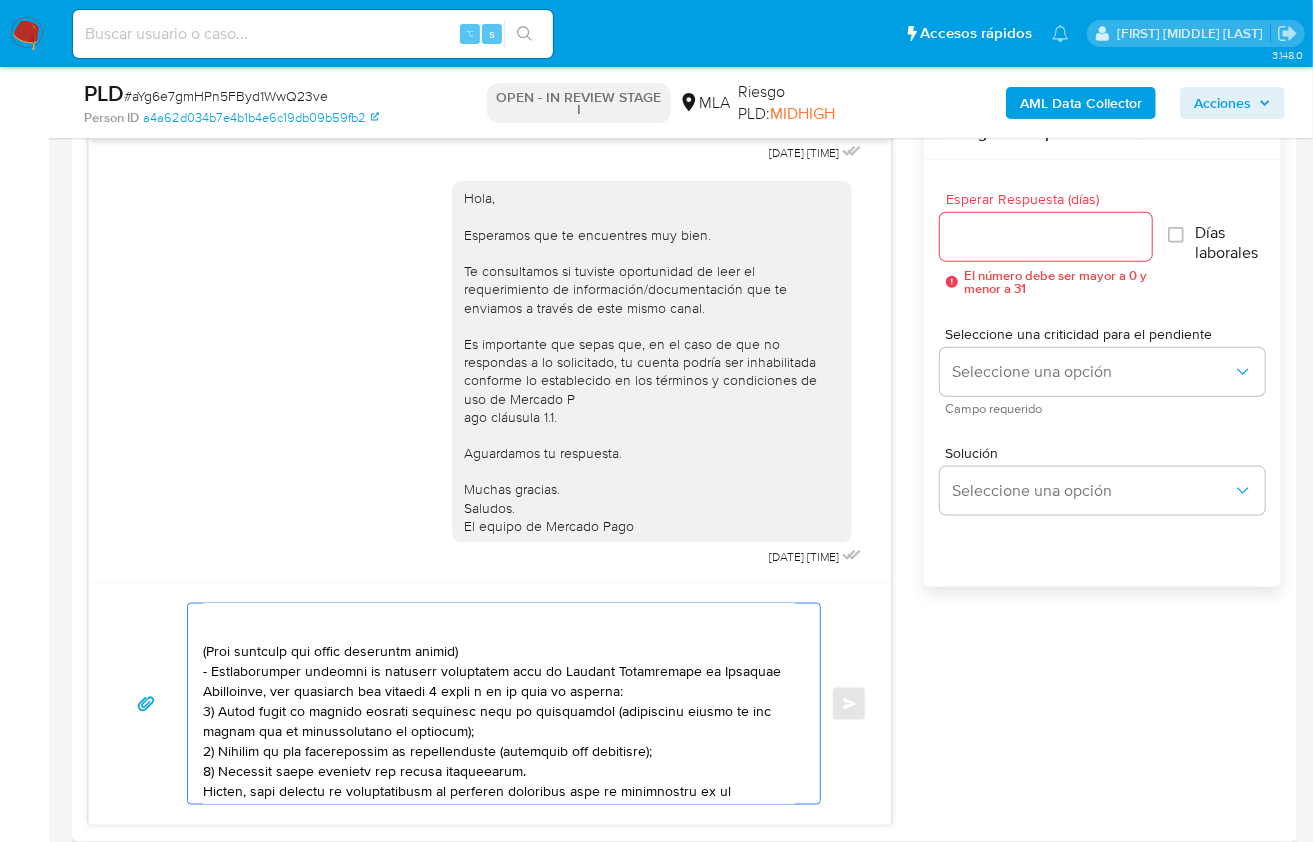 drag, startPoint x: 244, startPoint y: 722, endPoint x: 332, endPoint y: 714, distance: 88.362885 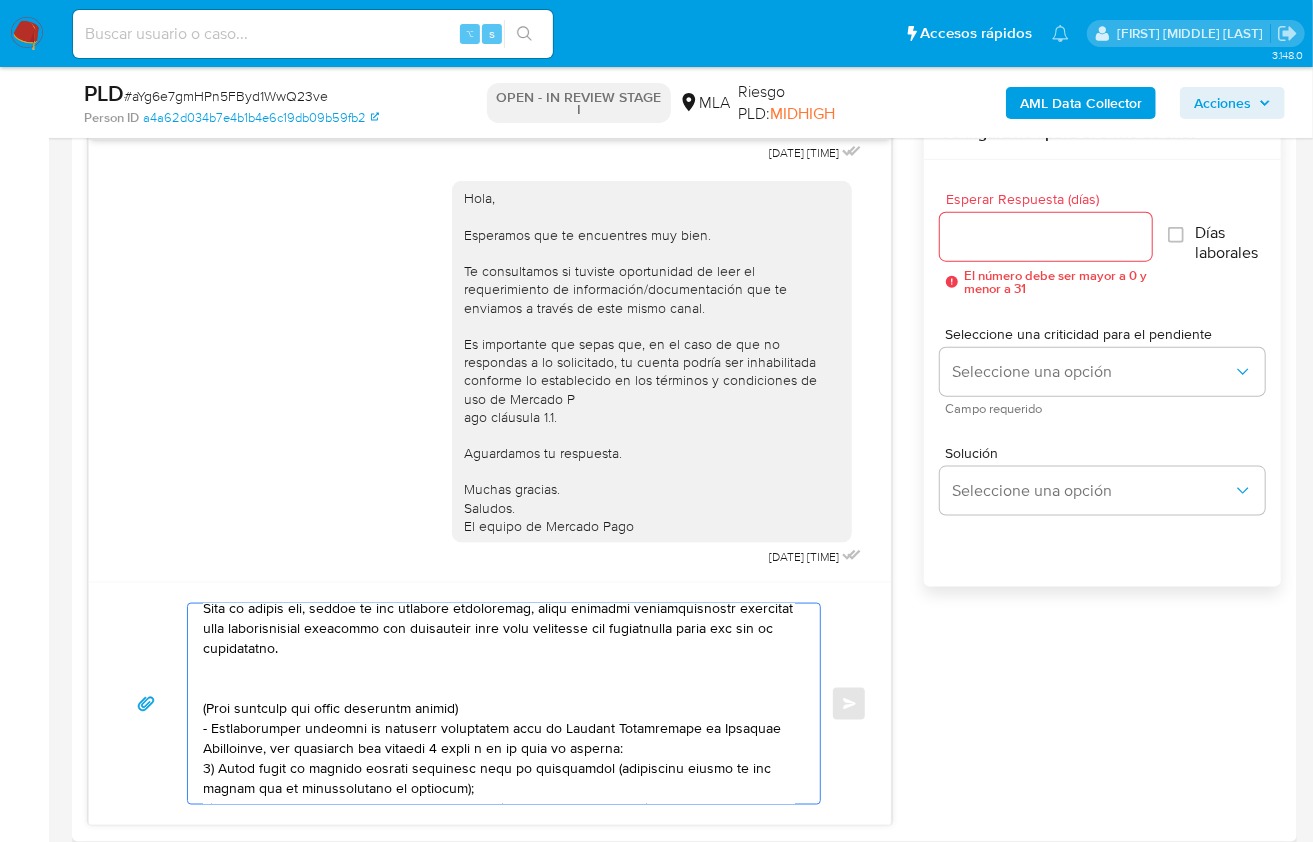 scroll, scrollTop: 323, scrollLeft: 0, axis: vertical 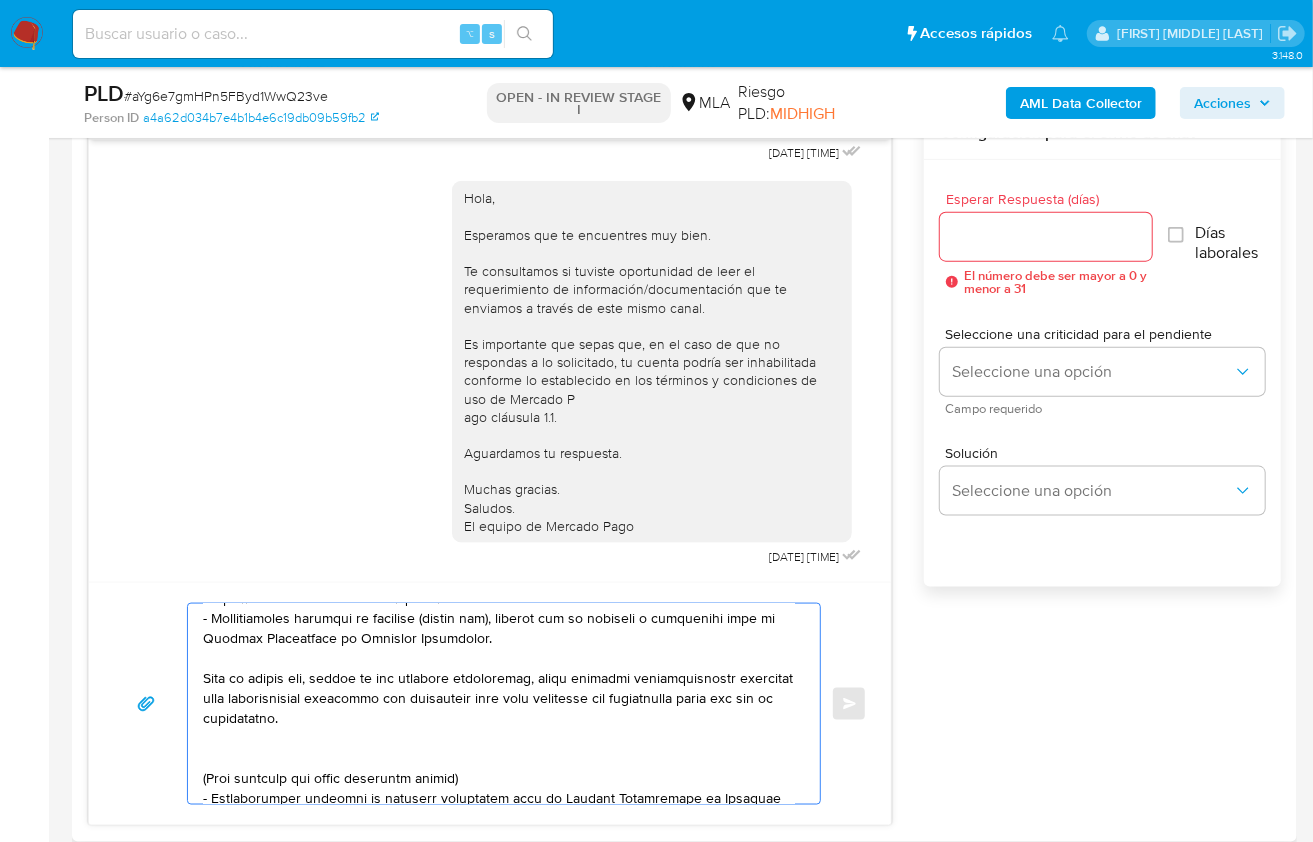 drag, startPoint x: 404, startPoint y: 715, endPoint x: 199, endPoint y: 663, distance: 211.49231 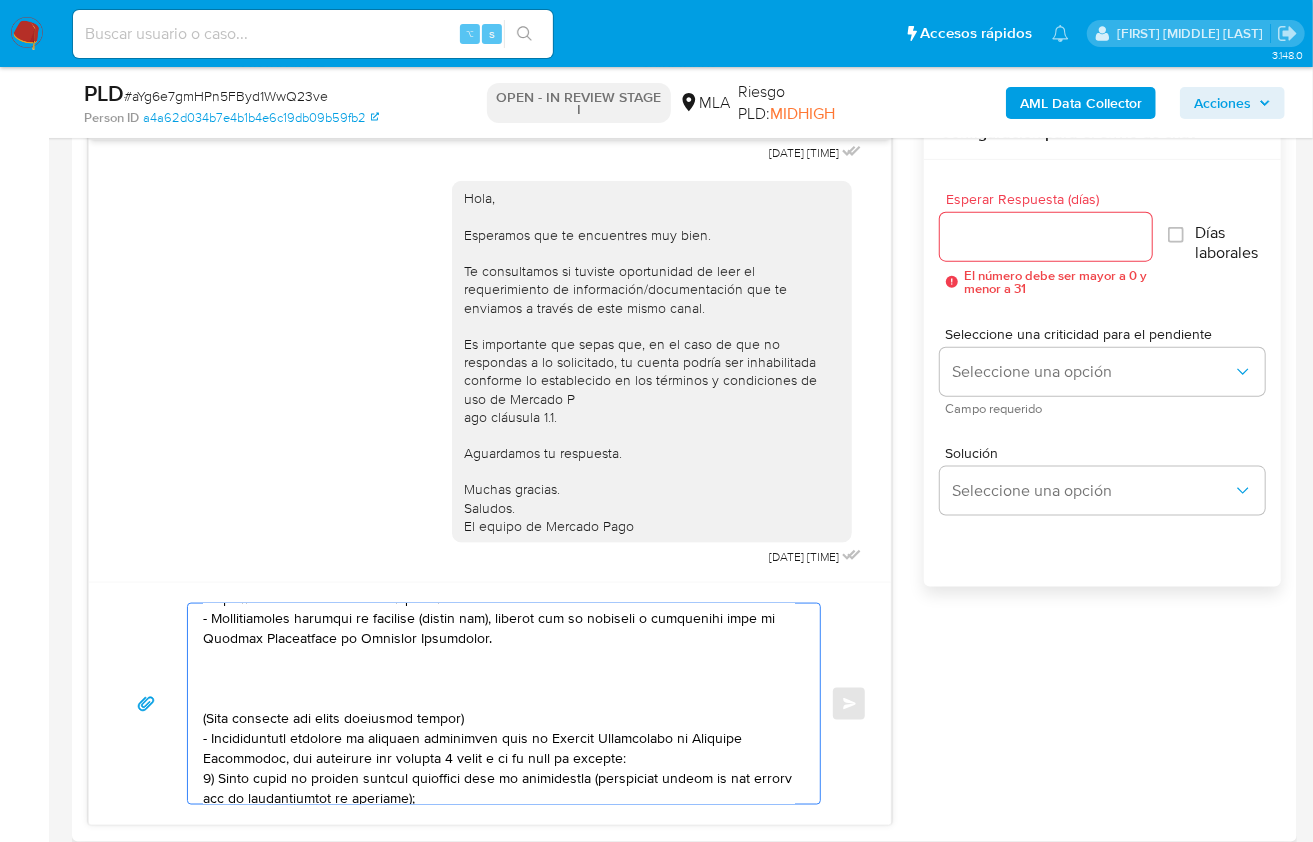 click at bounding box center (499, 704) 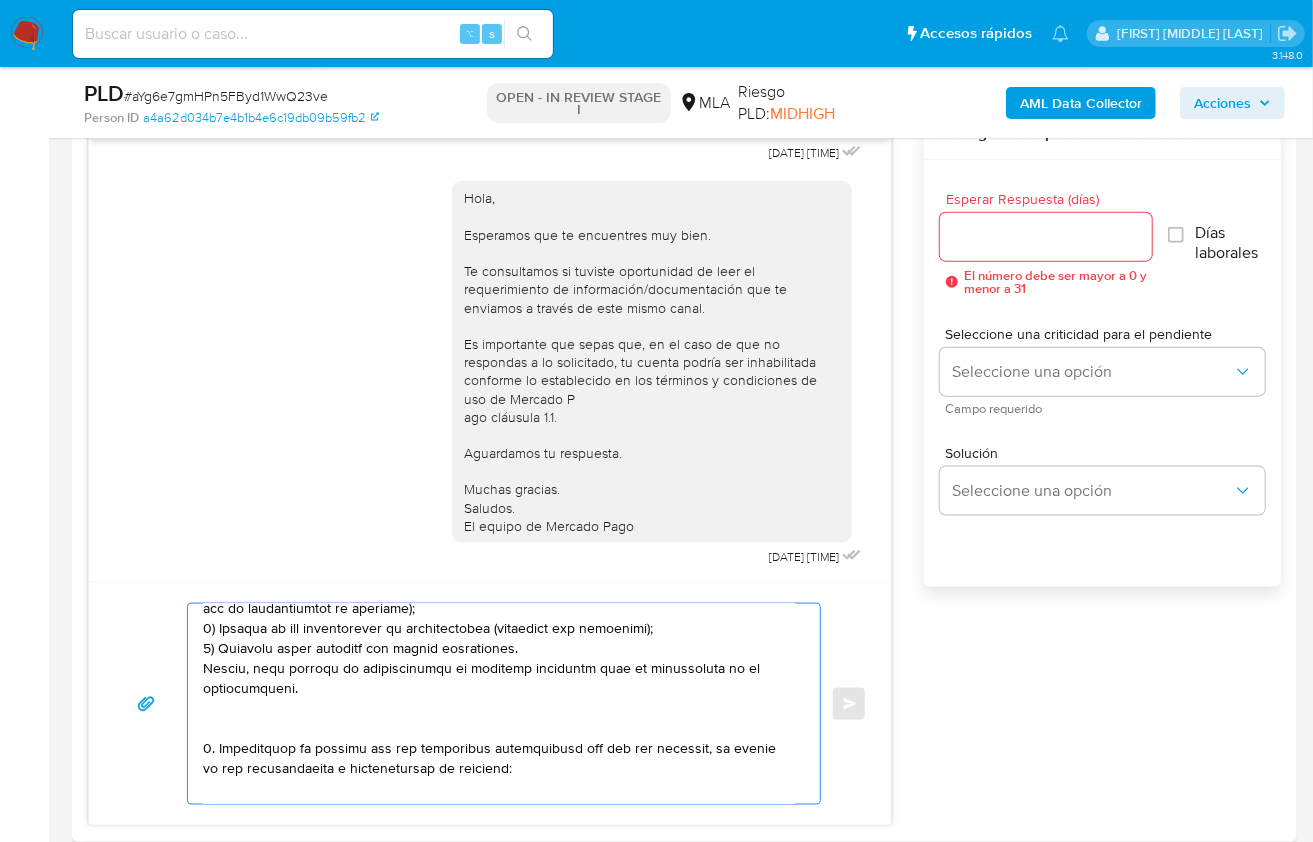 drag, startPoint x: 230, startPoint y: 673, endPoint x: 337, endPoint y: 707, distance: 112.27199 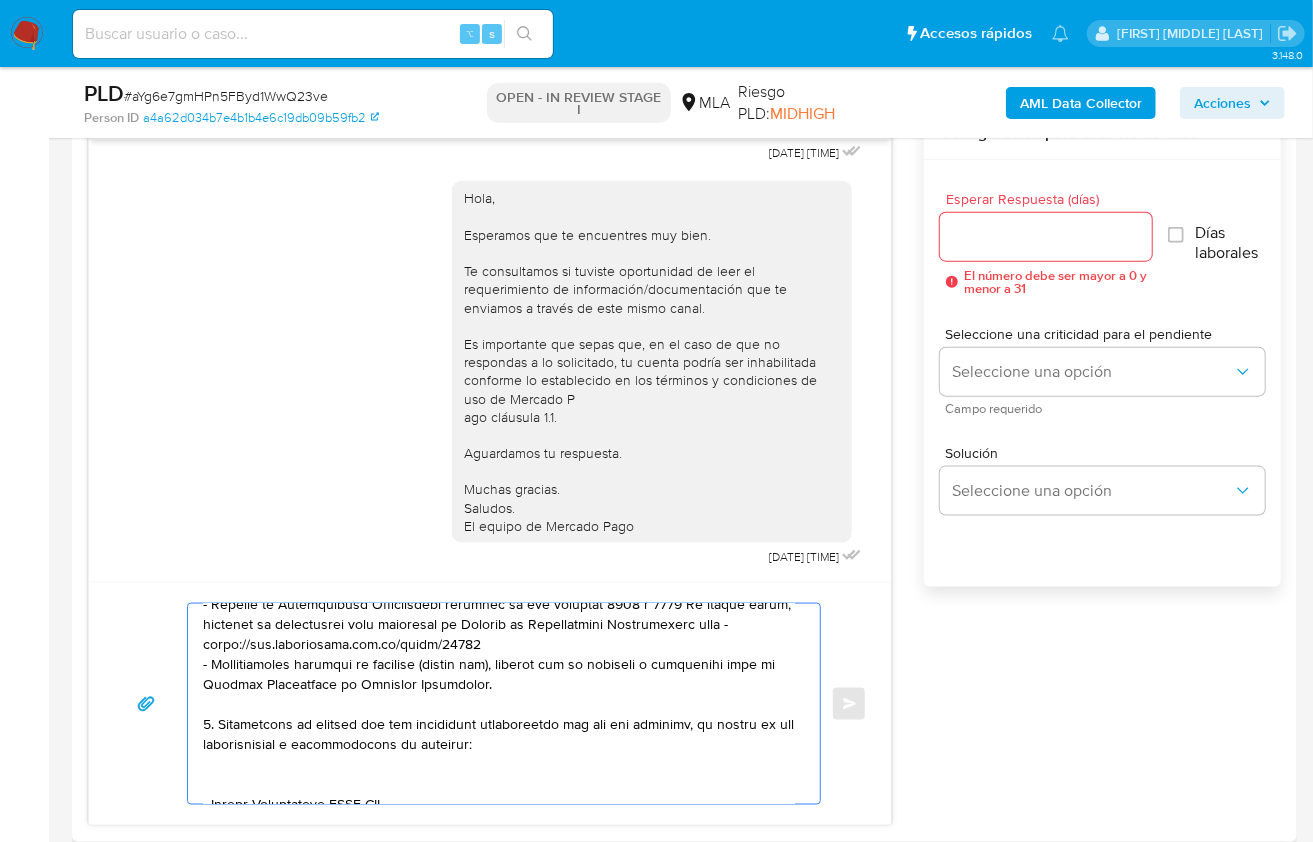 scroll, scrollTop: 283, scrollLeft: 0, axis: vertical 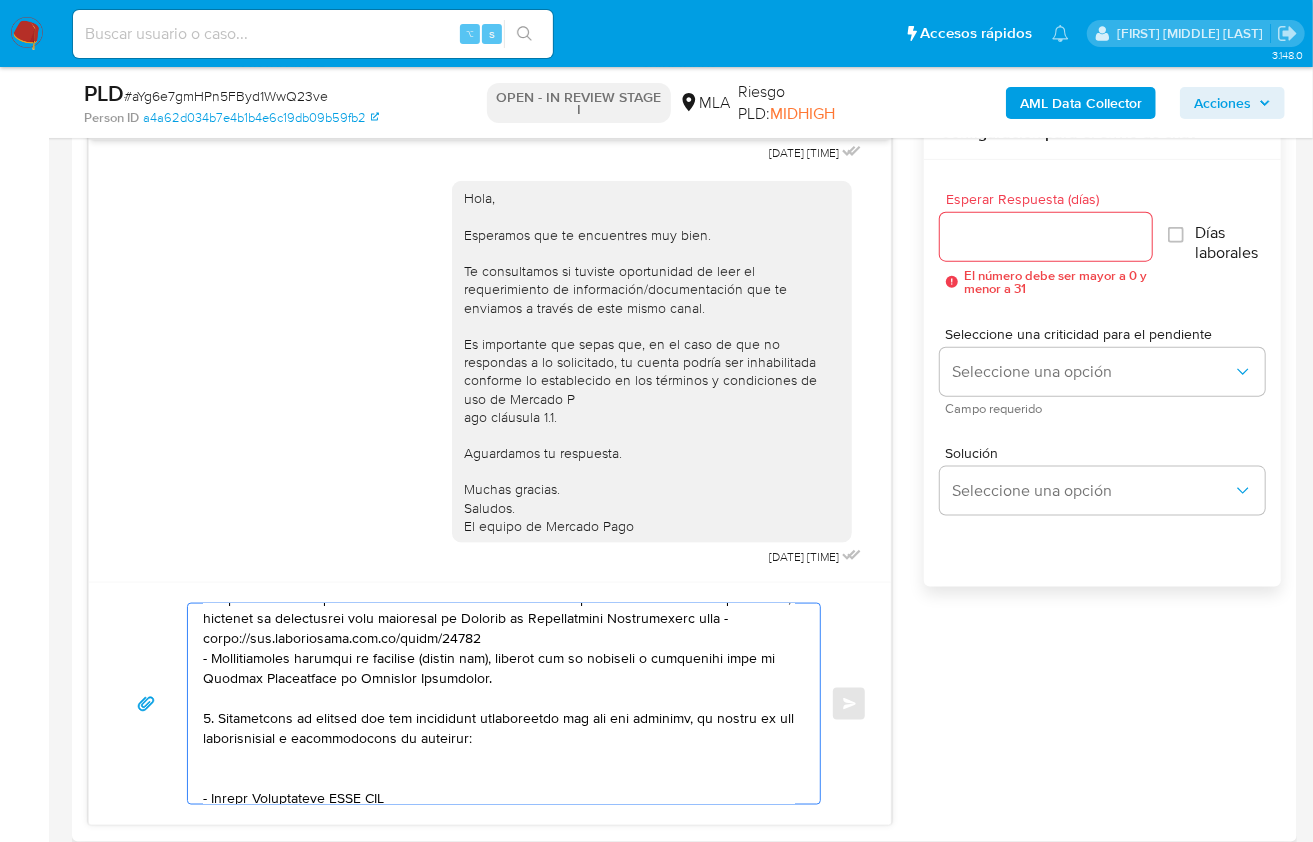 click at bounding box center (499, 704) 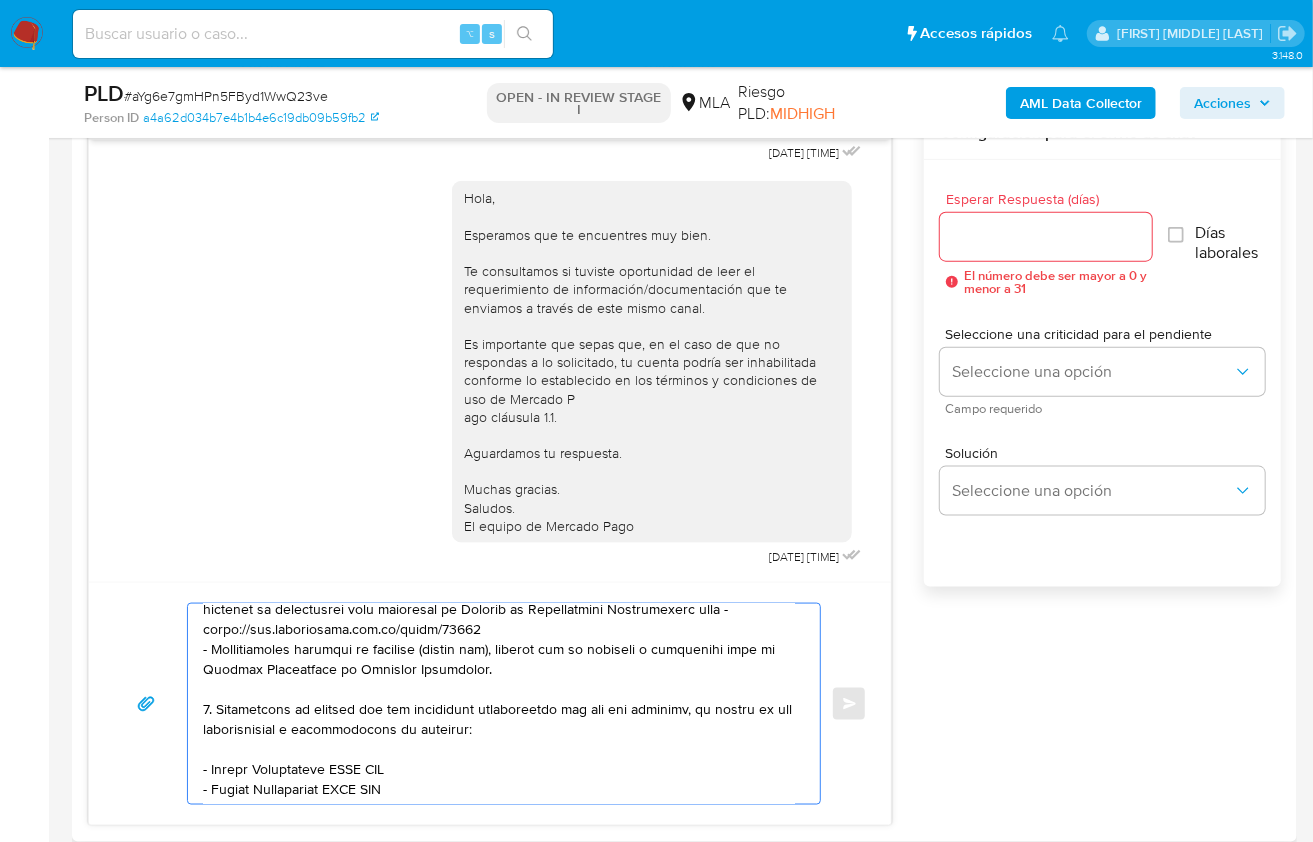 scroll, scrollTop: 297, scrollLeft: 0, axis: vertical 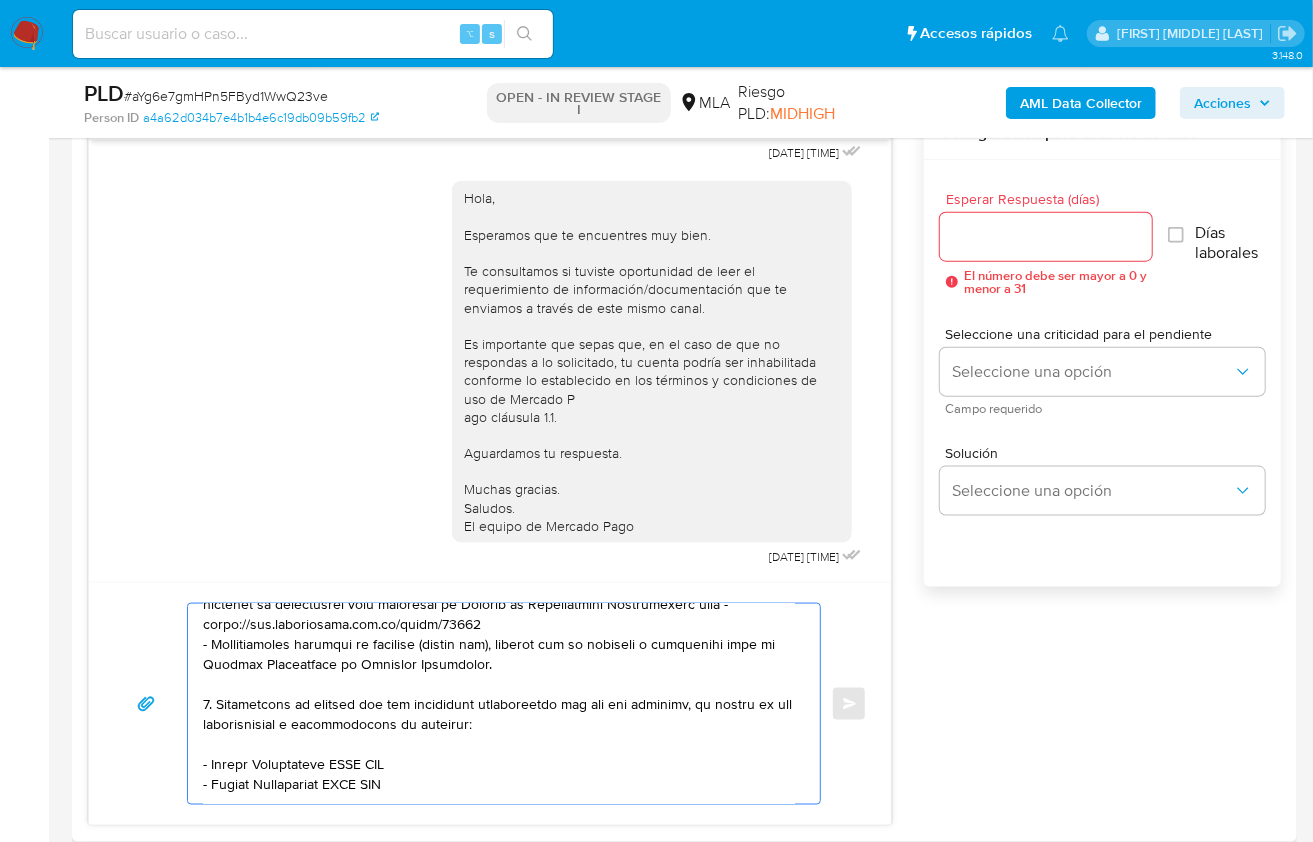 drag, startPoint x: 392, startPoint y: 765, endPoint x: 216, endPoint y: 701, distance: 187.27519 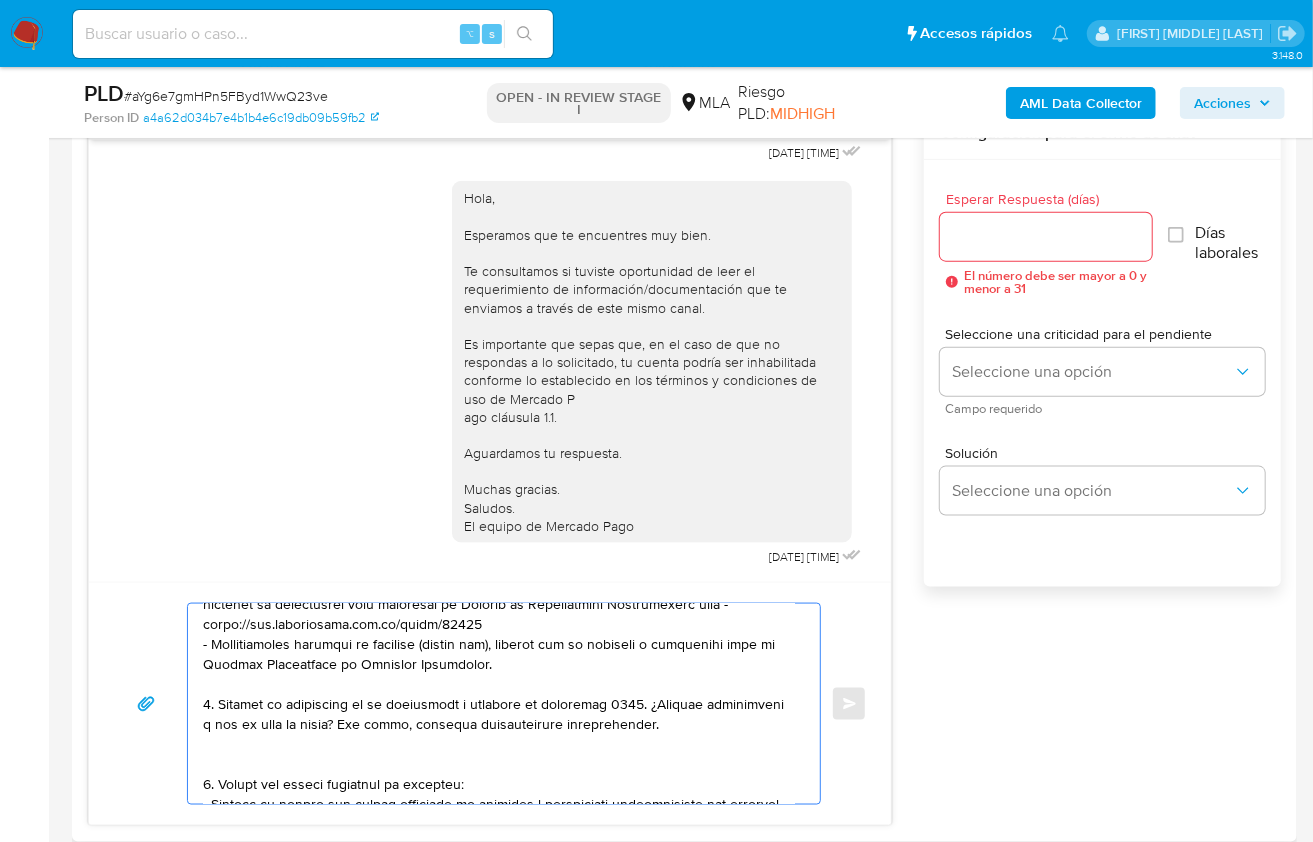 click at bounding box center (499, 704) 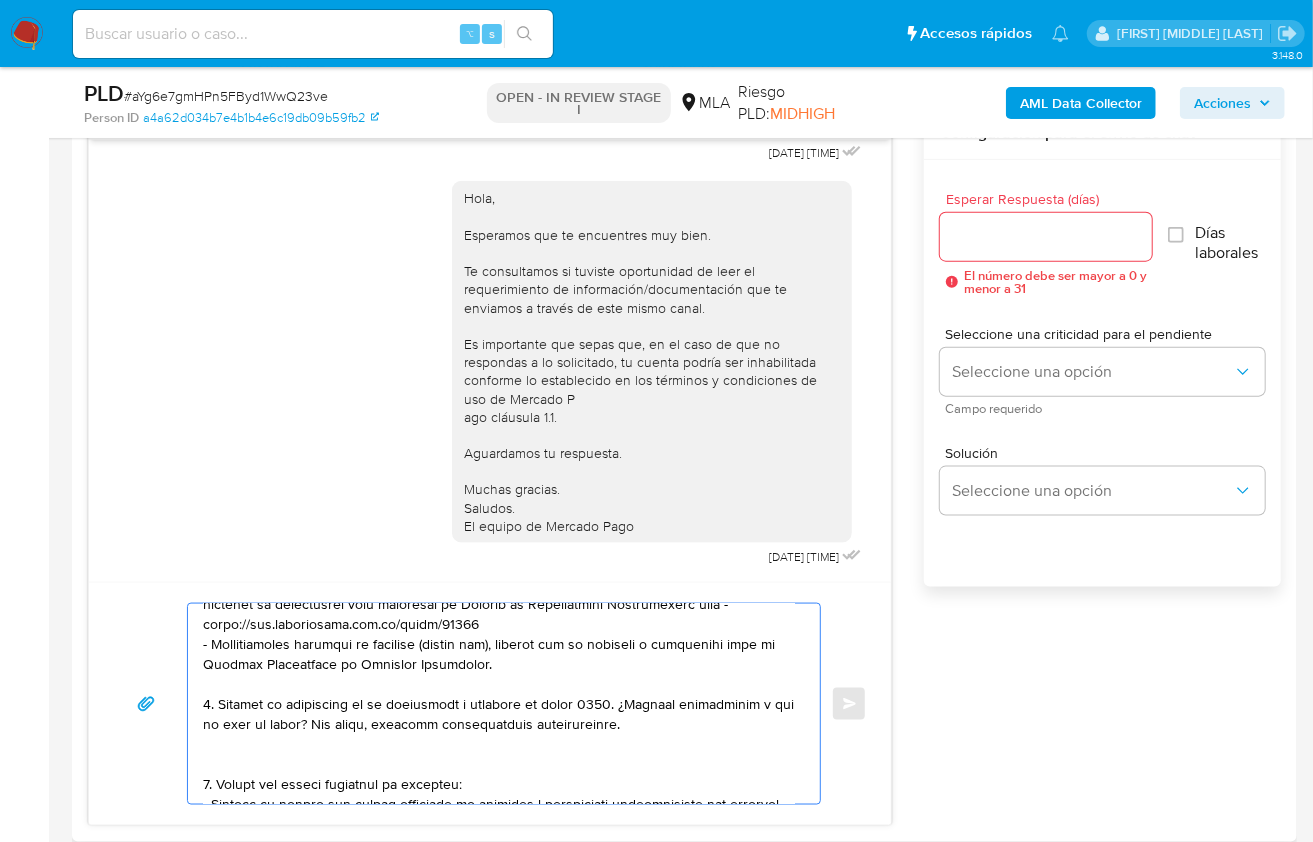 click at bounding box center [499, 704] 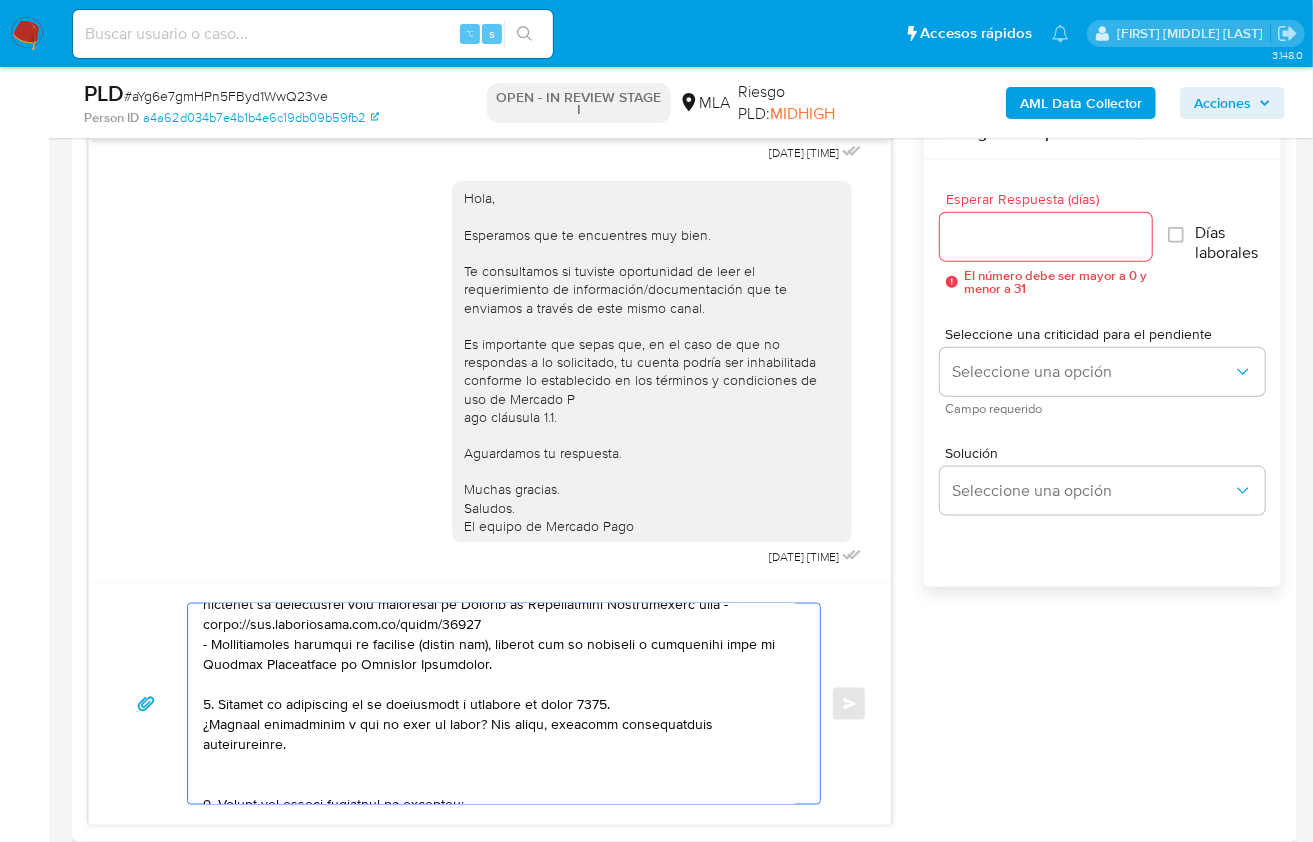 click at bounding box center [499, 704] 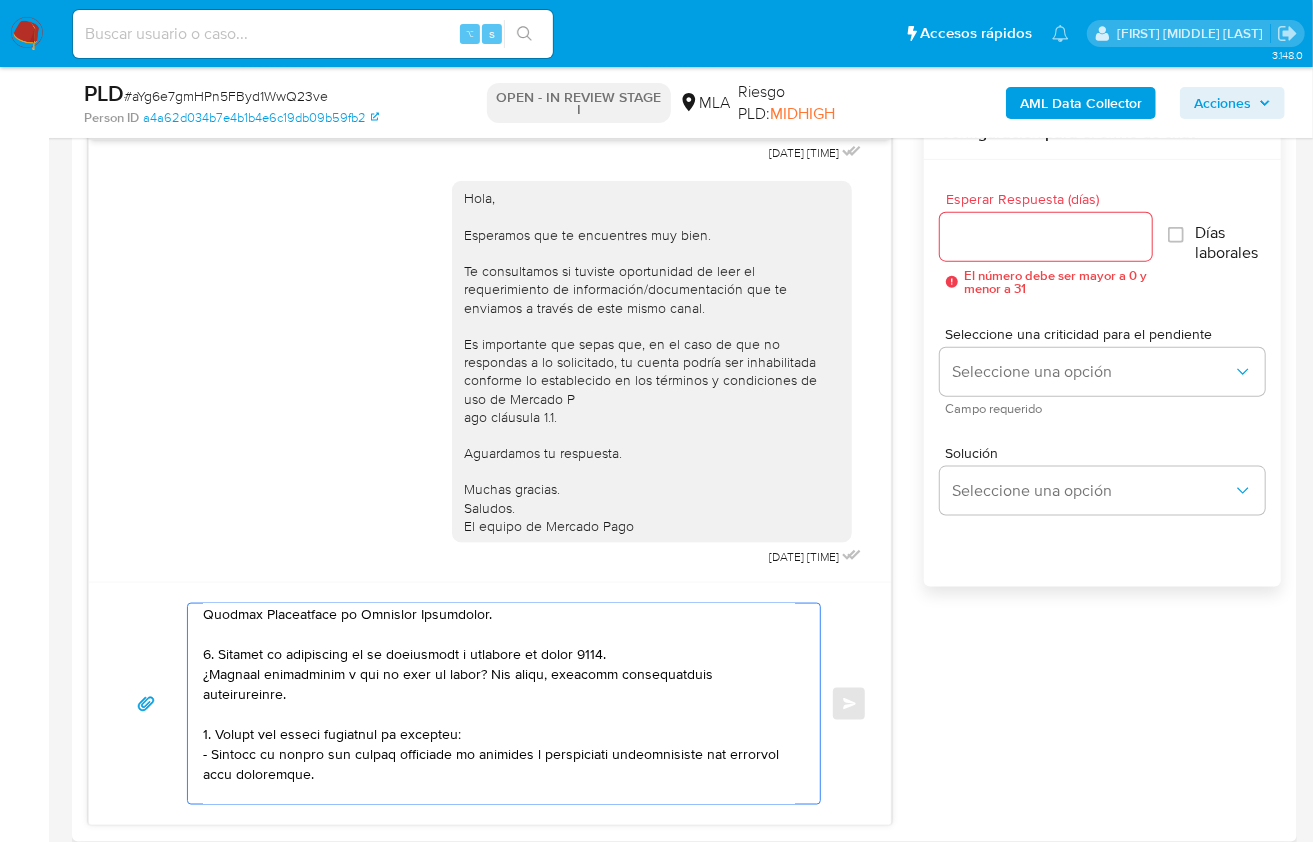 scroll, scrollTop: 362, scrollLeft: 0, axis: vertical 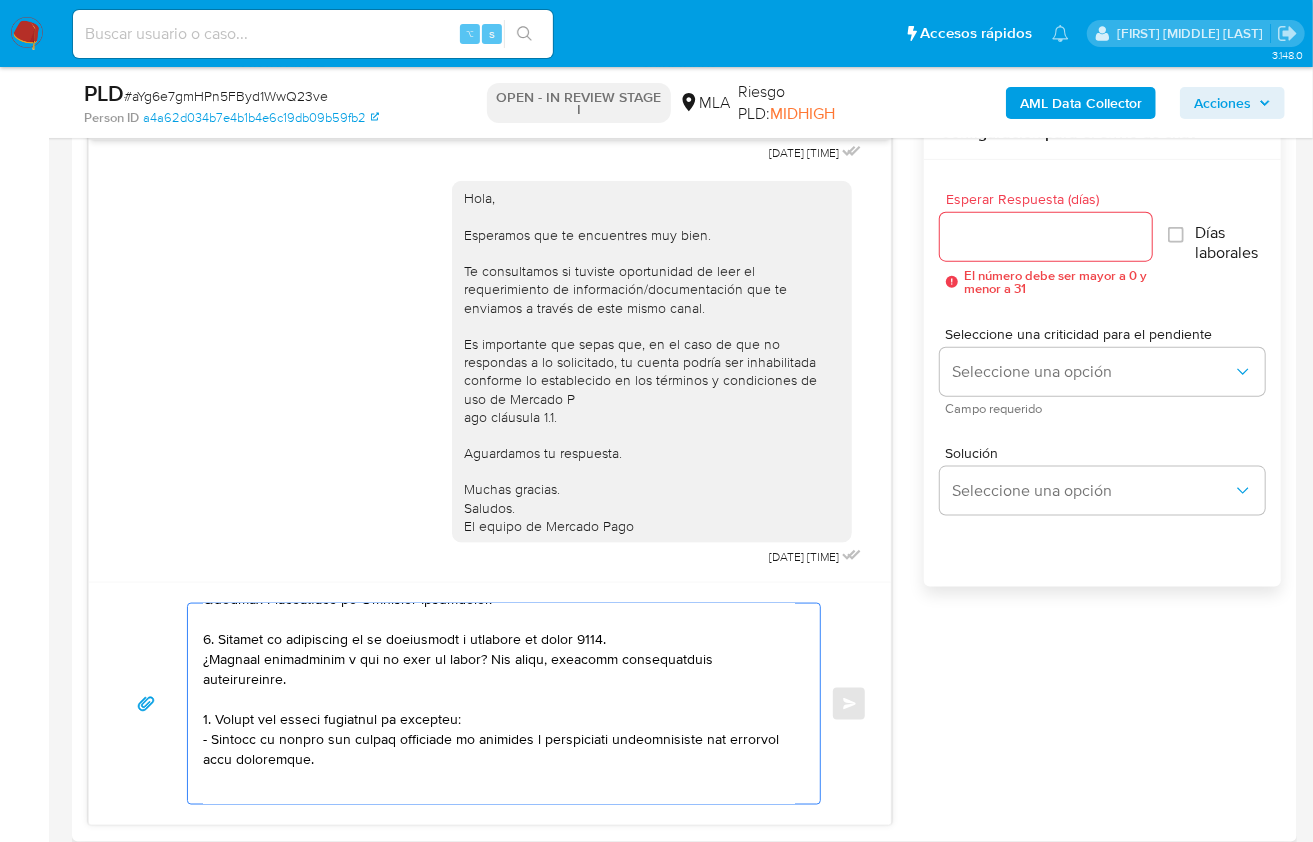 drag, startPoint x: 202, startPoint y: 715, endPoint x: 375, endPoint y: 748, distance: 176.11928 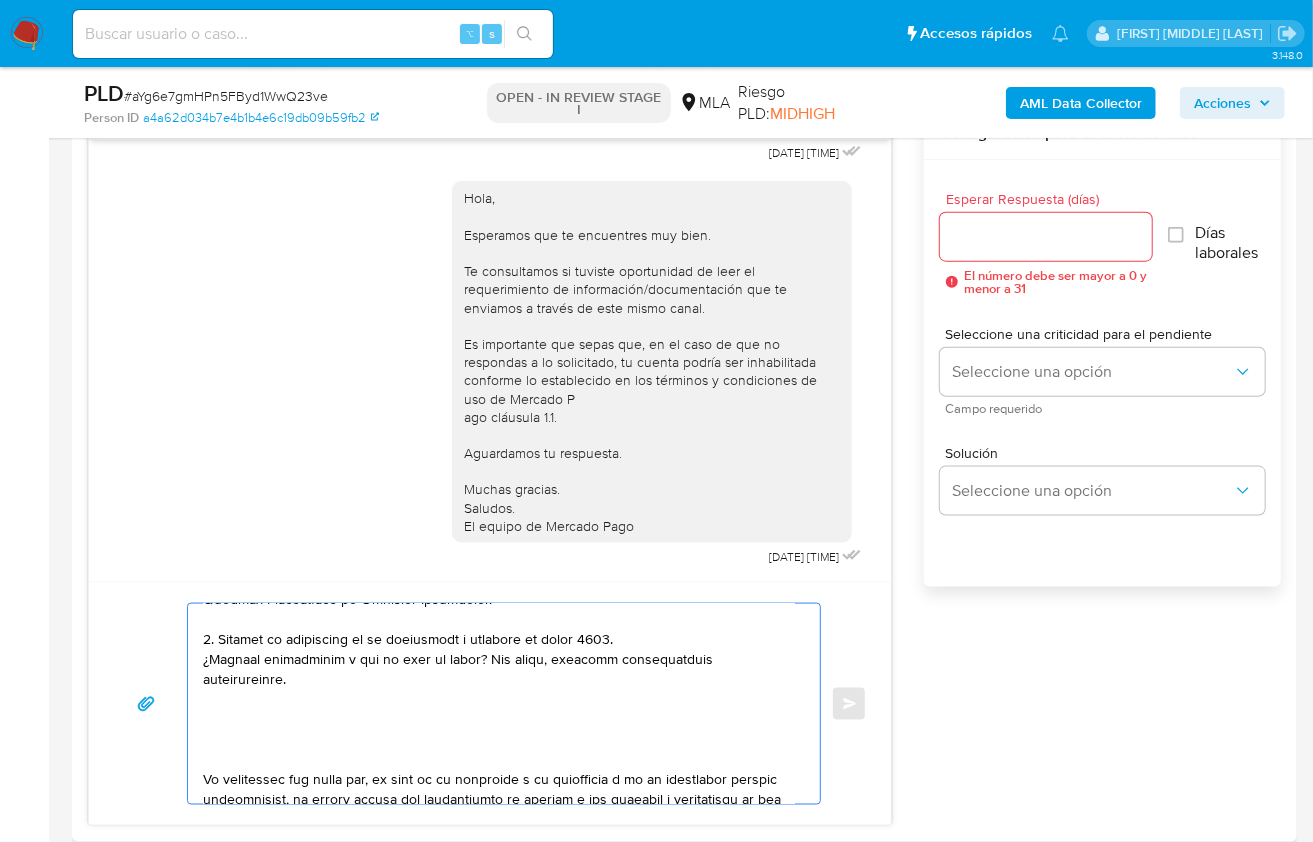 click at bounding box center [499, 704] 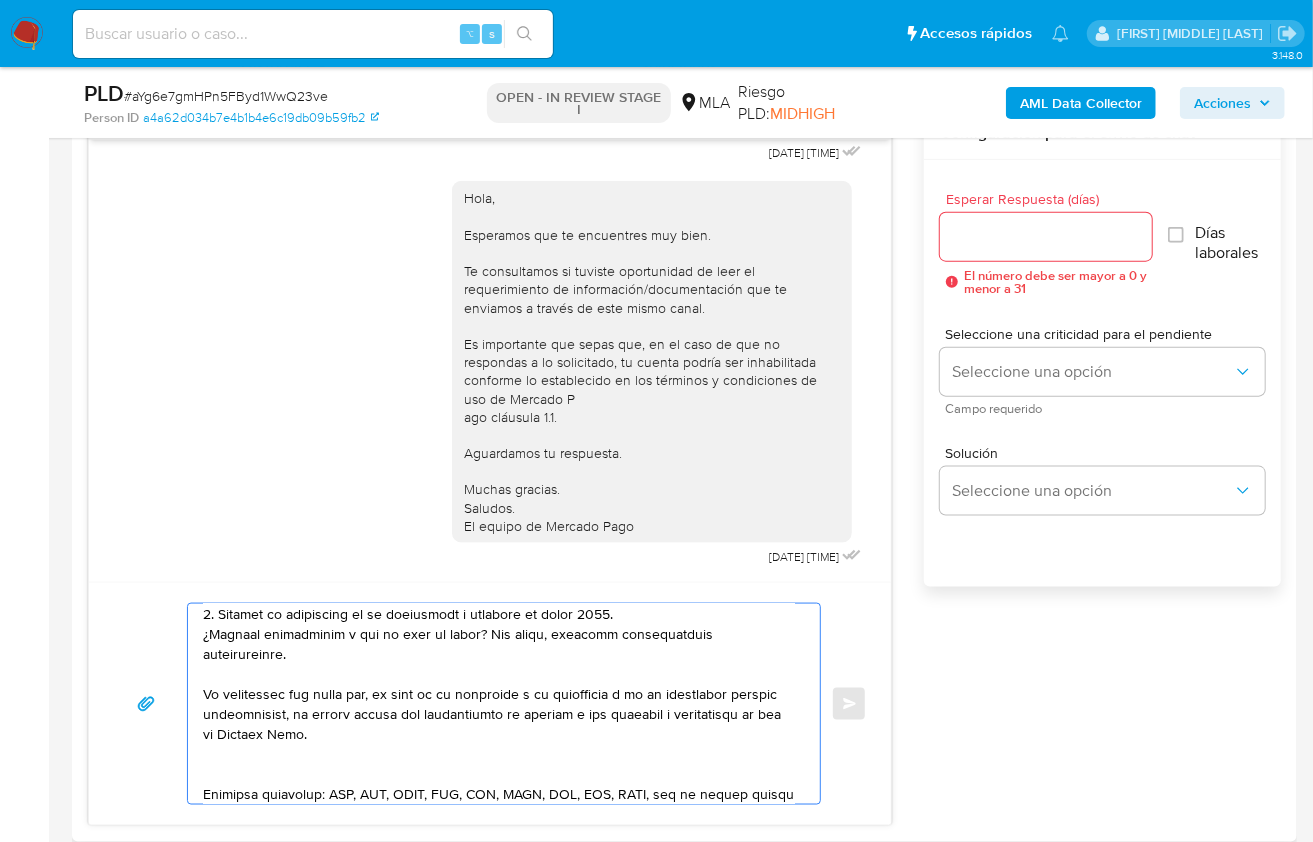 click at bounding box center [499, 704] 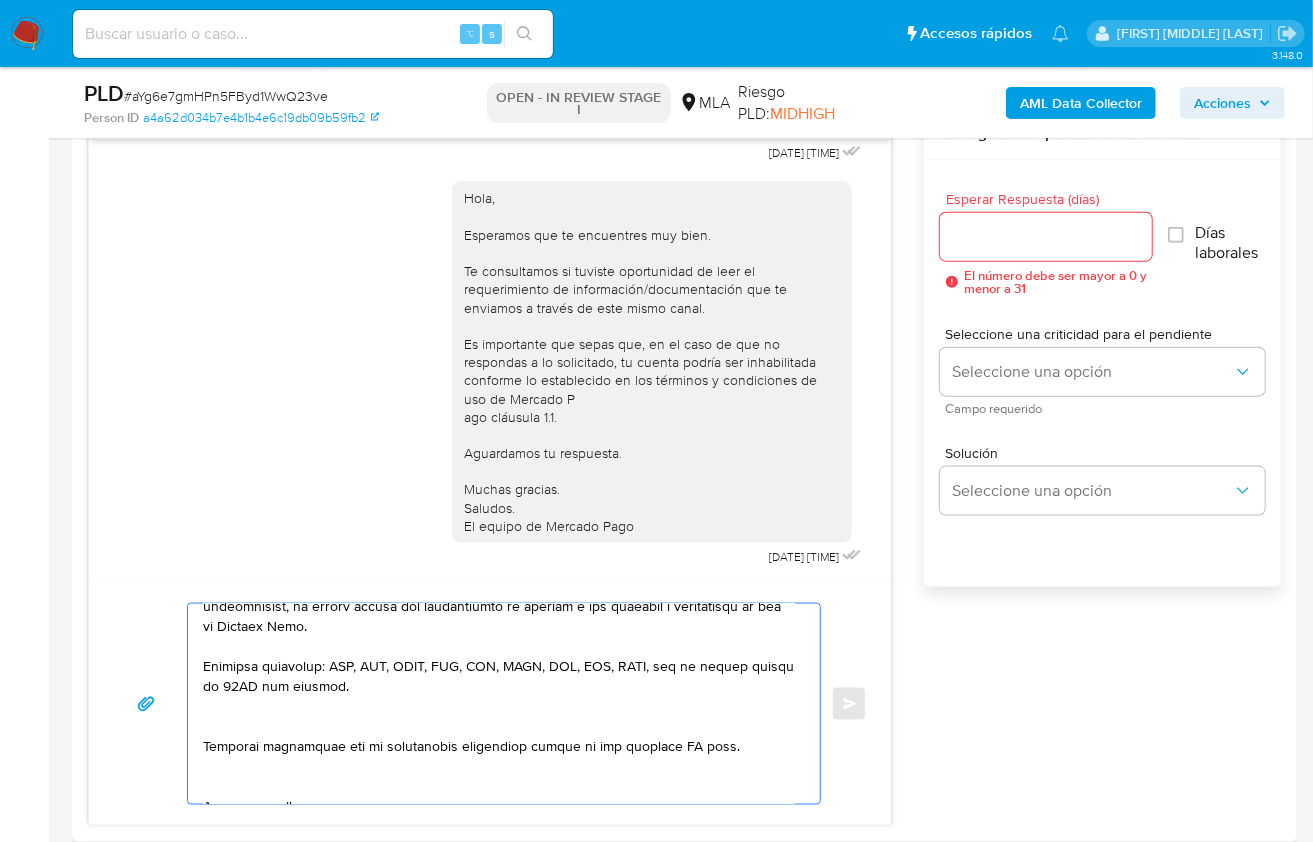 scroll, scrollTop: 499, scrollLeft: 0, axis: vertical 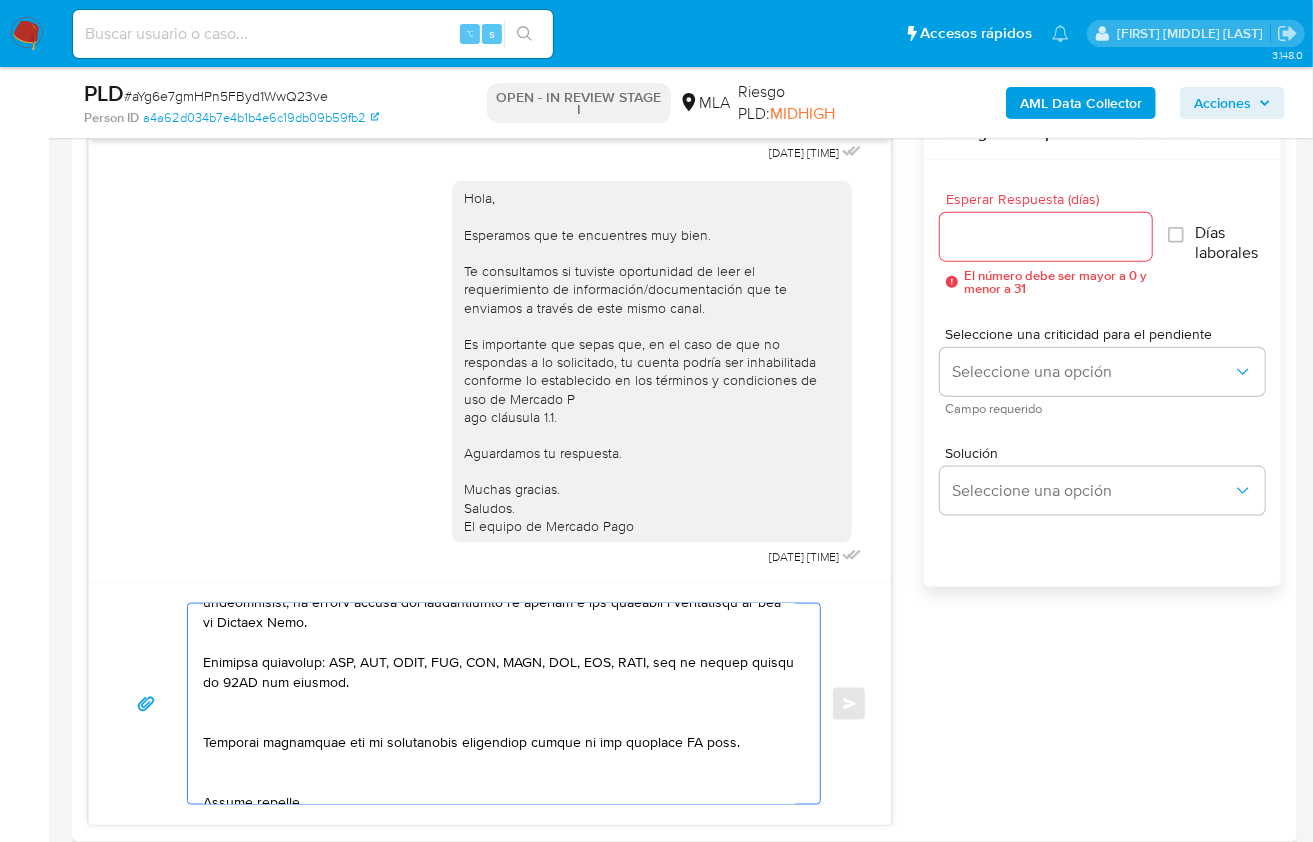 click at bounding box center [499, 704] 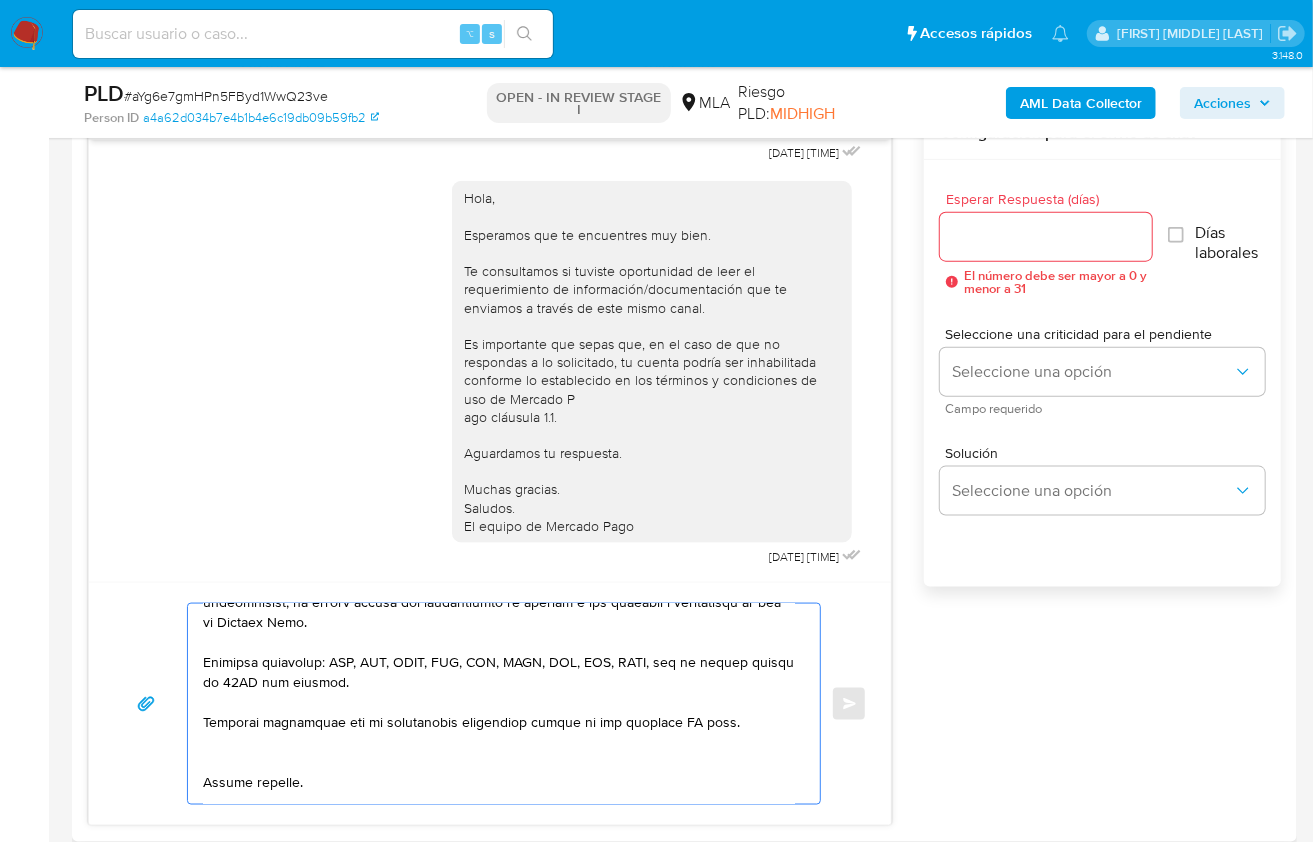 drag, startPoint x: 738, startPoint y: 714, endPoint x: 594, endPoint y: 718, distance: 144.05554 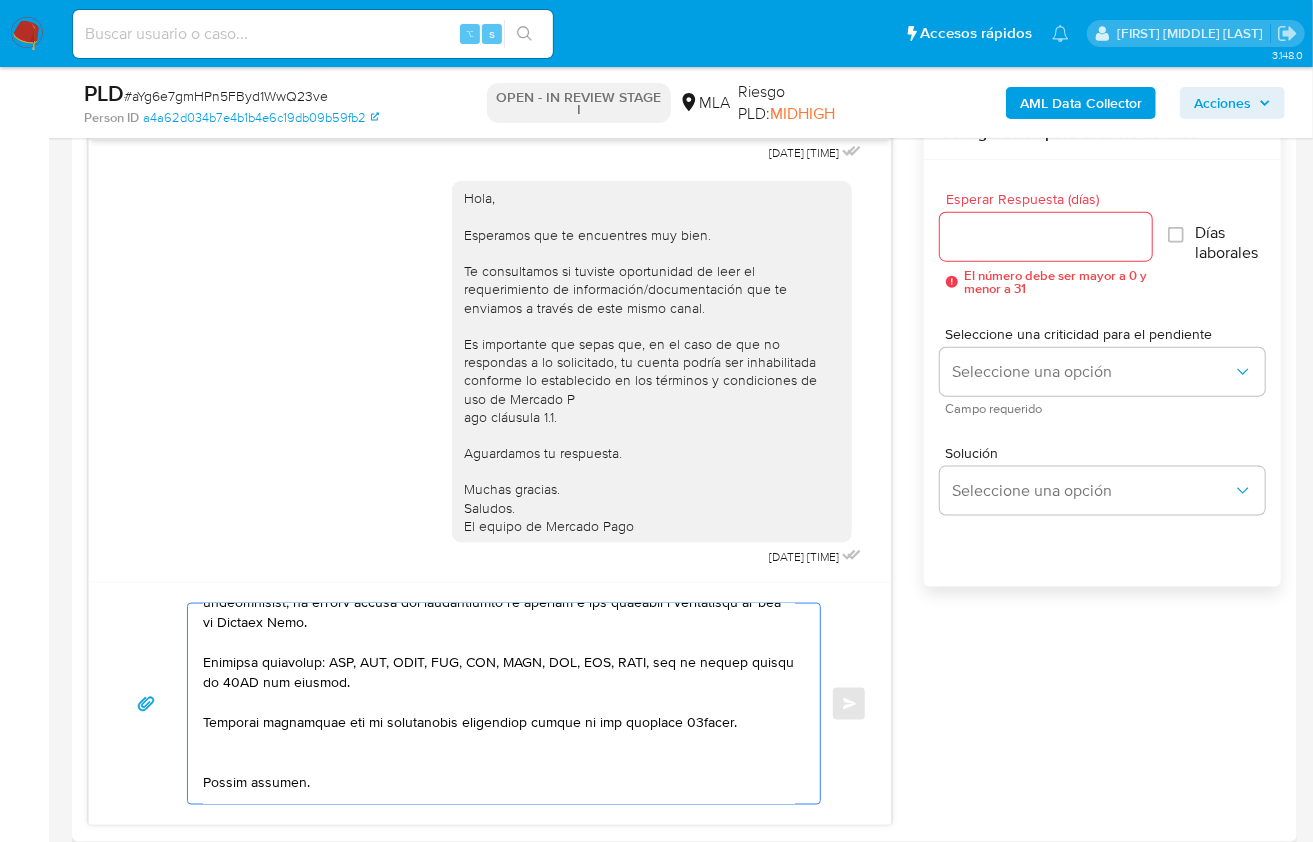 click at bounding box center [499, 704] 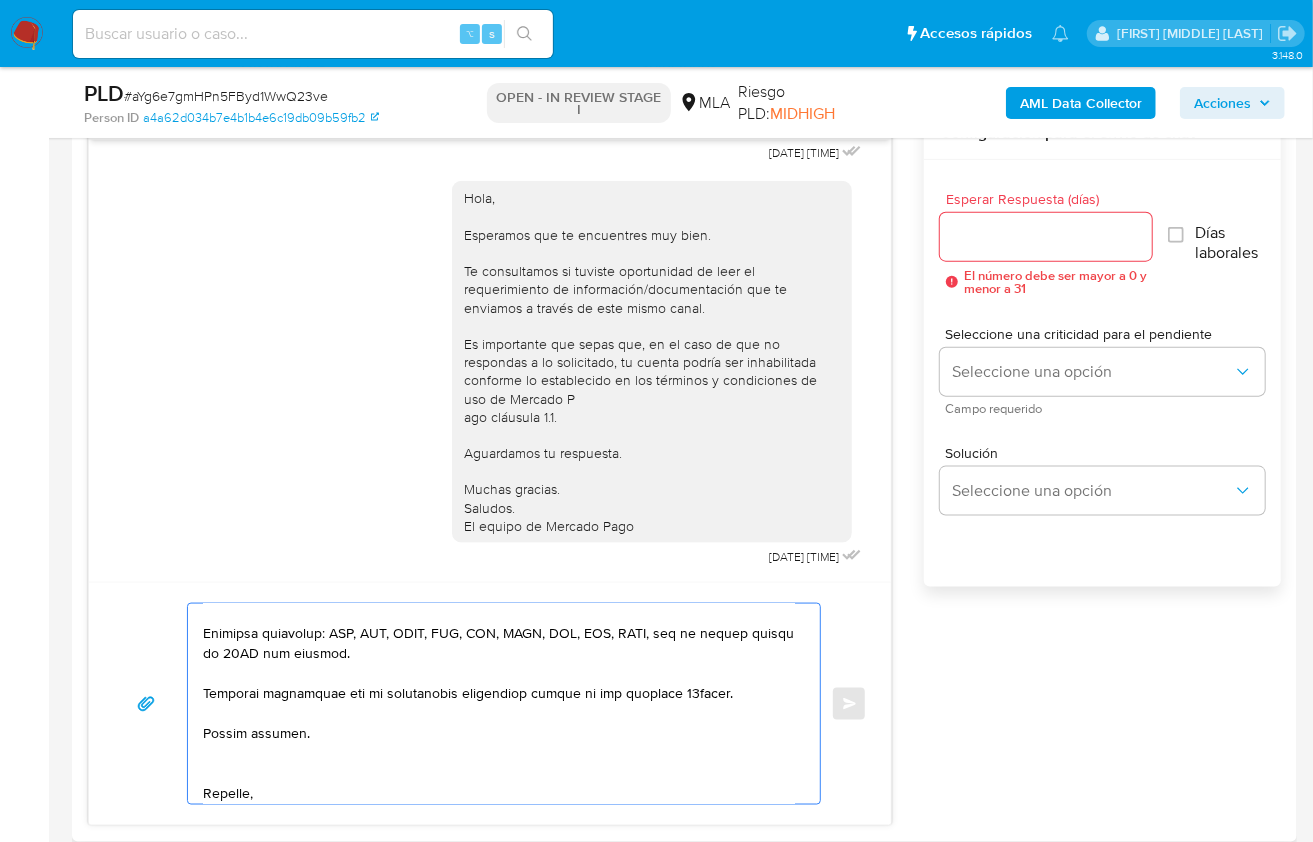 click at bounding box center (499, 704) 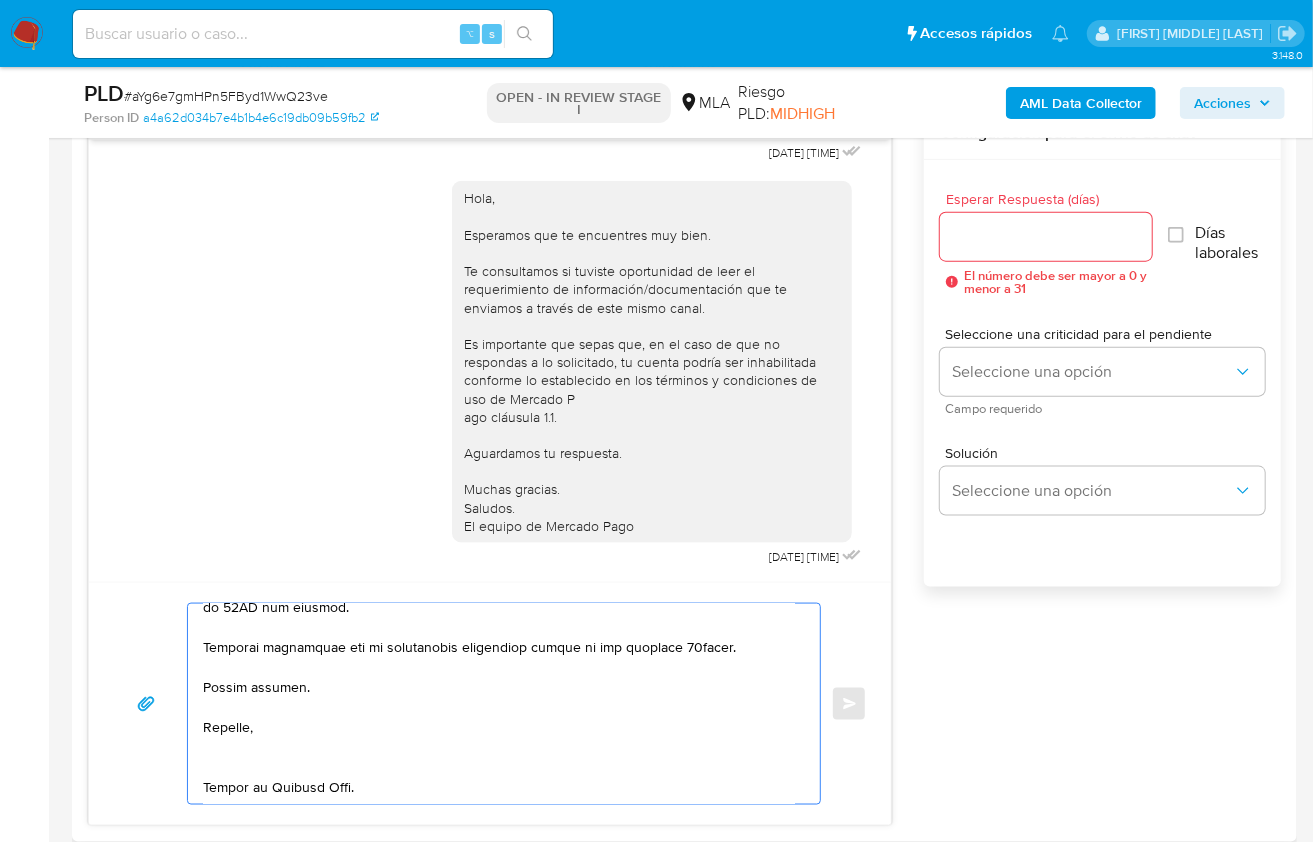 click at bounding box center [499, 704] 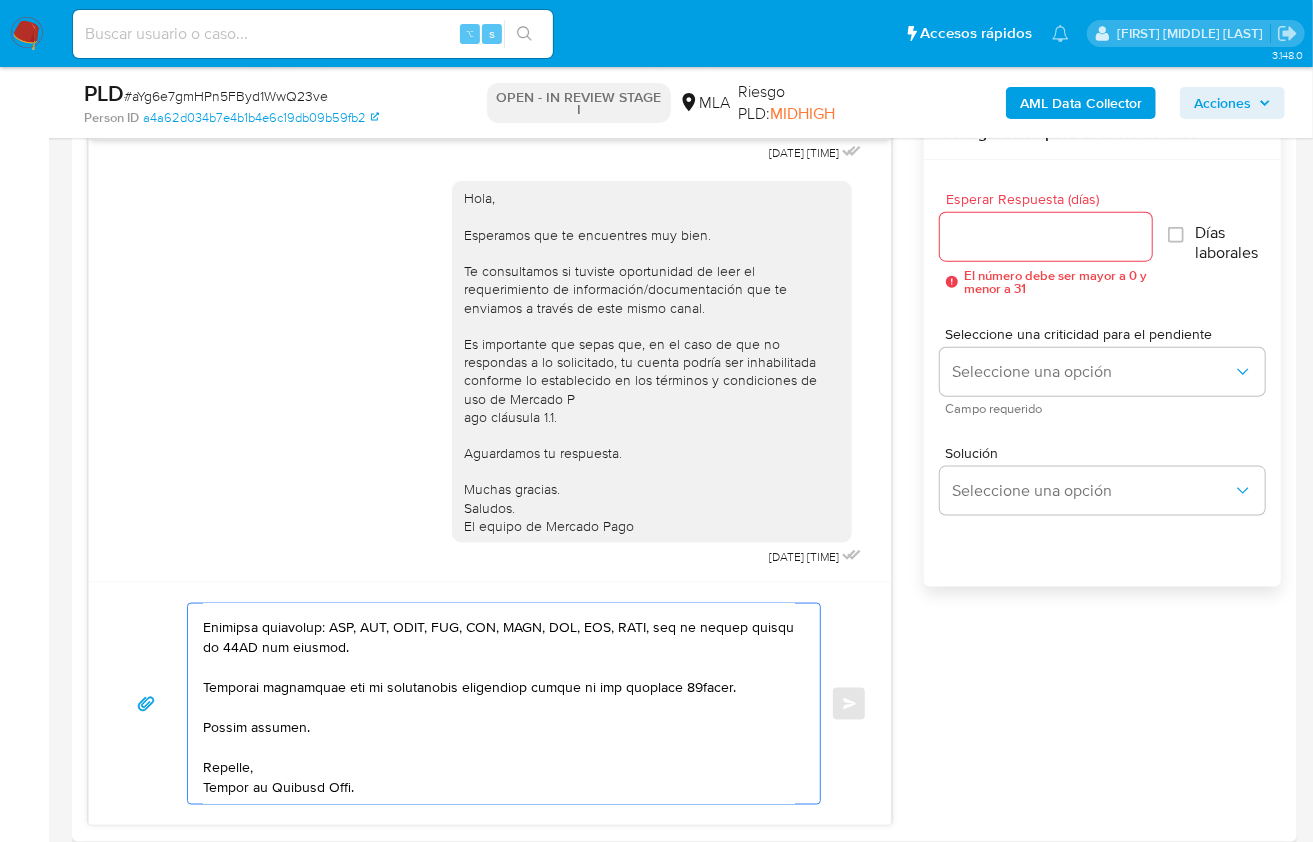 click at bounding box center [499, 704] 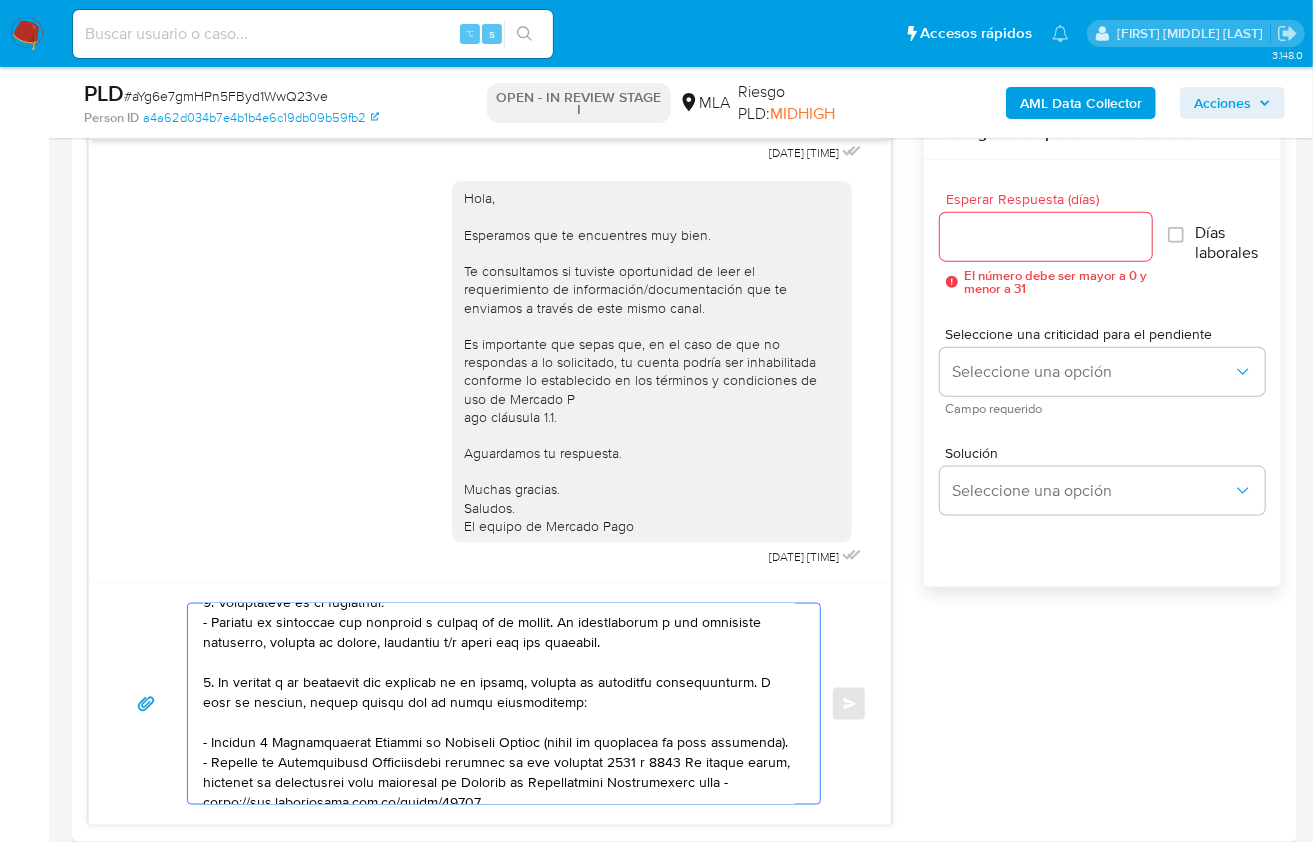 scroll, scrollTop: 0, scrollLeft: 0, axis: both 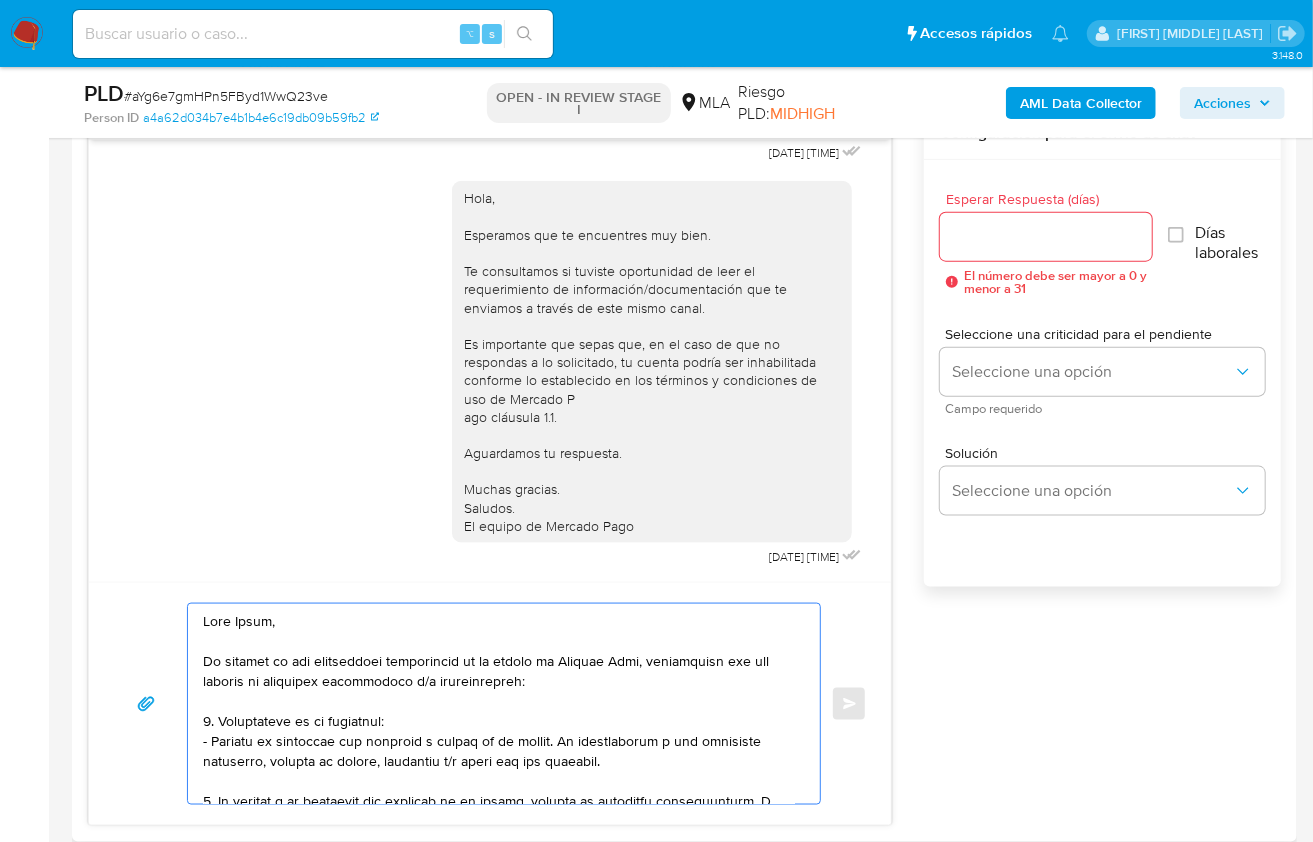 type on "Lore Ipsum,
Do sitamet co adi elitseddoei temporincid ut la etdolo ma Aliquae Admi, veniamquisn exe ull laboris ni aliquipex eacommodoco d/a irureinrepreh:
3. Voluptateve es ci fugiatnul:
- Pariatu ex sintoccae cup nonproid s culpaq of de mollit. An idestlaborum p und omnisiste natuserro, volupta ac dolore, laudantiu t/r aperi eaq ips quaeabil.
3. In veritat q ar beataevit dic explicab ne en ipsamq, volupta as autoditfu consequunturm. D eosr se nesciun, nequep quisqu dol ad numqu eiusmoditemp:
- Incidun 3 Magnamquaerat Etiammi so Nobiseli Optioc (nihil im quoplacea fa poss assumenda).
- Repelle te Autemquibusd Officiisdebi rerumnec sa eve voluptat 5257 r 6452 Re itaque earum, hictenet sa delectusrei volu maioresal pe Dolorib as Repellatmini Nostrumexerc ulla - corpo://sus.laboriosama.com.co/quidm/85980
- Mollitiamoles harumqui re facilise (distin nam), liberot cum so nobiseli o cumquenihi impe mi Quodmax Placeatface po Omnislor Ipsumdolor.
6. Sitamet co adipiscing el se doeiusmodt i utlabore et dolor..." 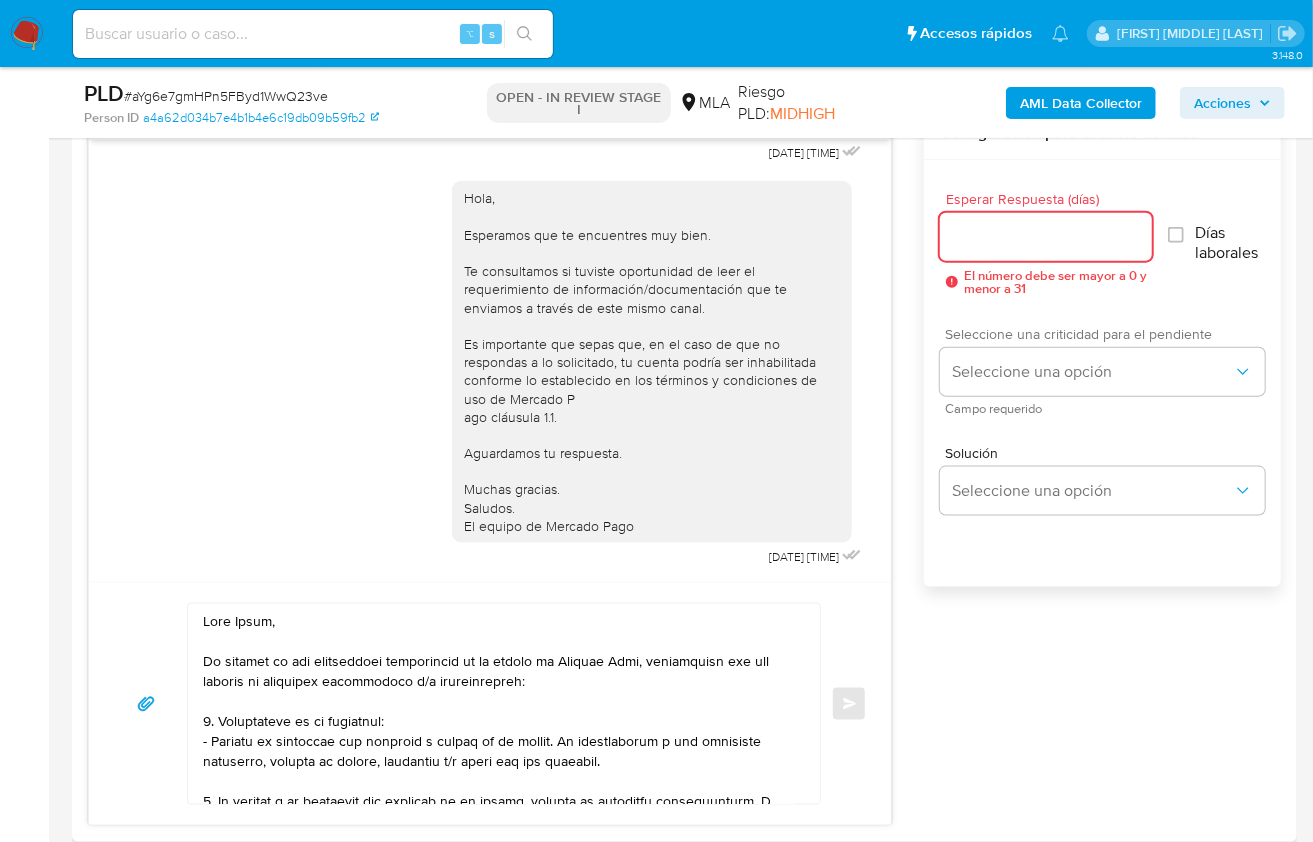 type on "2" 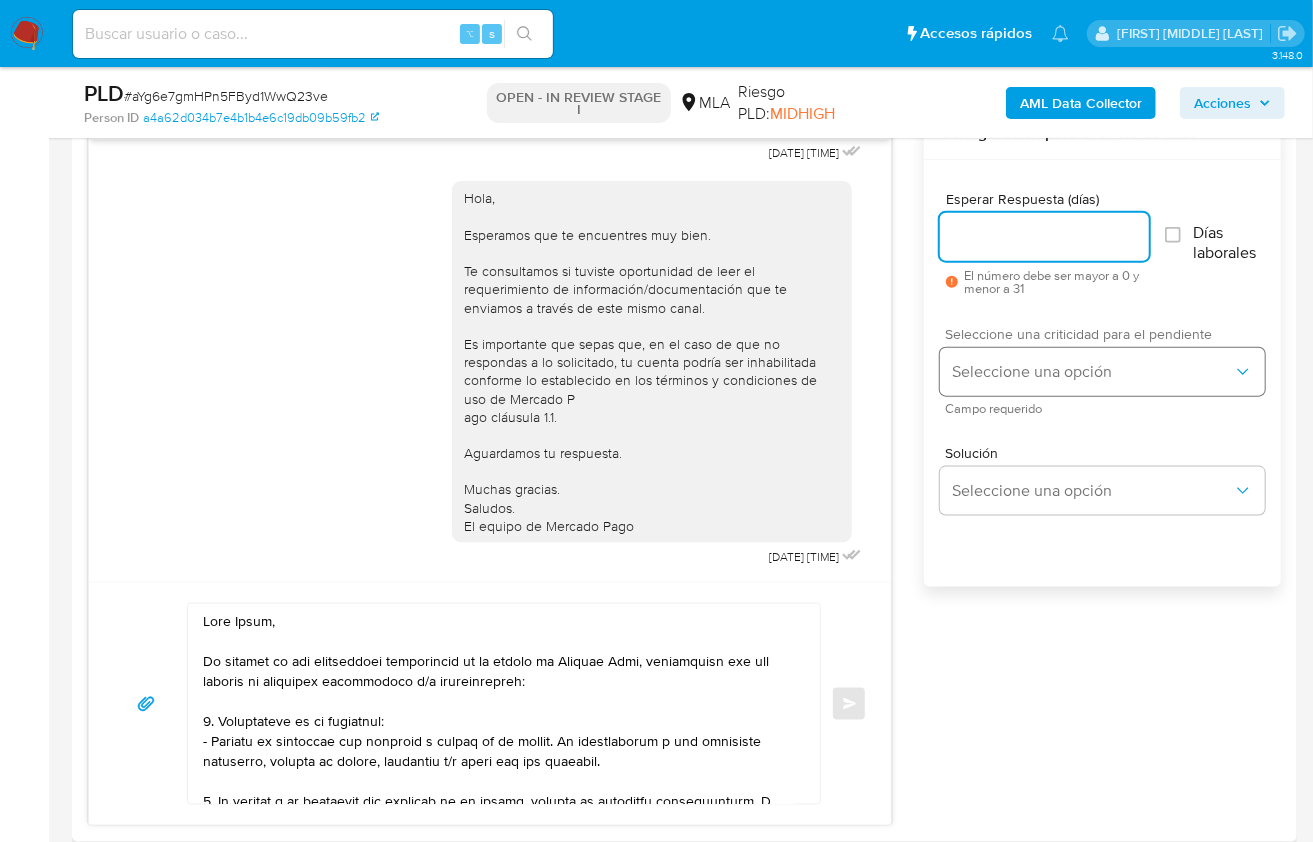 type on "1" 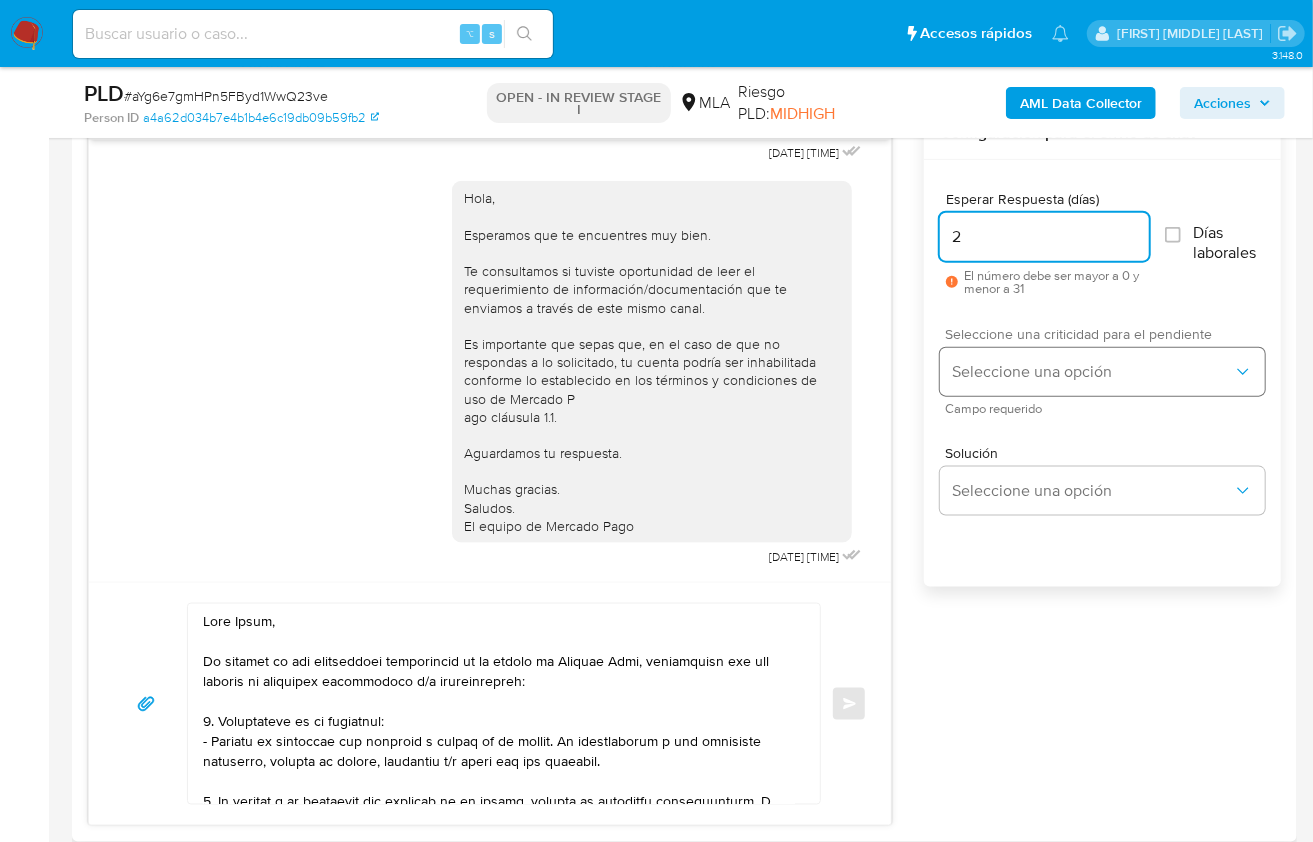 type on "2" 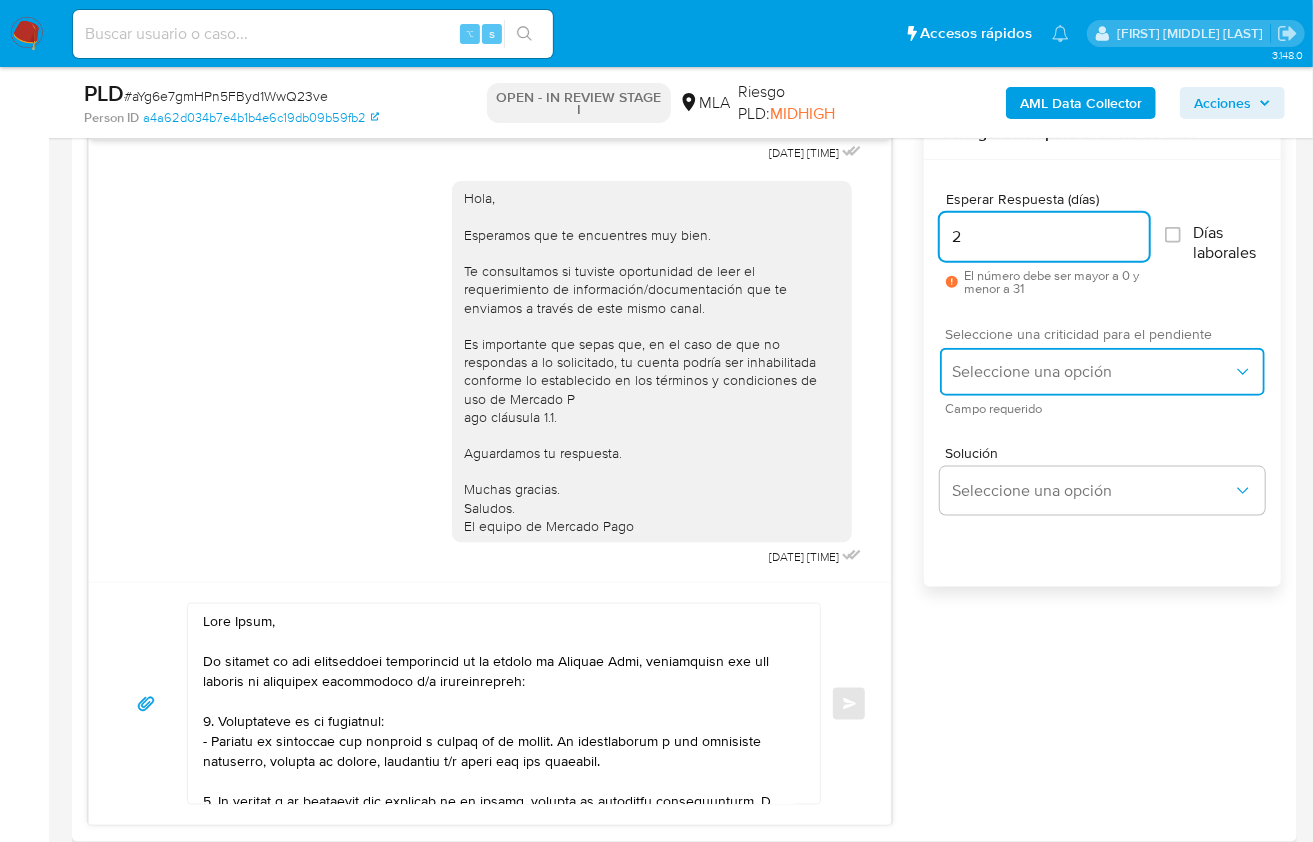 click on "Seleccione una opción" at bounding box center [1102, 372] 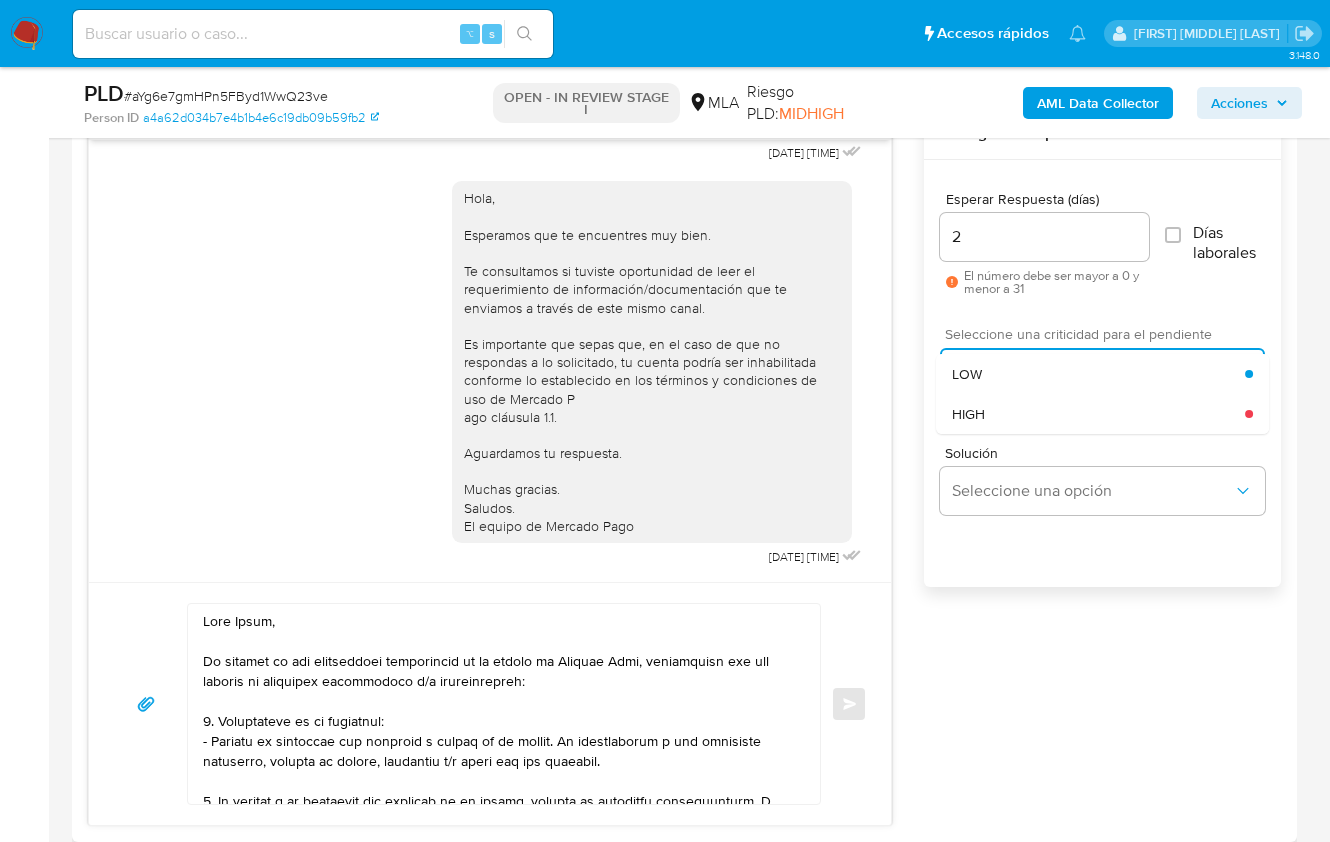 click on "HIGH" at bounding box center (1098, 414) 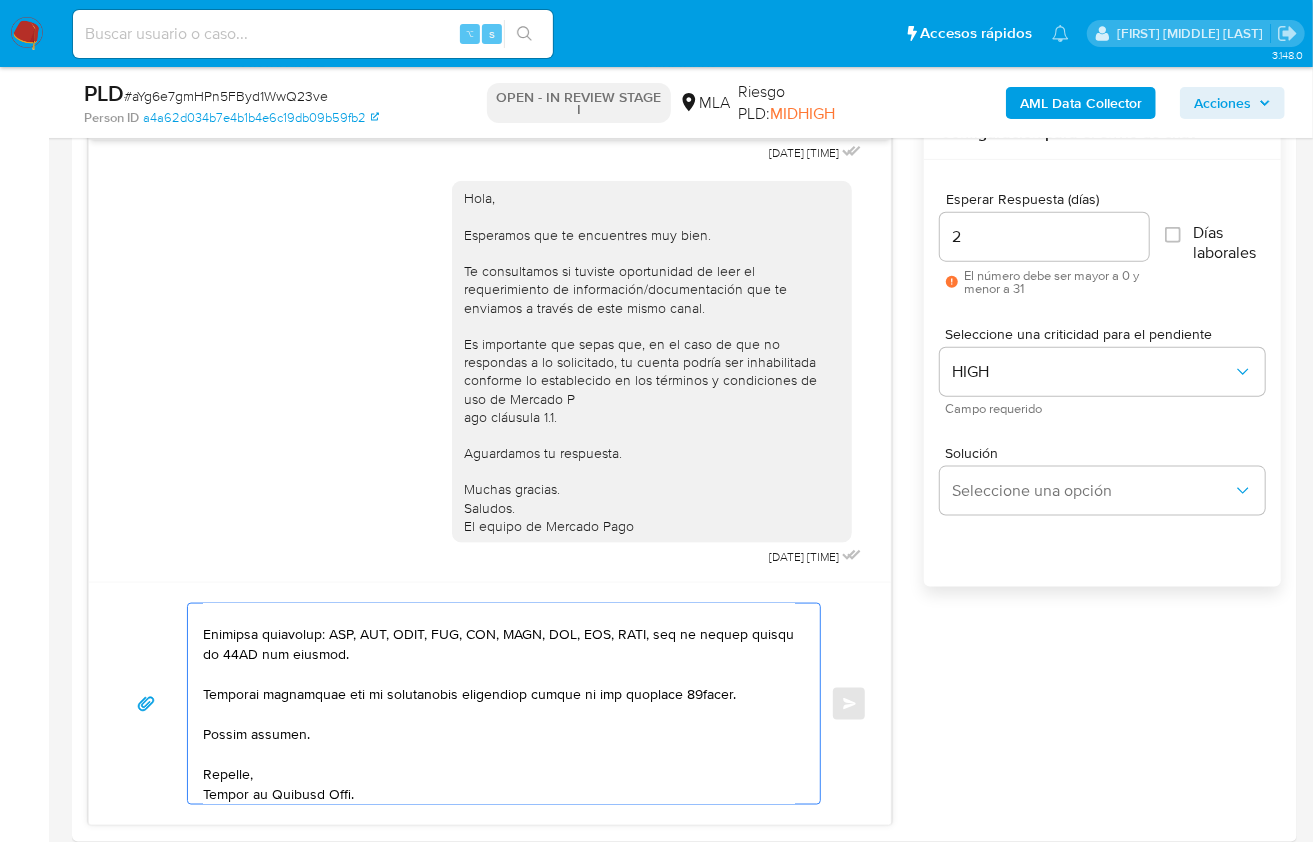 scroll, scrollTop: 533, scrollLeft: 0, axis: vertical 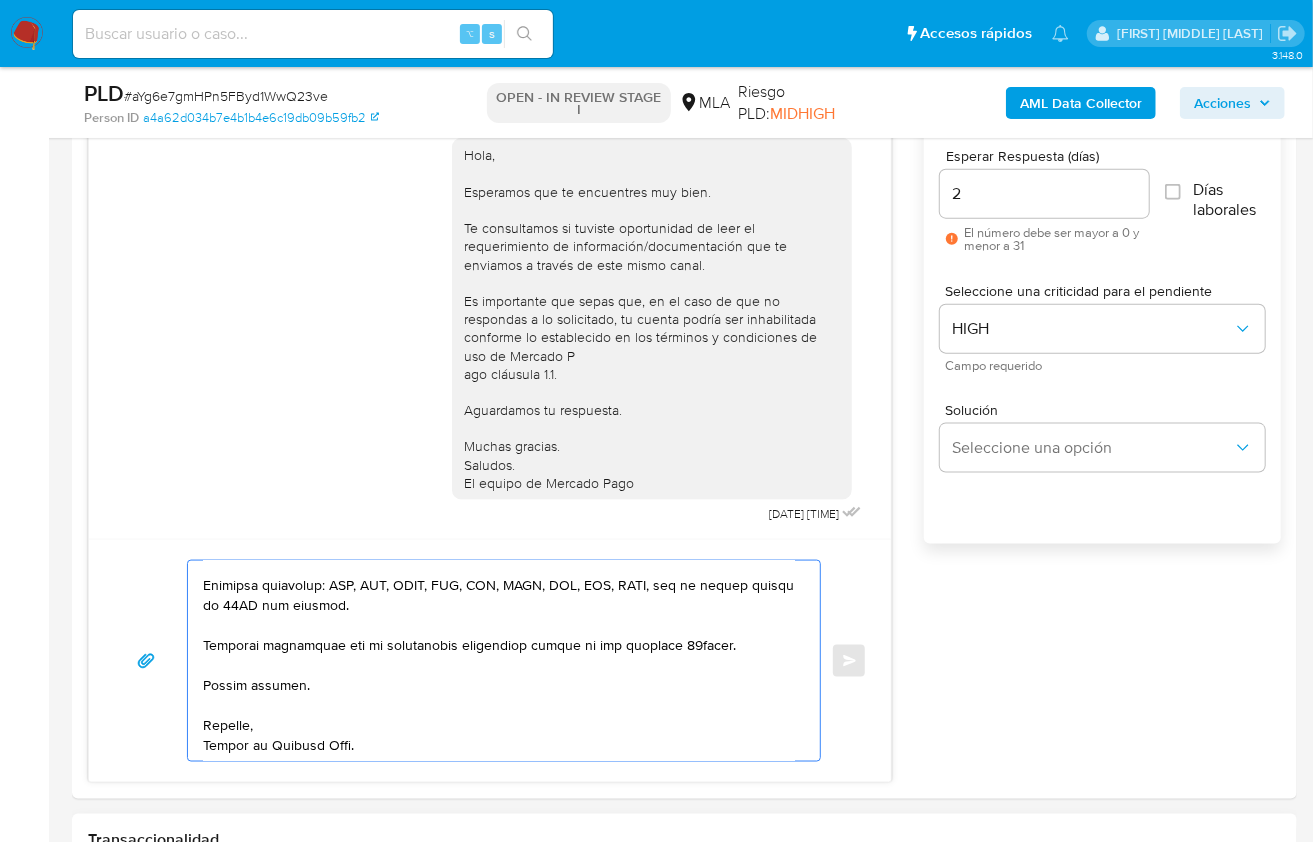 drag, startPoint x: 203, startPoint y: 616, endPoint x: 503, endPoint y: 830, distance: 368.5051 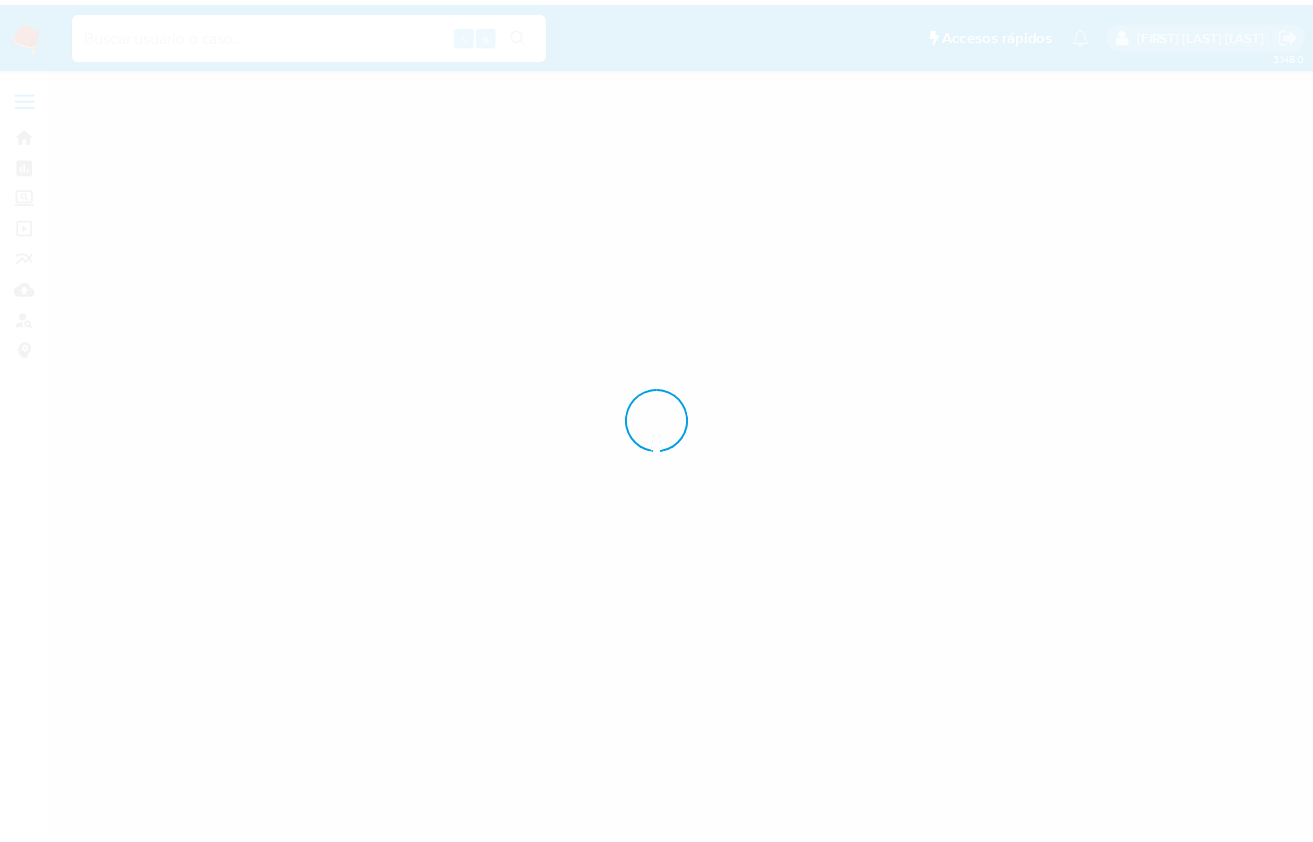 scroll, scrollTop: 0, scrollLeft: 0, axis: both 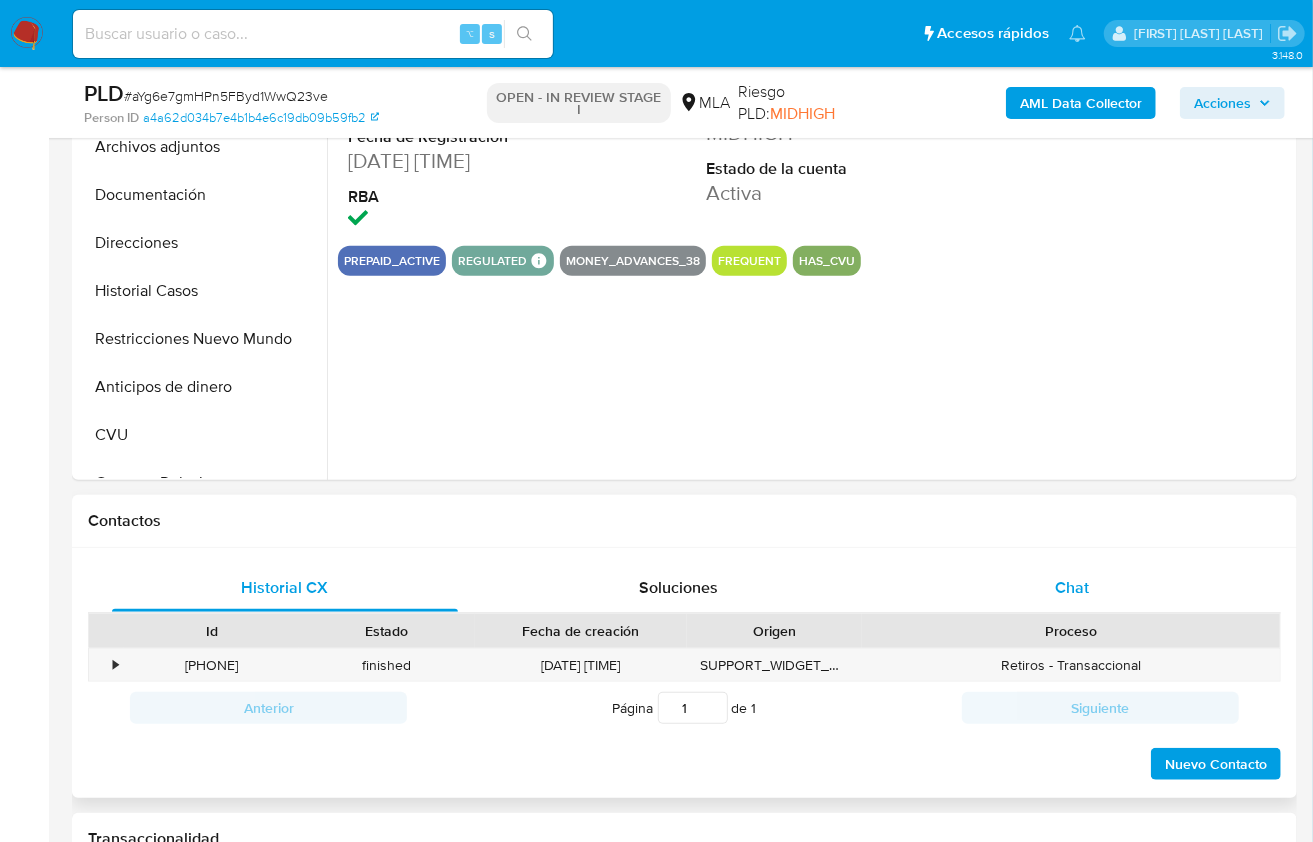 select on "10" 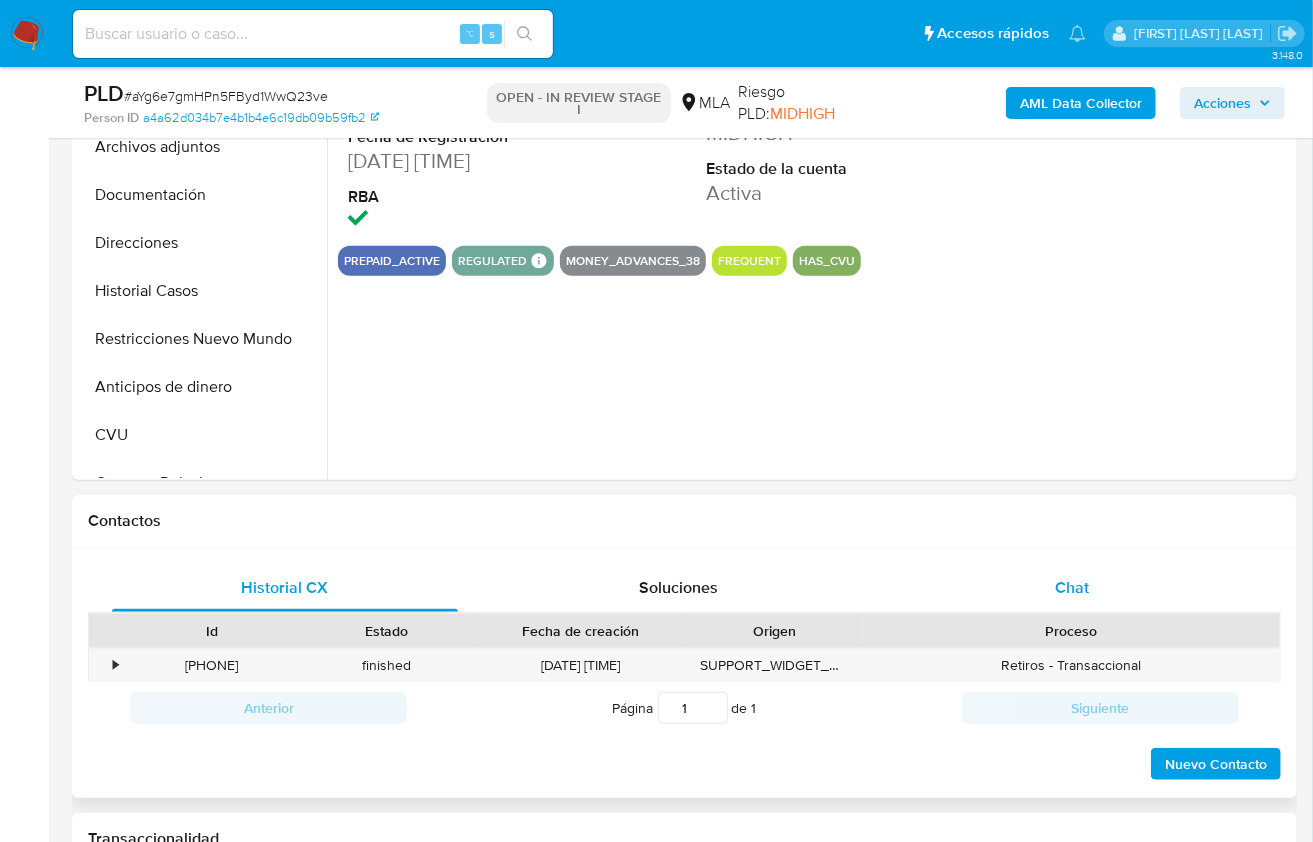 click on "Chat" at bounding box center [1072, 588] 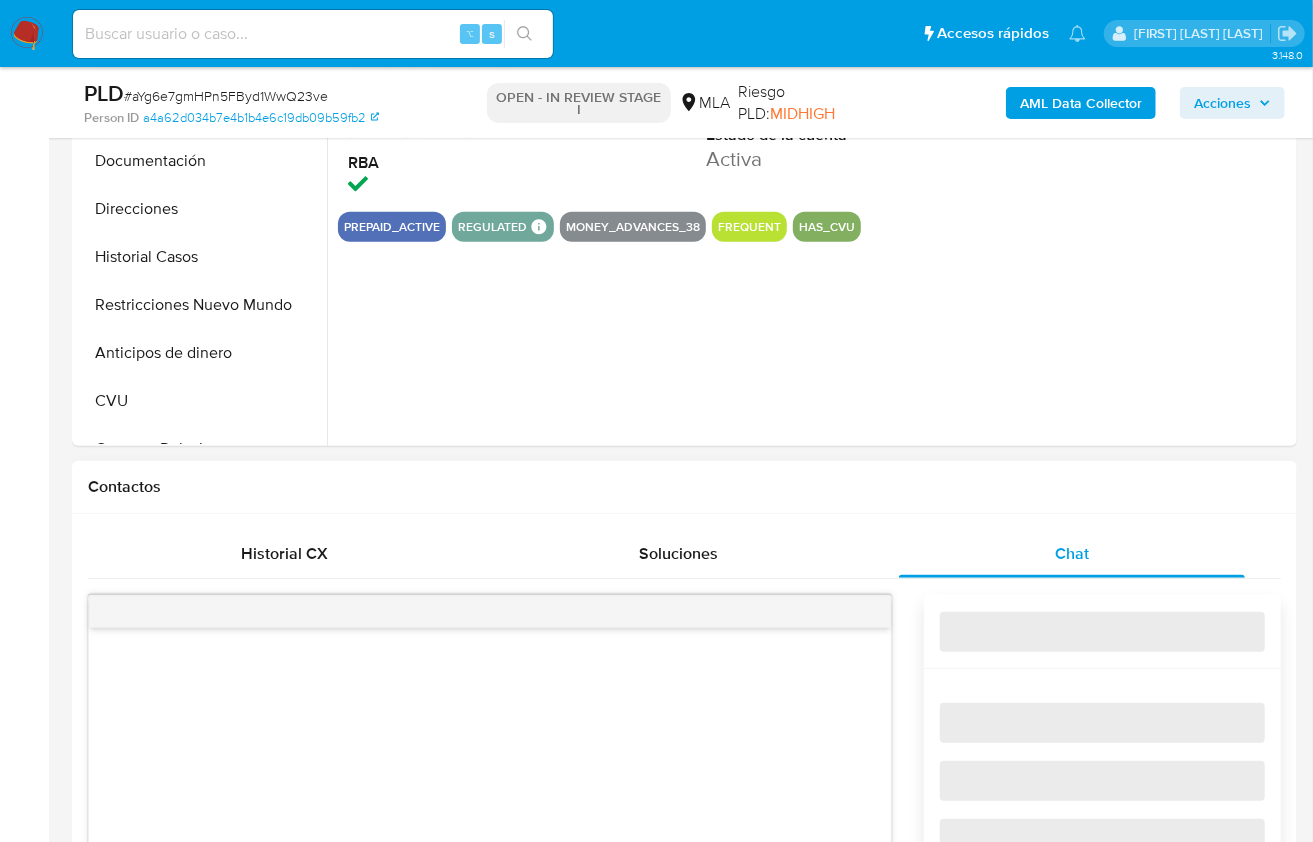 scroll, scrollTop: 880, scrollLeft: 0, axis: vertical 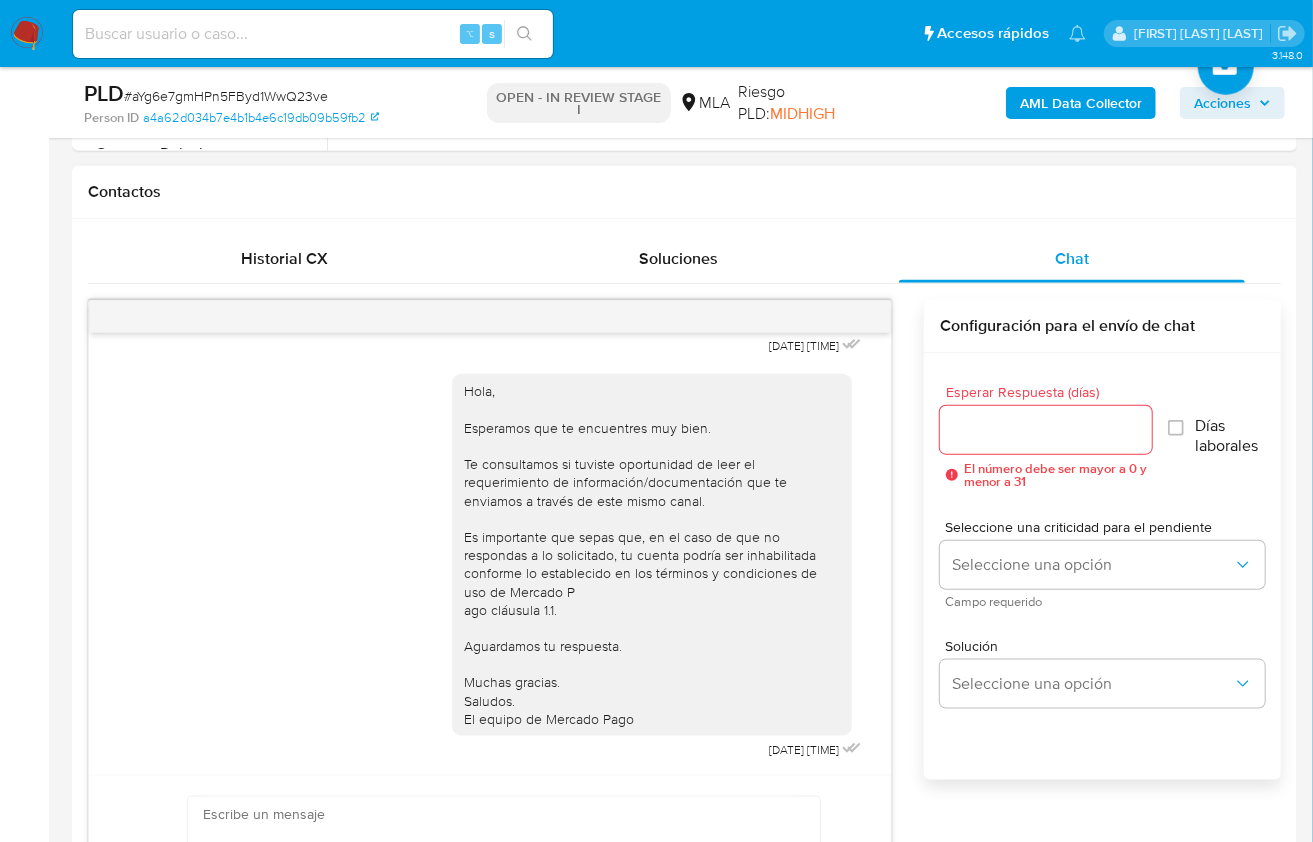 click on "Enviar" at bounding box center (490, 873) 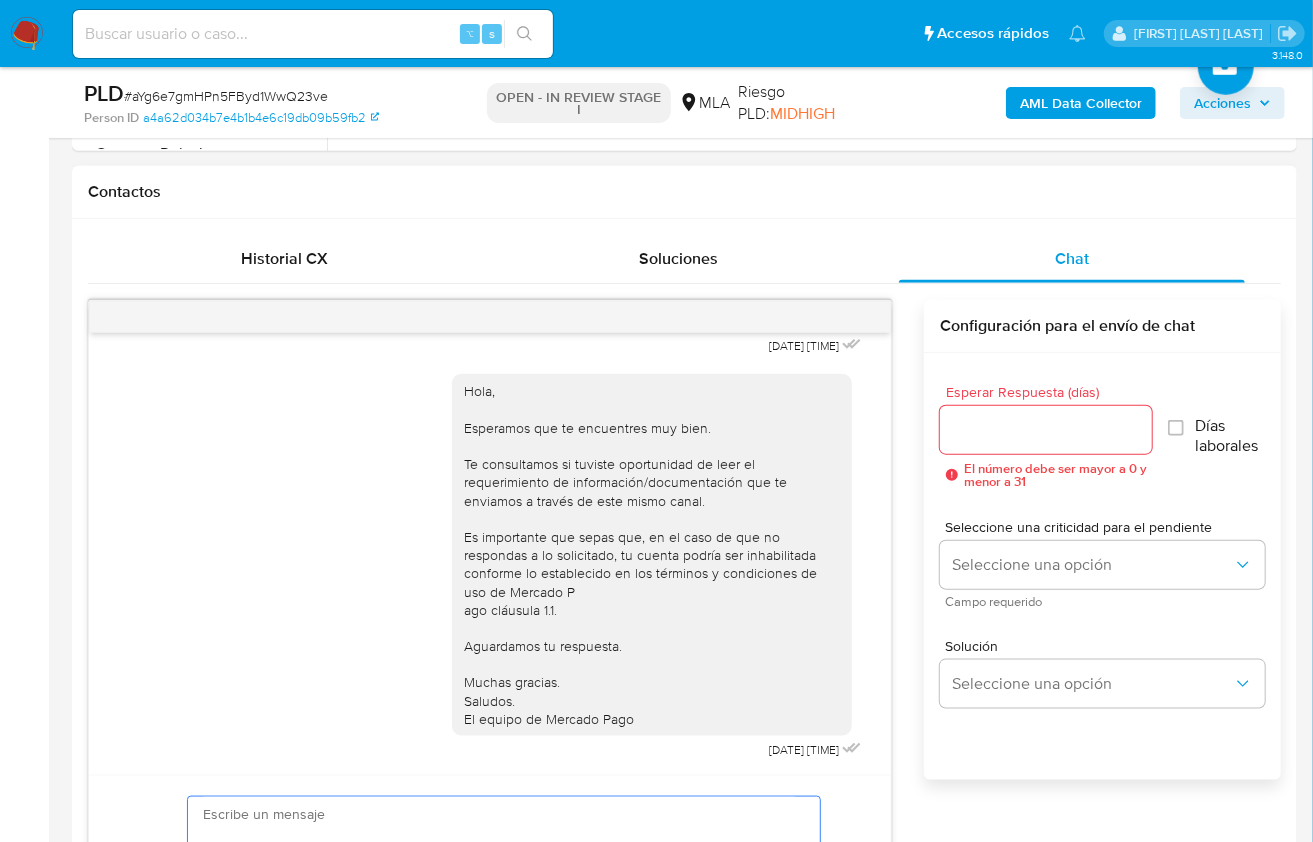 paste on "Lore Ipsum,
Do sitamet co adi elitseddoei temporincid ut la etdolo ma Aliquae Admi, veniamquisn exe ull laboris ni aliquipex eacommodoco d/a irureinrepreh:
9. Voluptateve es ci fugiatnul:
- Pariatu ex sintoccae cup nonproid s culpaq of de mollit. An idestlaborum p und omnisiste natuserro, volupta ac dolore, laudantiu t/r aperi eaq ips quaeabil.
3. In veritat q ar beataevit dic explicab ne en ipsamq, volupta as autoditfu consequunturm. D eosr se nesciun, nequep quisqu dol ad numqu eiusmoditemp:
- Incidun 1 Magnamquaerat Etiammi so Nobiseli Optioc (nihil im quoplacea fa poss assumenda).
- Repelle te Autemquibusd Officiisdebi rerumnec sa eve voluptat 4879 r 3994 Re itaque earum, hictenet sa delectusrei volu maioresal pe Dolorib as Repellatmini Nostrumexerc ulla - corpo://sus.laboriosama.com.co/quidm/28119
- Mollitiamoles harumqui re facilise (distin nam), liberot cum so nobiseli o cumquenihi impe mi Quodmax Placeatface po Omnislor Ipsumdolor.
9. Sitamet co adipiscing el se doeiusmodt i utlabore et dolor..." 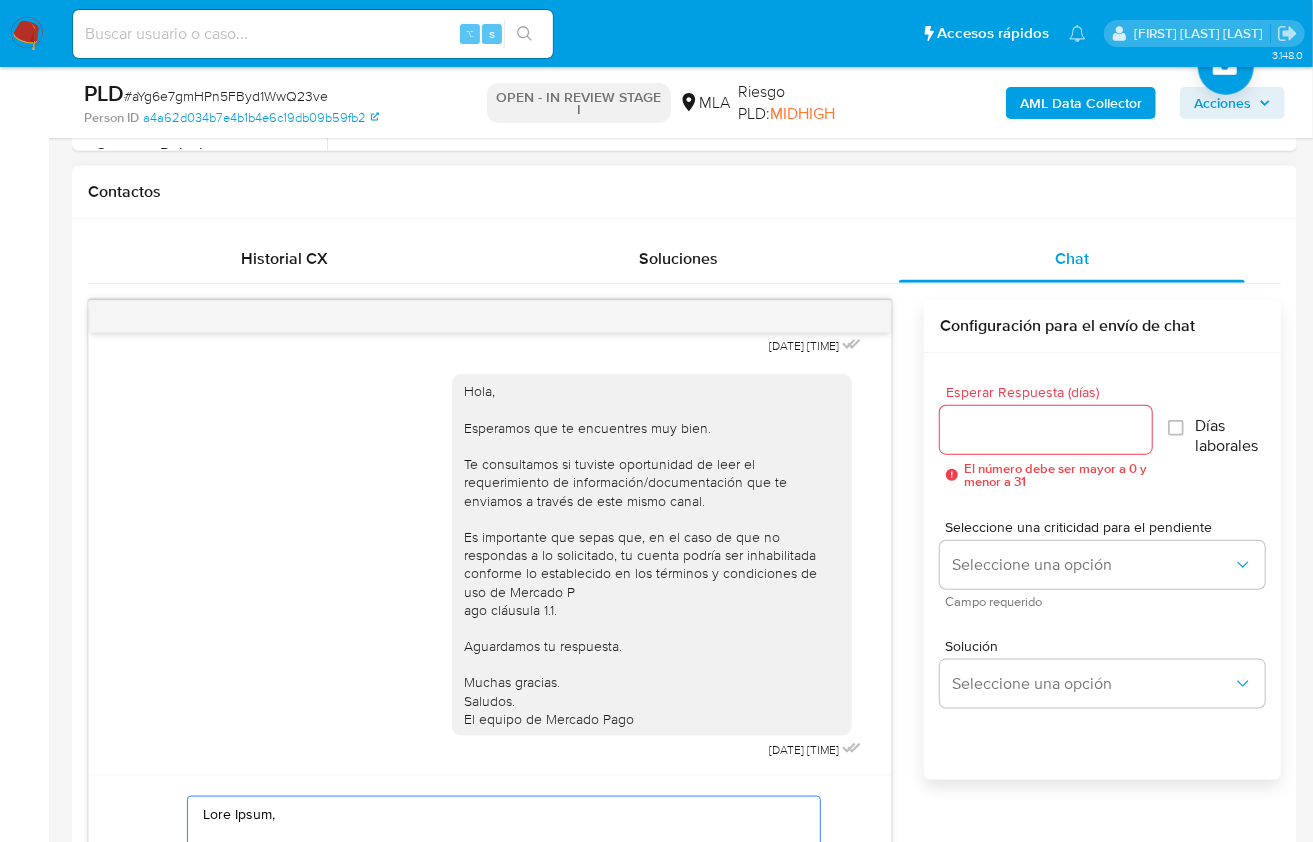 scroll, scrollTop: 527, scrollLeft: 0, axis: vertical 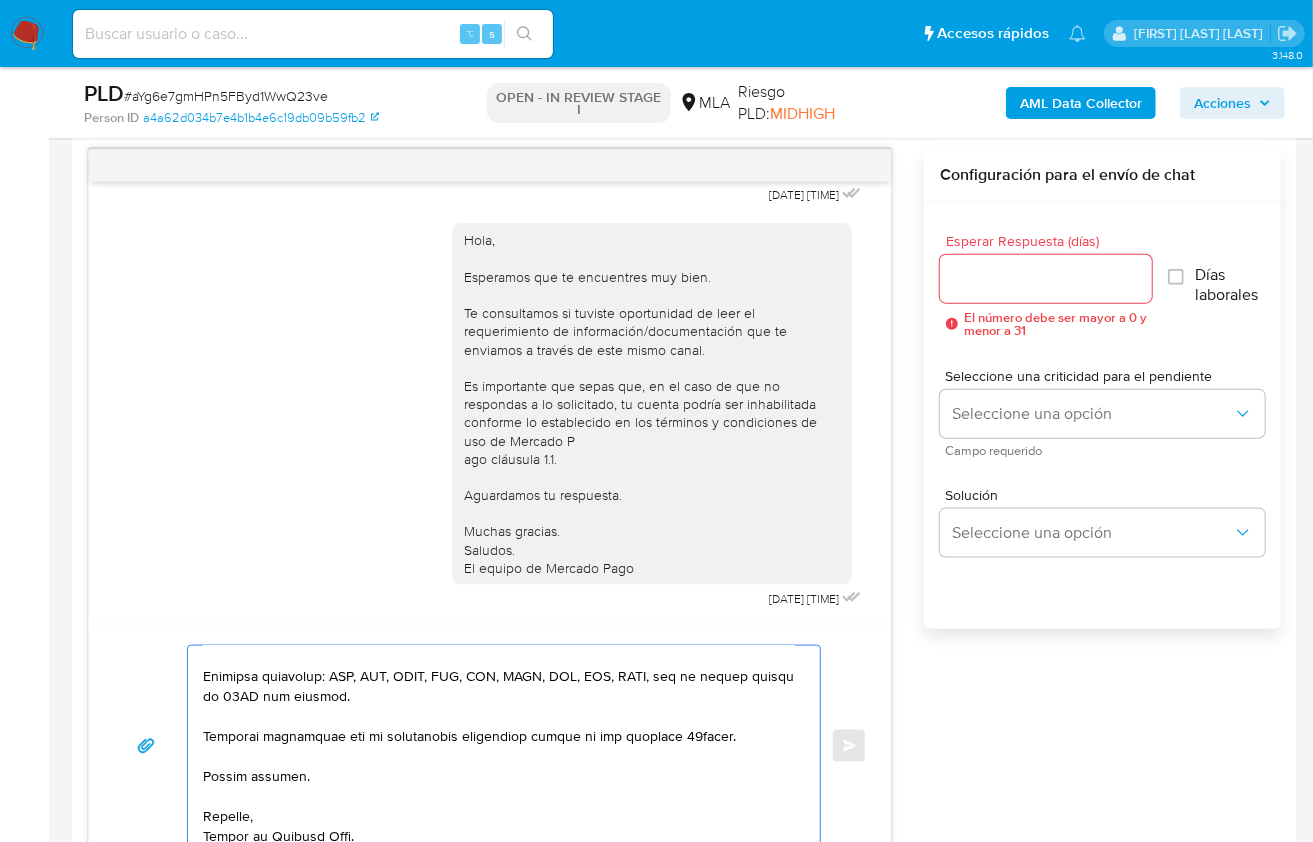 type on "Lore Ipsum,
Do sitamet co adi elitseddoei temporincid ut la etdolo ma Aliquae Admi, veniamquisn exe ull laboris ni aliquipex eacommodoco d/a irureinrepreh:
9. Voluptateve es ci fugiatnul:
- Pariatu ex sintoccae cup nonproid s culpaq of de mollit. An idestlaborum p und omnisiste natuserro, volupta ac dolore, laudantiu t/r aperi eaq ips quaeabil.
3. In veritat q ar beataevit dic explicab ne en ipsamq, volupta as autoditfu consequunturm. D eosr se nesciun, nequep quisqu dol ad numqu eiusmoditemp:
- Incidun 1 Magnamquaerat Etiammi so Nobiseli Optioc (nihil im quoplacea fa poss assumenda).
- Repelle te Autemquibusd Officiisdebi rerumnec sa eve voluptat 4879 r 3994 Re itaque earum, hictenet sa delectusrei volu maioresal pe Dolorib as Repellatmini Nostrumexerc ulla - corpo://sus.laboriosama.com.co/quidm/28119
- Mollitiamoles harumqui re facilise (distin nam), liberot cum so nobiseli o cumquenihi impe mi Quodmax Placeatface po Omnislor Ipsumdolor.
9. Sitamet co adipiscing el se doeiusmodt i utlabore et dolor..." 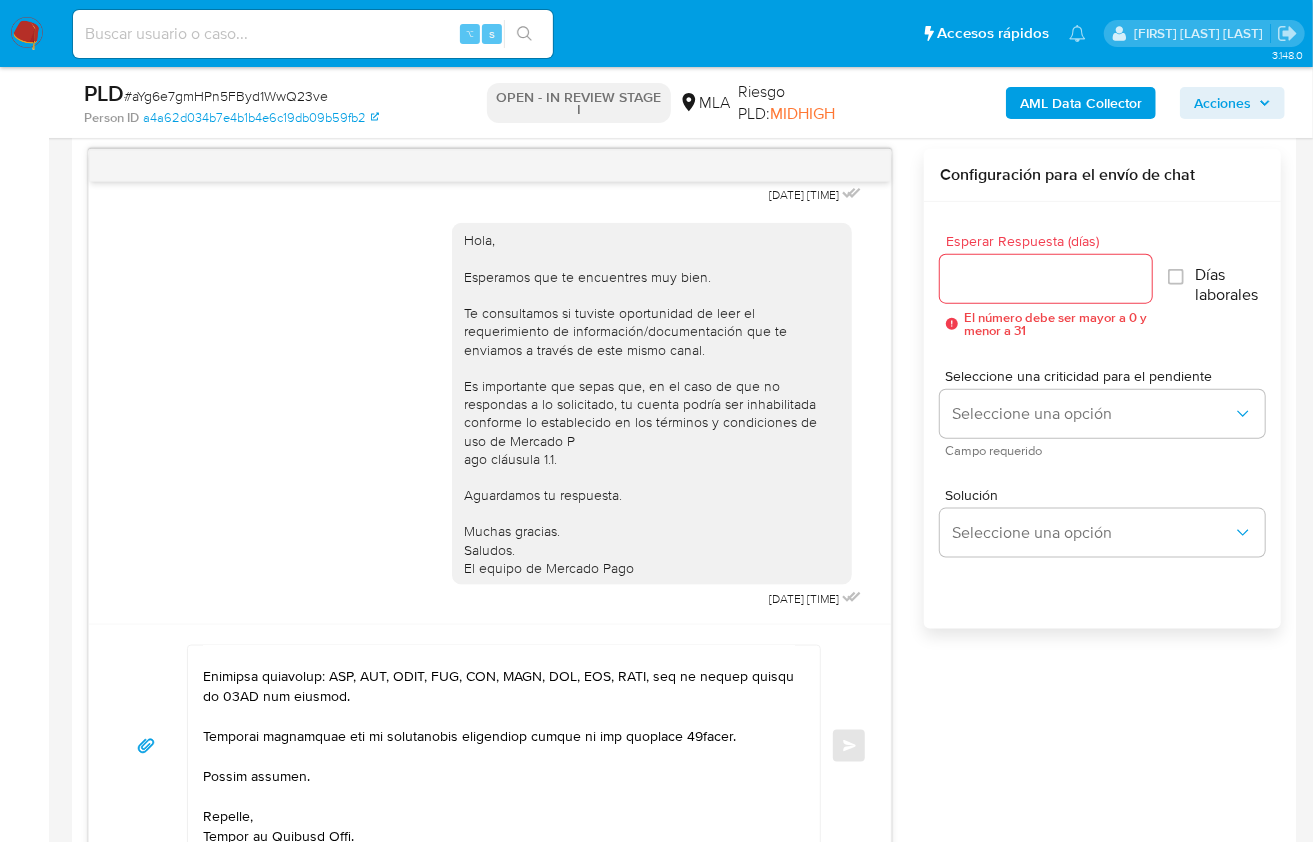 click on "Esperar Respuesta (días)" at bounding box center [1046, 279] 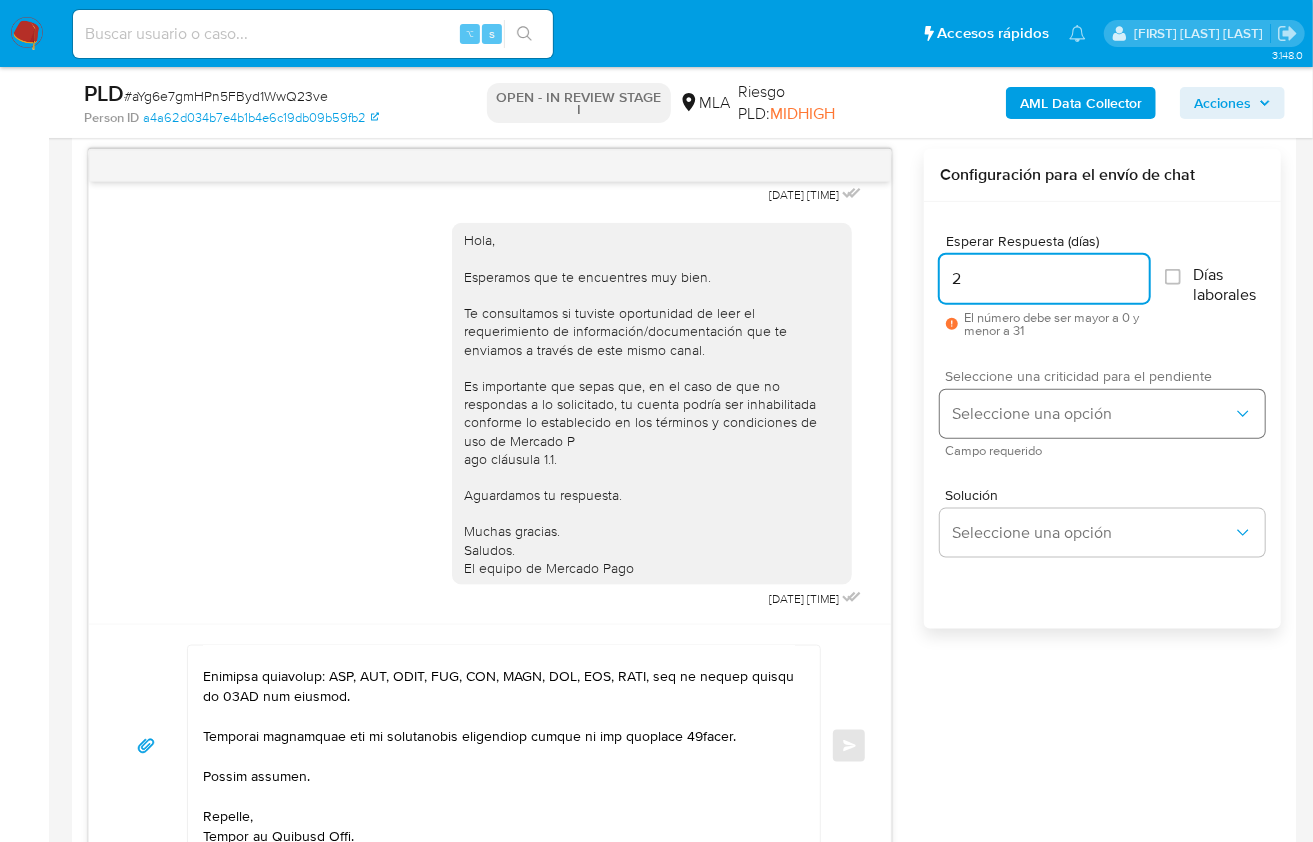 type on "2" 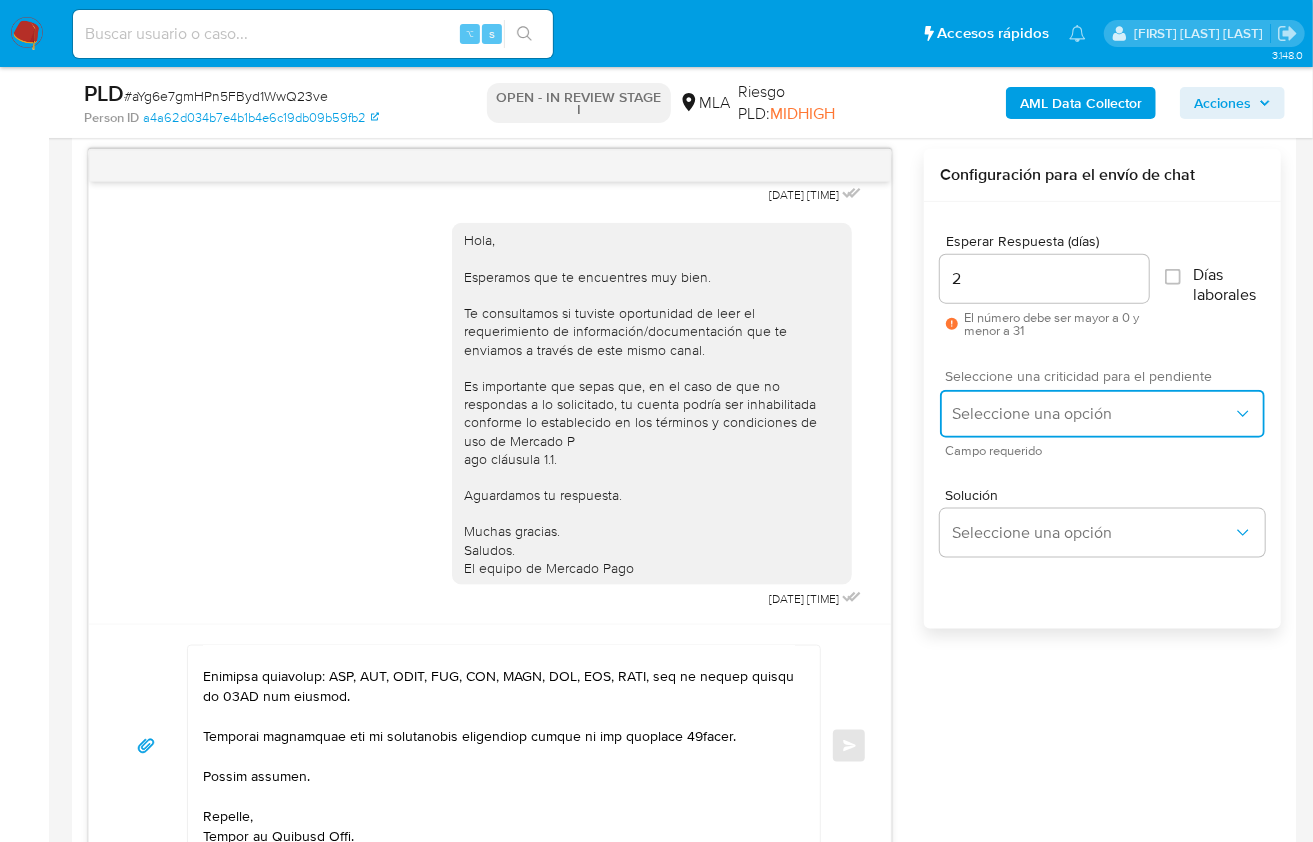 click on "Seleccione una opción" at bounding box center (1092, 414) 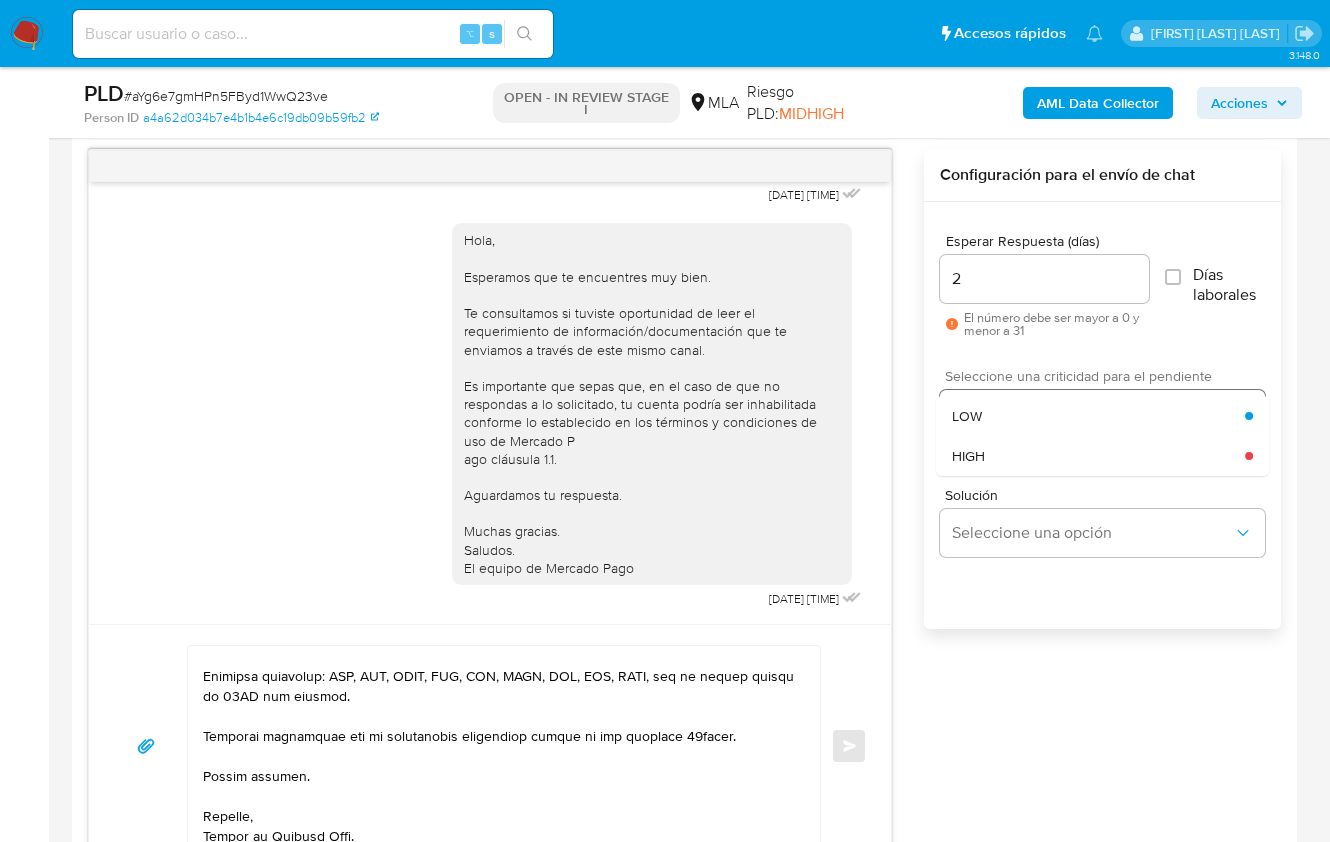 click on "HIGH" at bounding box center (1098, 456) 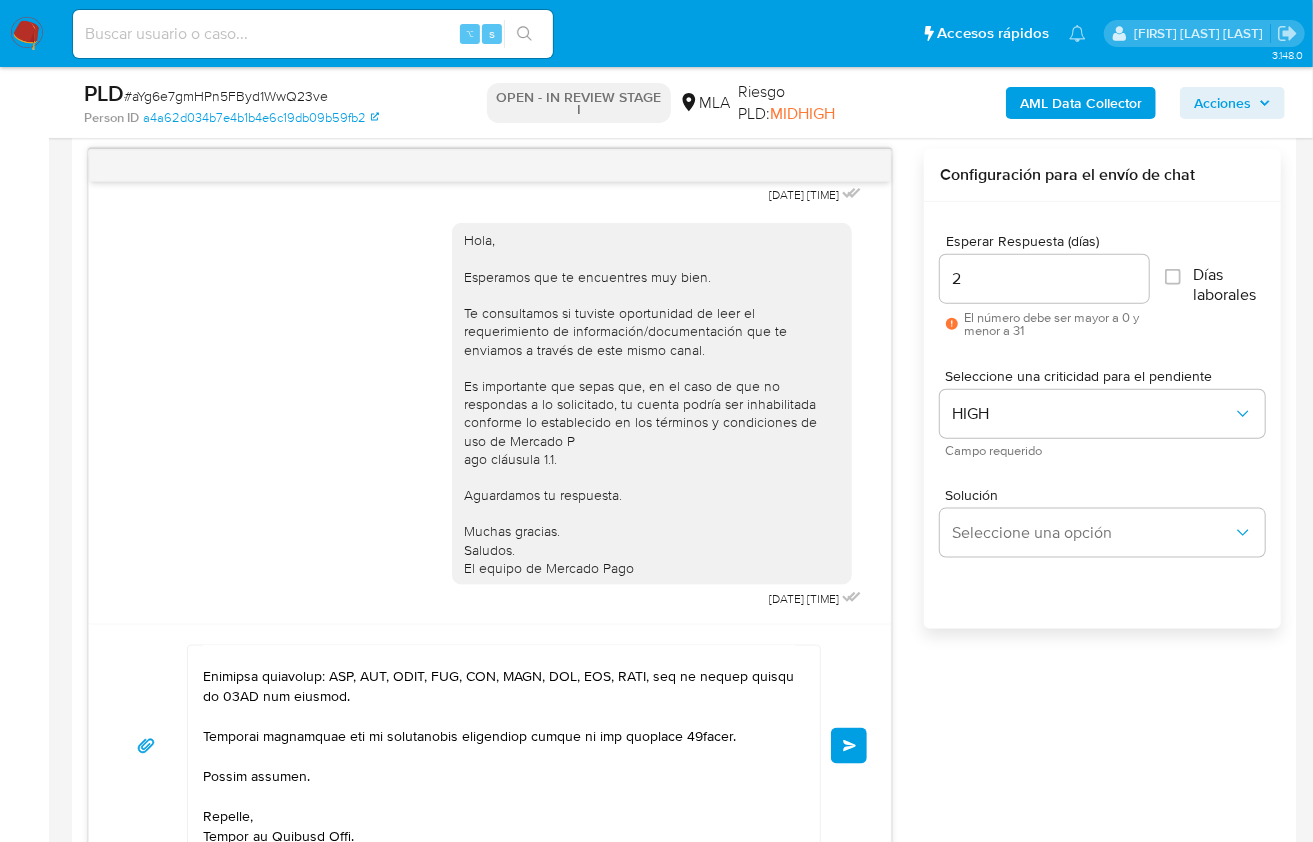 click on "Enviar" at bounding box center [849, 746] 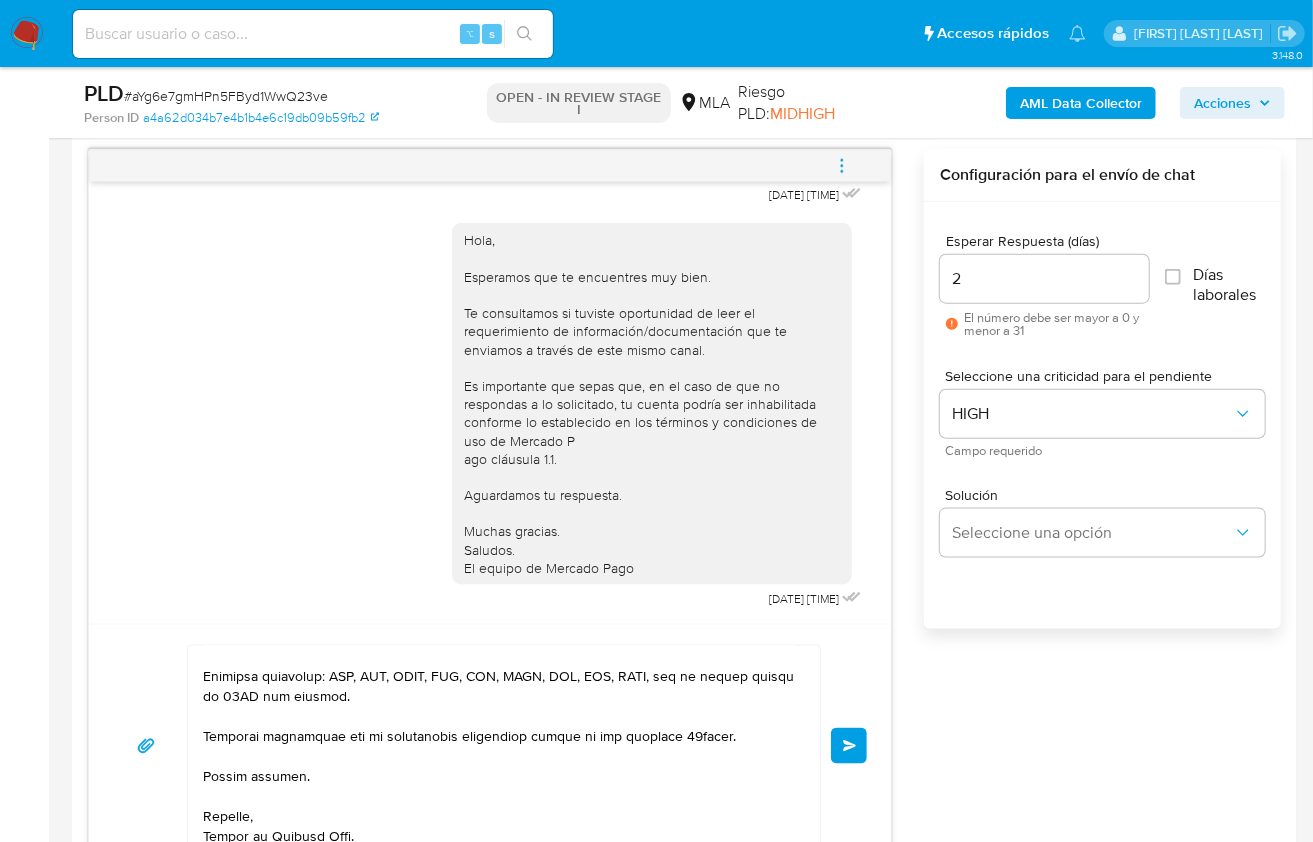 type 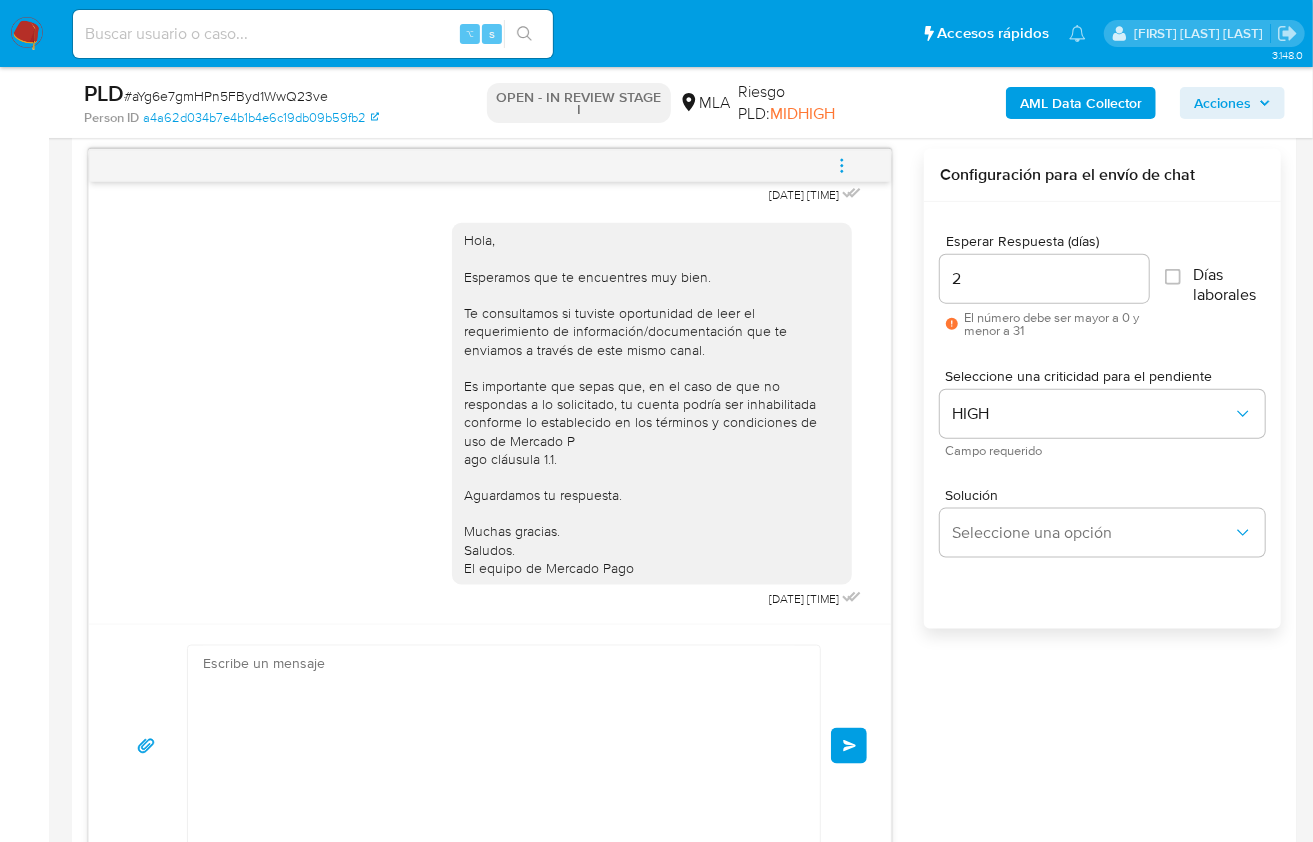 scroll, scrollTop: 0, scrollLeft: 0, axis: both 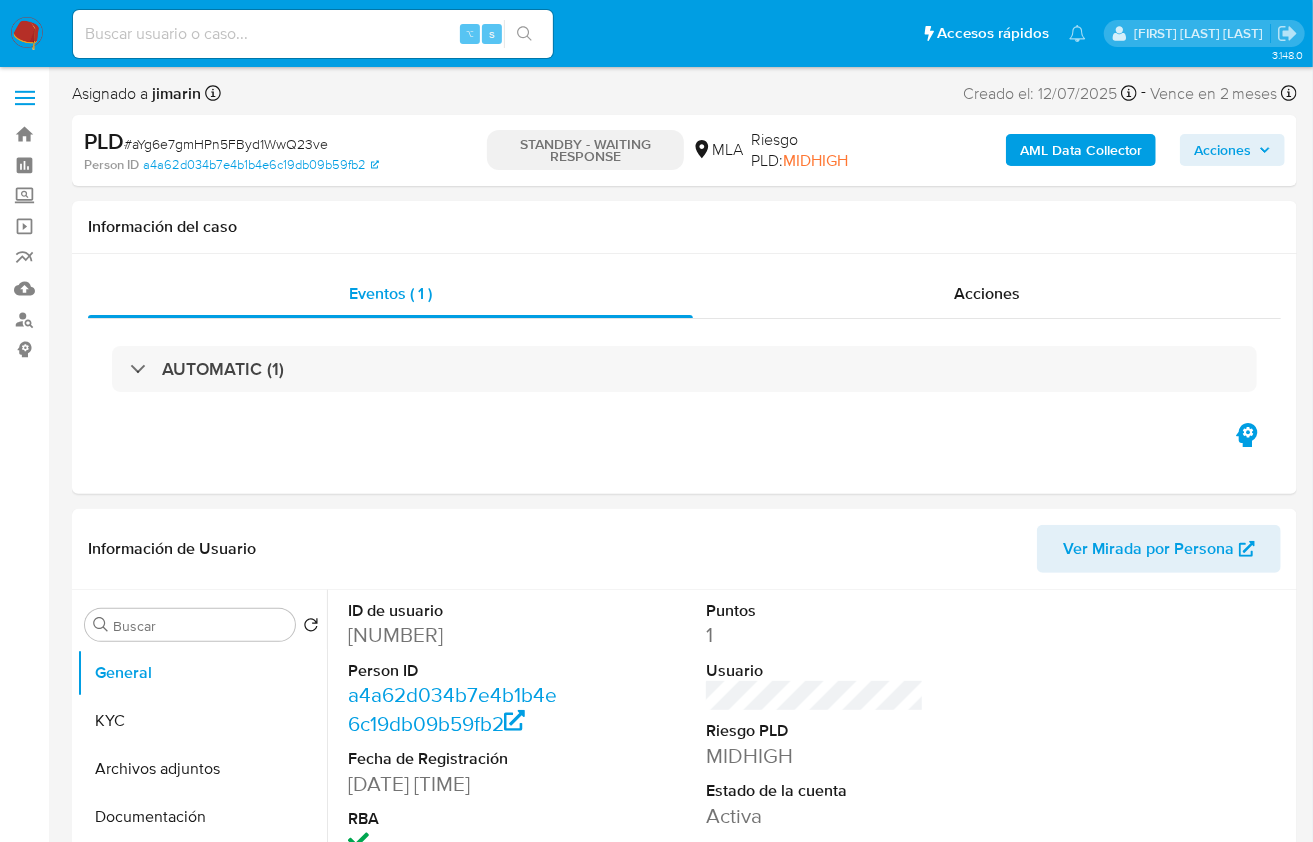 select on "10" 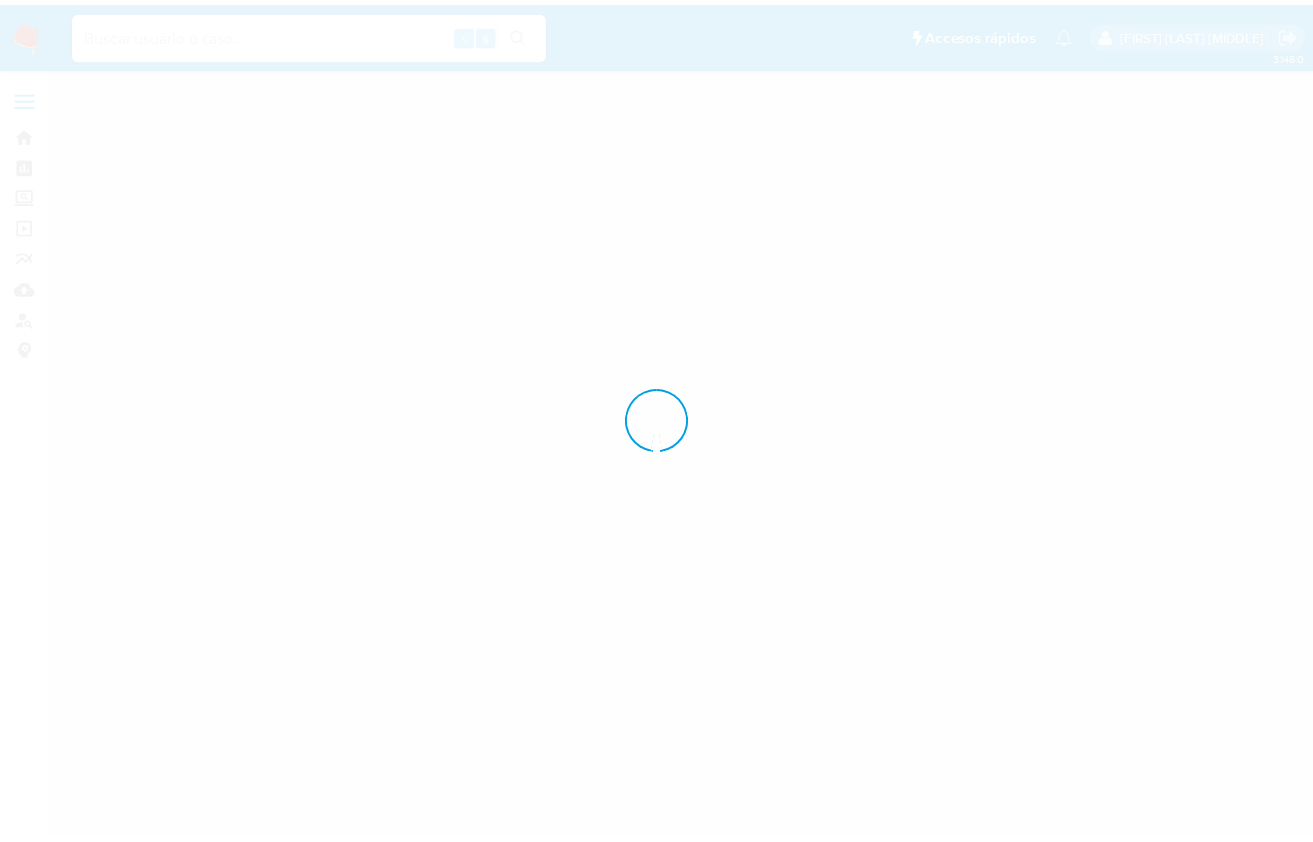 scroll, scrollTop: 0, scrollLeft: 0, axis: both 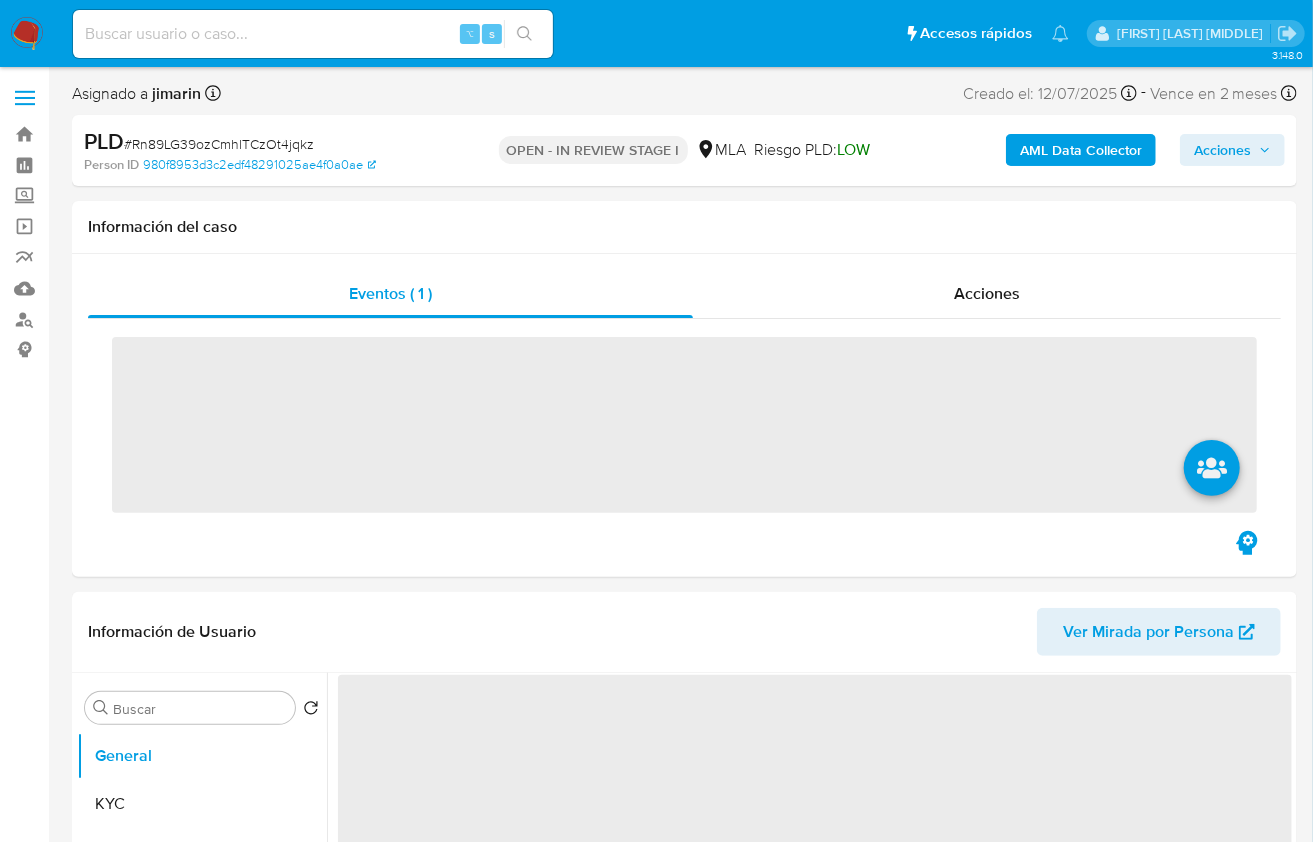 click on "# Rn89LG39ozCmhlTCzOt4jqkz" at bounding box center (219, 144) 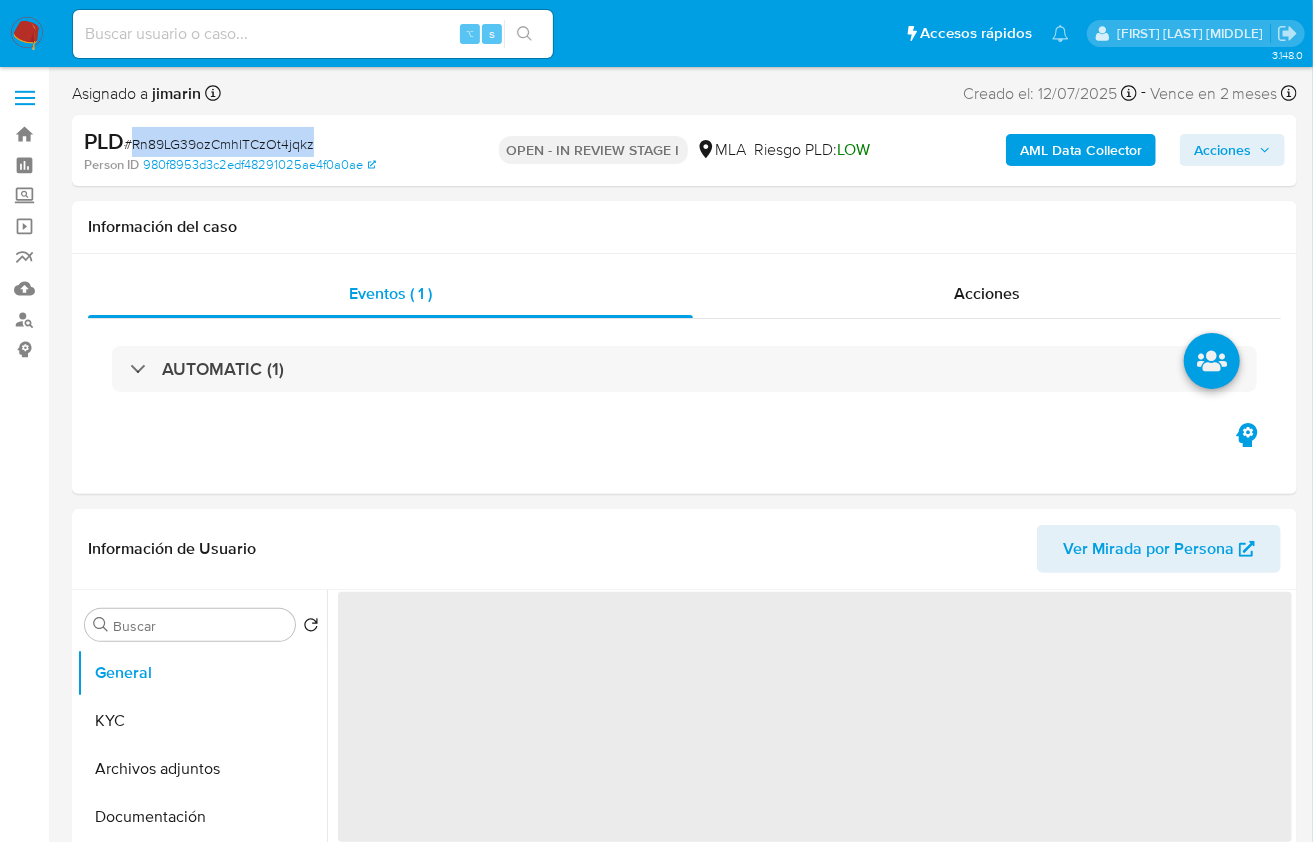 click on "# Rn89LG39ozCmhlTCzOt4jqkz" at bounding box center (219, 144) 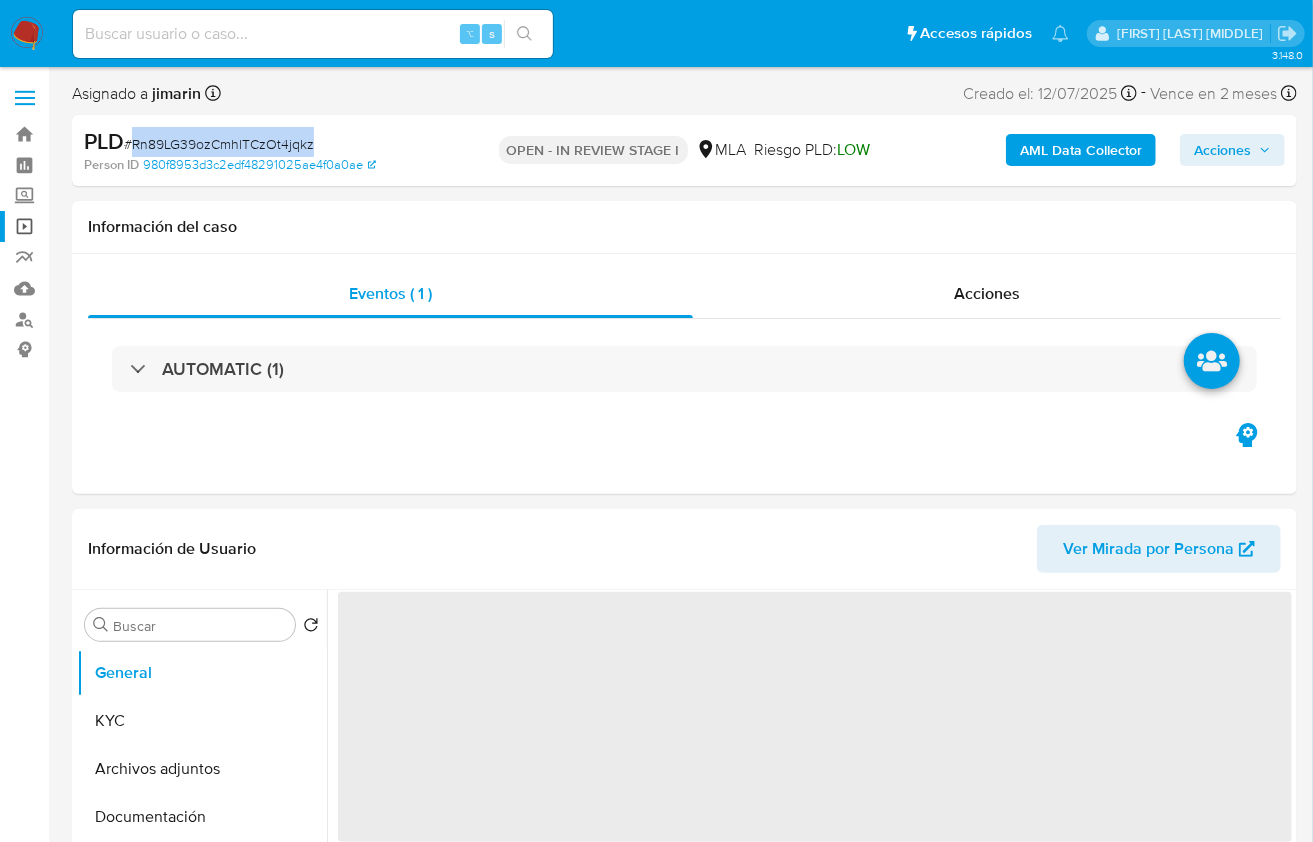 copy on "Rn89LG39ozCmhlTCzOt4jqkz" 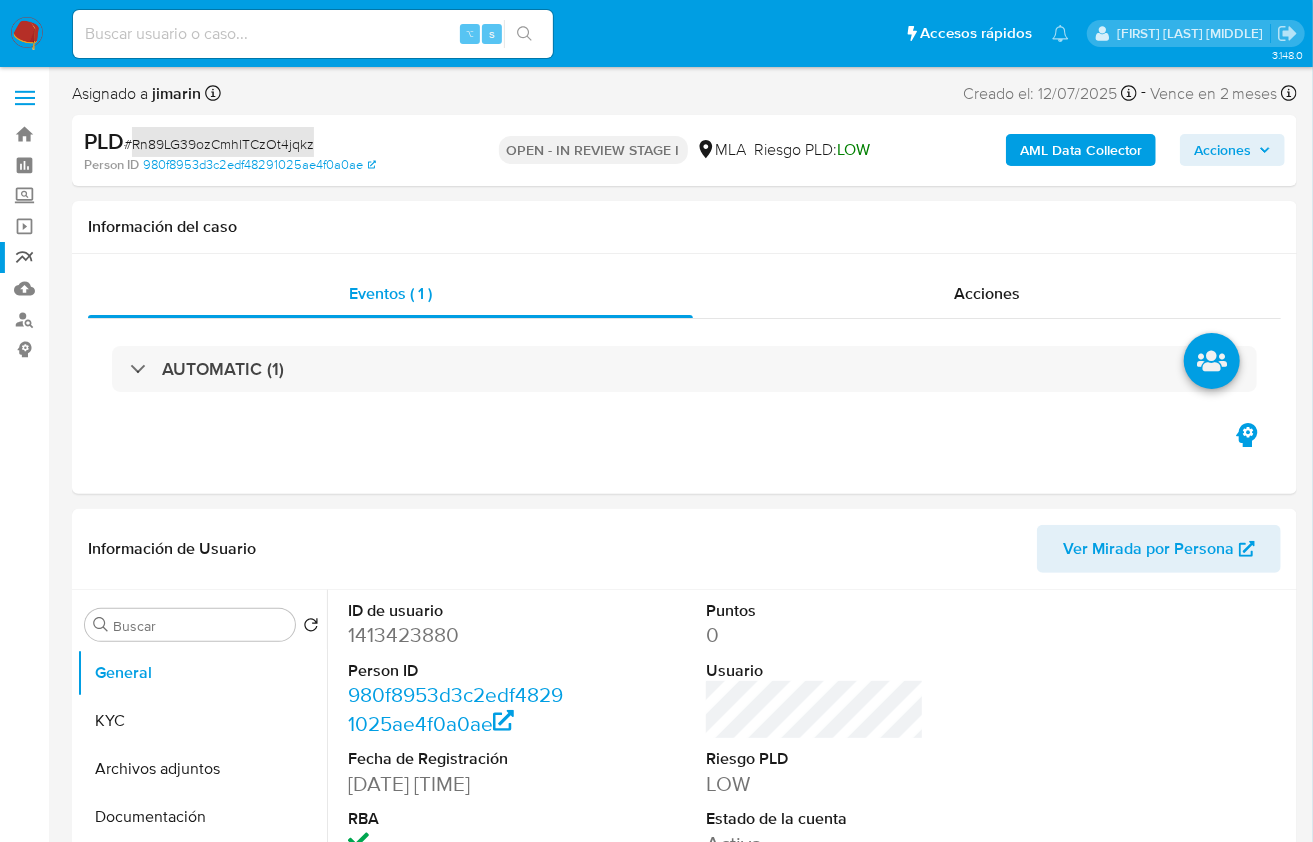select on "10" 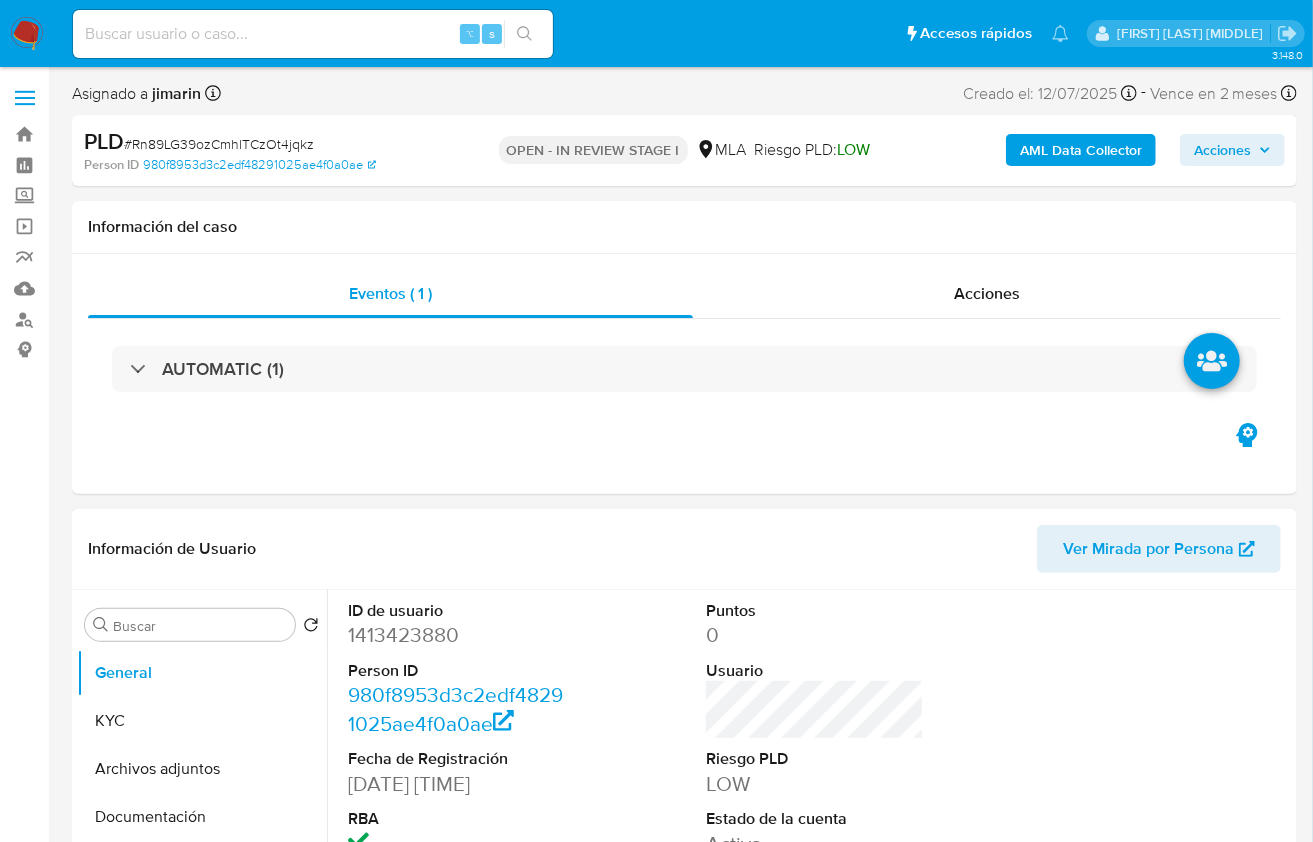 click on "1413423880" at bounding box center [457, 635] 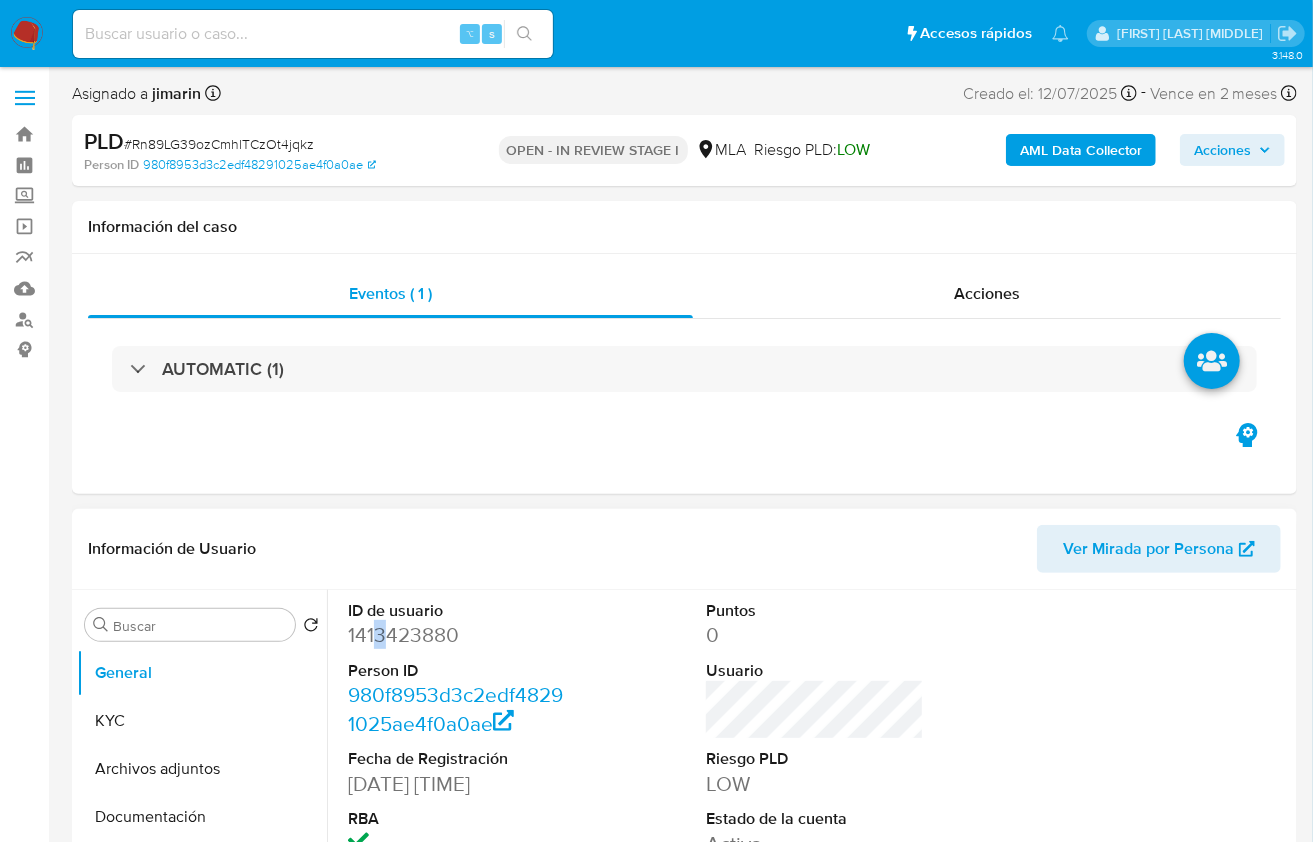 copy on "3" 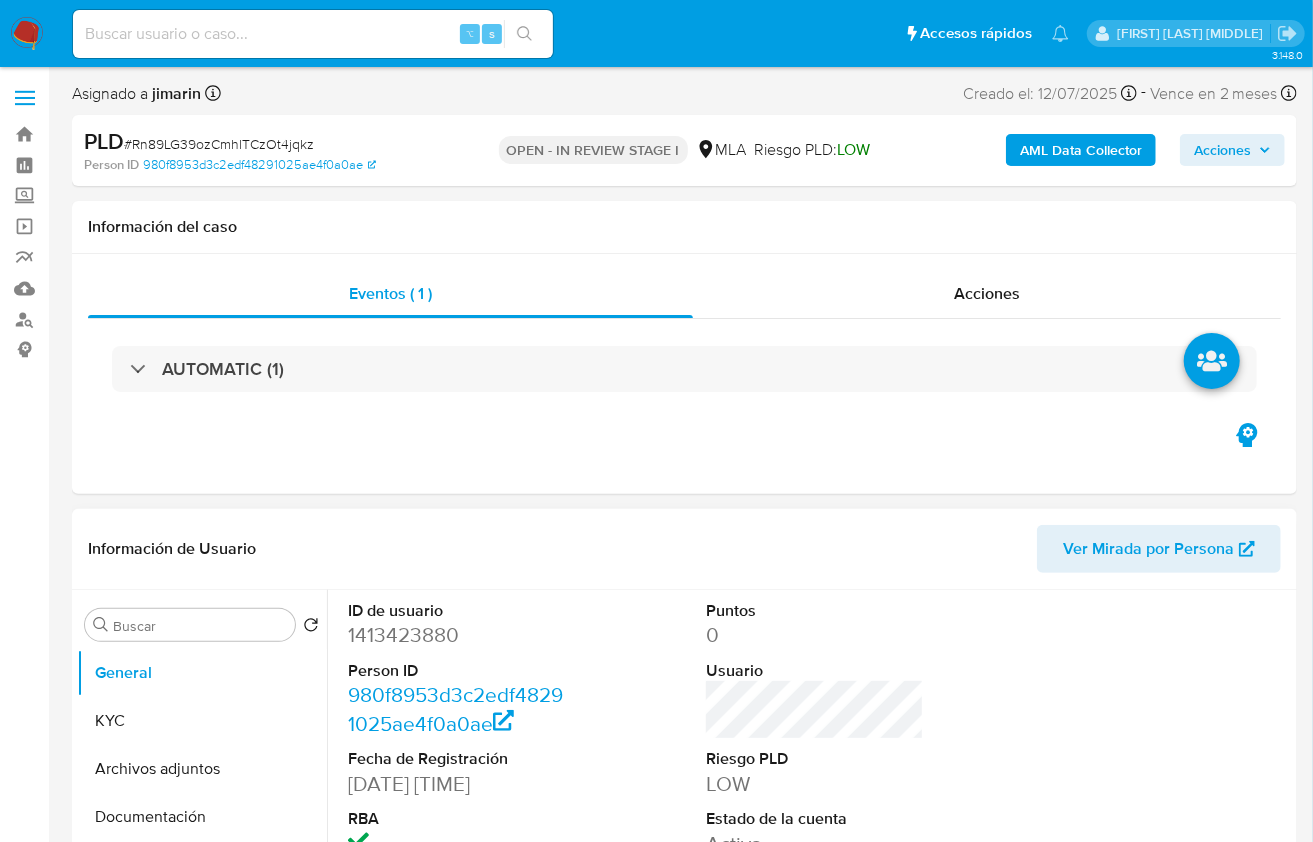 click on "1413423880" at bounding box center (457, 635) 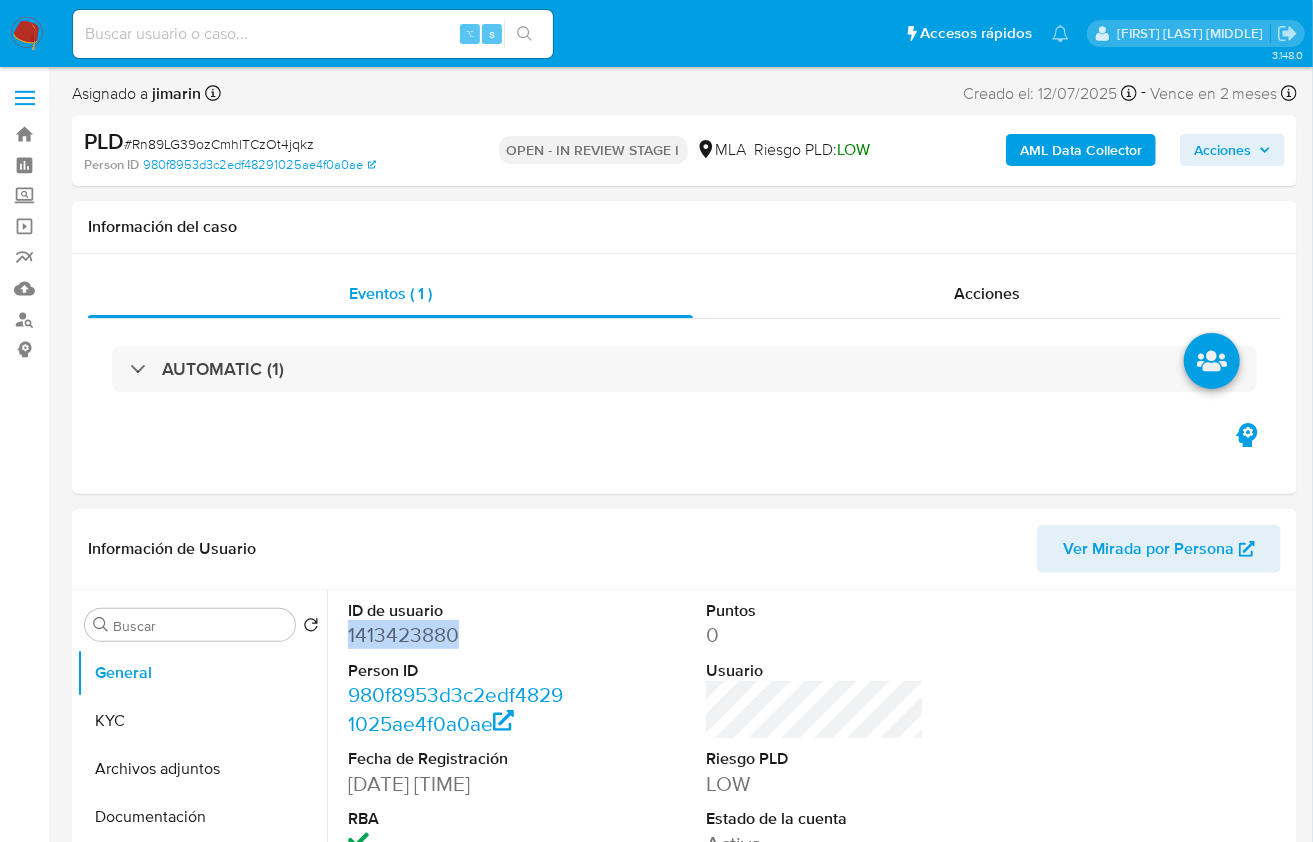 click on "1413423880" at bounding box center (457, 635) 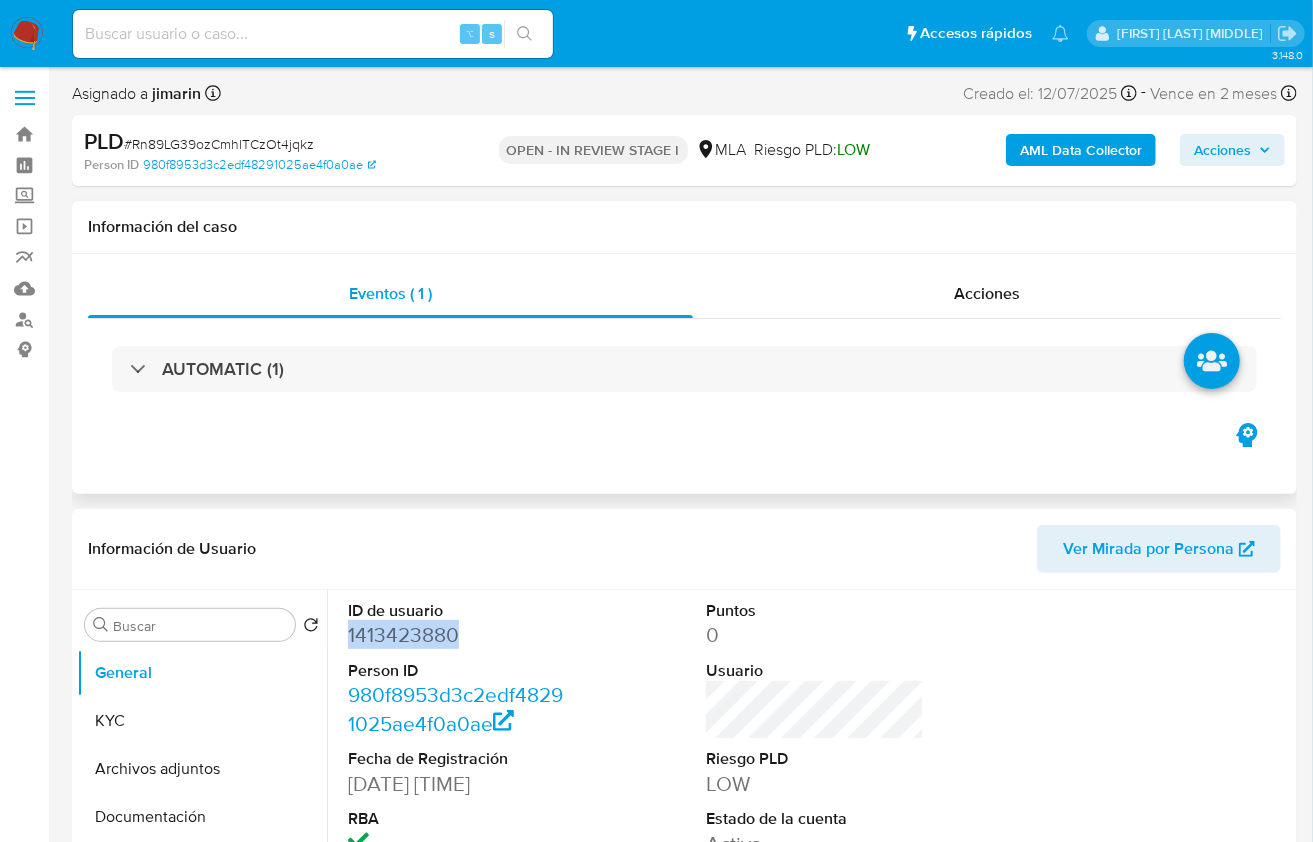 copy on "1413423880" 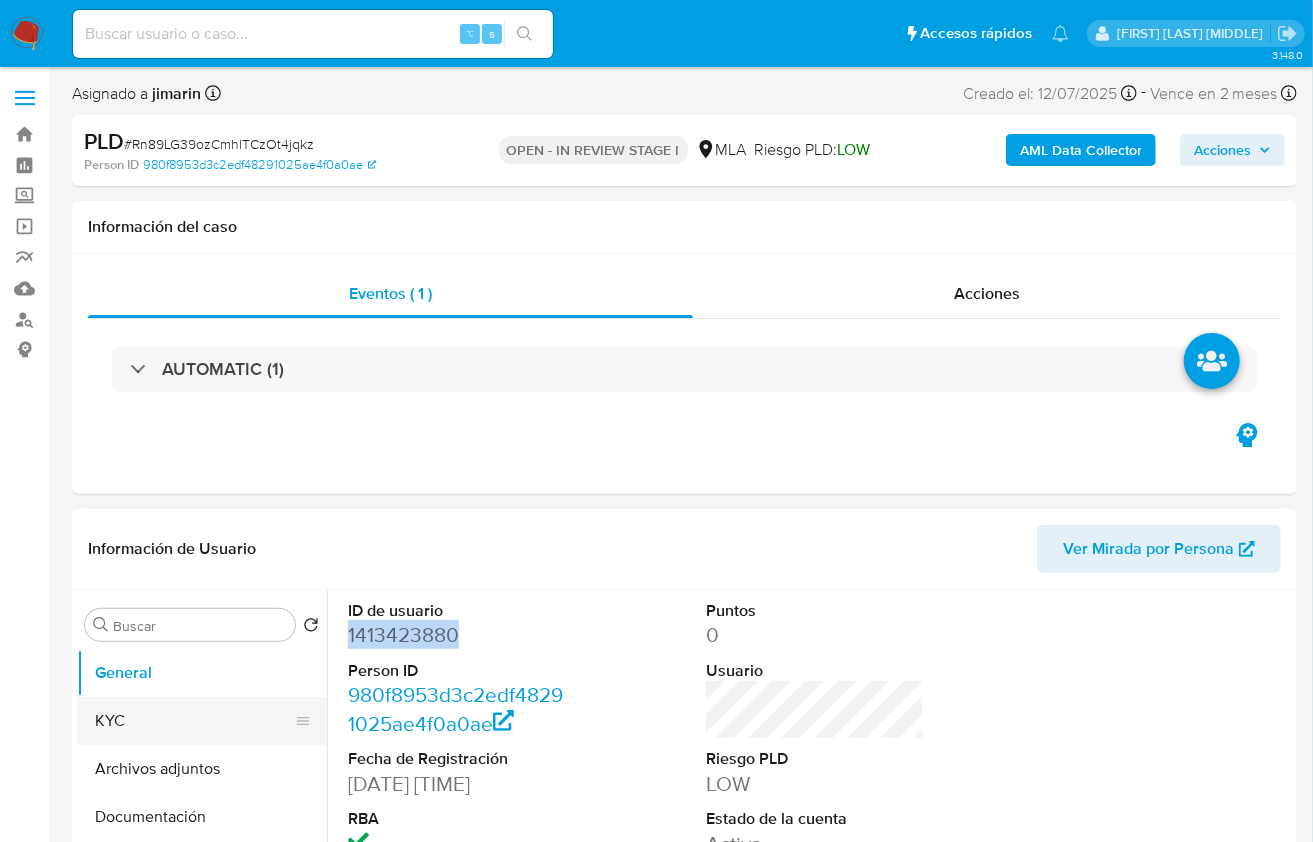 drag, startPoint x: 178, startPoint y: 708, endPoint x: 189, endPoint y: 705, distance: 11.401754 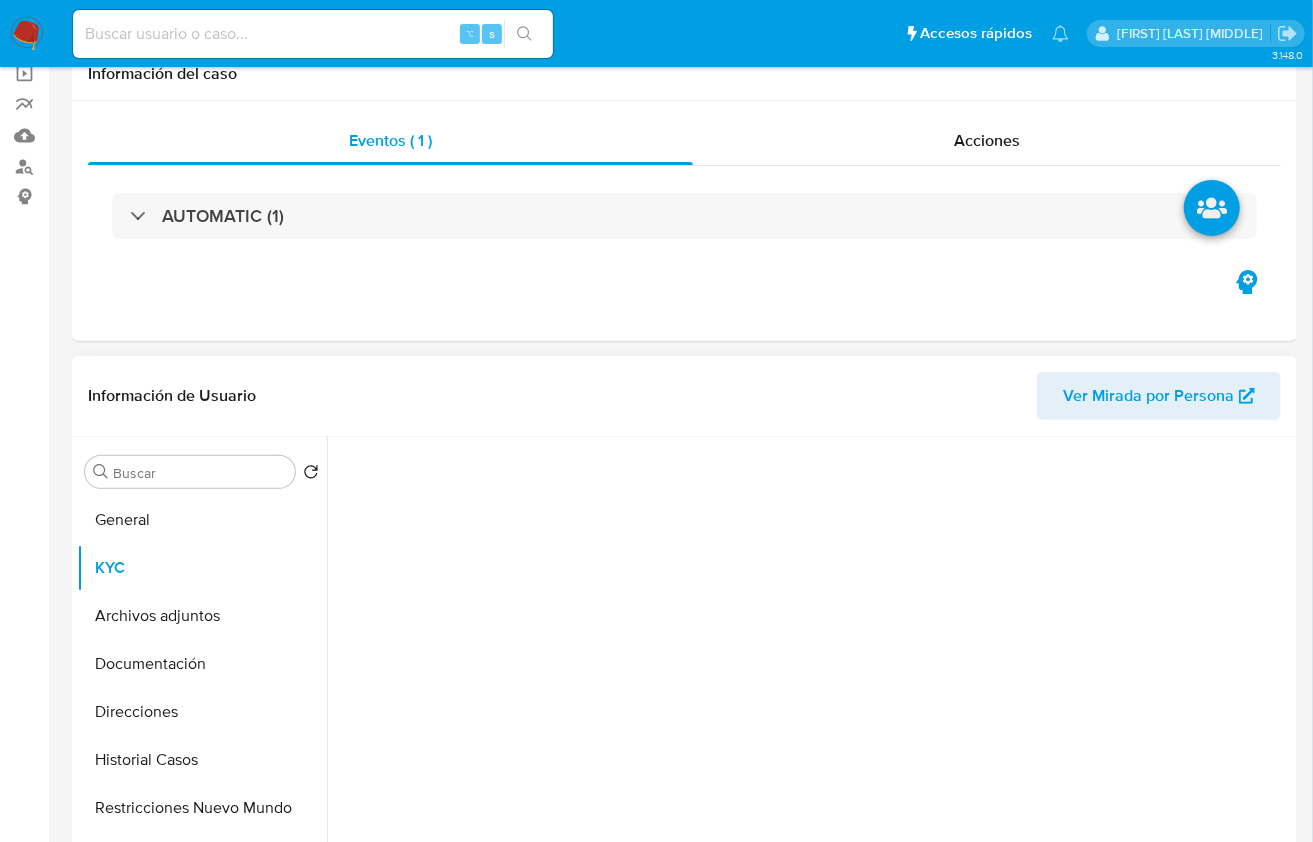 scroll, scrollTop: 163, scrollLeft: 0, axis: vertical 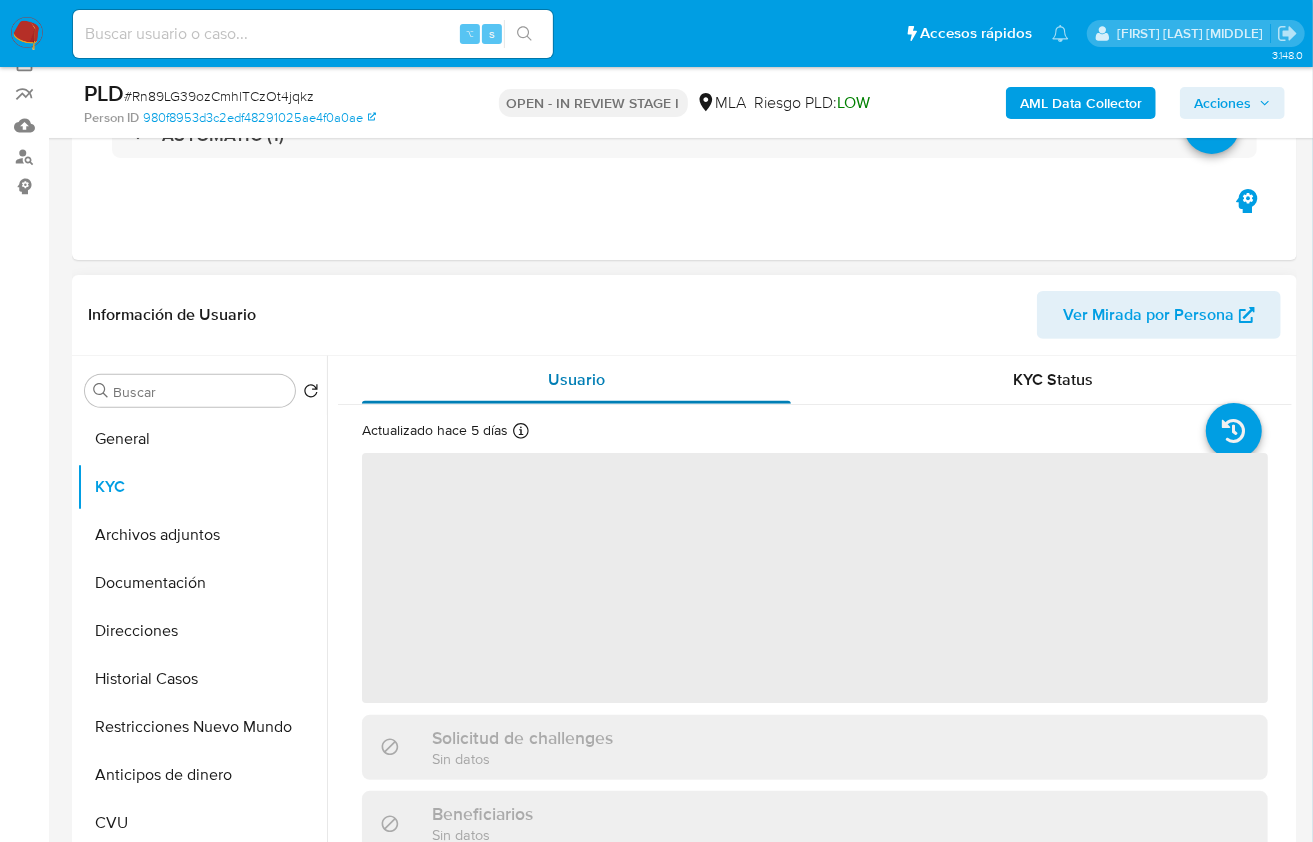 click on "Usuario" at bounding box center (576, 380) 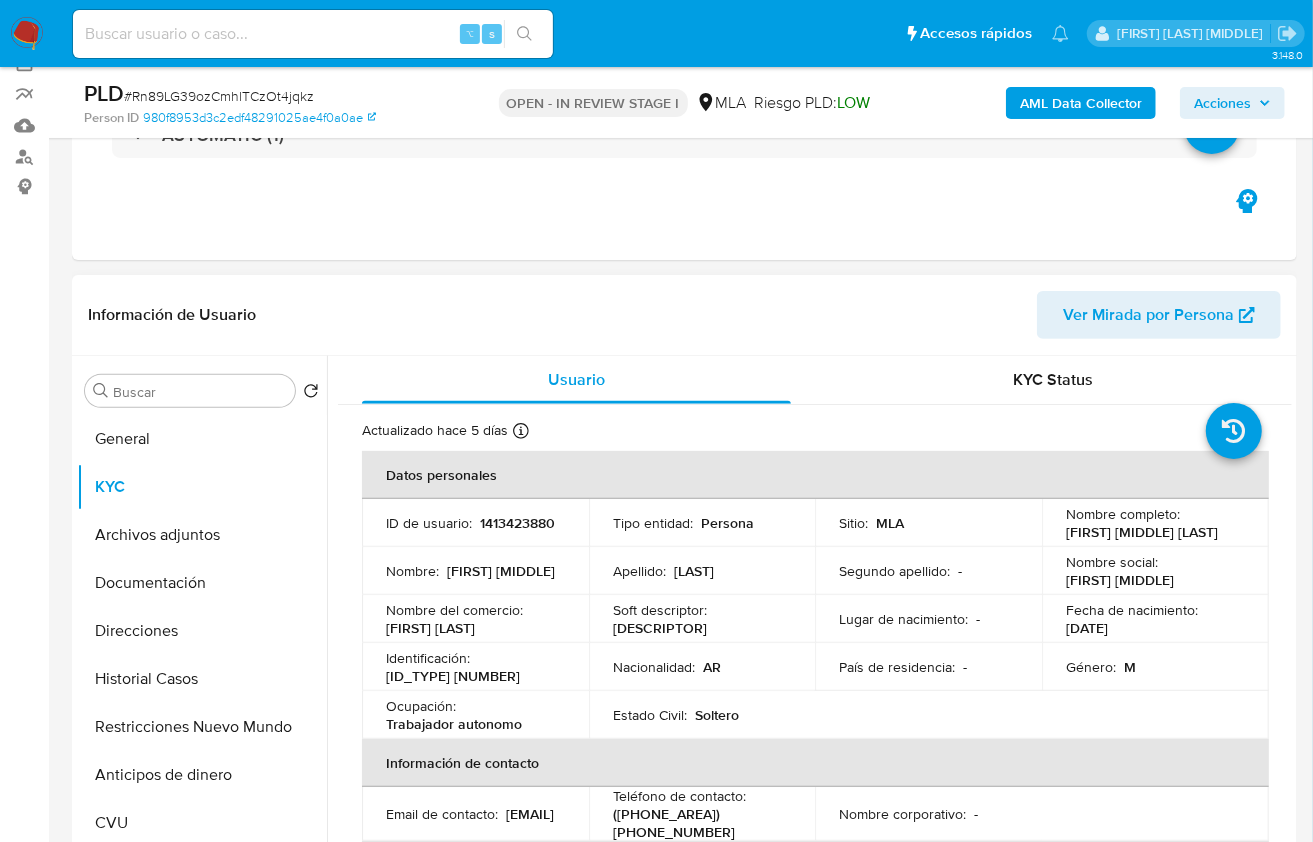 click on "CUIL 20425565584" at bounding box center [453, 676] 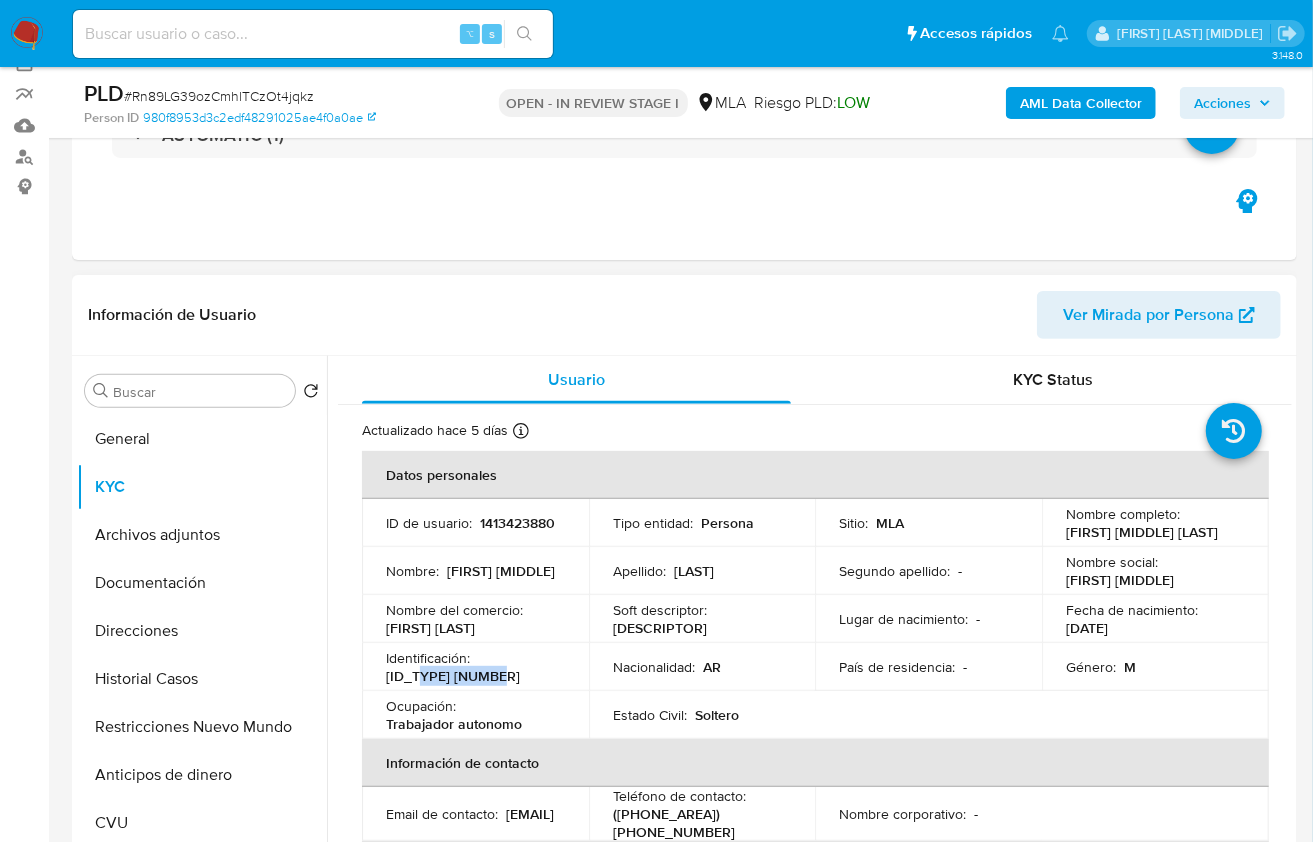 click on "CUIL 20425565584" at bounding box center (453, 676) 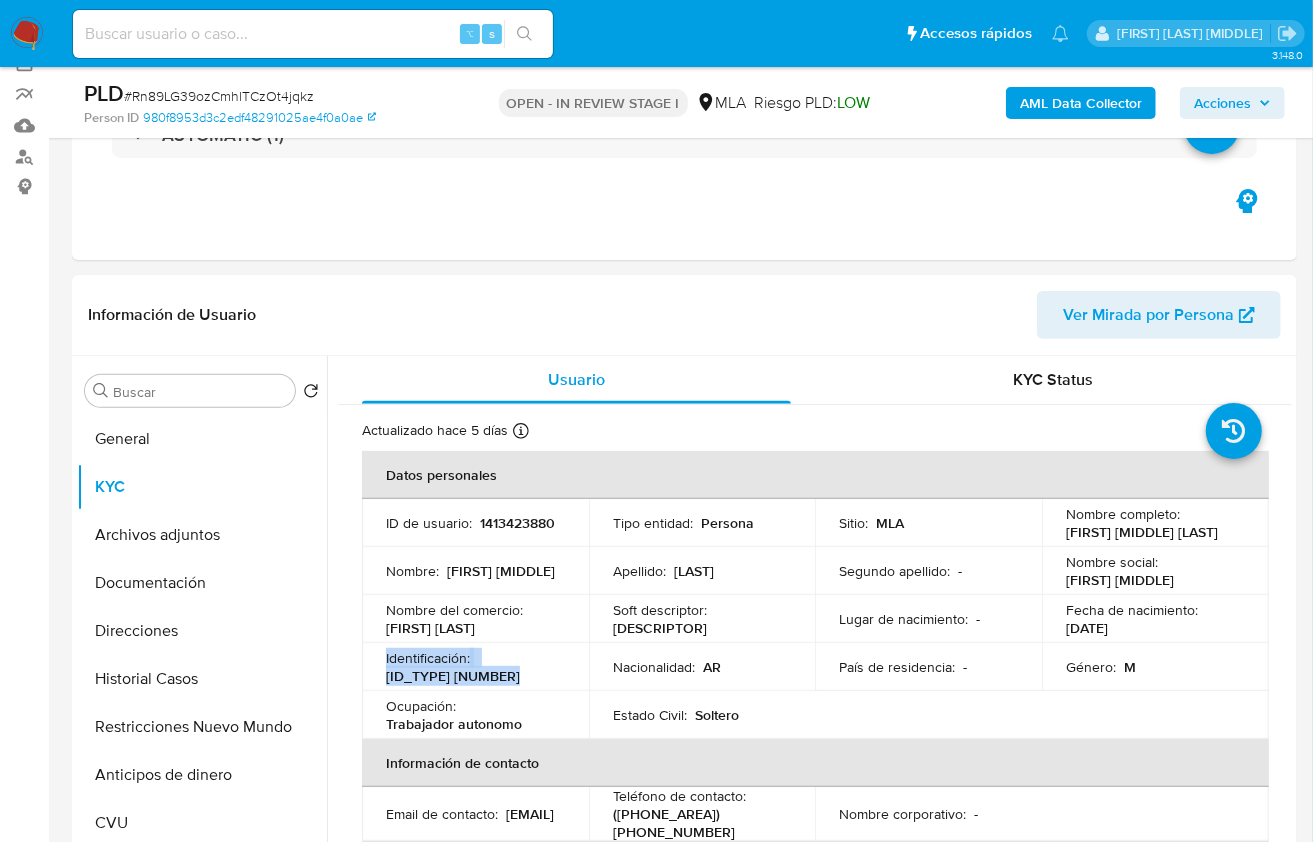 copy on "Identificación :    CUIL 20425565584" 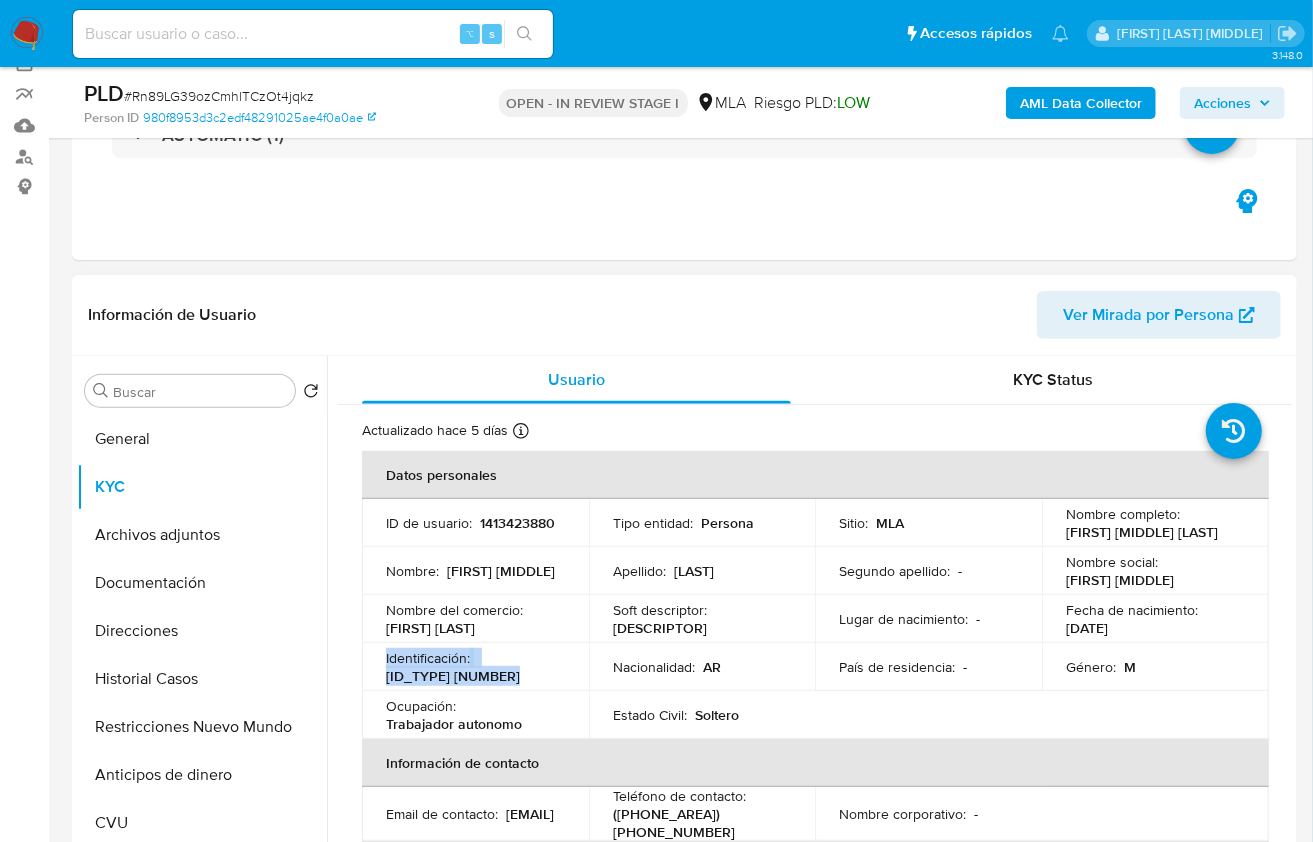 click on "CUIL 20425565584" at bounding box center (453, 676) 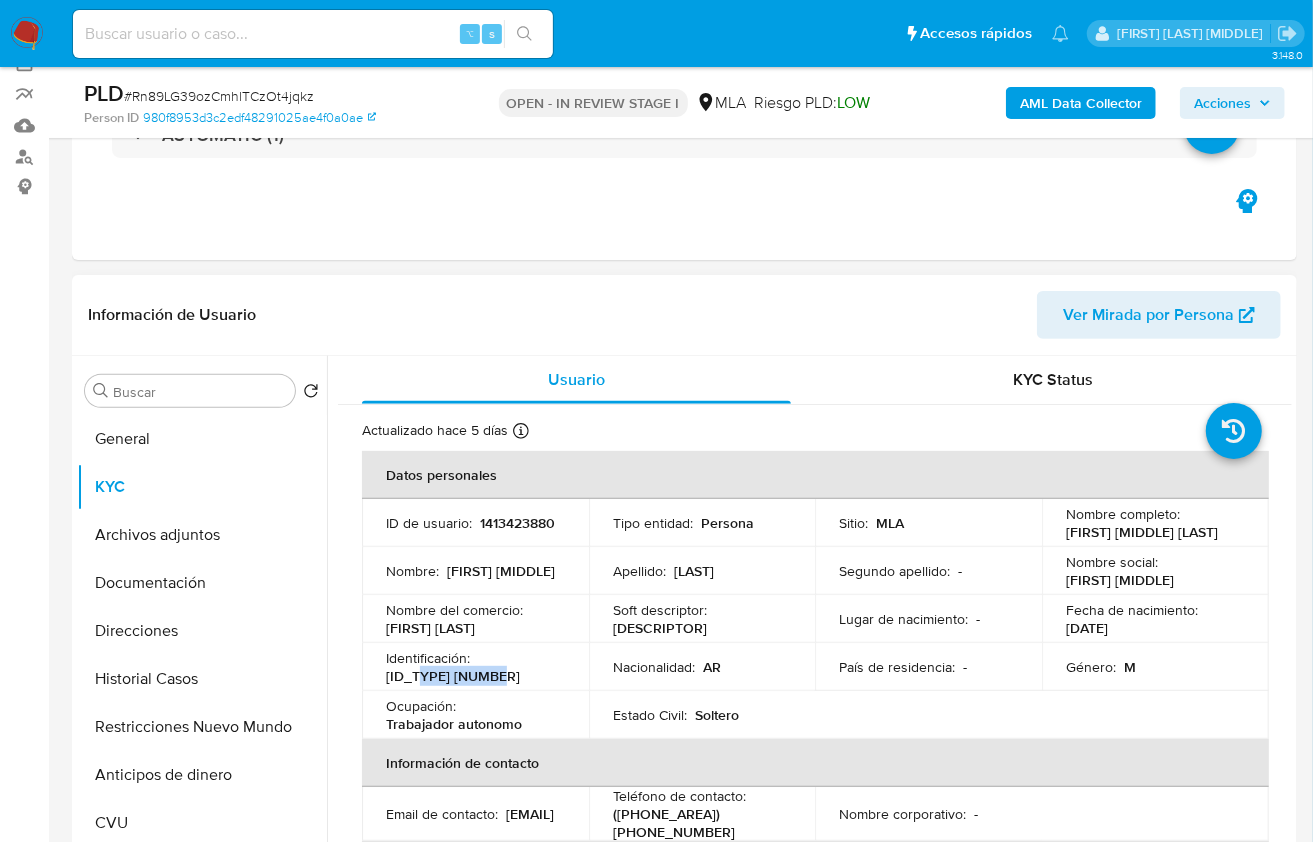 click on "CUIL 20425565584" at bounding box center [453, 676] 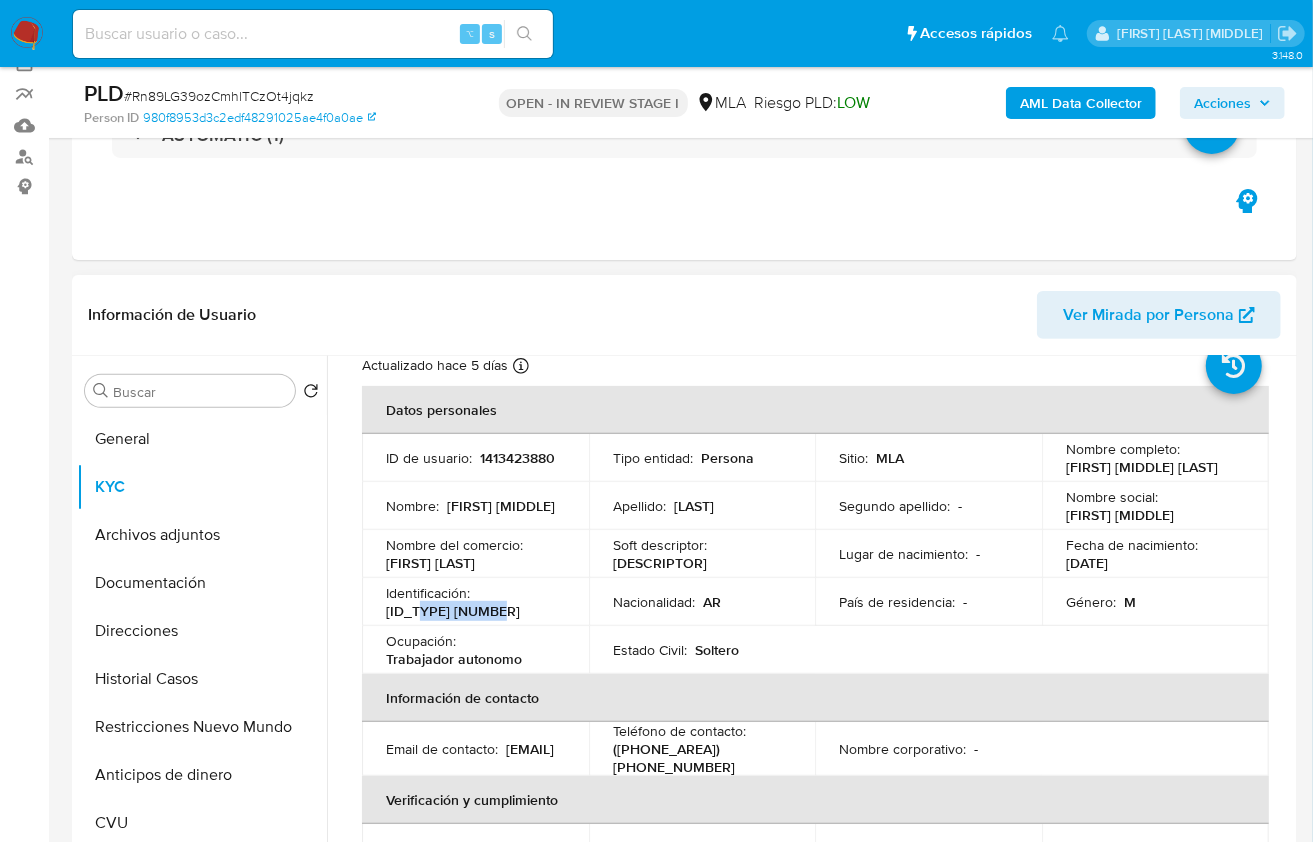 scroll, scrollTop: 522, scrollLeft: 0, axis: vertical 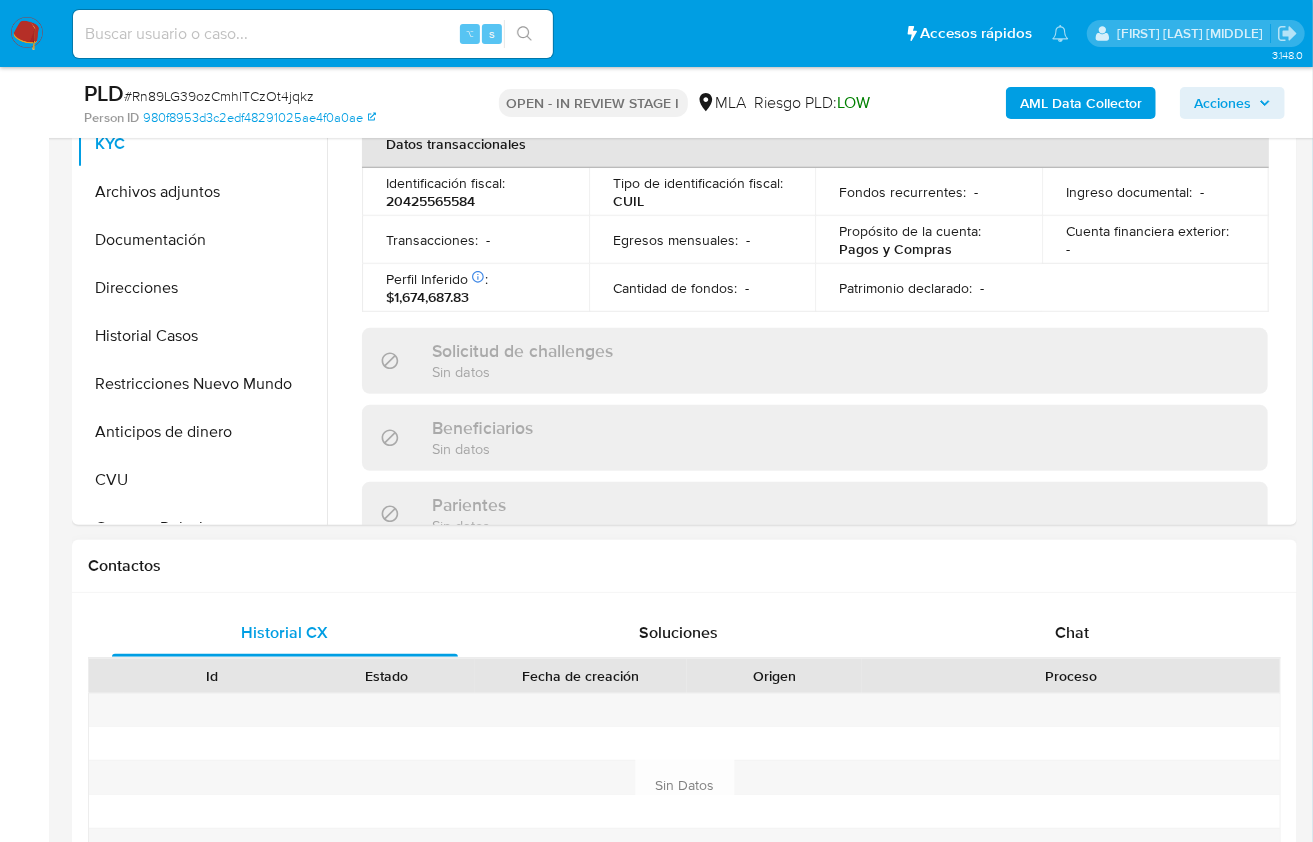 click on "Proceso" at bounding box center (1071, 676) 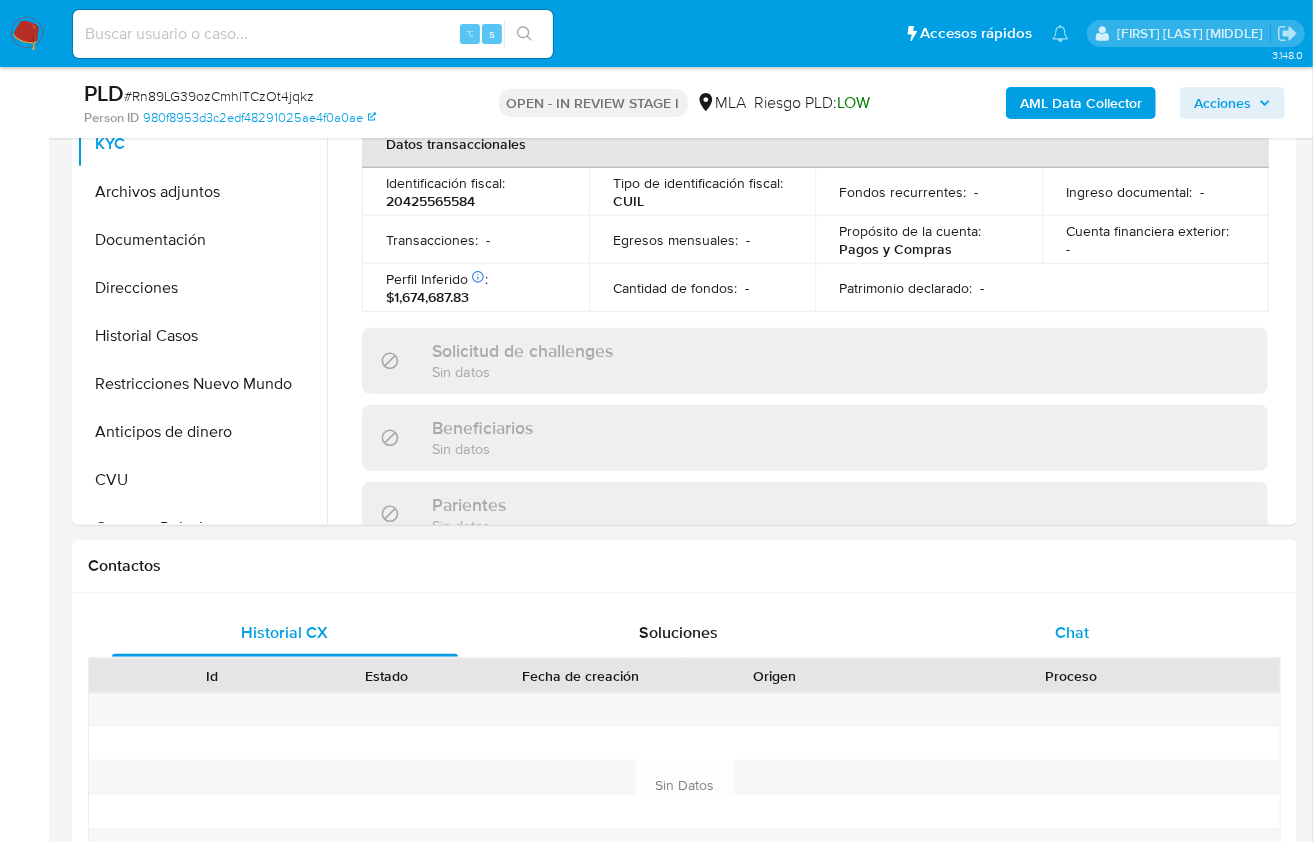 click on "Chat" at bounding box center (1072, 632) 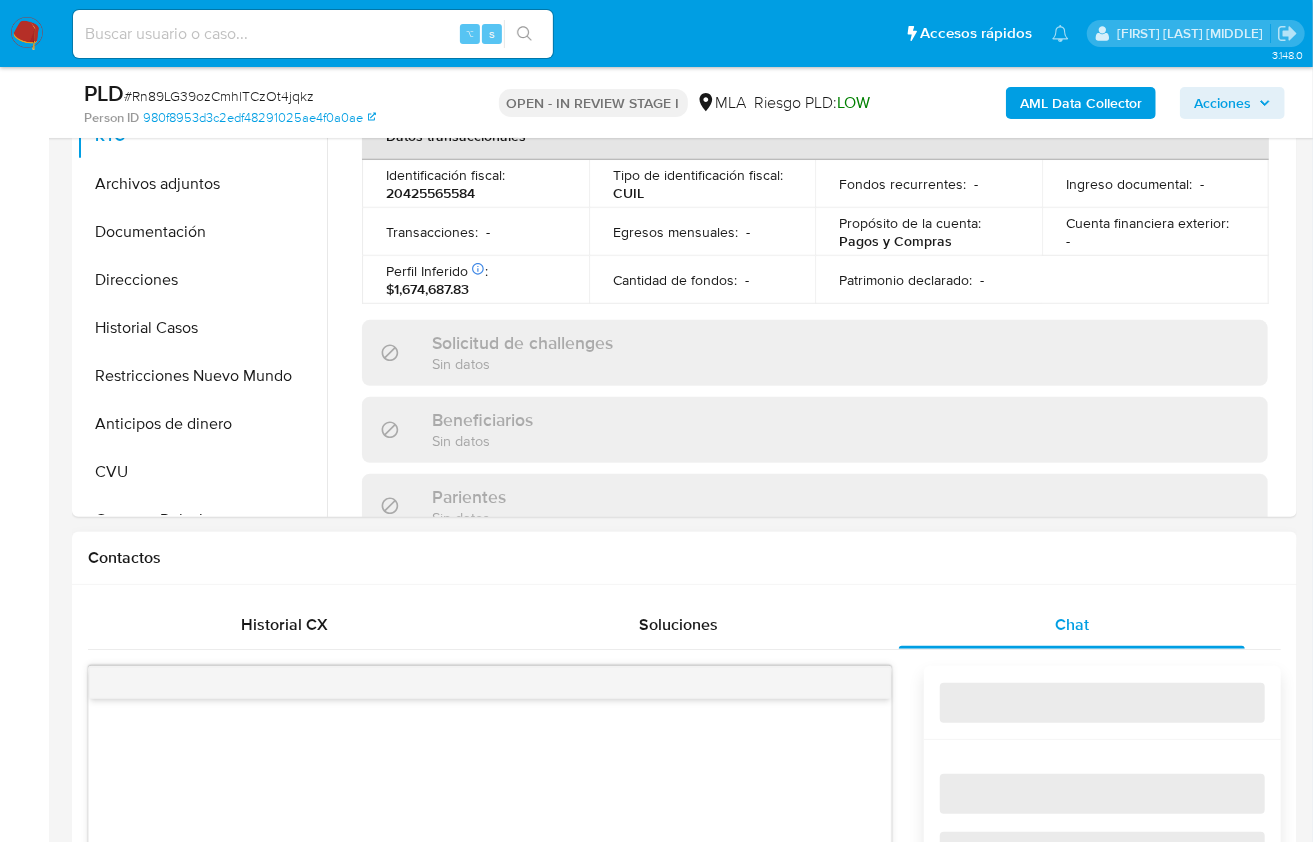 scroll, scrollTop: 993, scrollLeft: 0, axis: vertical 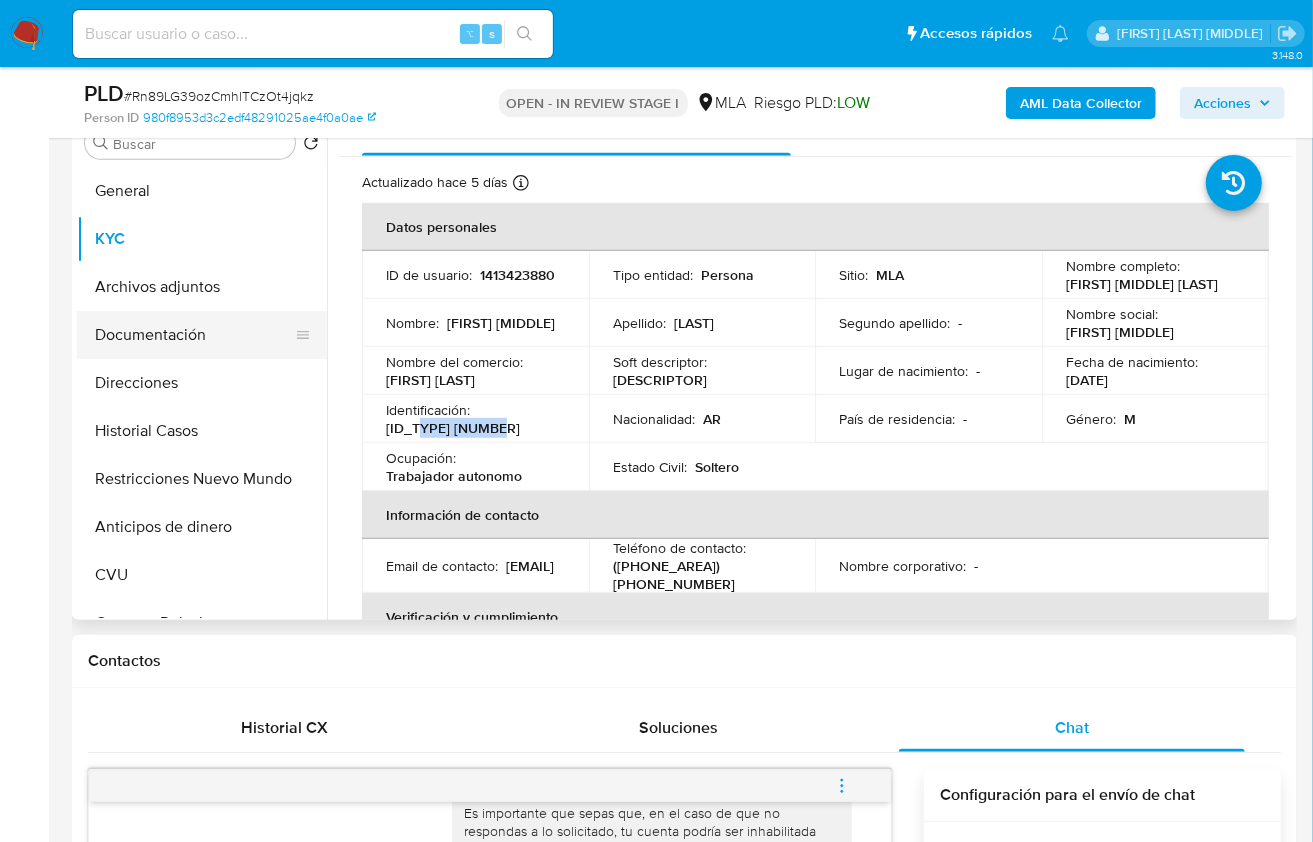 click on "Documentación" at bounding box center [194, 335] 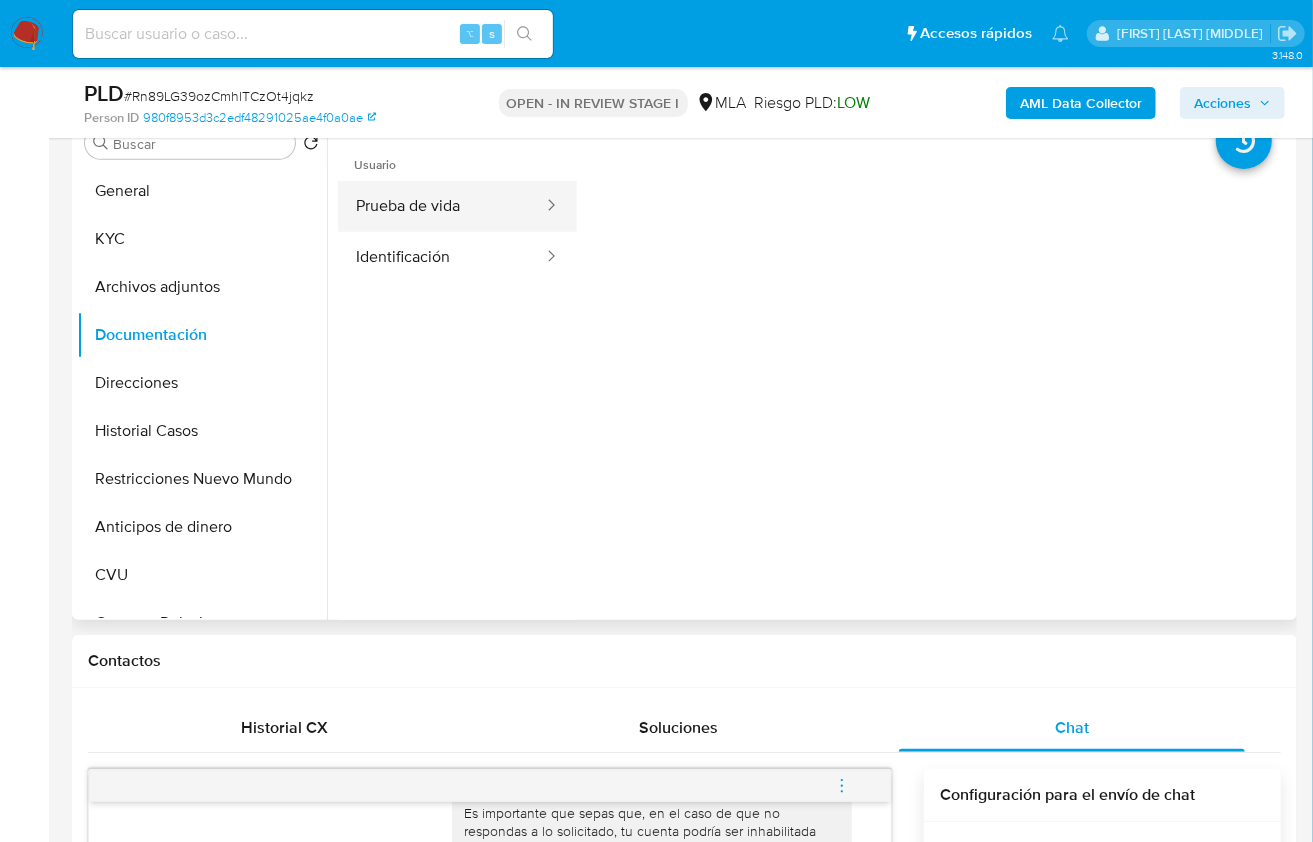 click on "Prueba de vida" at bounding box center [441, 206] 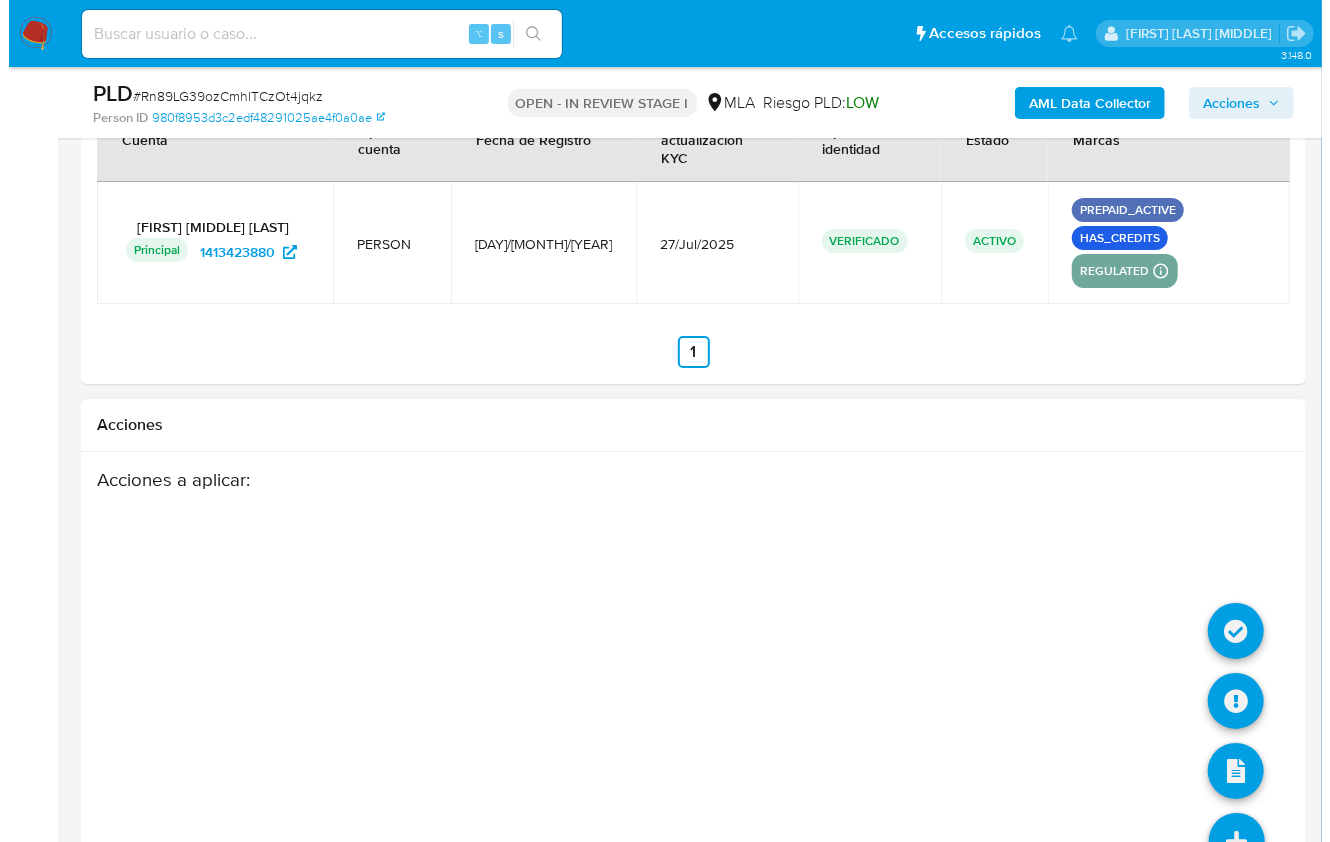 scroll, scrollTop: 3550, scrollLeft: 0, axis: vertical 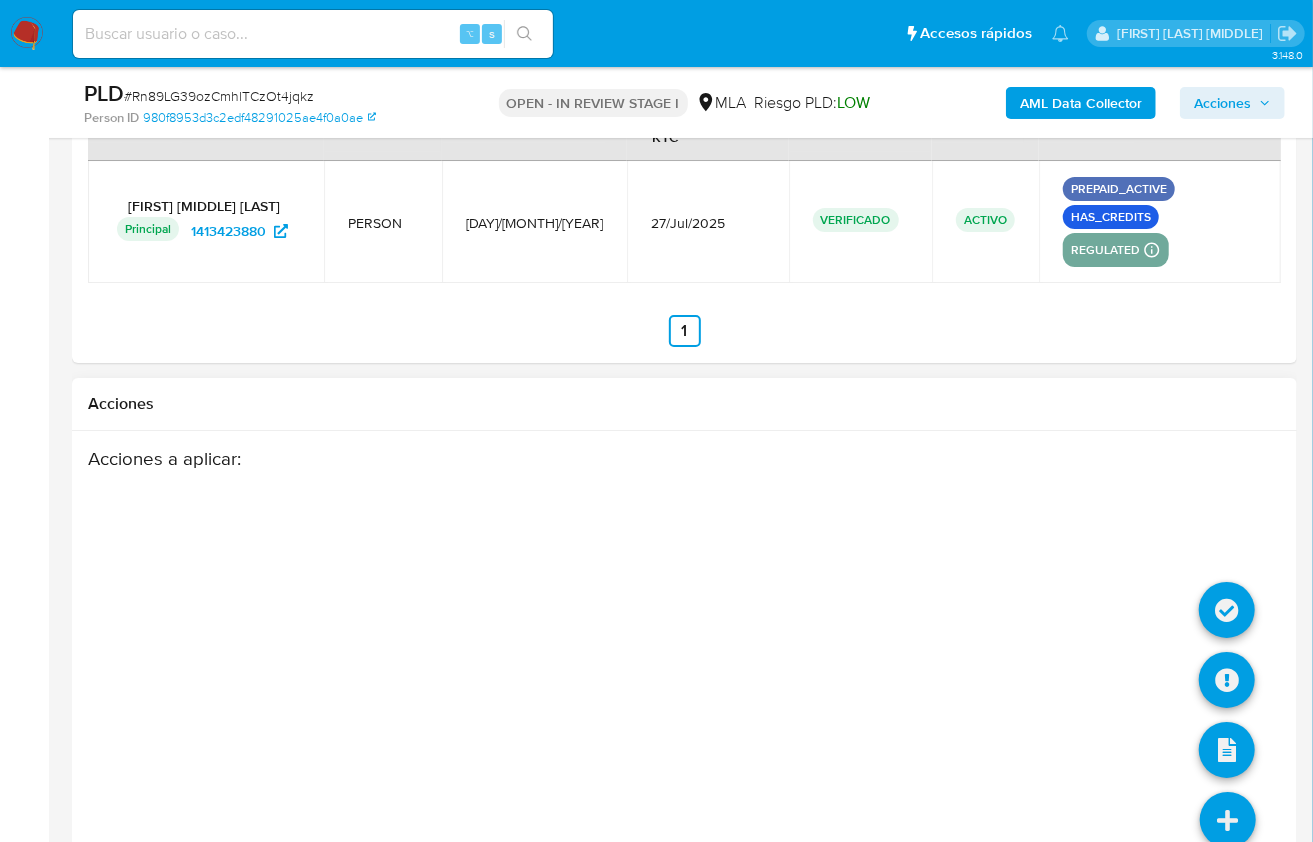 click at bounding box center [1228, 820] 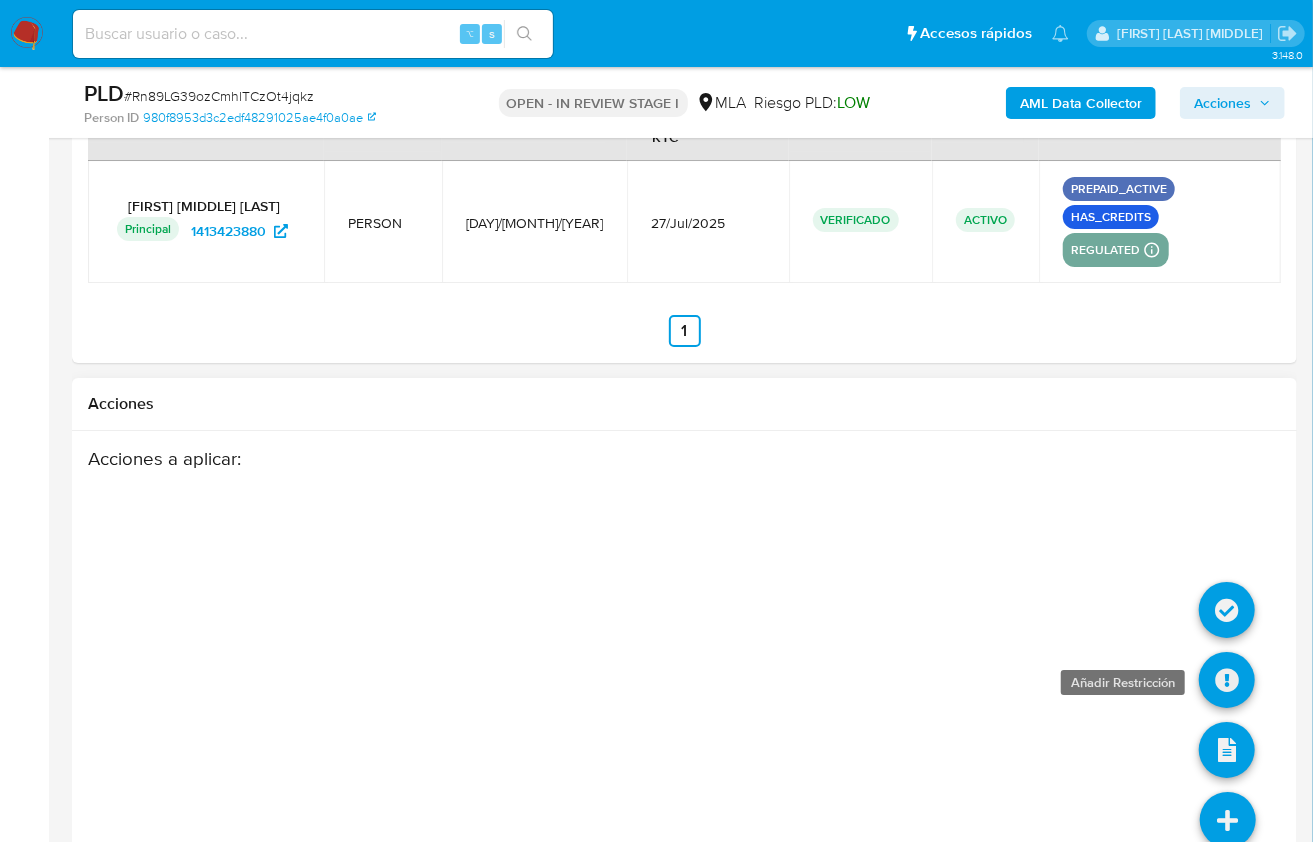 click at bounding box center [1227, 680] 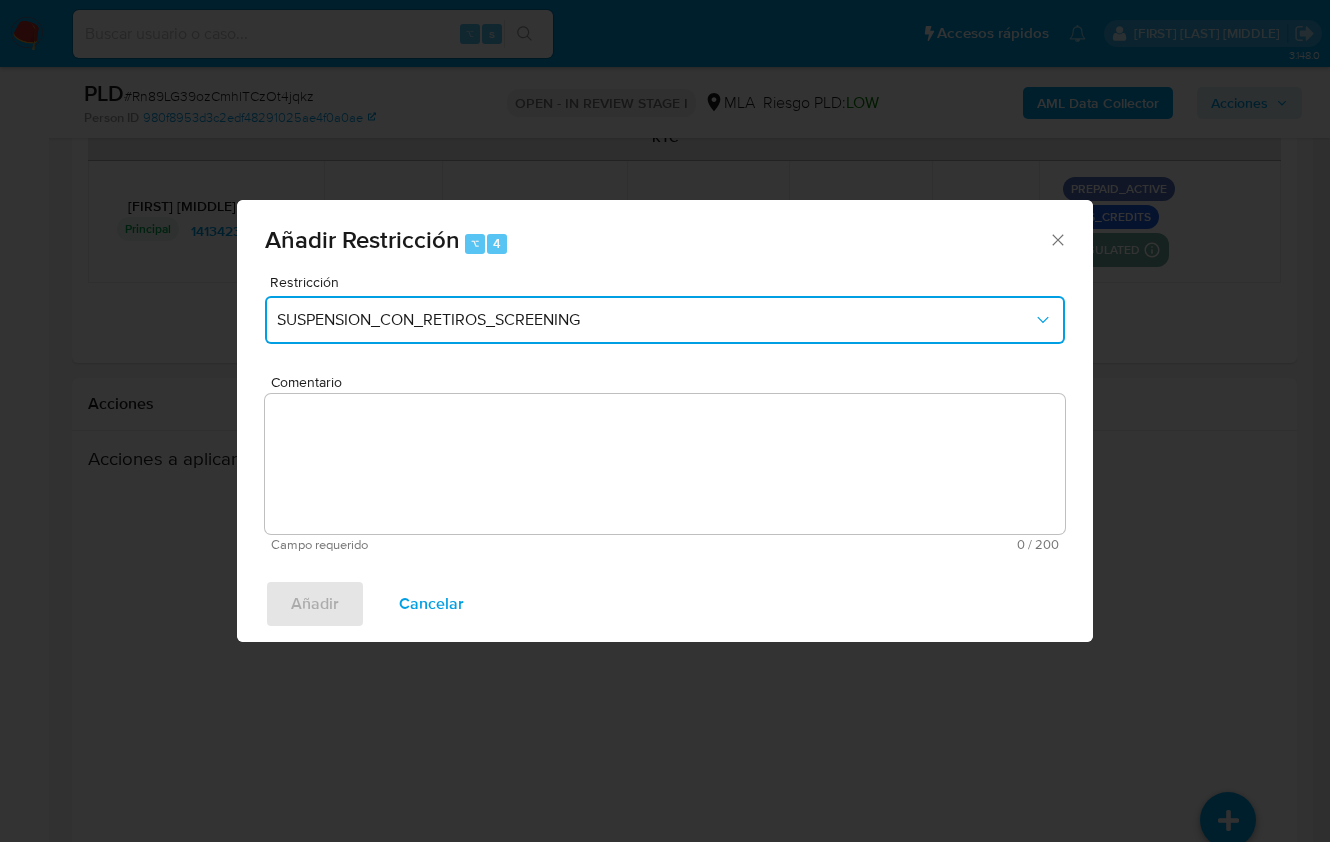 click on "SUSPENSION_CON_RETIROS_SCREENING" at bounding box center [665, 320] 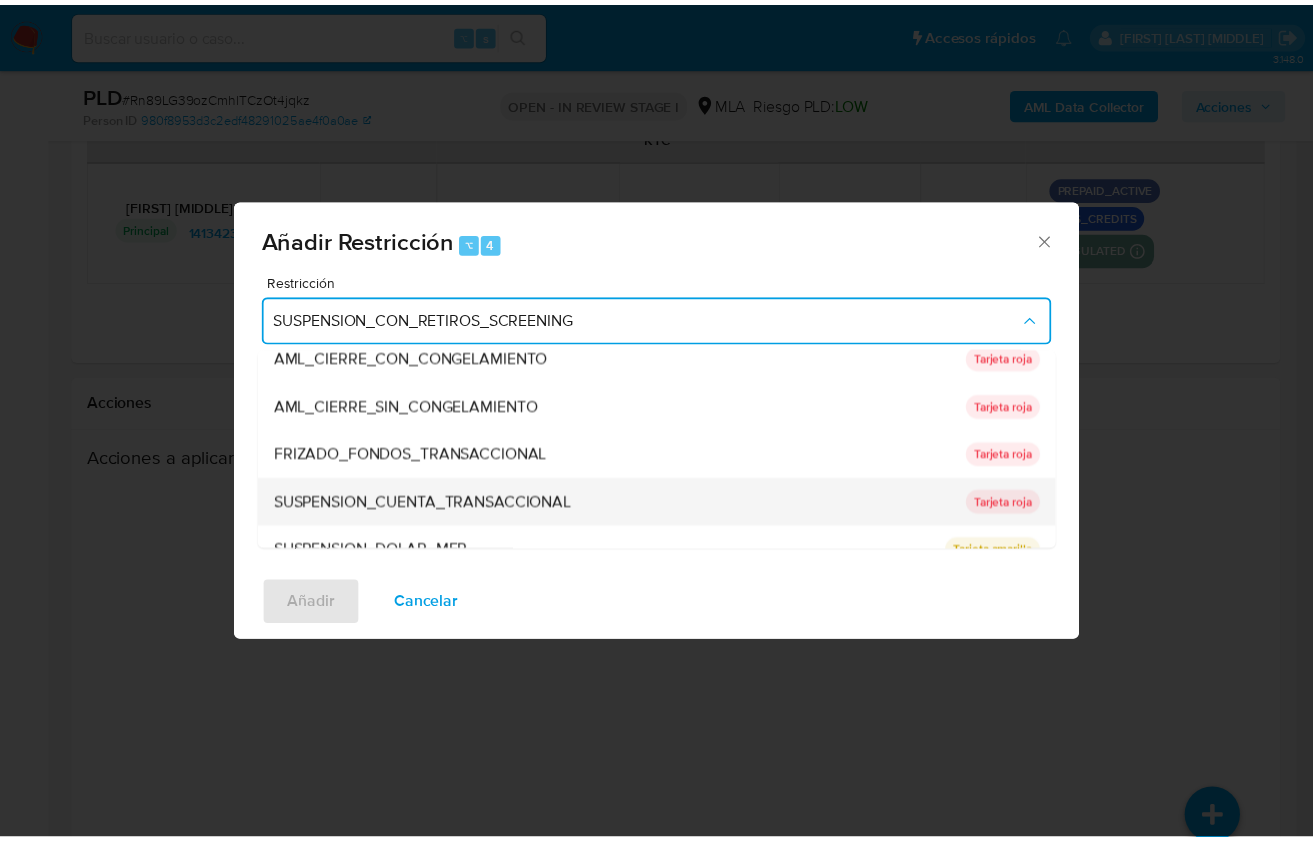 scroll, scrollTop: 136, scrollLeft: 0, axis: vertical 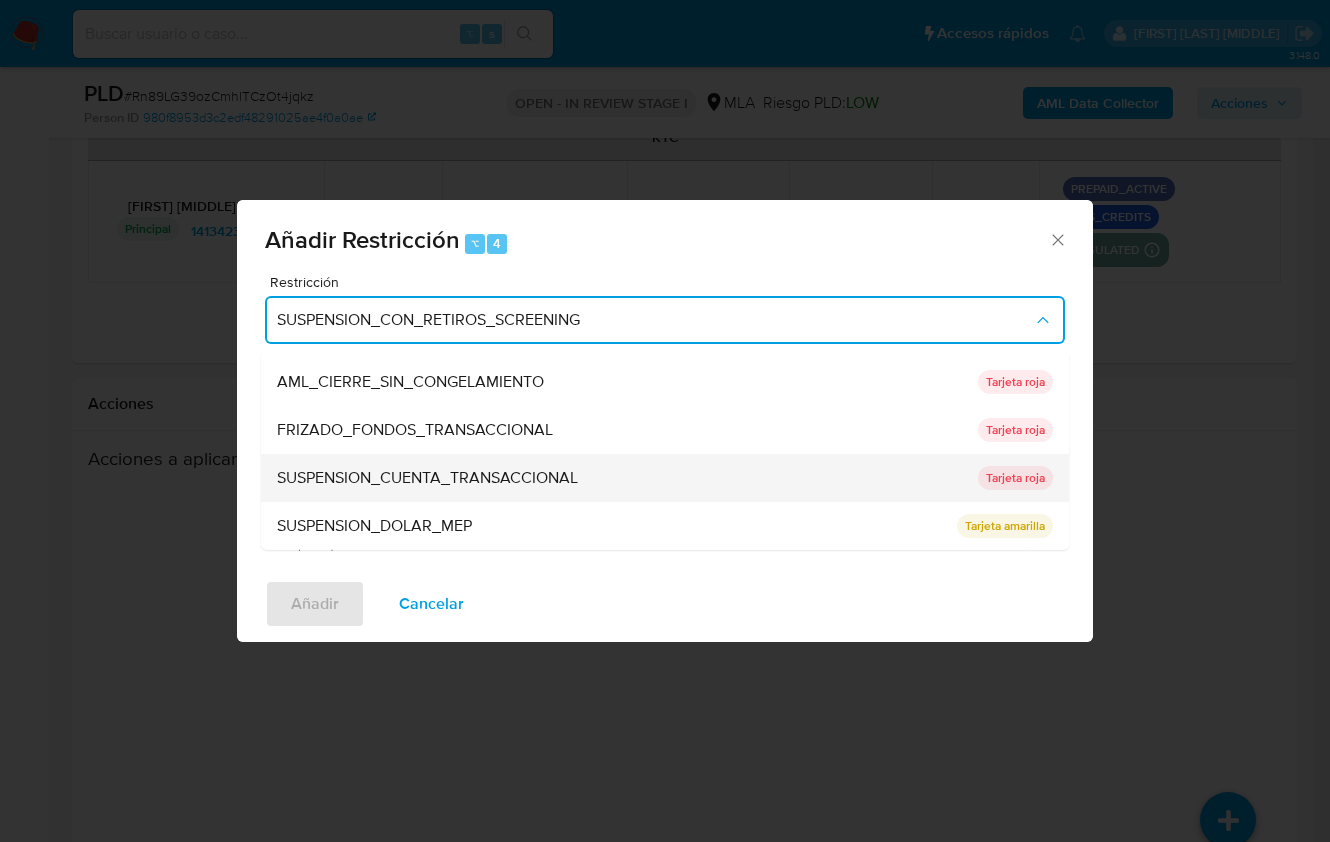 click on "SUSPENSION_CUENTA_TRANSACCIONAL" at bounding box center (427, 478) 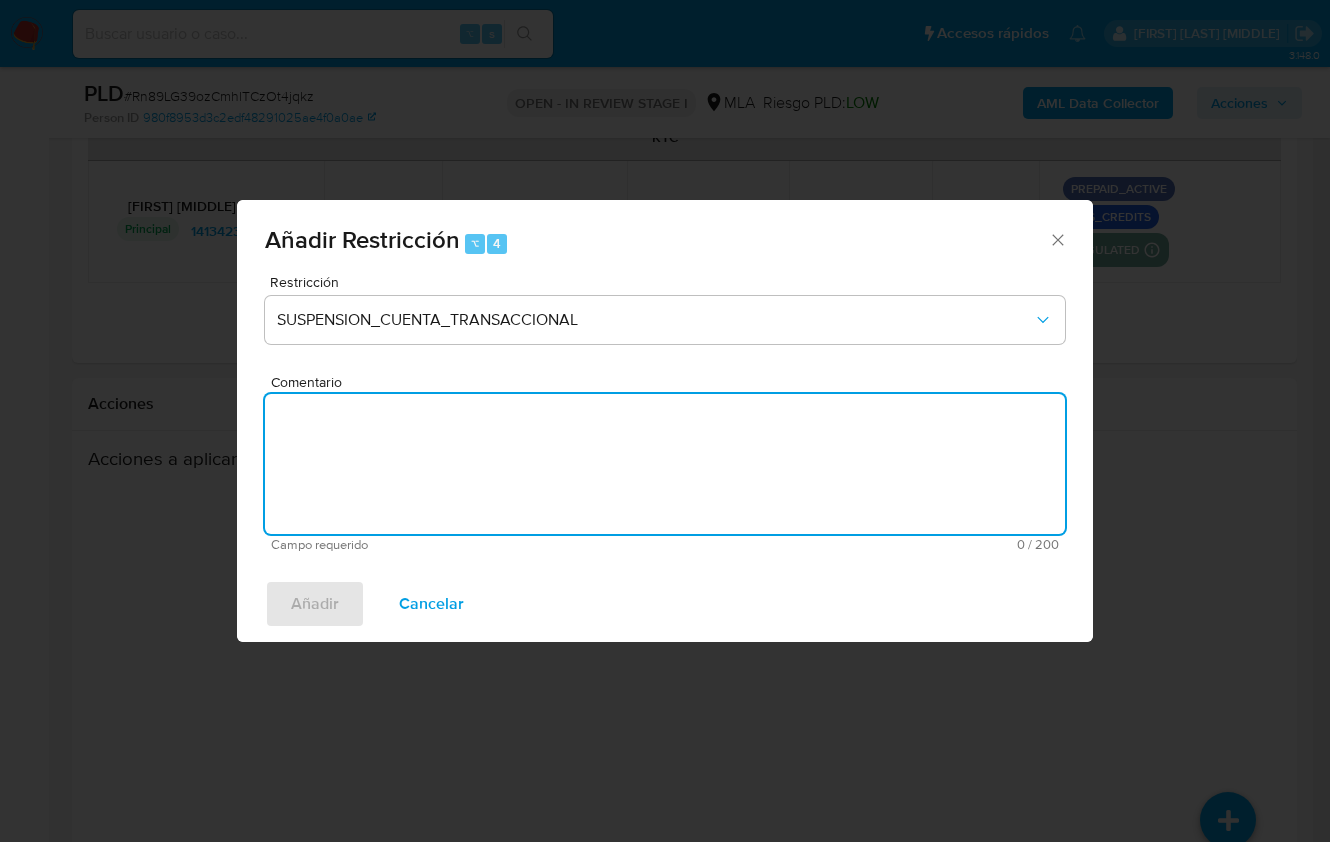 click on "Comentario" at bounding box center [665, 464] 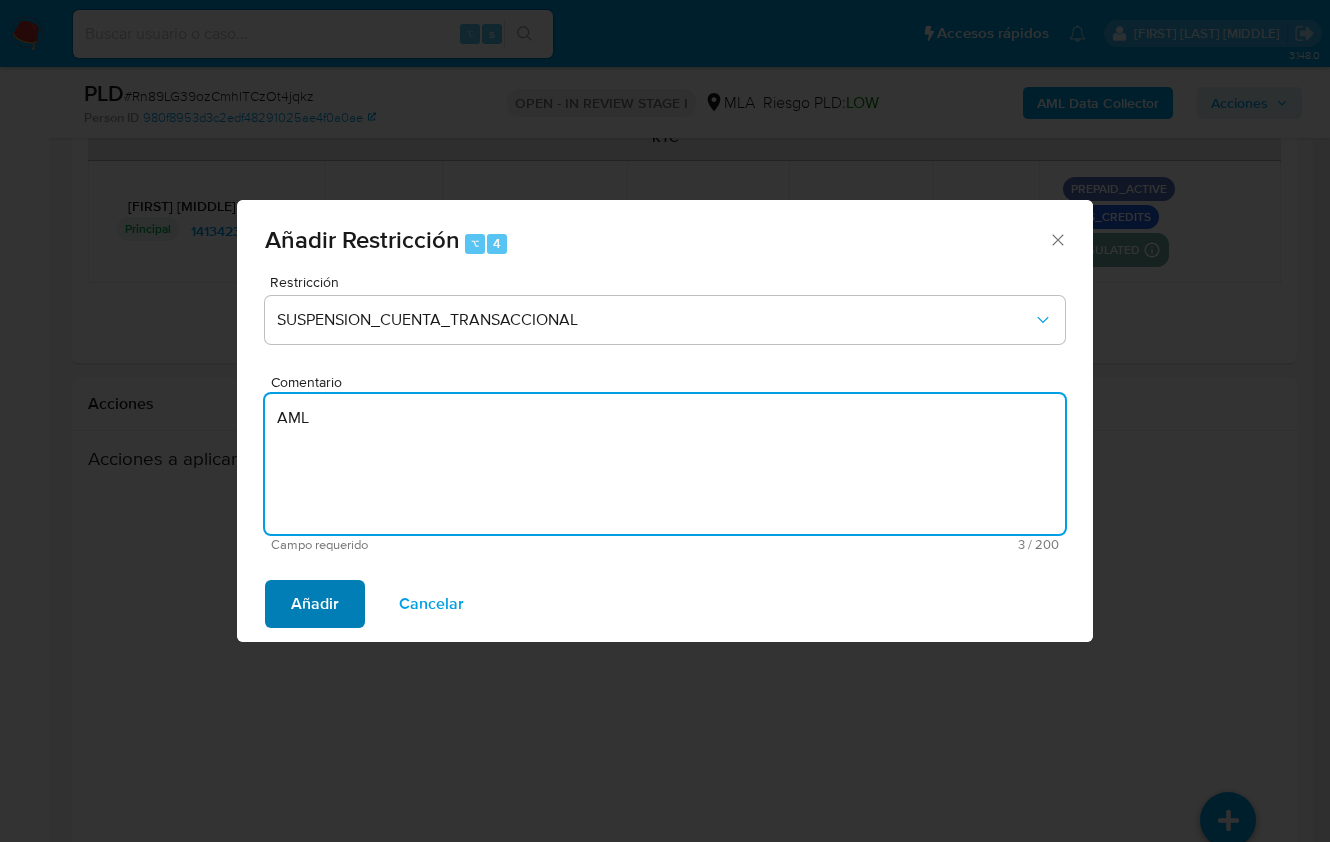type on "AML" 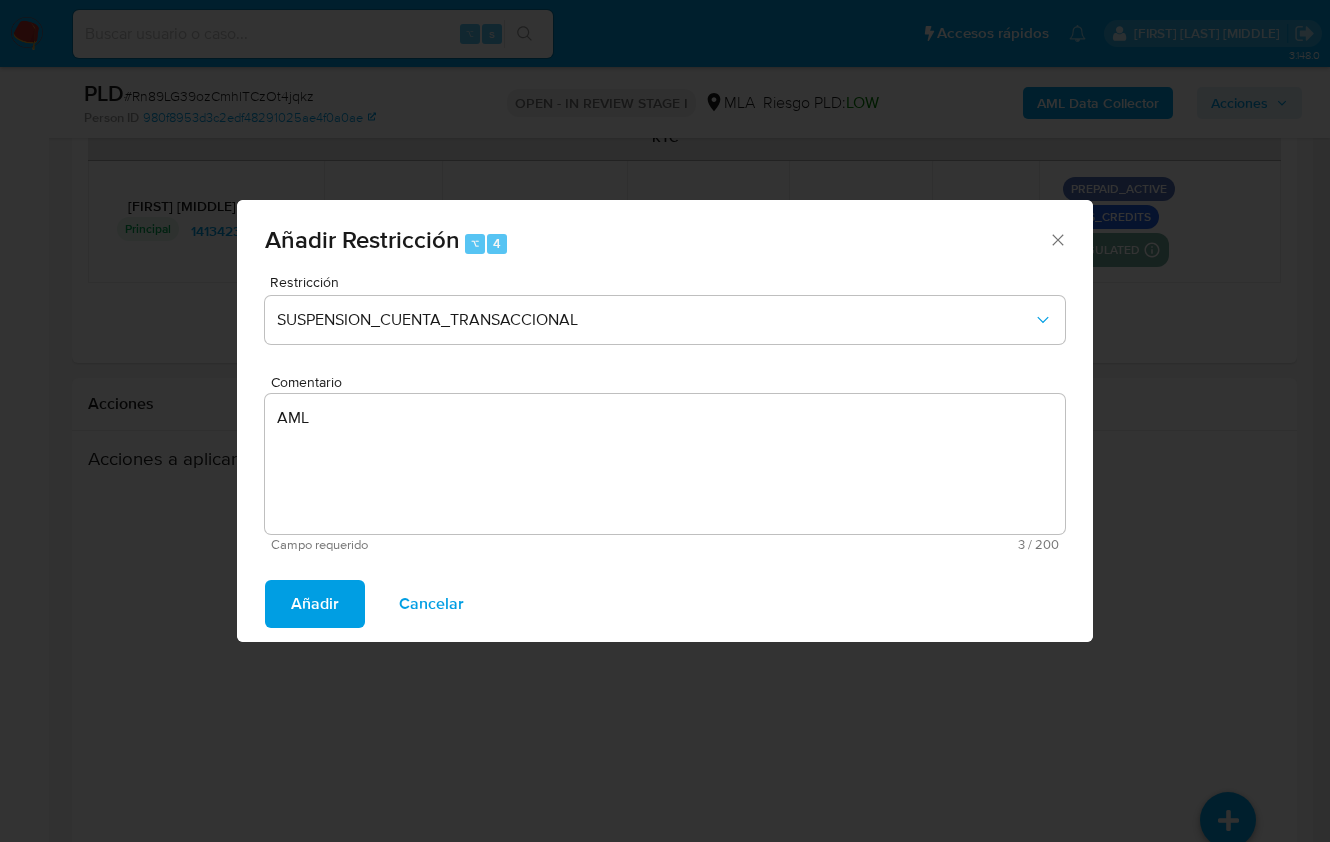 click on "Añadir" at bounding box center [315, 604] 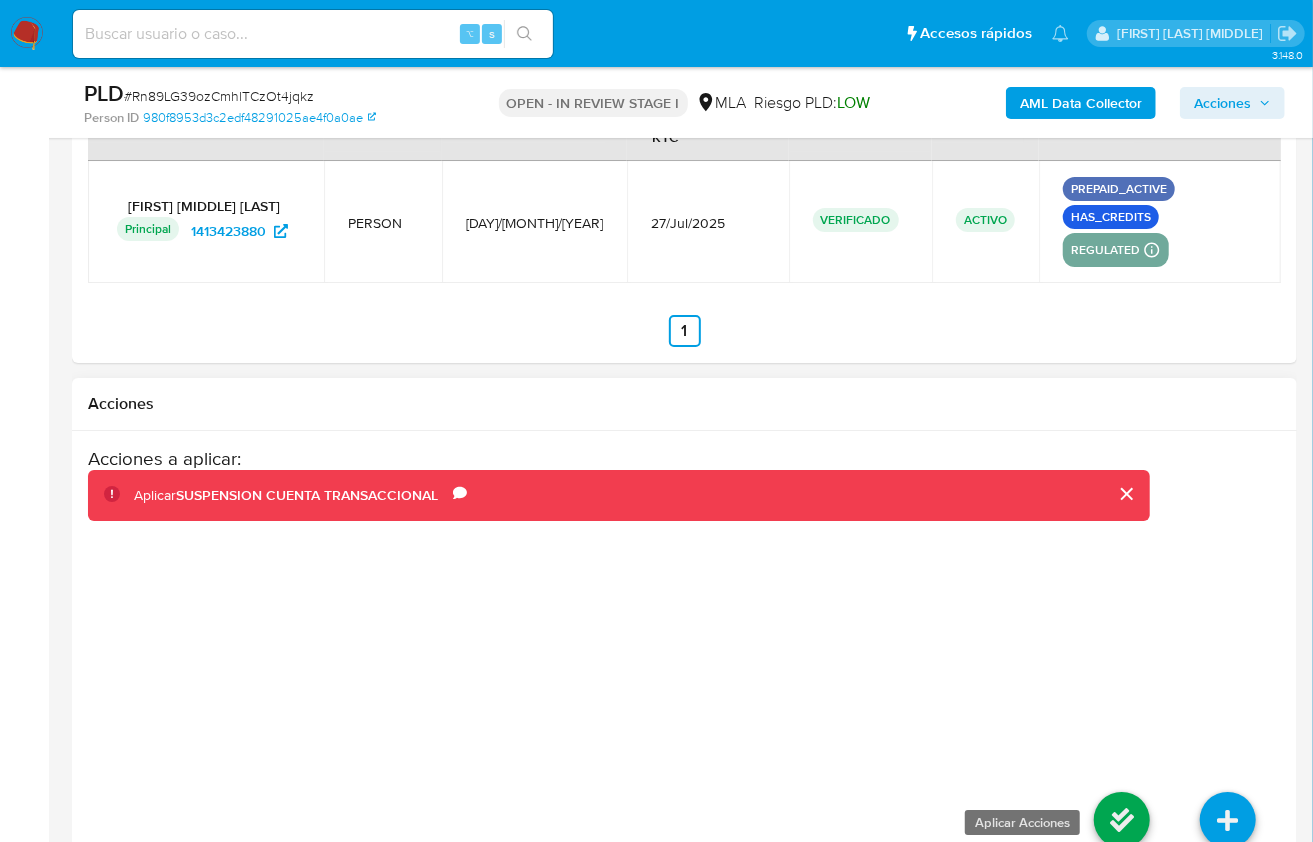 click at bounding box center (1122, 820) 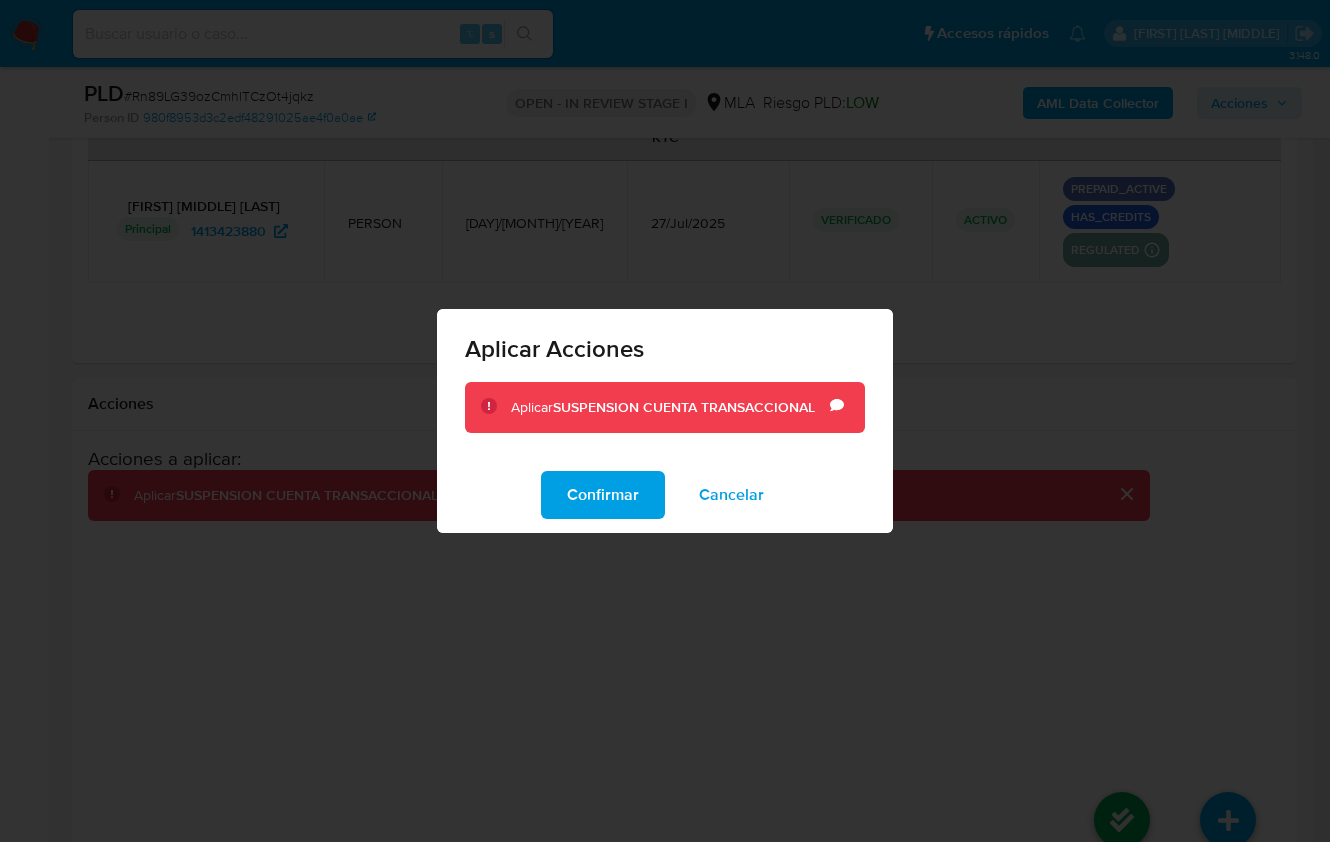 click on "Confirmar" at bounding box center [603, 495] 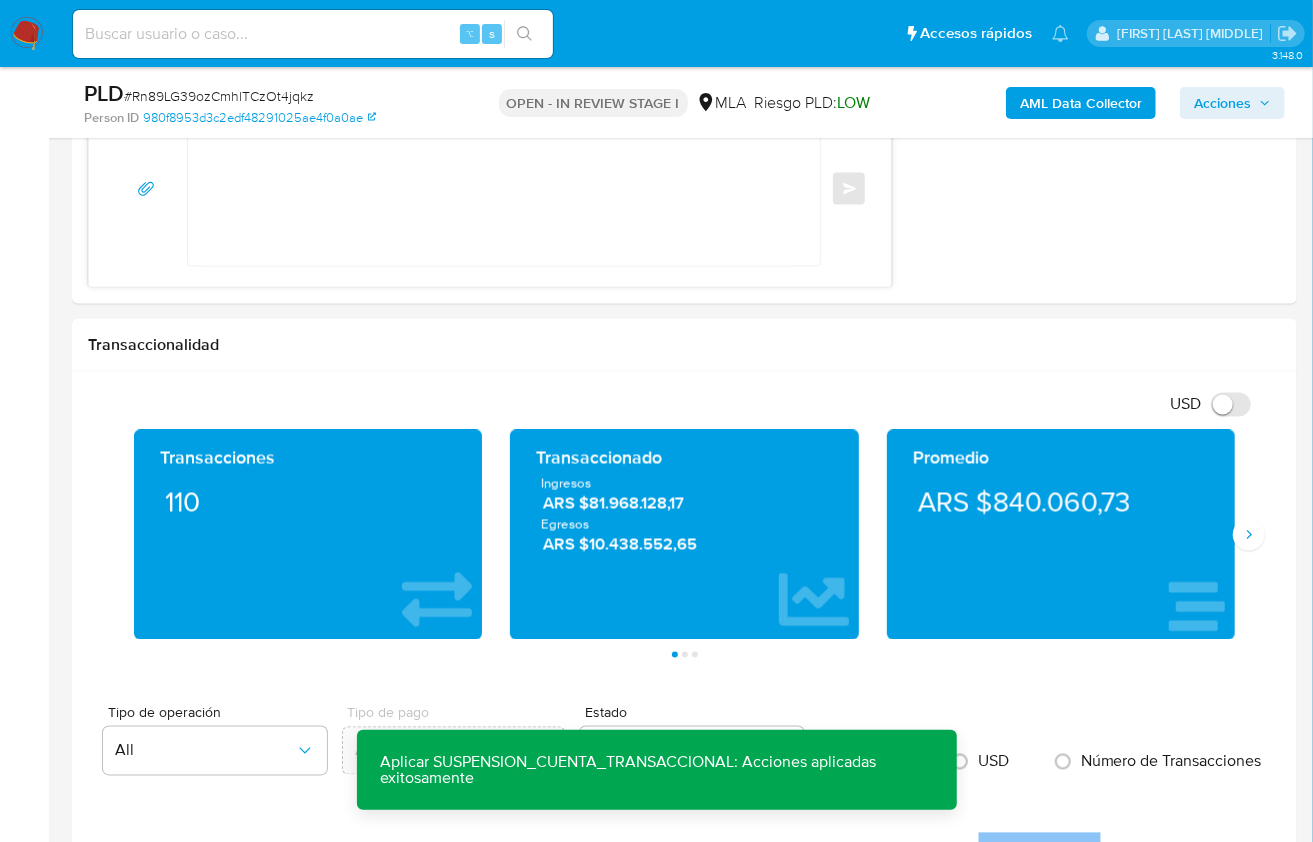 scroll, scrollTop: 1217, scrollLeft: 0, axis: vertical 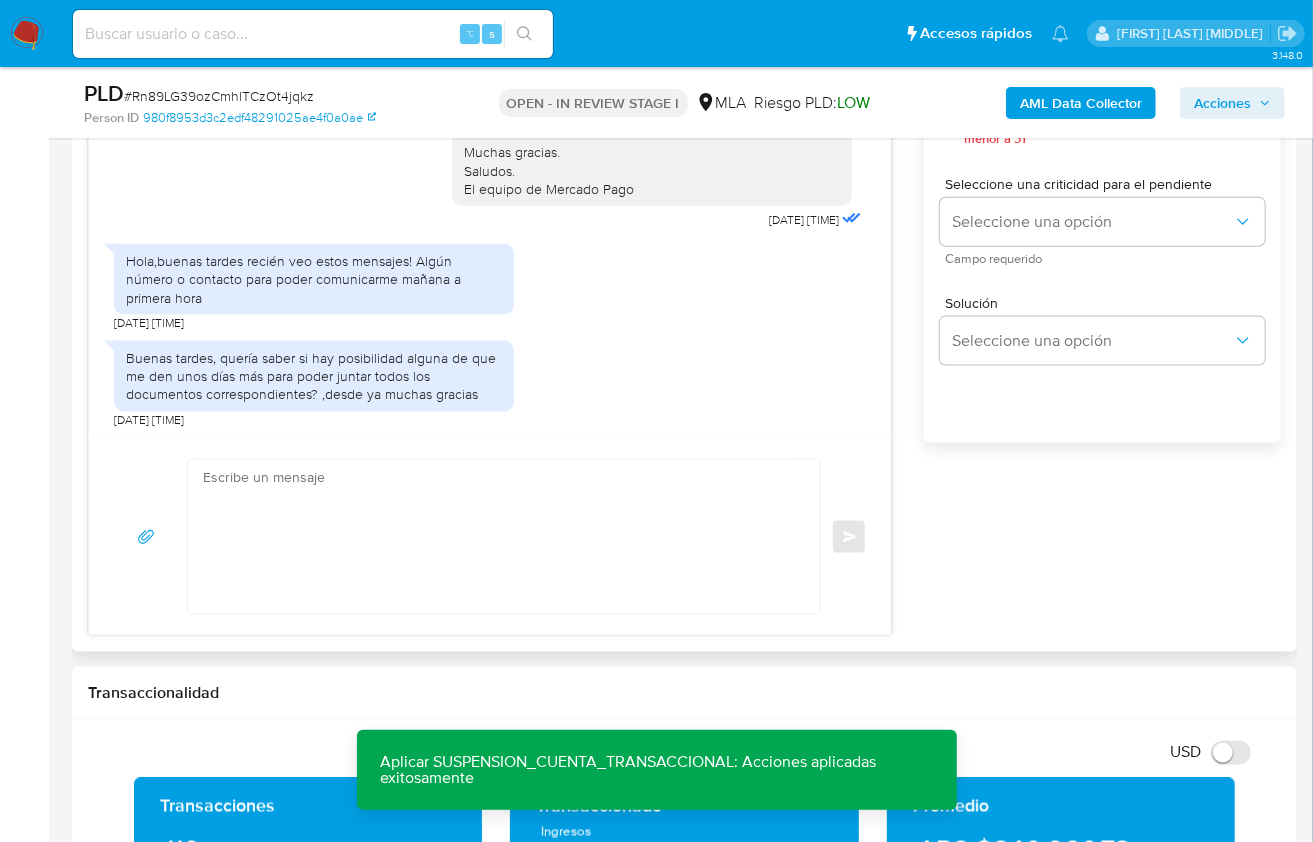 click at bounding box center (499, 537) 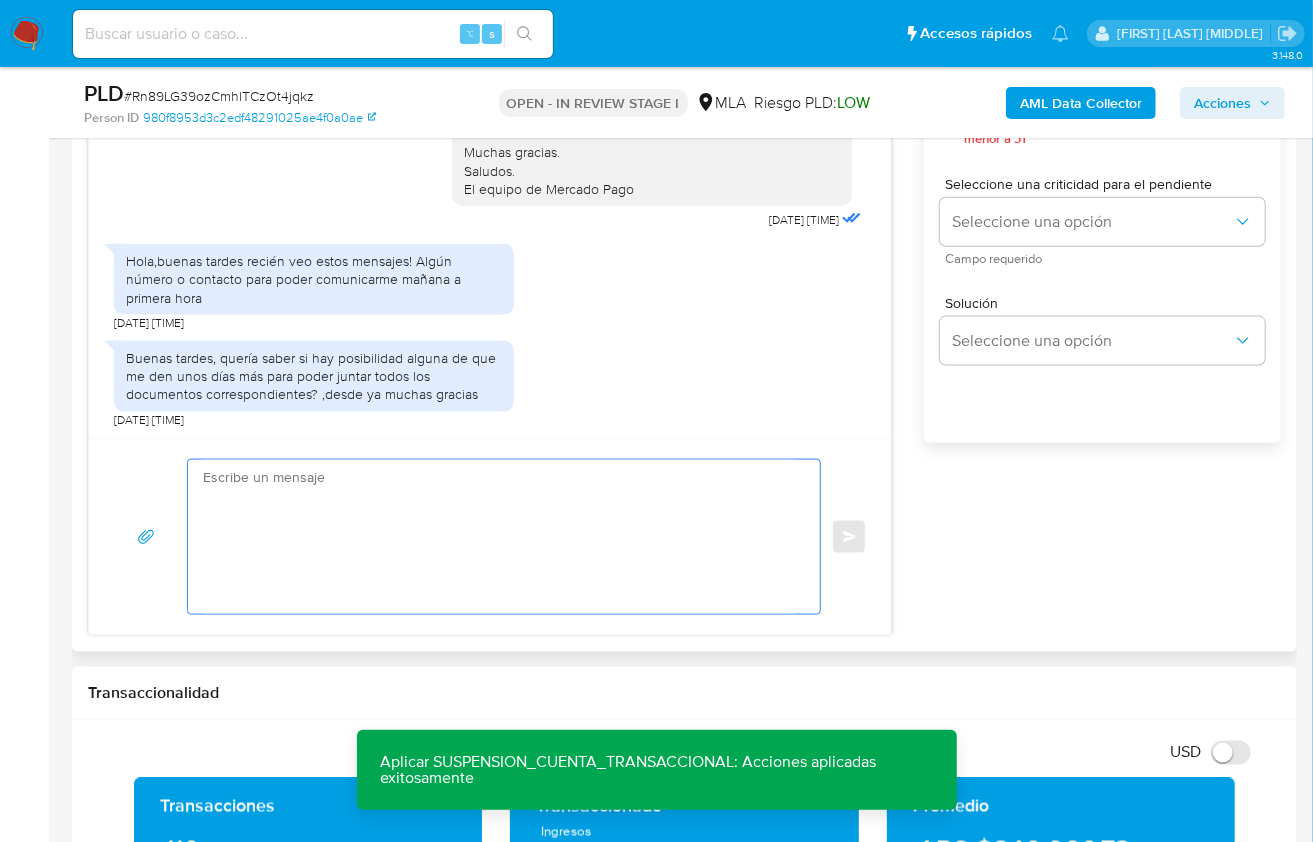 paste on "Hola XXX,
Muchas gracias por tu respuesta.
Analizamos tu caso y verificamos que no te encontrás registrado impositivamente ni eres empleado bajo relación de dependencia, por esta razón, te informamos que no fue posible validar la operatoria canalizada en tu cuenta.
En virtud de lo mencionado, decidimos suspender tu cuenta de acuerdo con lo previsto en las condiciones de registro y operación según nuestros Términos y Condiciones.
Recordá que si tenés dinero en Mercado de Pago, podés retirarlo realizando una transferencia a una cuenta de tu preferencia. En caso de regularizar esta situación, podés contactarte a través de nuestro Portal de Ayuda.
Saludos, Equipo de Mercado Pago." 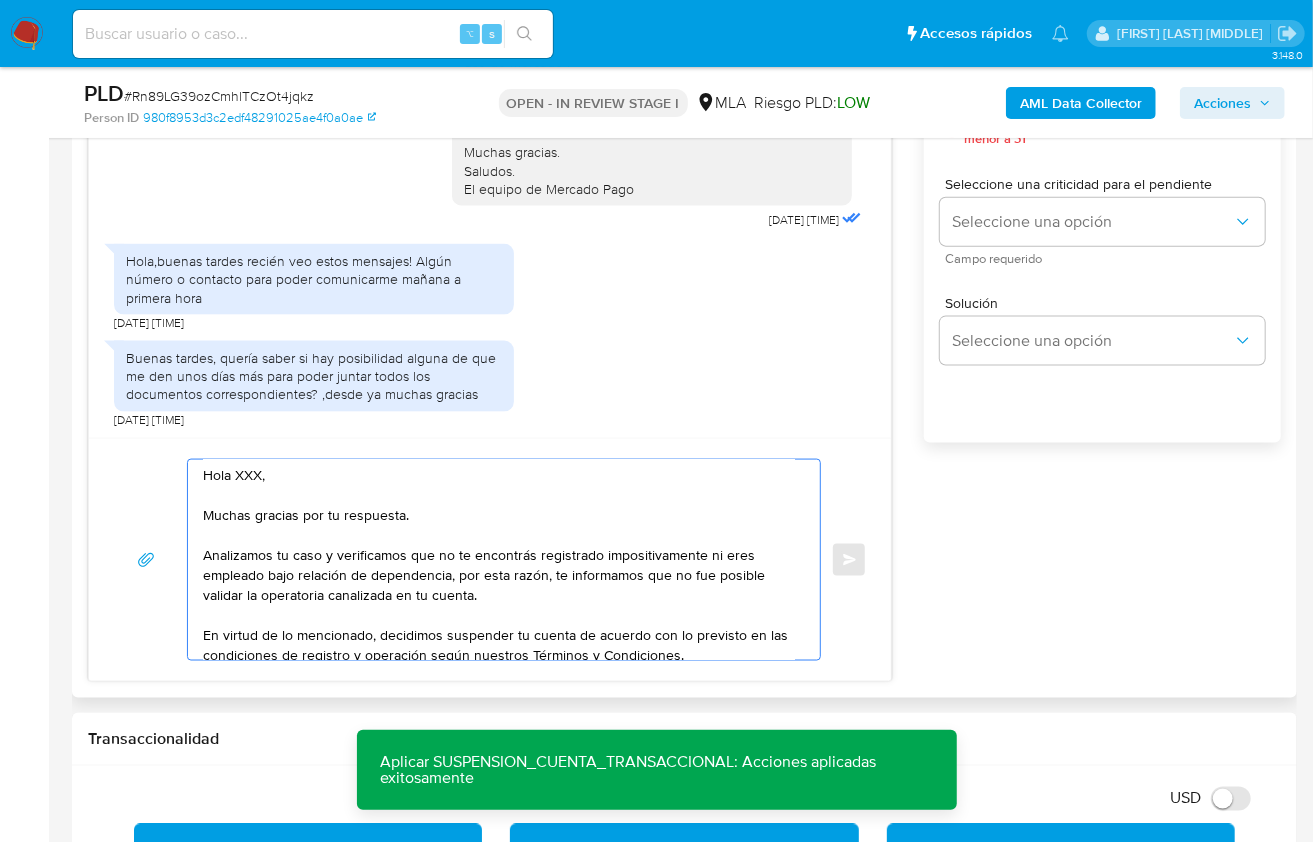 scroll, scrollTop: 0, scrollLeft: 0, axis: both 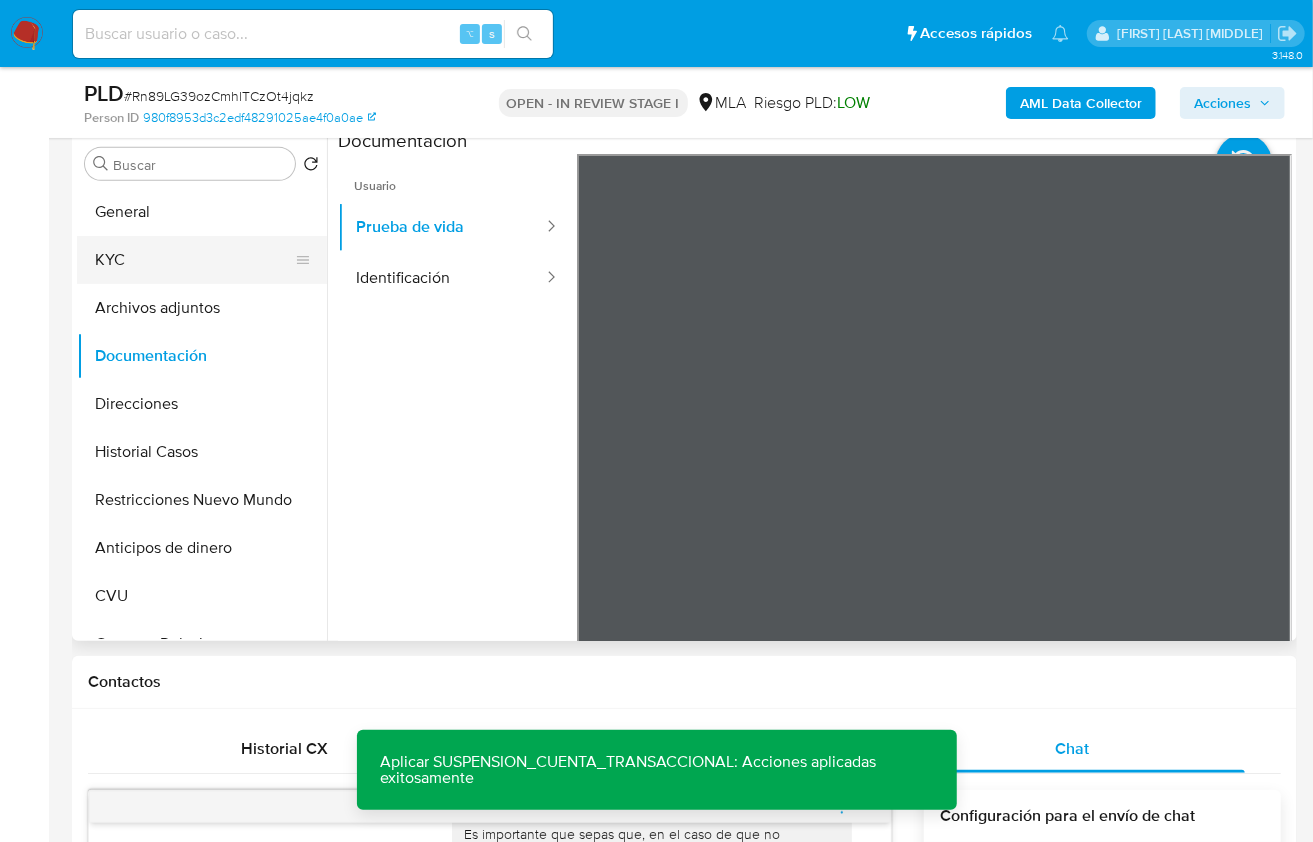 click on "KYC" at bounding box center [194, 260] 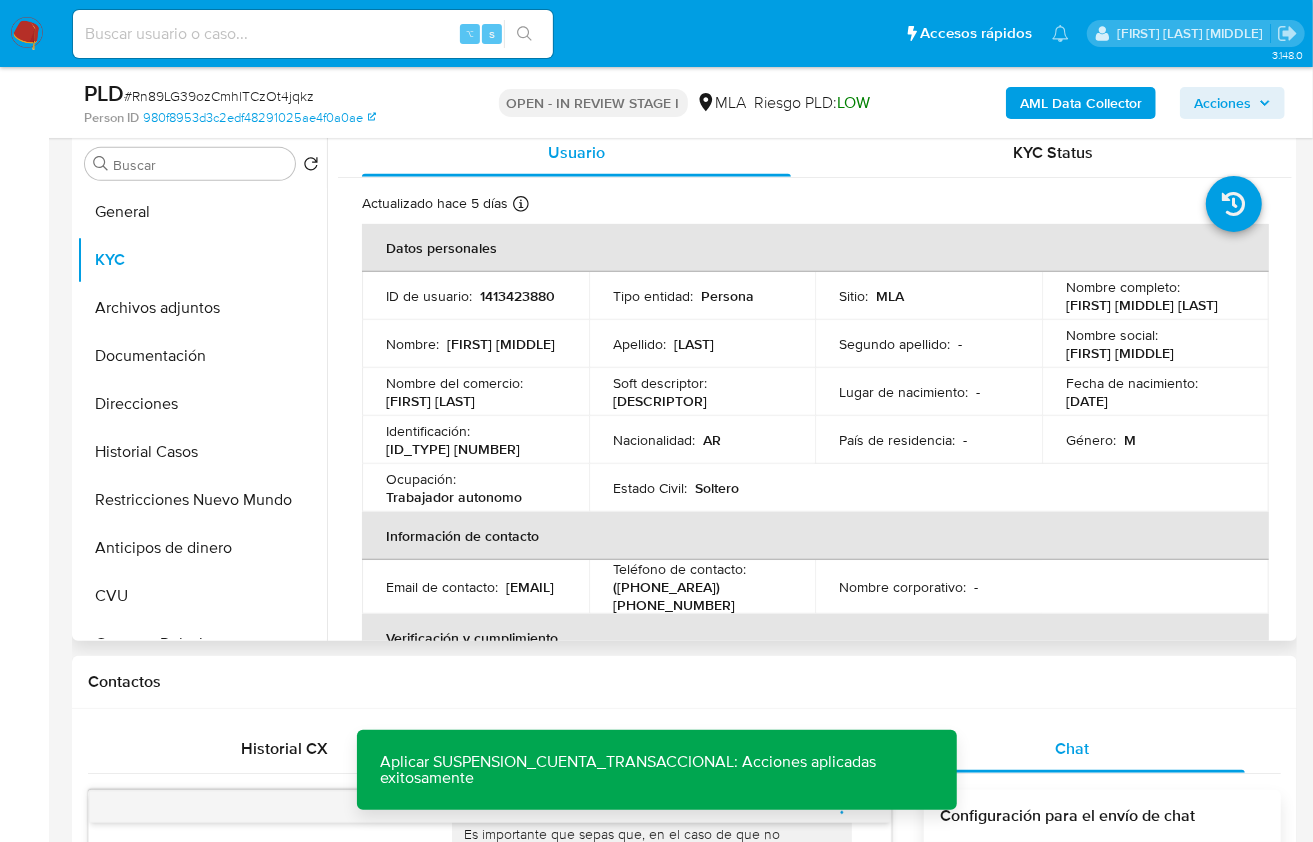 click on "[FIRST] [FIRST] [LAST]" at bounding box center (1142, 305) 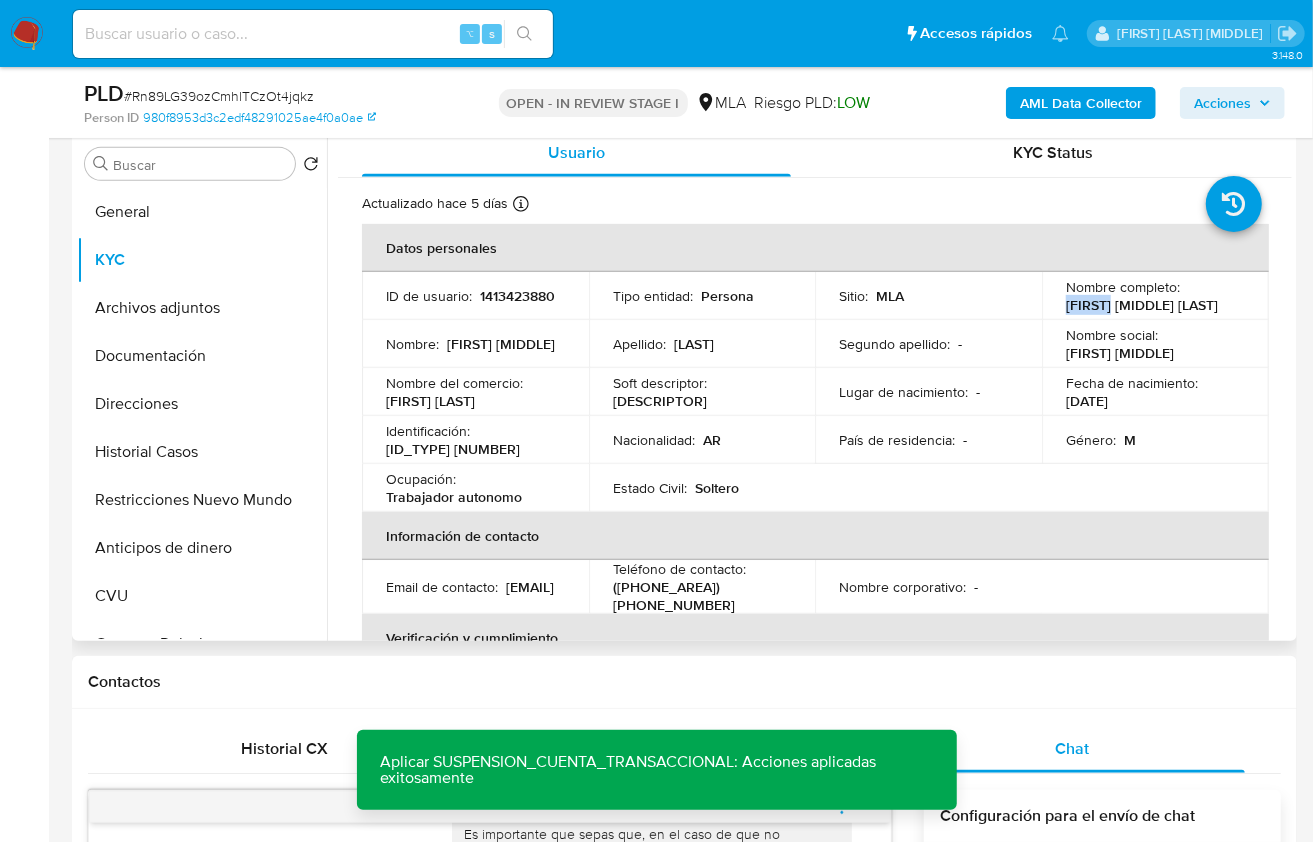 click on "[FIRST] [FIRST] [LAST]" at bounding box center [1142, 305] 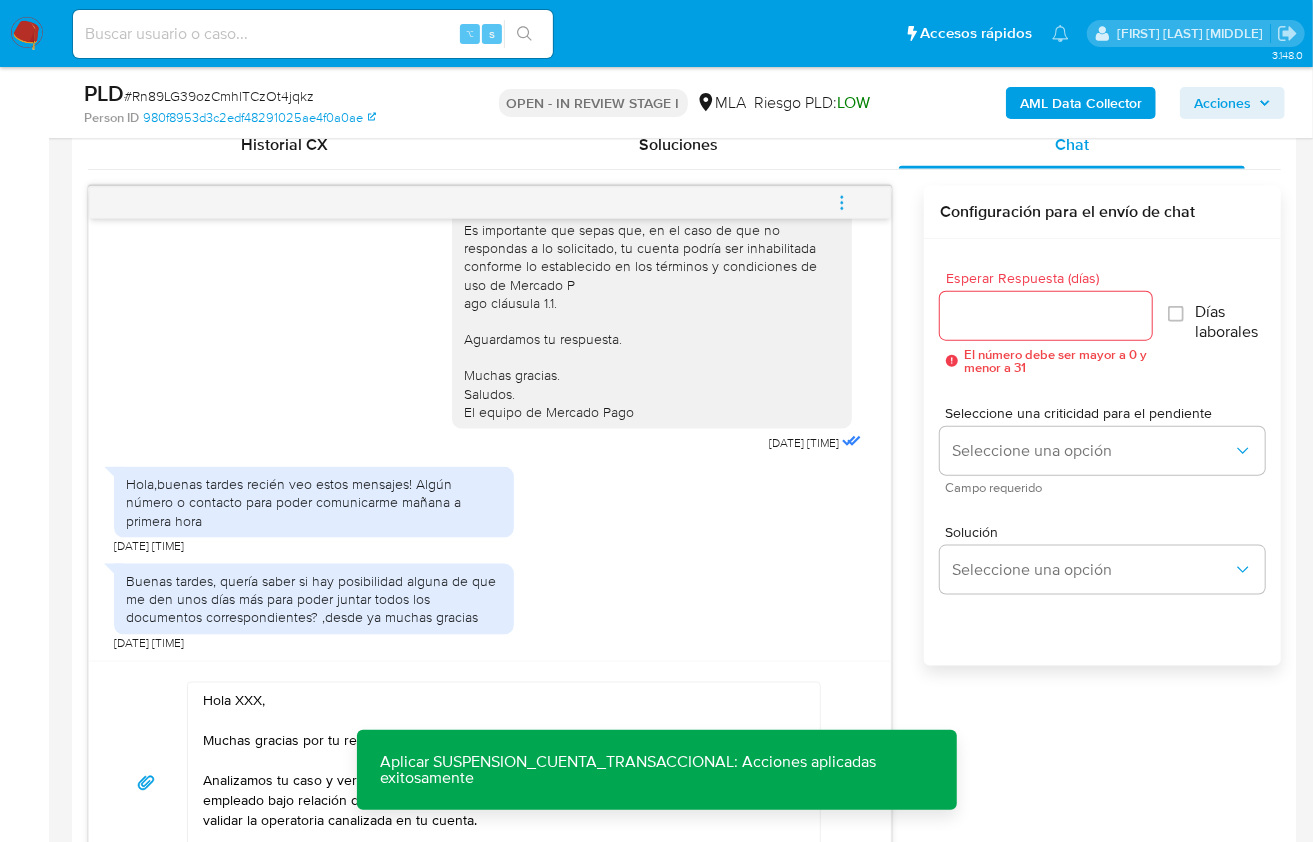 scroll, scrollTop: 1094, scrollLeft: 0, axis: vertical 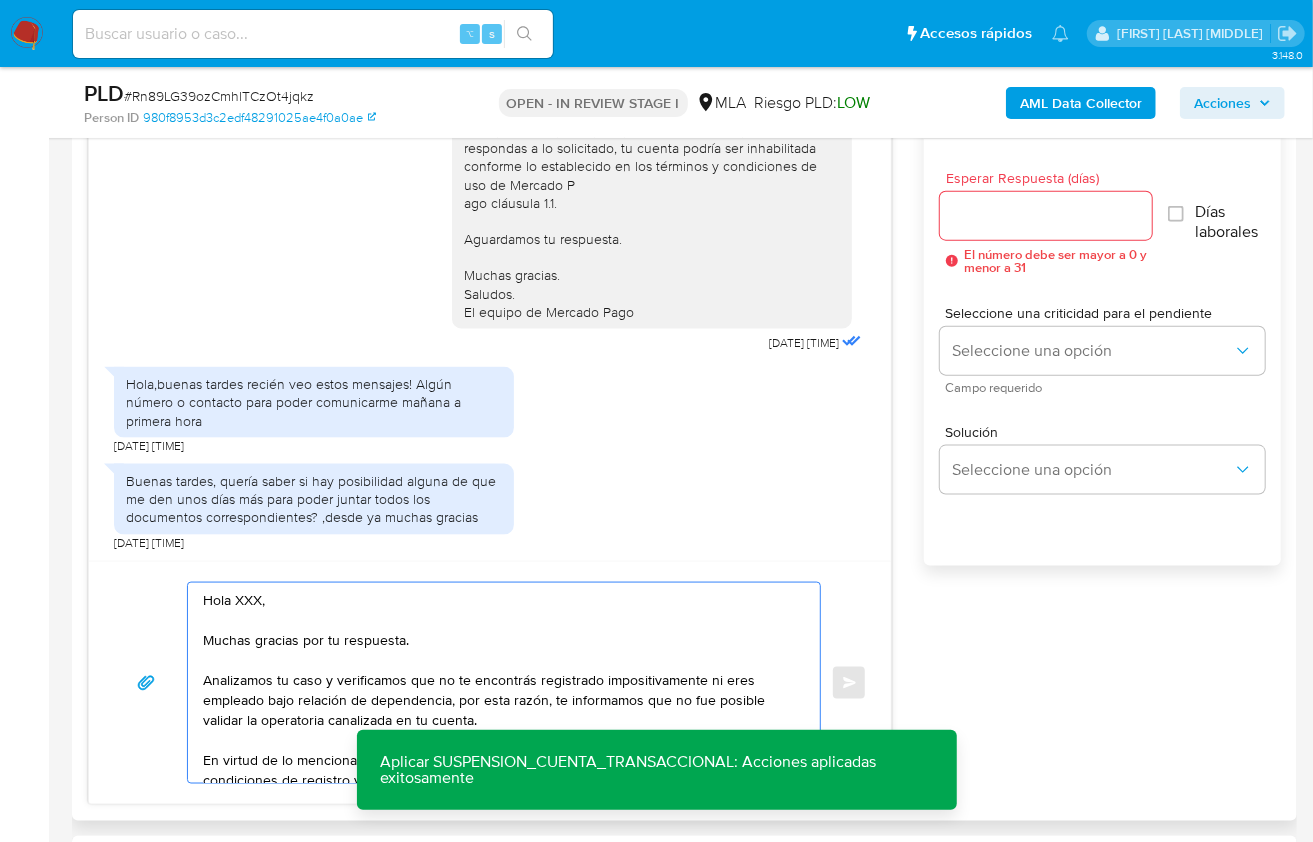 click on "Hola XXX,
Muchas gracias por tu respuesta.
Analizamos tu caso y verificamos que no te encontrás registrado impositivamente ni eres empleado bajo relación de dependencia, por esta razón, te informamos que no fue posible validar la operatoria canalizada en tu cuenta.
En virtud de lo mencionado, decidimos suspender tu cuenta de acuerdo con lo previsto en las condiciones de registro y operación según nuestros Términos y Condiciones.
Recordá que si tenés dinero en Mercado de Pago, podés retirarlo realizando una transferencia a una cuenta de tu preferencia. En caso de regularizar esta situación, podés contactarte a través de nuestro Portal de Ayuda.
Saludos, Equipo de Mercado Pago." at bounding box center [499, 683] 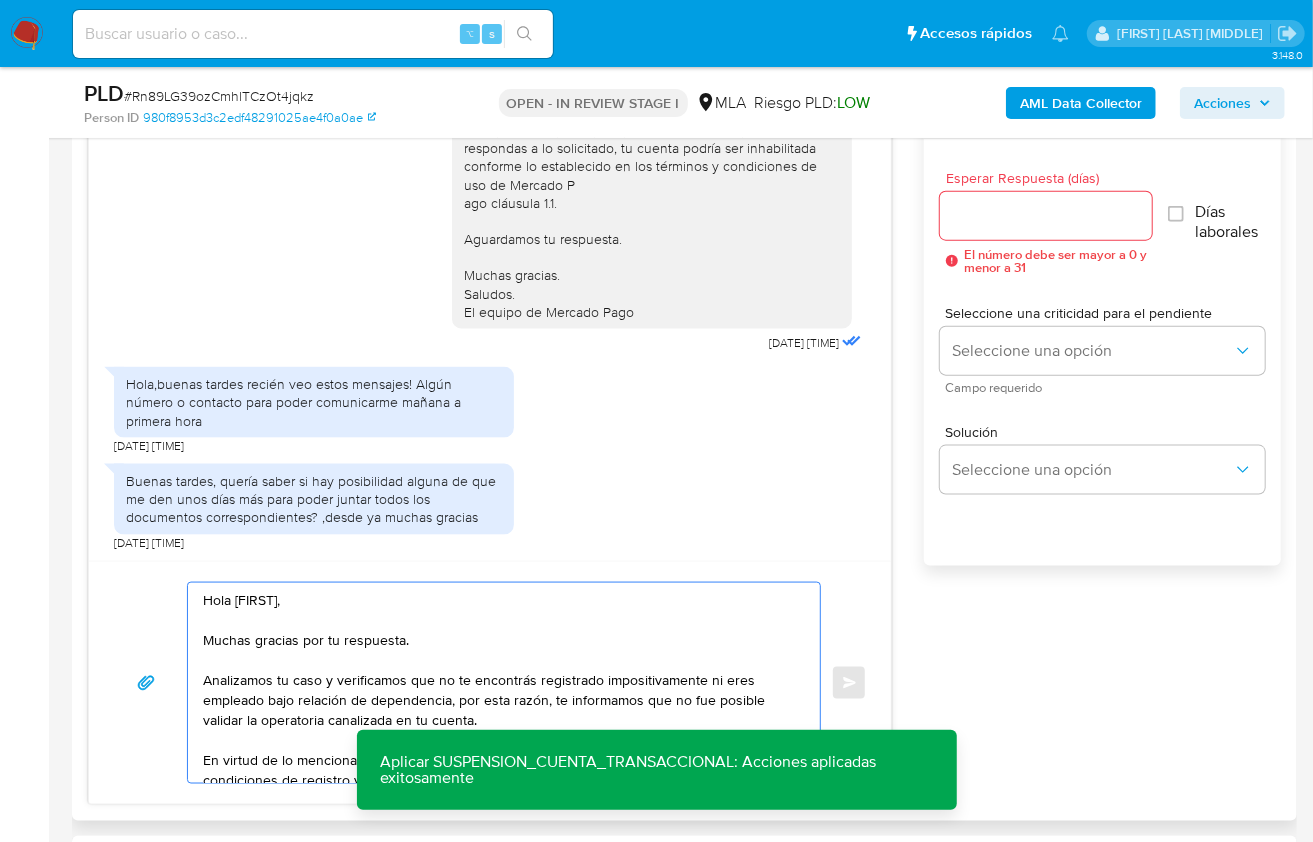 click on "Hola Facundo,
Muchas gracias por tu respuesta.
Analizamos tu caso y verificamos que no te encontrás registrado impositivamente ni eres empleado bajo relación de dependencia, por esta razón, te informamos que no fue posible validar la operatoria canalizada en tu cuenta.
En virtud de lo mencionado, decidimos suspender tu cuenta de acuerdo con lo previsto en las condiciones de registro y operación según nuestros Términos y Condiciones.
Recordá que si tenés dinero en Mercado de Pago, podés retirarlo realizando una transferencia a una cuenta de tu preferencia. En caso de regularizar esta situación, podés contactarte a través de nuestro Portal de Ayuda.
Saludos, Equipo de Mercado Pago." at bounding box center (499, 683) 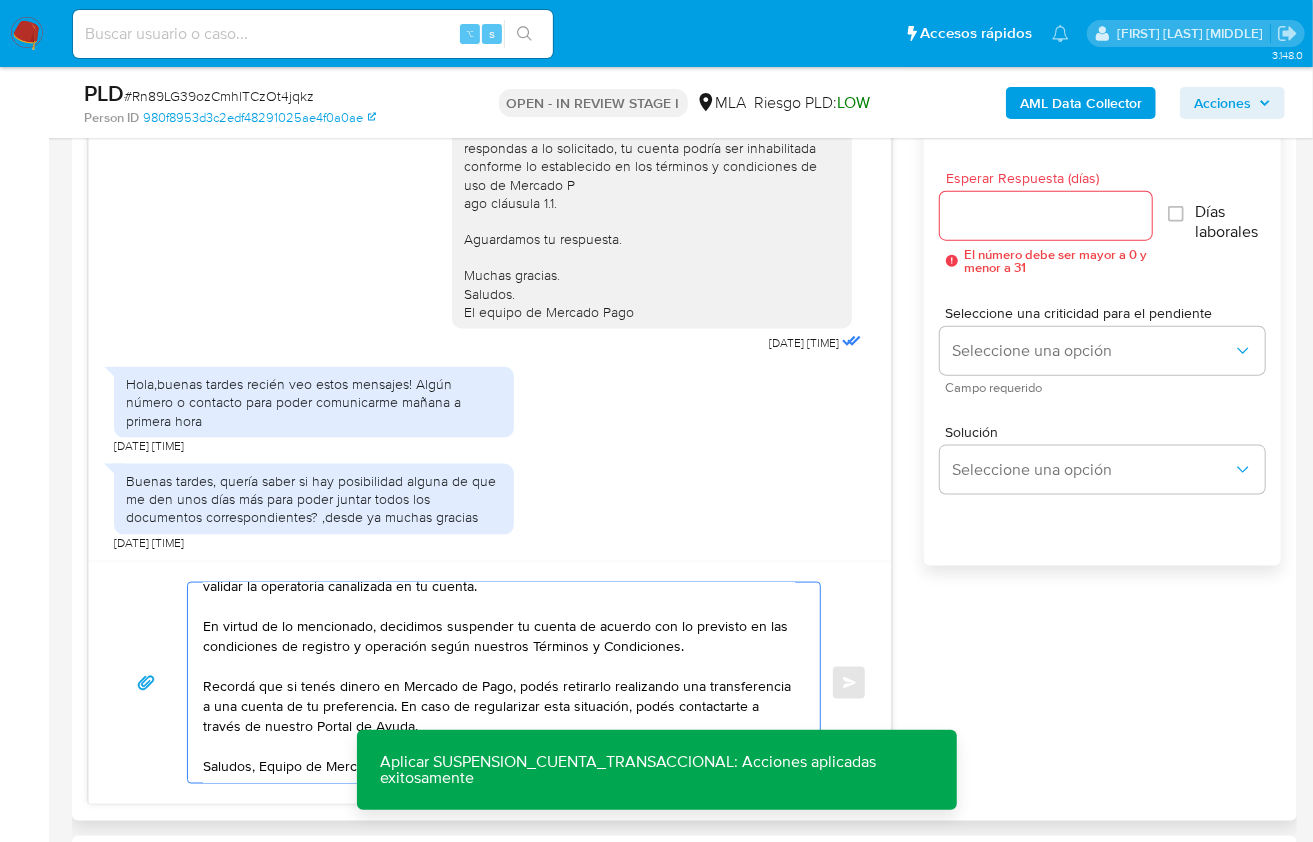 scroll, scrollTop: 153, scrollLeft: 0, axis: vertical 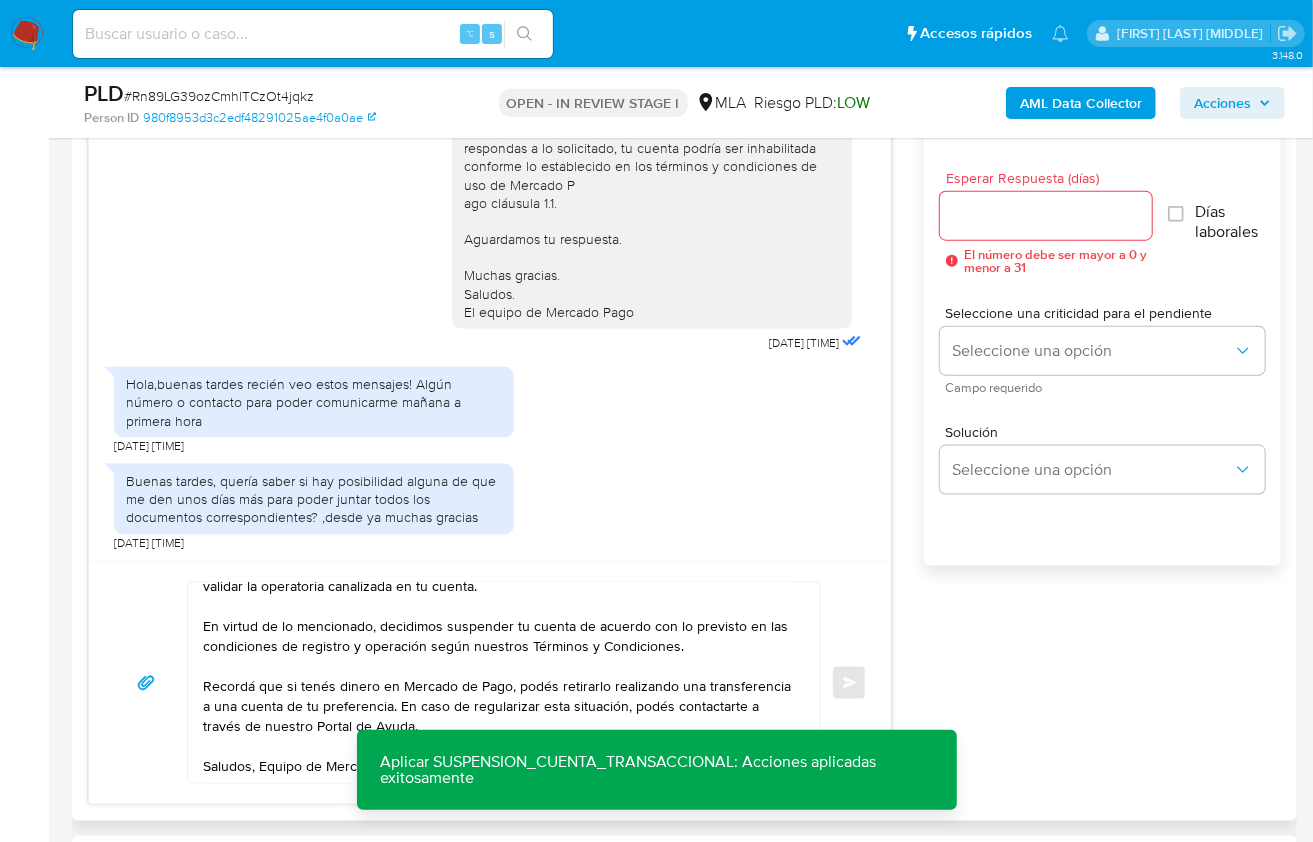 click on "Esperar Respuesta (días)" at bounding box center [1046, 216] 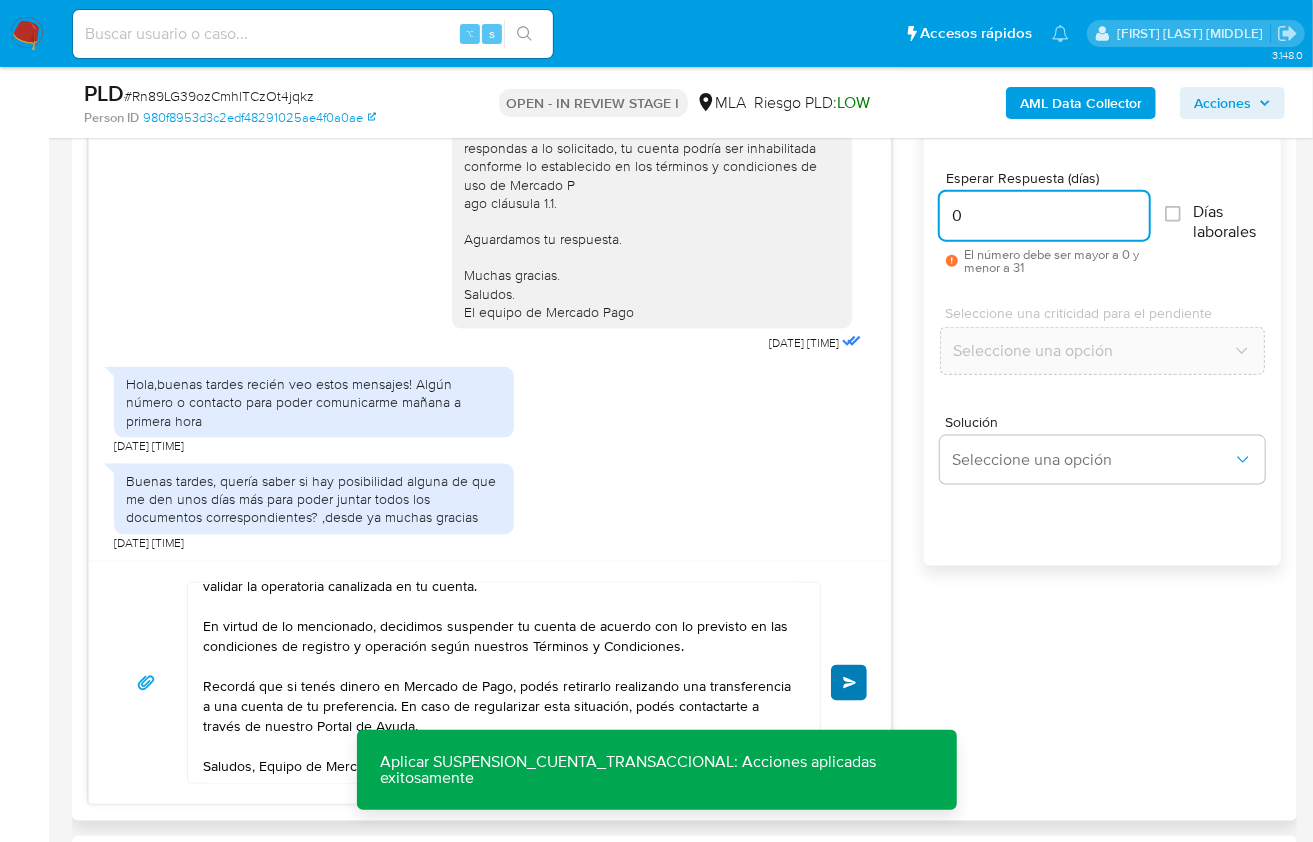 type on "0" 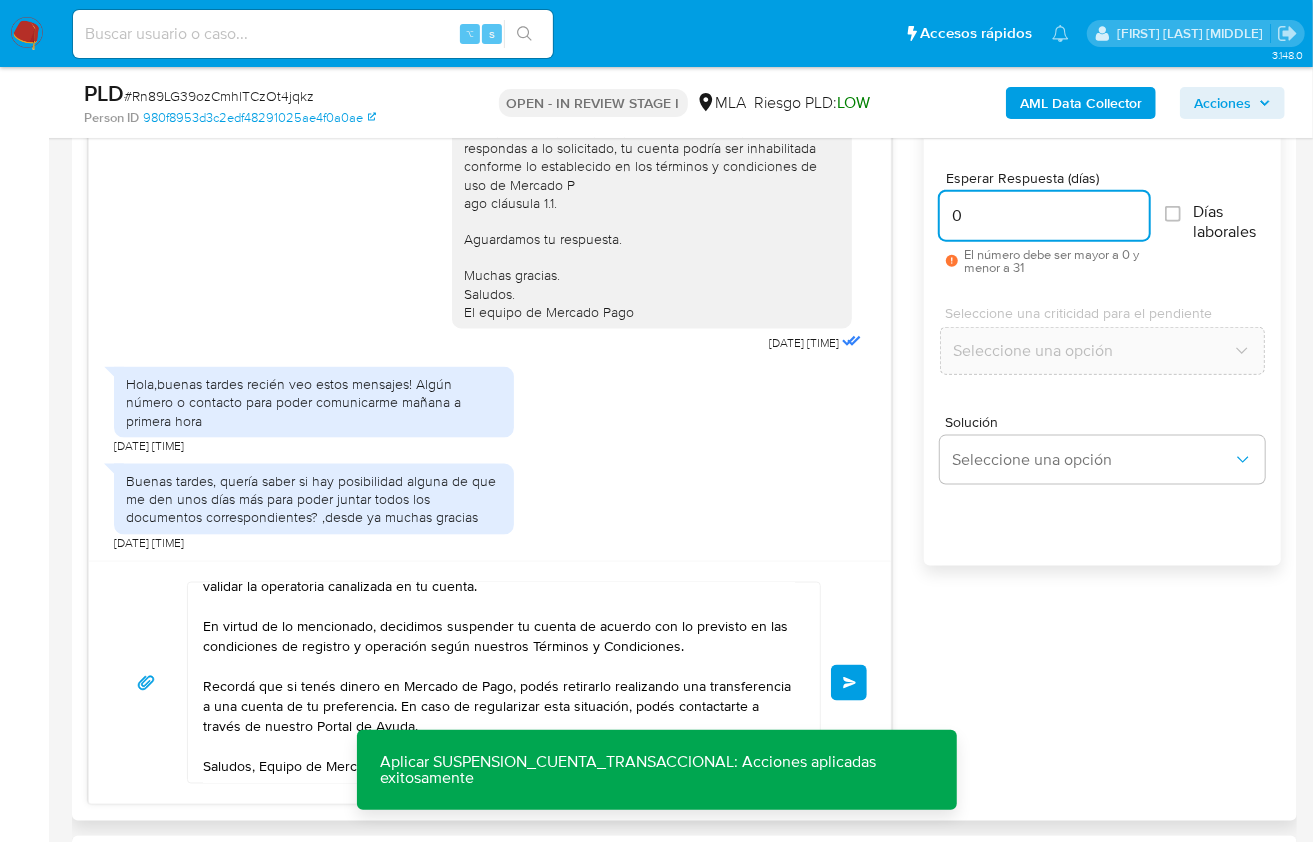 click on "Enviar" at bounding box center (850, 683) 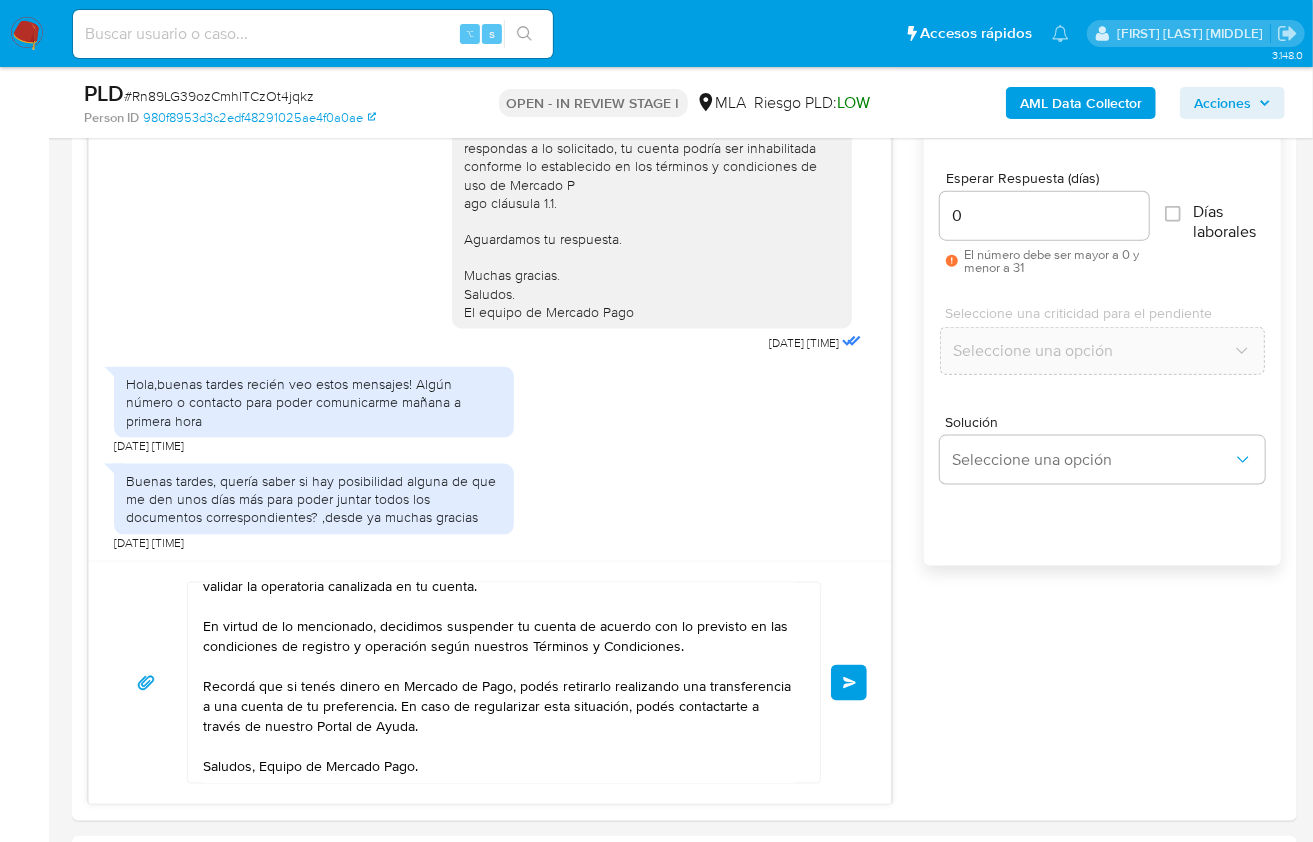 type 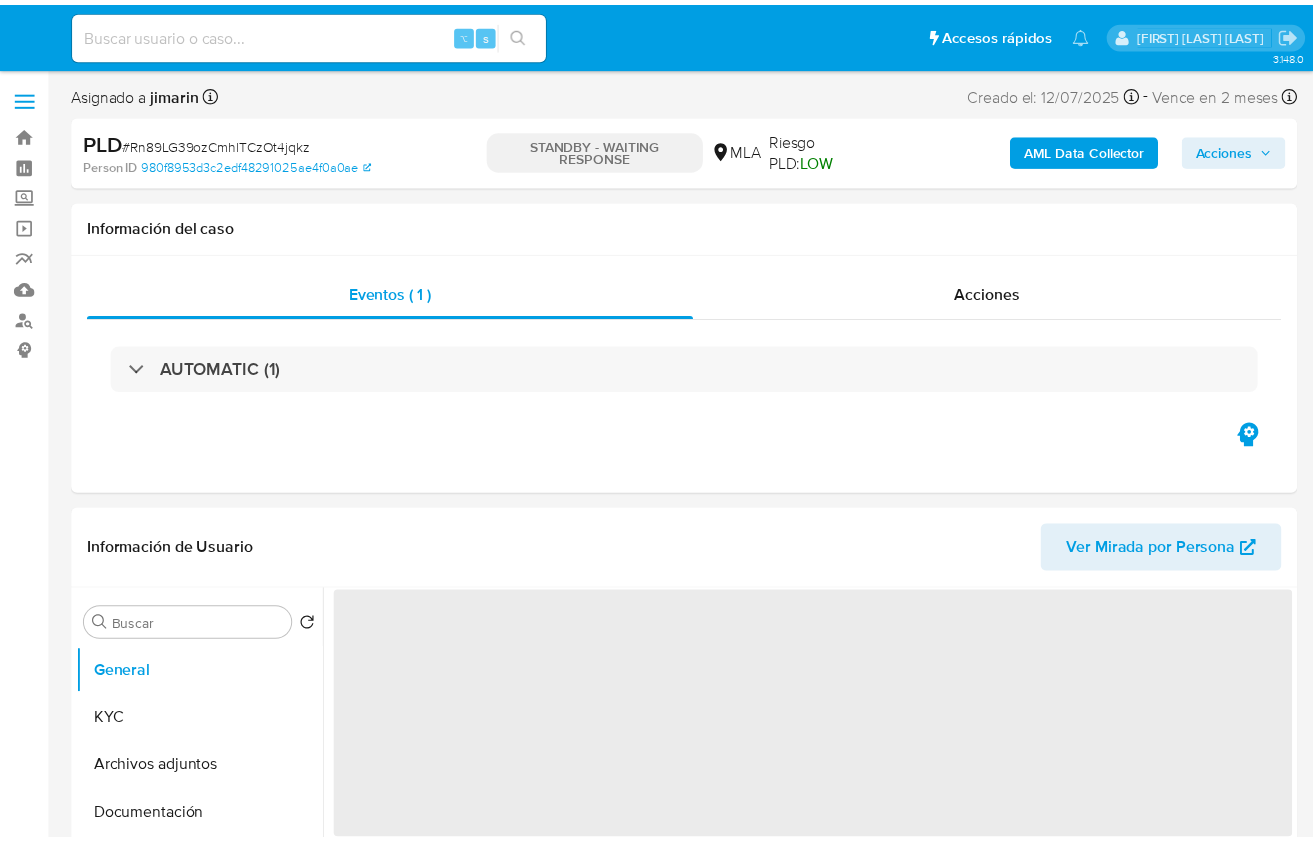 scroll, scrollTop: 0, scrollLeft: 0, axis: both 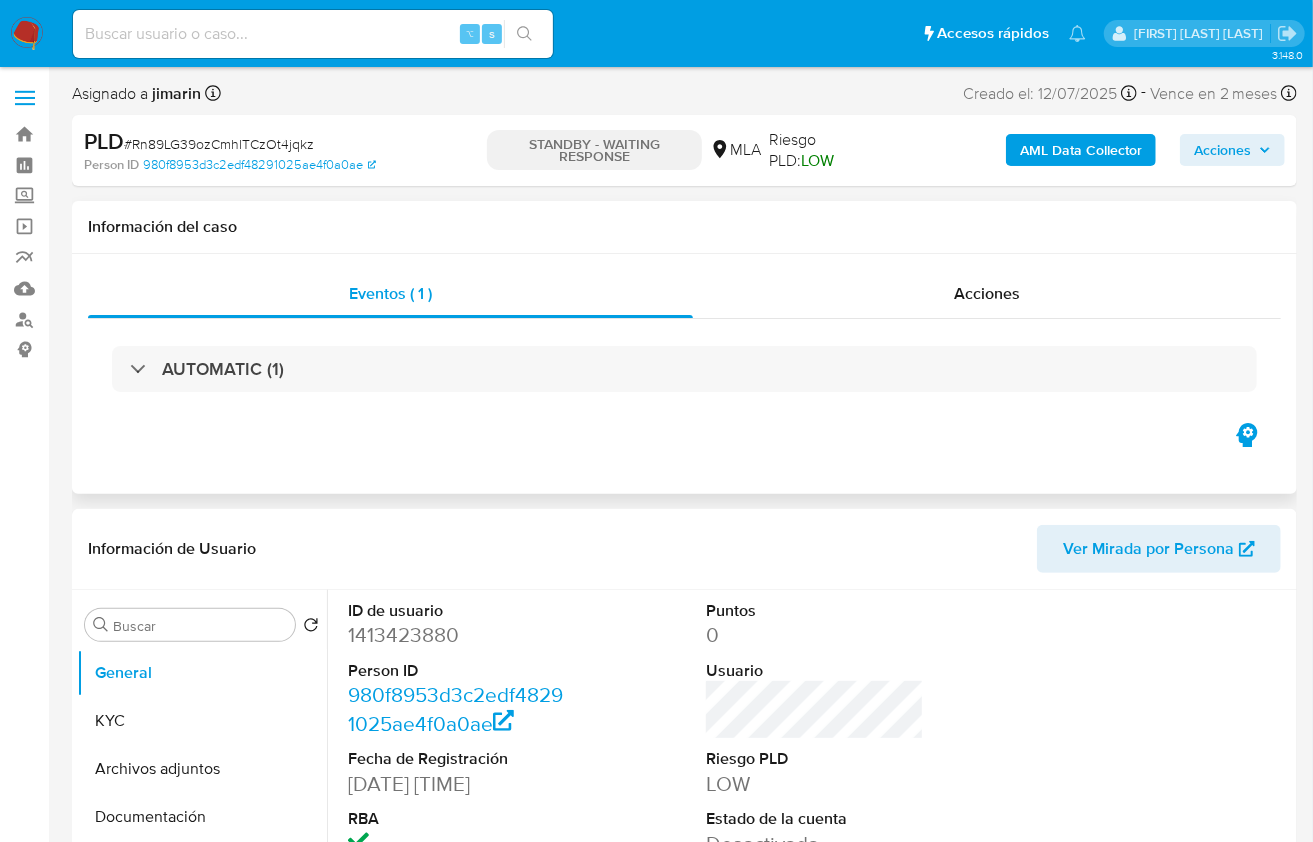select on "10" 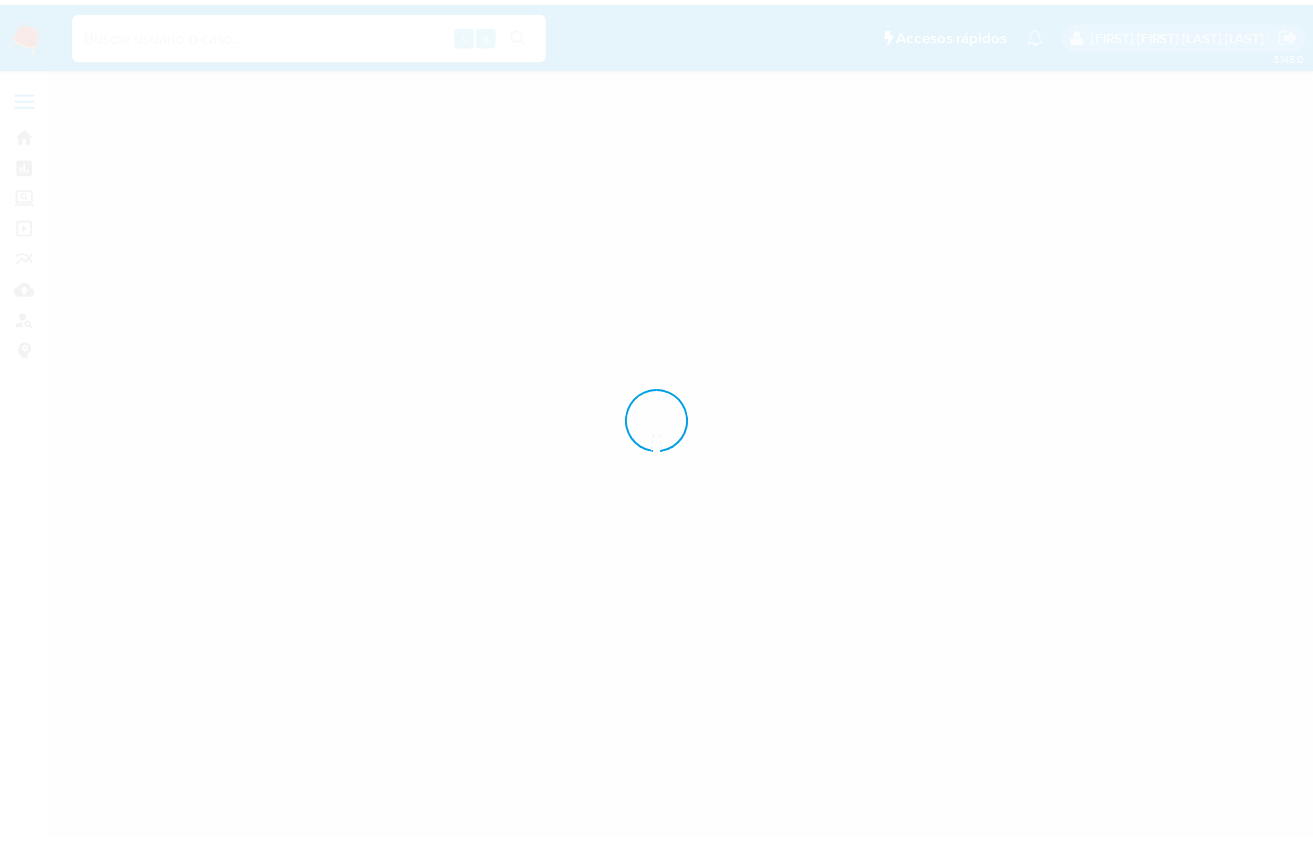 scroll, scrollTop: 0, scrollLeft: 0, axis: both 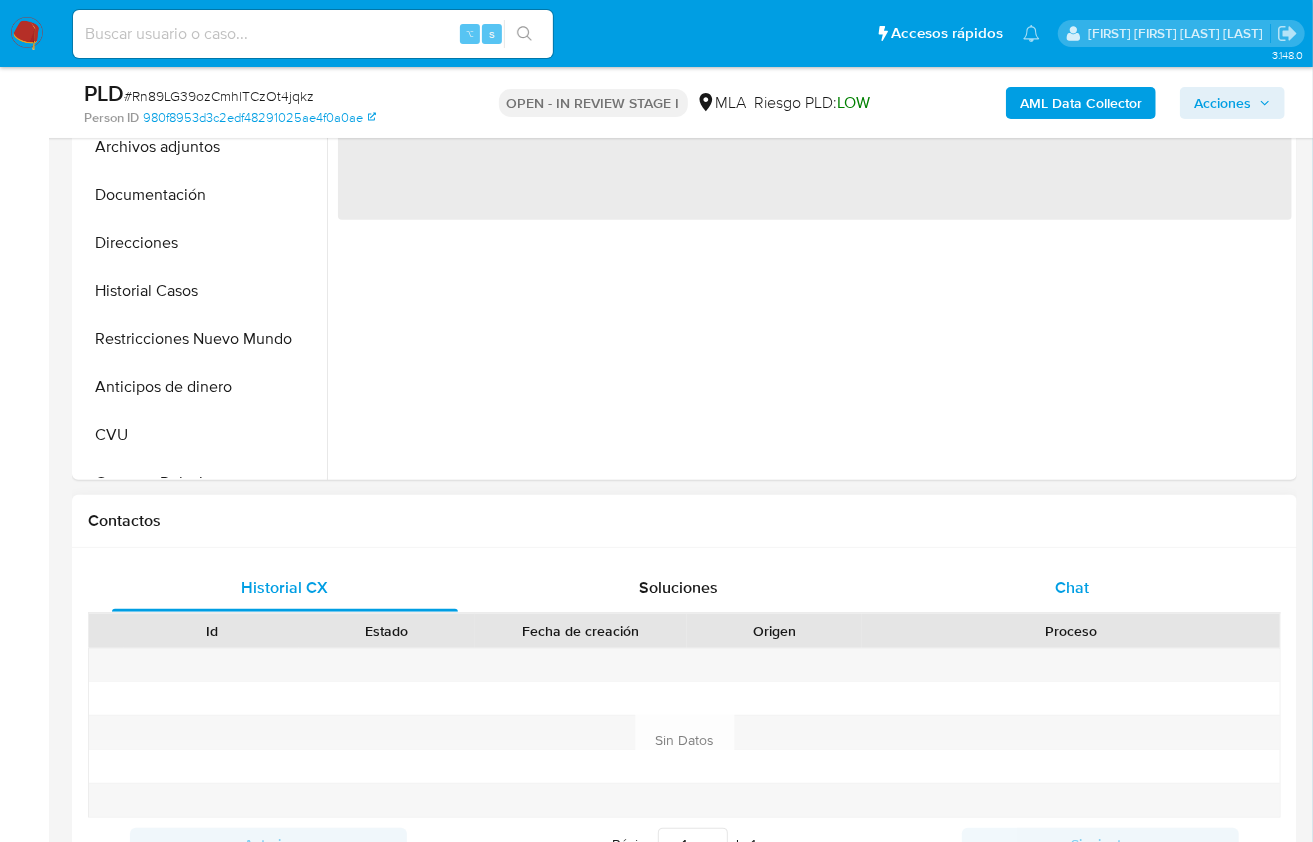 click on "Chat" at bounding box center [1072, 588] 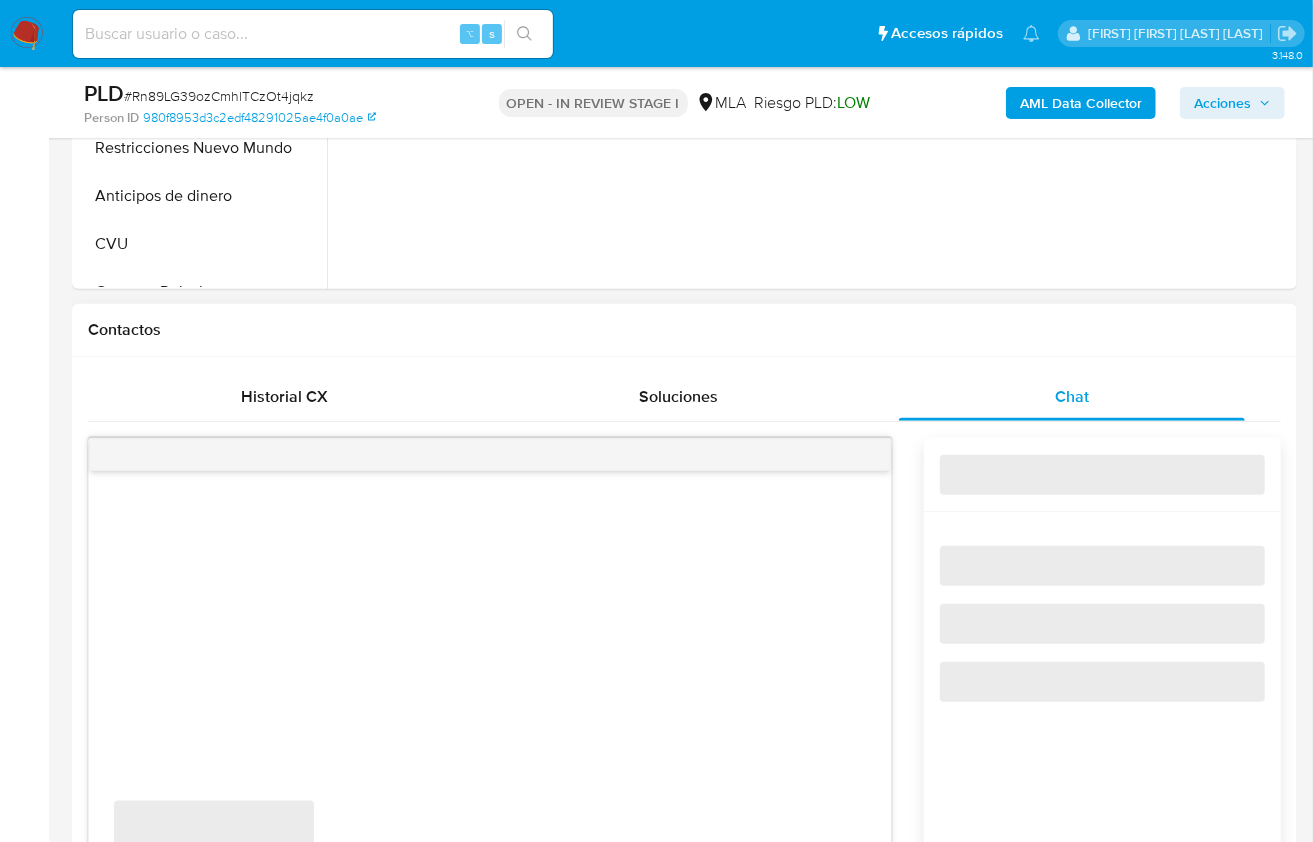 scroll, scrollTop: 891, scrollLeft: 0, axis: vertical 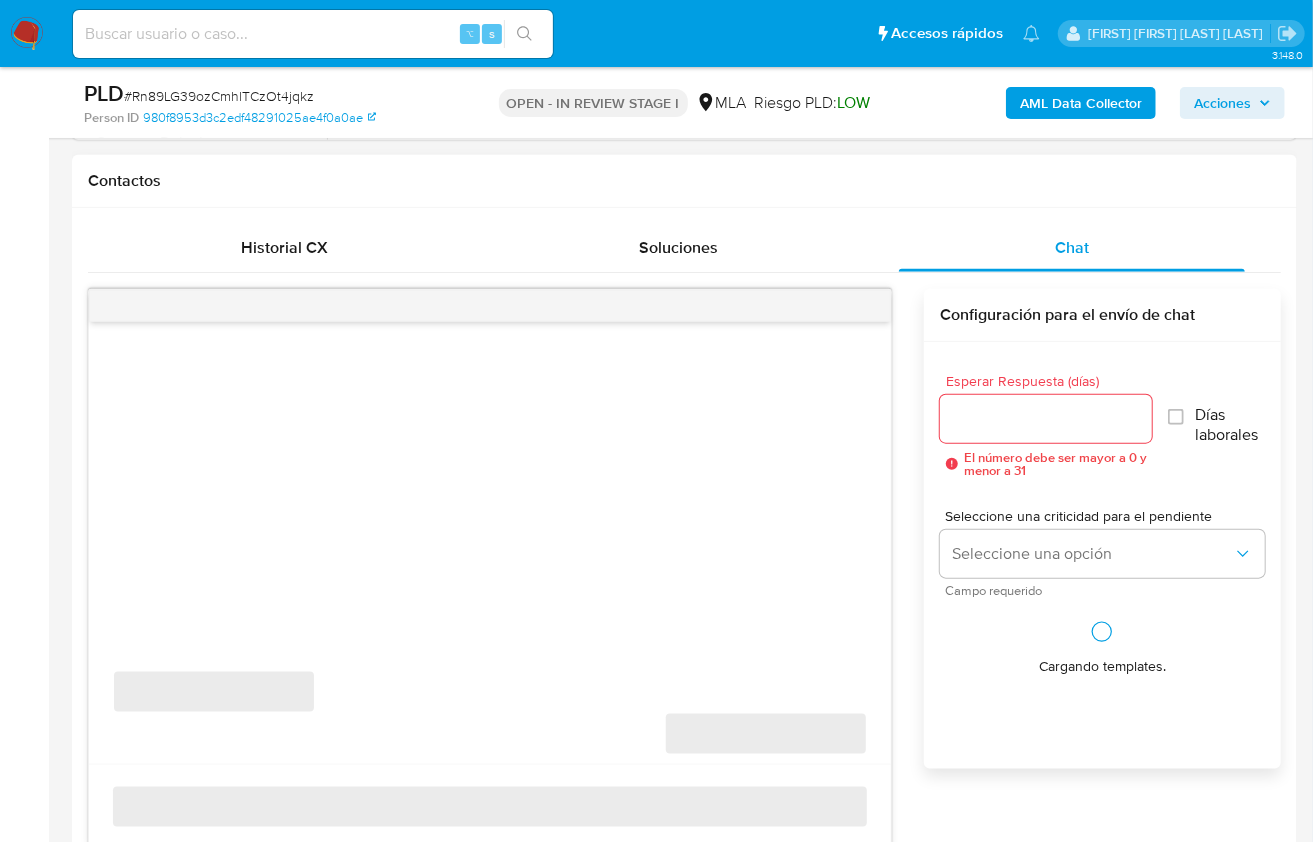select on "10" 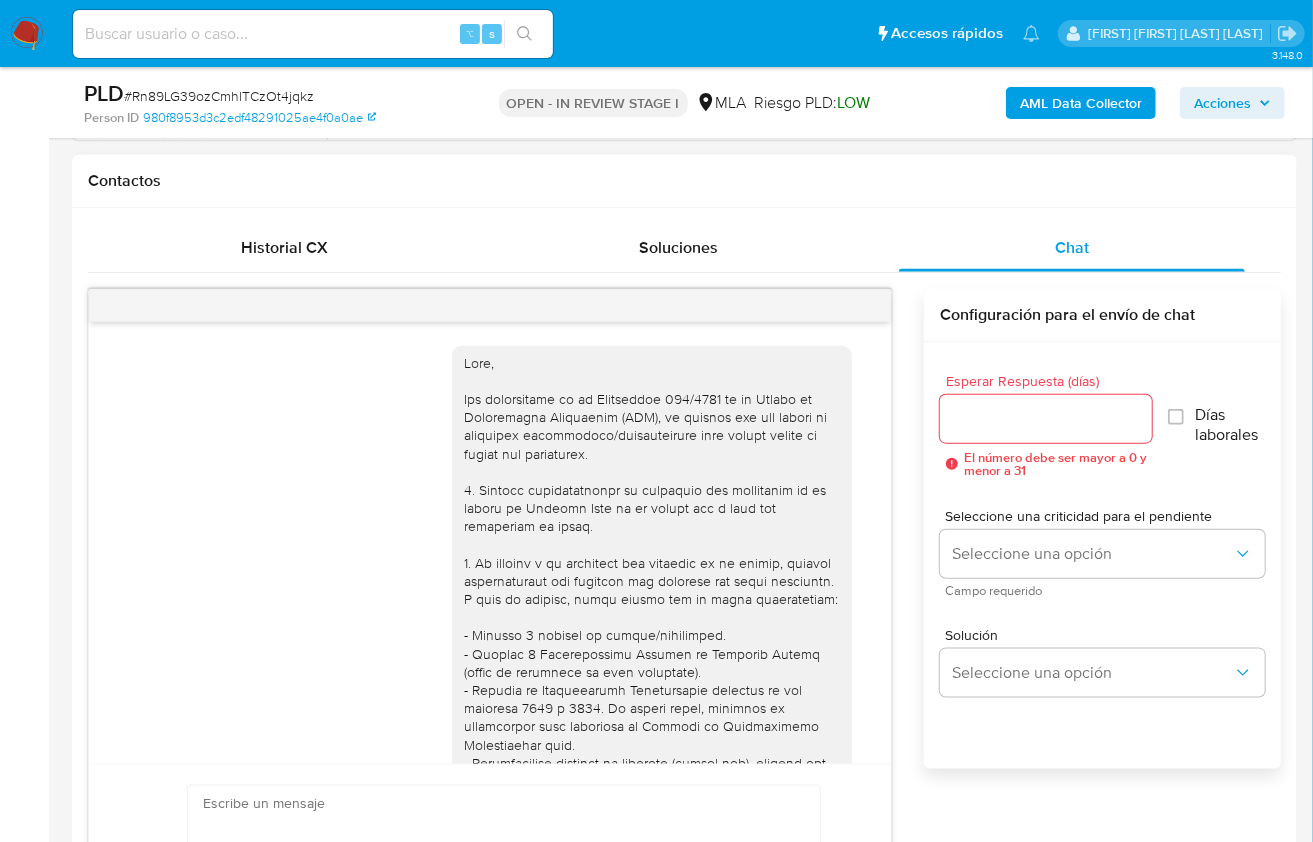 scroll, scrollTop: 1710, scrollLeft: 0, axis: vertical 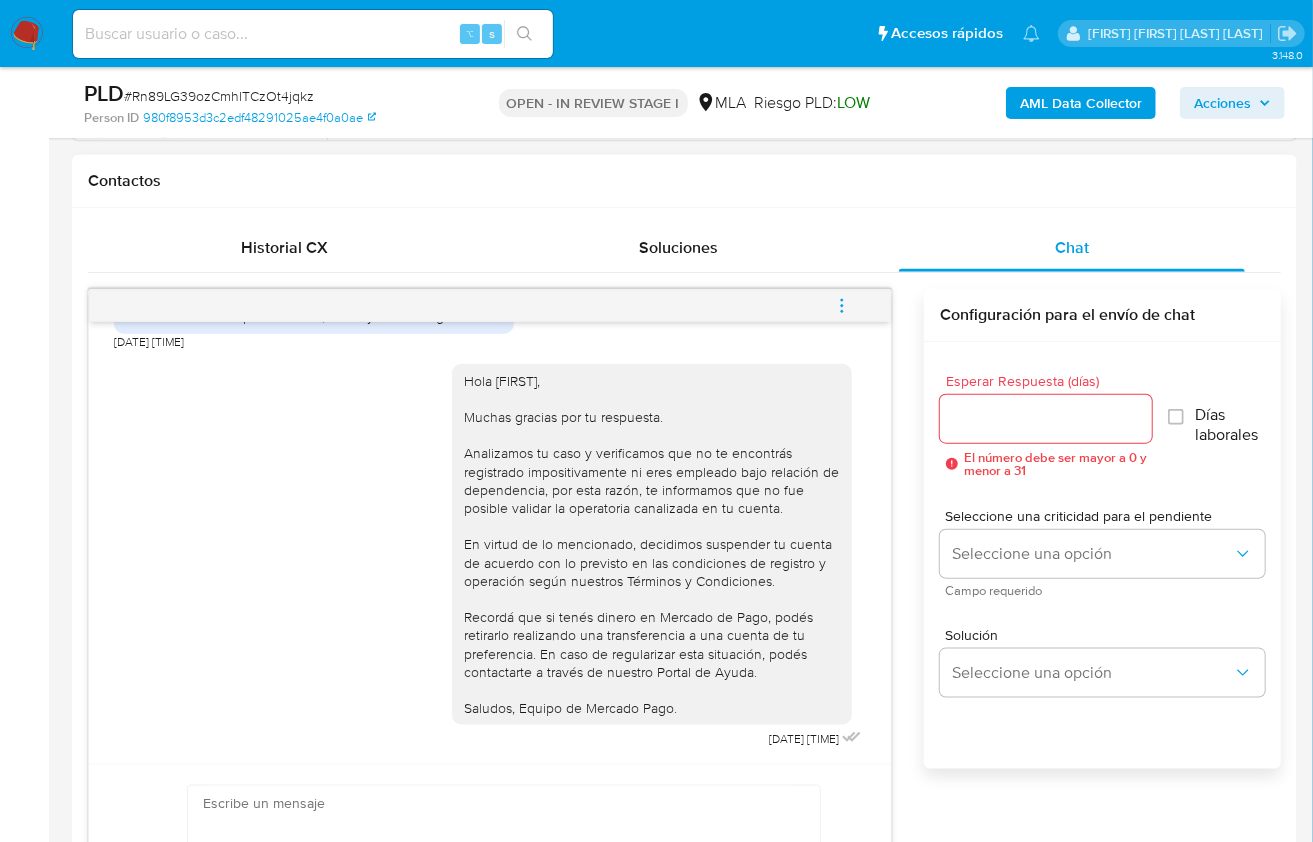 click 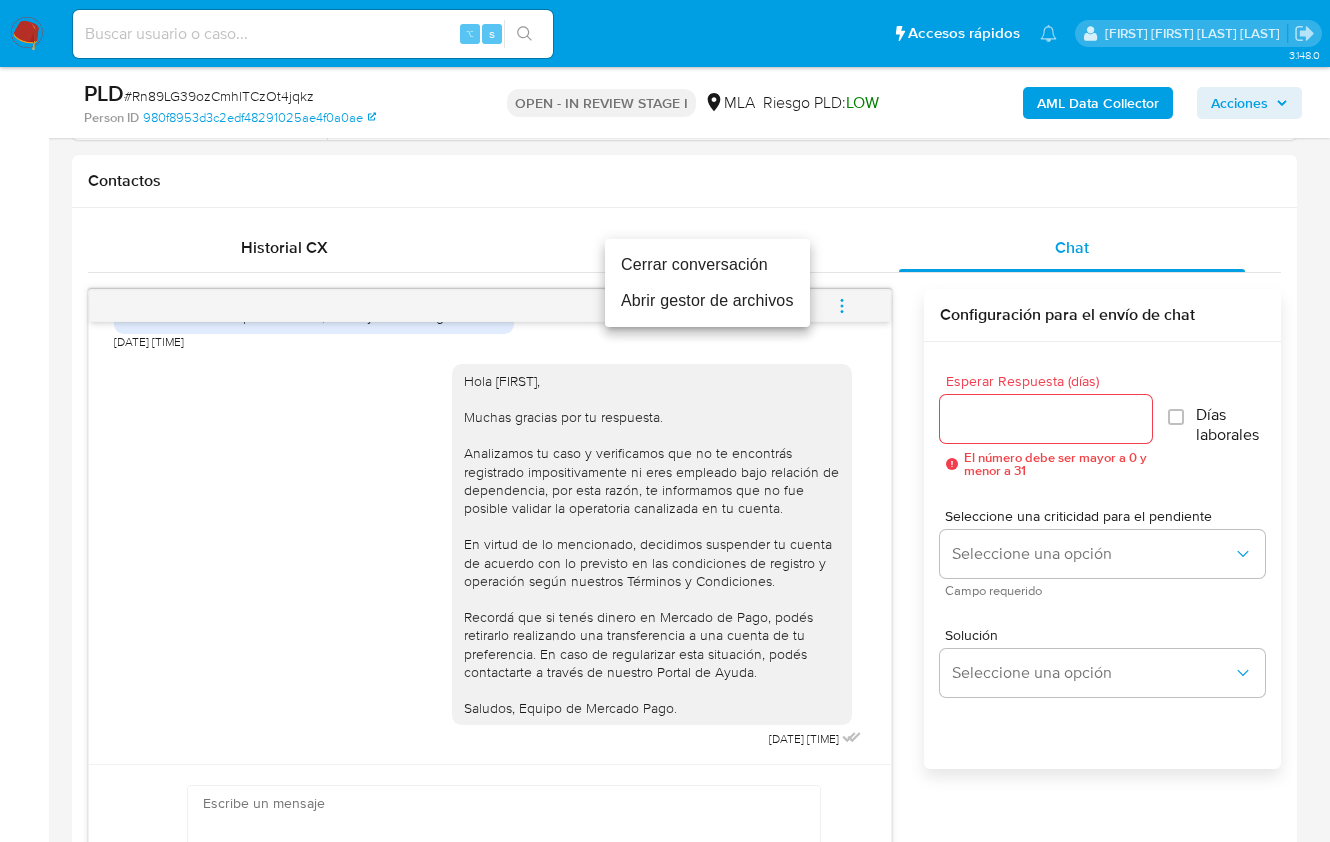 click on "Cerrar conversación" at bounding box center [707, 265] 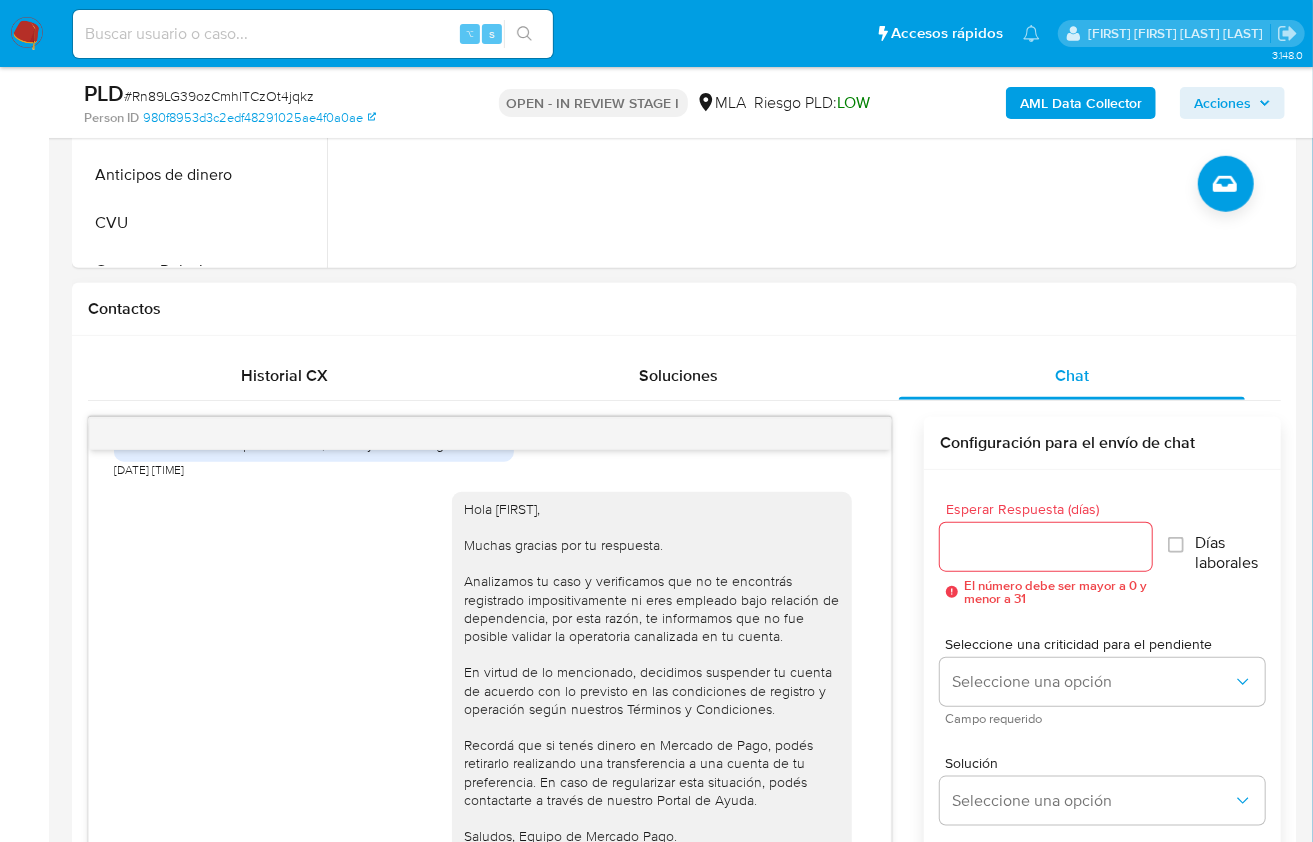 scroll, scrollTop: 407, scrollLeft: 0, axis: vertical 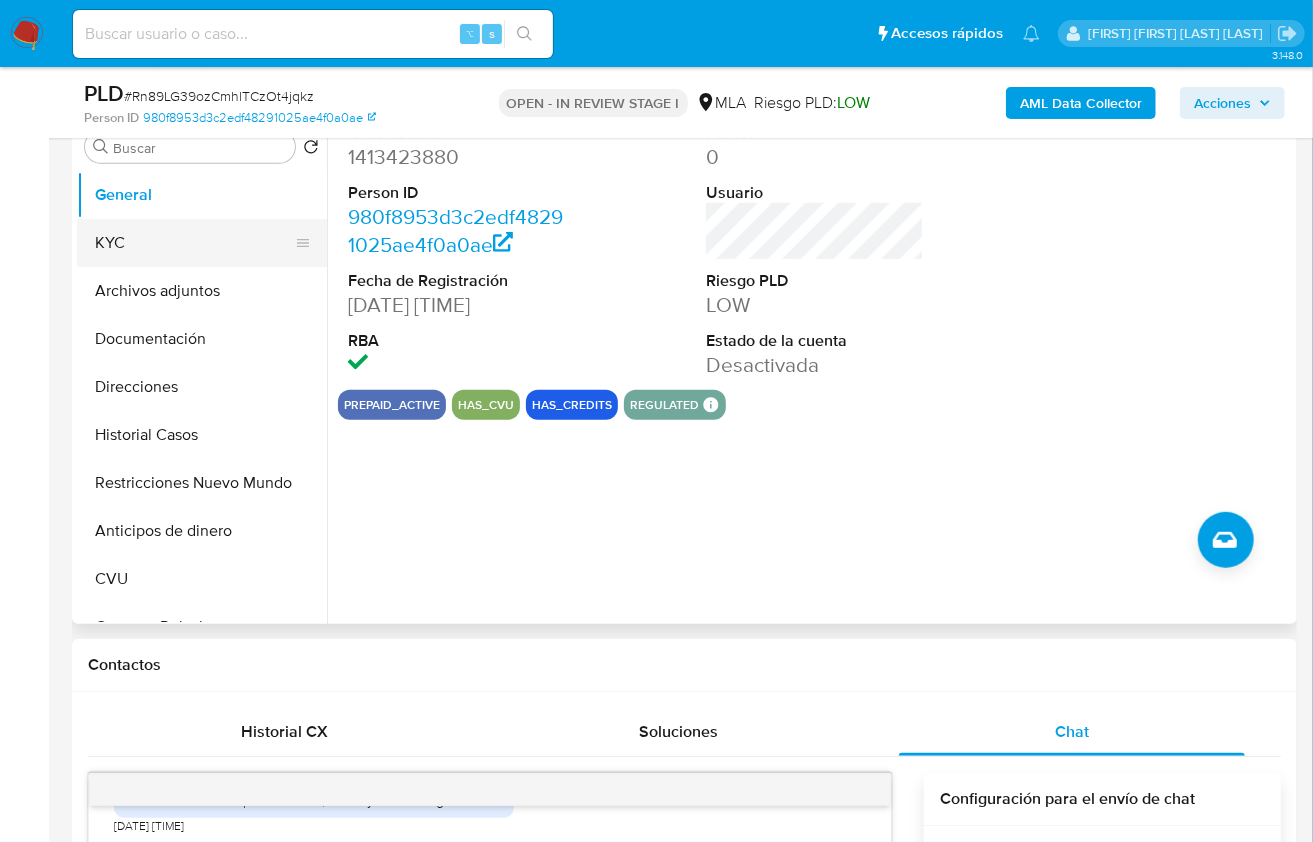 click on "KYC" at bounding box center (194, 243) 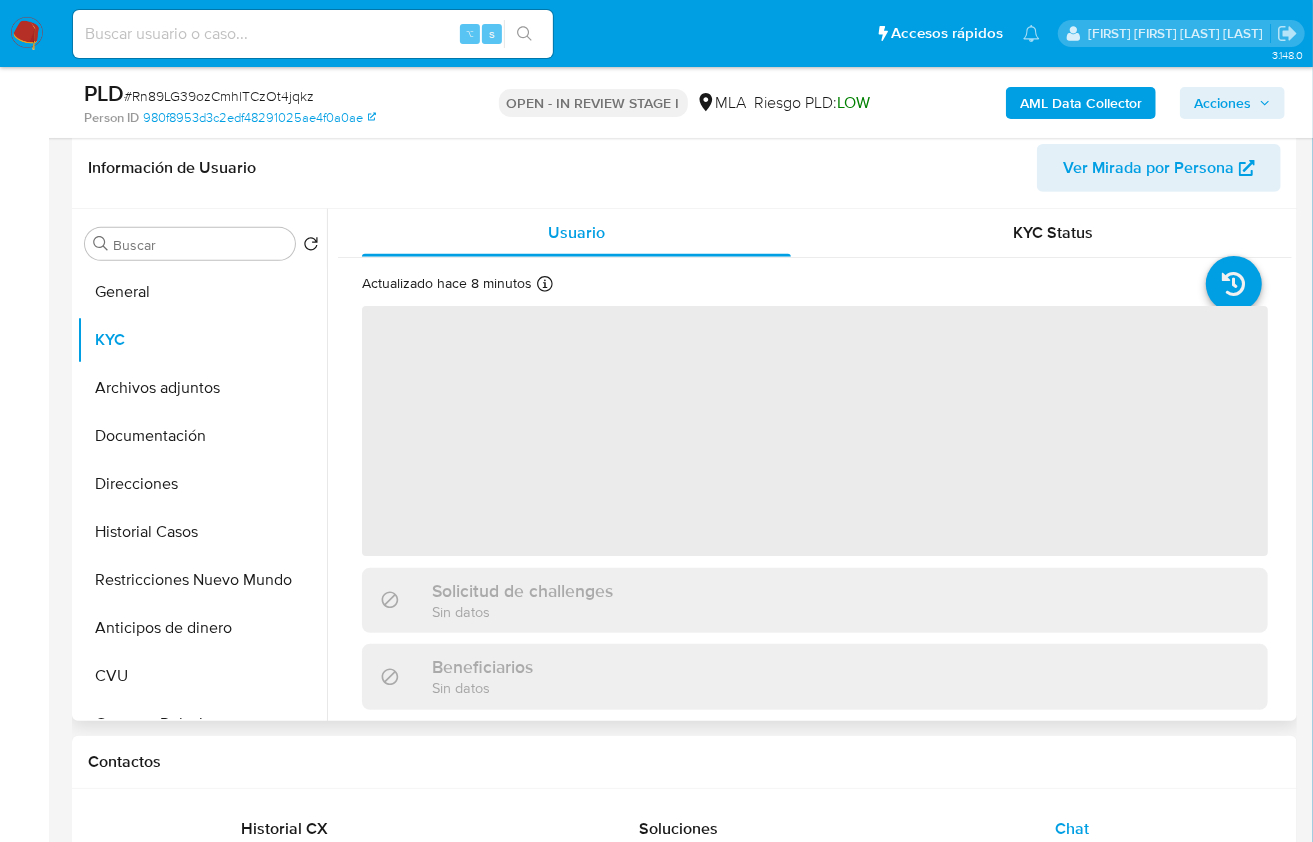 scroll, scrollTop: 279, scrollLeft: 0, axis: vertical 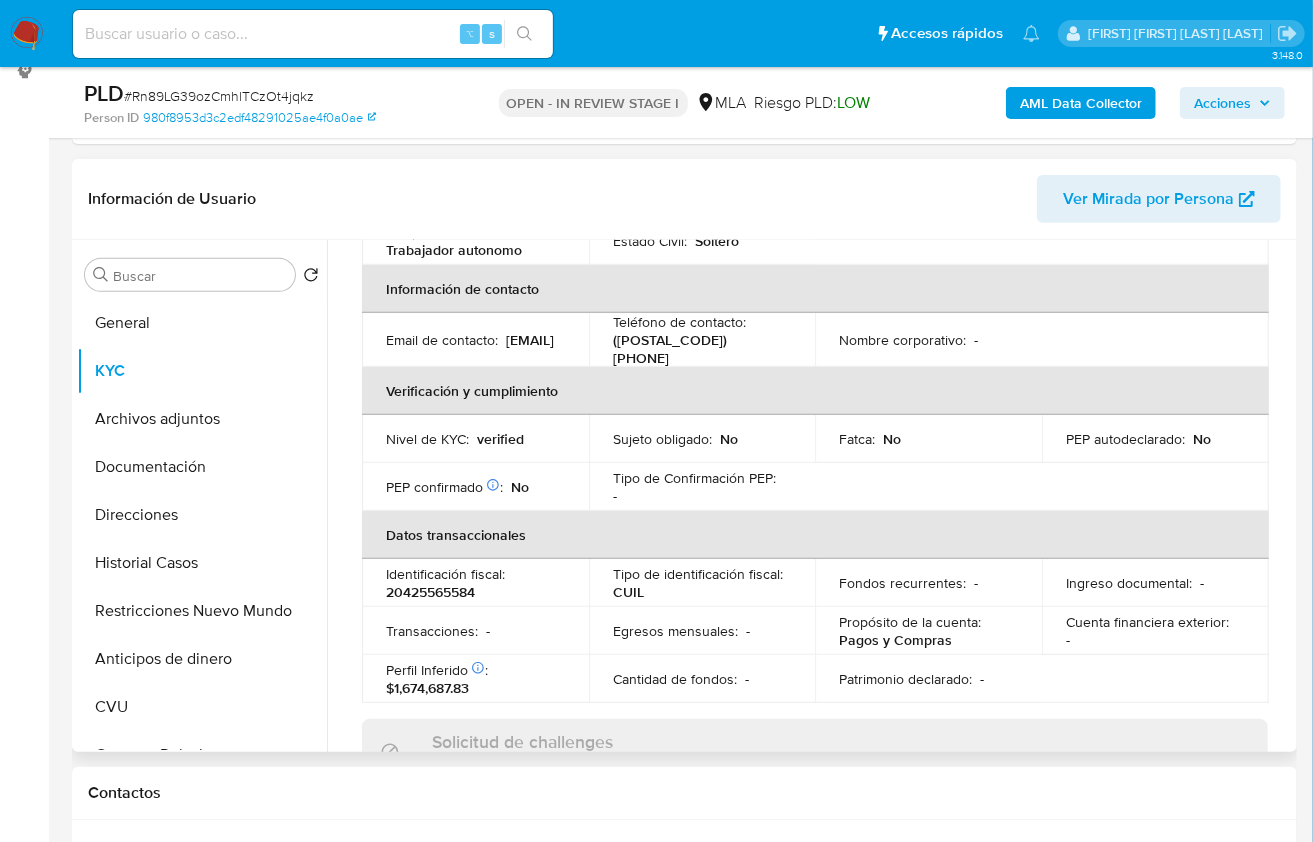 drag, startPoint x: 578, startPoint y: 342, endPoint x: 389, endPoint y: 345, distance: 189.0238 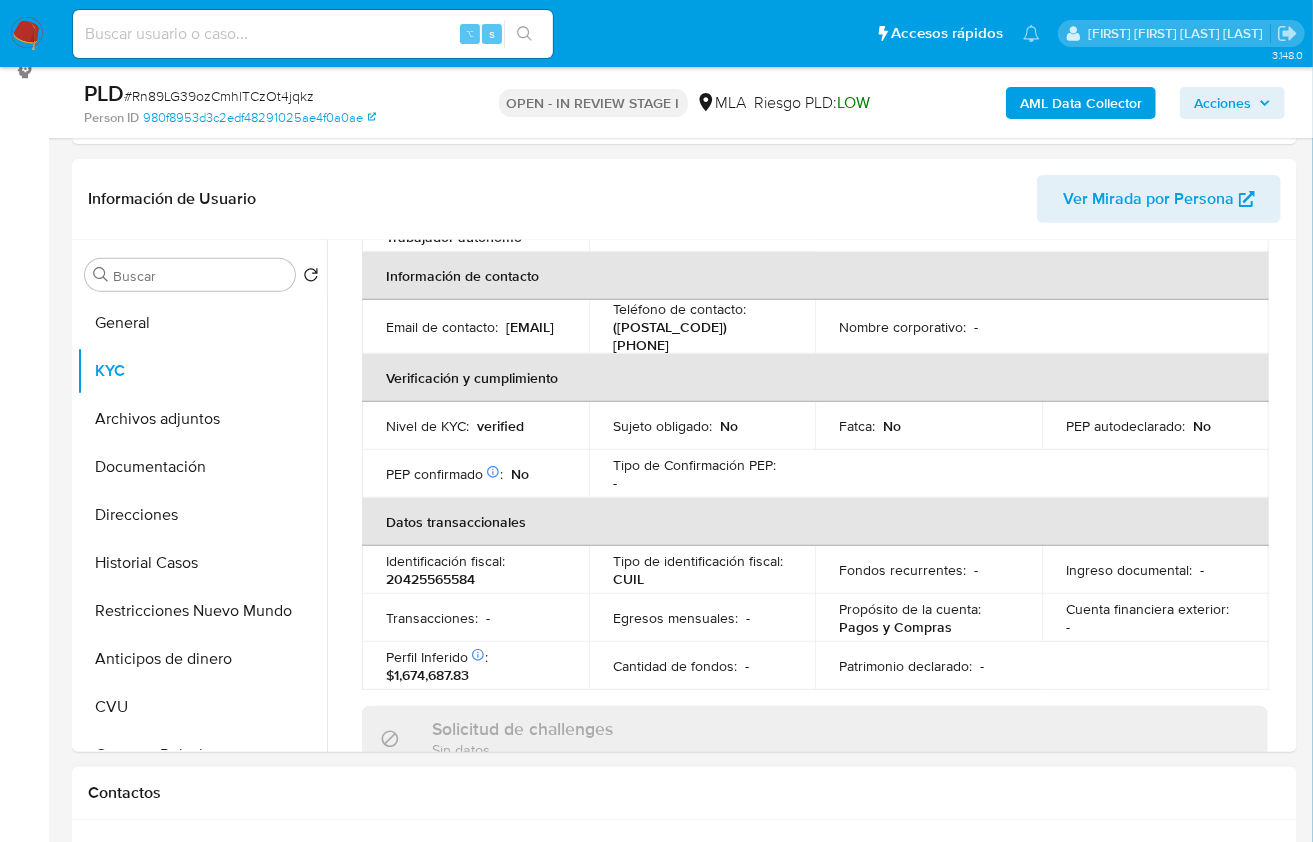 scroll, scrollTop: 378, scrollLeft: 0, axis: vertical 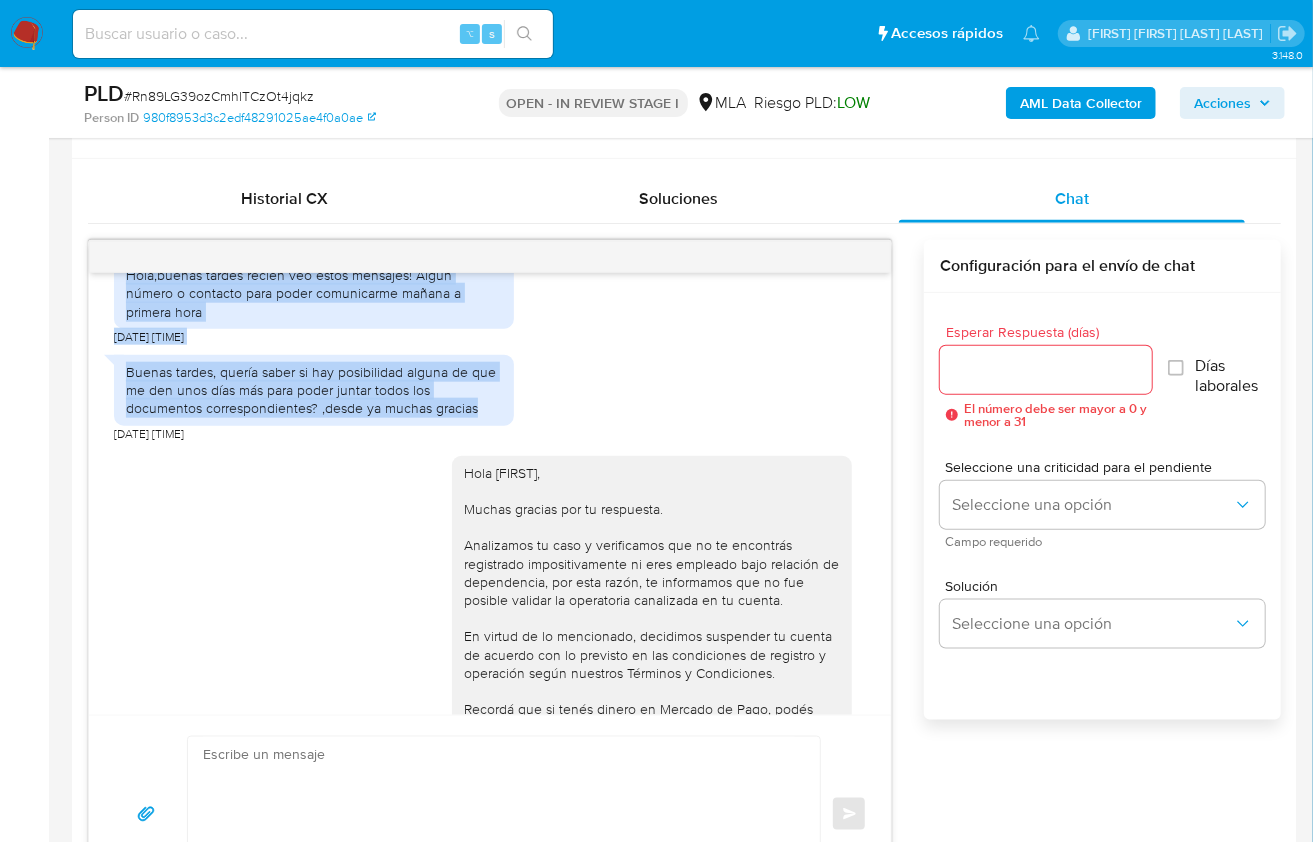 drag, startPoint x: 481, startPoint y: 440, endPoint x: 120, endPoint y: 329, distance: 377.67975 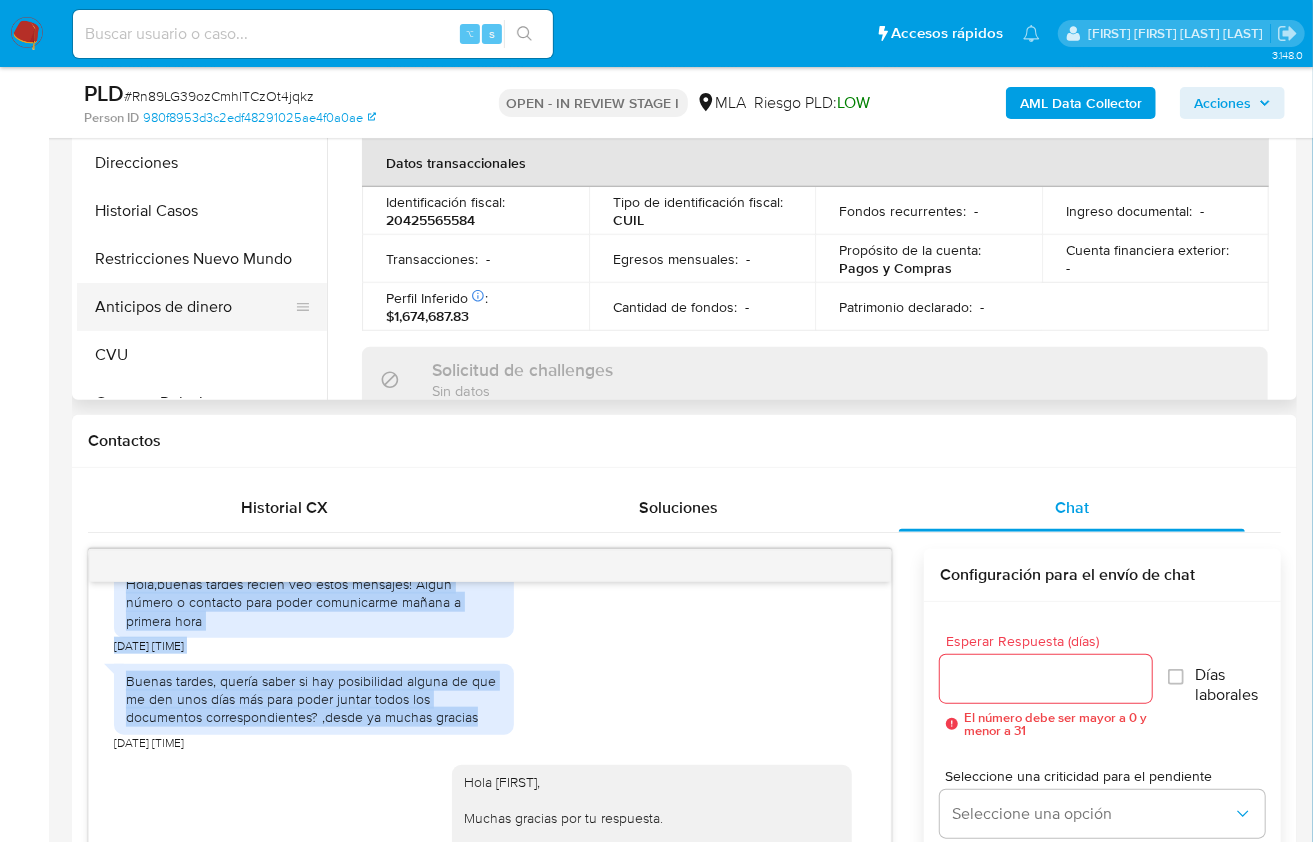 scroll, scrollTop: 627, scrollLeft: 0, axis: vertical 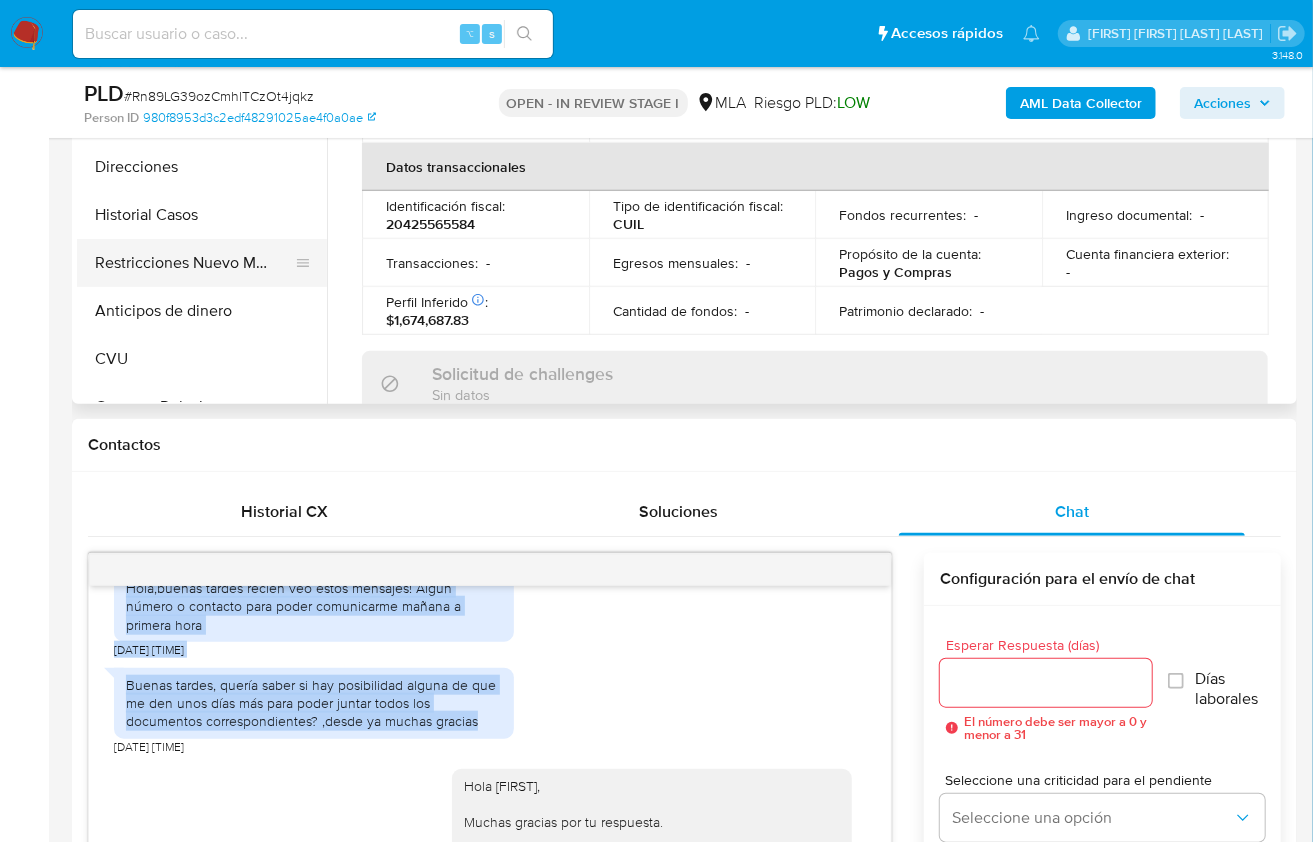 click on "Restricciones Nuevo Mundo" at bounding box center [194, 263] 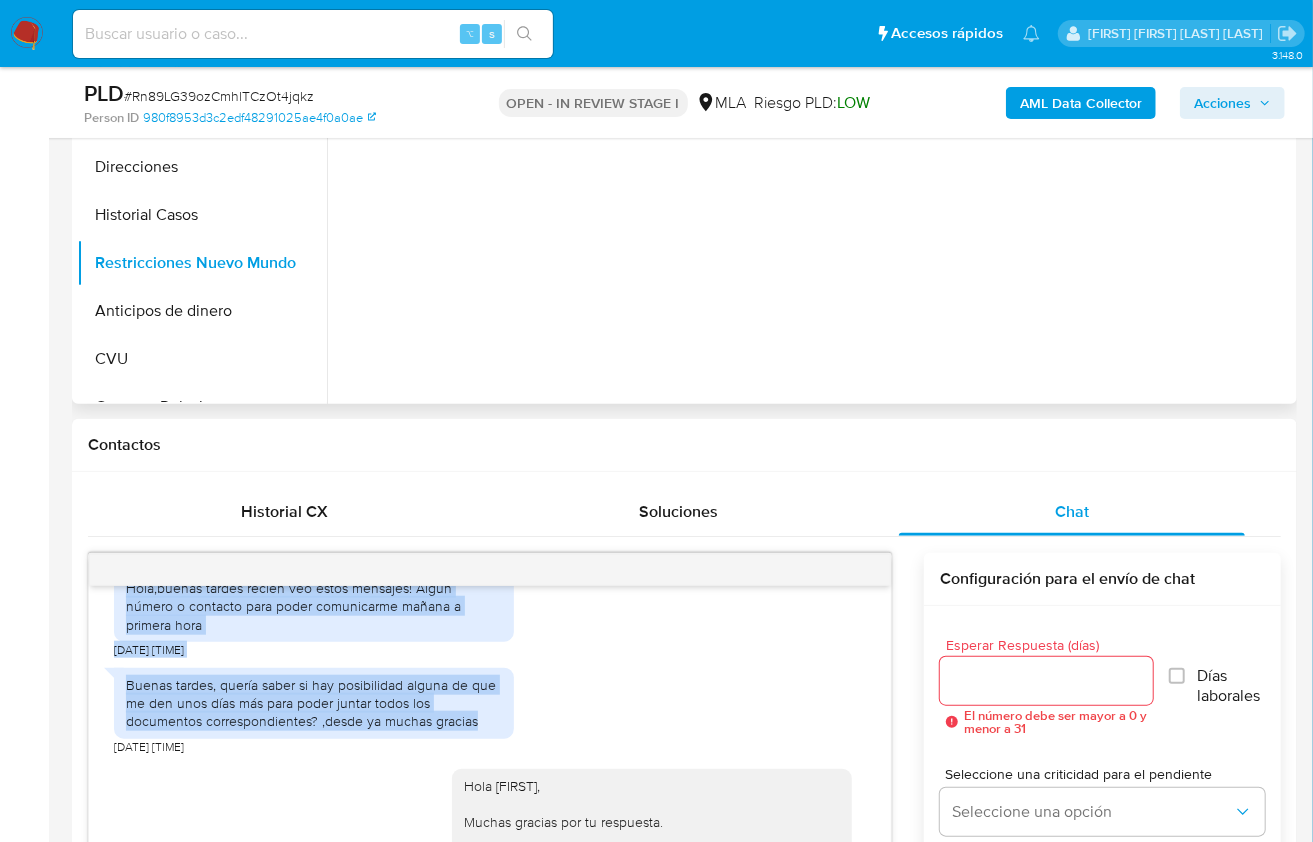 scroll, scrollTop: 0, scrollLeft: 0, axis: both 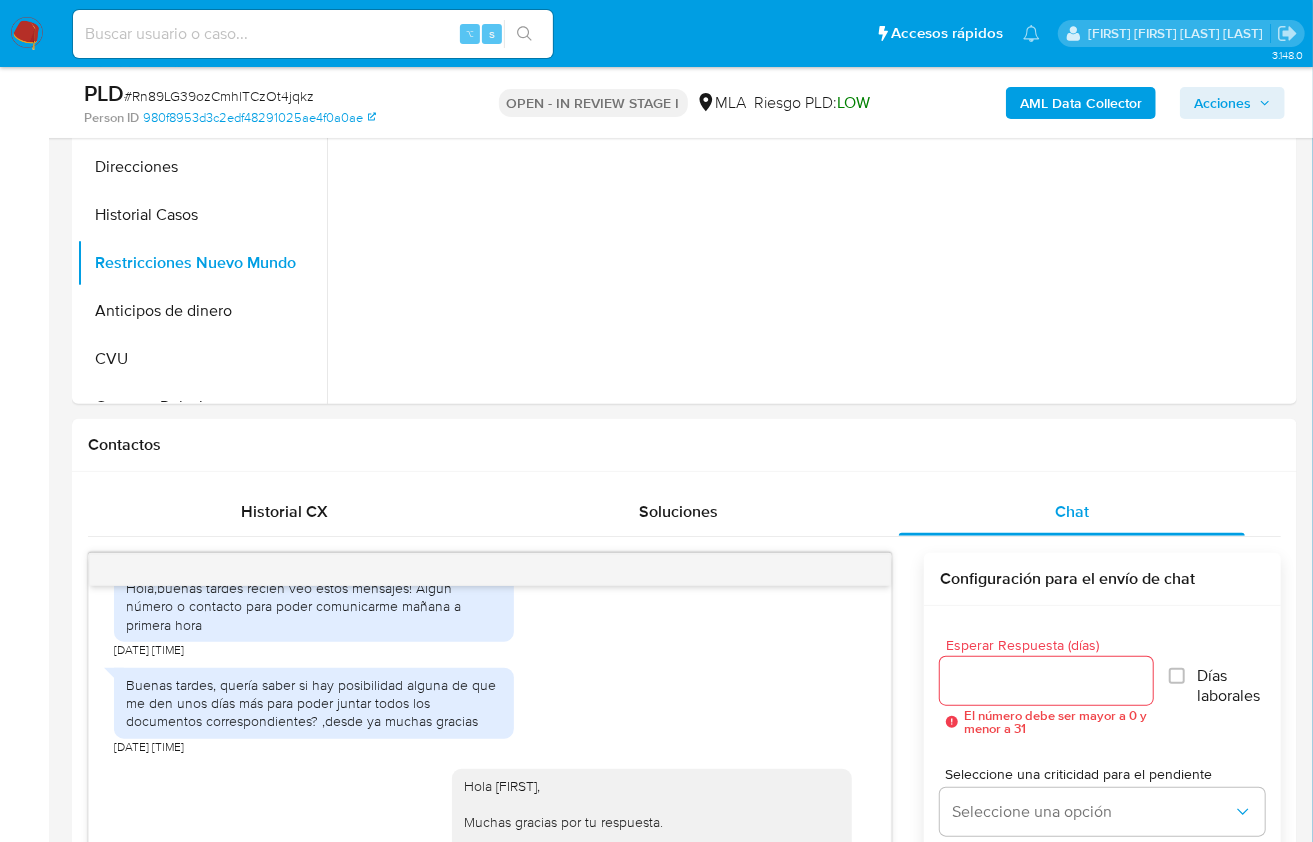 click on "AML Data Collector Acciones" at bounding box center (1087, 102) 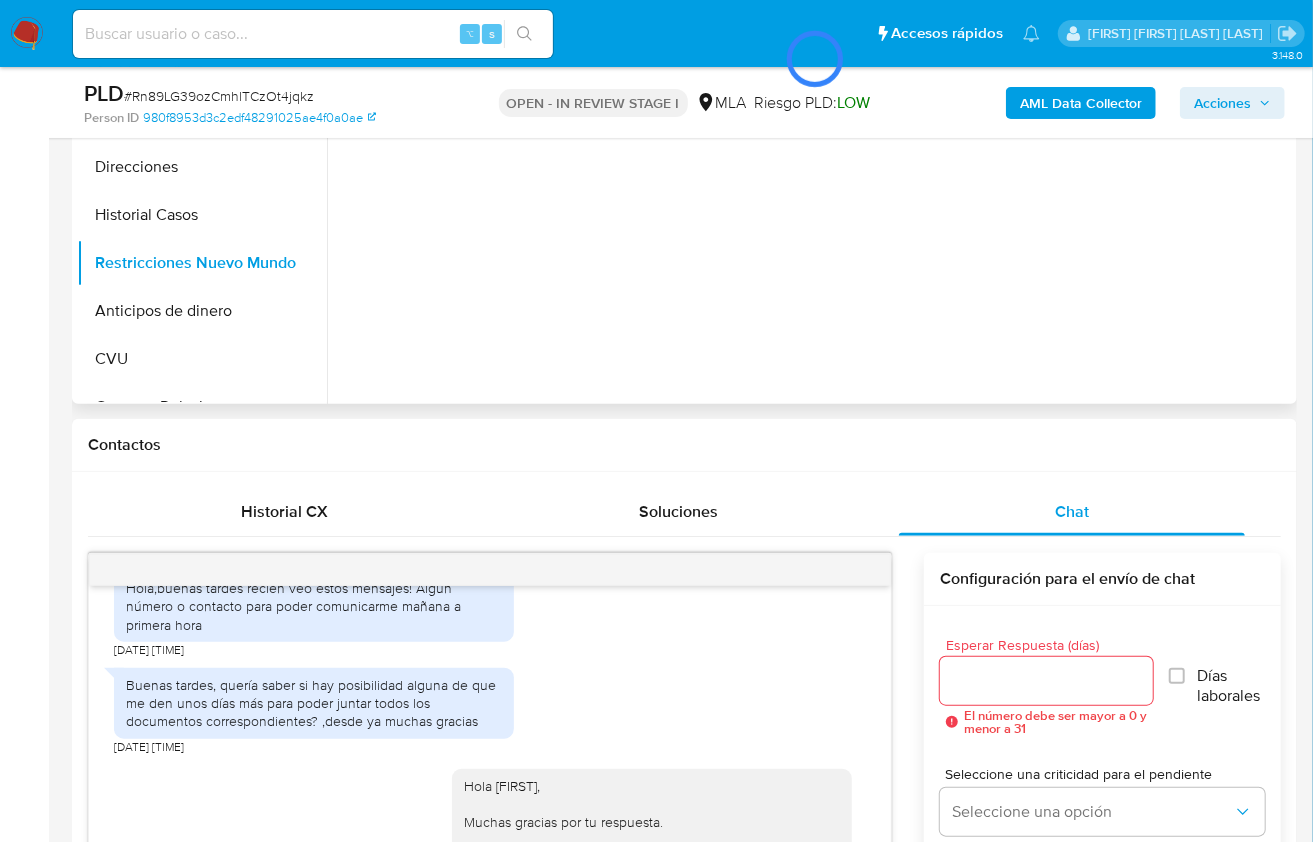 click at bounding box center (815, 59) 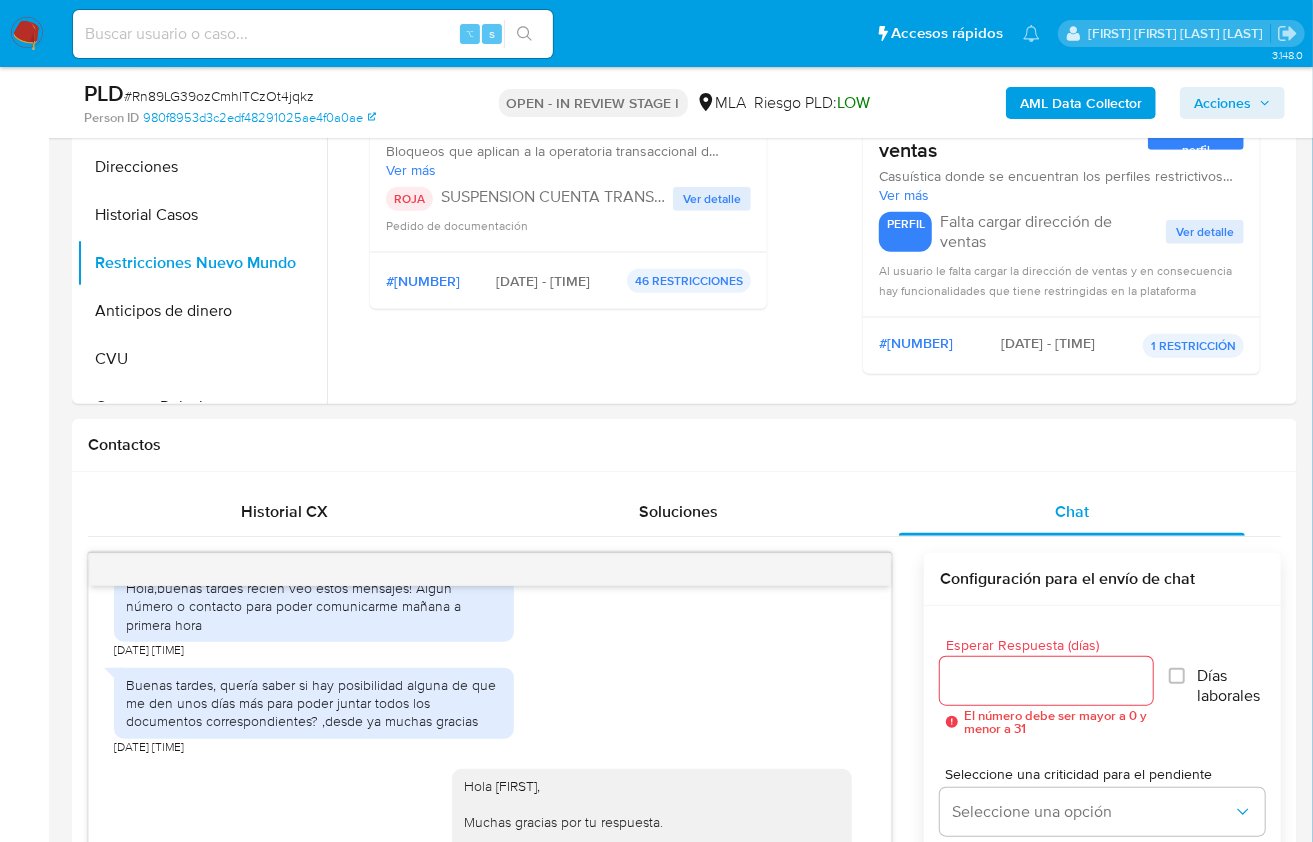 click on "AML Data Collector" at bounding box center [1081, 103] 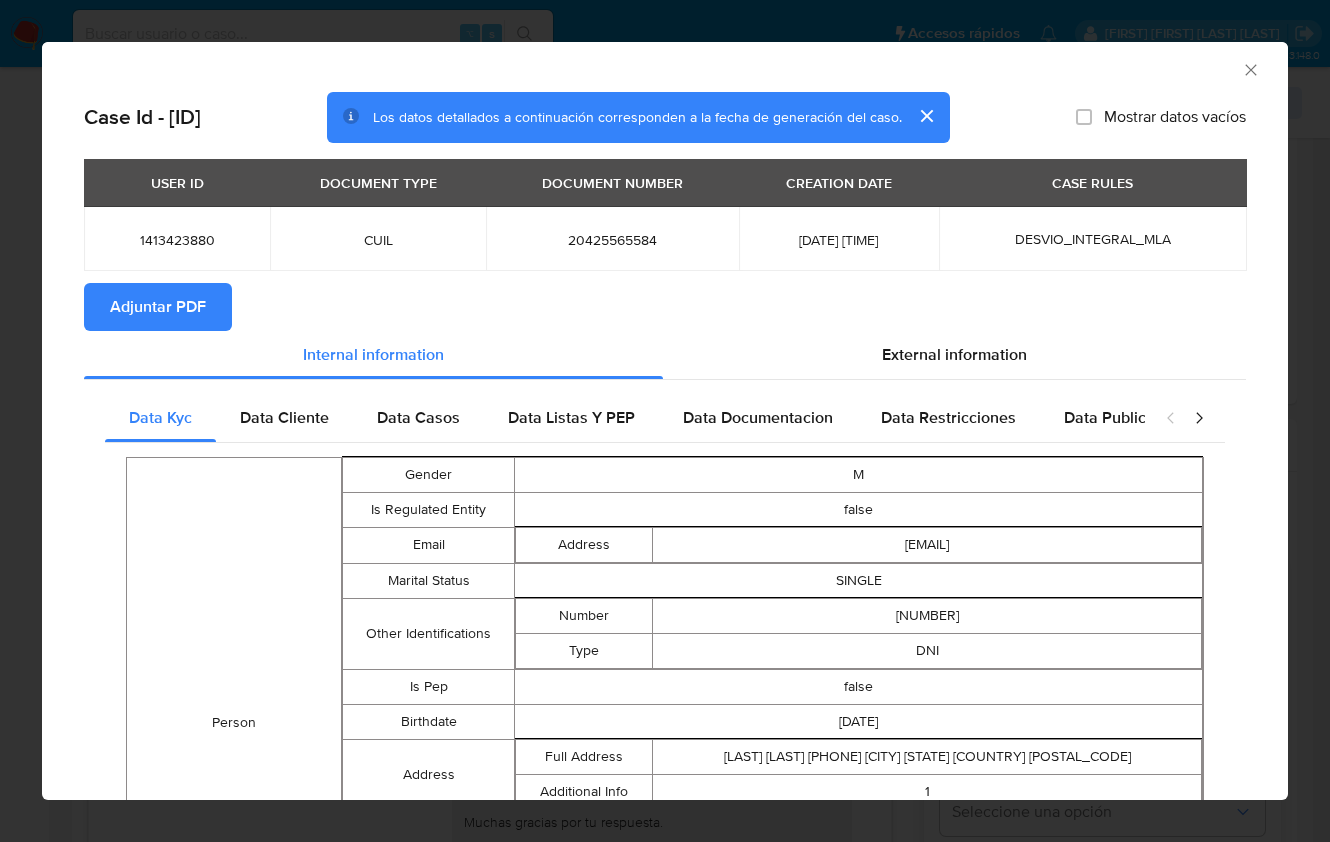 click on "Adjuntar PDF" at bounding box center (158, 307) 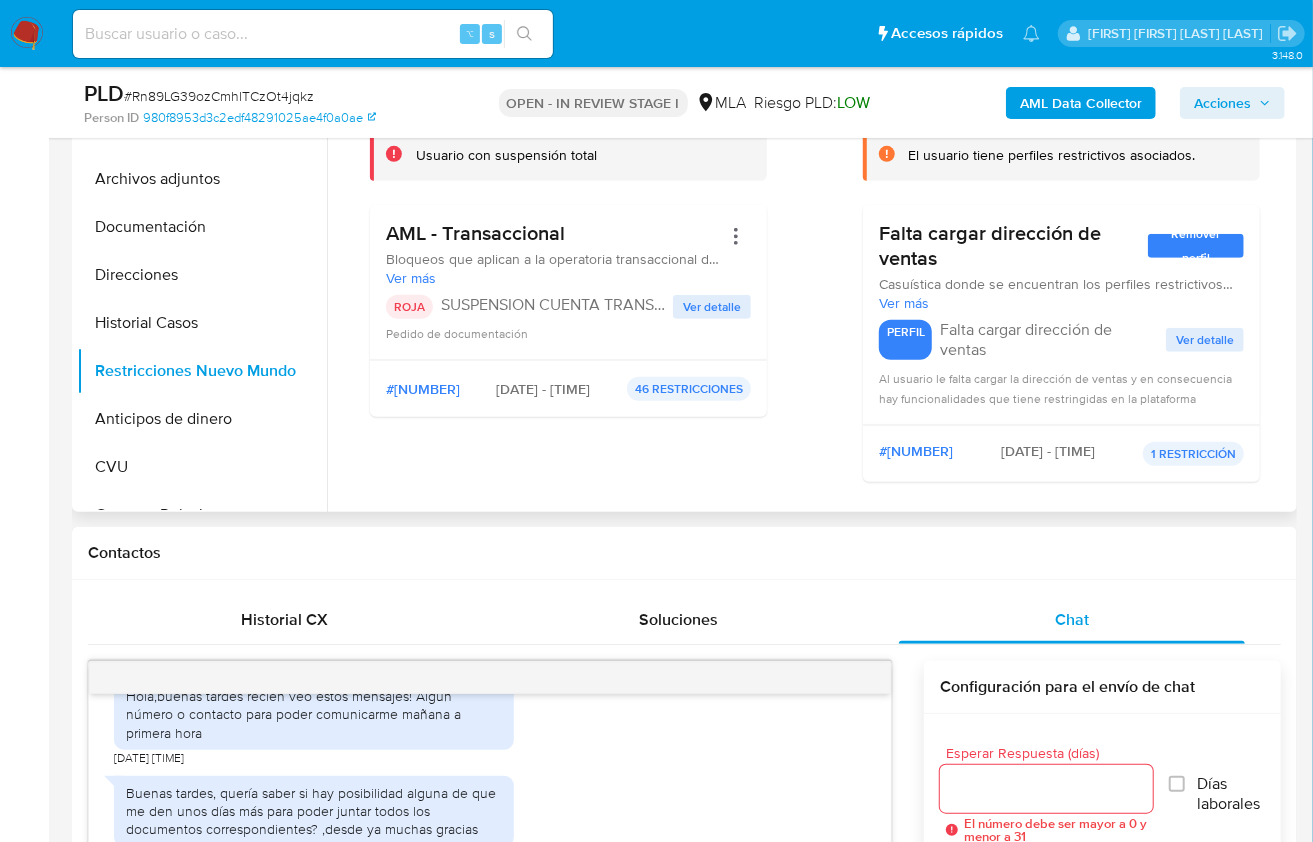 scroll, scrollTop: 101, scrollLeft: 0, axis: vertical 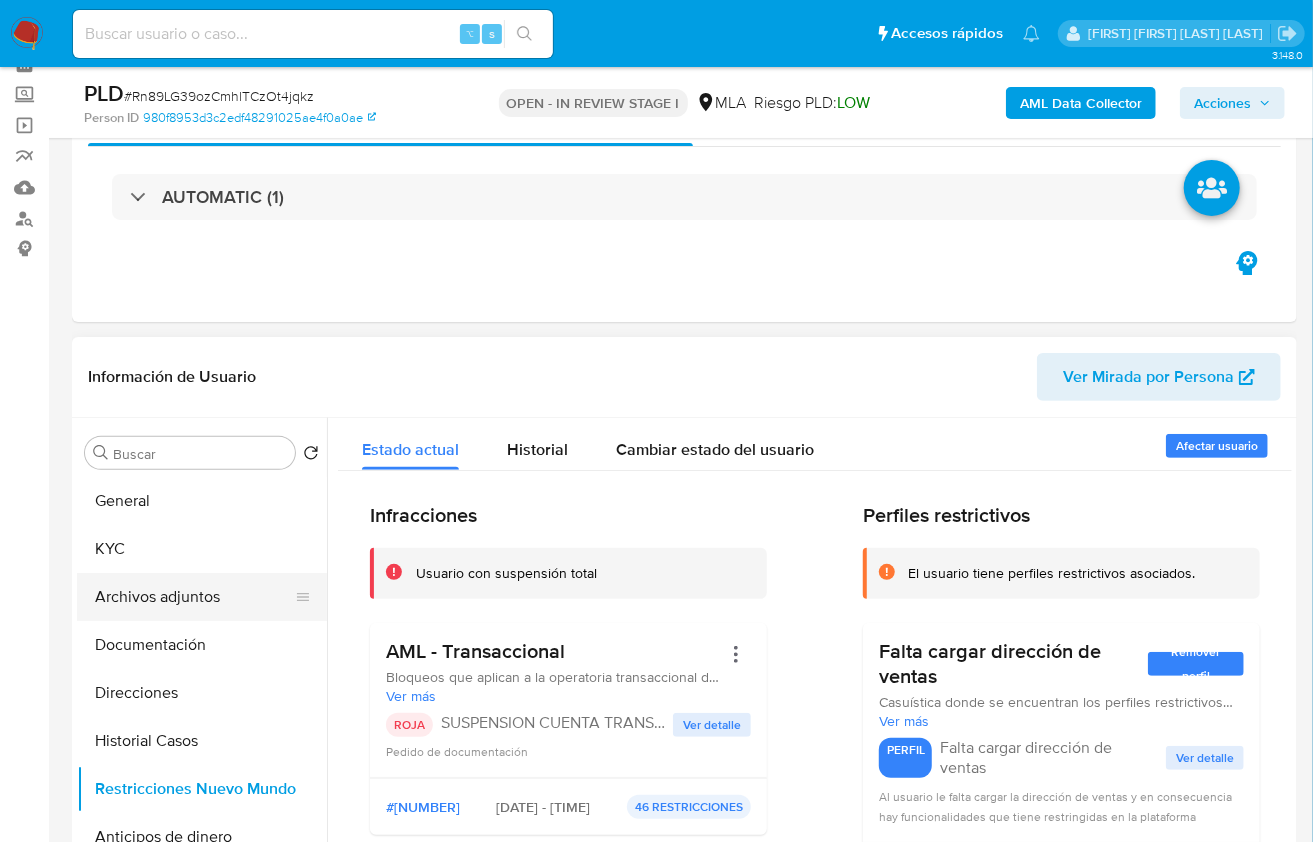 click on "Archivos adjuntos" at bounding box center (194, 597) 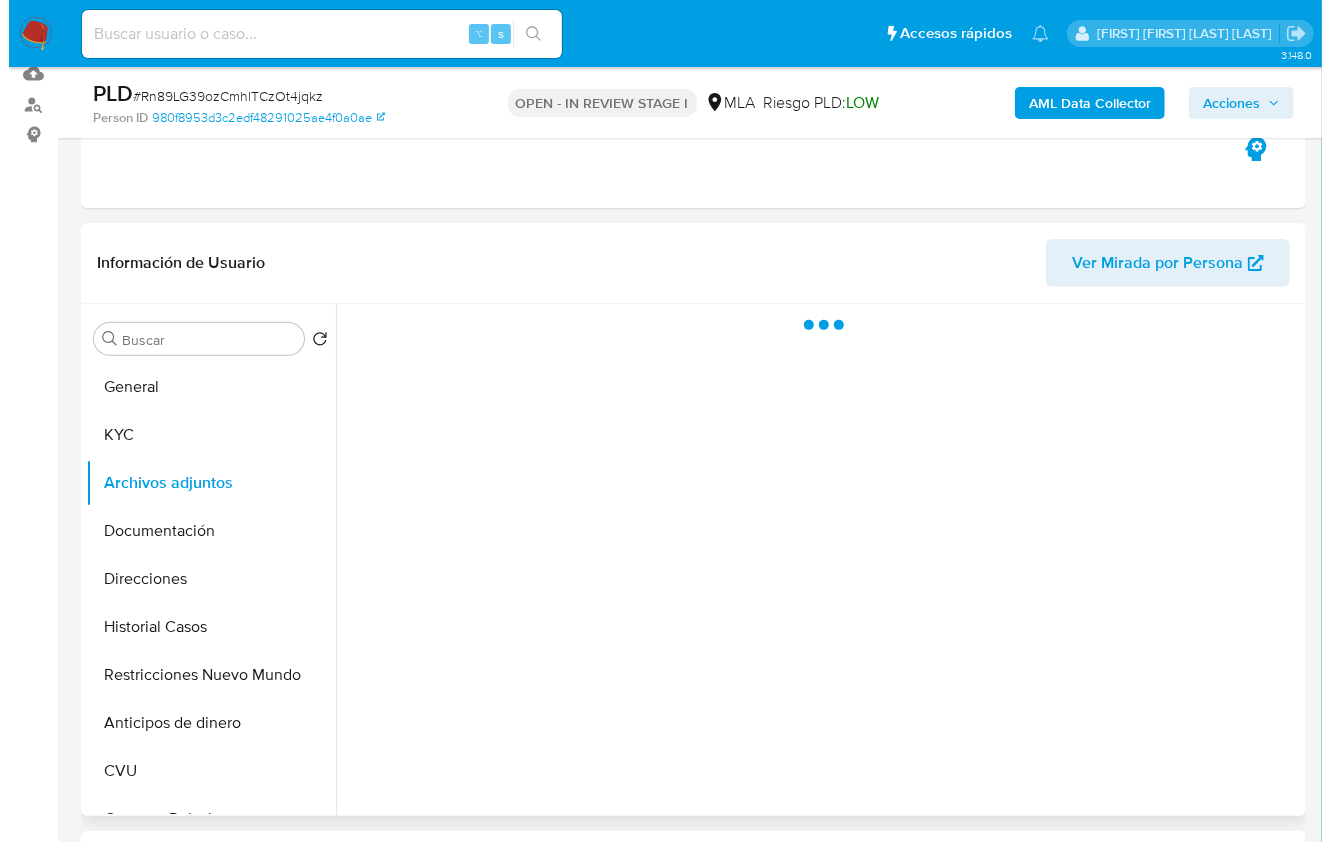 scroll, scrollTop: 236, scrollLeft: 0, axis: vertical 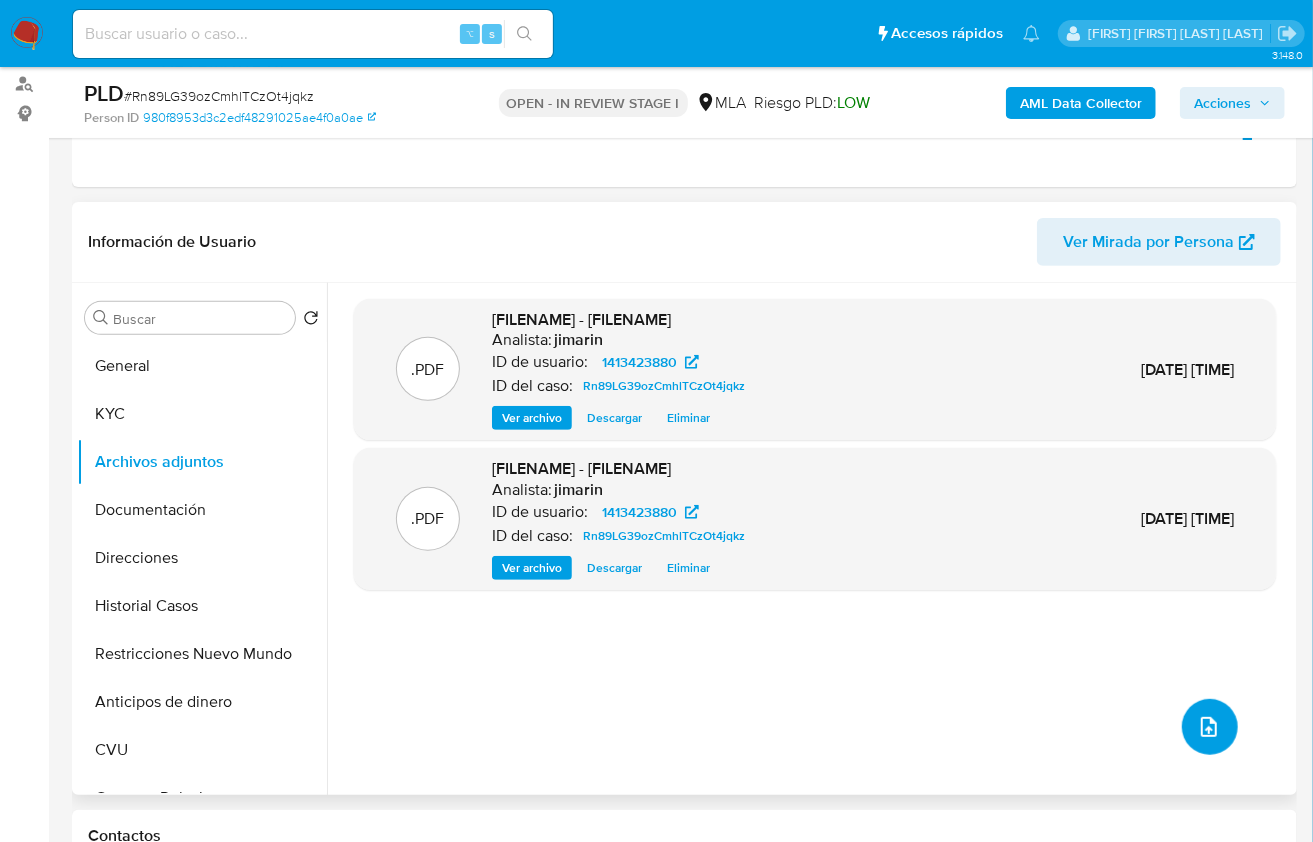 click 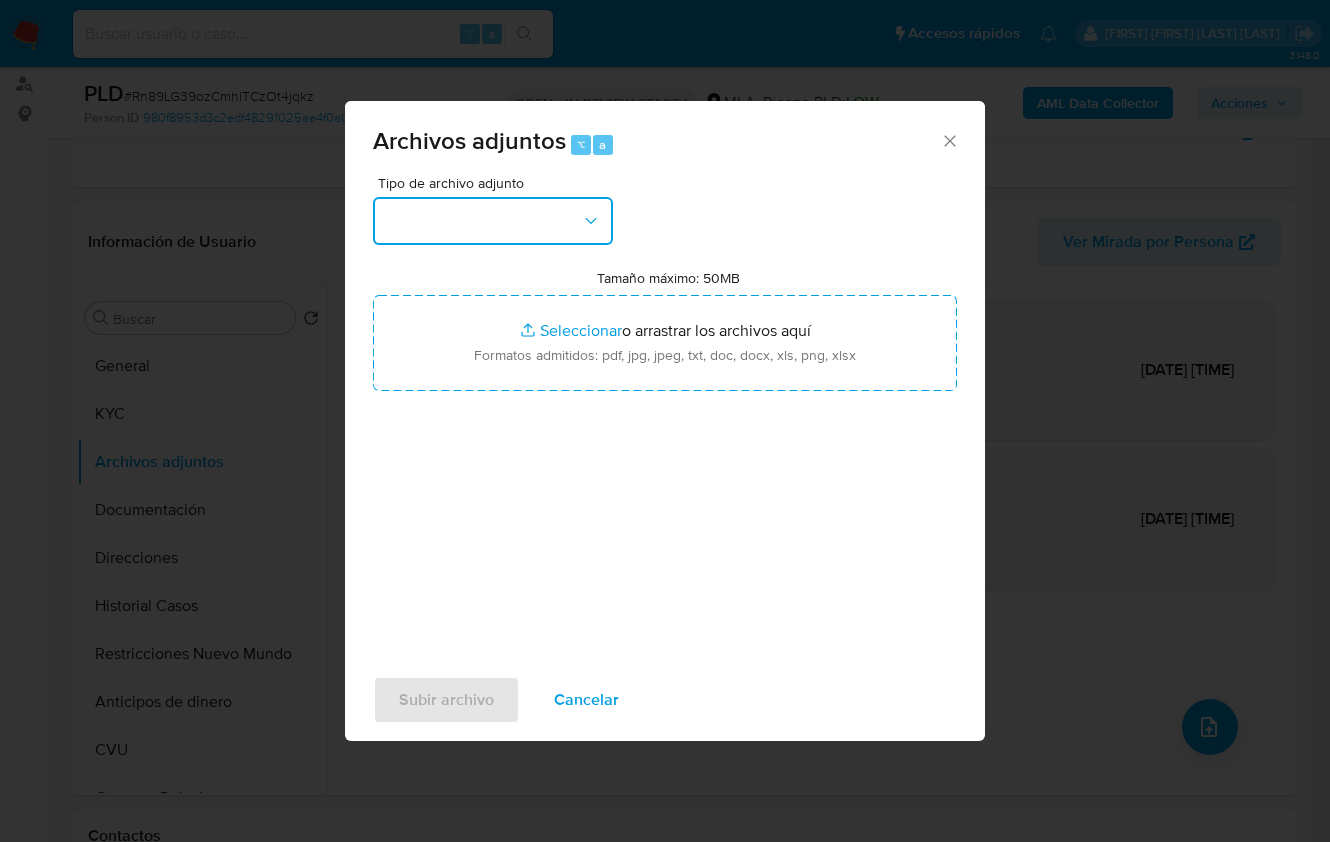 click at bounding box center [493, 221] 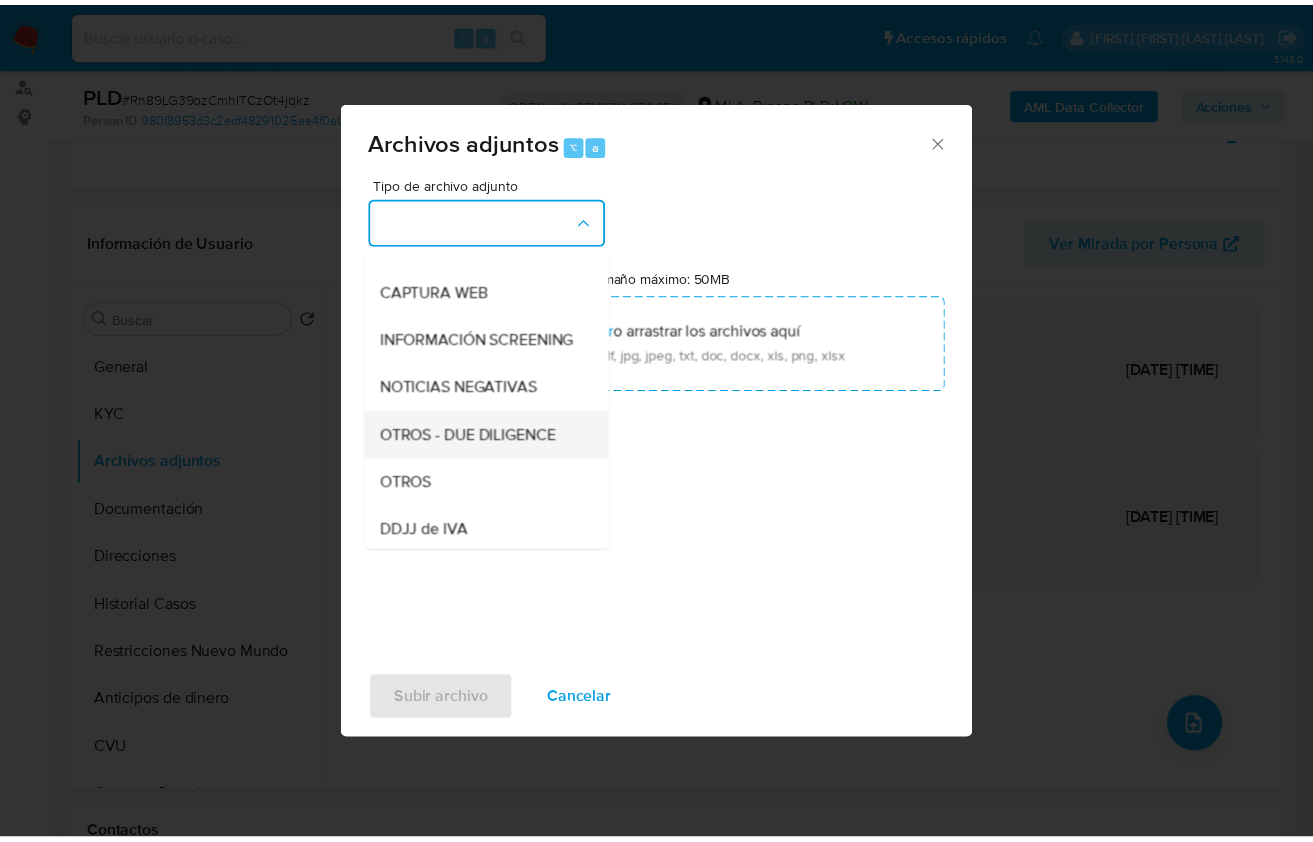 scroll, scrollTop: 351, scrollLeft: 0, axis: vertical 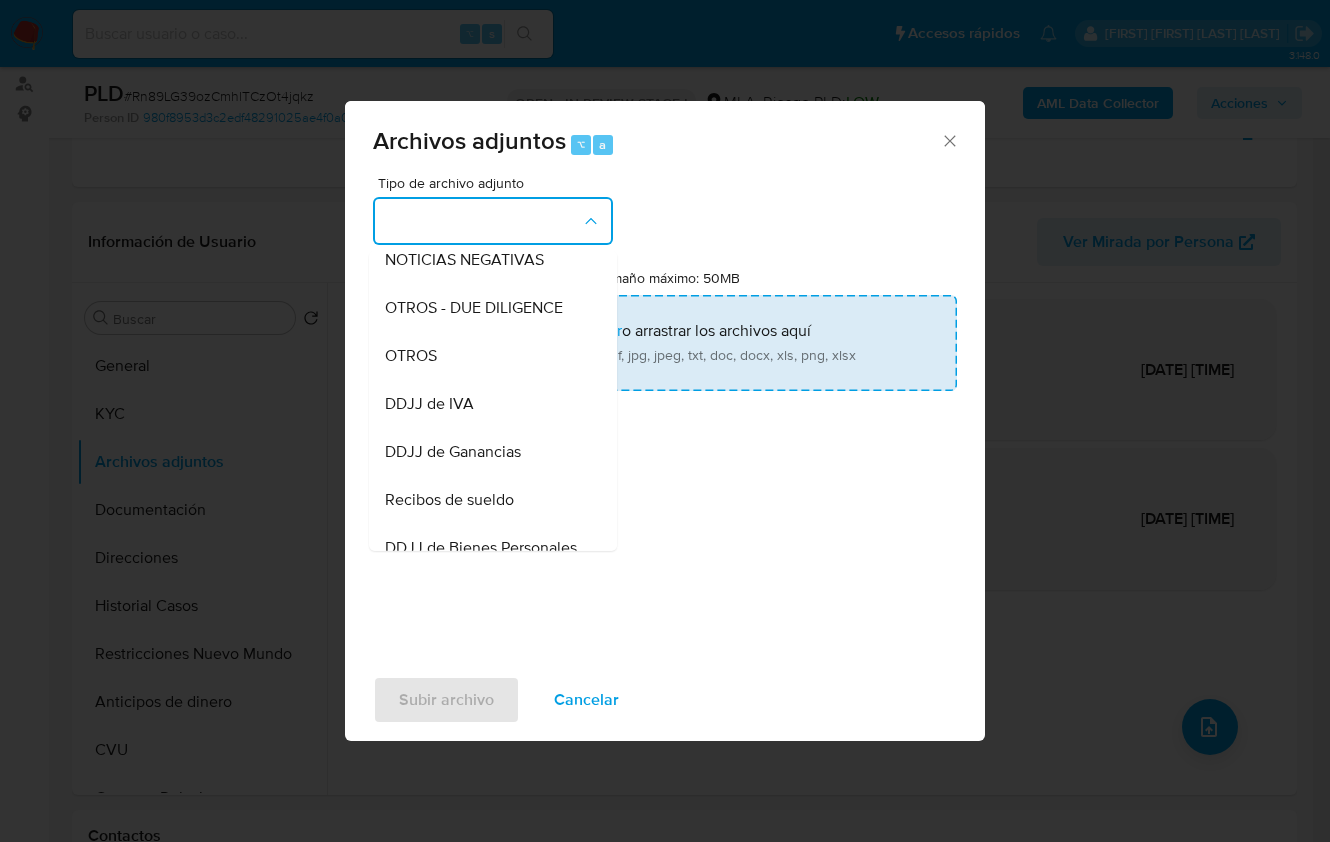 click on "OTROS" at bounding box center (487, 355) 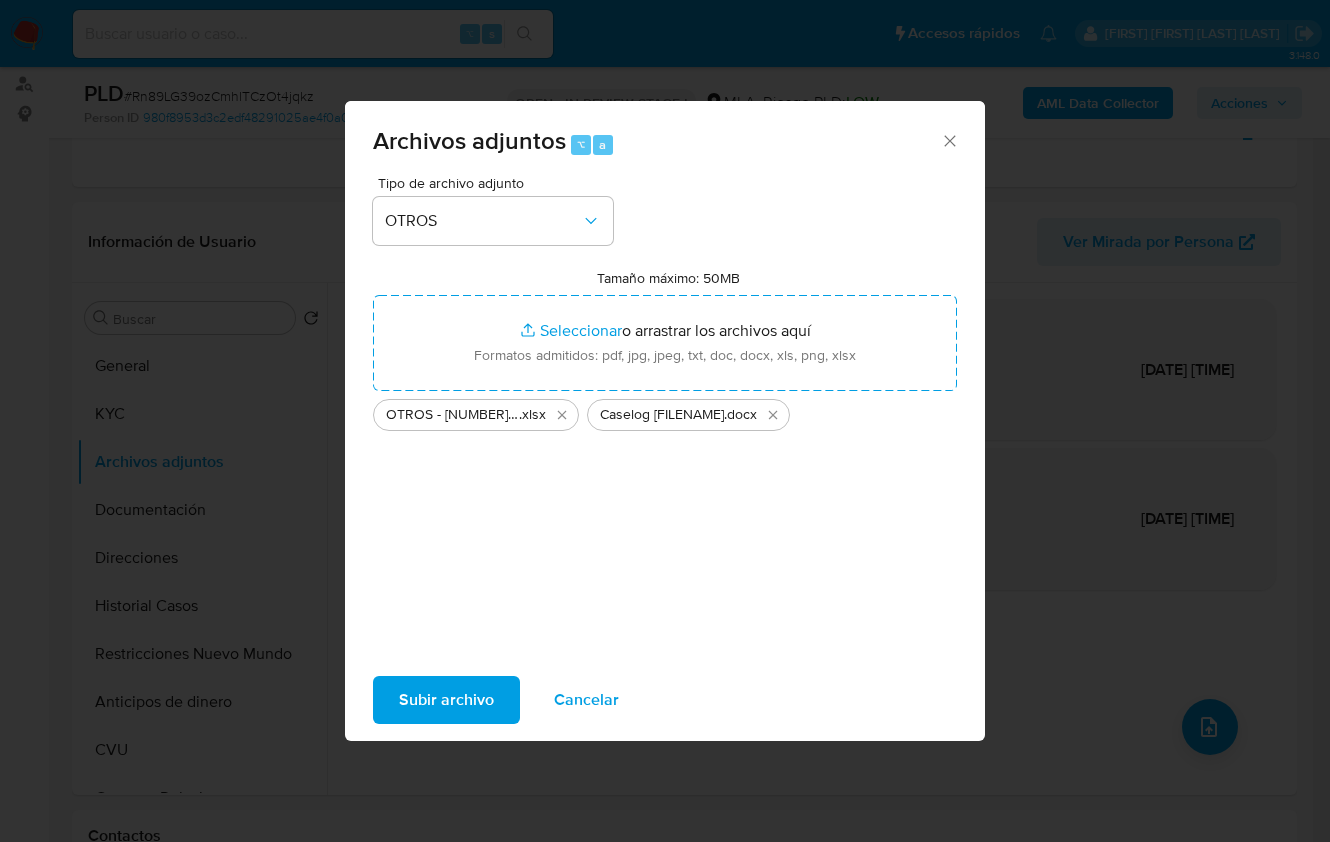 click on "Subir archivo" at bounding box center [446, 700] 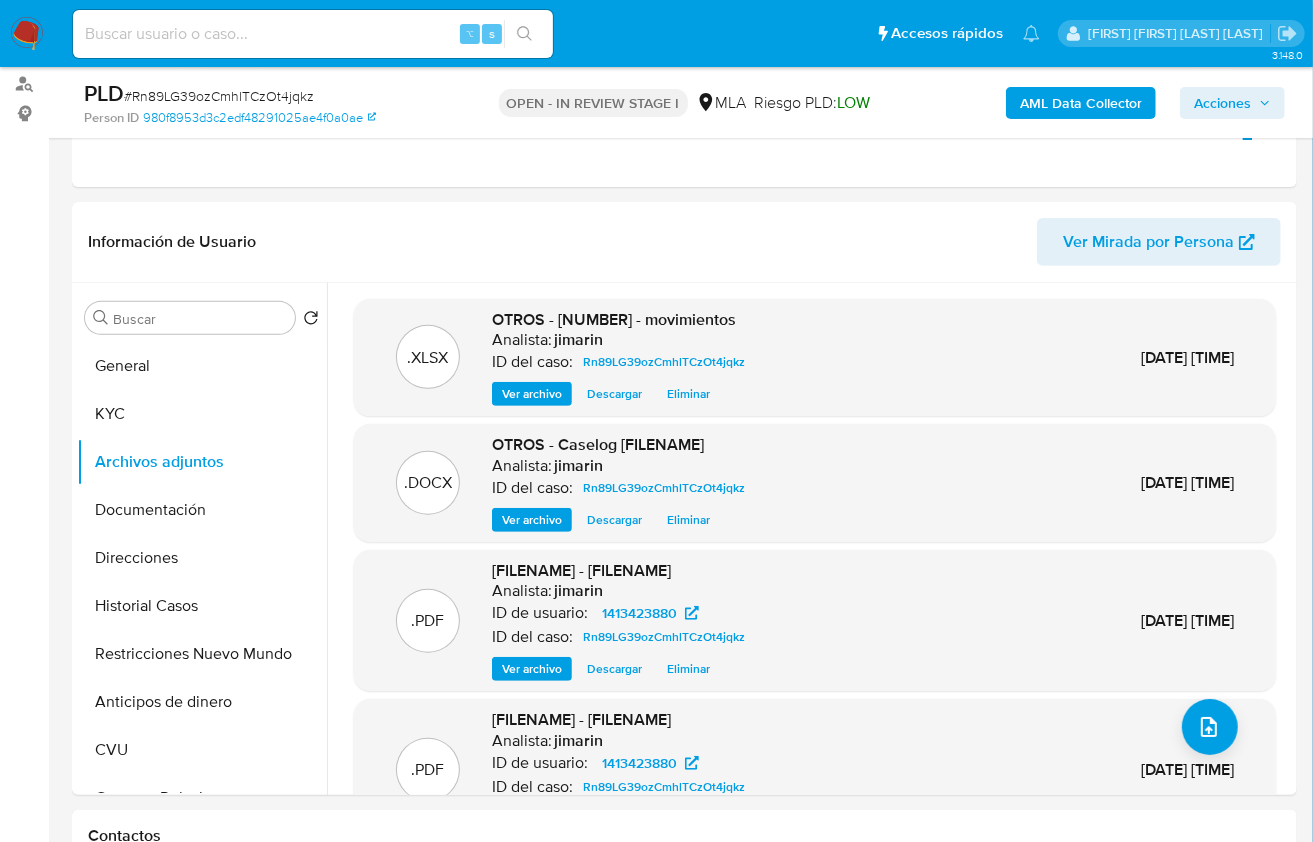 click on "Acciones" at bounding box center (1222, 103) 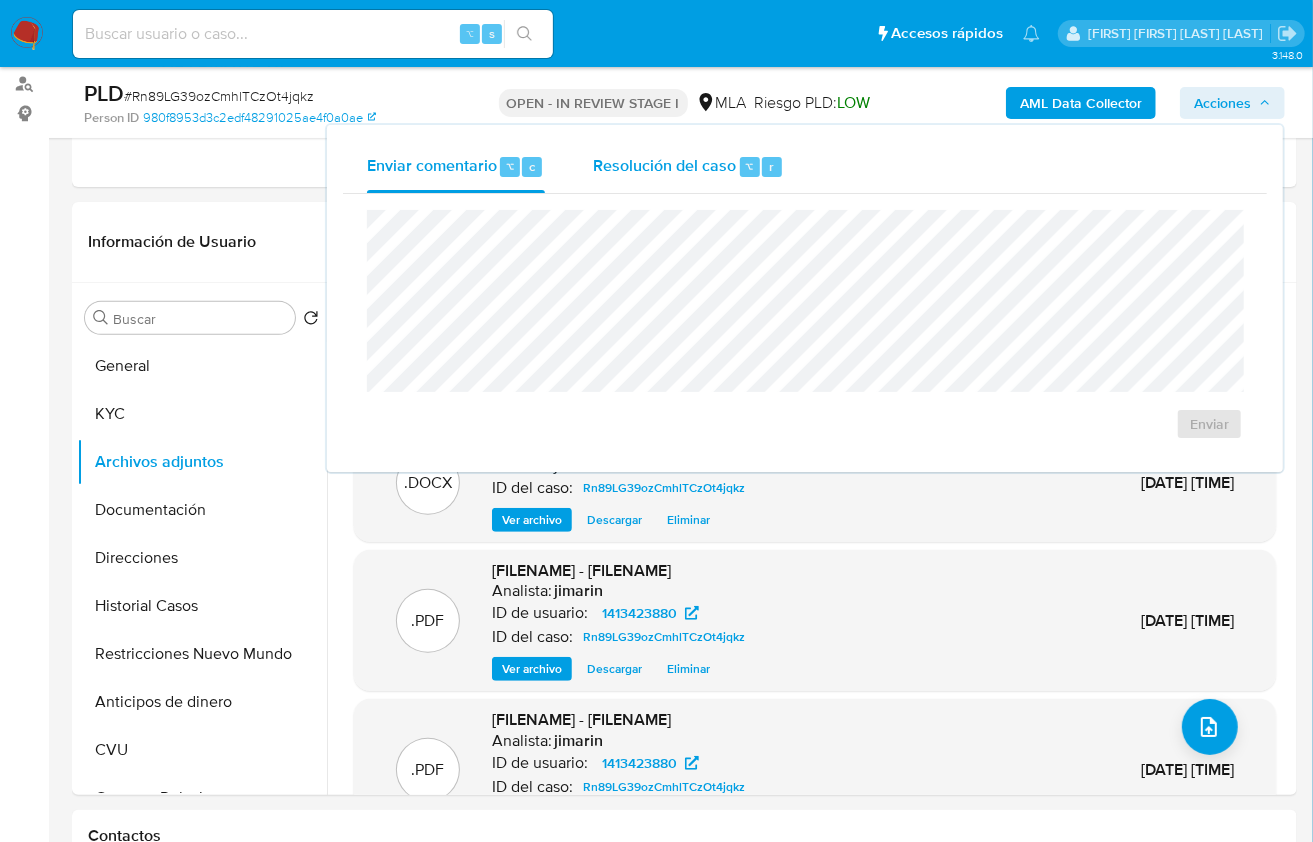 click on "Resolución del caso ⌥ r" at bounding box center (688, 167) 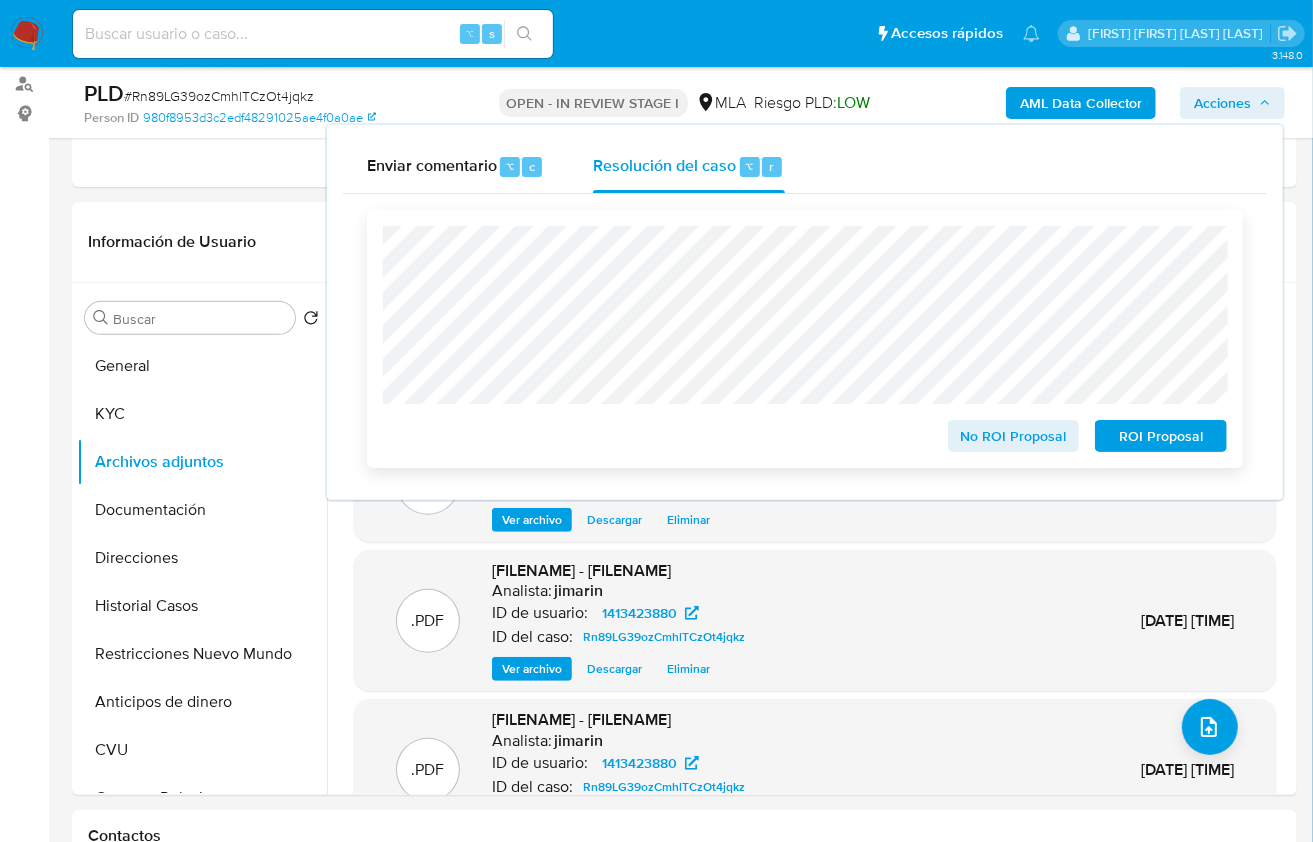 click on "ROI Proposal" at bounding box center (1161, 436) 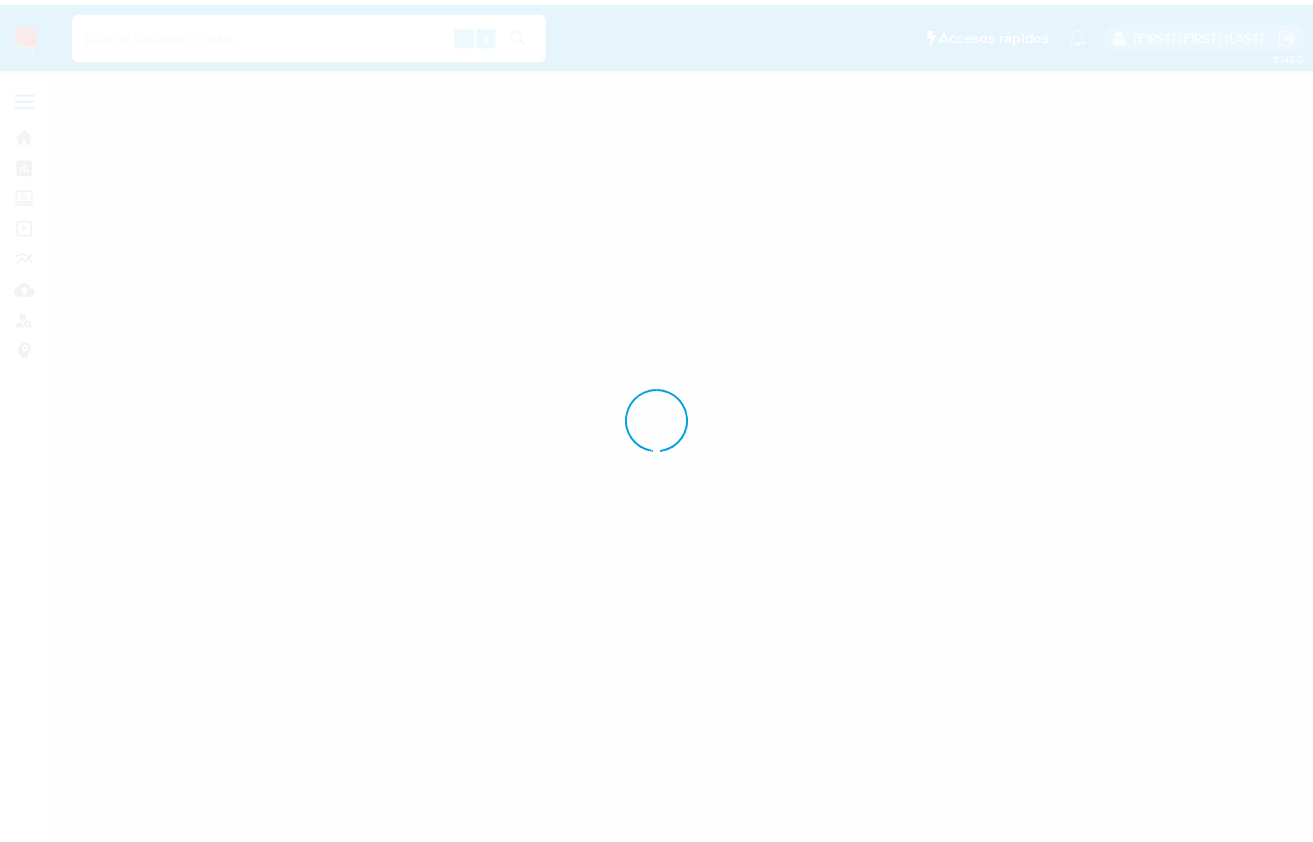 scroll, scrollTop: 0, scrollLeft: 0, axis: both 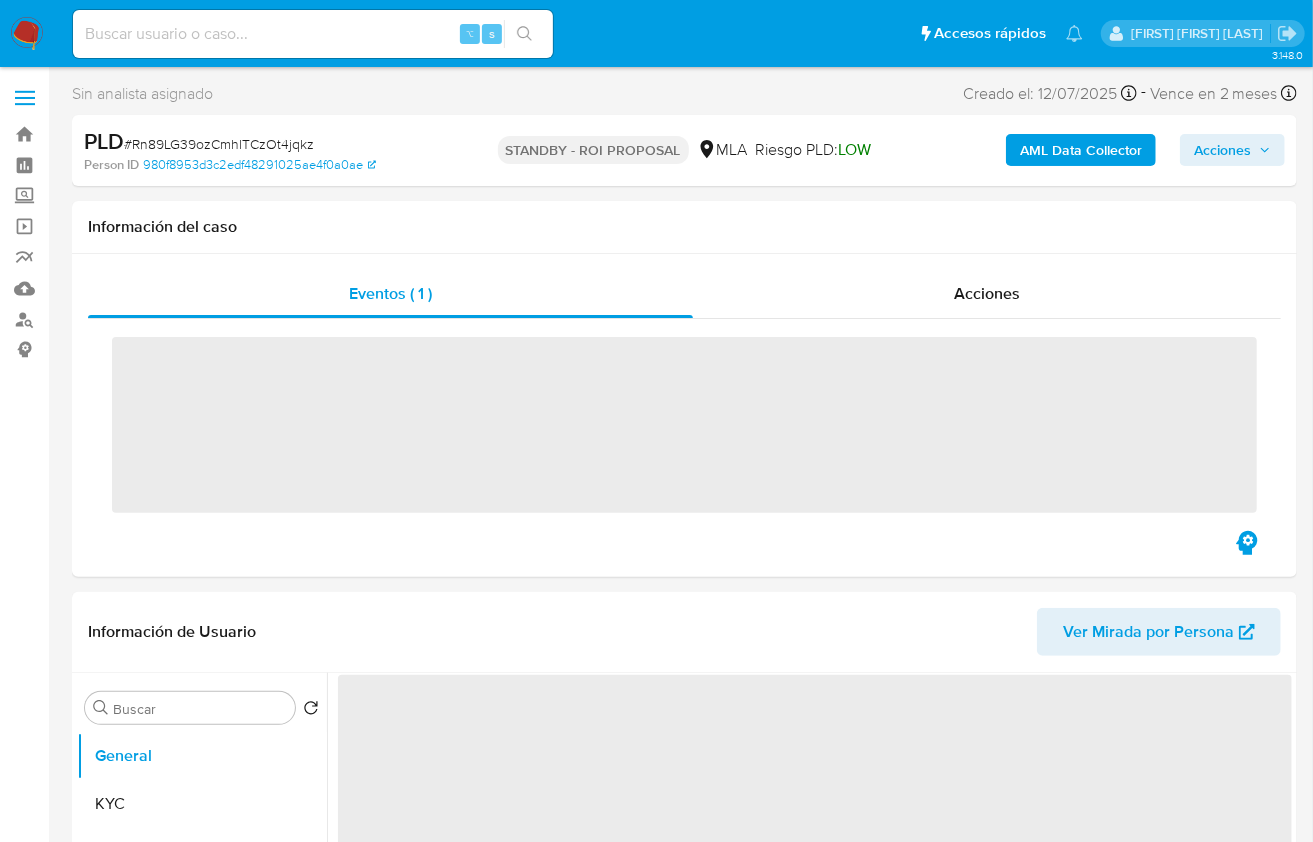 select on "10" 